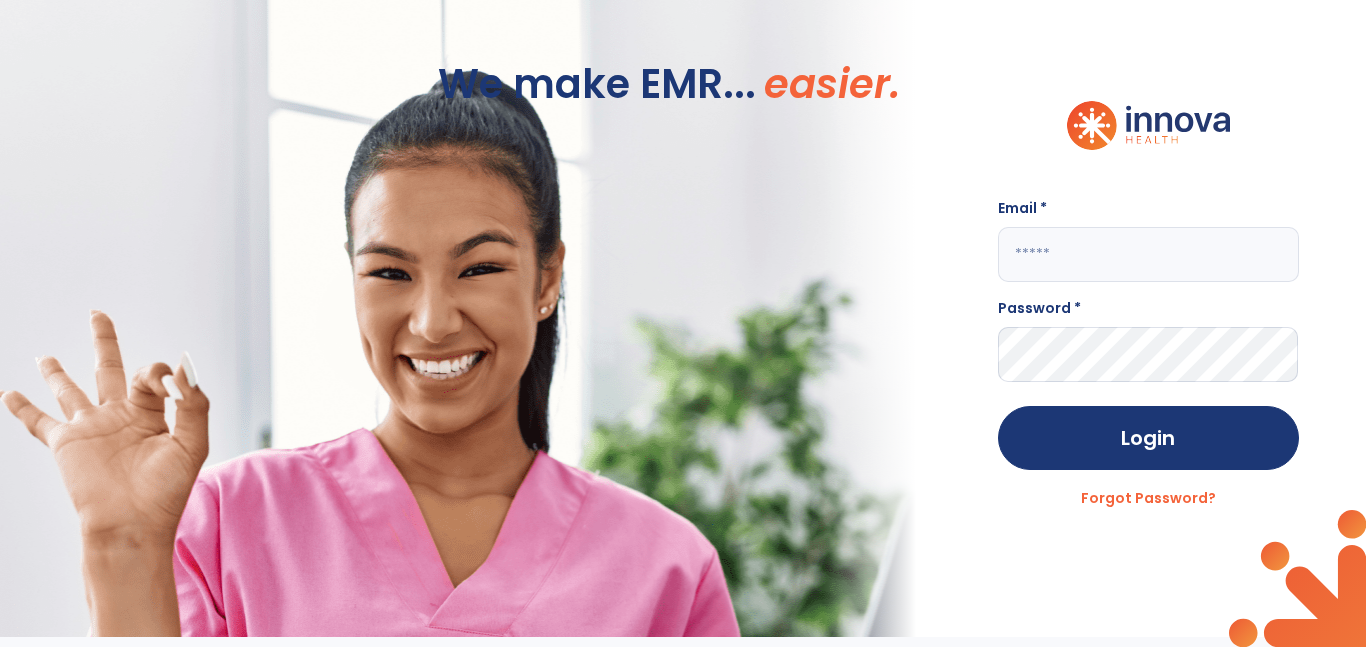 scroll, scrollTop: 0, scrollLeft: 0, axis: both 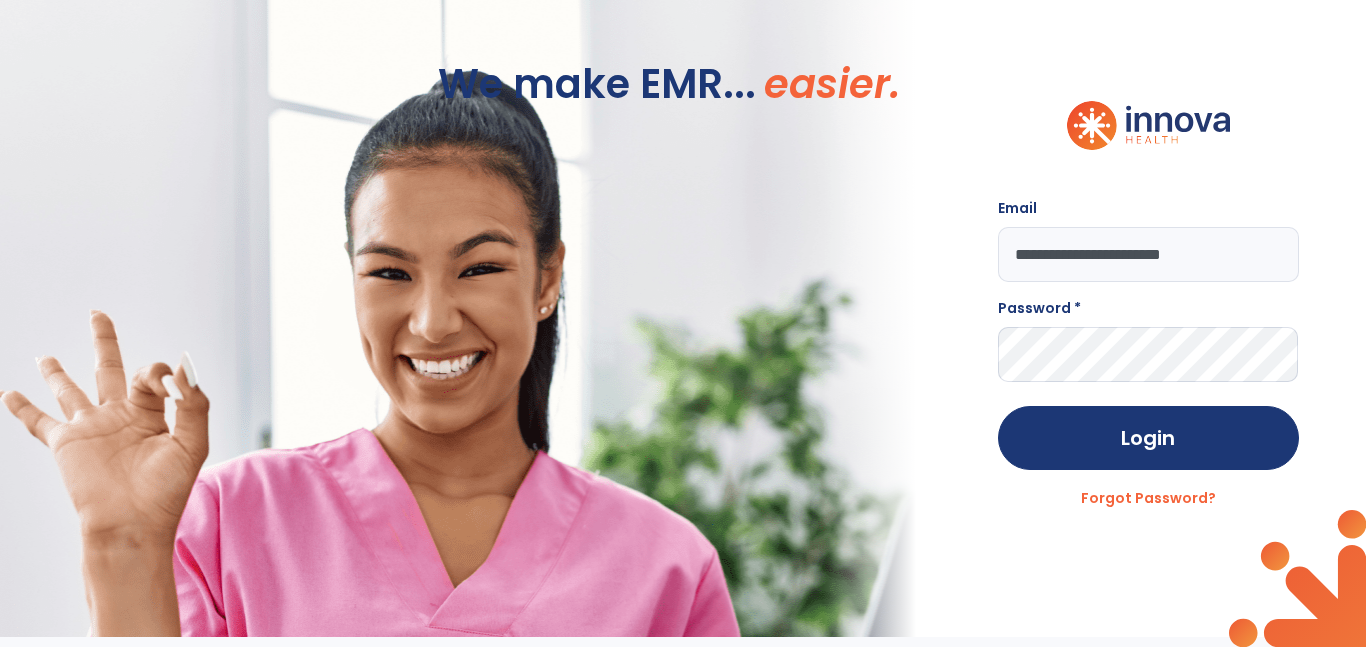 type on "**********" 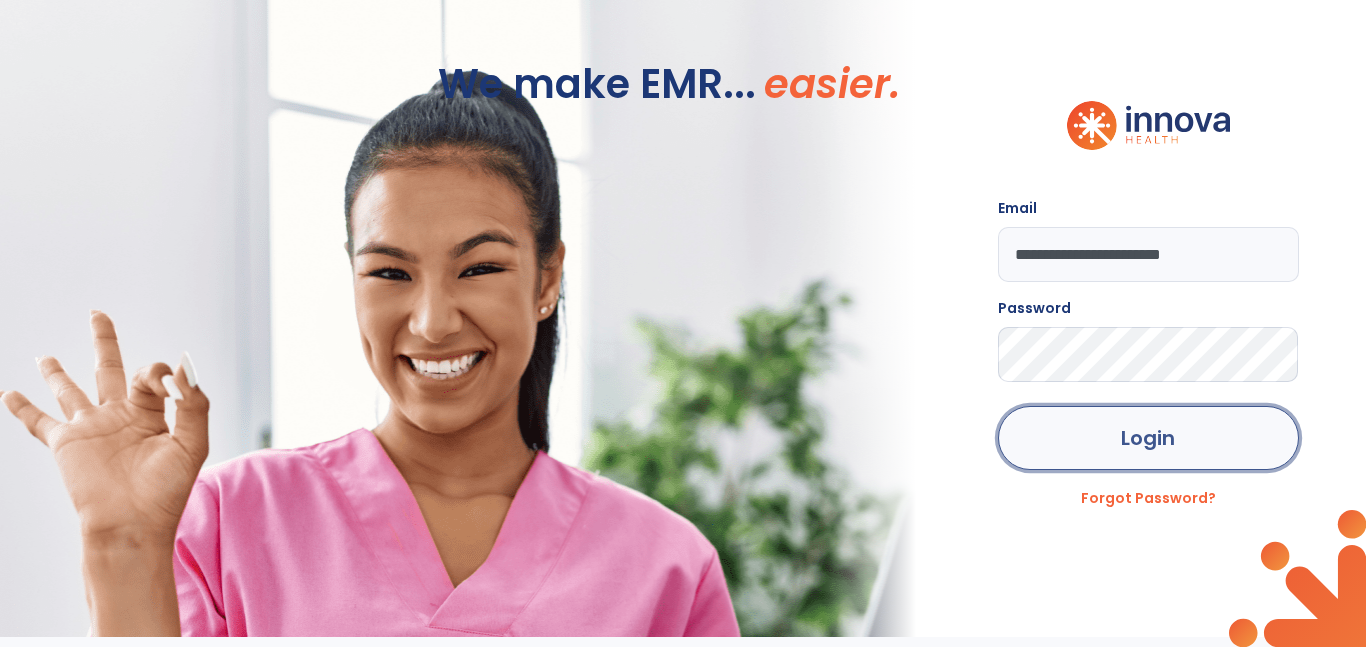 click on "Login" 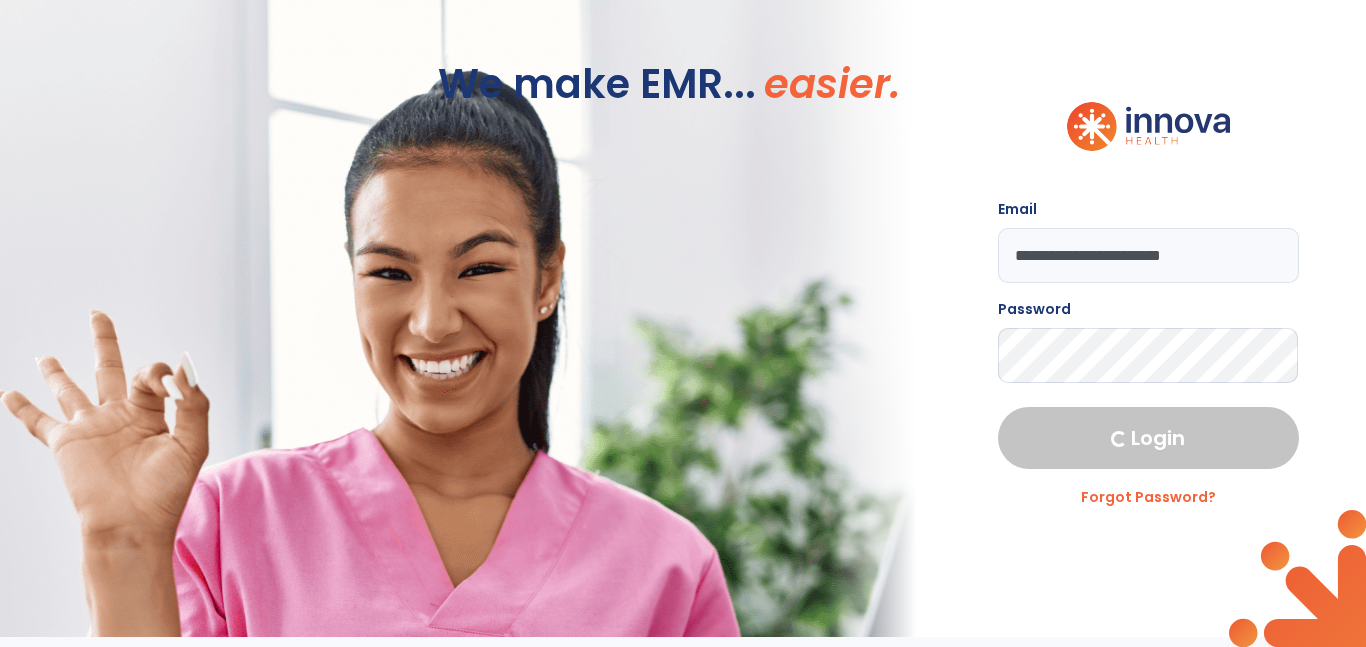 select on "****" 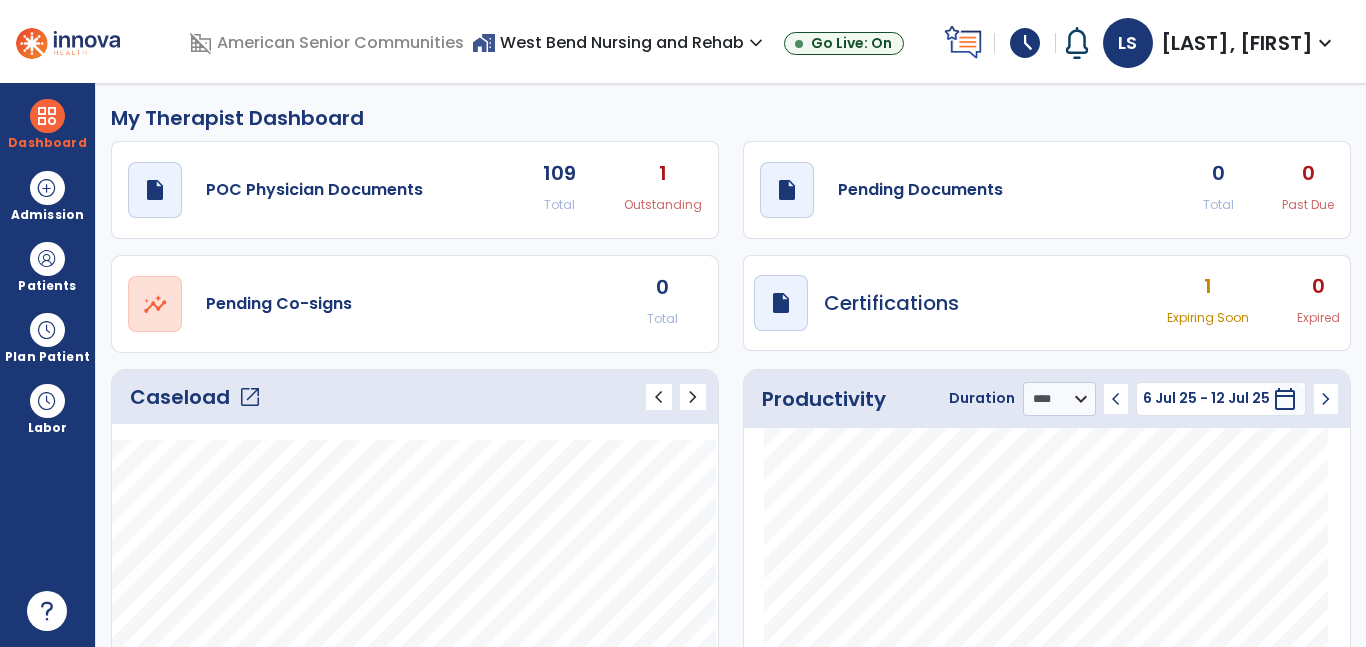 click on "open_in_new" 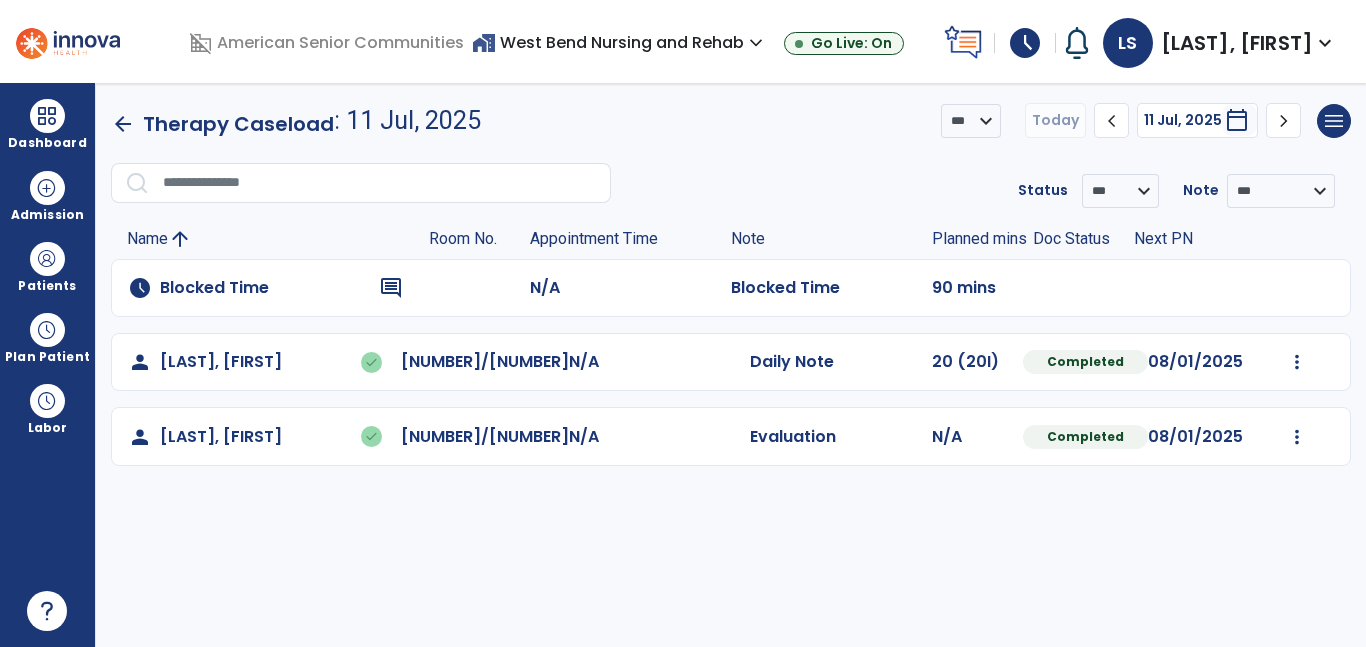 click on "expand_more" at bounding box center (756, 43) 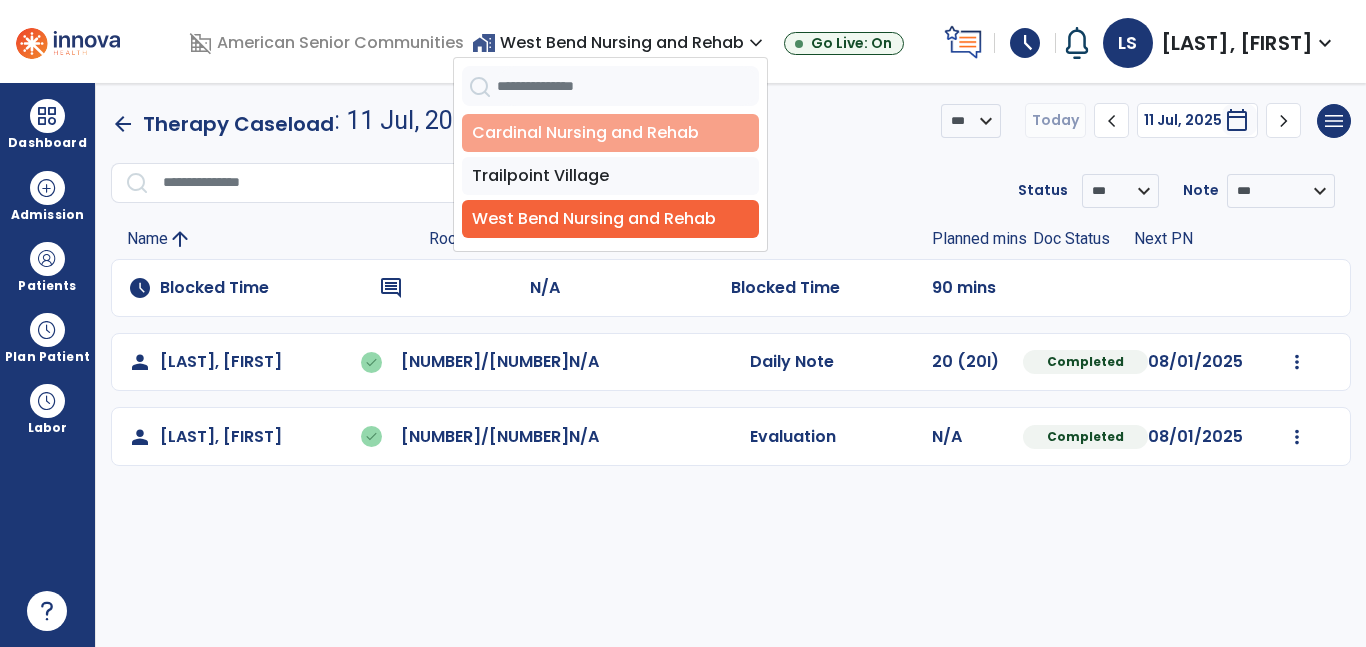 click on "Cardinal Nursing and Rehab" at bounding box center [610, 133] 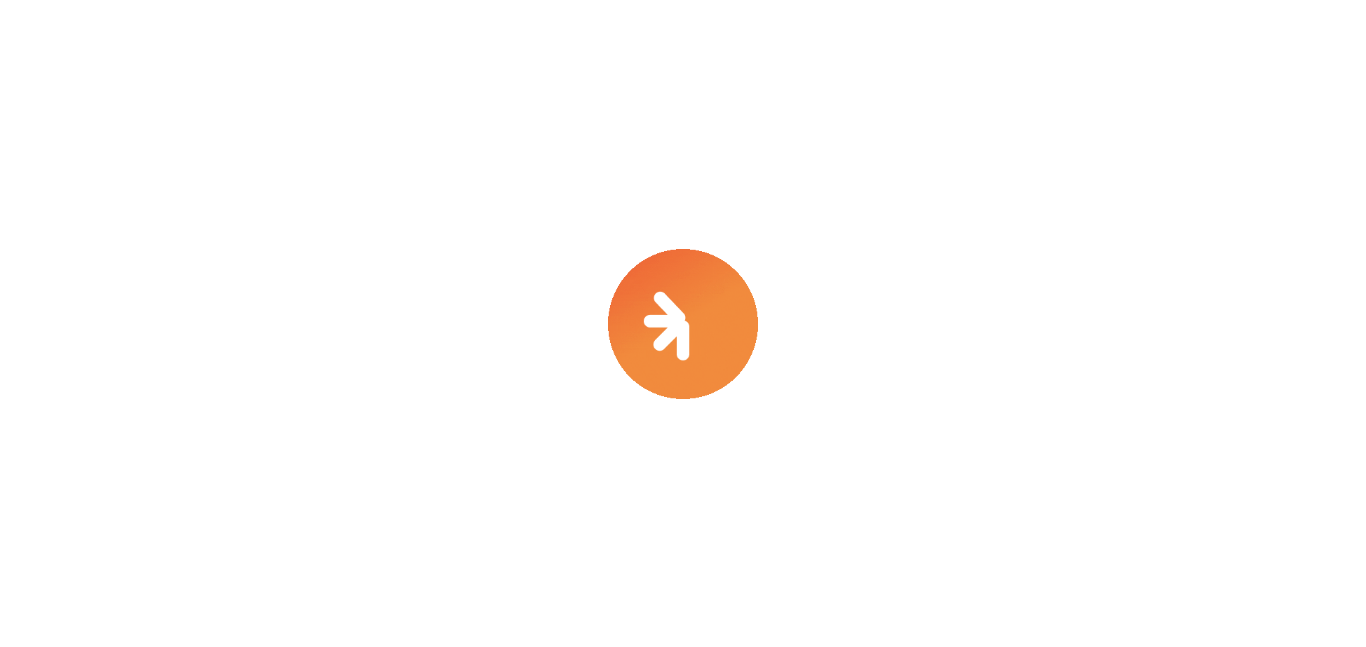 scroll, scrollTop: 0, scrollLeft: 0, axis: both 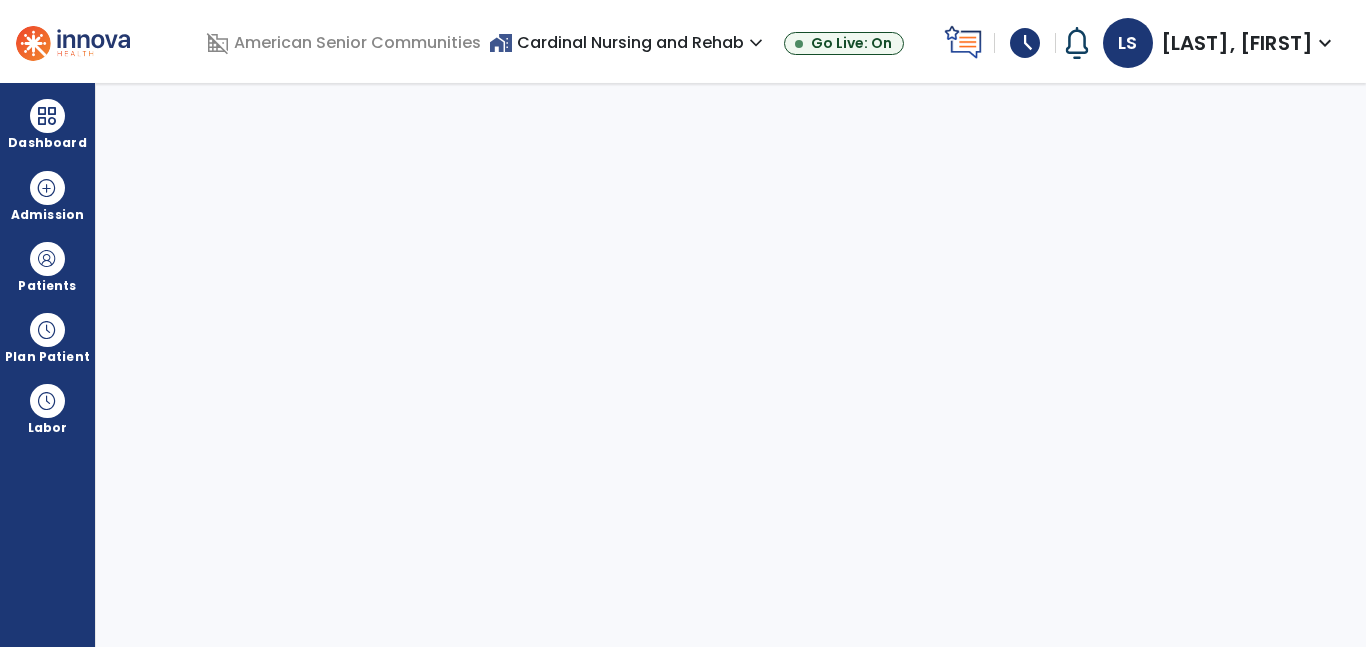 select on "****" 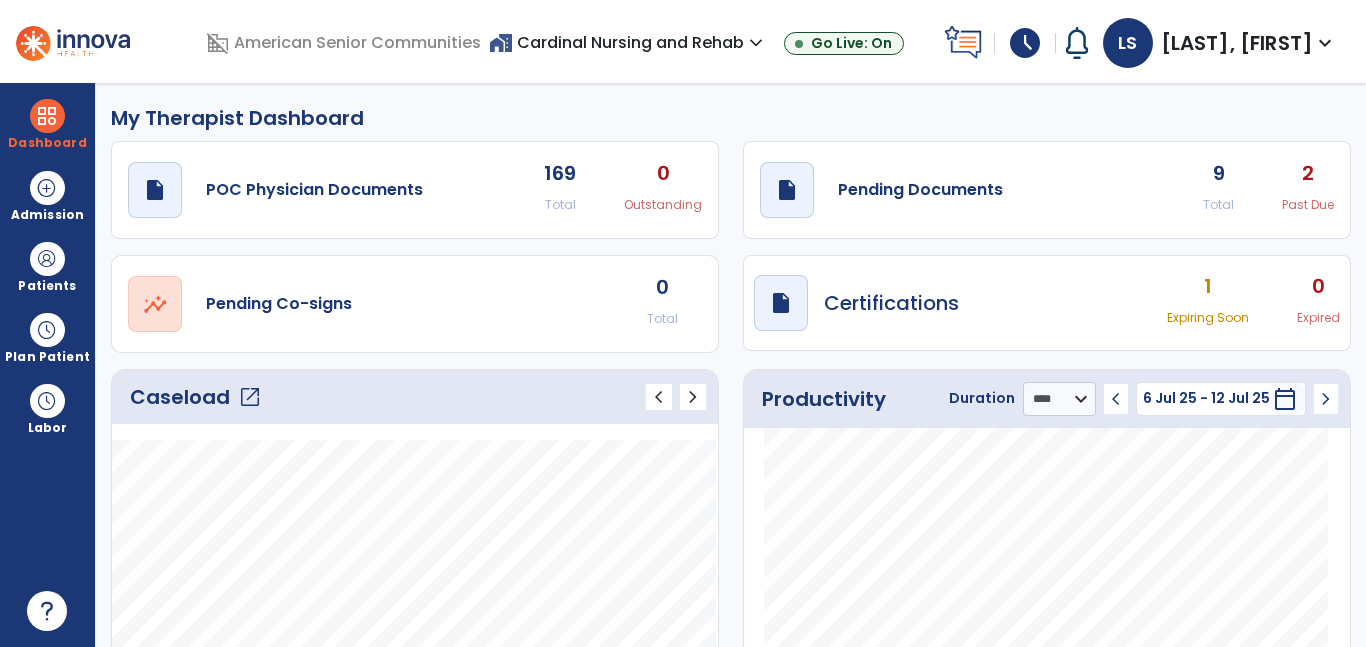click on "open_in_new" 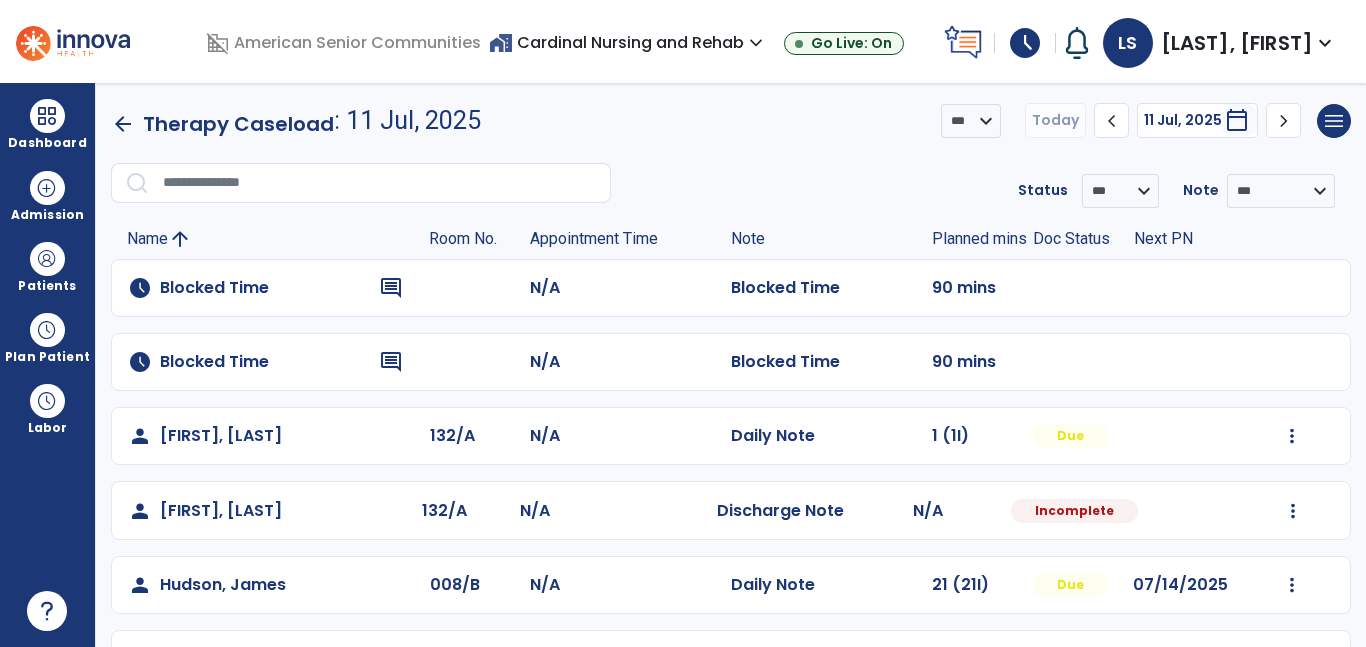 click 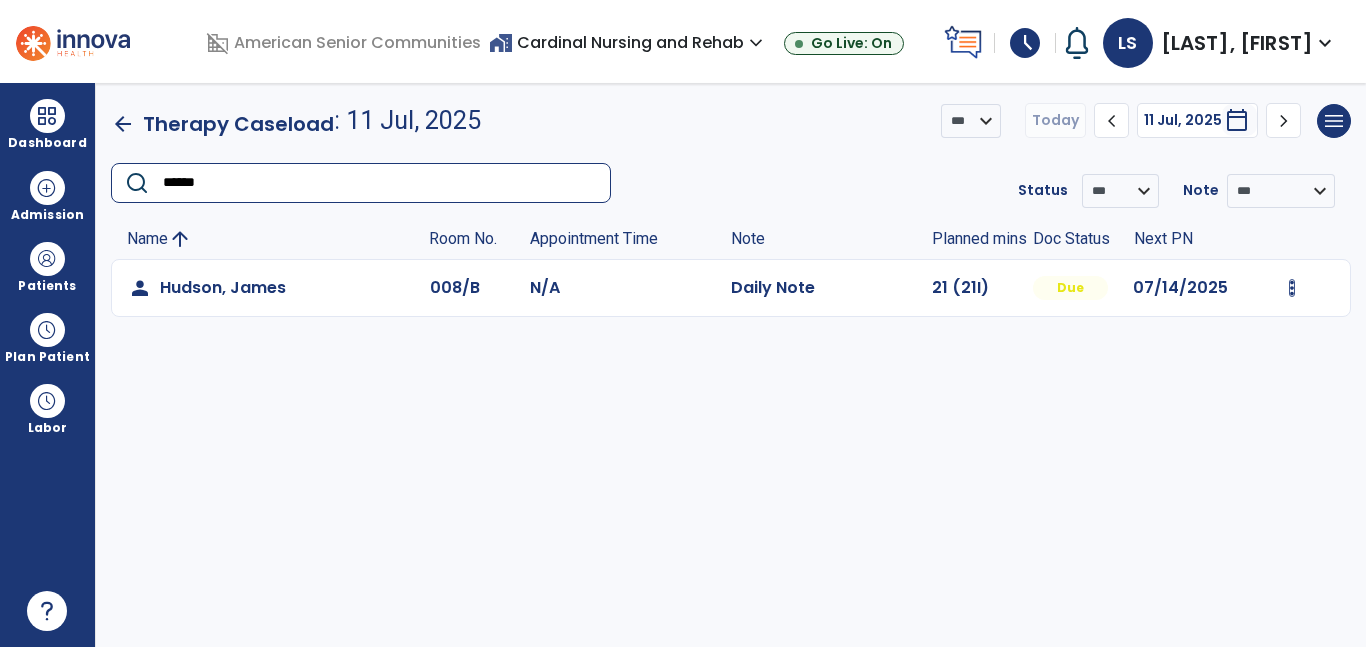 type on "******" 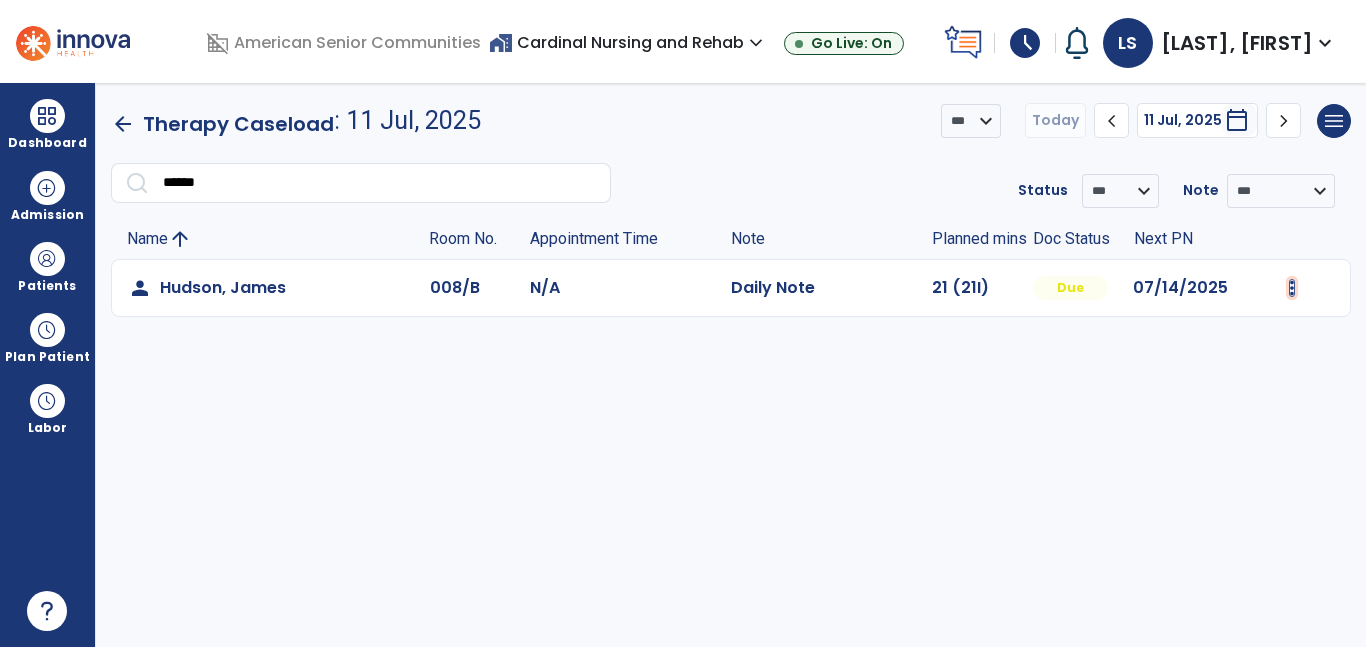 click at bounding box center [1292, 288] 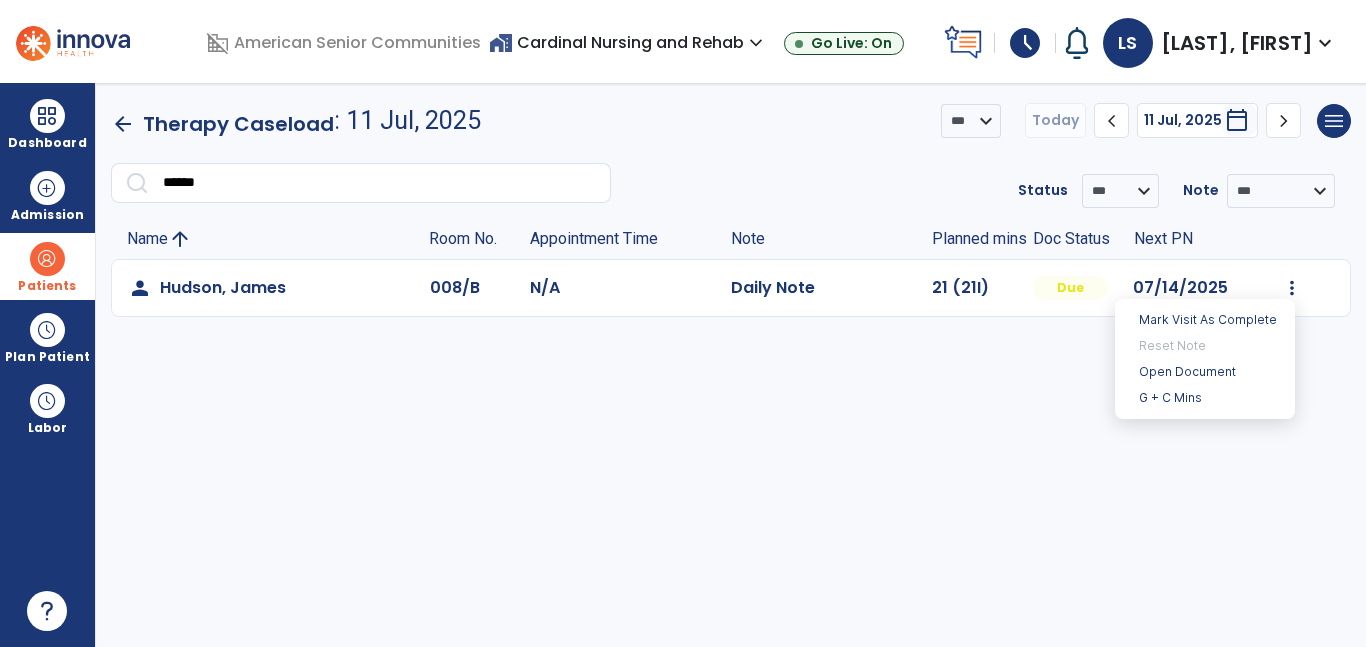 click on "Patients" at bounding box center [47, 286] 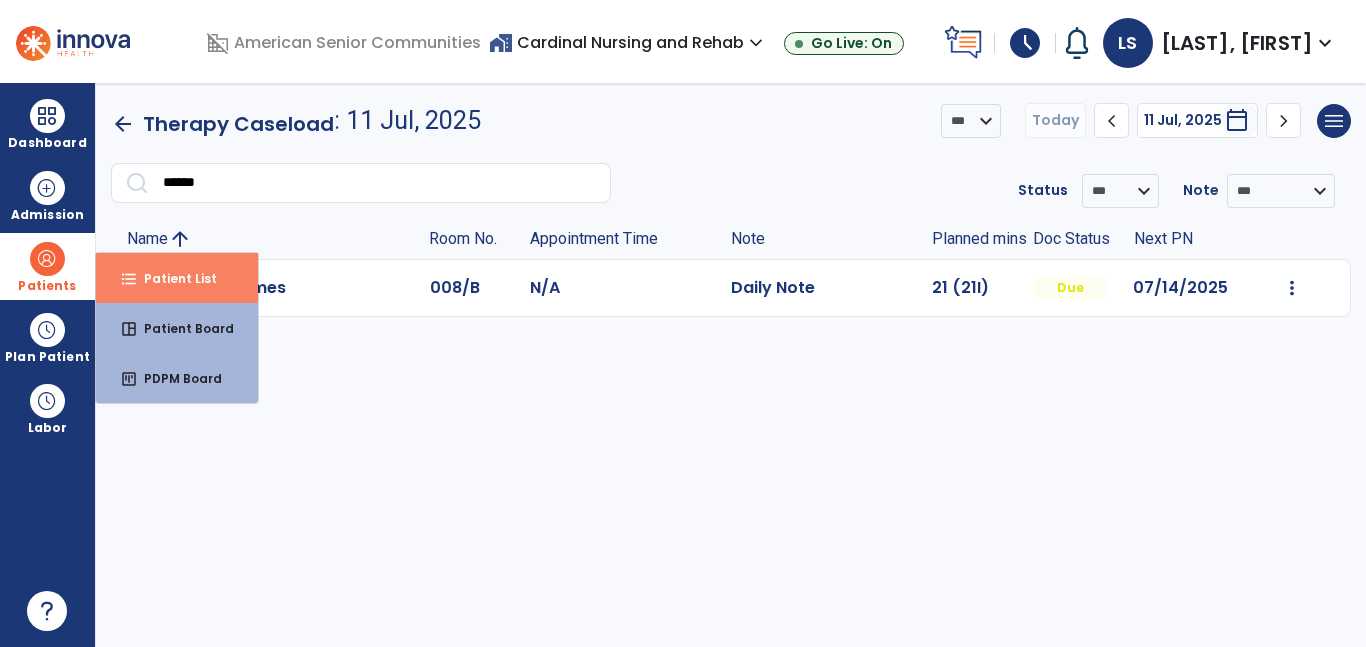 click on "format_list_bulleted" at bounding box center [129, 279] 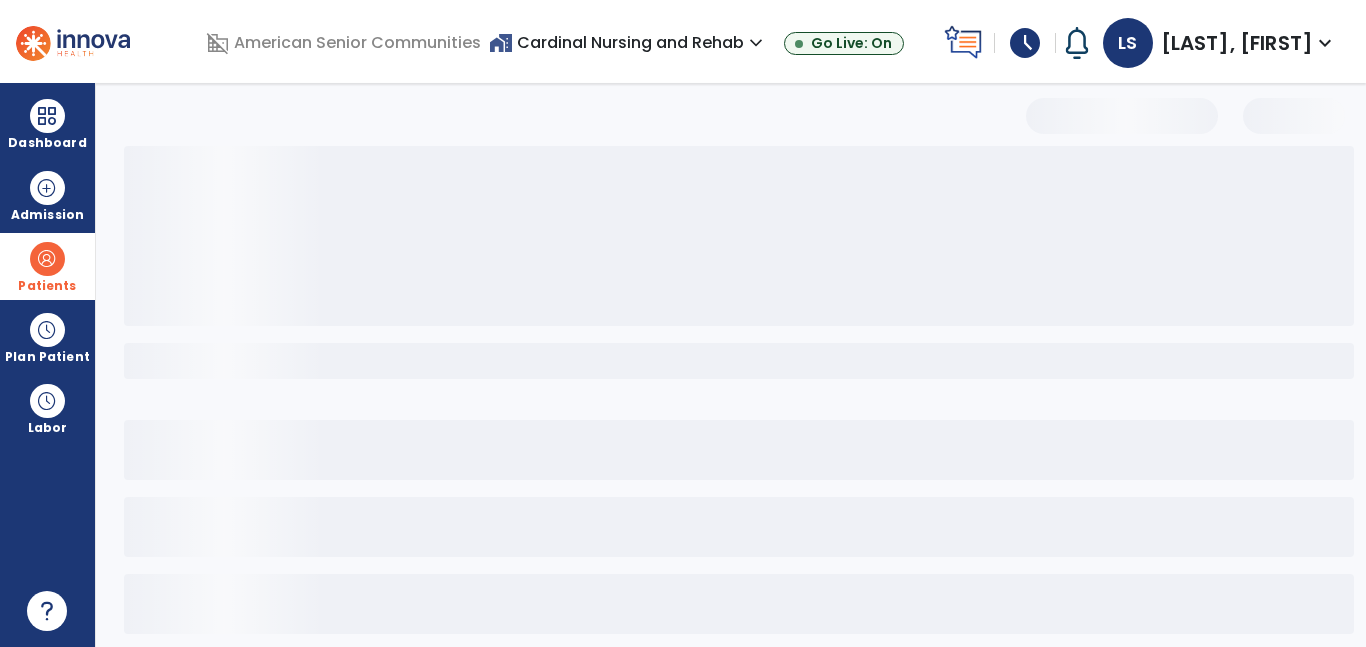 select on "***" 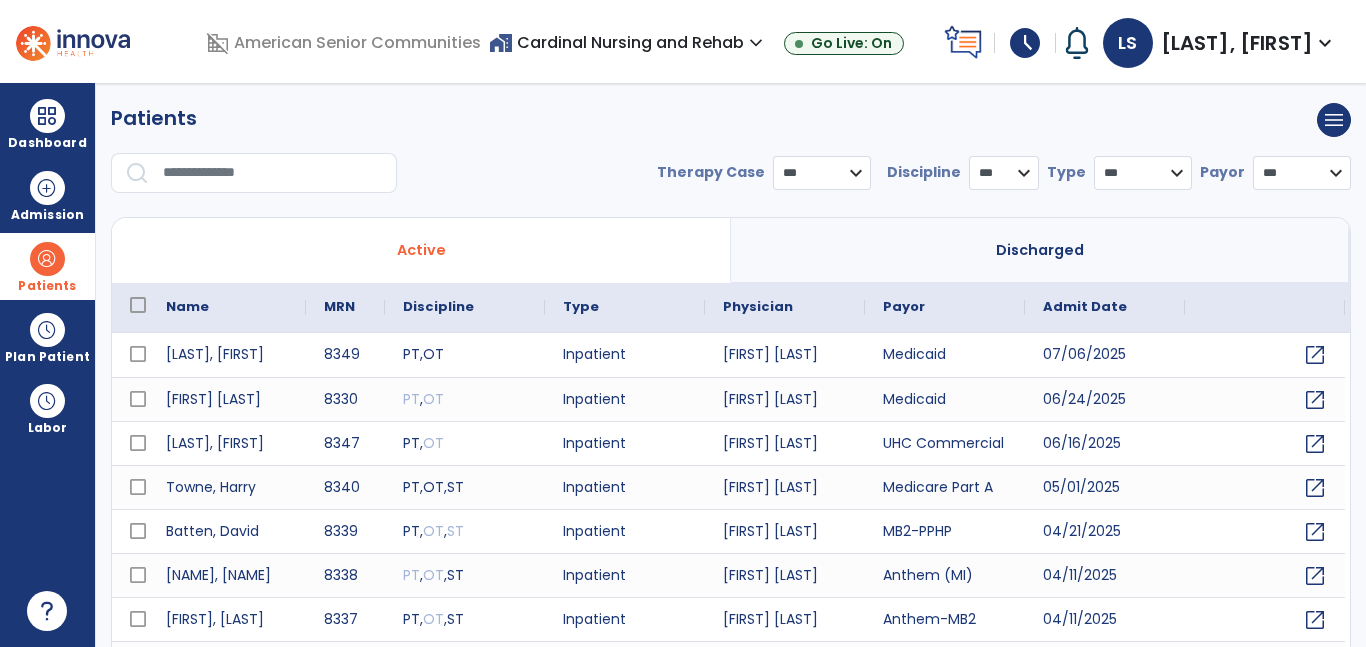 click at bounding box center (273, 173) 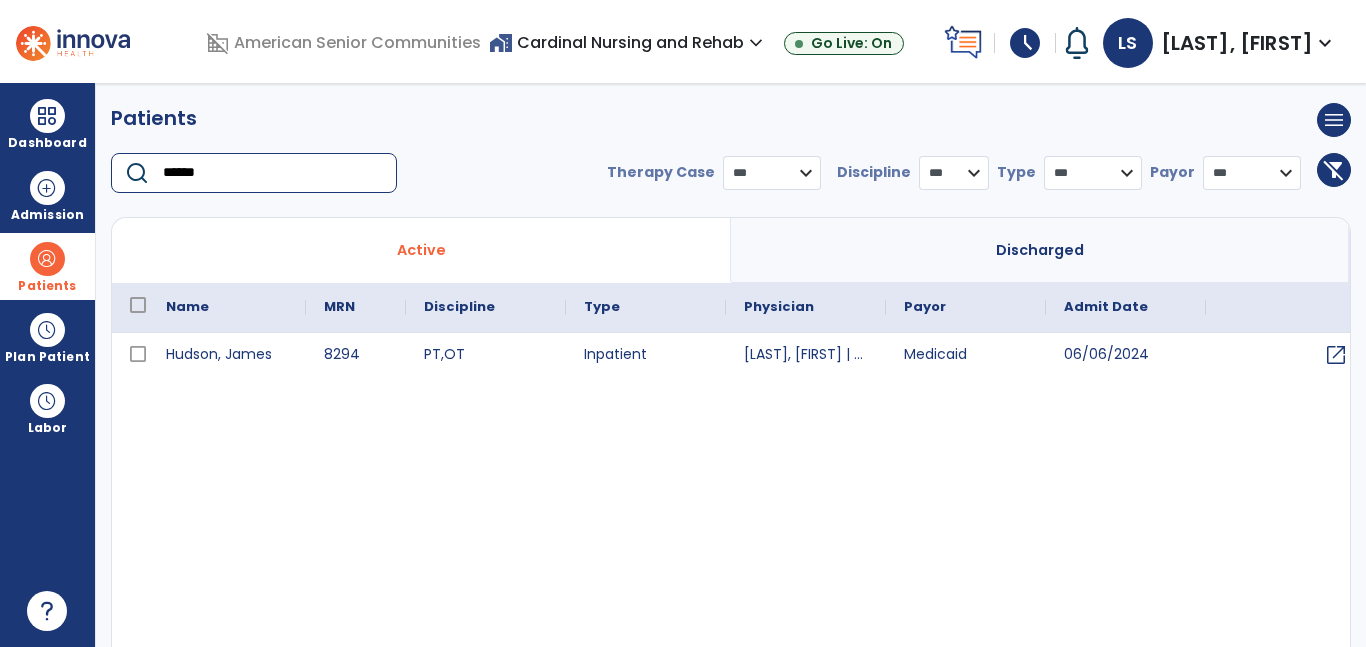 type on "******" 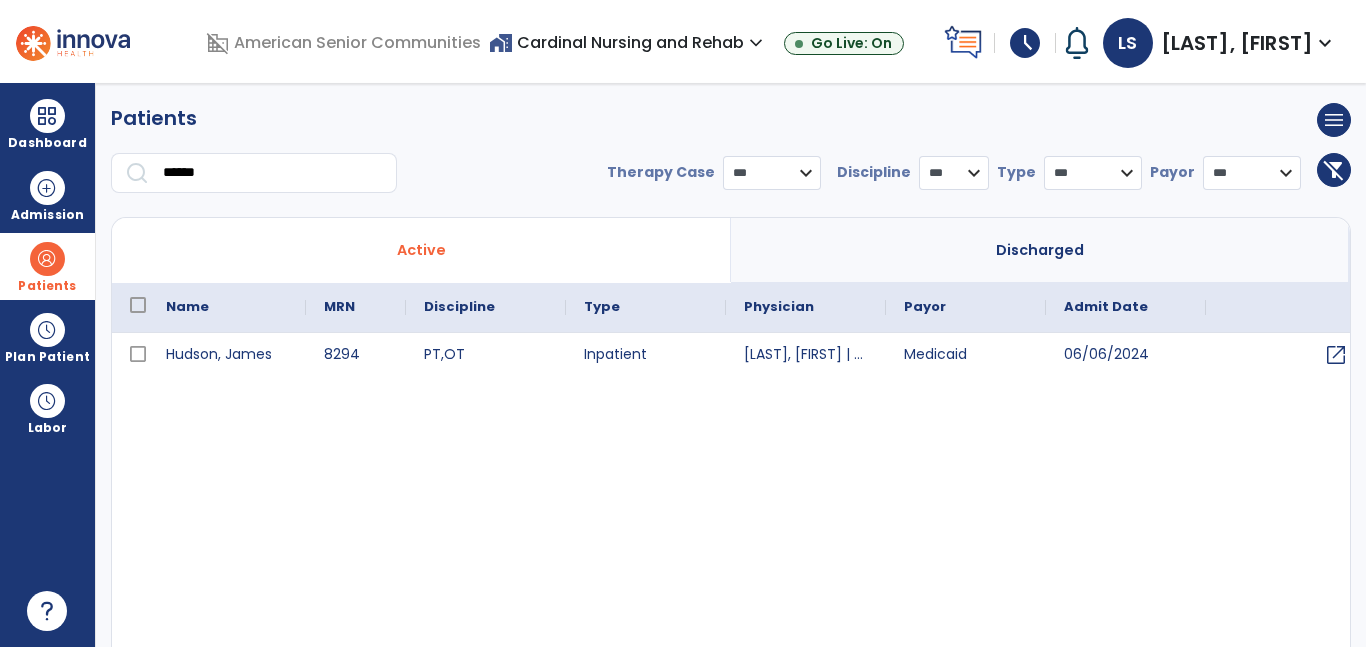 click on "**********" at bounding box center [731, 365] 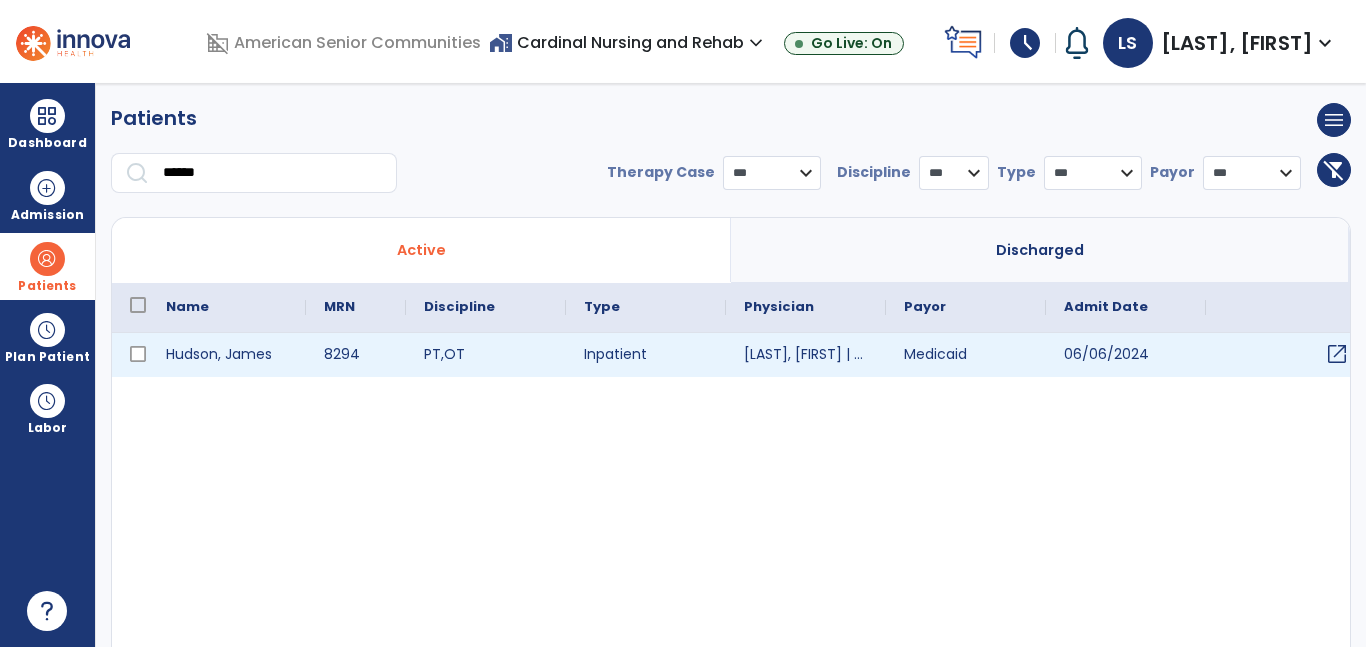click on "open_in_new" at bounding box center [1337, 354] 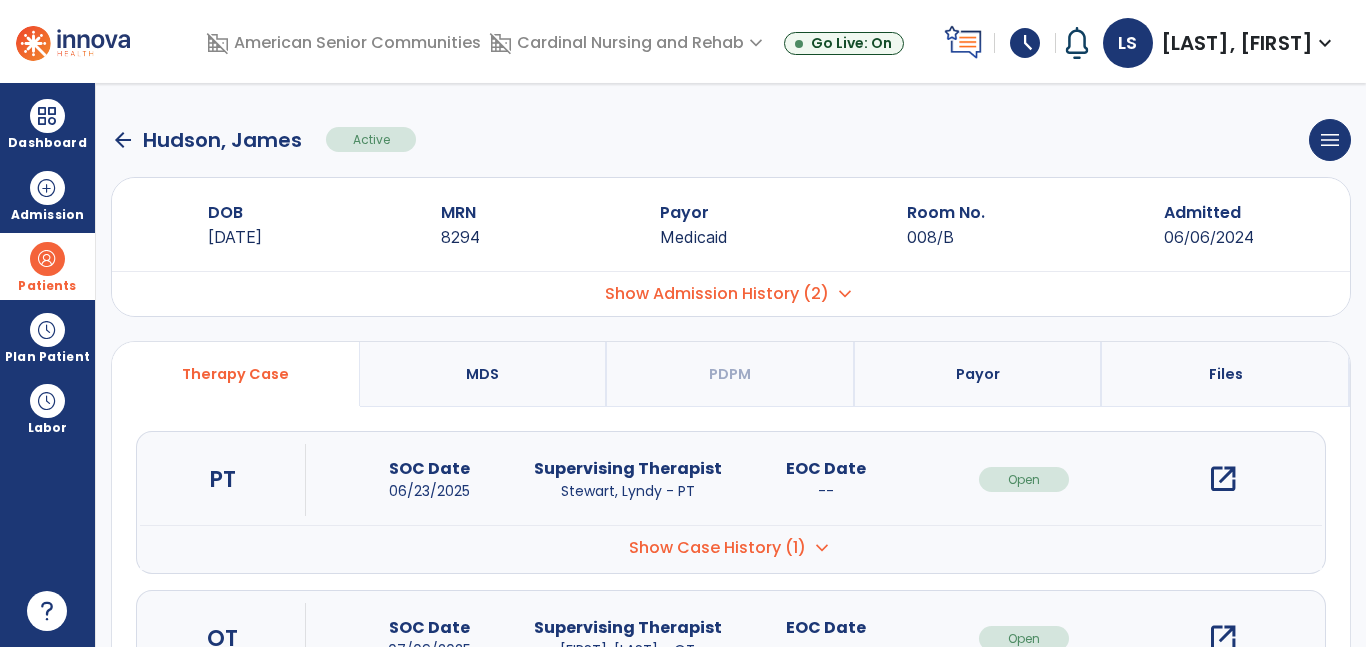click on "open_in_new" at bounding box center (1223, 479) 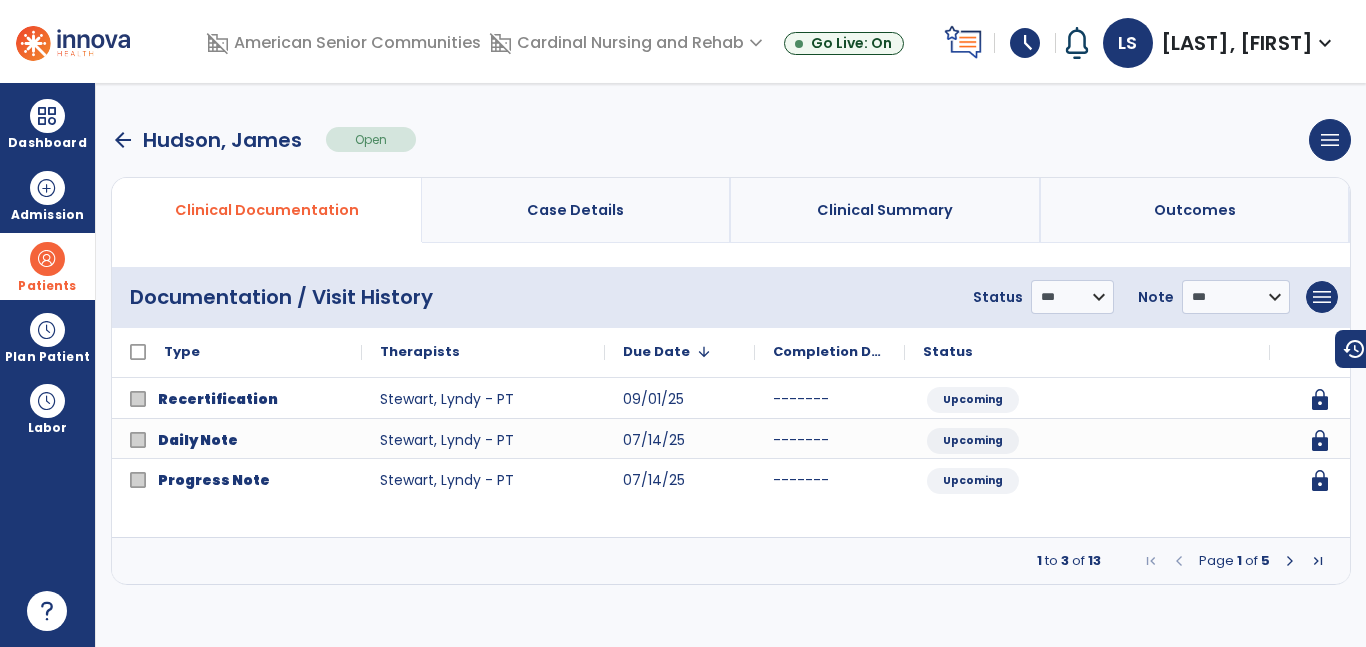 click at bounding box center [1290, 561] 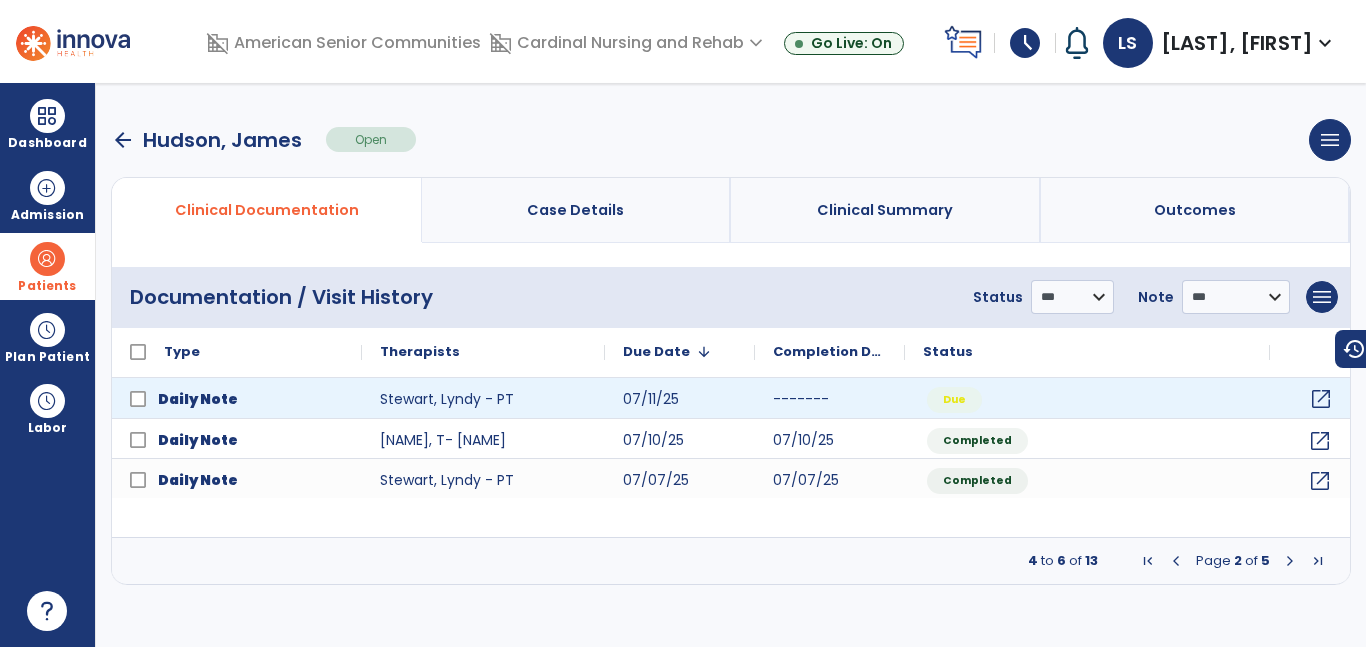 click on "open_in_new" 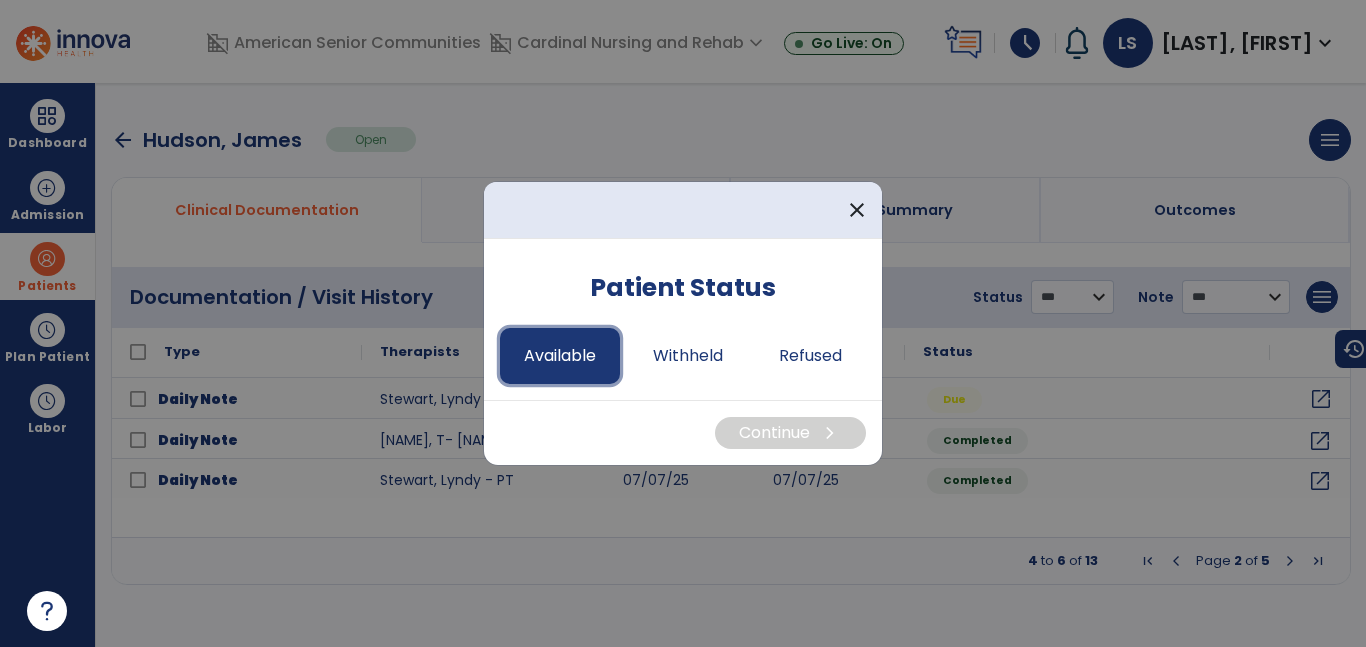 click on "Available" at bounding box center (560, 356) 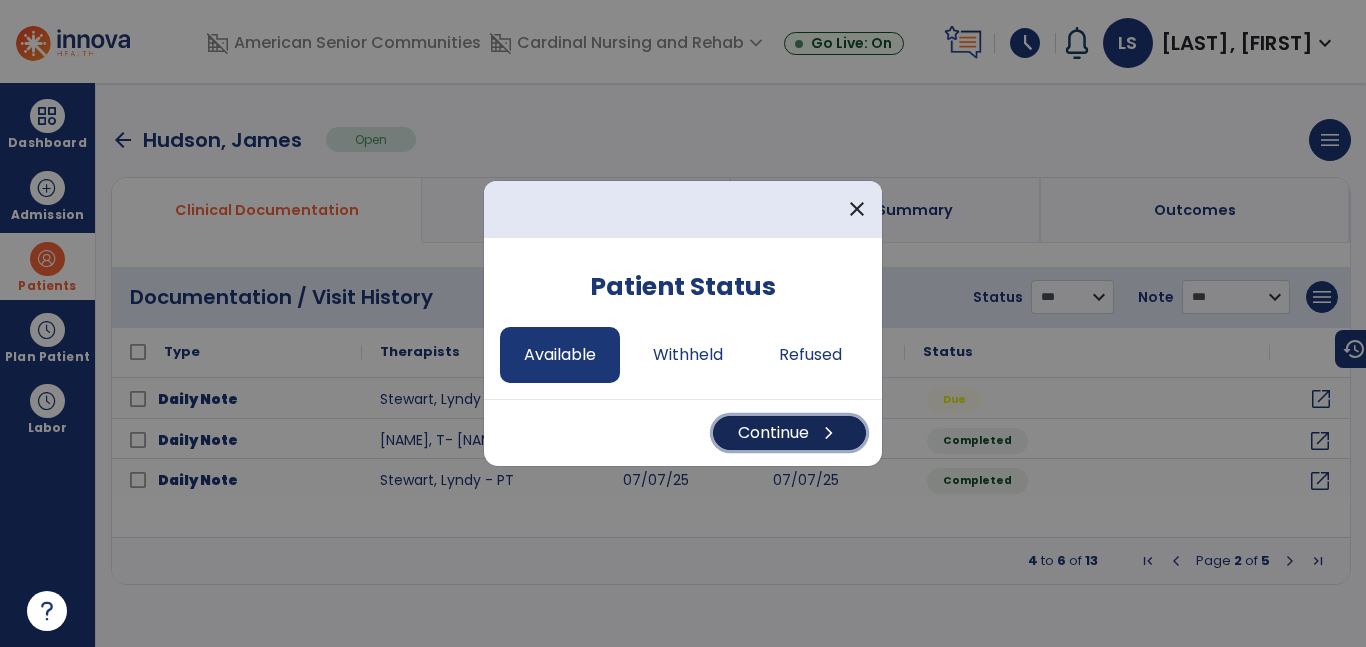 click on "Continue   chevron_right" at bounding box center (789, 433) 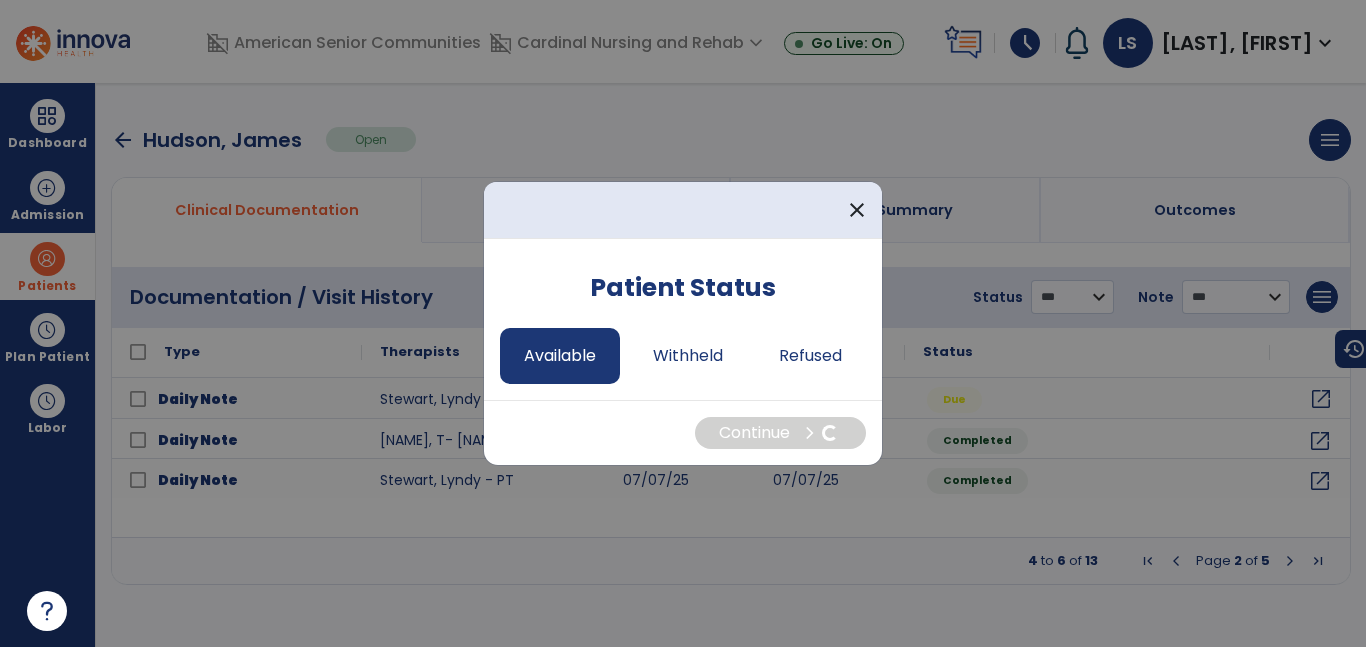 select on "*" 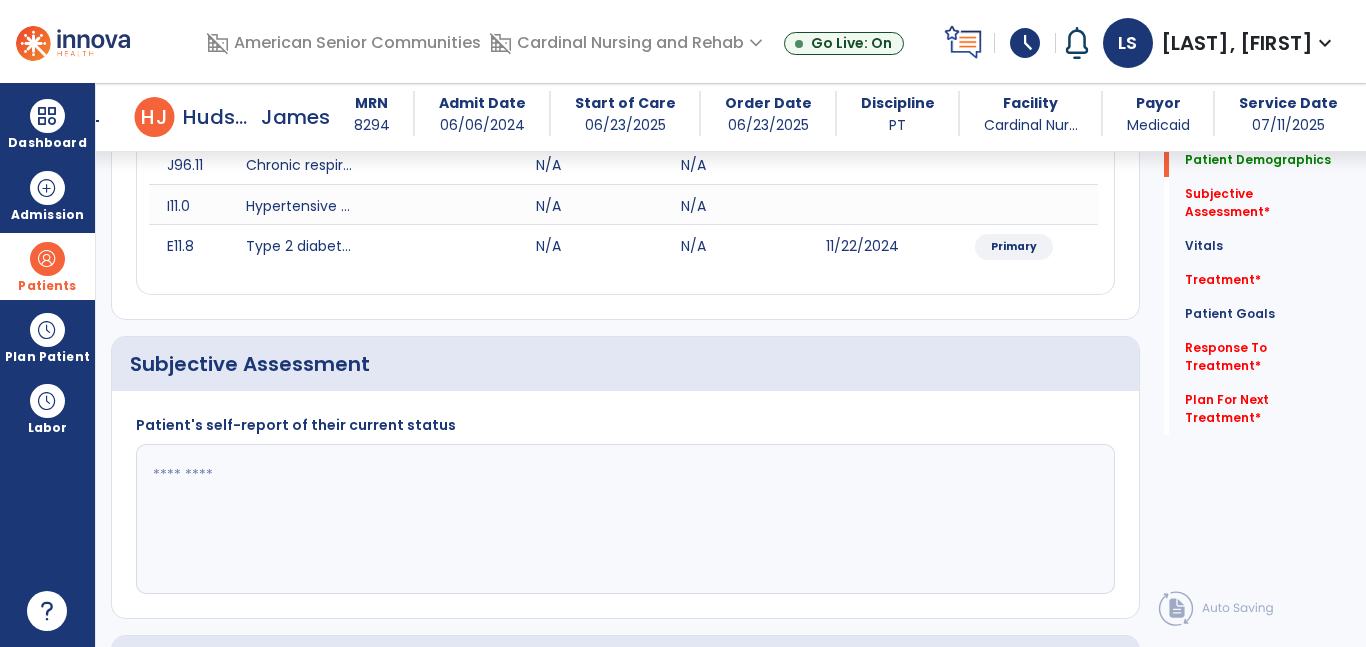 scroll, scrollTop: 307, scrollLeft: 0, axis: vertical 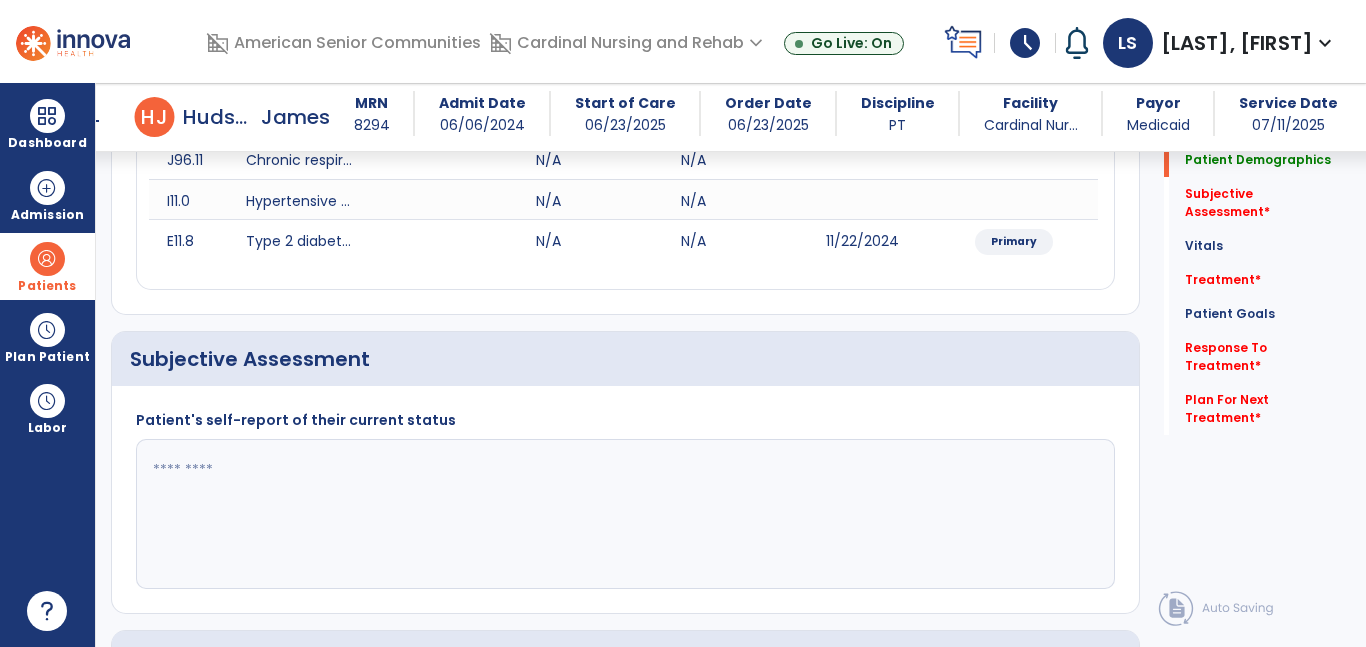 click 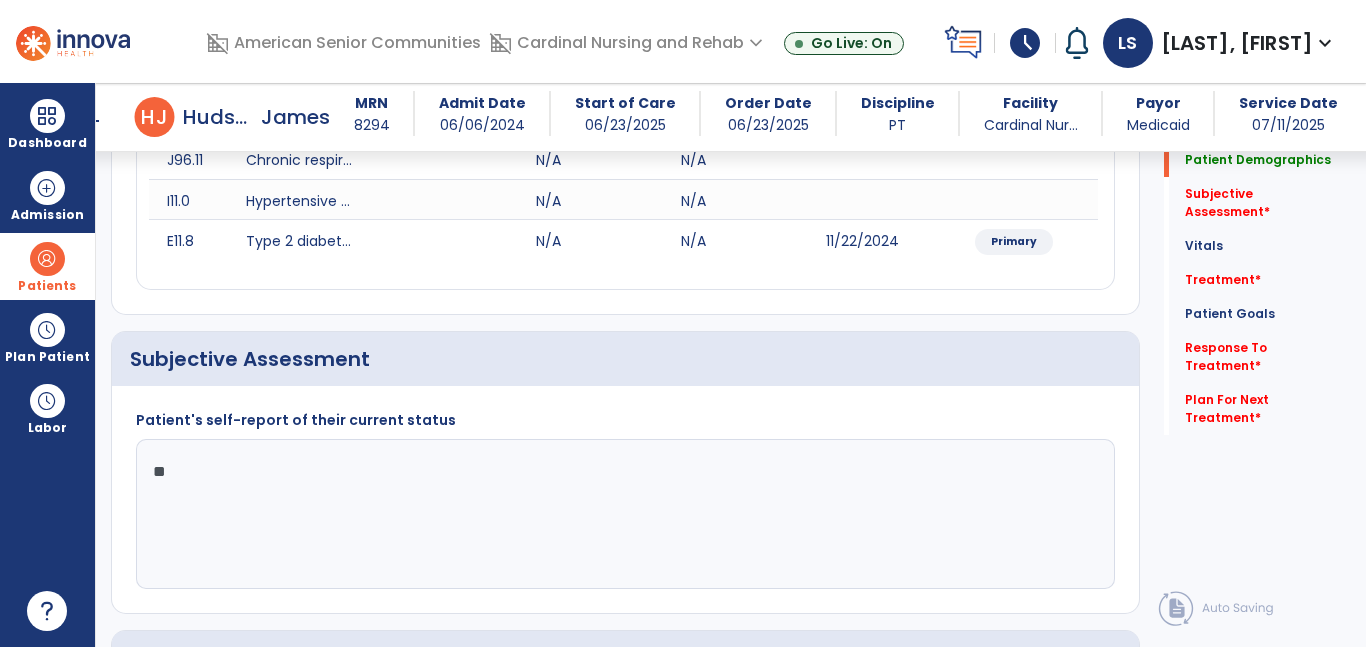 type on "*" 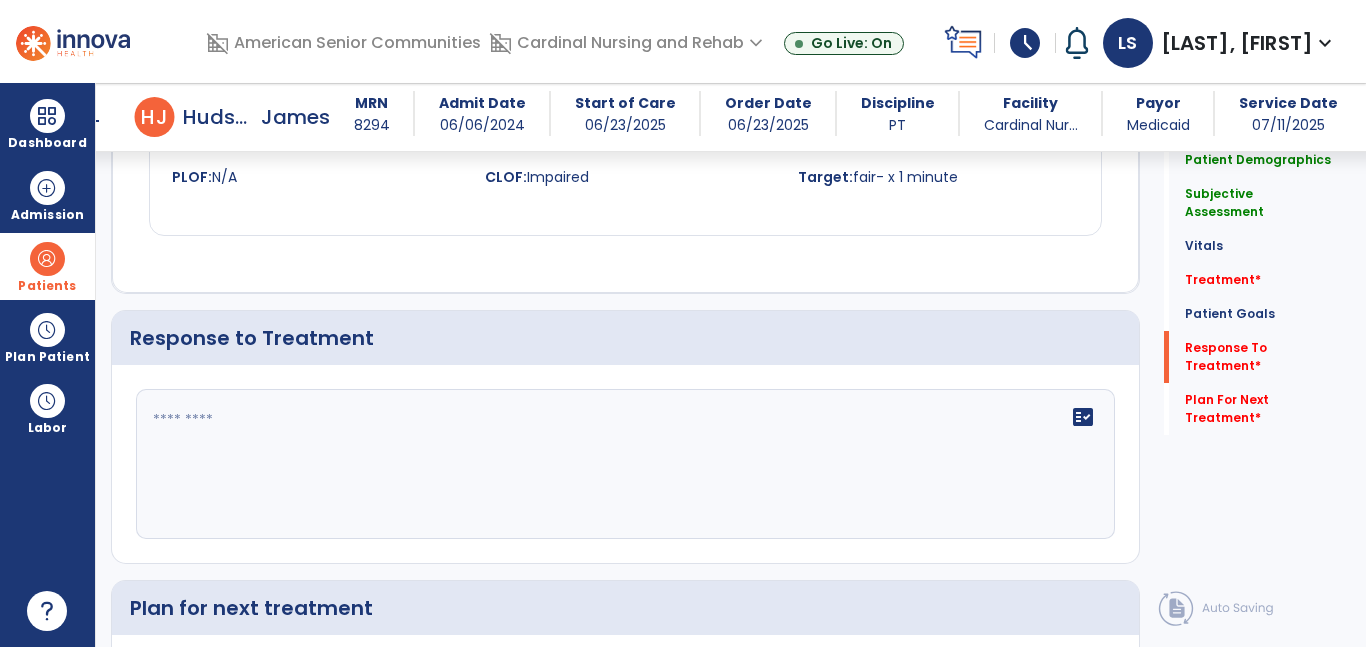 scroll, scrollTop: 2765, scrollLeft: 0, axis: vertical 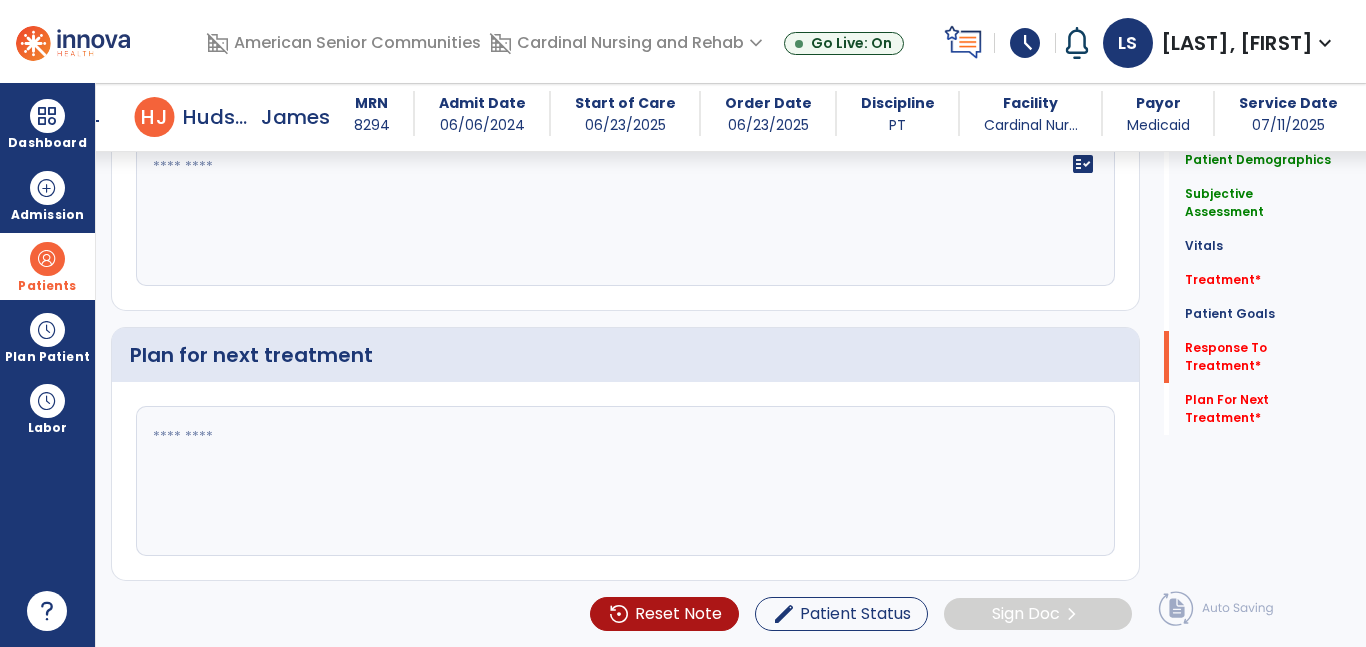 type on "**********" 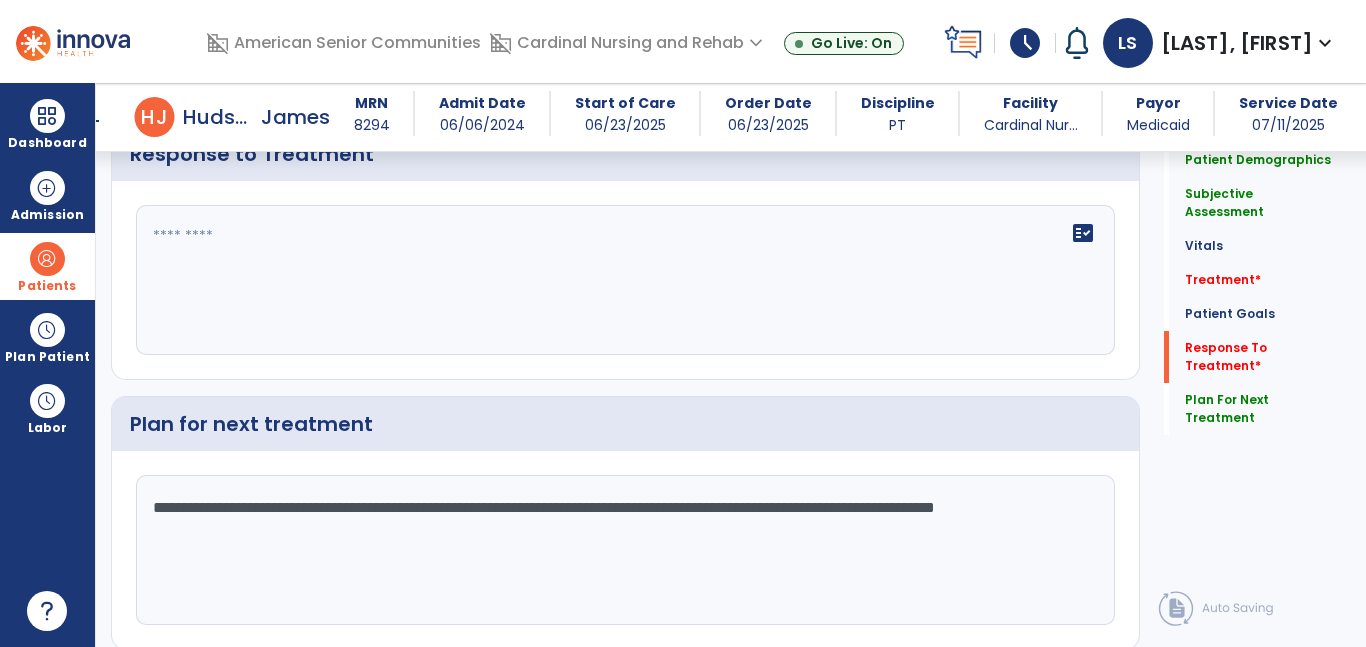scroll, scrollTop: 2579, scrollLeft: 0, axis: vertical 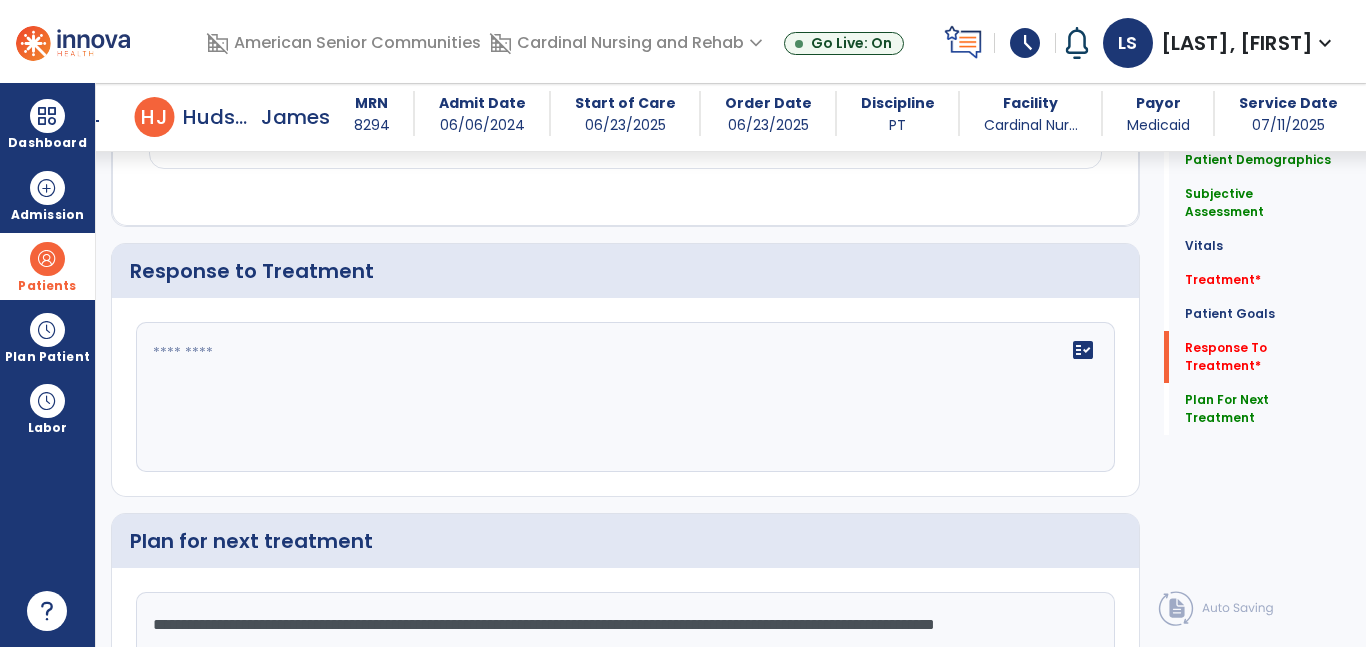 type on "**********" 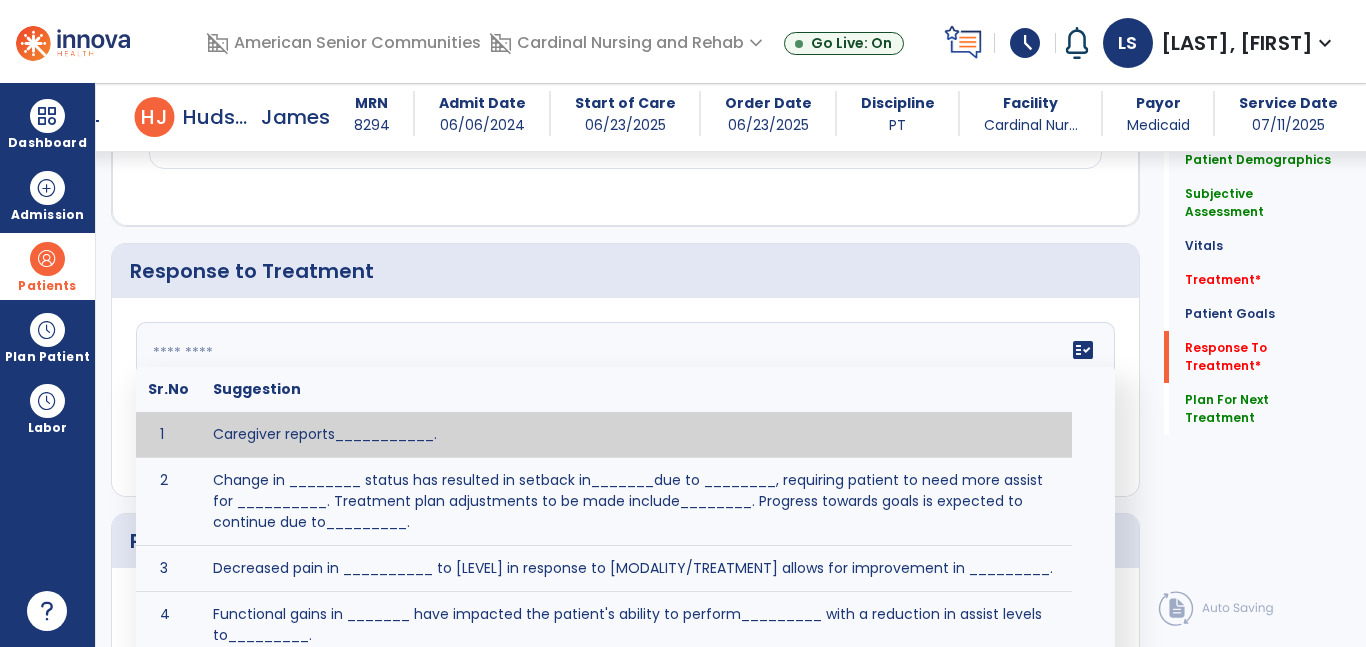 click on "fact_check  Sr.No Suggestion 1 Caregiver reports___________. 2 Change in ________ status has resulted in setback in_______due to ________, requiring patient to need more assist for __________.   Treatment plan adjustments to be made include________.  Progress towards goals is expected to continue due to_________. 3 Decreased pain in __________ to [LEVEL] in response to [MODALITY/TREATMENT] allows for improvement in _________. 4 Functional gains in _______ have impacted the patient's ability to perform_________ with a reduction in assist levels to_________. 5 Functional progress this week has been significant due to__________. 6 Gains in ________ have improved the patient's ability to perform ______with decreased levels of assist to___________. 7 Improvement in ________allows patient to tolerate higher levels of challenges in_________. 8 Pain in [AREA] has decreased to [LEVEL] in response to [TREATMENT/MODALITY], allowing fore ease in completing__________. 9 10 11 12 13 14 15 16 17 18 19 20 21" 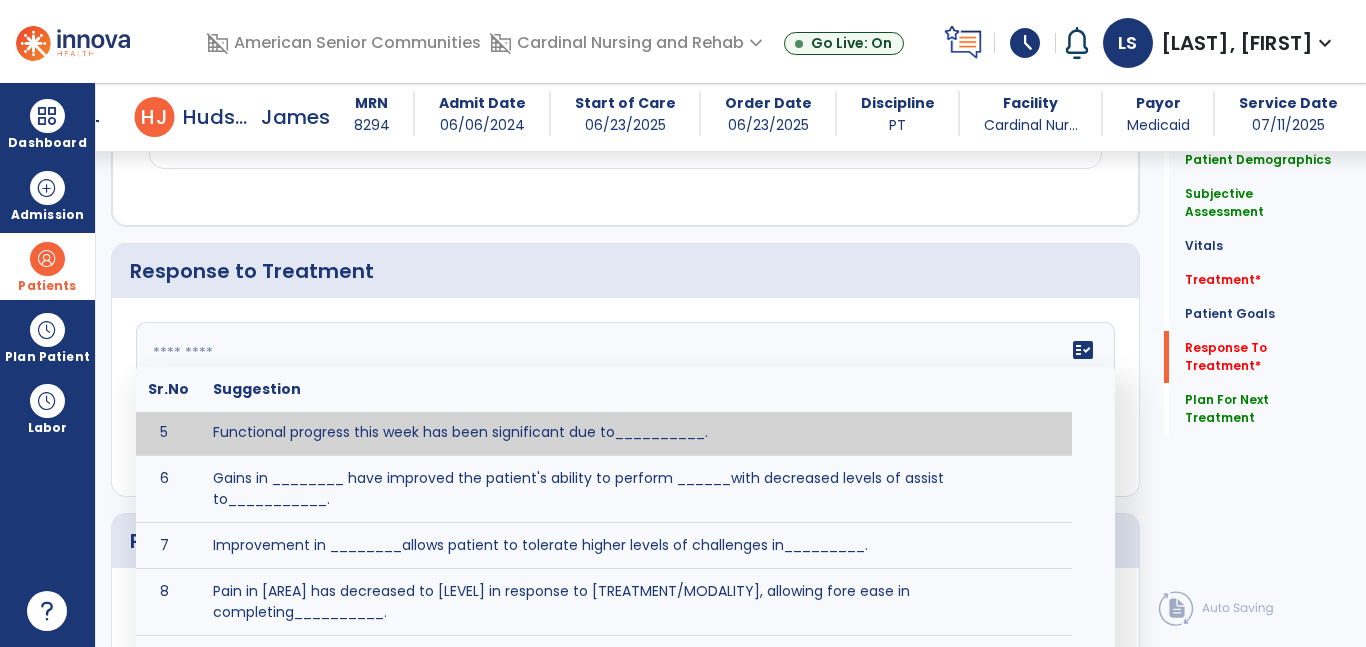 scroll, scrollTop: 239, scrollLeft: 0, axis: vertical 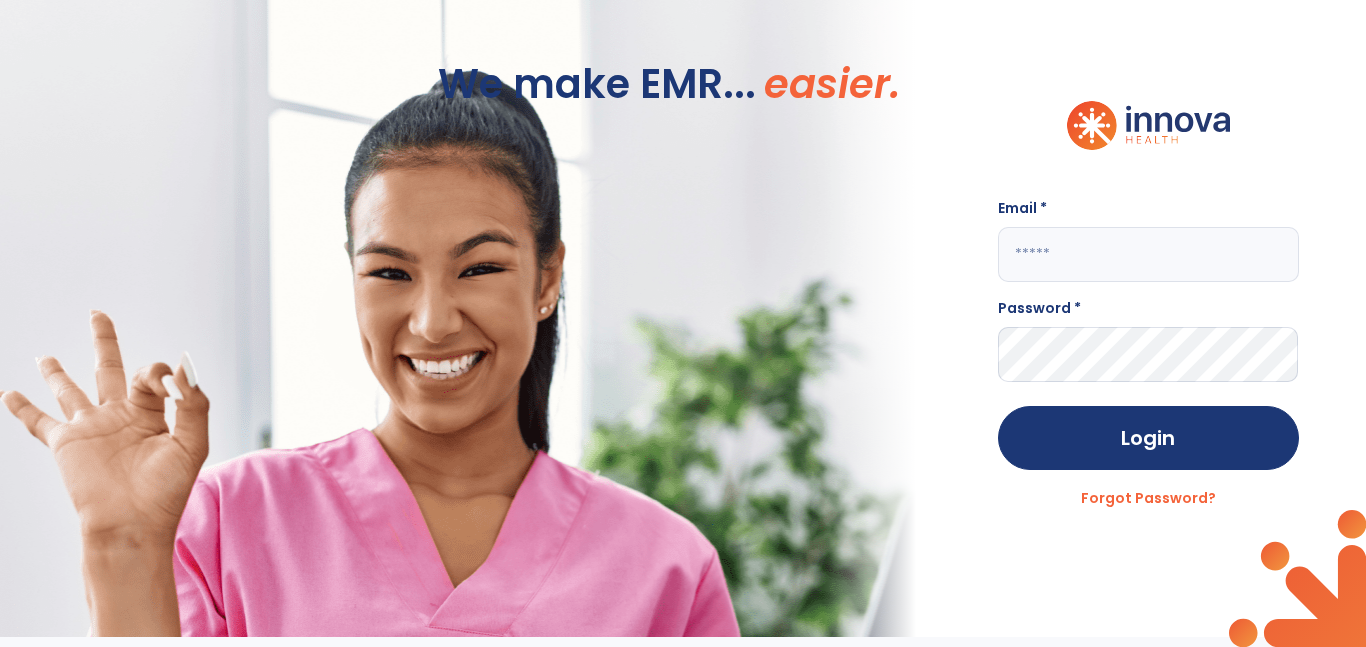 click 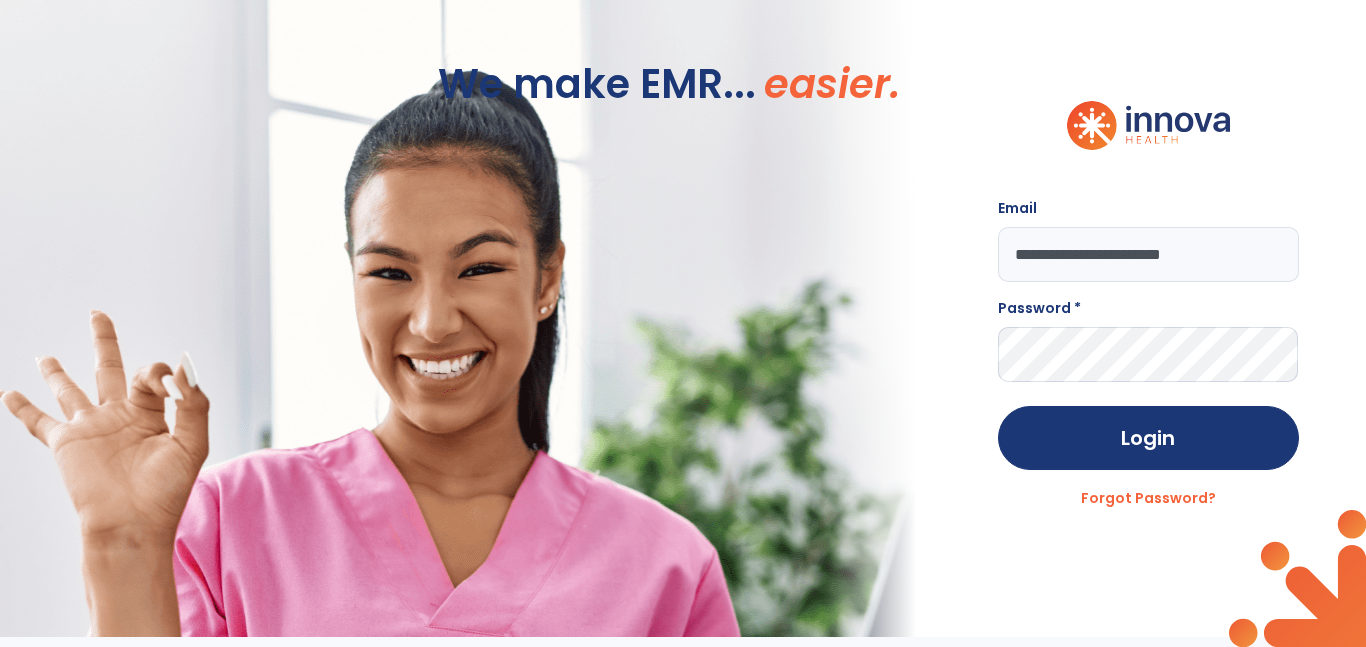 type on "**********" 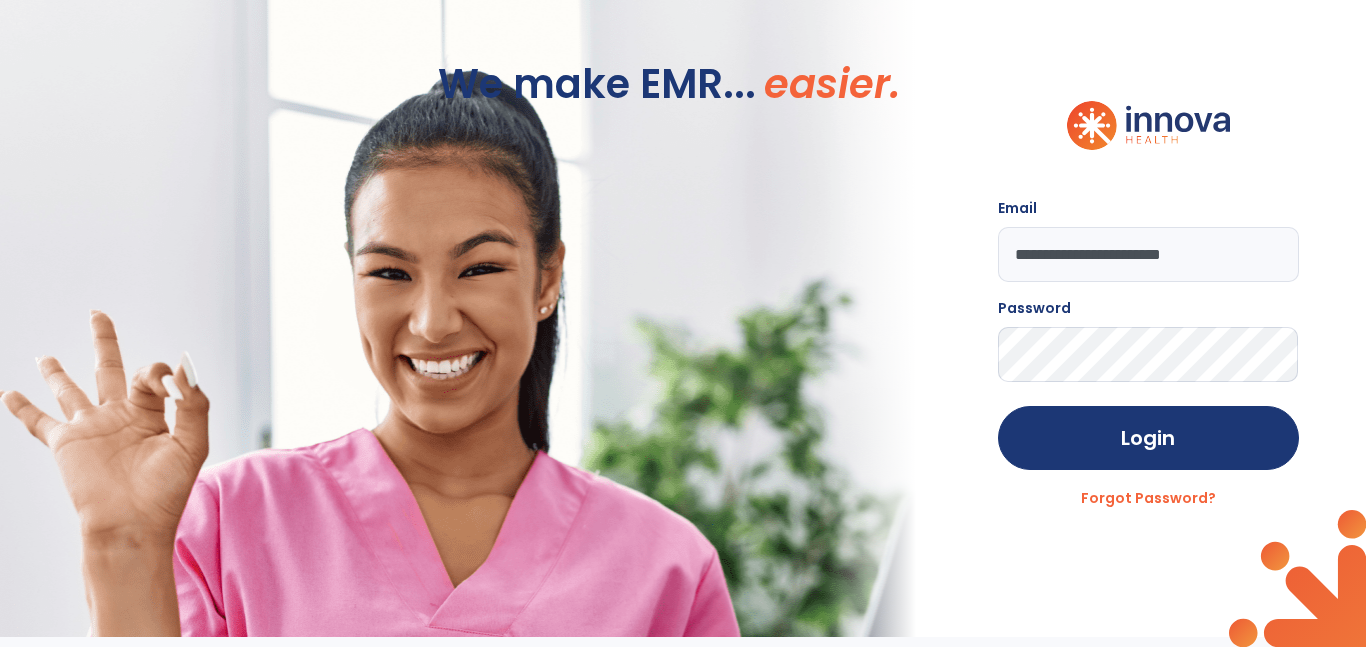 click on "Login" 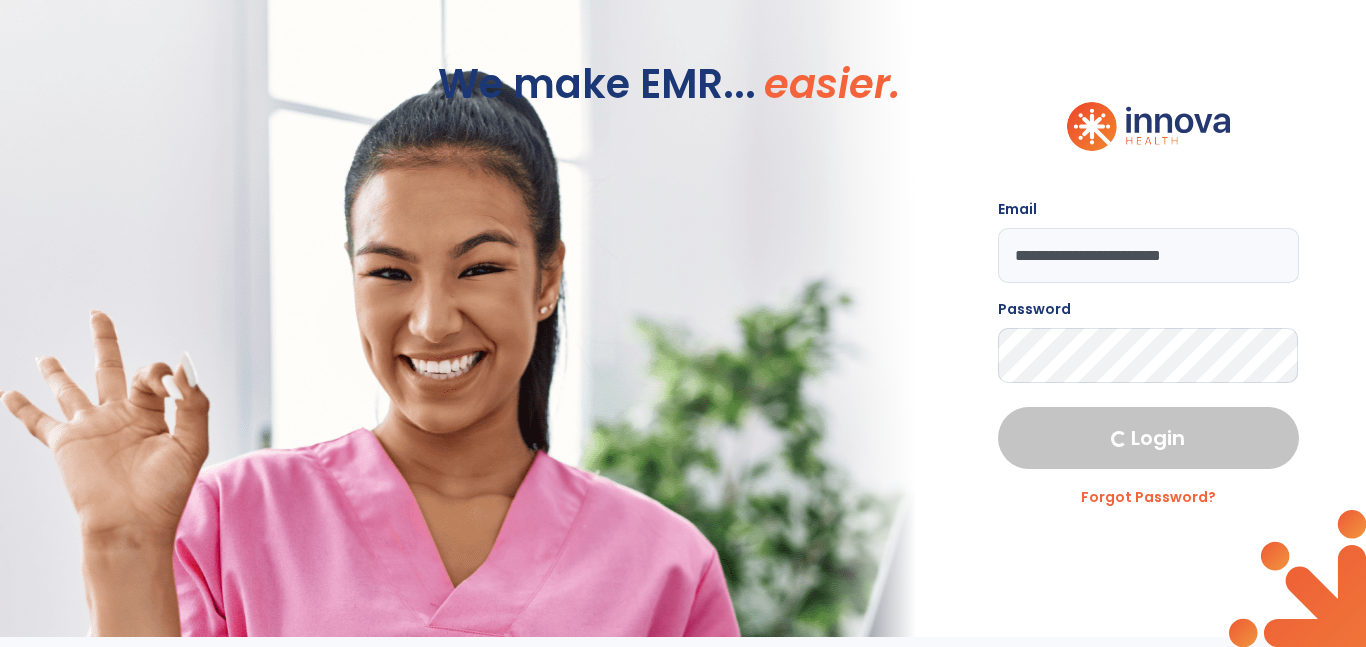 select on "****" 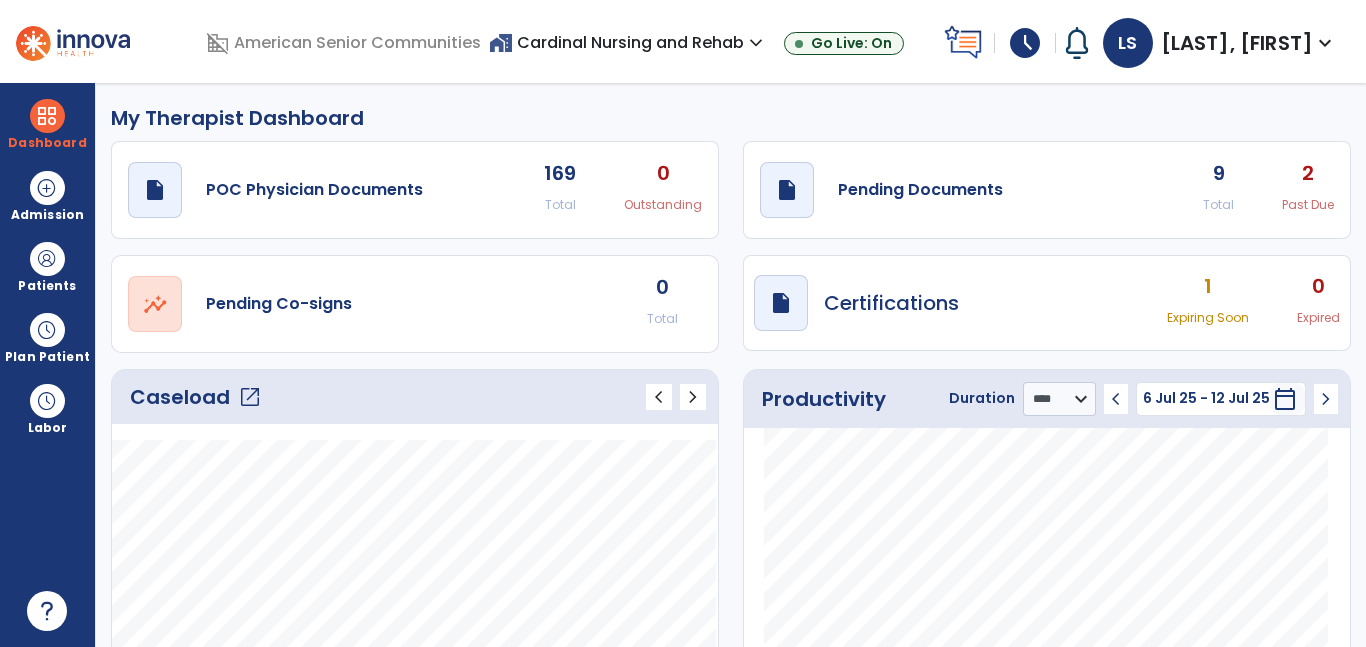click on "open_in_new" 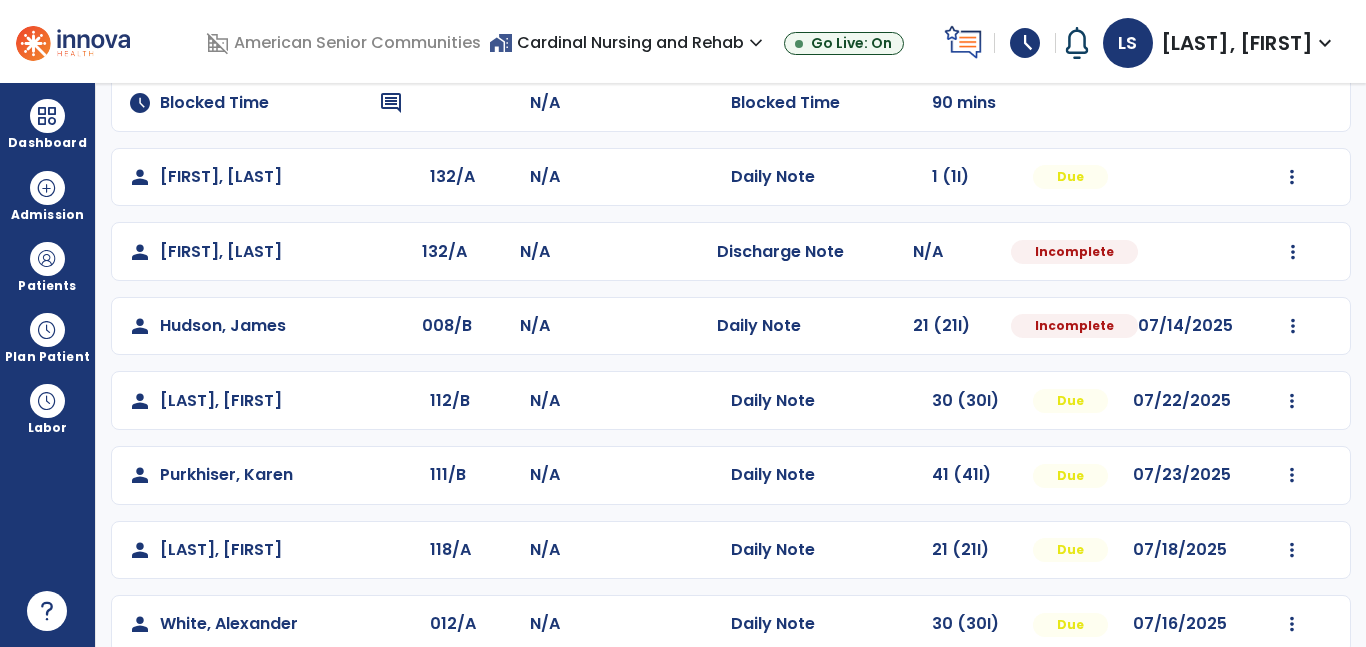 scroll, scrollTop: 245, scrollLeft: 0, axis: vertical 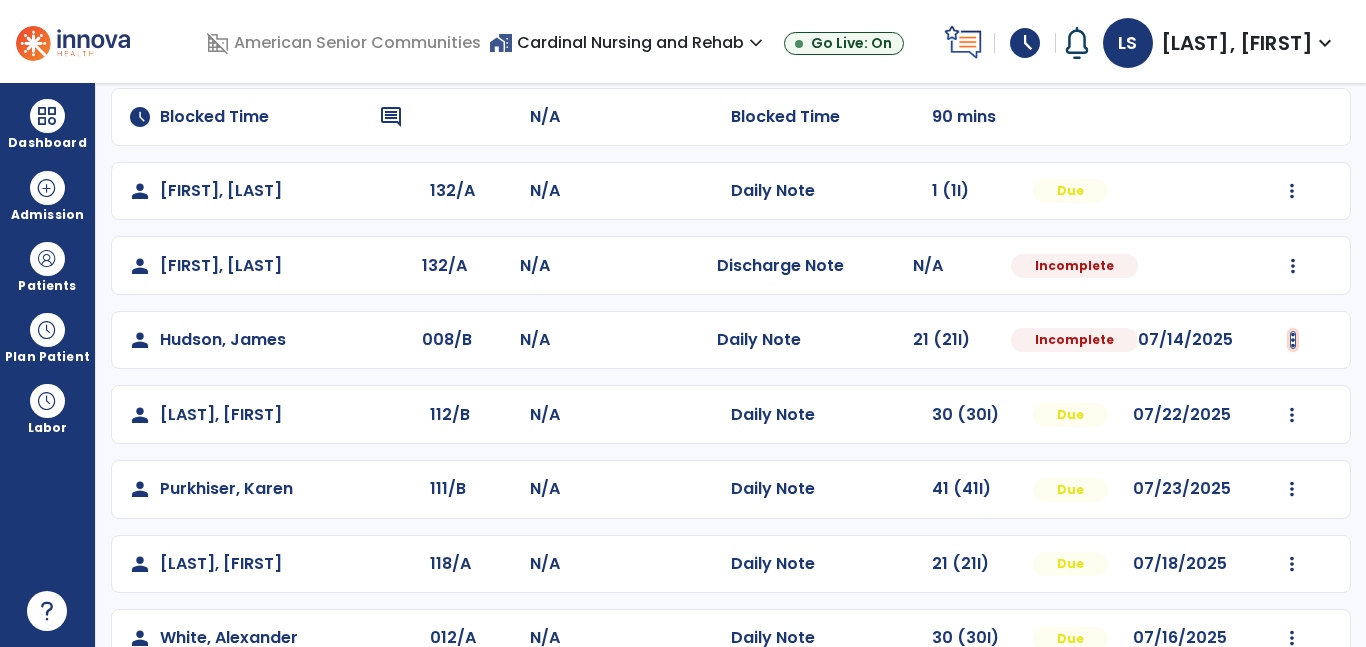 click at bounding box center [1292, 191] 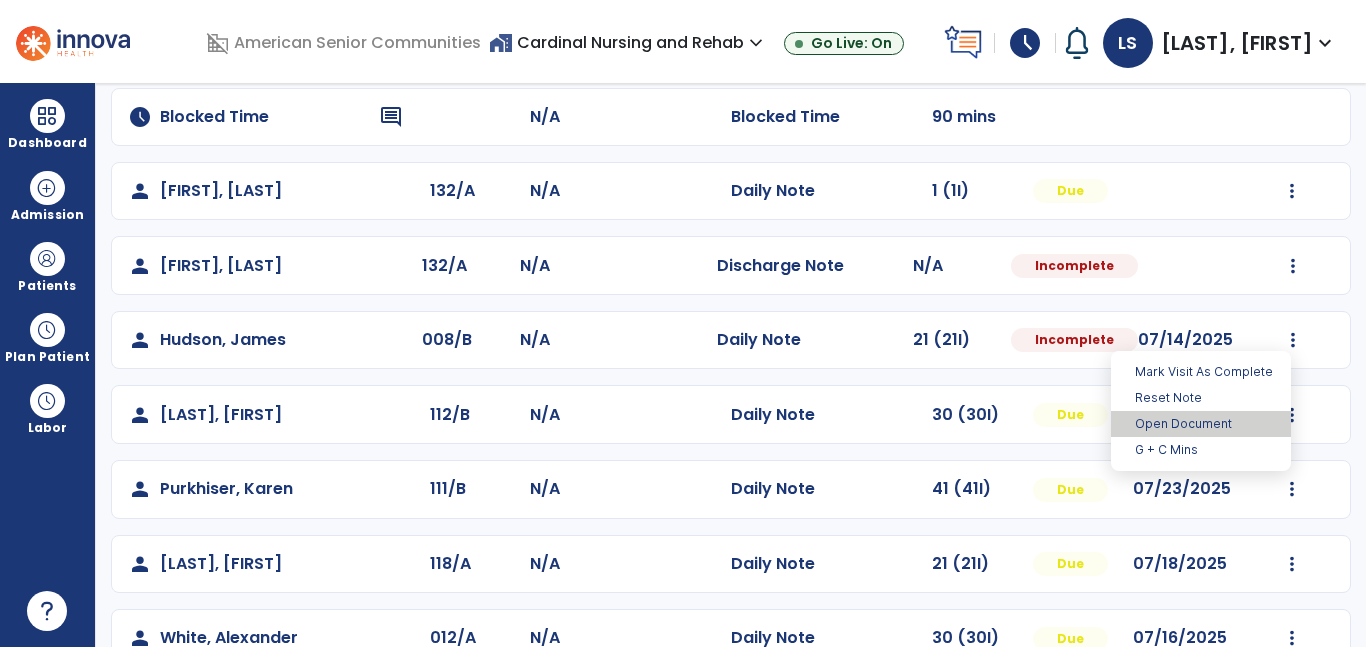 click on "Open Document" at bounding box center [1201, 424] 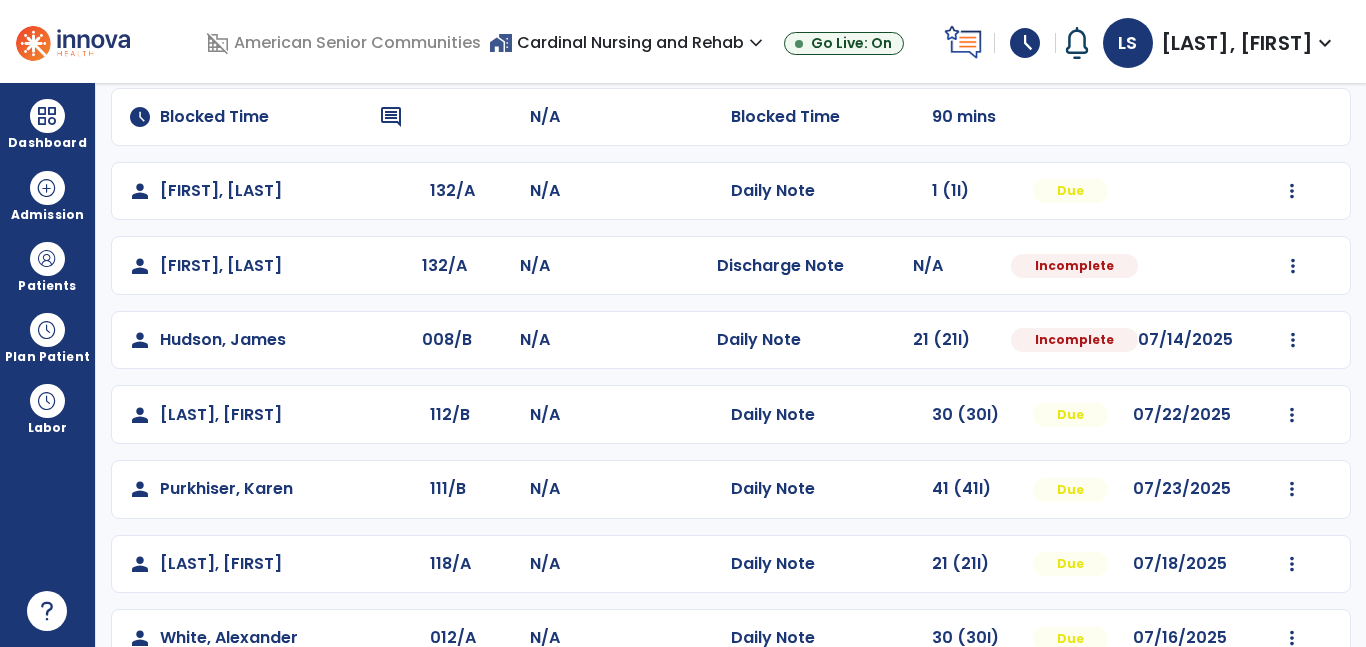 select on "*" 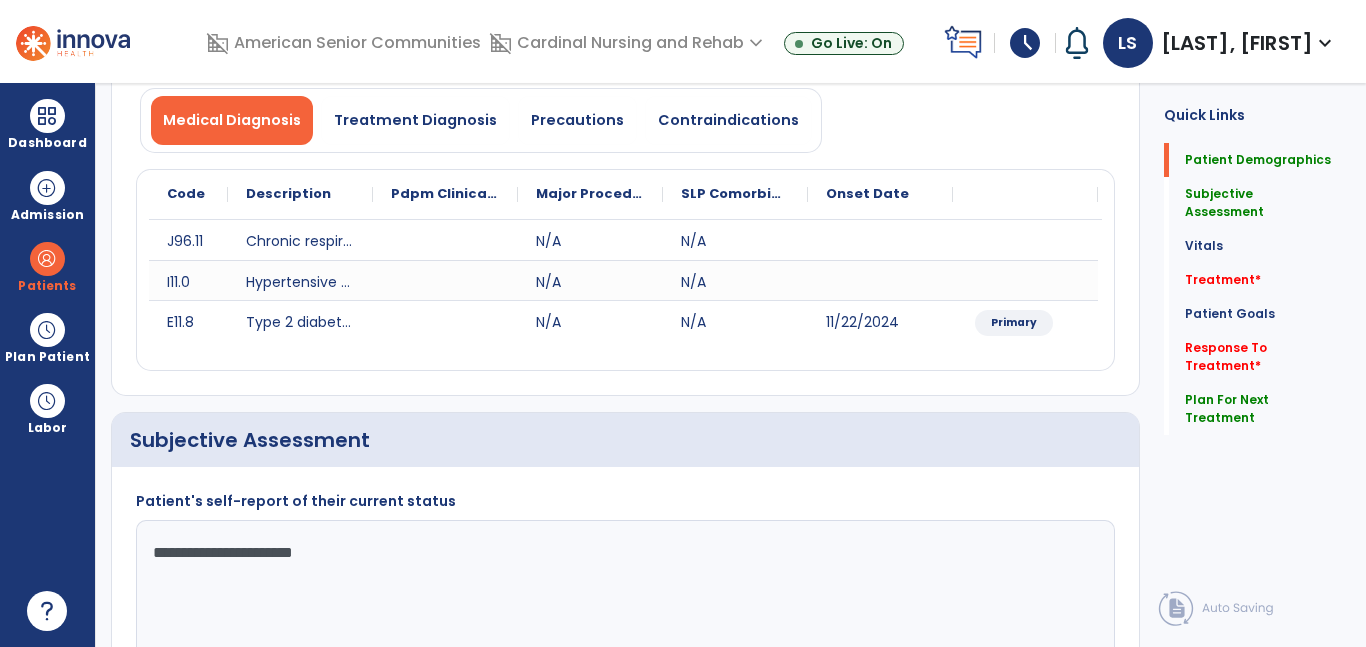 click on "**********" 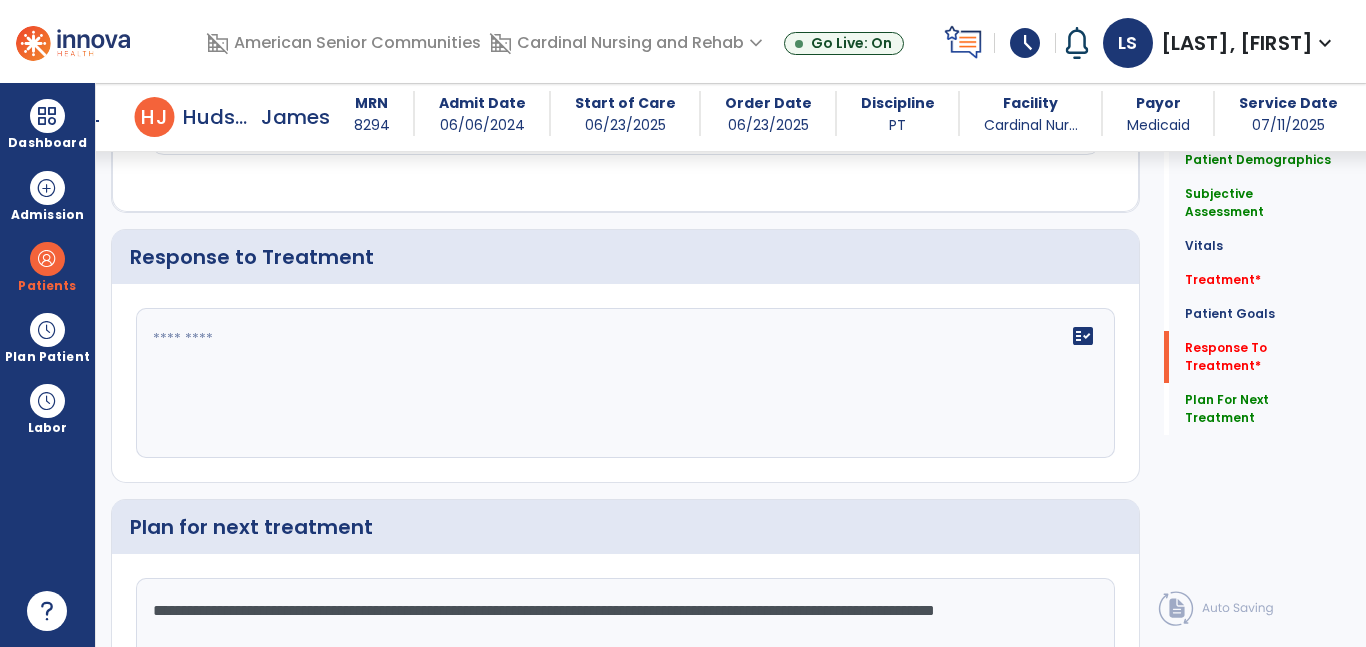 scroll, scrollTop: 2594, scrollLeft: 0, axis: vertical 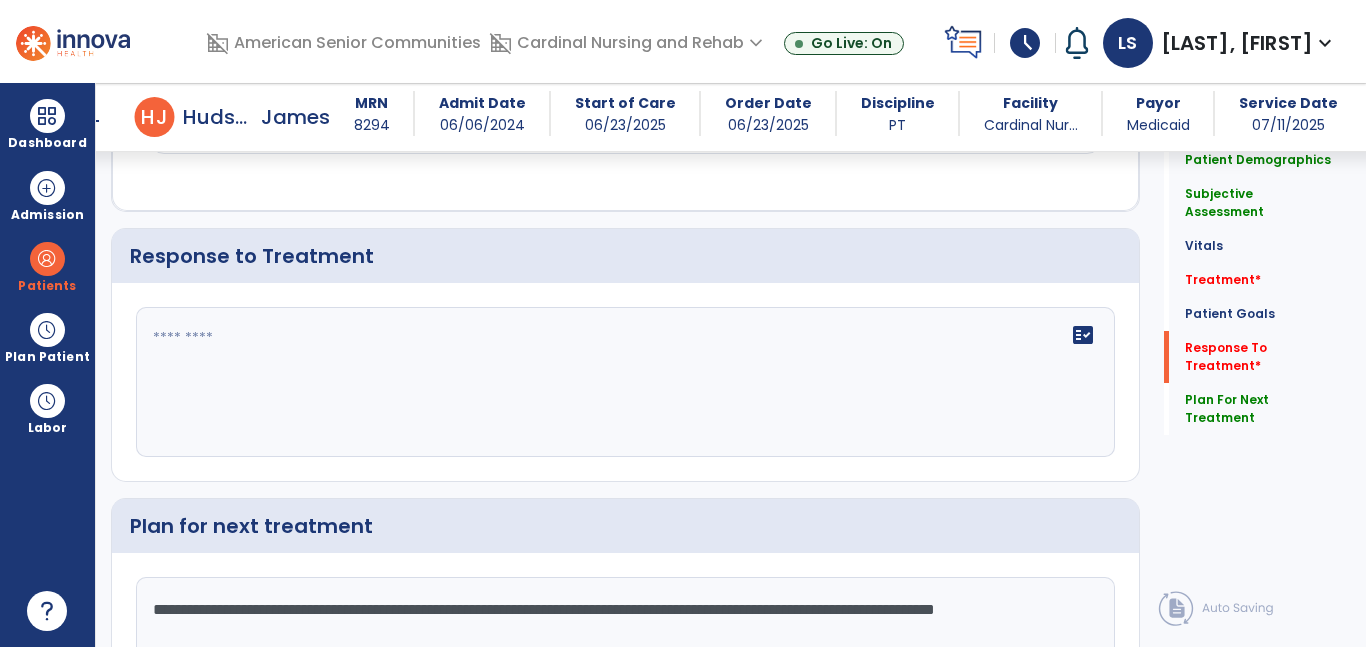 type on "**********" 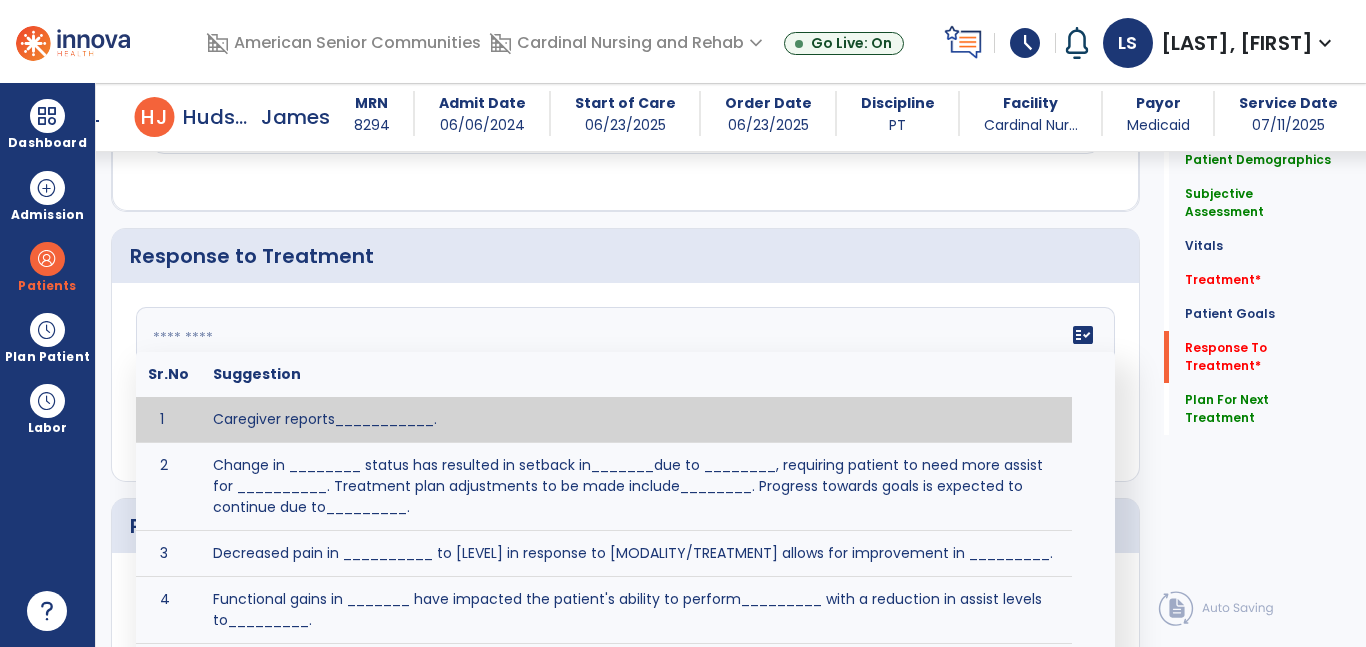 click 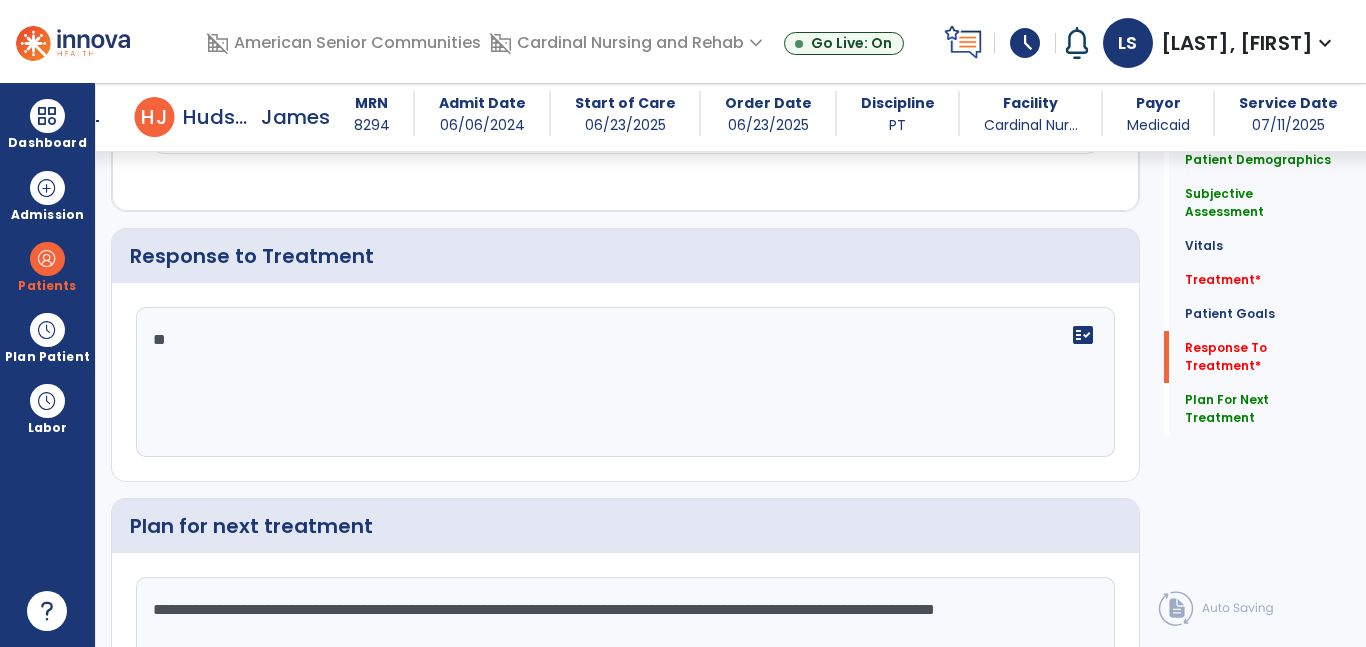 type on "*" 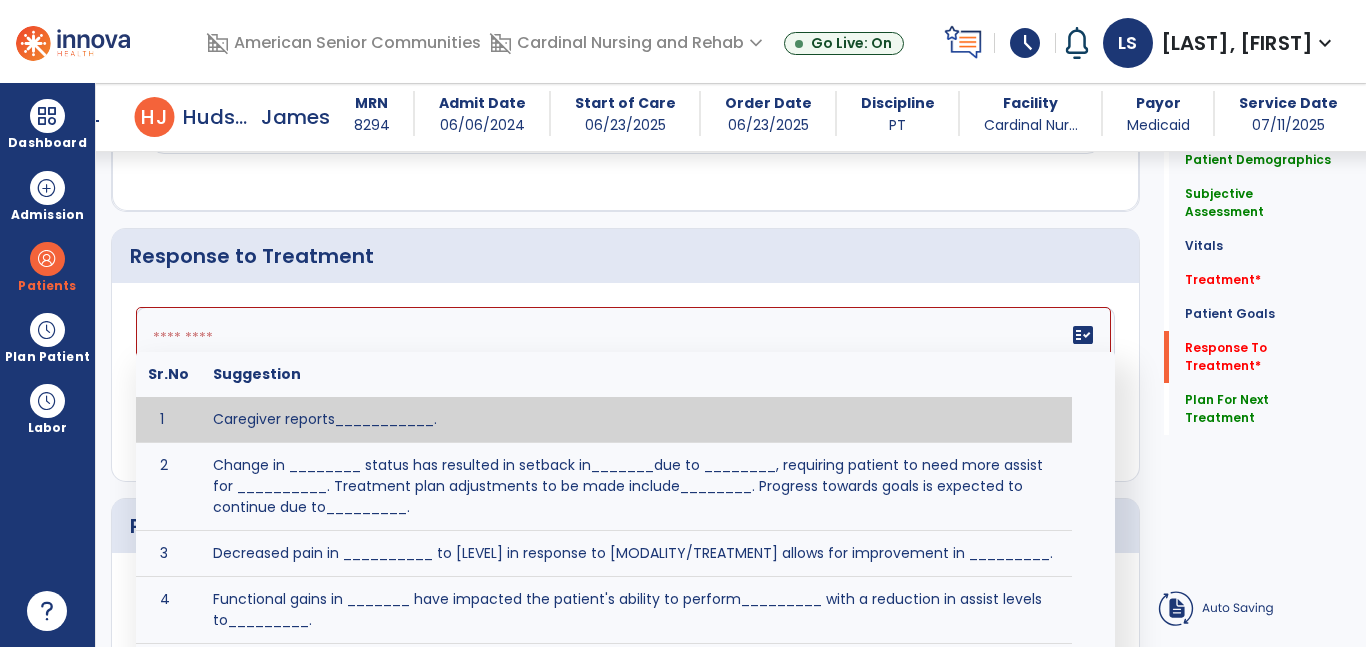 type on "*" 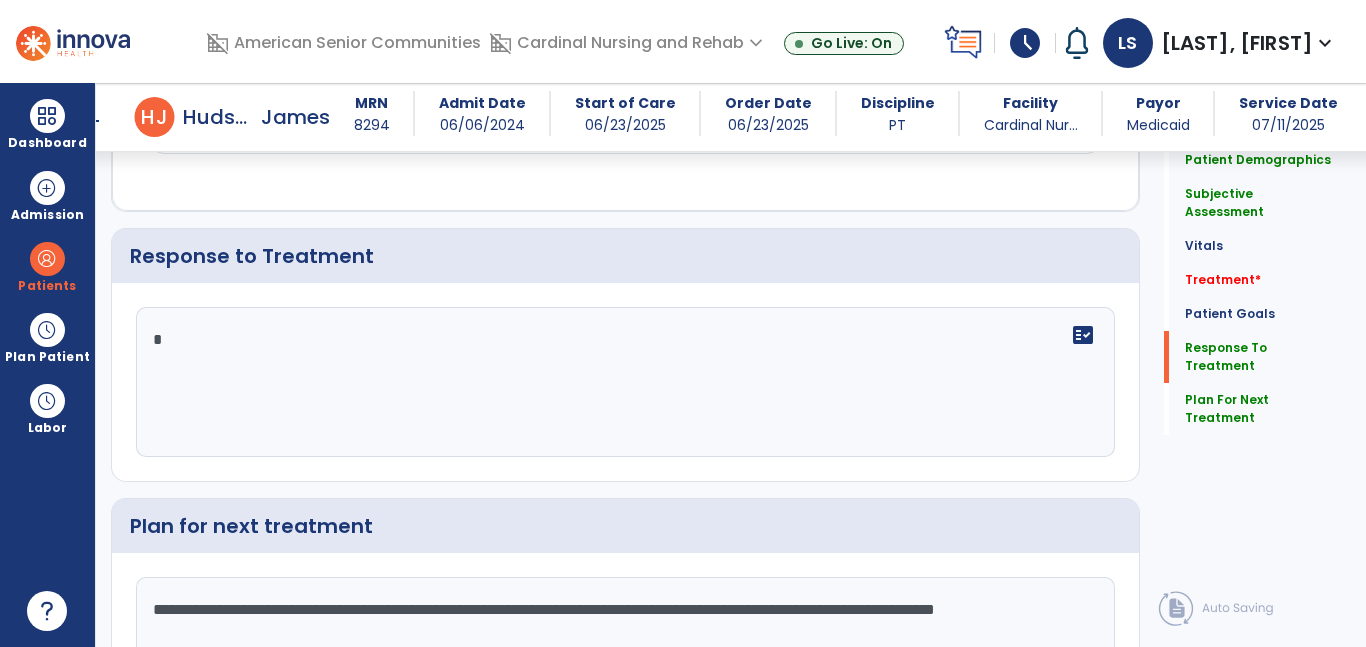 type on "*" 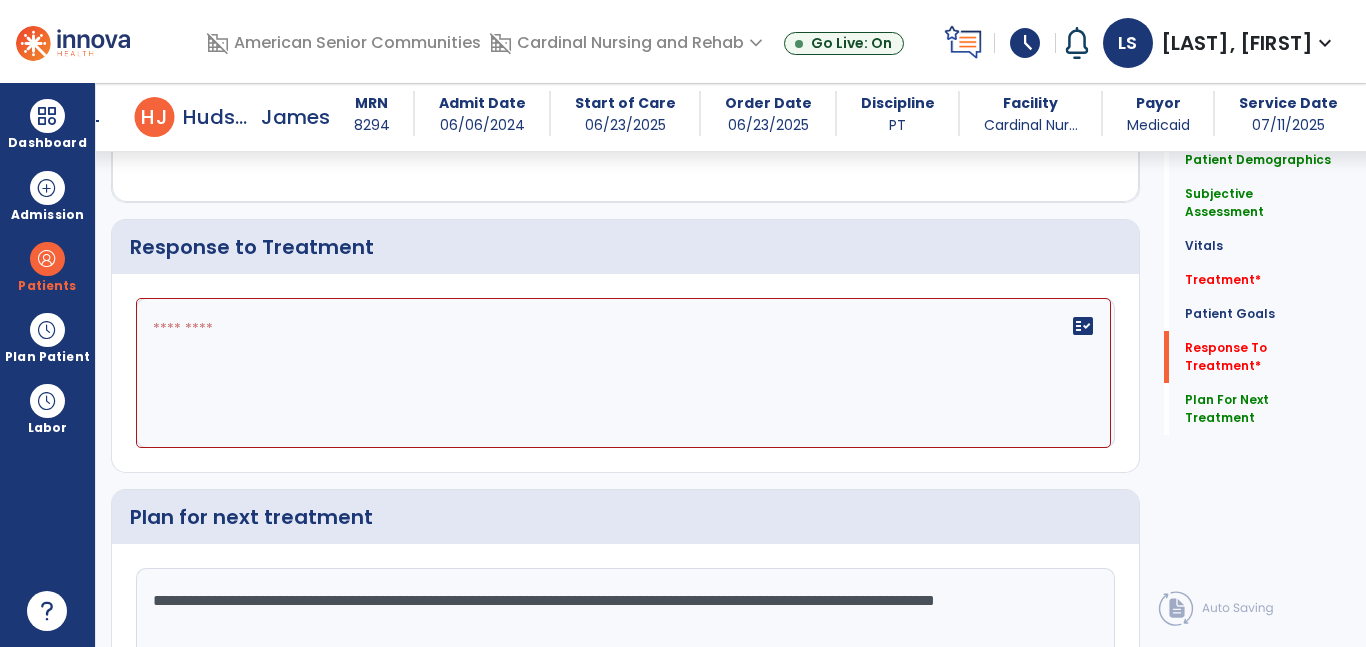 scroll, scrollTop: 2614, scrollLeft: 0, axis: vertical 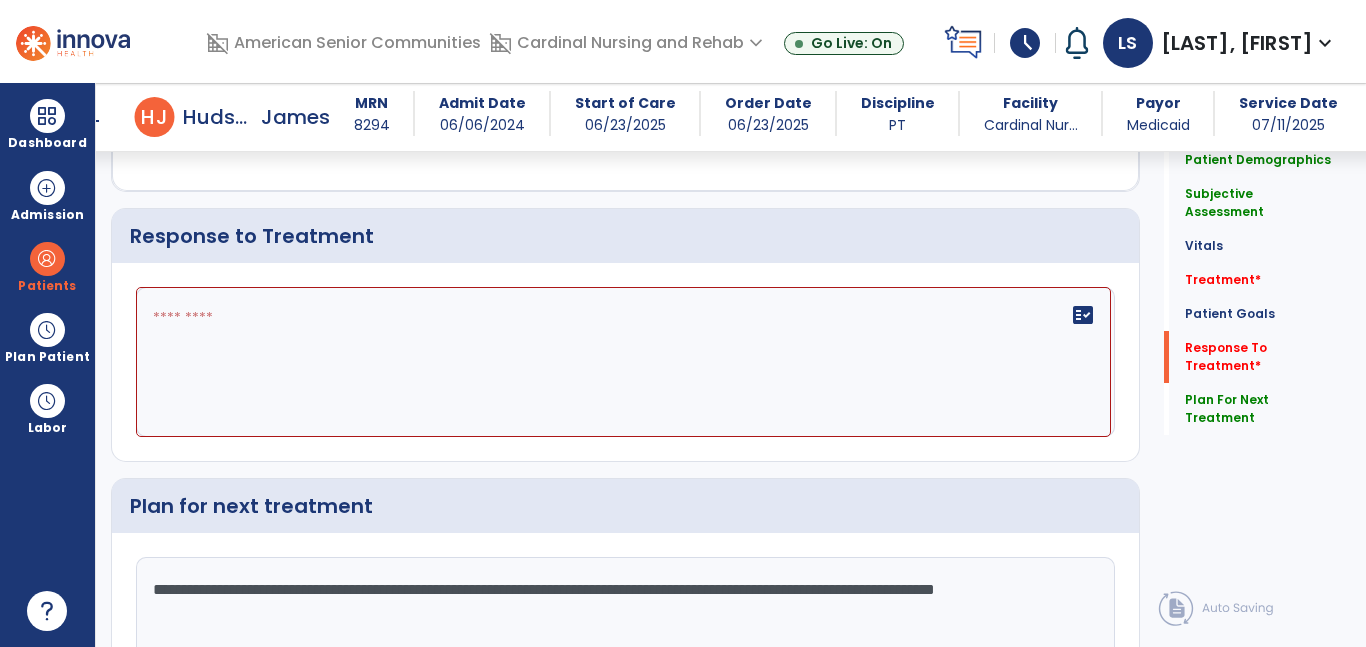 click on "fact_check" 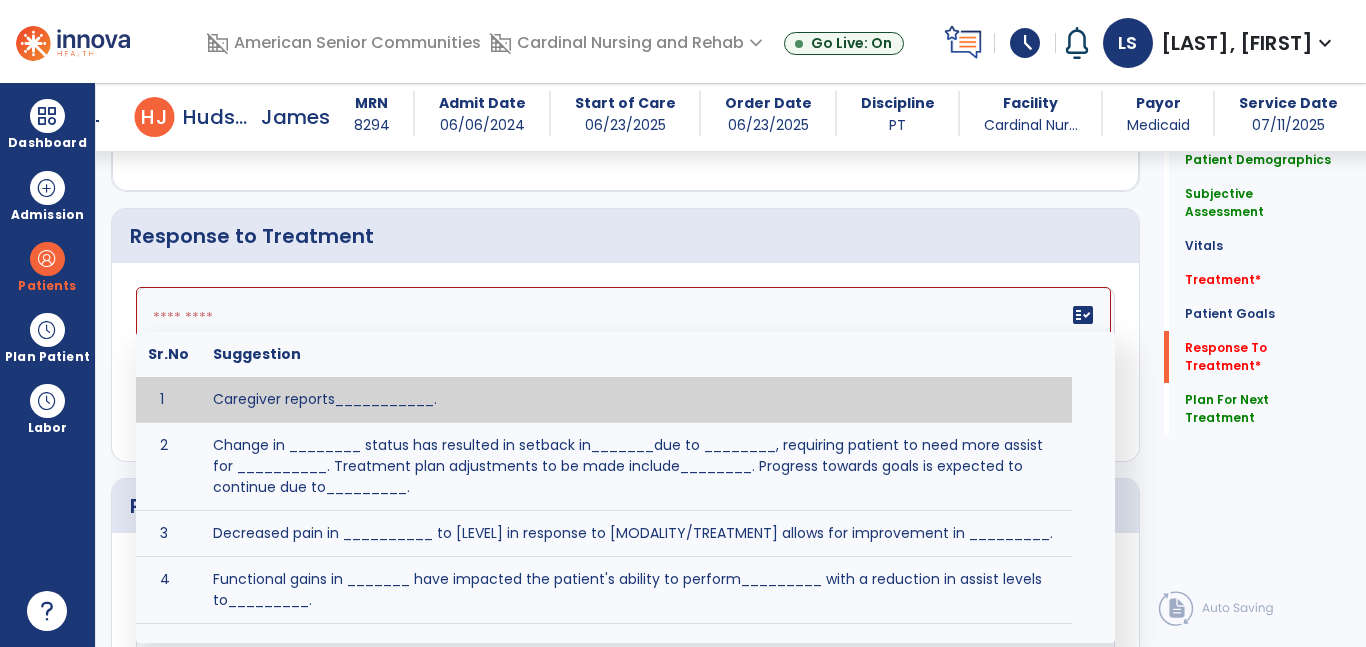 paste on "**********" 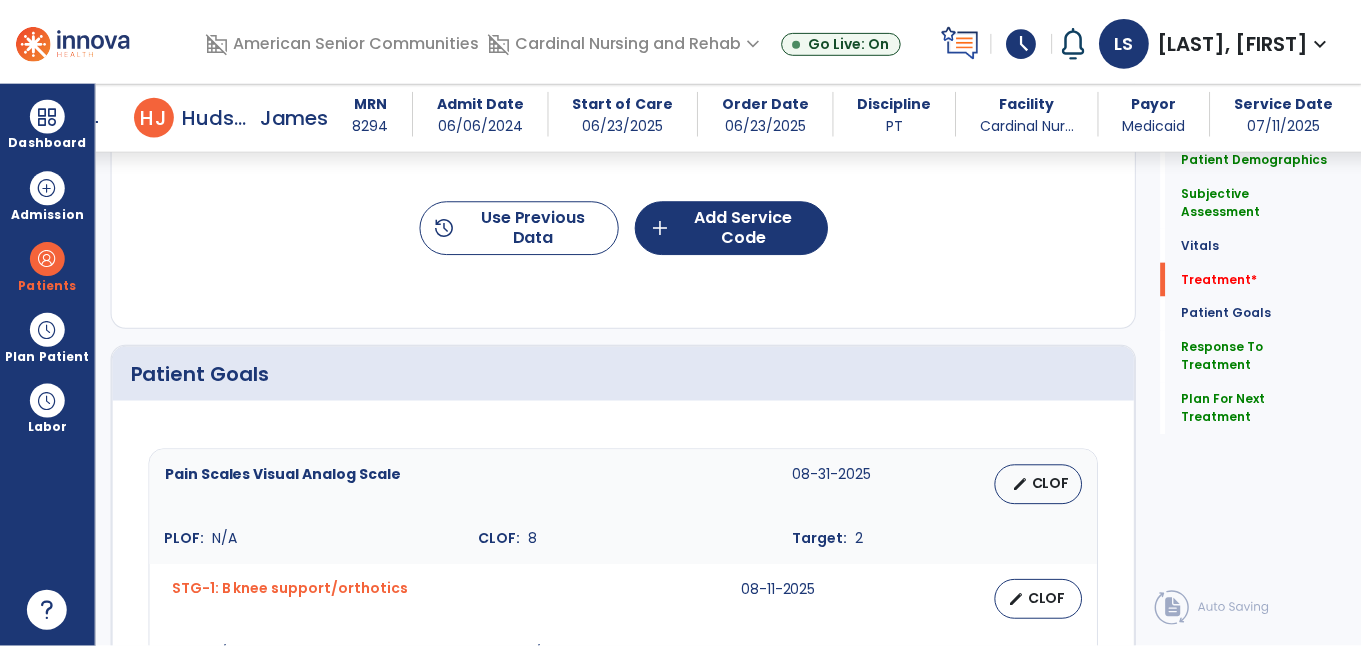 scroll, scrollTop: 1044, scrollLeft: 0, axis: vertical 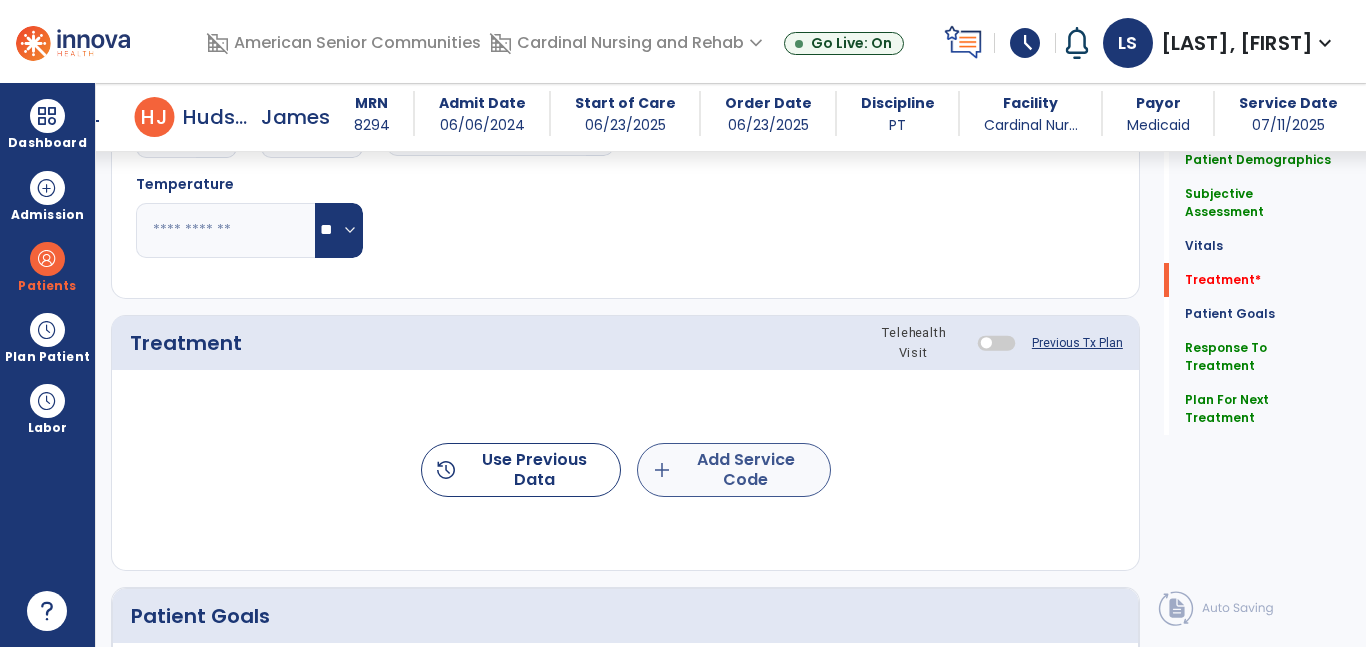 type on "**********" 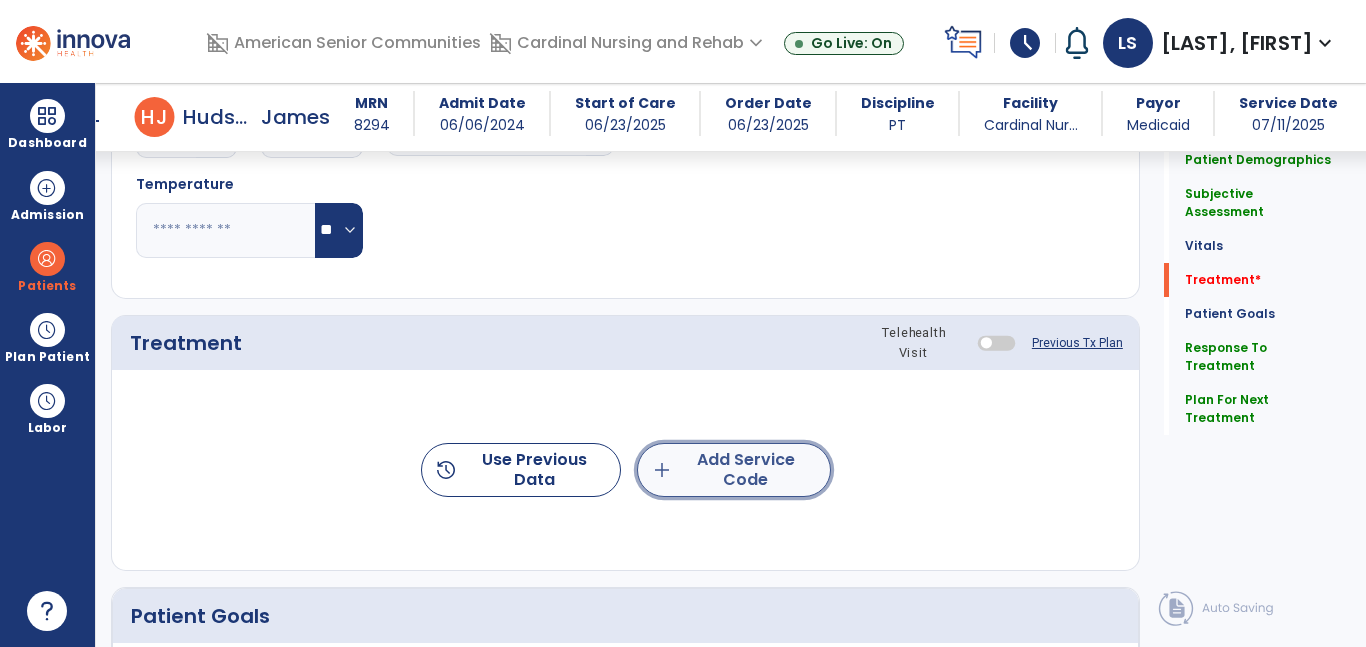click on "add  Add Service Code" 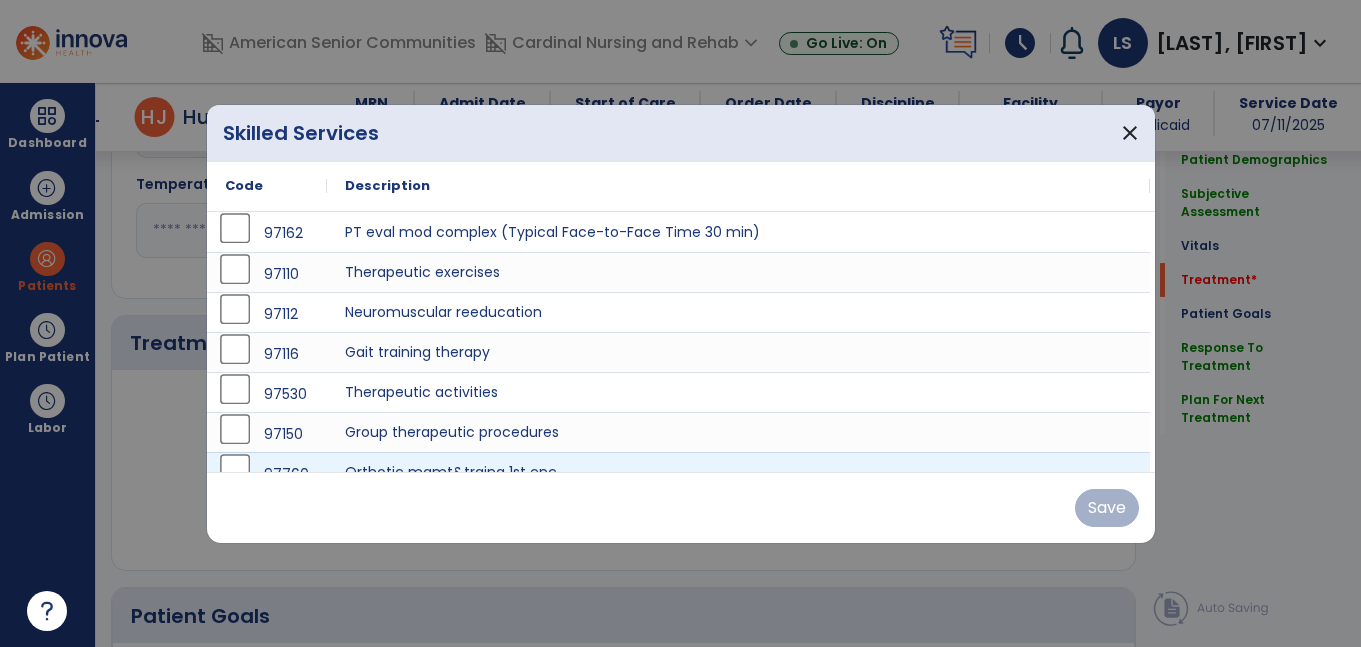 scroll, scrollTop: 1044, scrollLeft: 0, axis: vertical 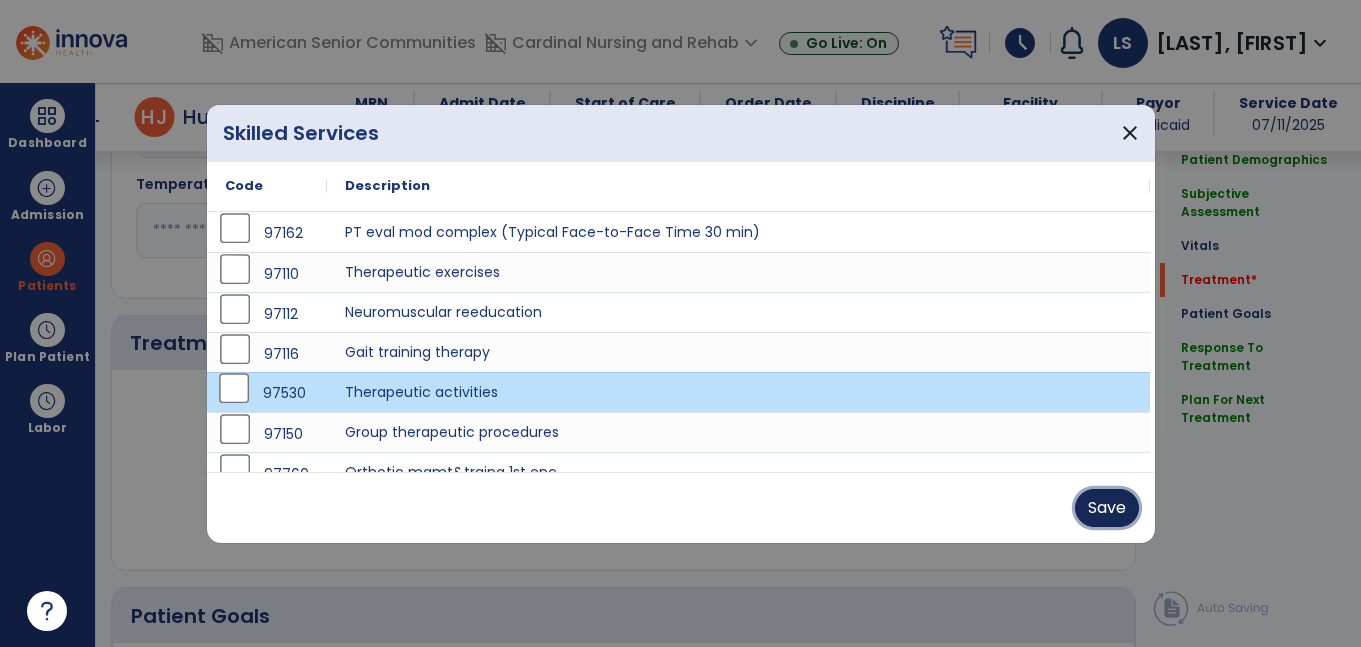 click on "Save" at bounding box center (1107, 508) 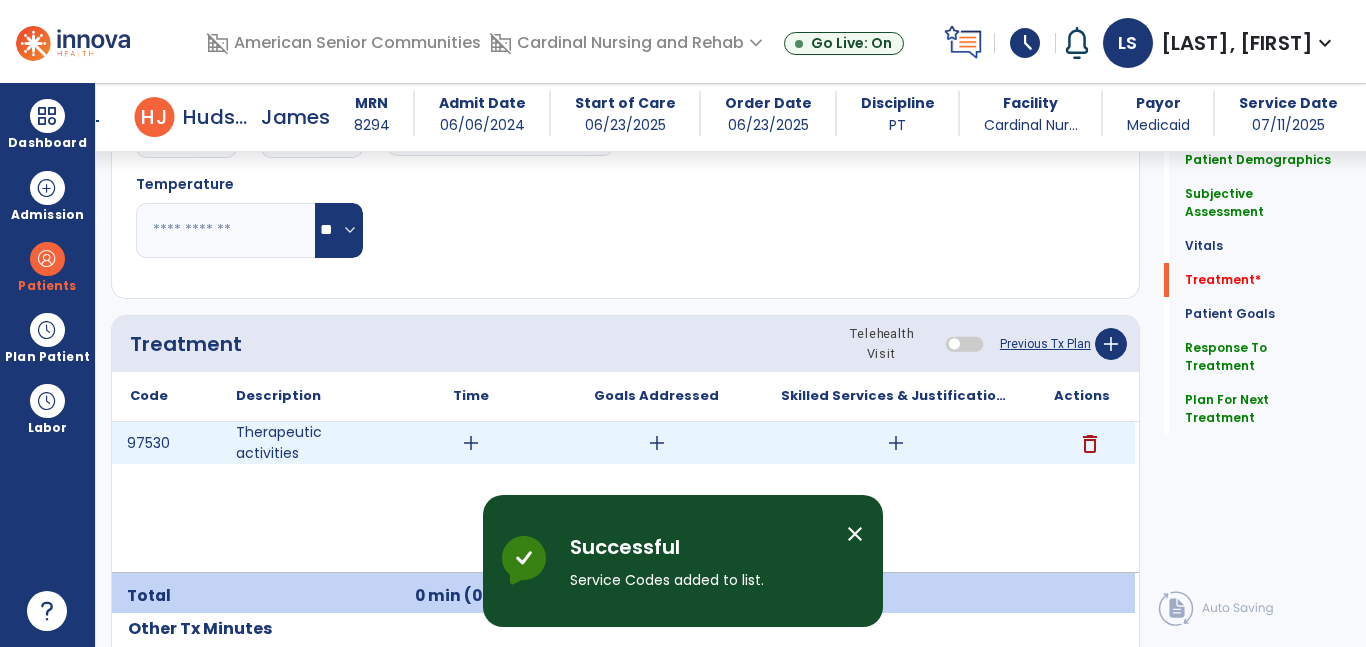 click on "add" at bounding box center (471, 443) 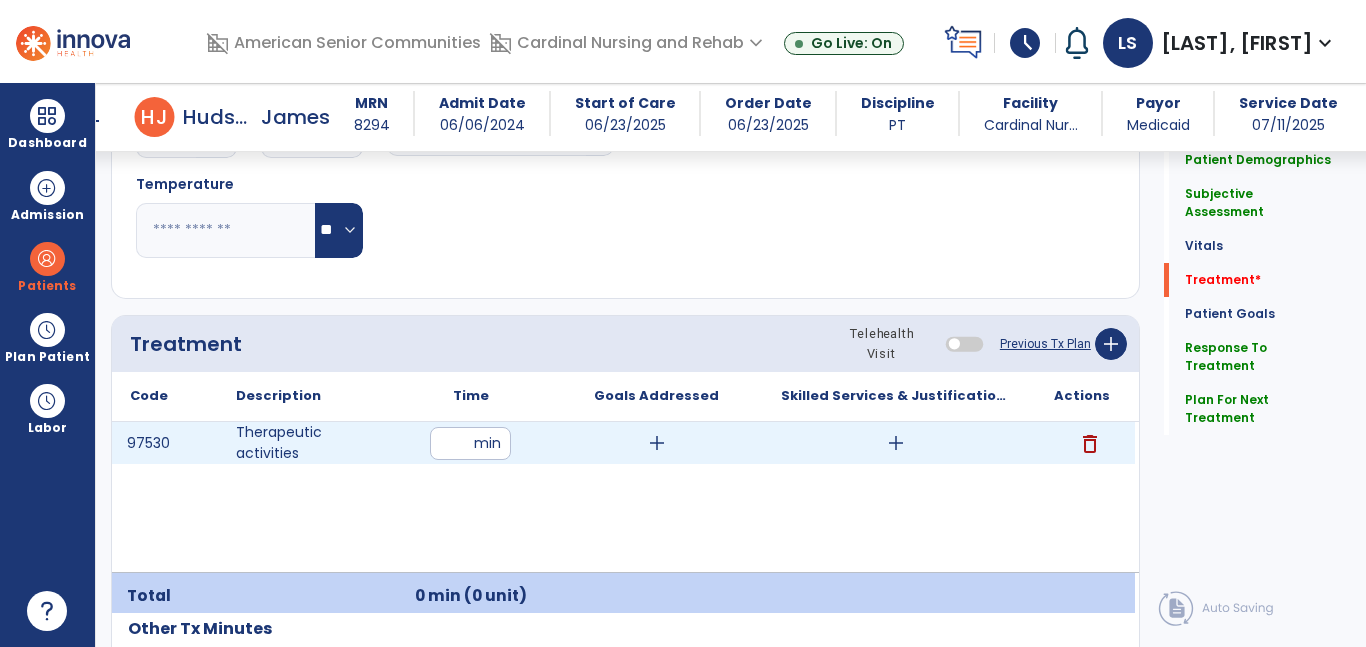 type on "**" 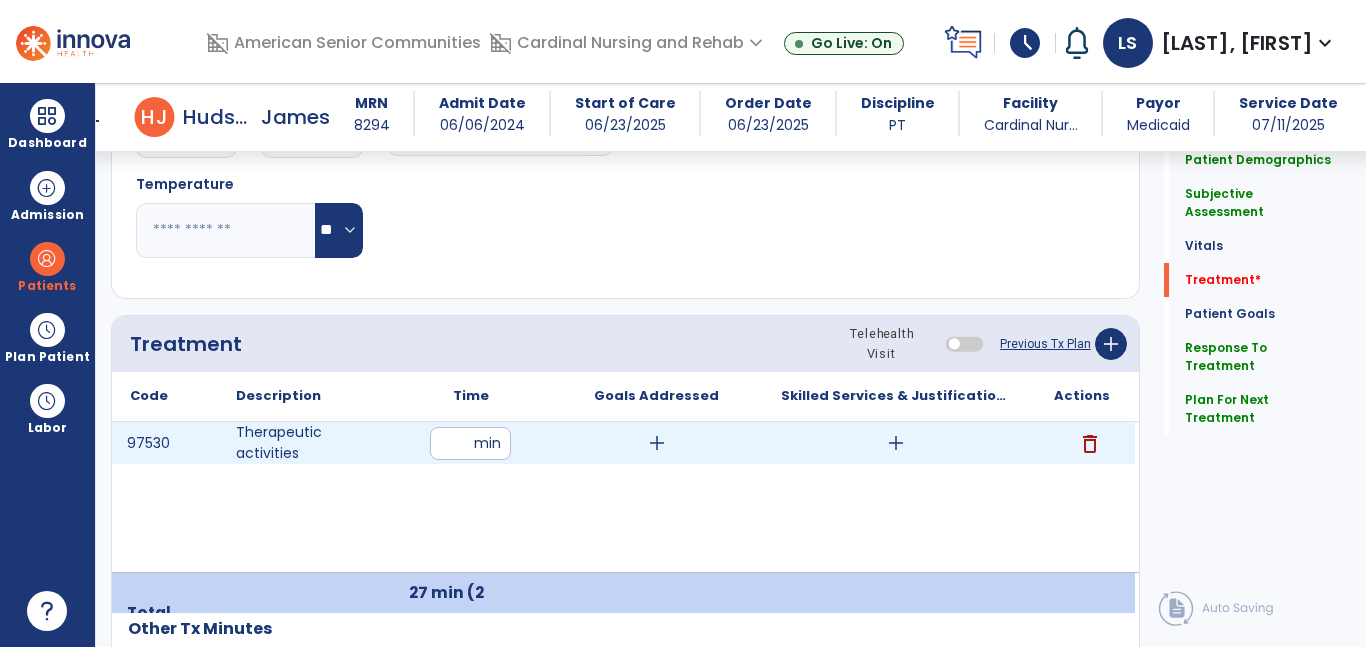 click on "add" at bounding box center [657, 443] 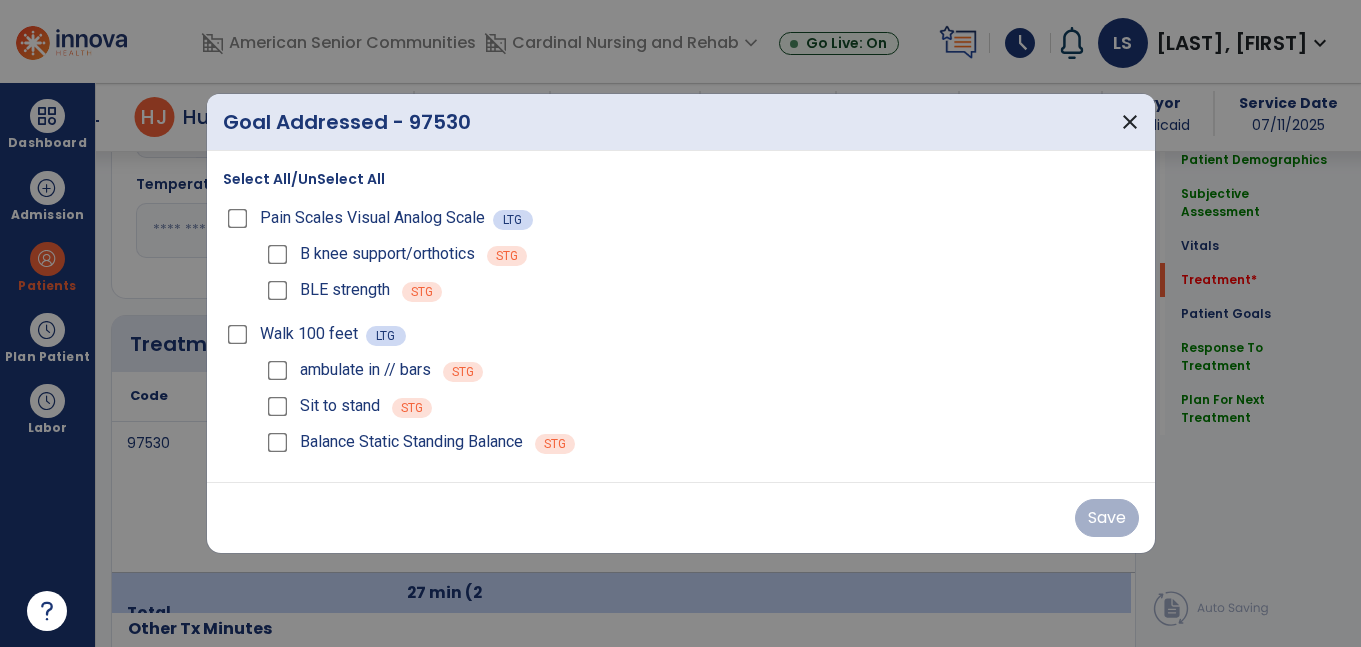 scroll, scrollTop: 1044, scrollLeft: 0, axis: vertical 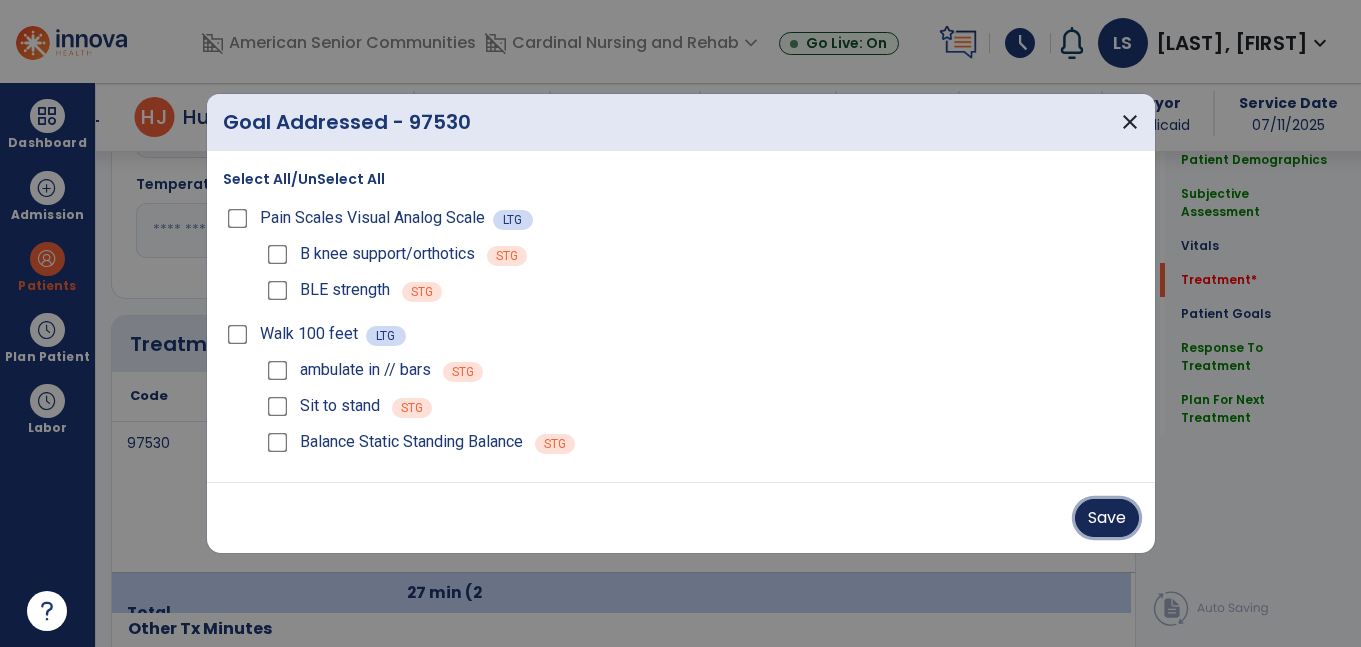 click on "Save" at bounding box center (1107, 518) 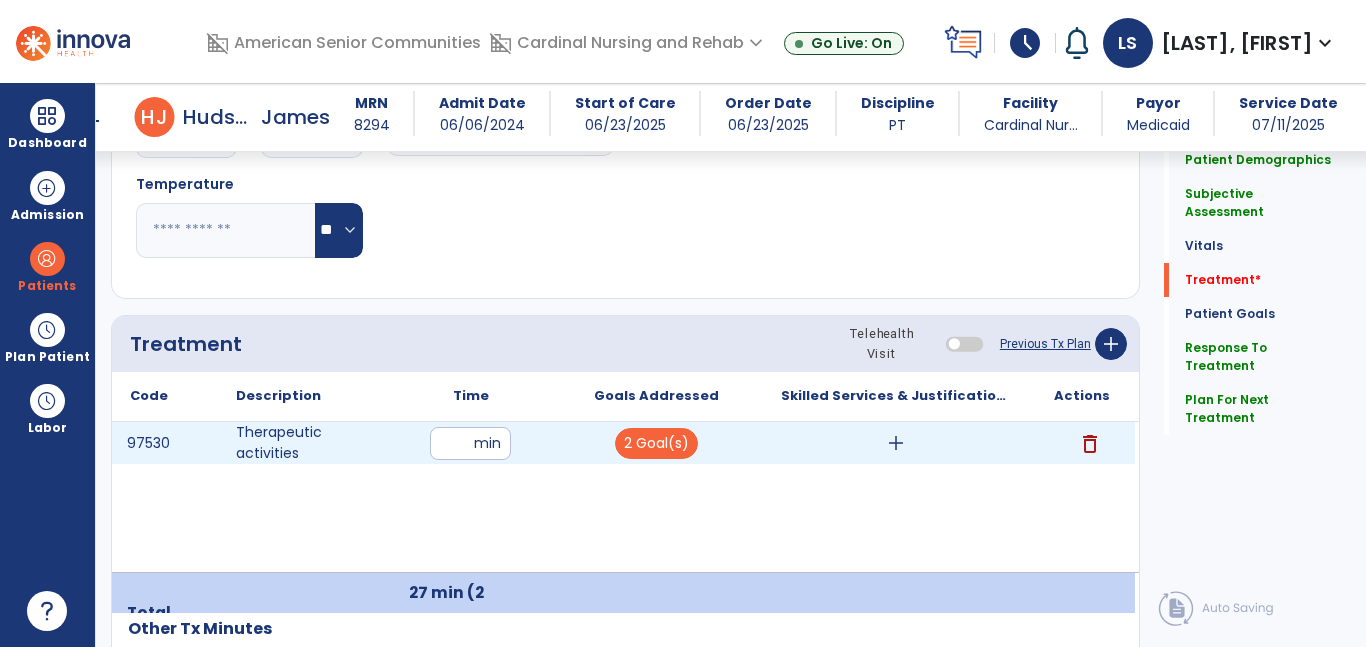 click on "add" at bounding box center (896, 443) 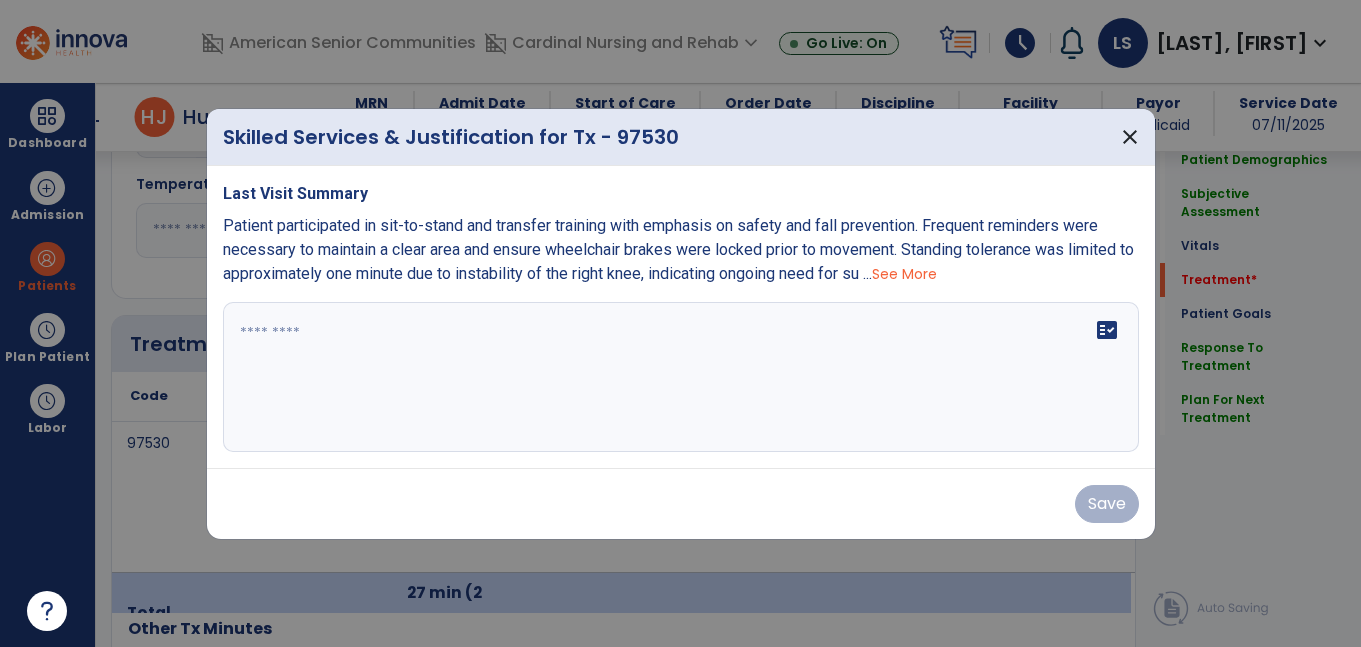 scroll, scrollTop: 1044, scrollLeft: 0, axis: vertical 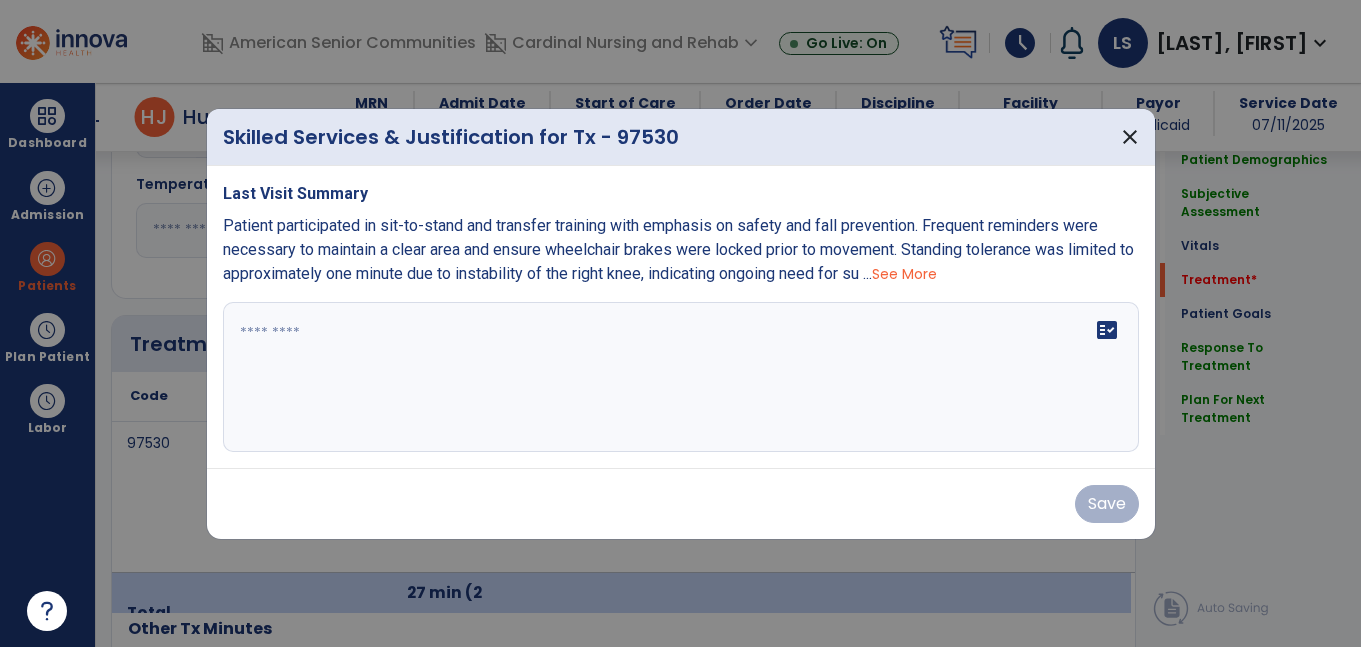 click on "fact_check" at bounding box center [681, 377] 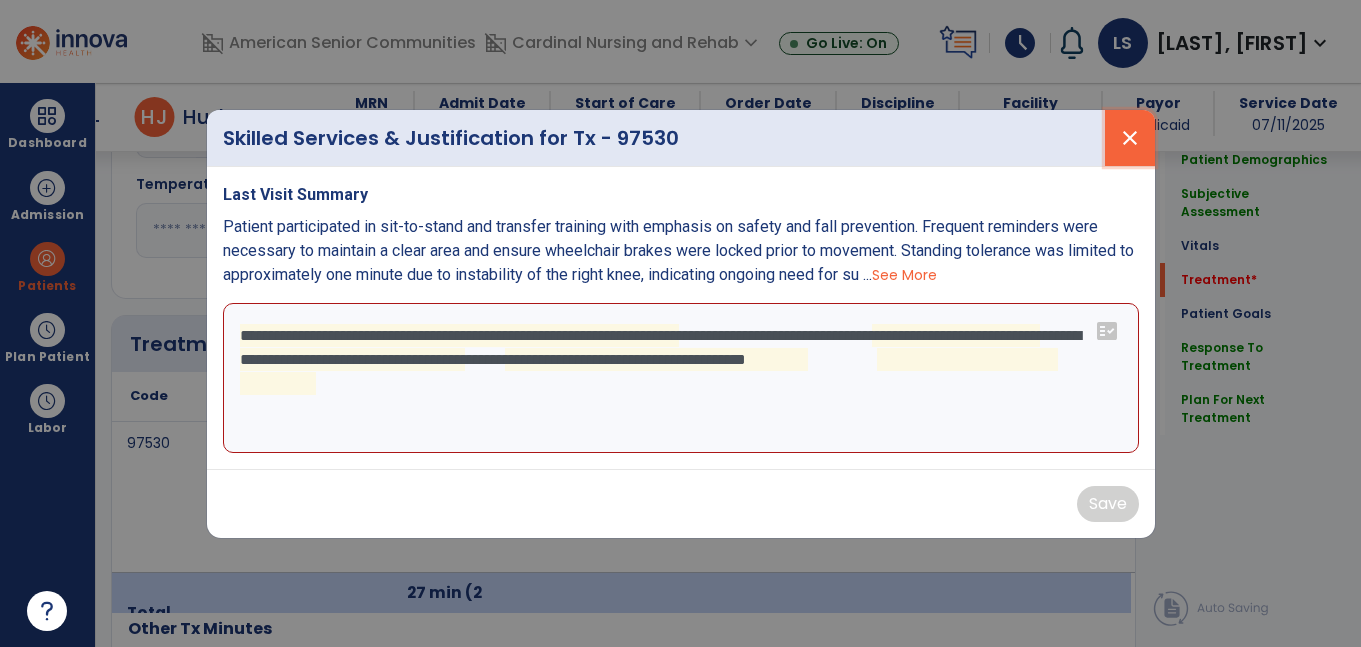 click on "close" at bounding box center (1130, 138) 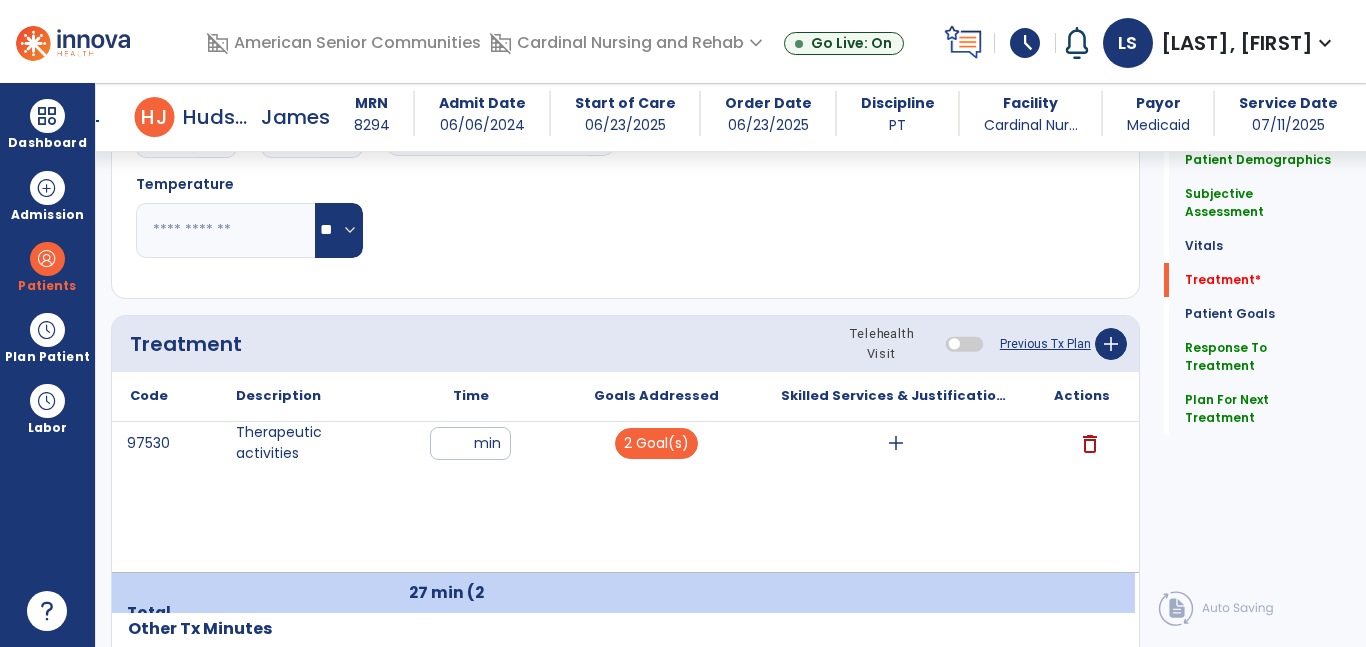 click on "add" at bounding box center (896, 443) 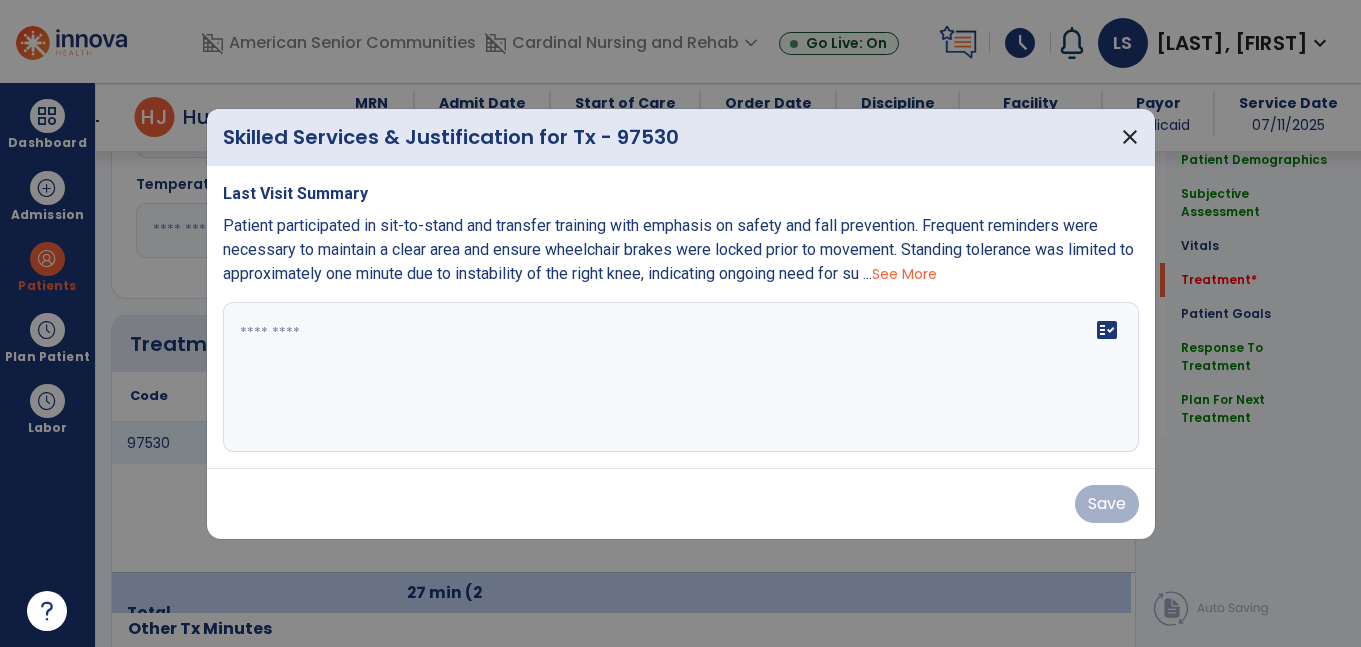 scroll, scrollTop: 1044, scrollLeft: 0, axis: vertical 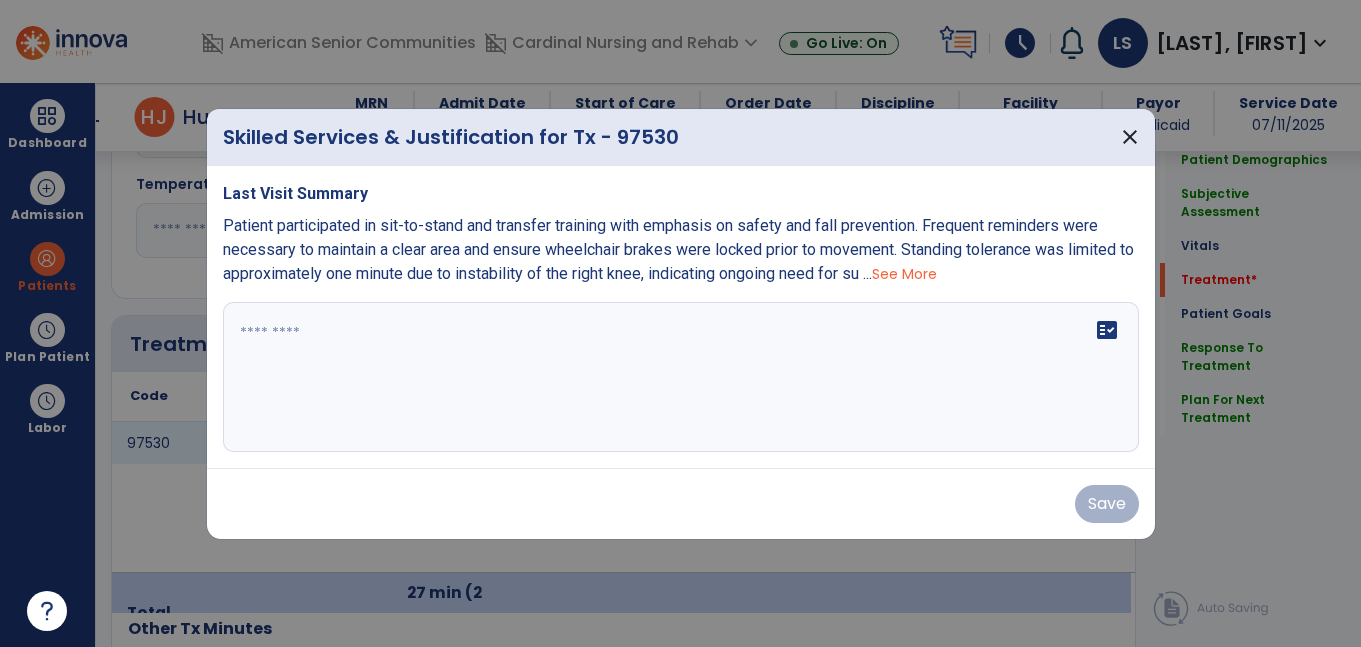 click on "fact_check" at bounding box center (681, 377) 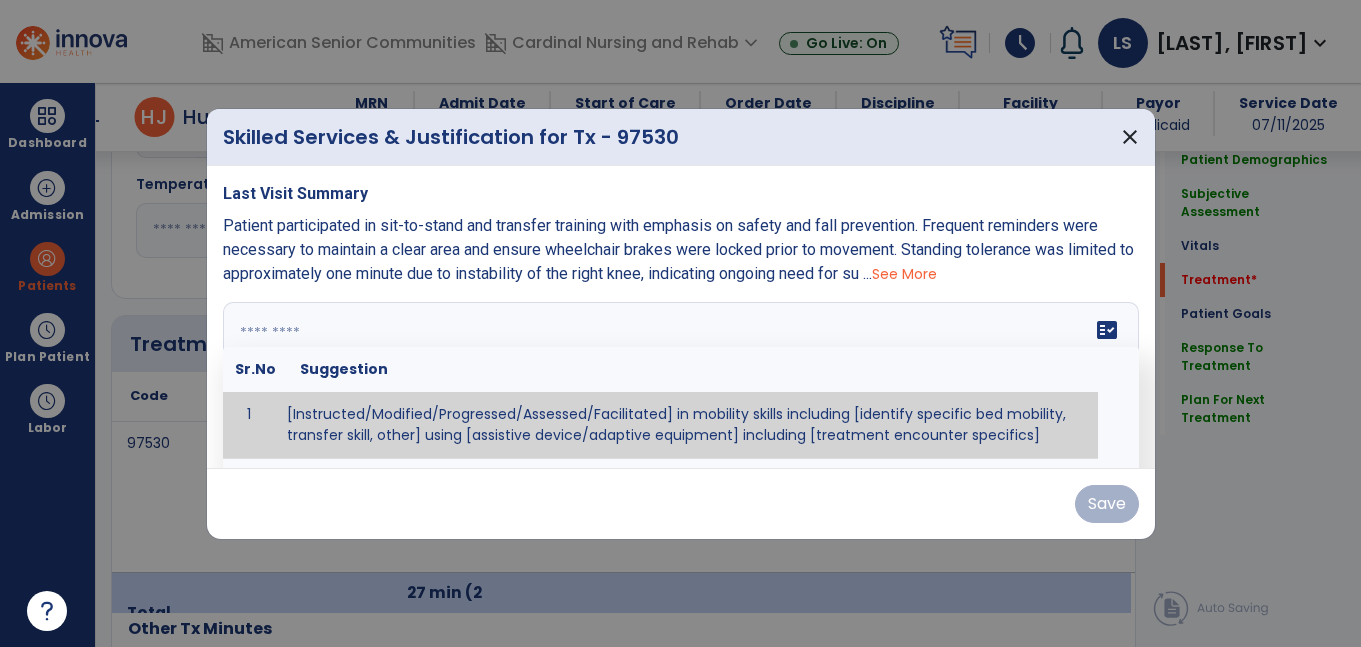 paste on "**********" 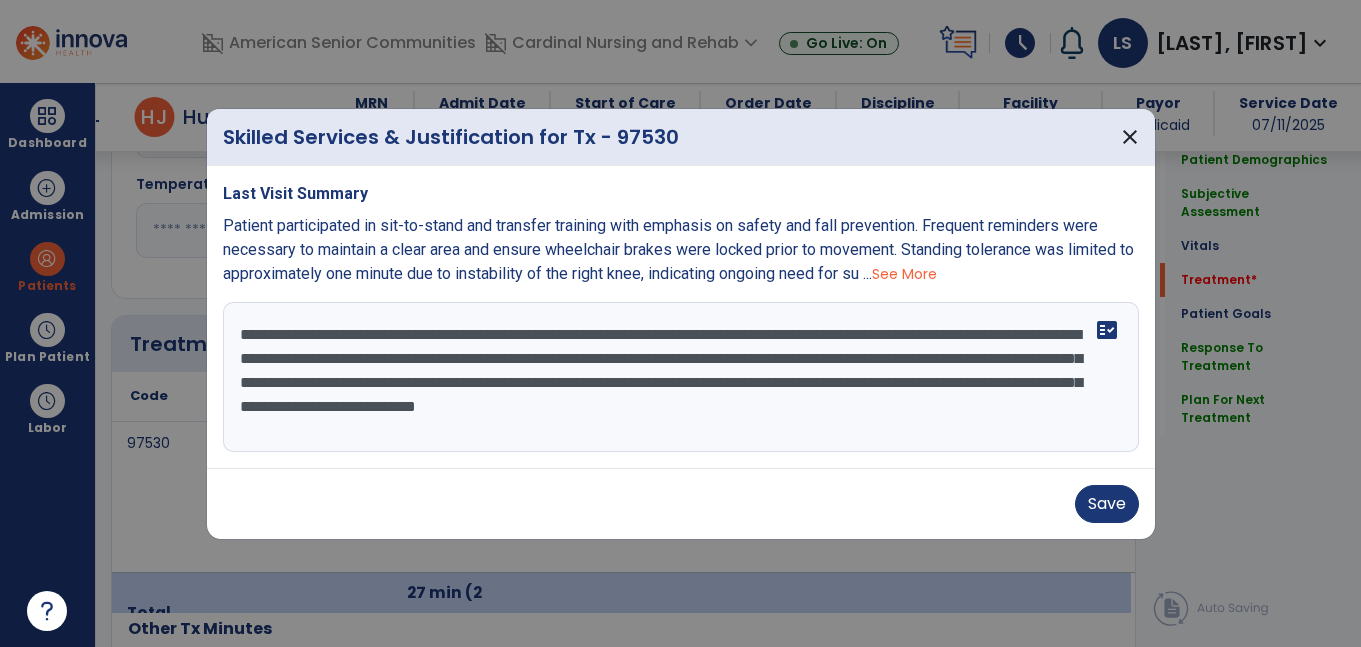 scroll, scrollTop: 16, scrollLeft: 0, axis: vertical 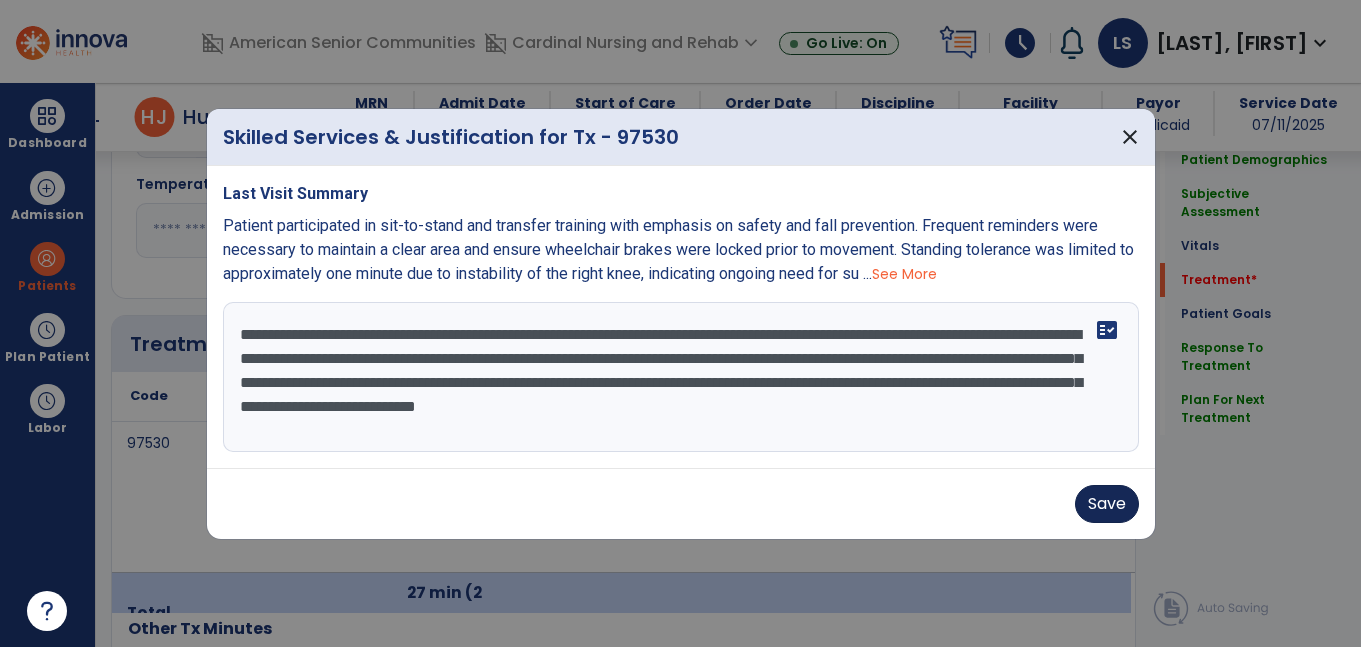type on "**********" 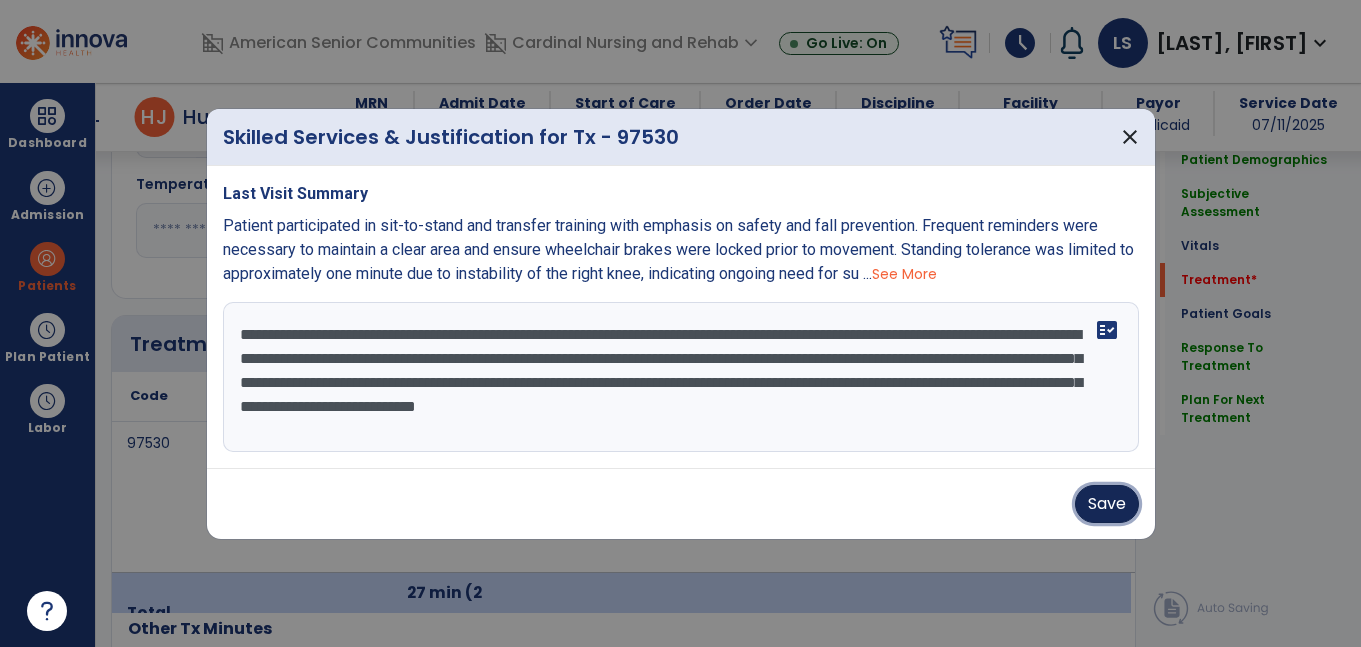 click on "Save" at bounding box center [1107, 504] 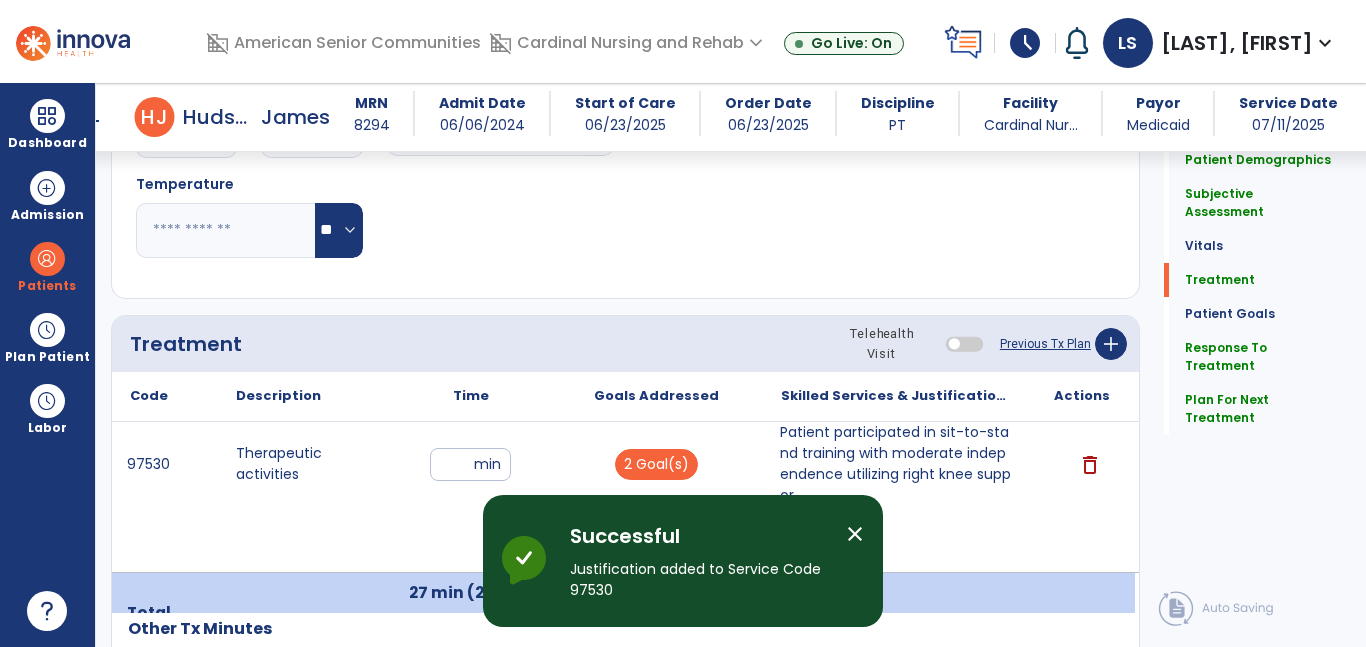 click on "close" at bounding box center [863, 537] 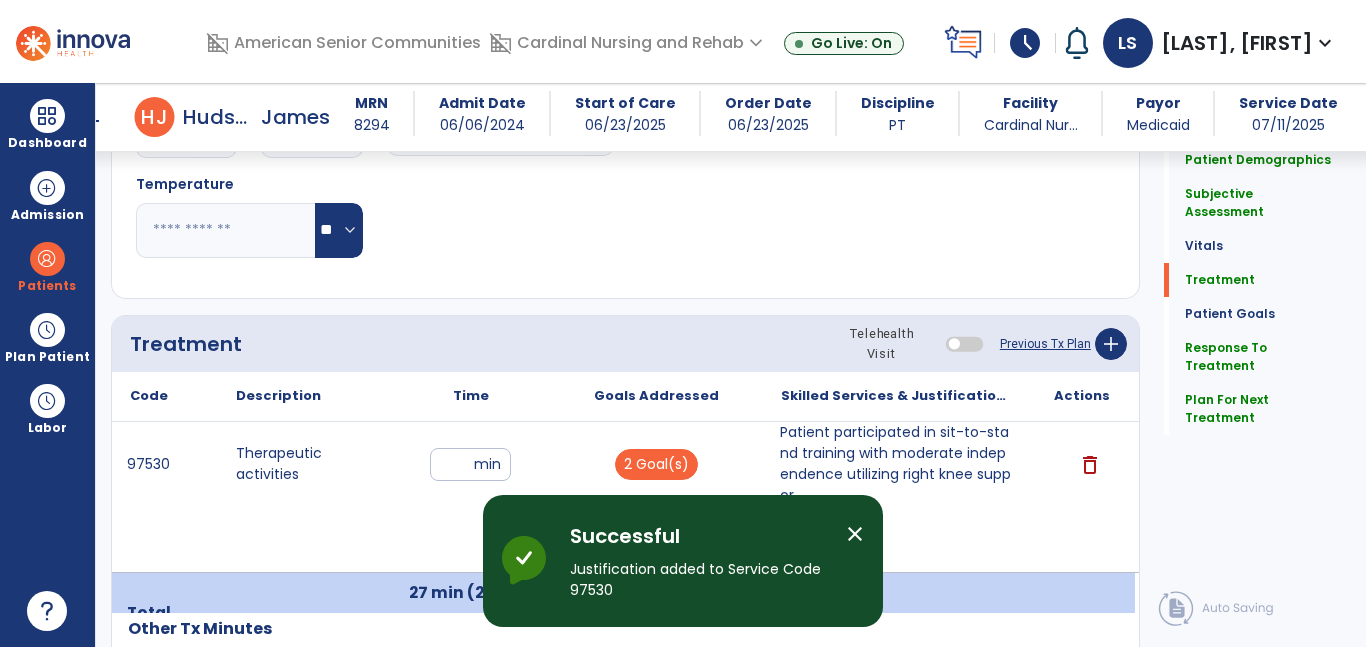 click on "close" at bounding box center (863, 537) 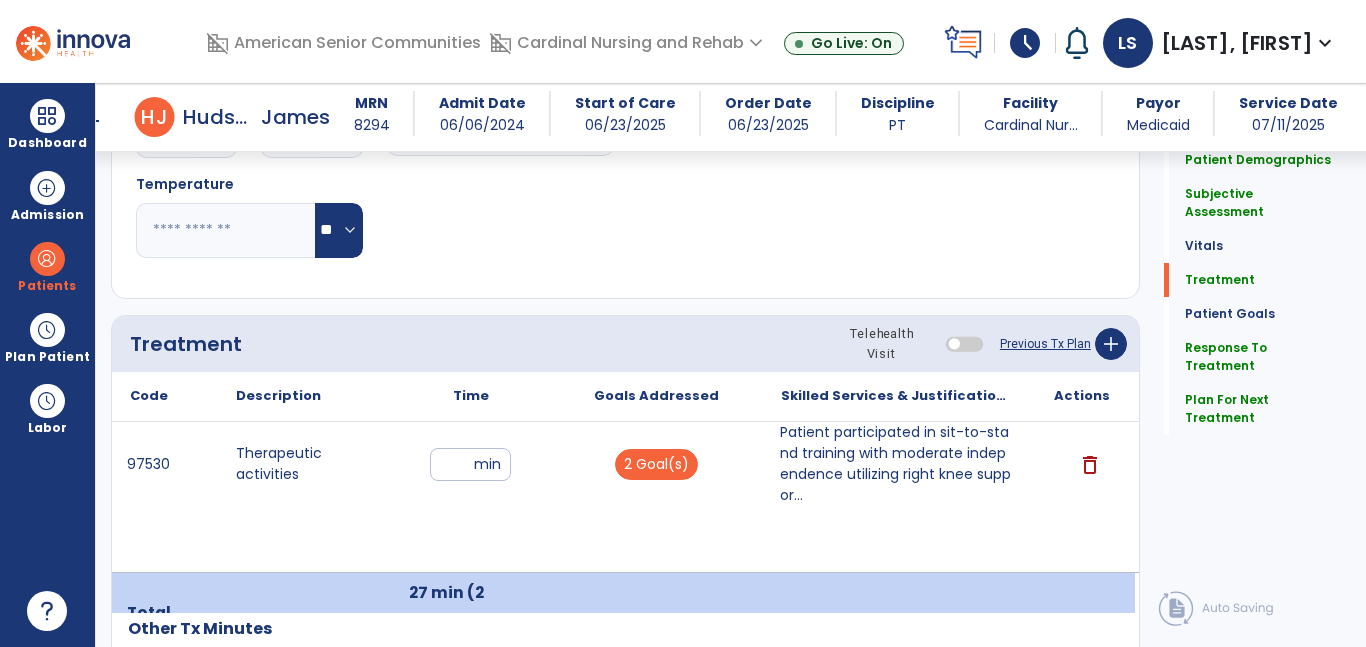 click on "**" at bounding box center (470, 464) 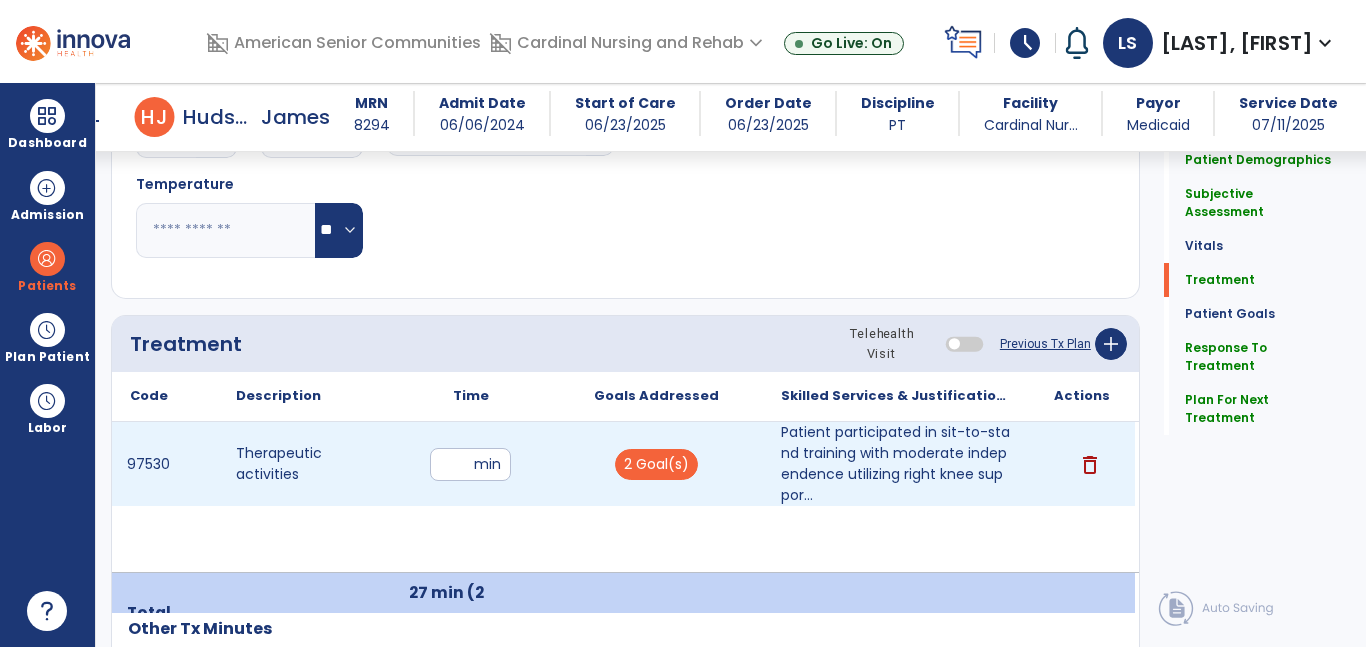 type on "**" 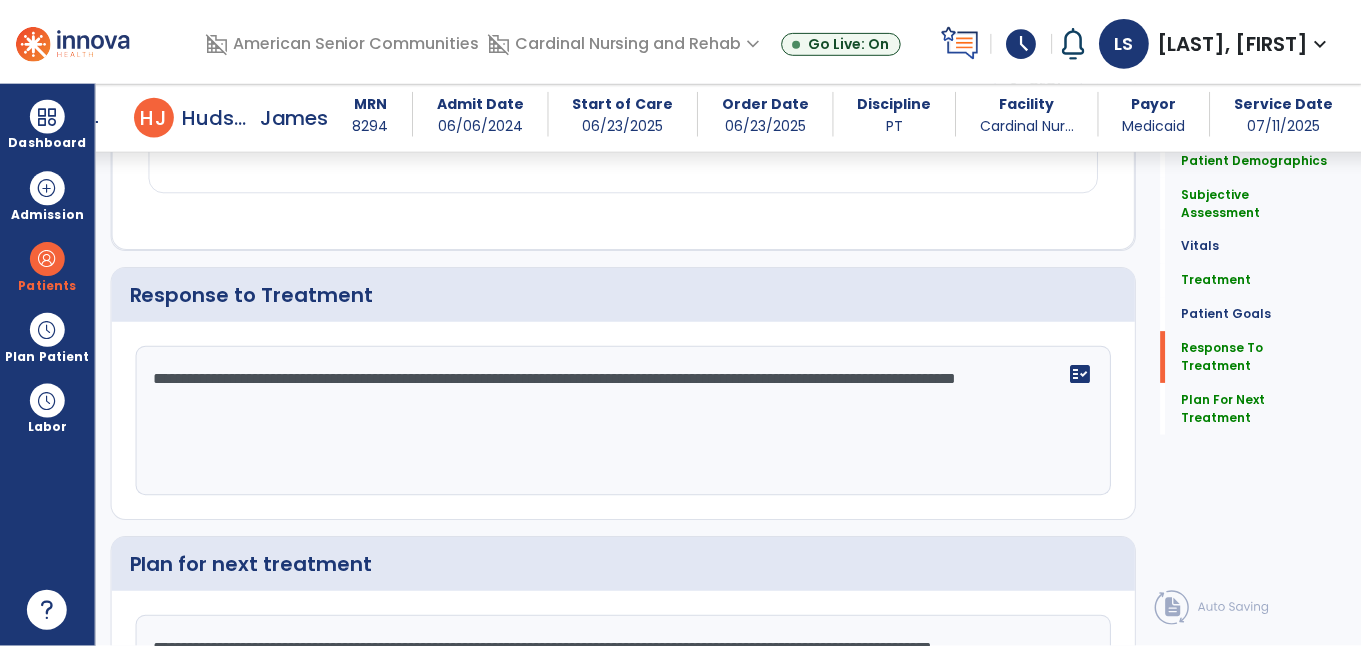 scroll, scrollTop: 2931, scrollLeft: 0, axis: vertical 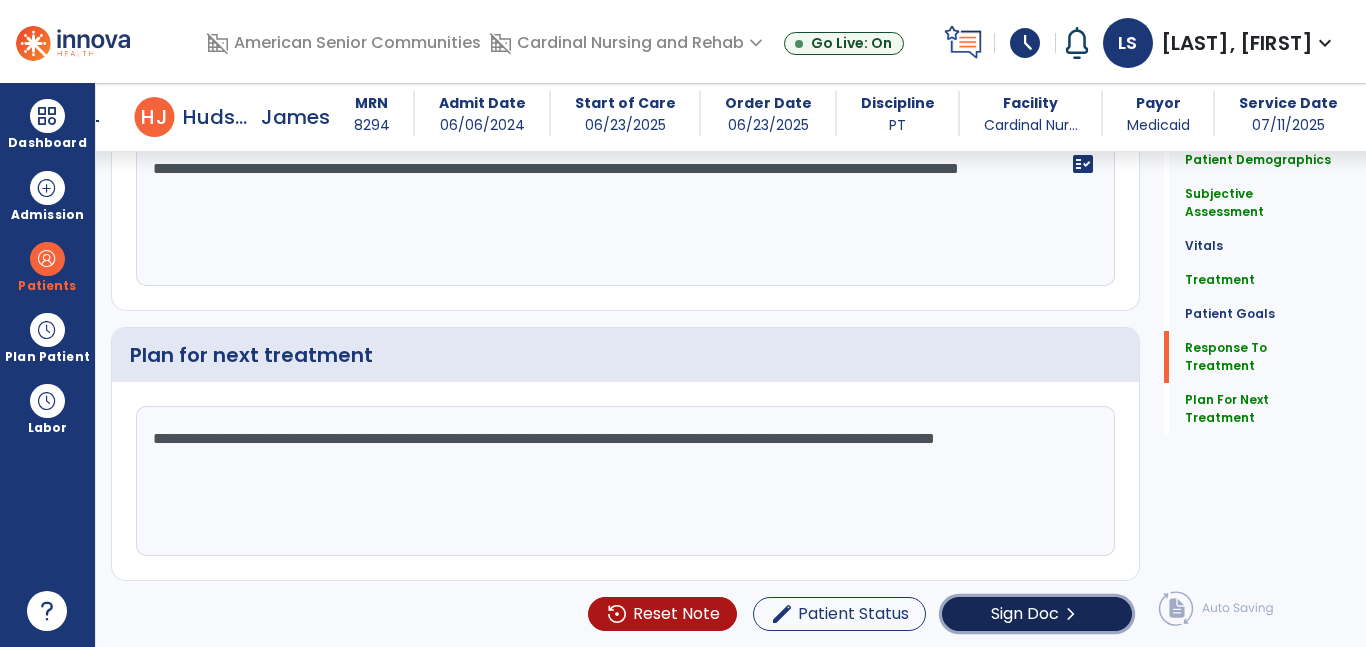 click on "Sign Doc" 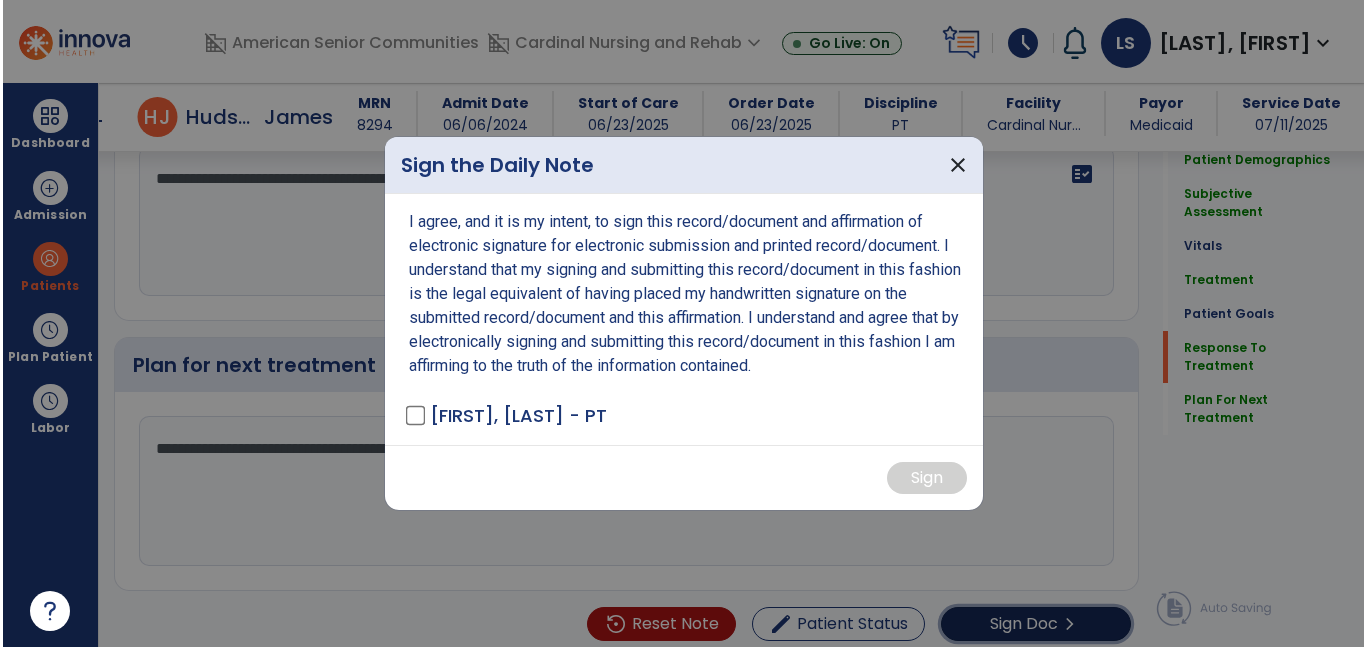 scroll, scrollTop: 2931, scrollLeft: 0, axis: vertical 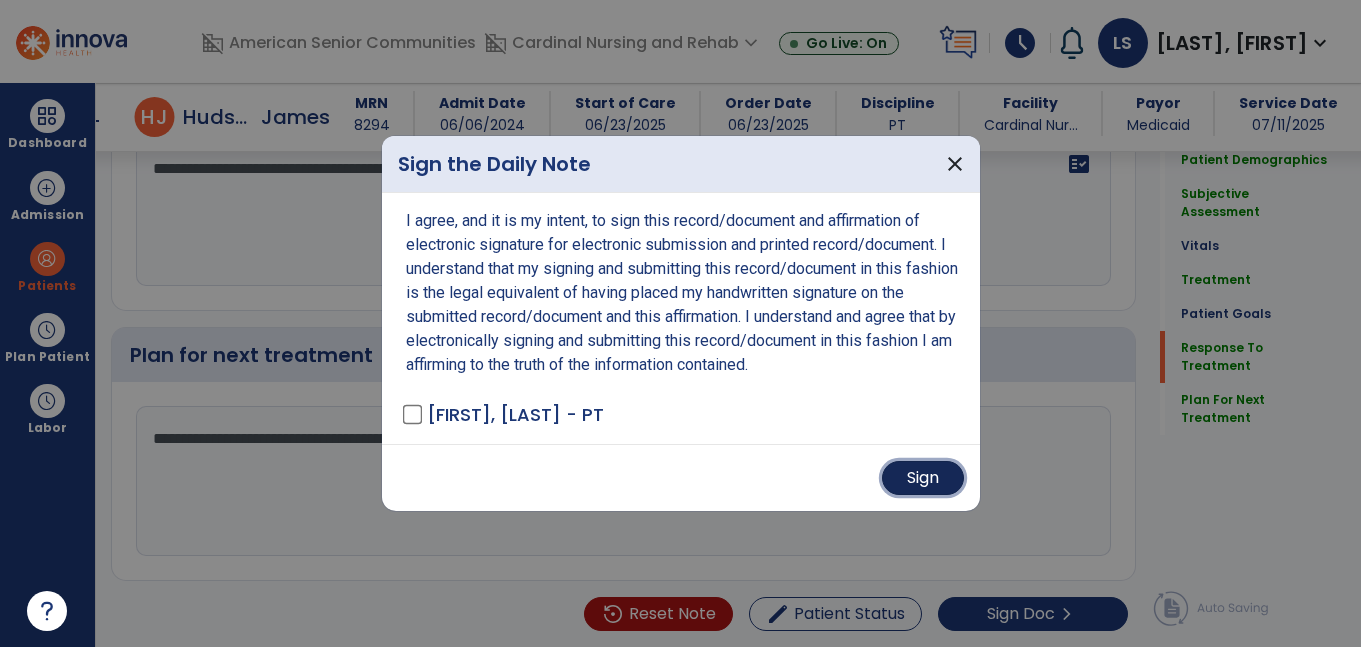 click on "Sign" at bounding box center [923, 478] 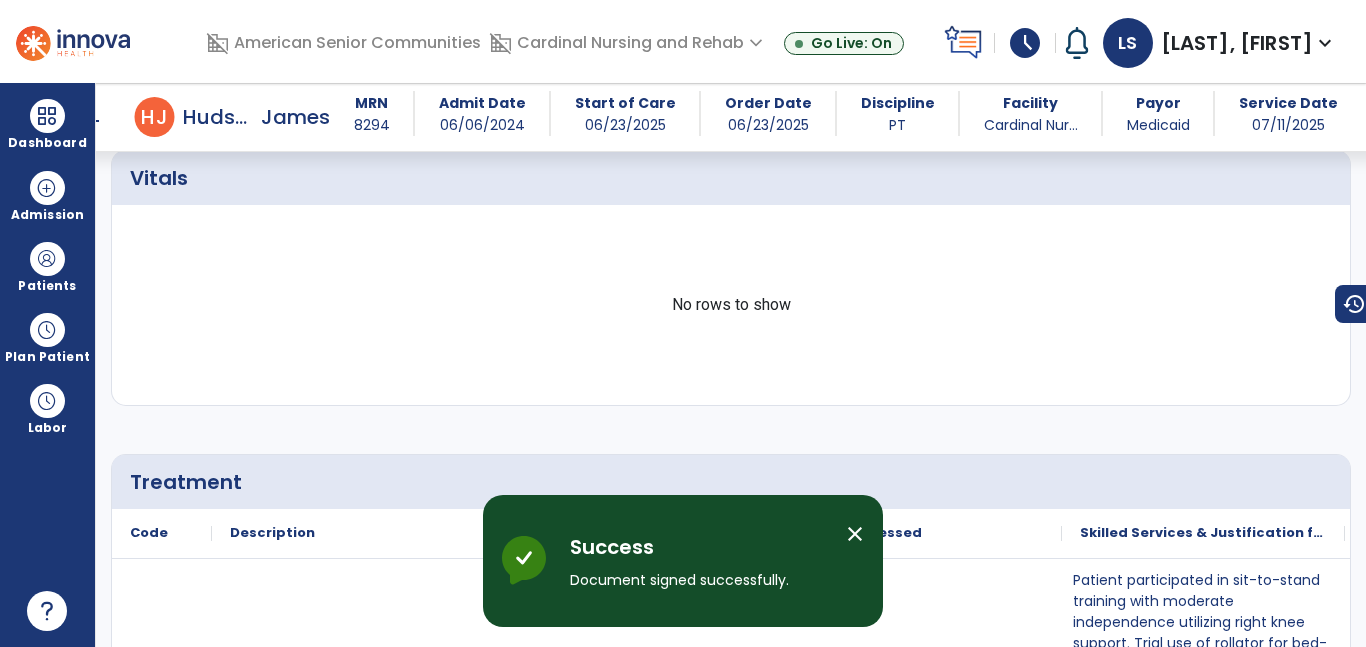 scroll, scrollTop: 0, scrollLeft: 0, axis: both 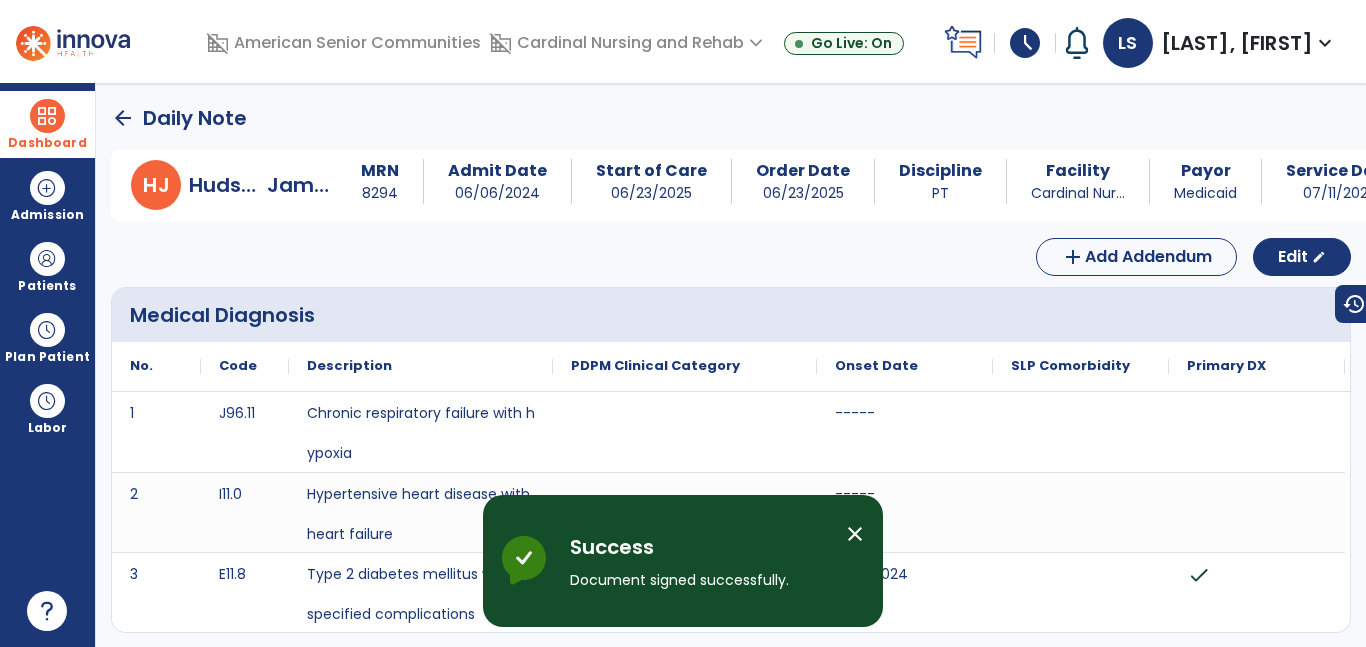click on "Dashboard" at bounding box center (47, 124) 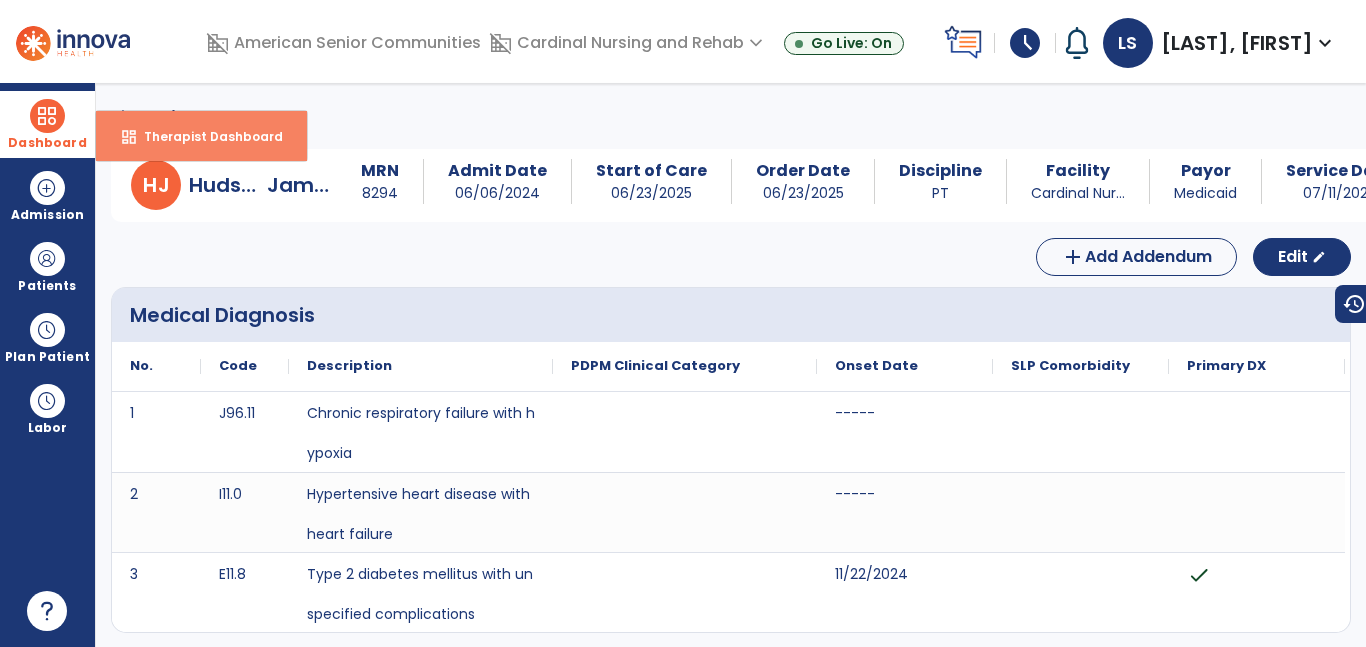 click on "dashboard" at bounding box center (129, 137) 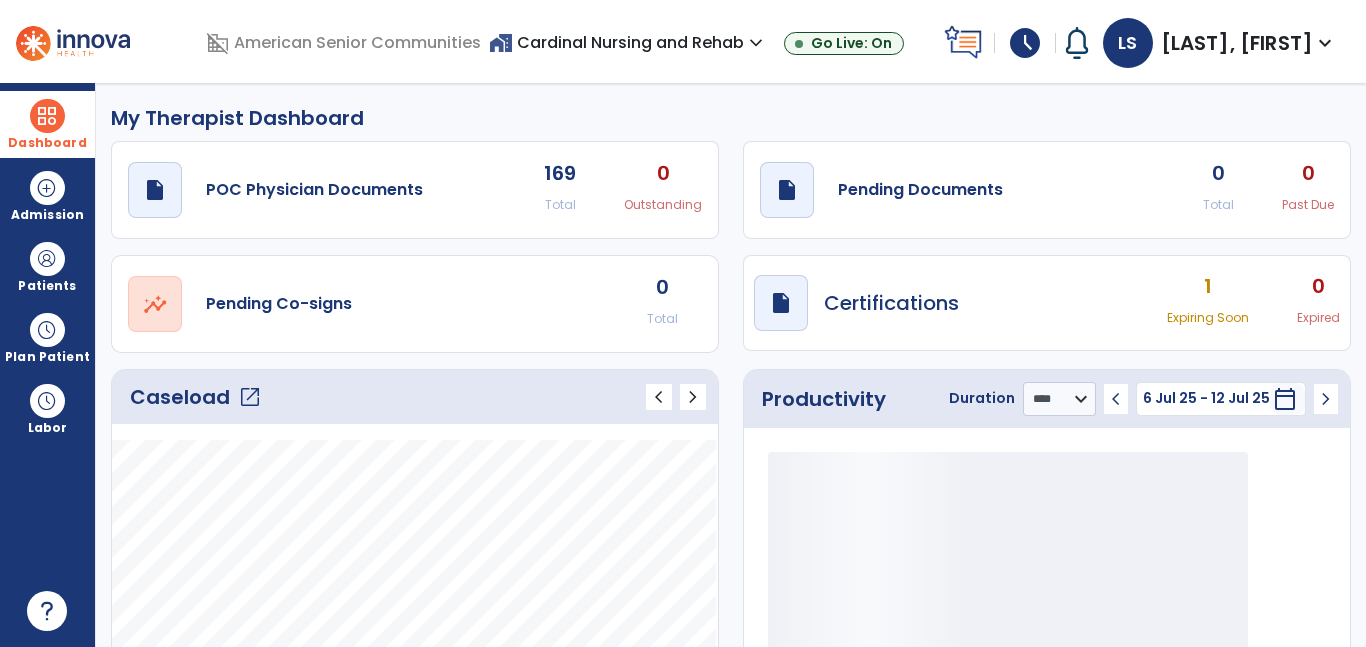 click on "Caseload   open_in_new" 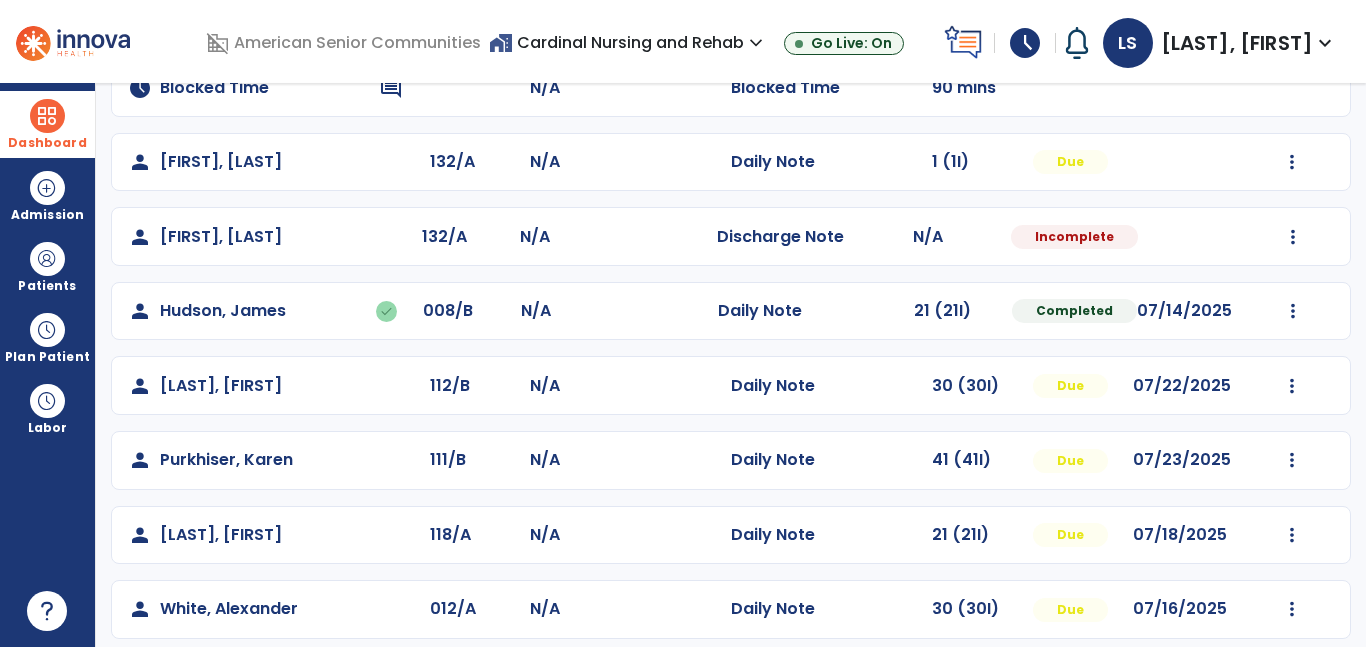 scroll, scrollTop: 290, scrollLeft: 0, axis: vertical 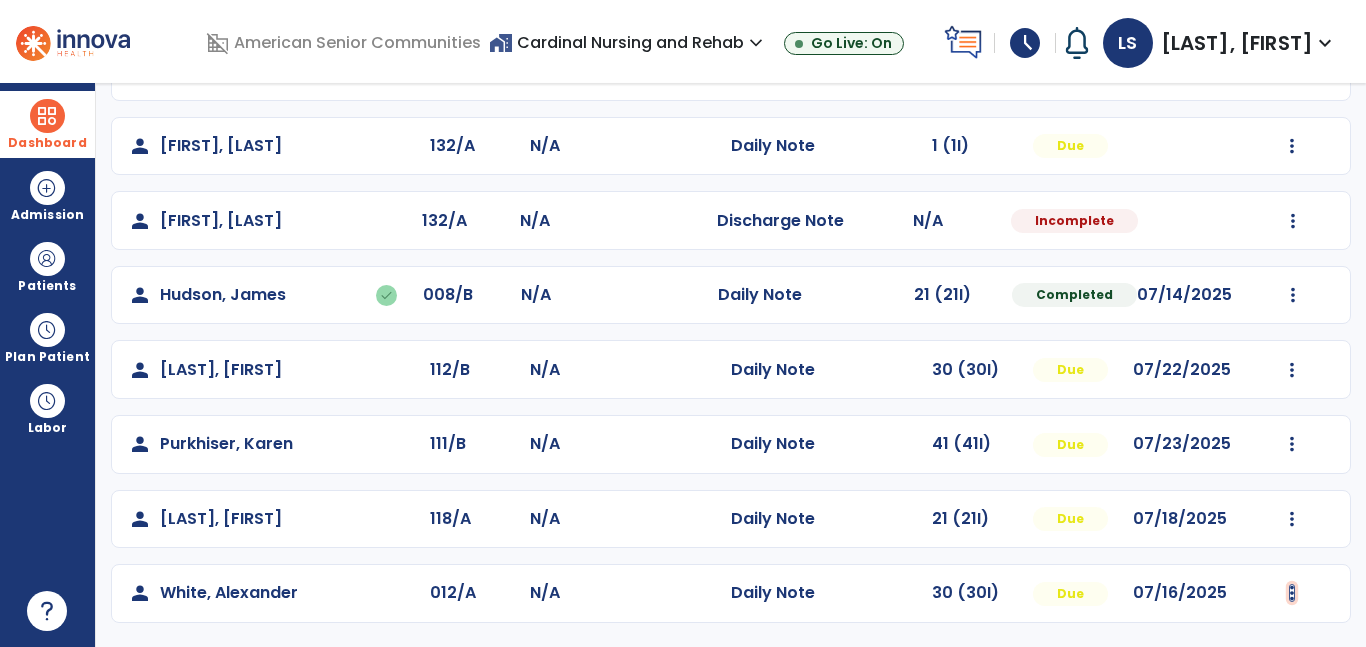 click at bounding box center [1292, 146] 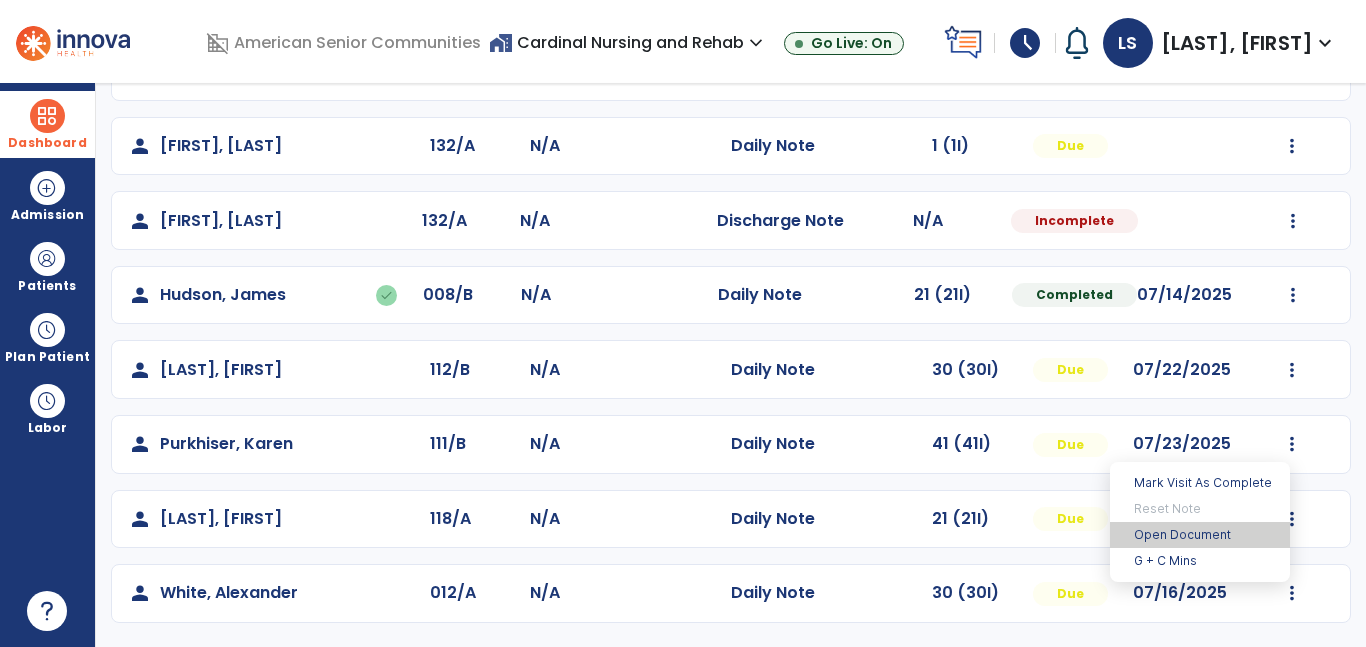 click on "Open Document" at bounding box center [1200, 535] 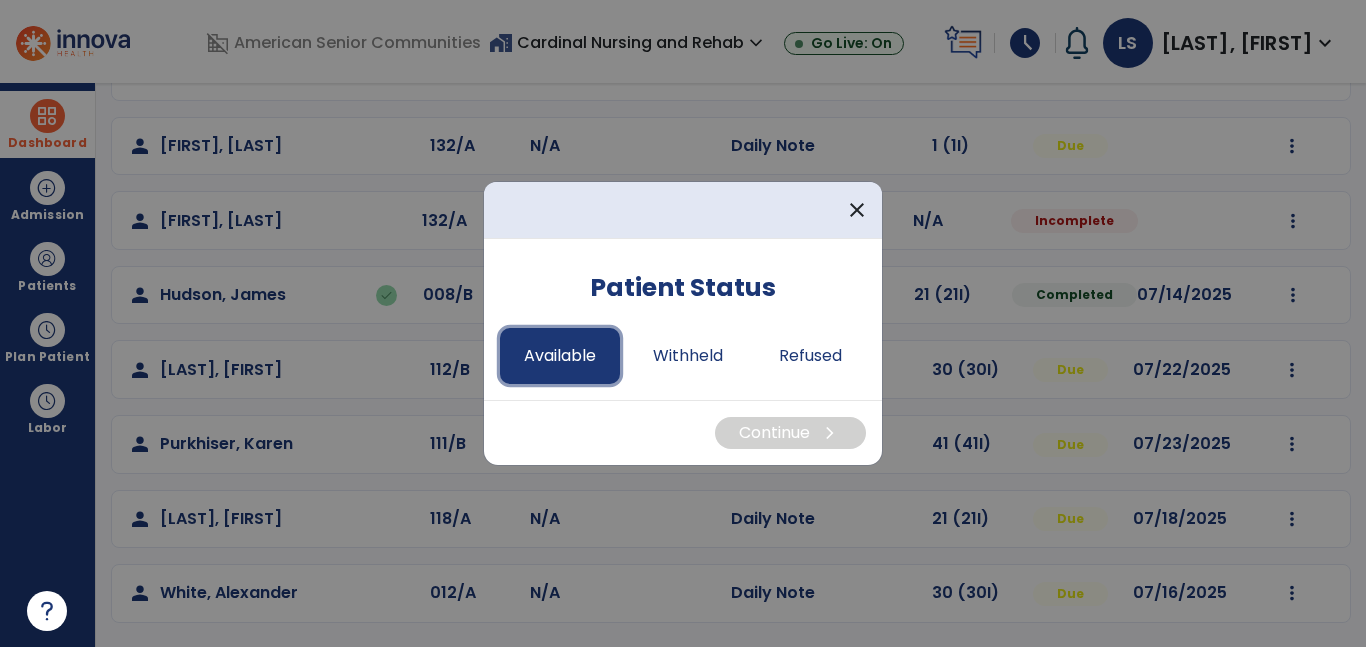 click on "Available" at bounding box center (560, 356) 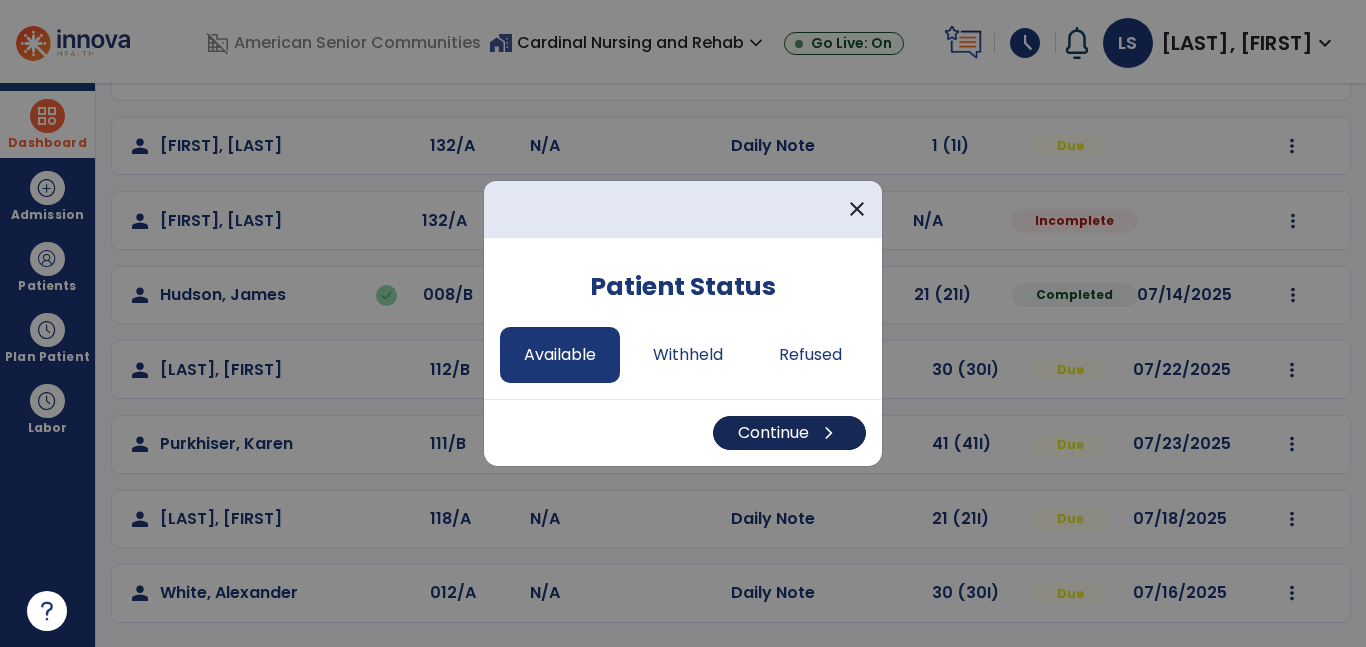 click on "chevron_right" at bounding box center (829, 433) 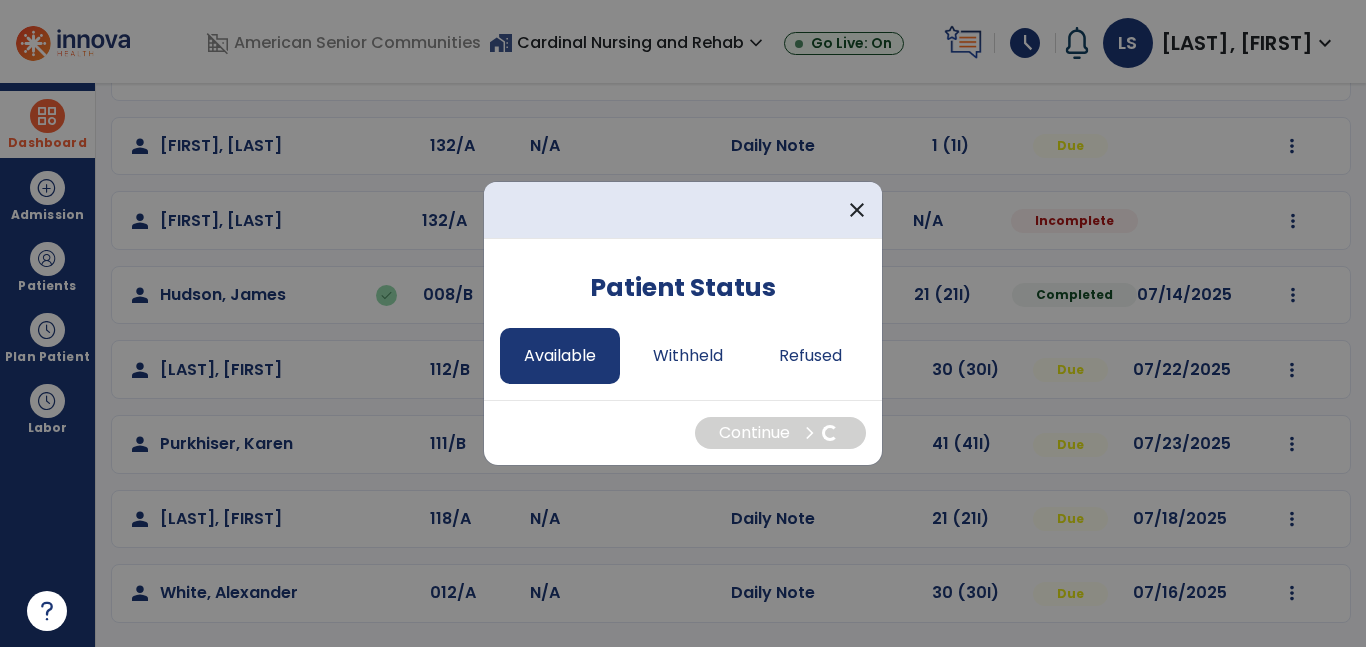 select on "*" 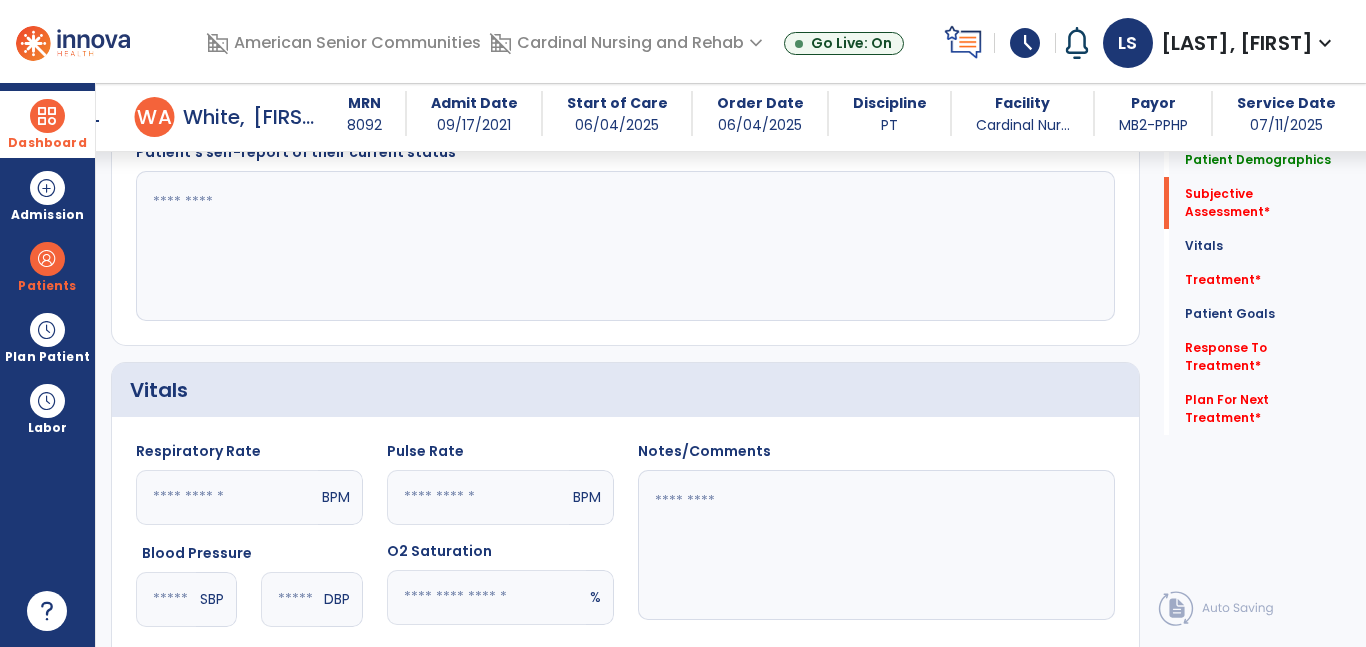 scroll, scrollTop: 2348, scrollLeft: 0, axis: vertical 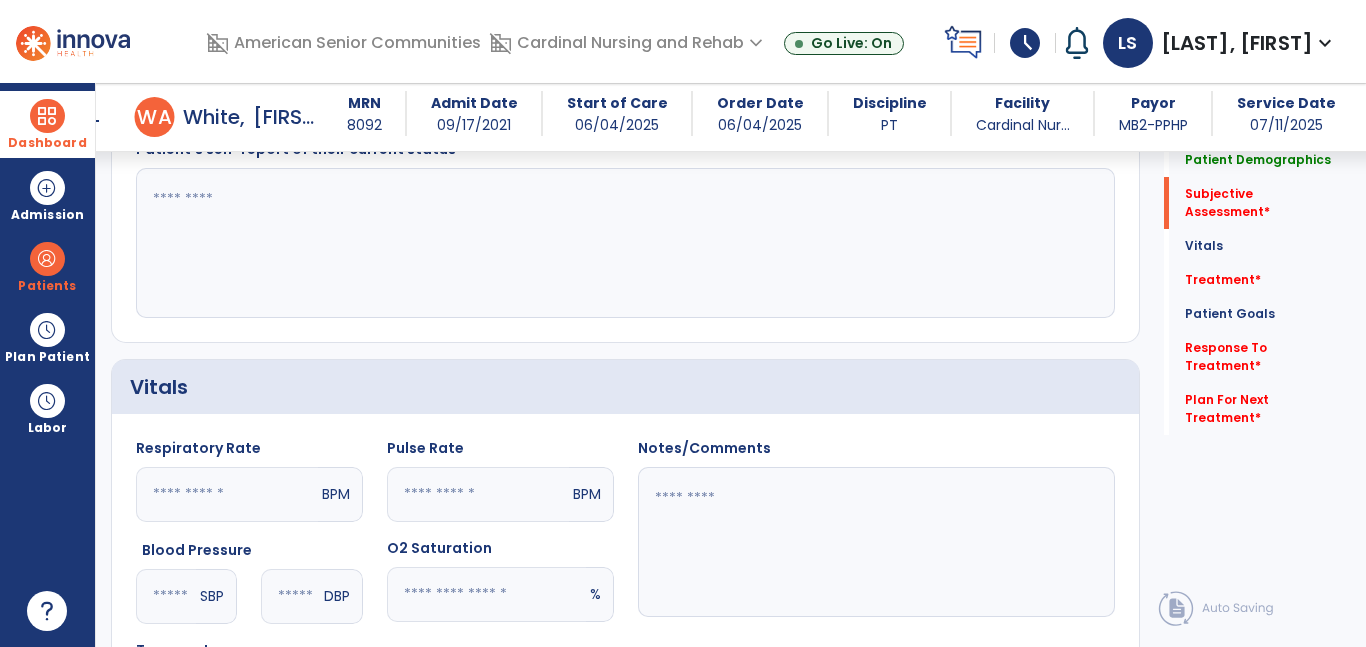 click 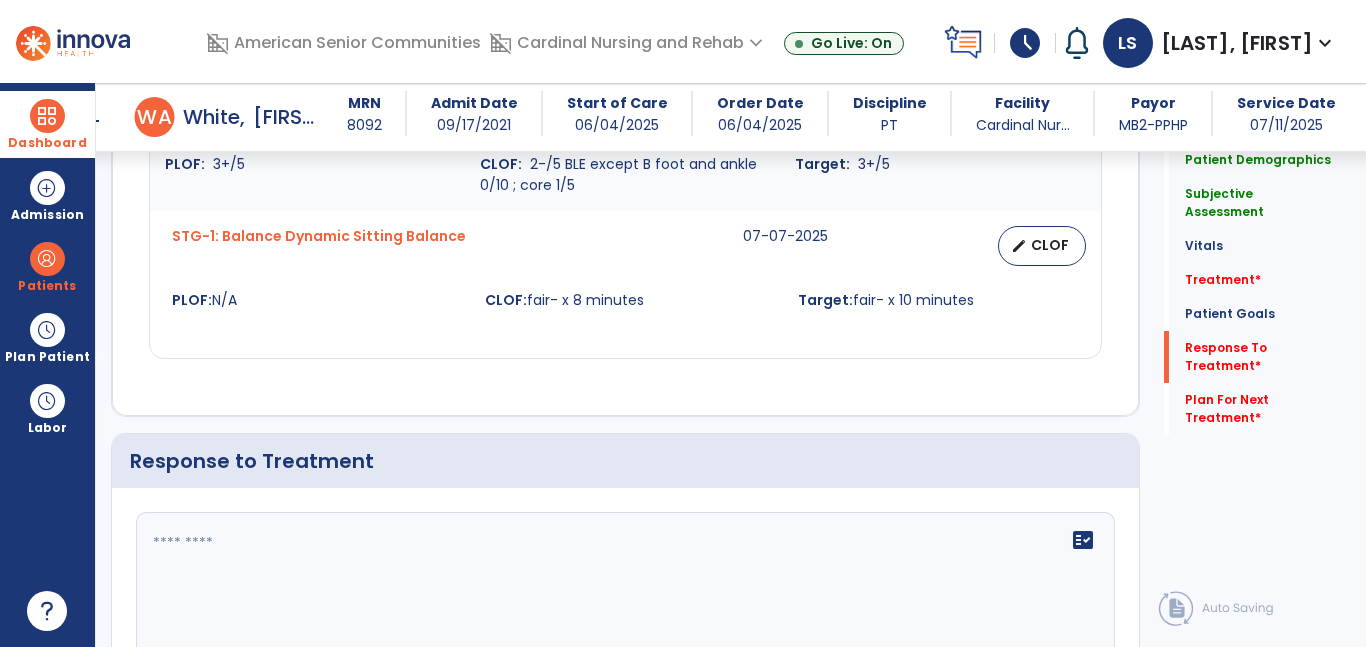 scroll, scrollTop: 4203, scrollLeft: 0, axis: vertical 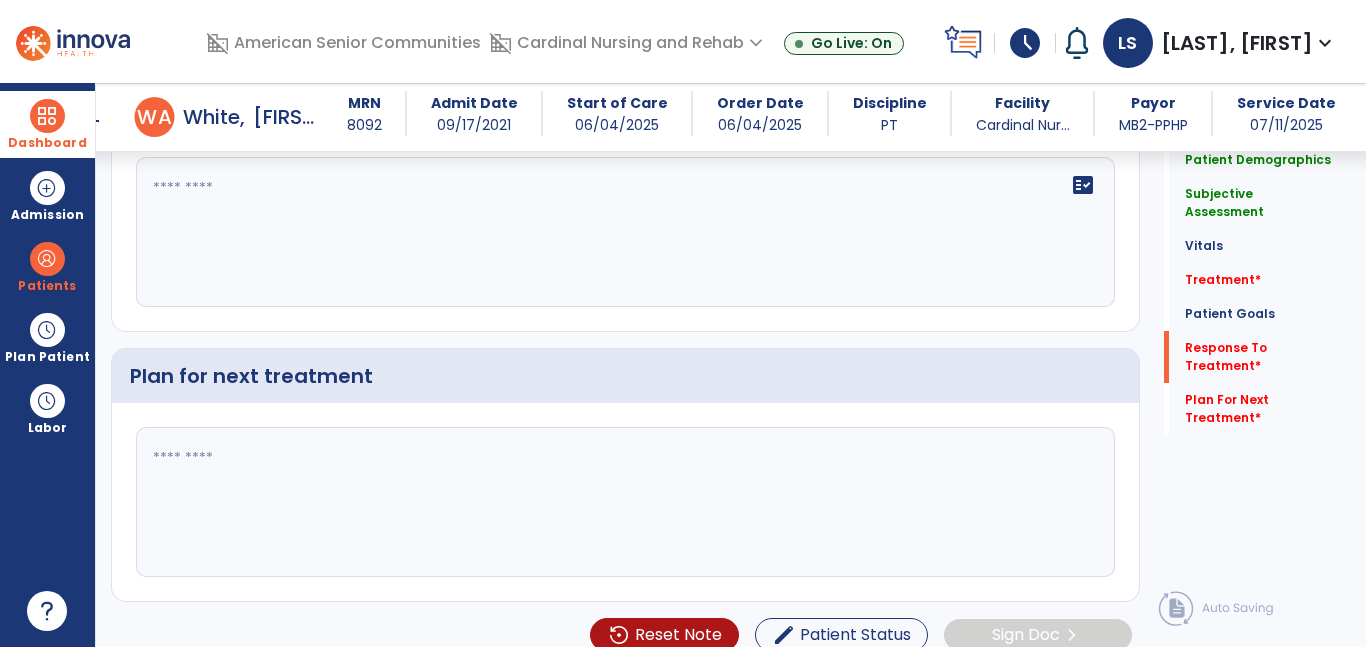 type on "**********" 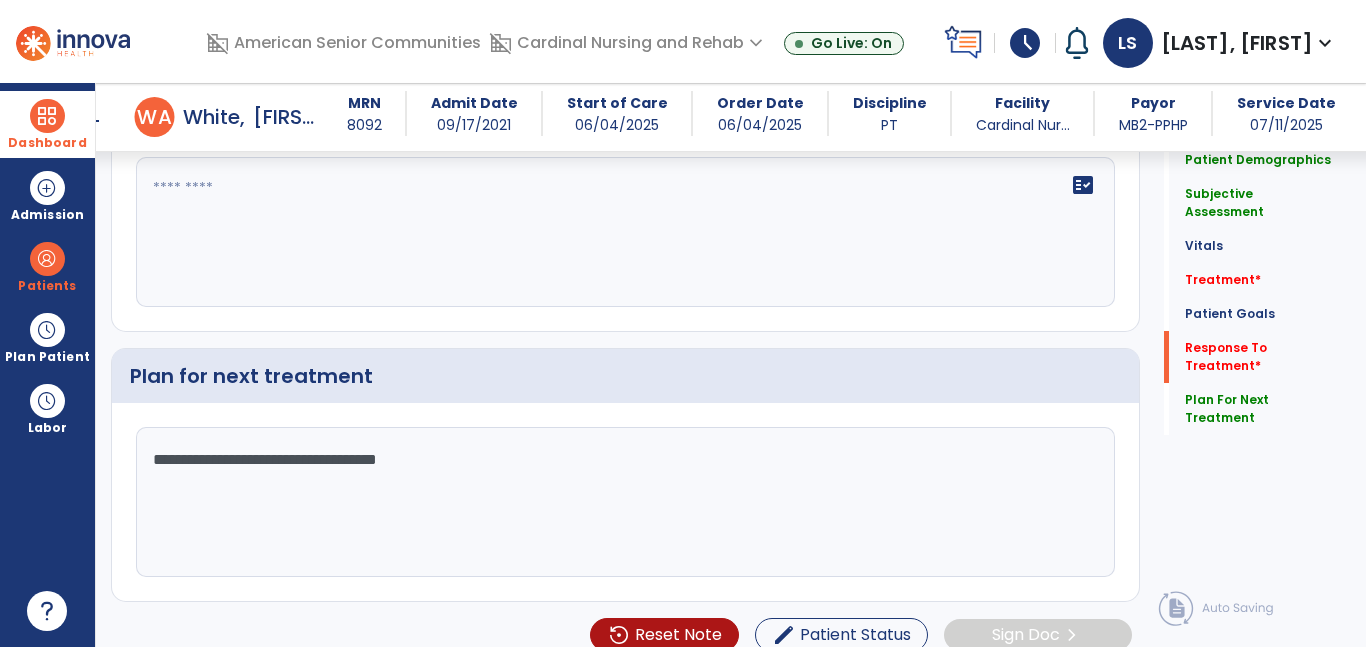 click on "**********" 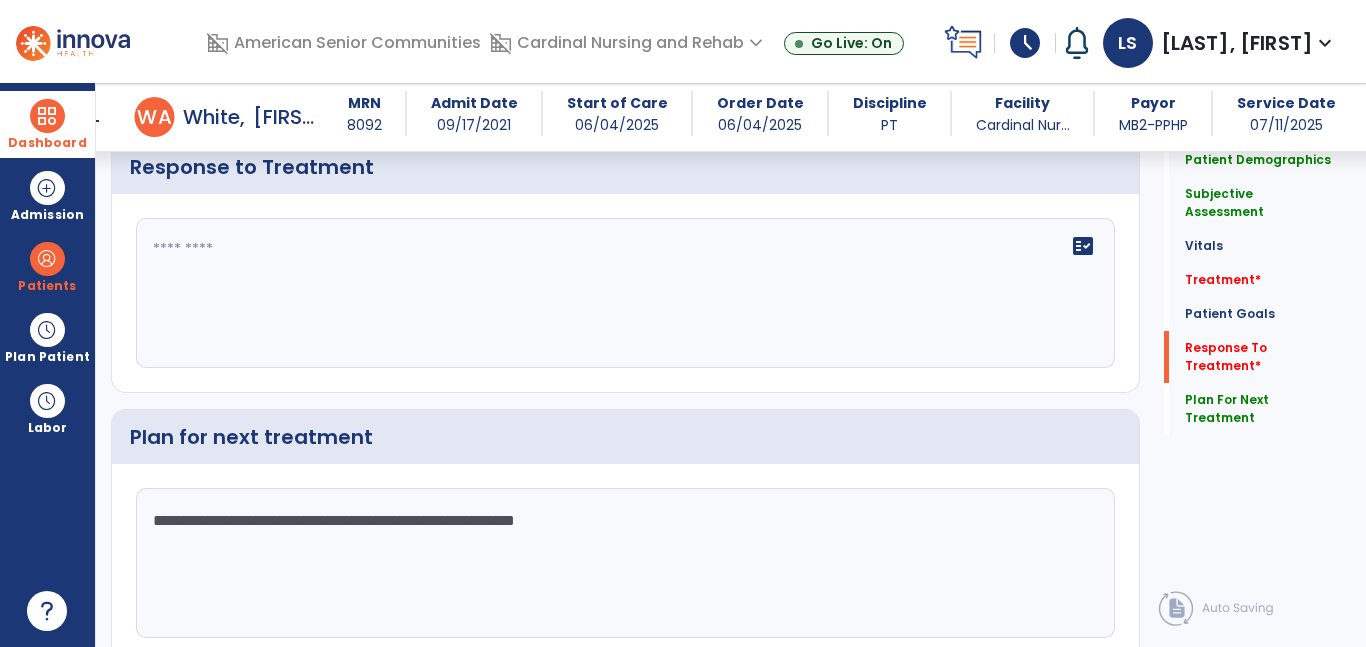 scroll, scrollTop: 4119, scrollLeft: 0, axis: vertical 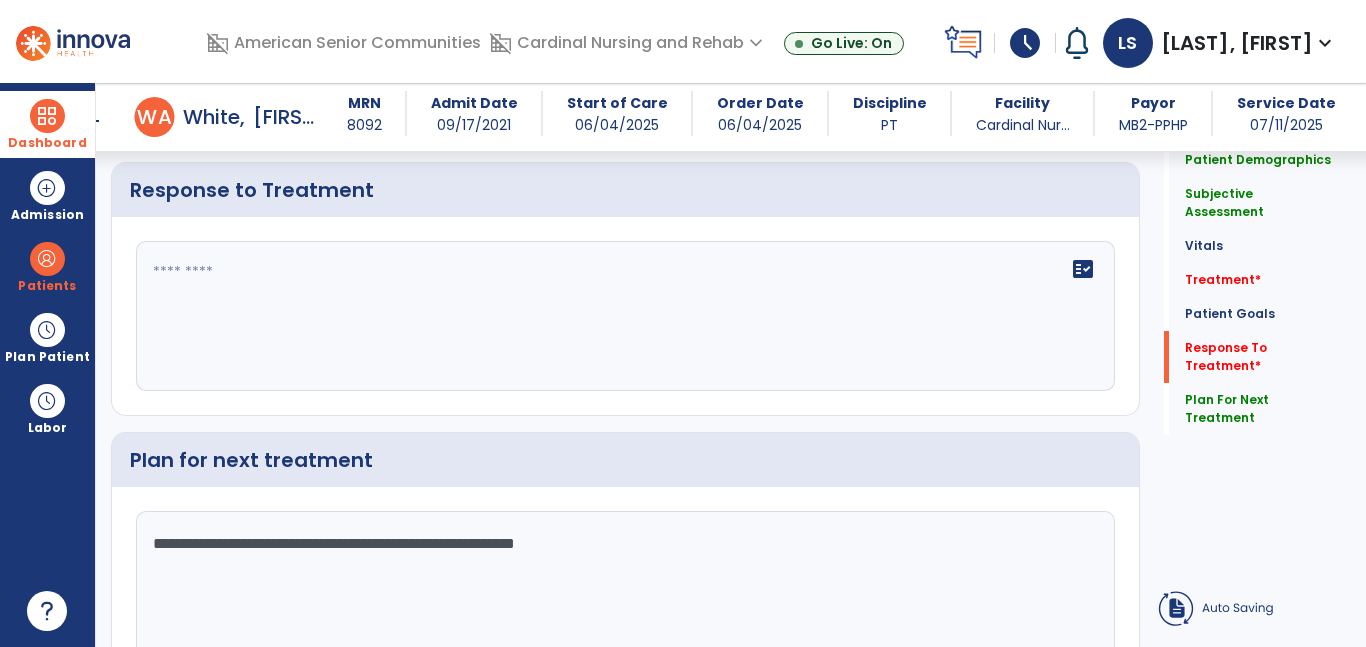 type on "**********" 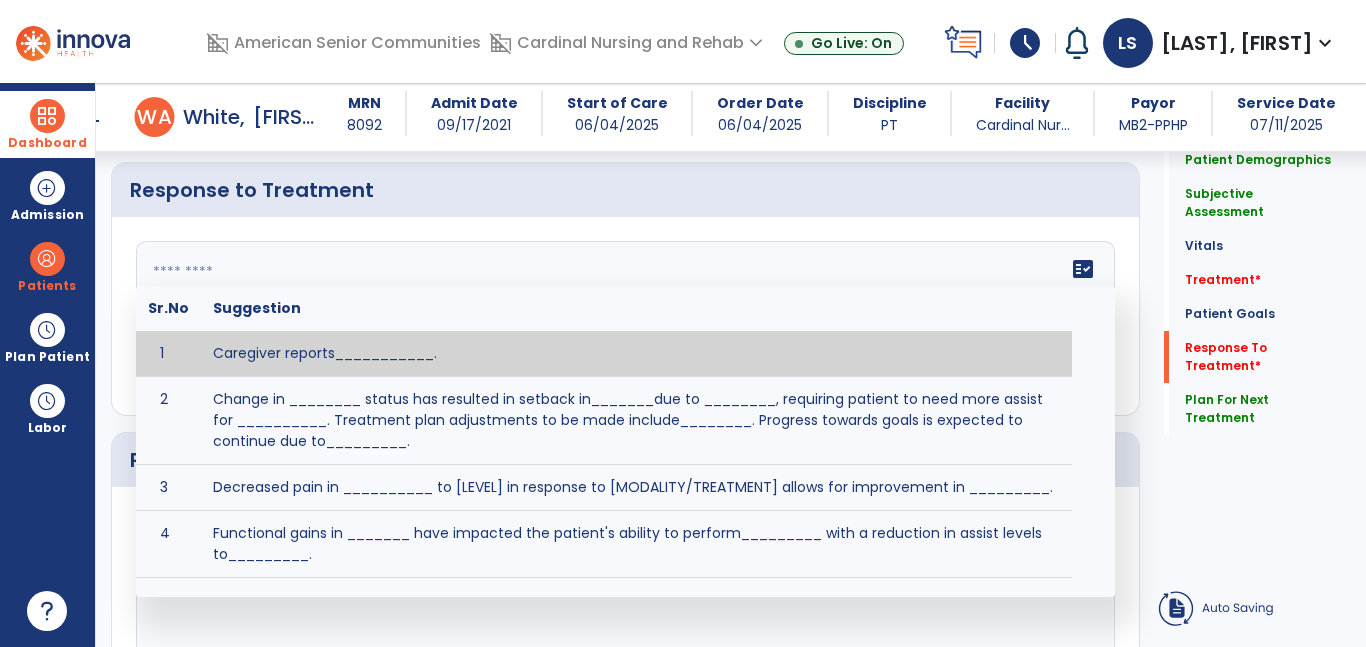 click 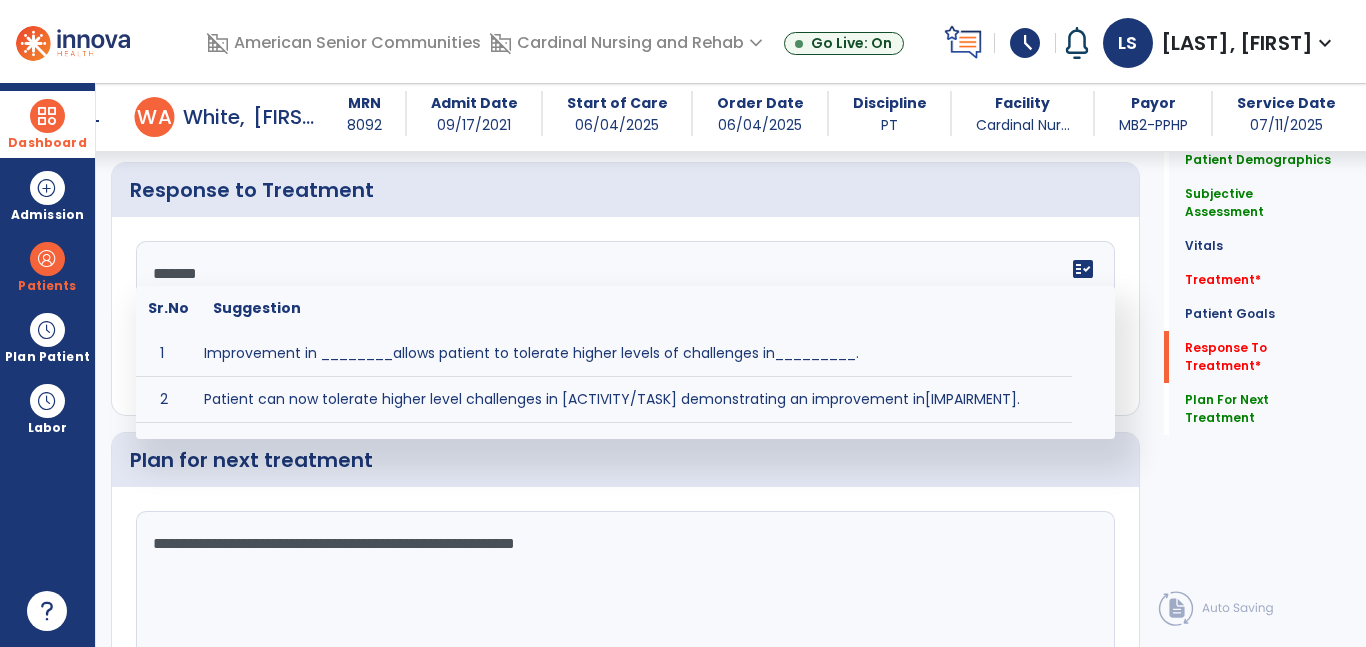 type on "********" 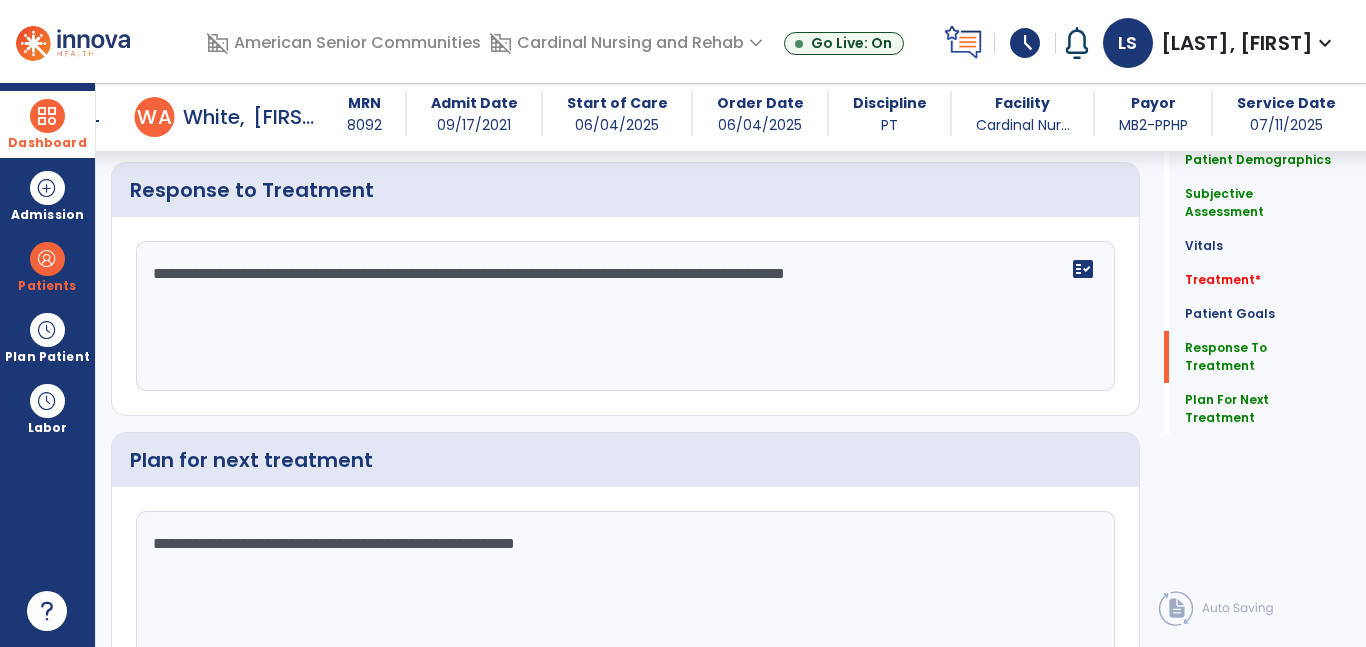 type on "**********" 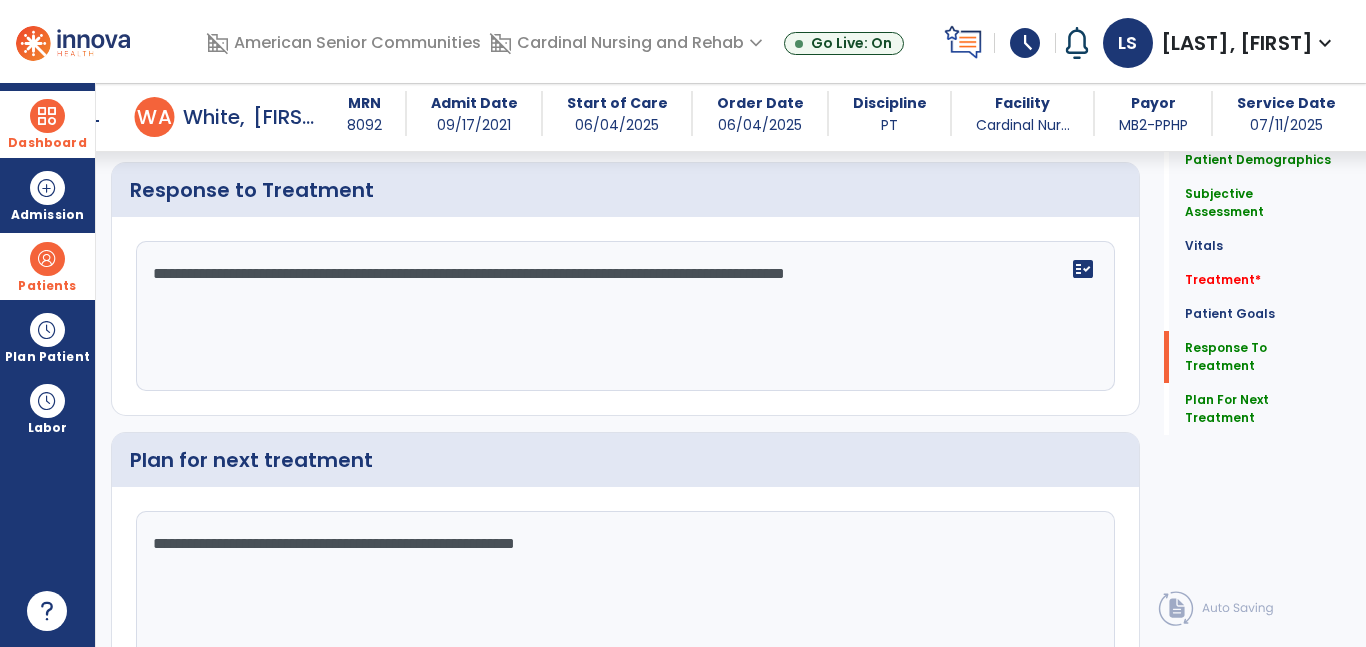 drag, startPoint x: 1002, startPoint y: 254, endPoint x: 0, endPoint y: 263, distance: 1002.0404 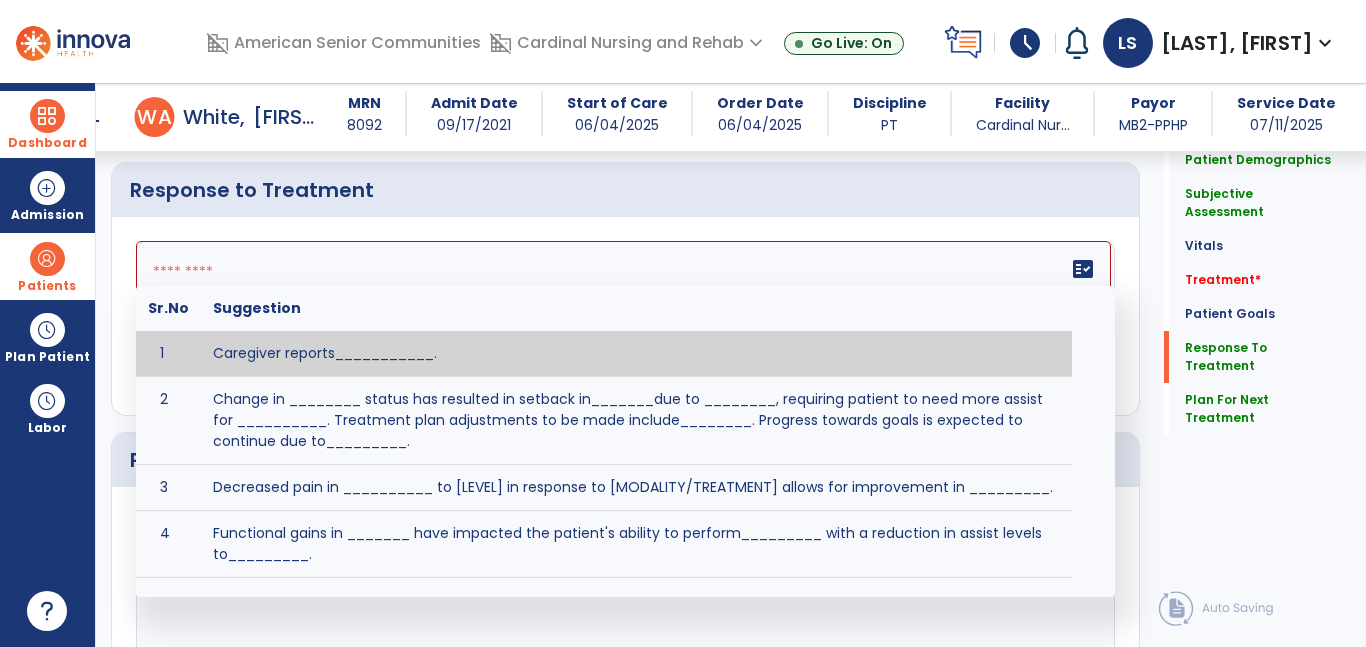 paste on "**********" 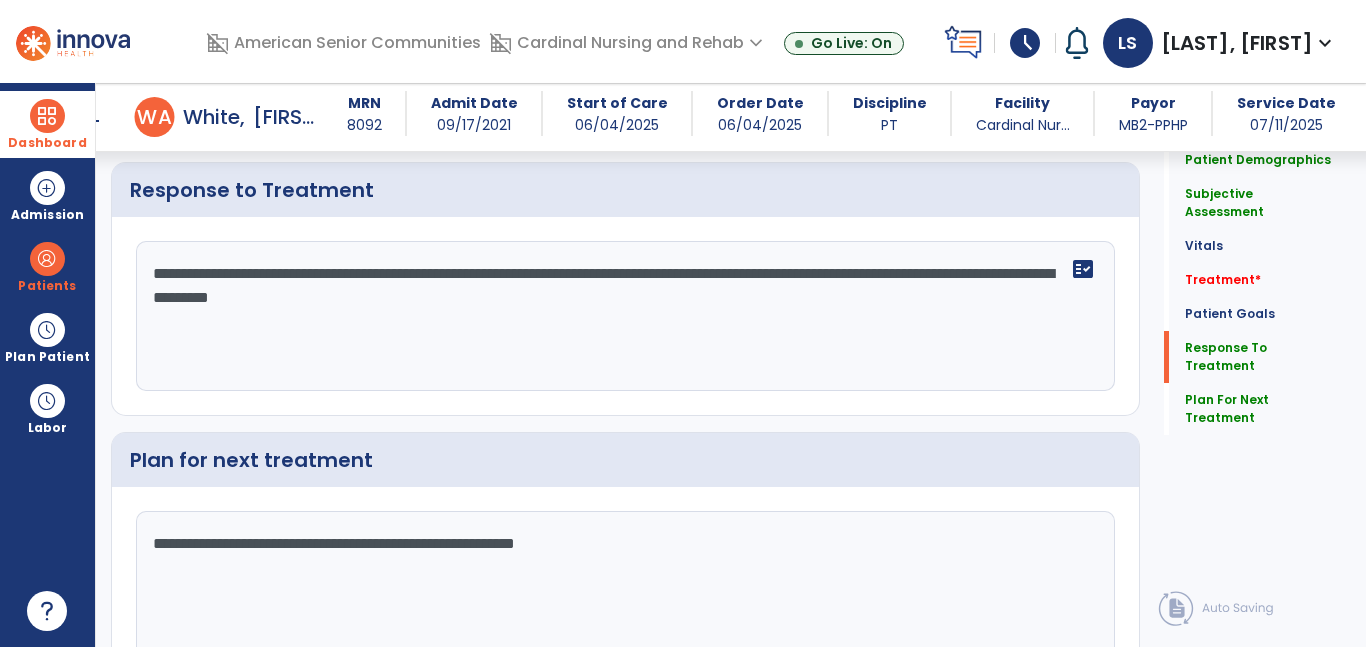 click on "**********" 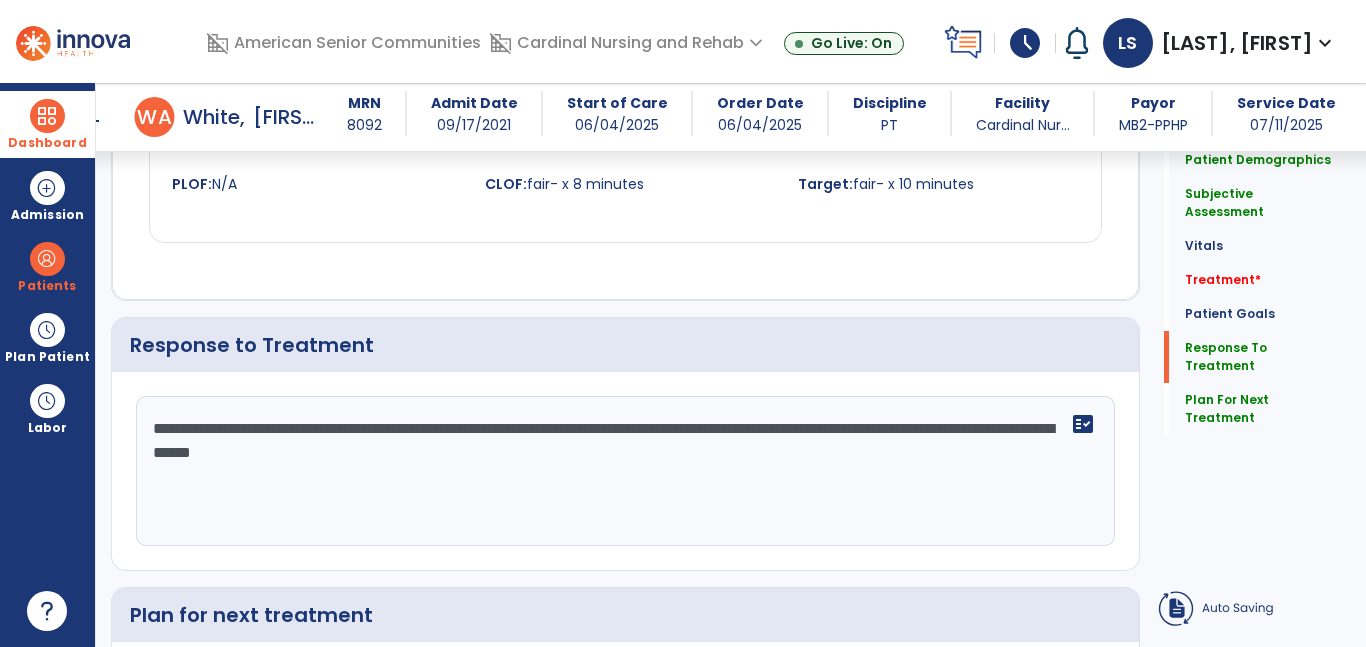 scroll, scrollTop: 3941, scrollLeft: 0, axis: vertical 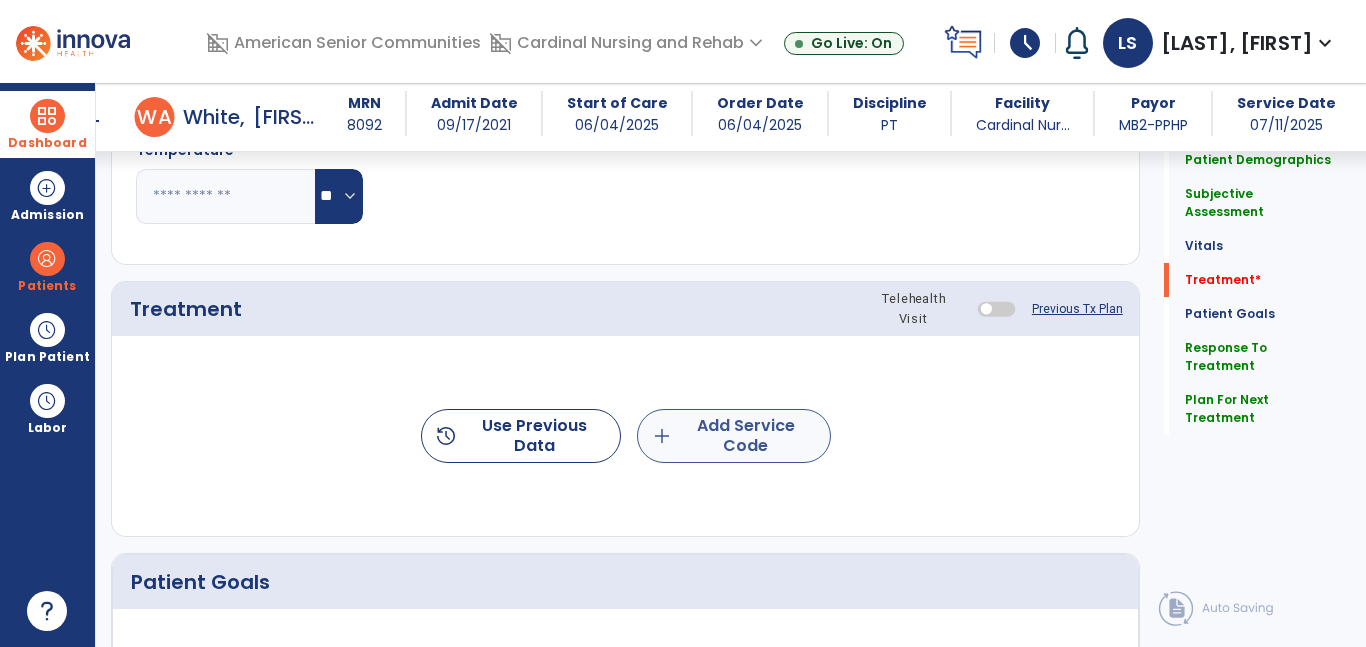 type on "**********" 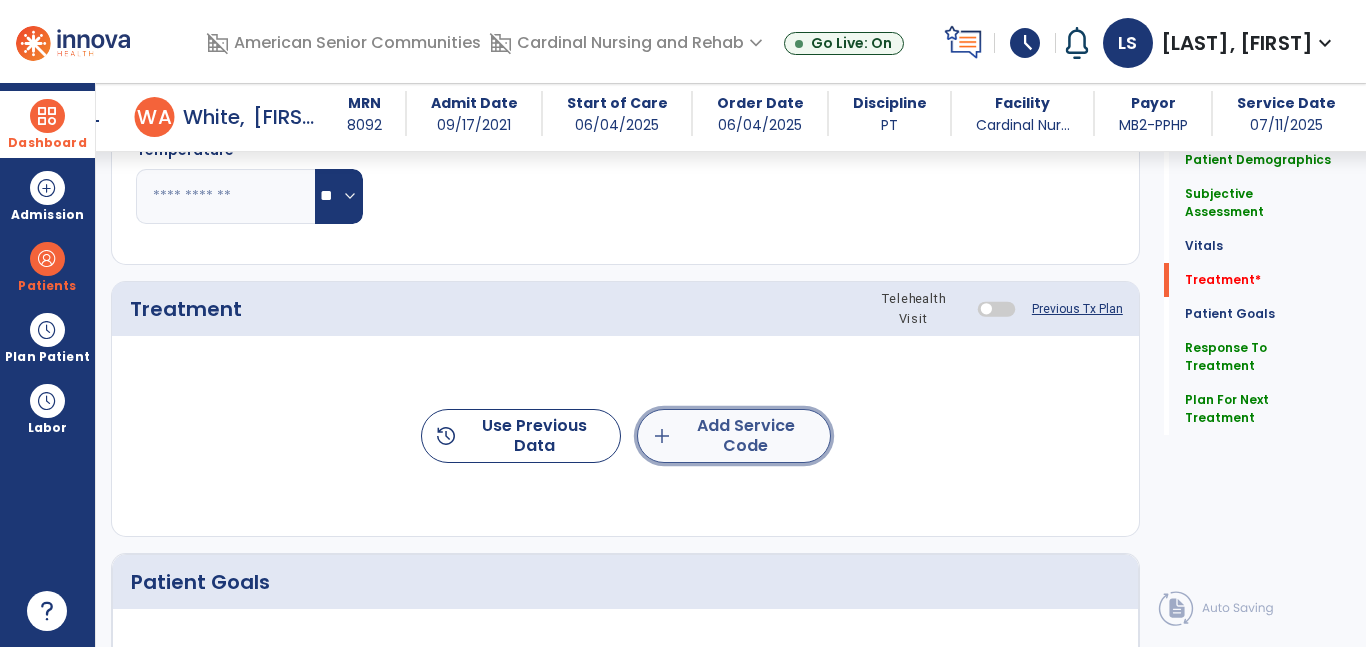 click on "add  Add Service Code" 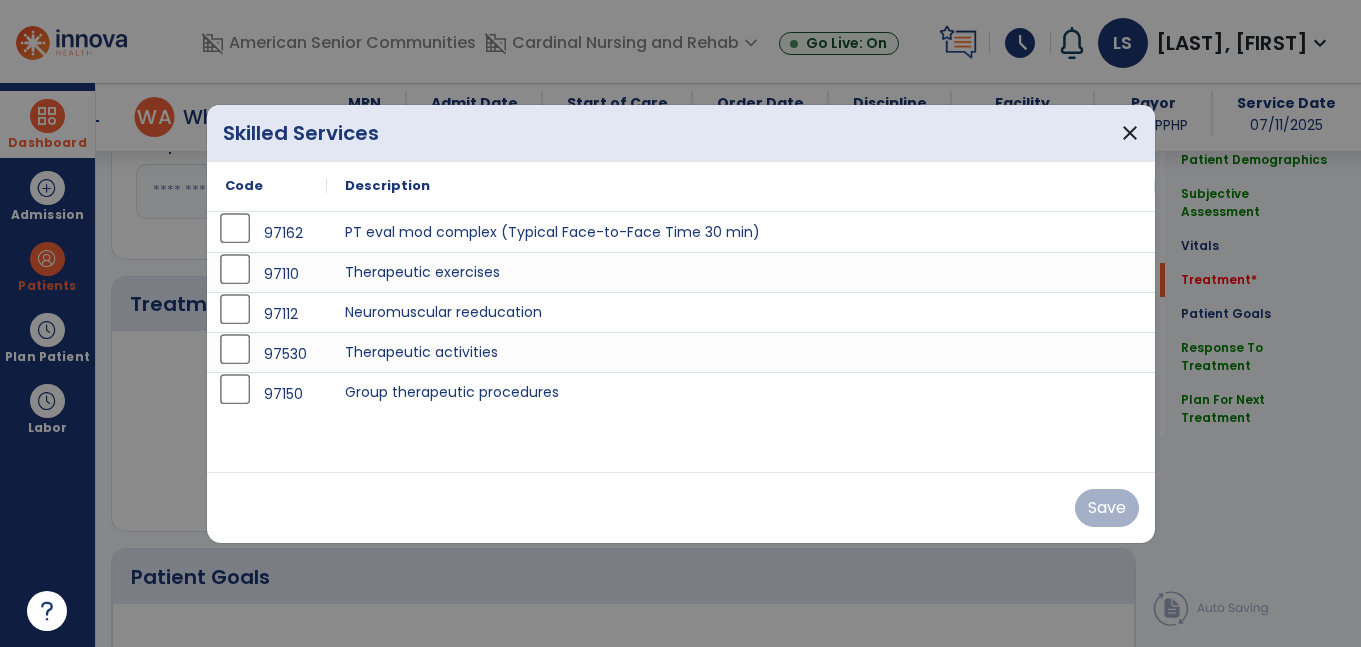 scroll, scrollTop: 2848, scrollLeft: 0, axis: vertical 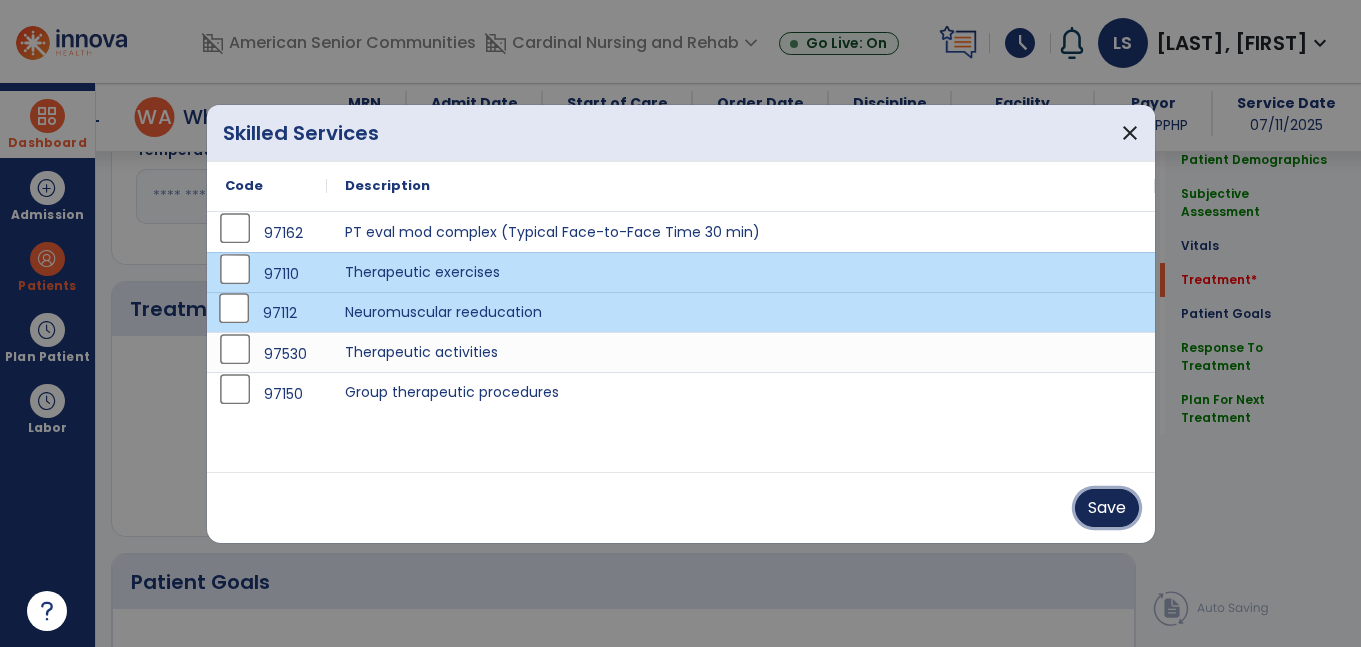 click on "Save" at bounding box center [1107, 508] 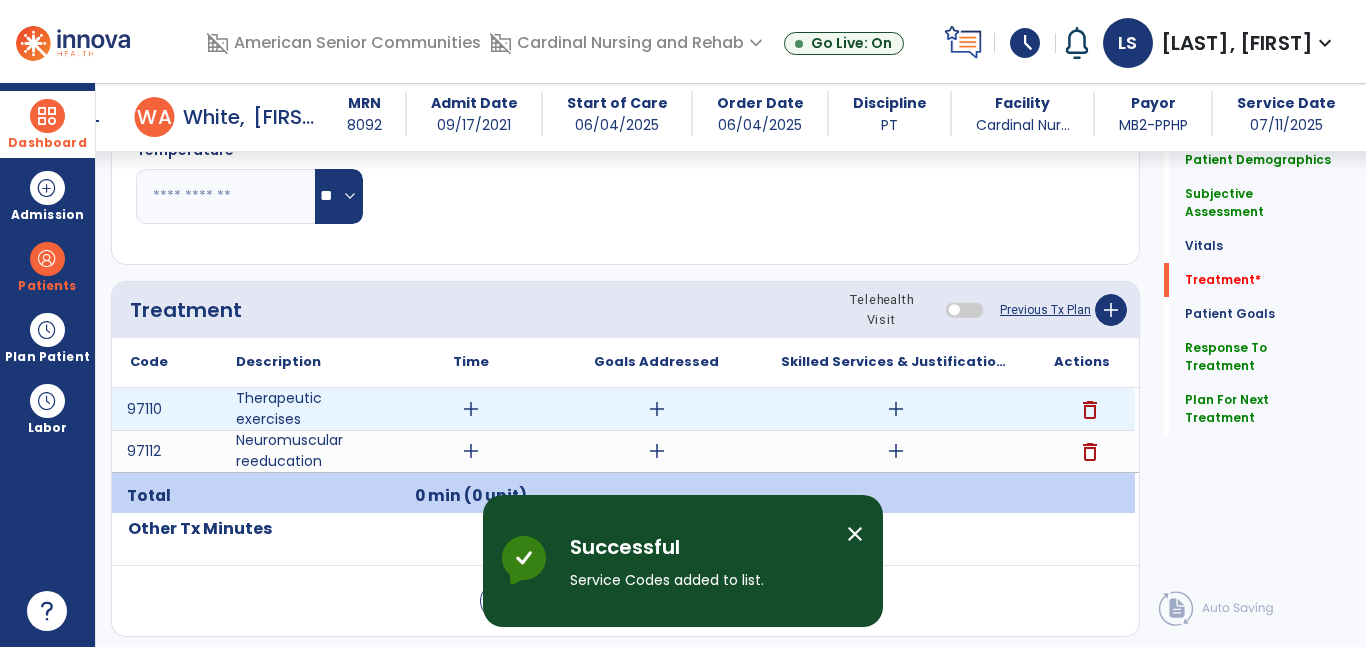 click on "add" at bounding box center (471, 409) 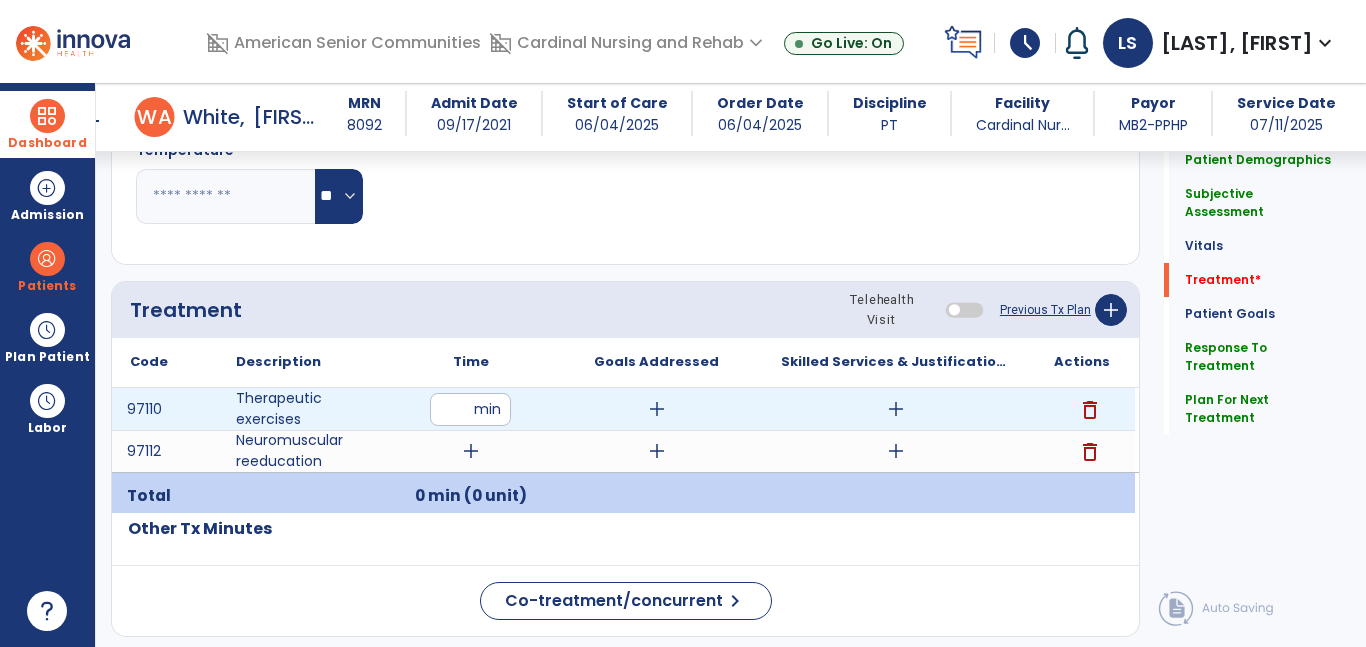 click at bounding box center [470, 409] 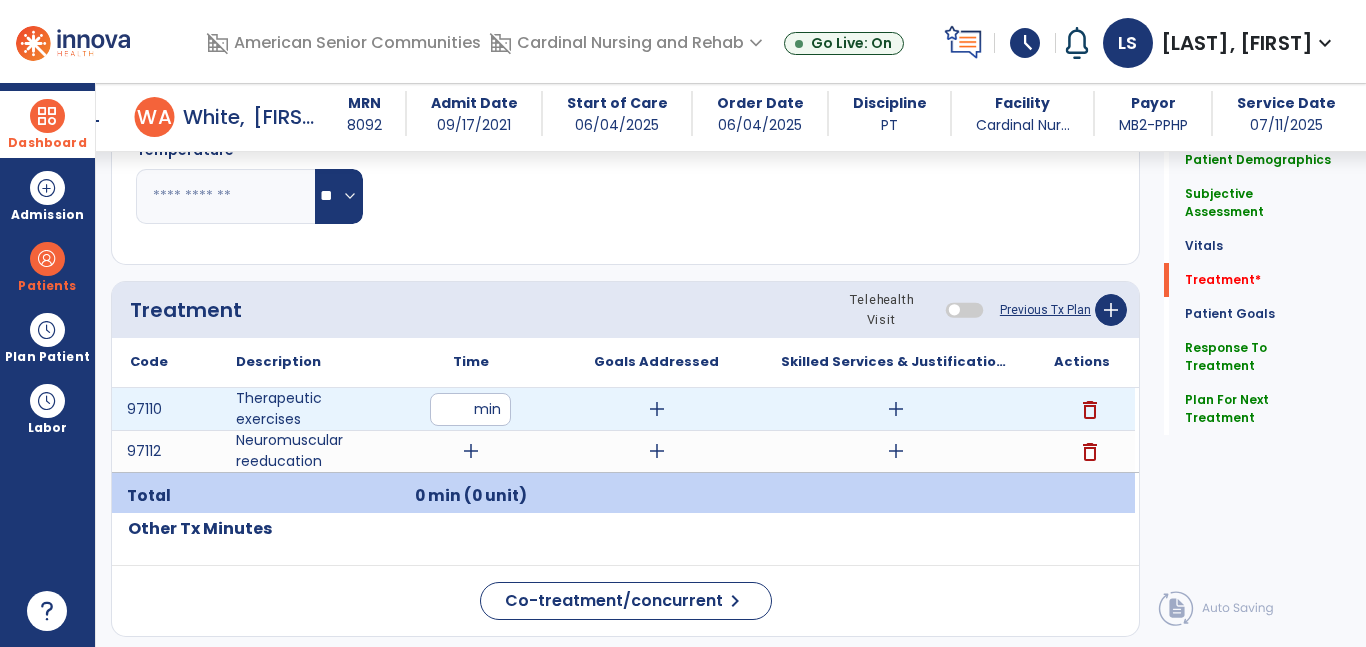 type on "**" 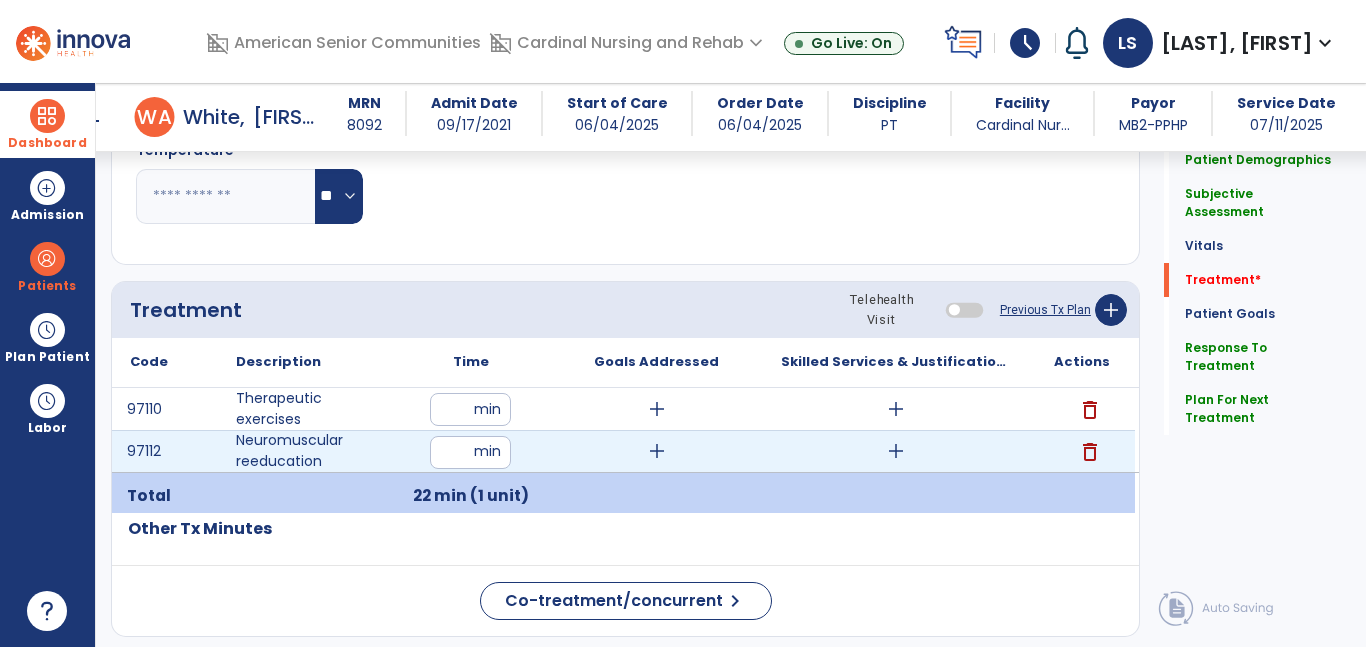 type on "**" 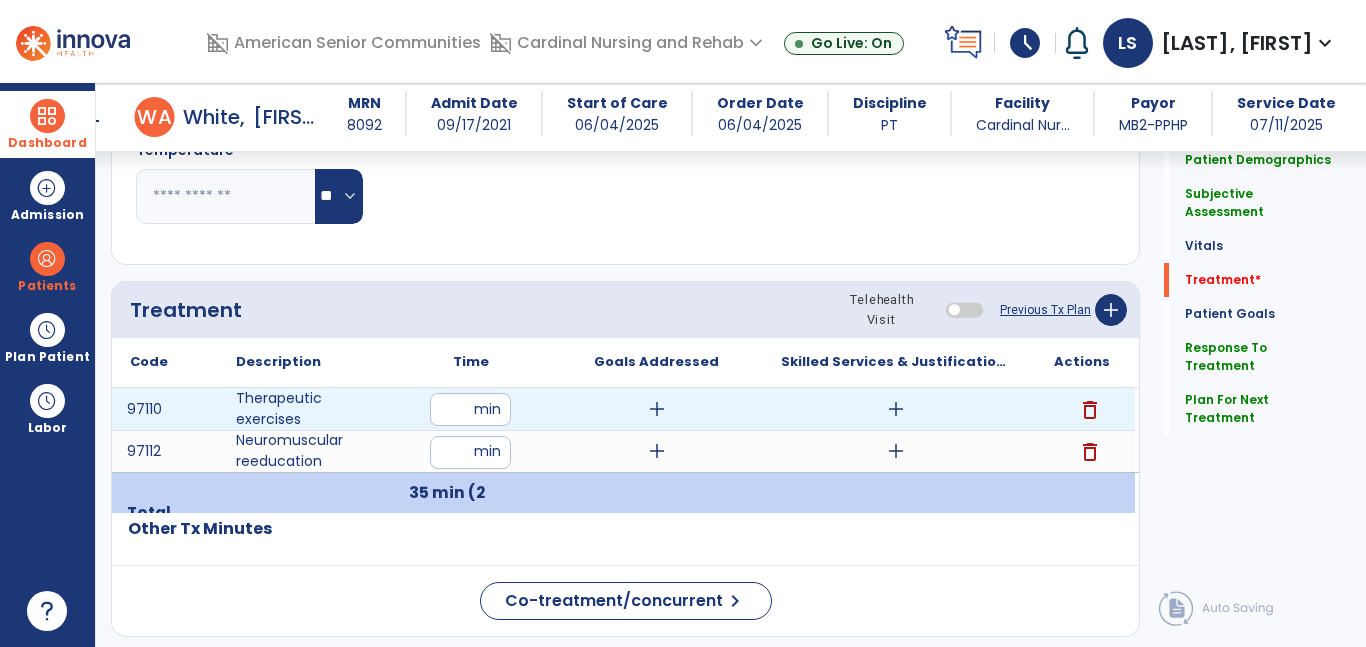 click on "add" at bounding box center [896, 409] 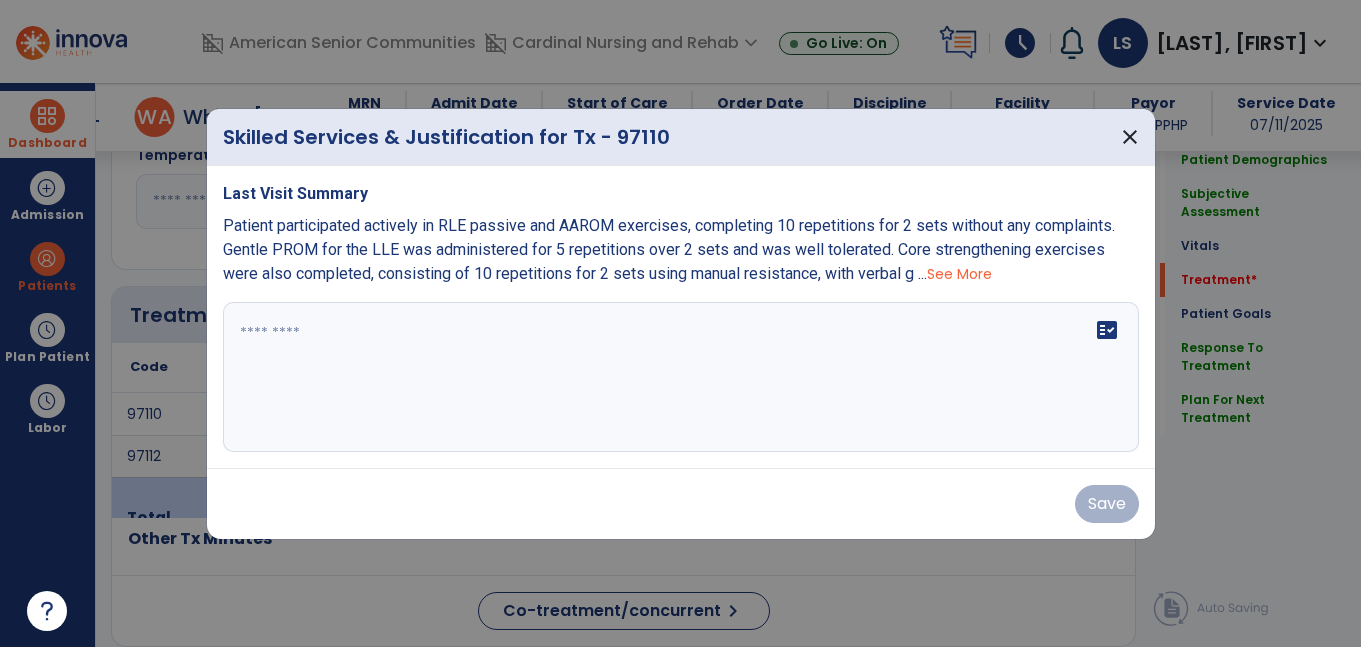 scroll, scrollTop: 2848, scrollLeft: 0, axis: vertical 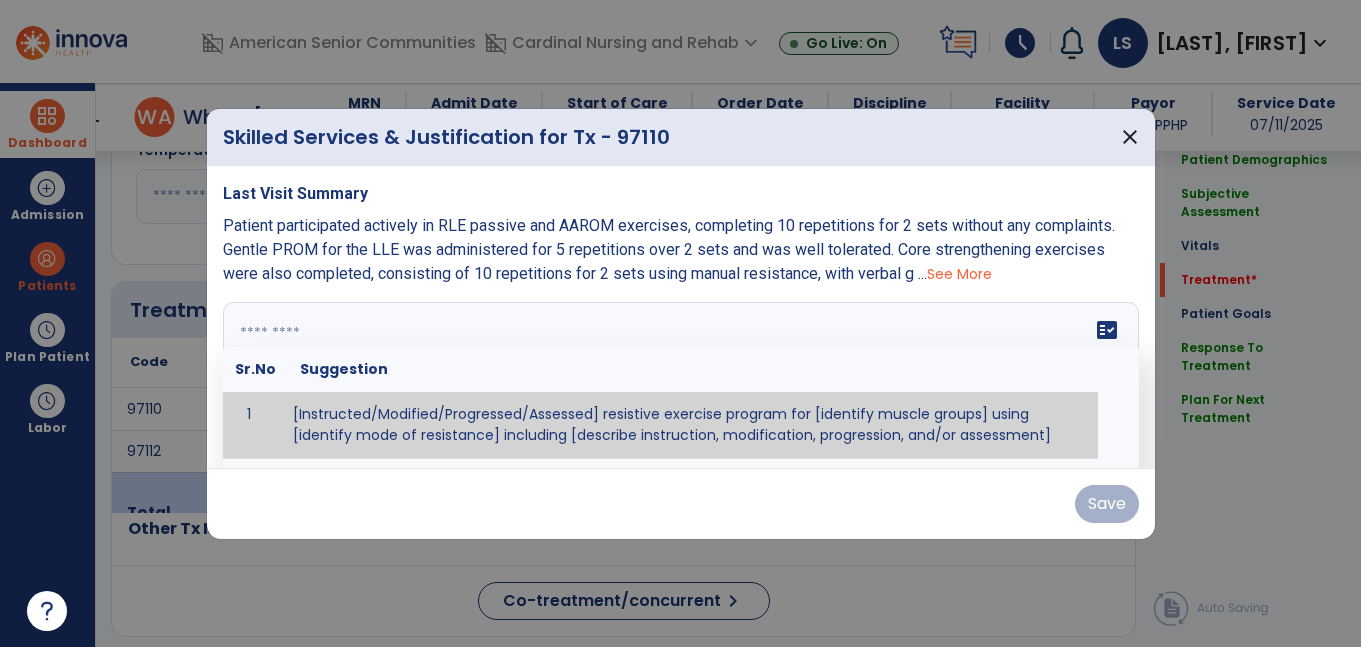 click on "fact_check  Sr.No Suggestion 1 [Instructed/Modified/Progressed/Assessed] resistive exercise program for [identify muscle groups] using [identify mode of resistance] including [describe instruction, modification, progression, and/or assessment] 2 [Instructed/Modified/Progressed/Assessed] aerobic exercise program using [identify equipment/mode] including [describe instruction, modification,progression, and/or assessment] 3 [Instructed/Modified/Progressed/Assessed] [PROM/A/AROM/AROM] program for [identify joint movements] using [contract-relax, over-pressure, inhibitory techniques, other] 4 [Assessed/Tested] aerobic capacity with administration of [aerobic capacity test]" at bounding box center [681, 377] 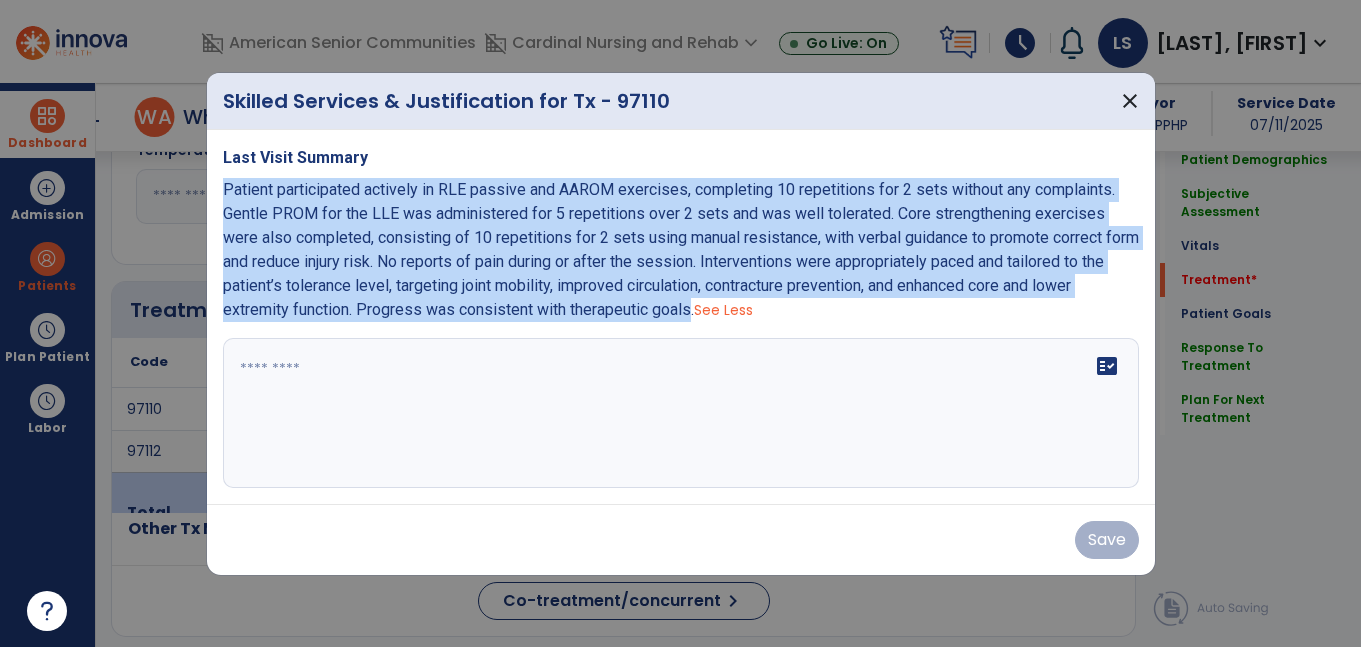 drag, startPoint x: 694, startPoint y: 315, endPoint x: 208, endPoint y: 178, distance: 504.94058 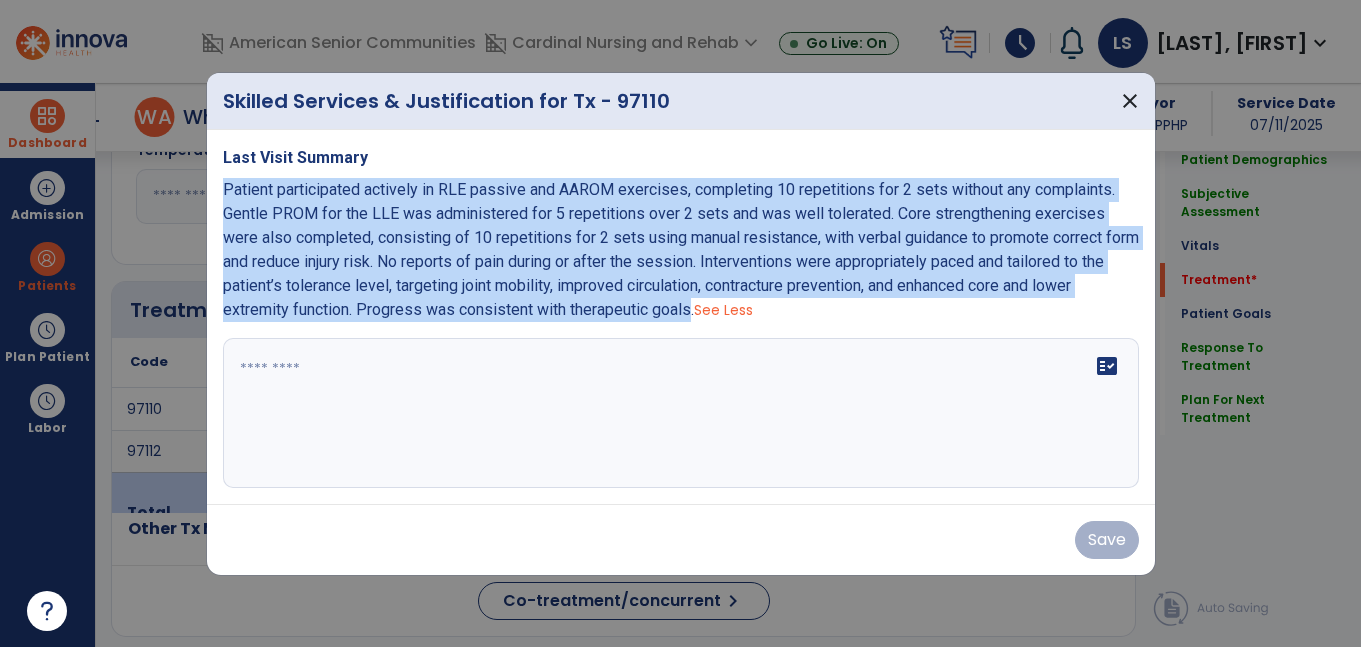 click on "Last Visit Summary Patient participated actively in RLE passive and AAROM exercises, completing 10 repetitions for 2 sets without any complaints. Gentle PROM for the LLE was administered for 5 repetitions over 2 sets and was well tolerated. Core strengthening exercises were also completed, consisting of 10 repetitions for 2 sets using manual resistance, with verbal guidance to promote correct form and reduce injury risk. No reports of pain during or after the session. Interventions were appropriately paced and tailored to the patient’s tolerance level, targeting joint mobility, improved circulation, contracture prevention, and enhanced core and lower extremity function. Progress was consistent with therapeutic goals.  See Less   fact_check" at bounding box center [681, 317] 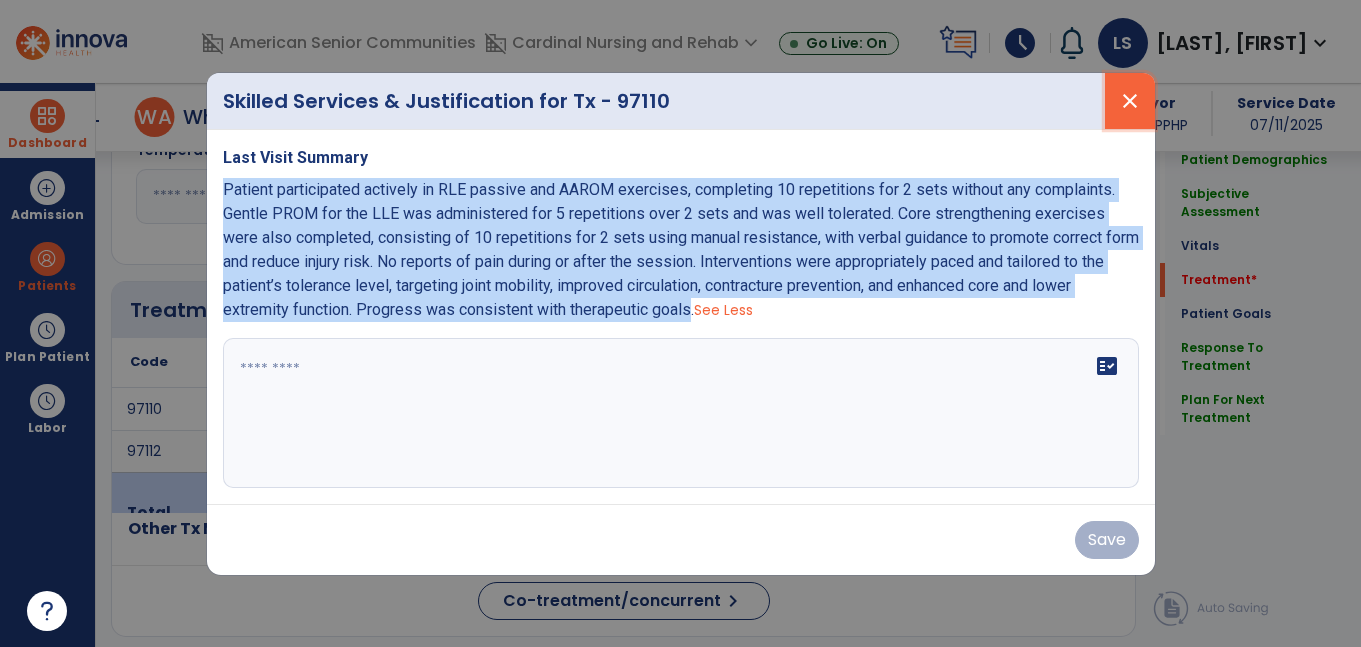 click on "close" at bounding box center (1130, 101) 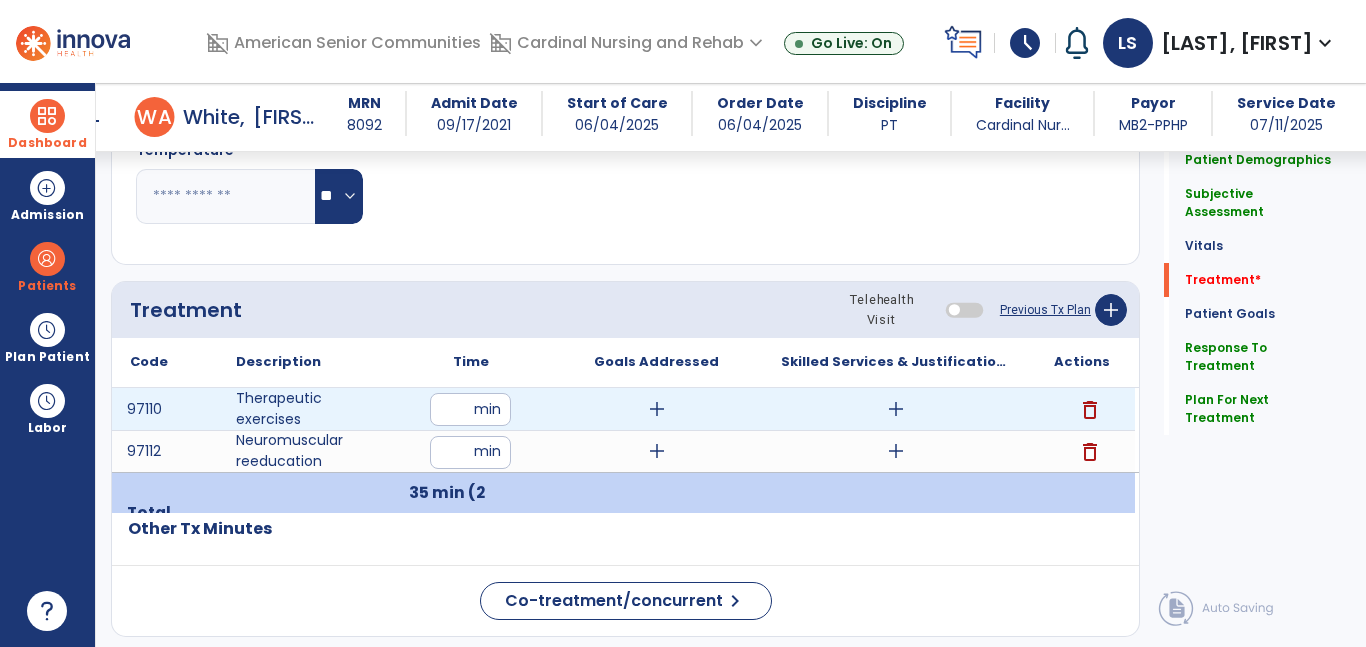 click on "add" at bounding box center (657, 409) 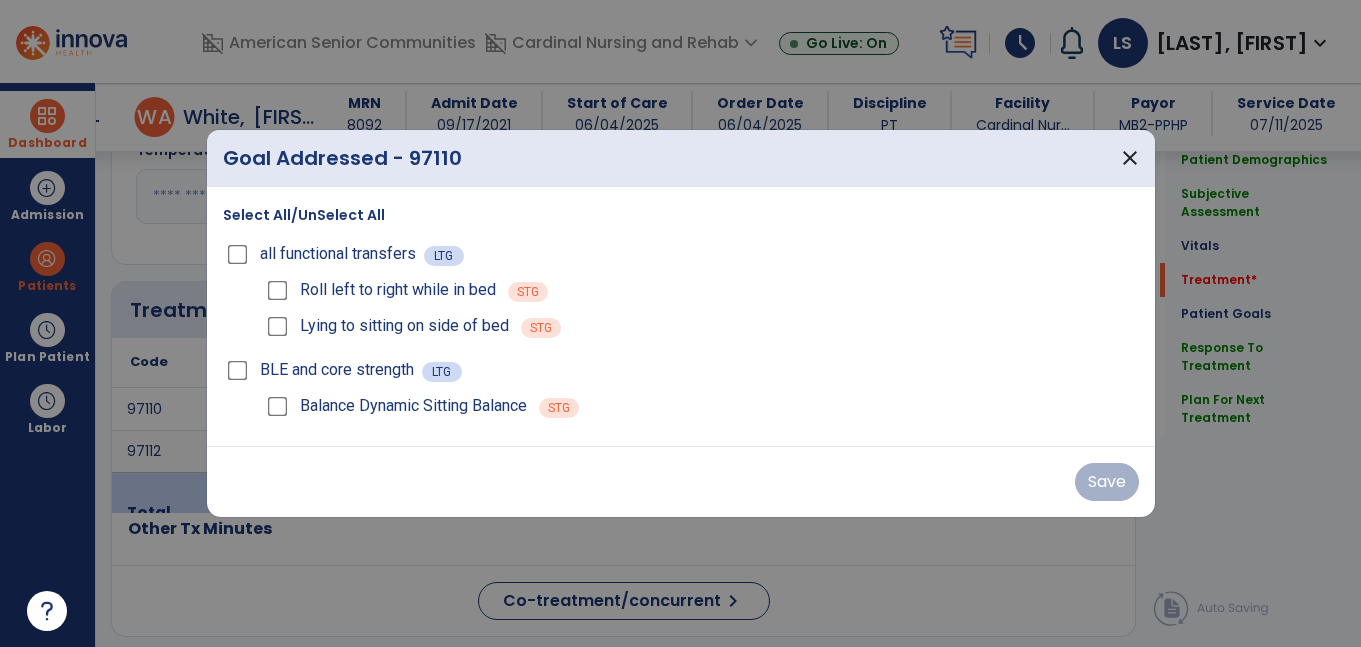 scroll, scrollTop: 2848, scrollLeft: 0, axis: vertical 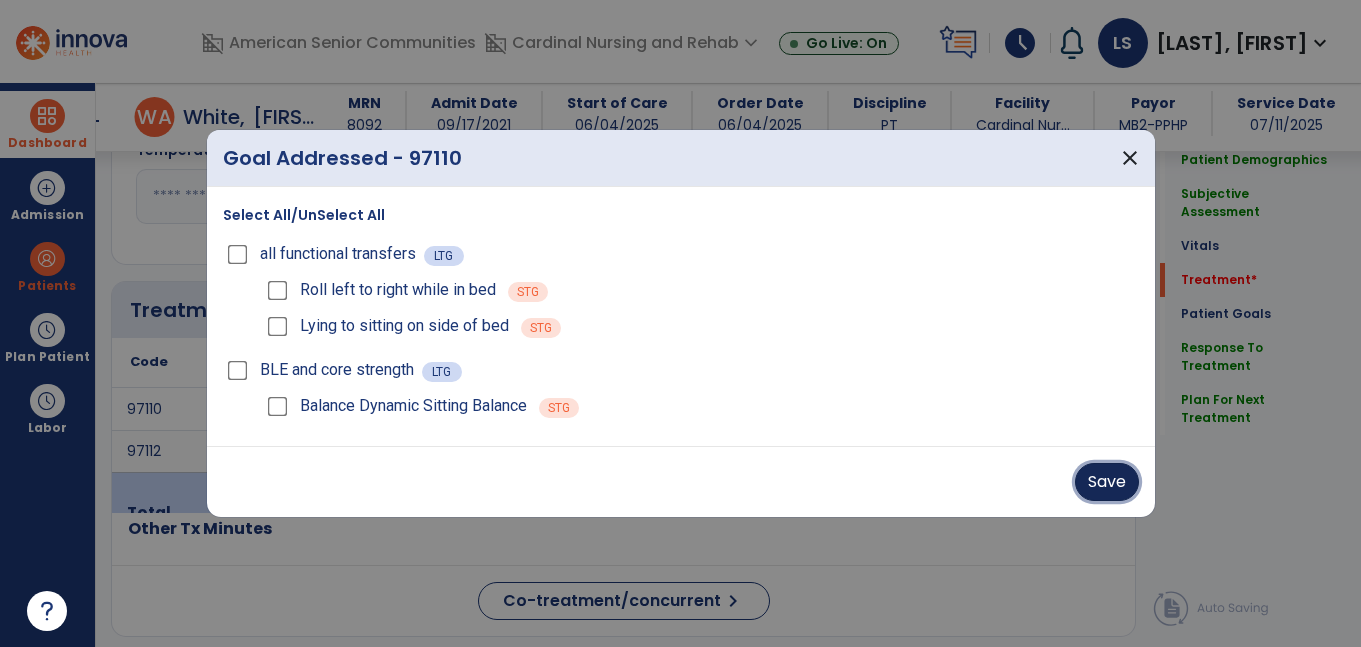 click on "Save" at bounding box center [1107, 482] 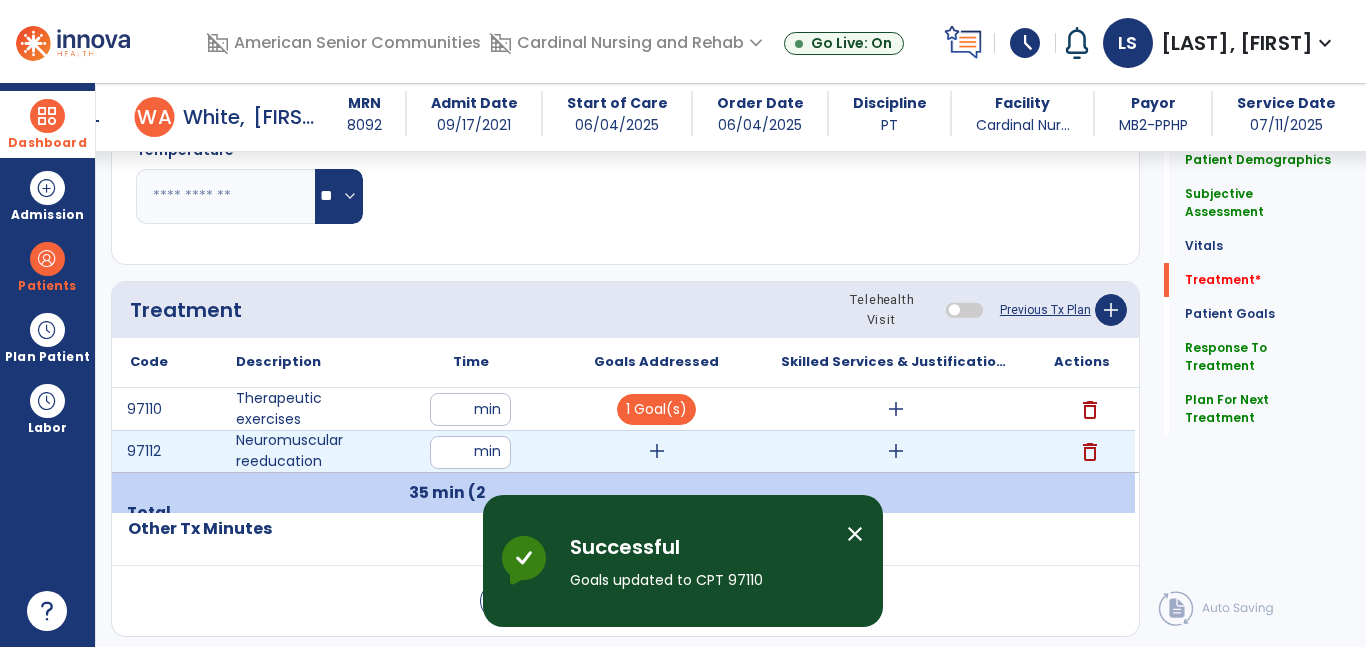 click on "add" at bounding box center (657, 451) 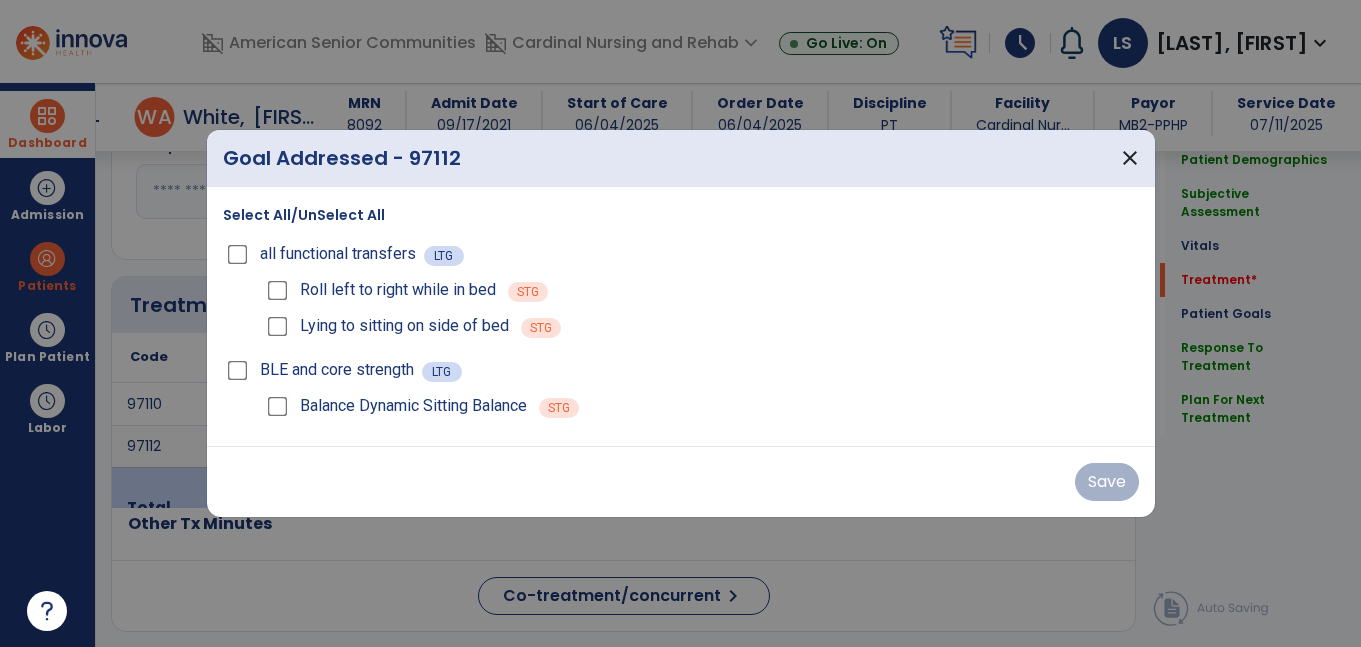 scroll, scrollTop: 2848, scrollLeft: 0, axis: vertical 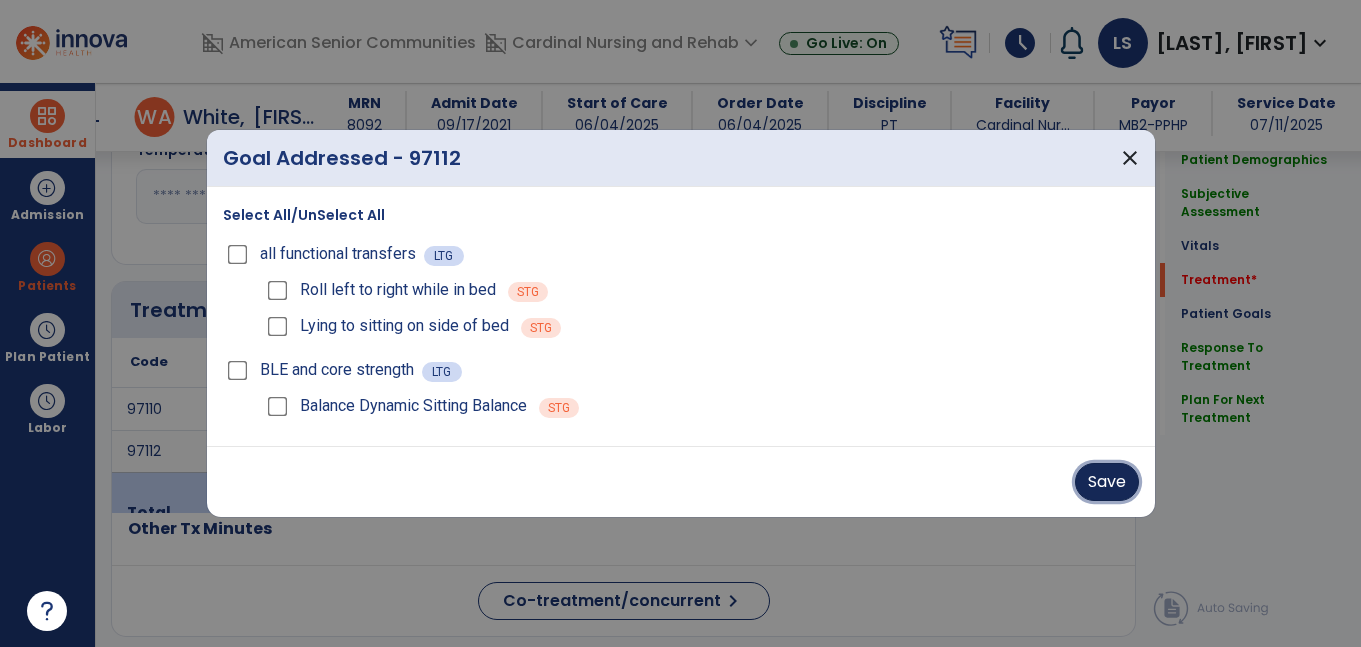 click on "Save" at bounding box center (1107, 482) 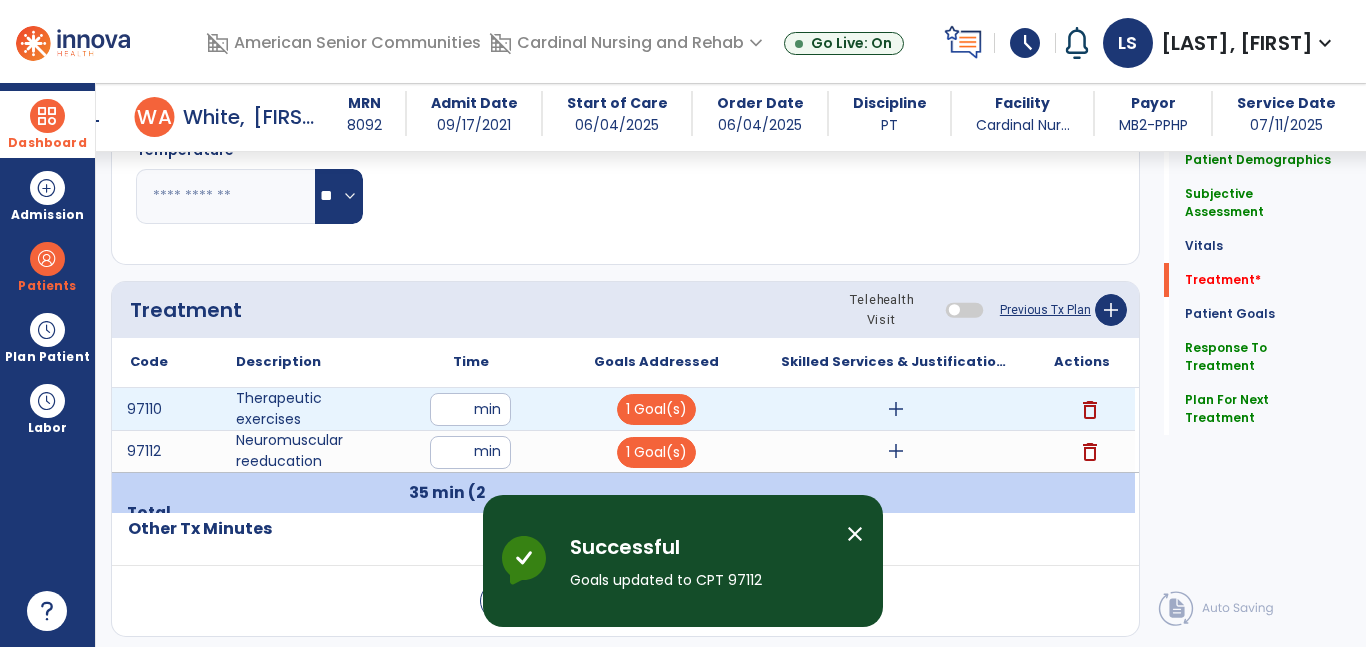 click on "**" at bounding box center (470, 409) 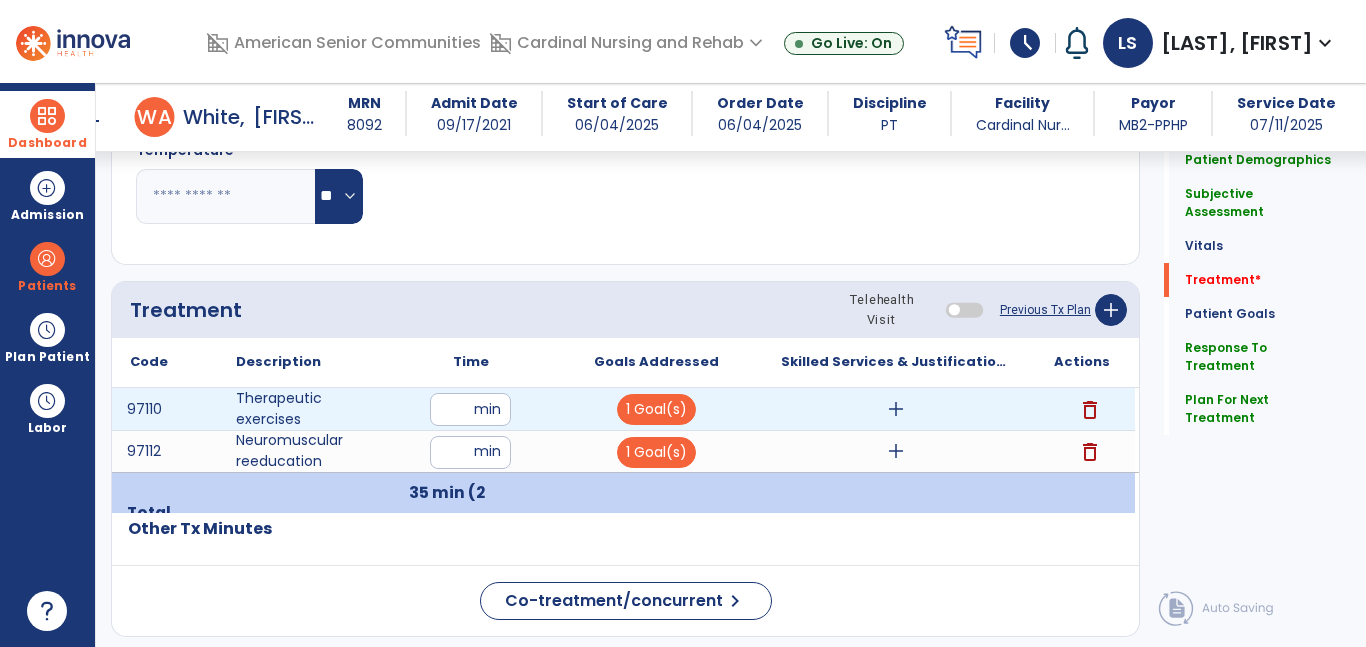 type on "*" 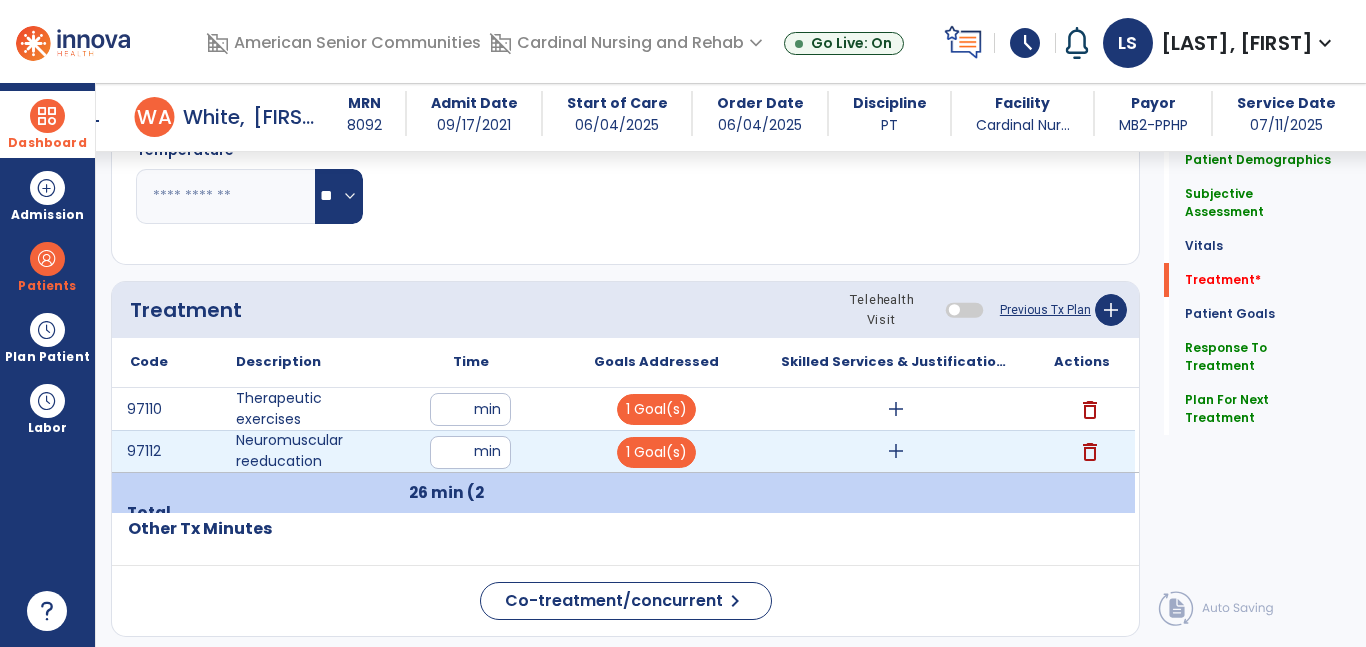 click on "**" at bounding box center (470, 452) 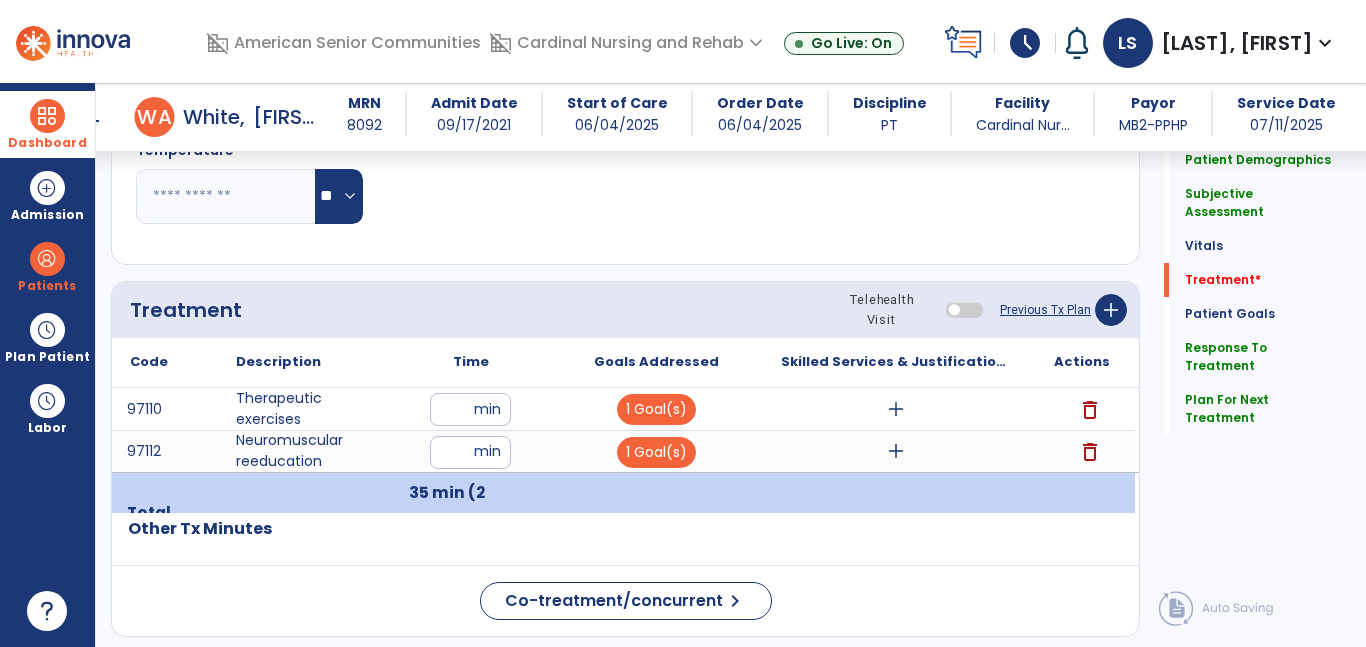click on "Respiratory Rate  BPM Blood Pressure   SBP   DBP Temperature  ** ** Pulse Rate  BPM O2 Saturation  % Notes/Comments" 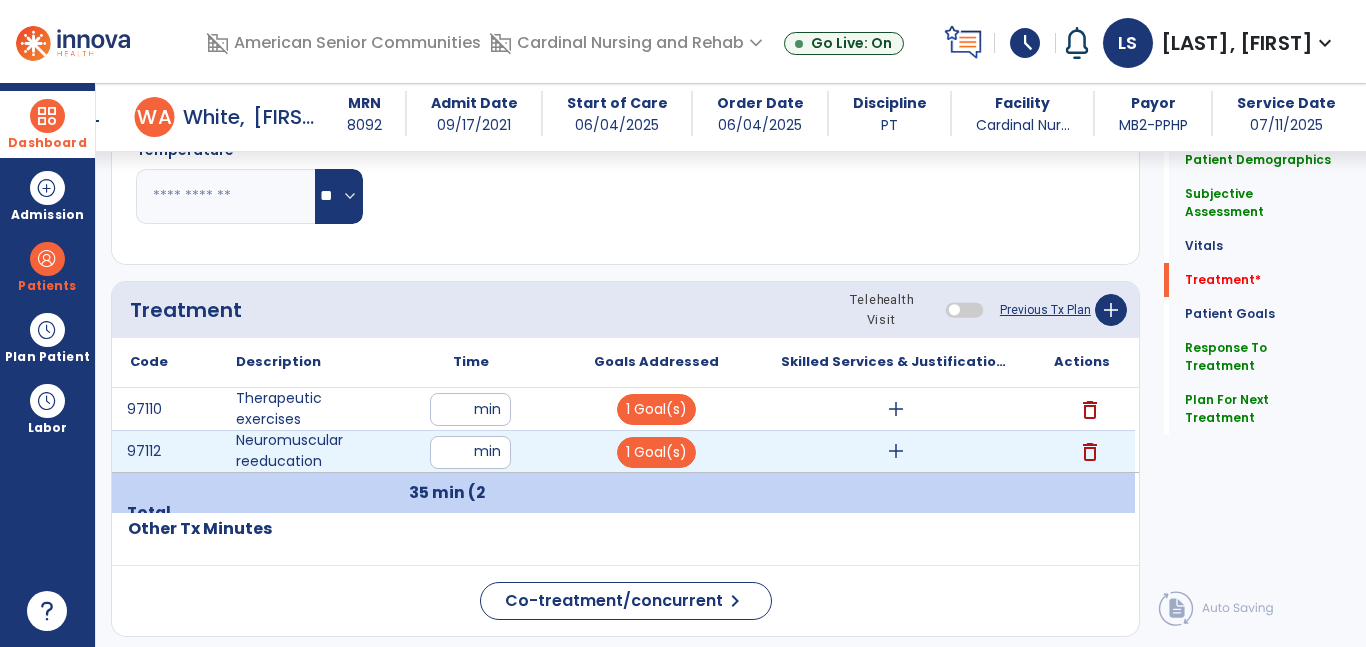 click on "add" at bounding box center (896, 451) 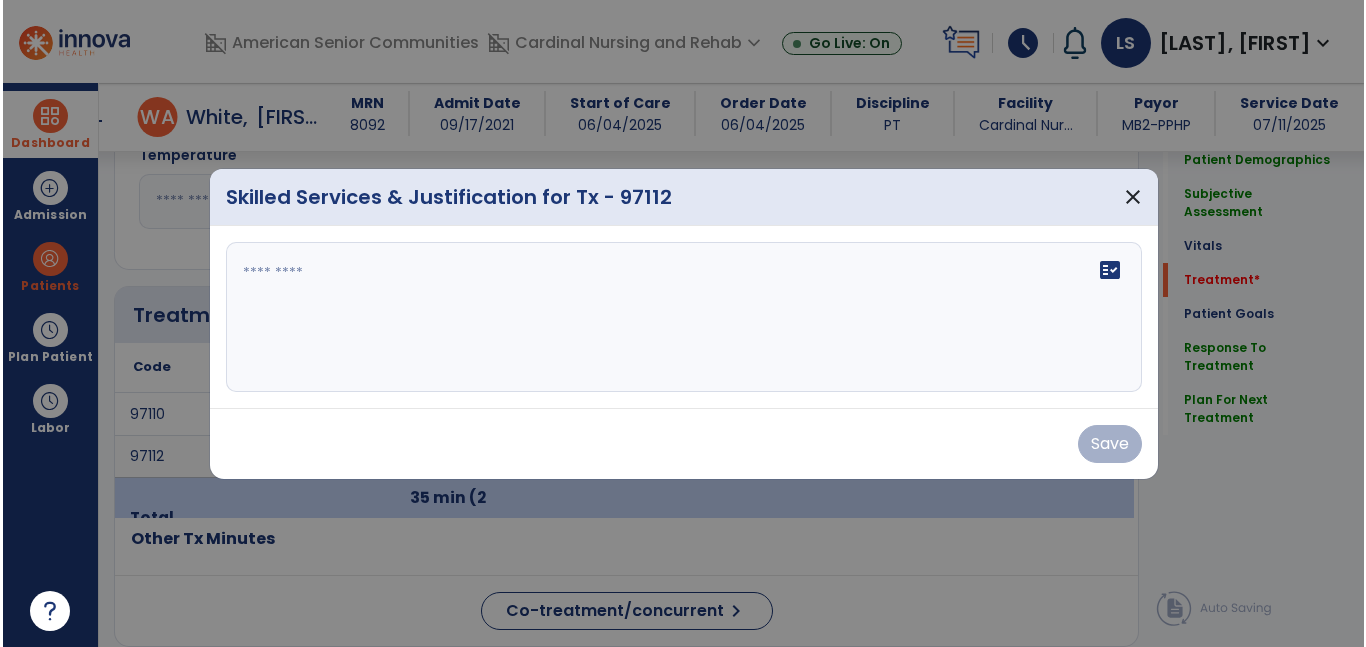 scroll, scrollTop: 2848, scrollLeft: 0, axis: vertical 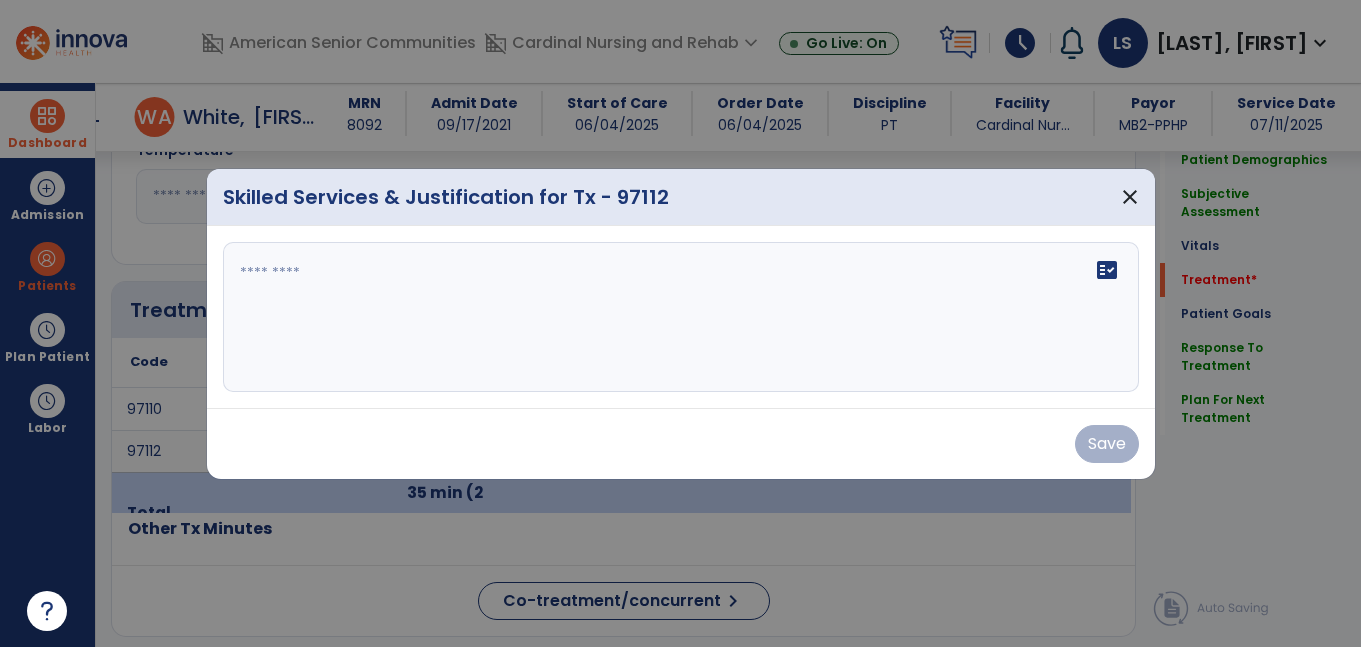 click on "fact_check" at bounding box center (681, 317) 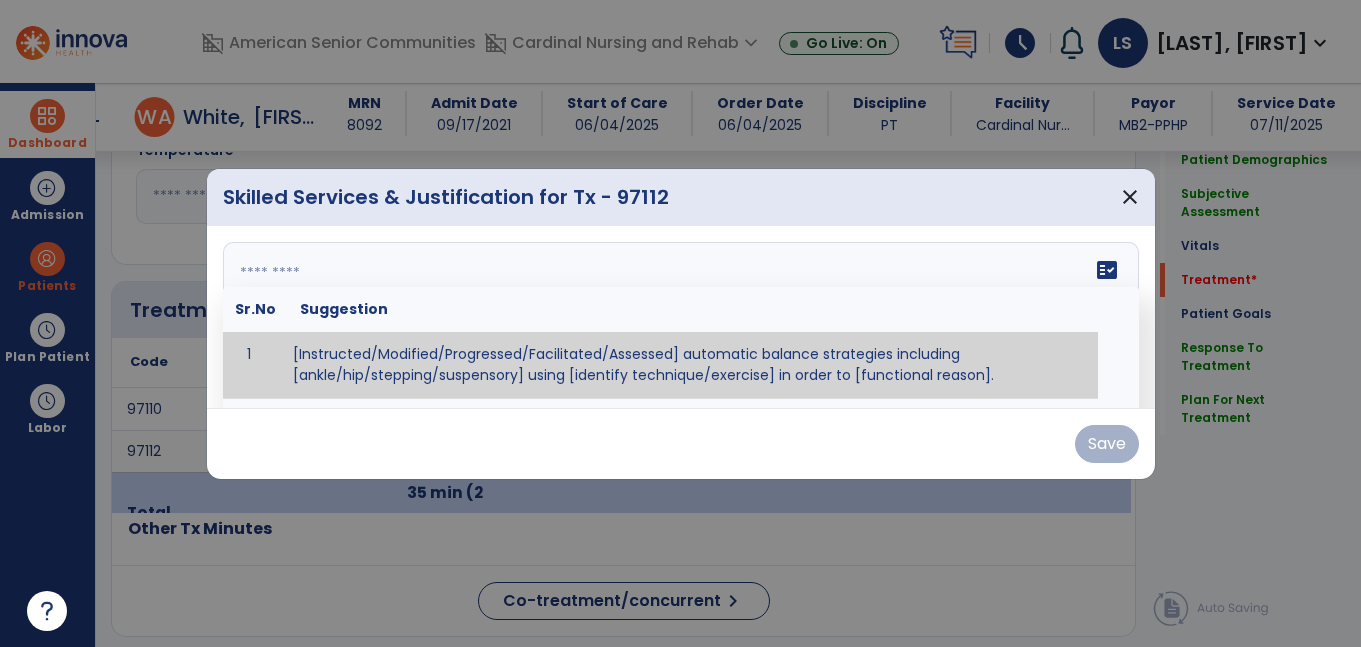 paste on "**********" 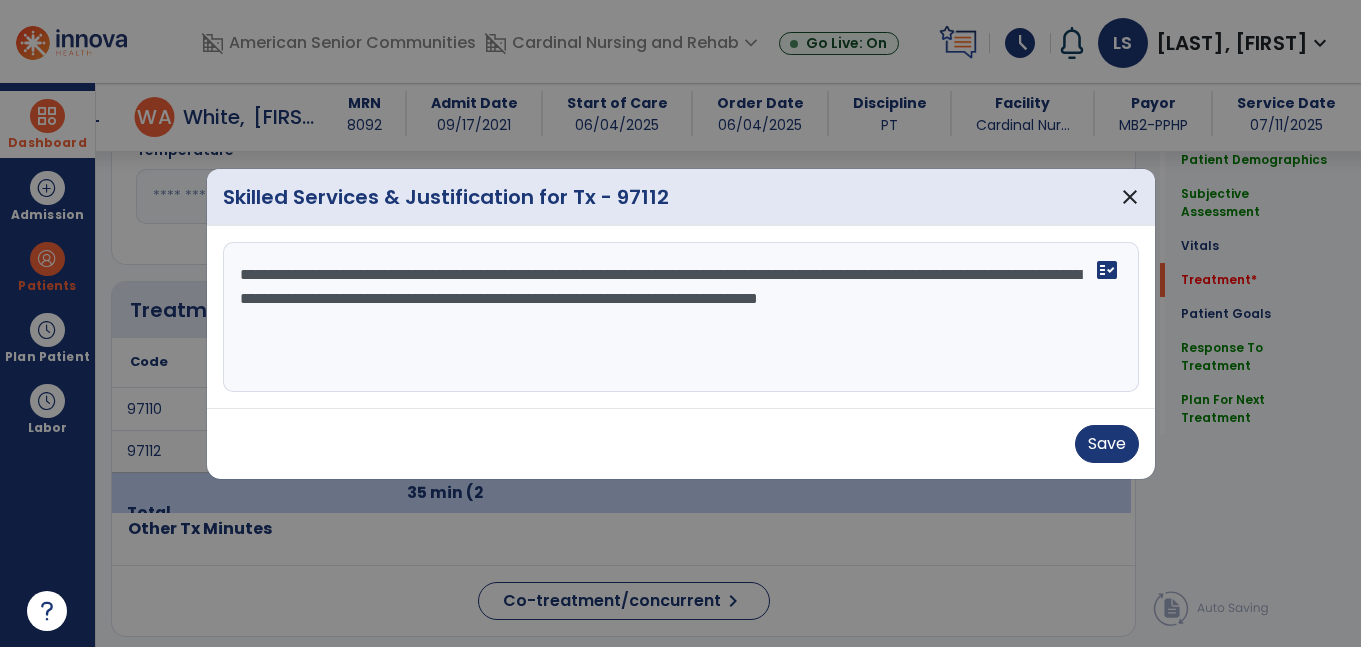 click on "**********" at bounding box center (681, 317) 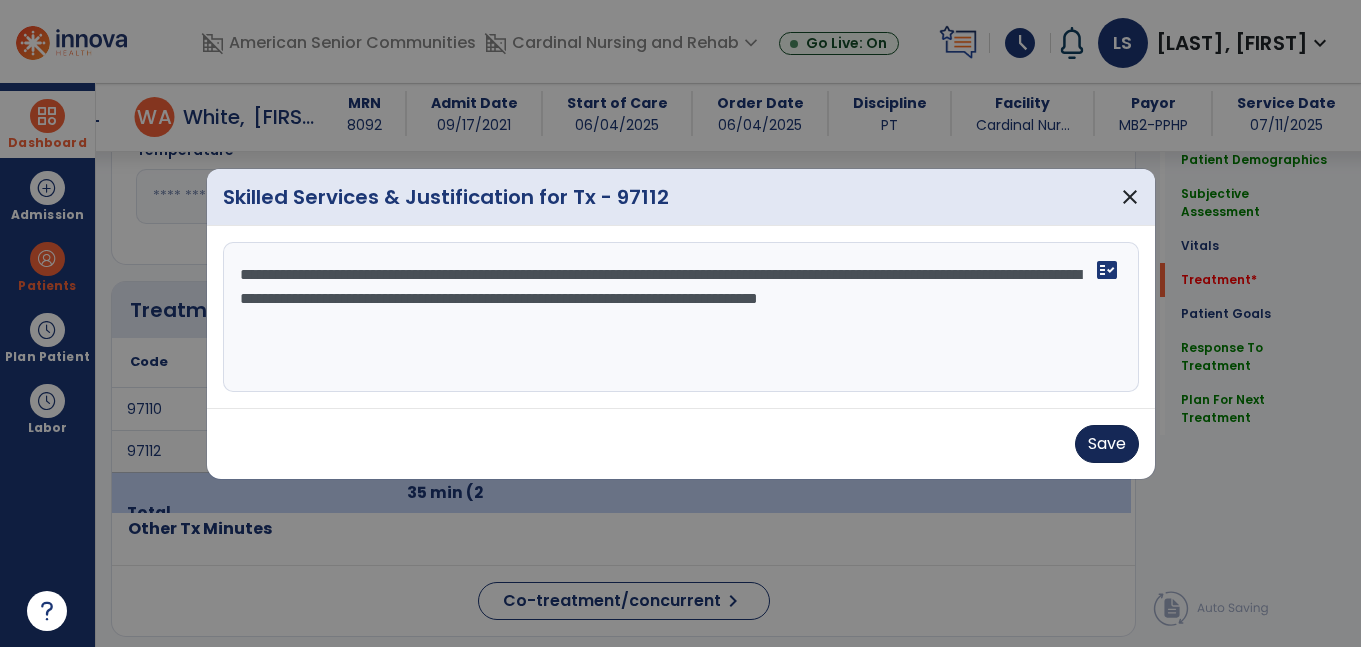 type on "**********" 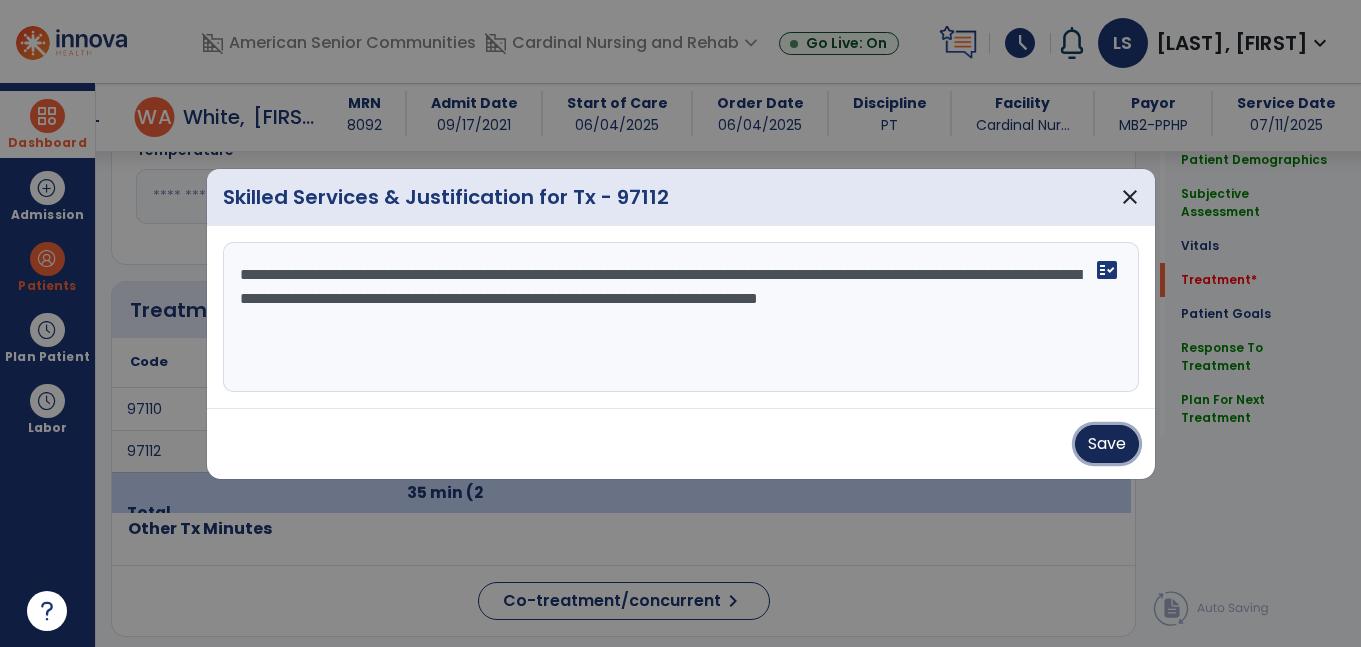 click on "Save" at bounding box center (1107, 444) 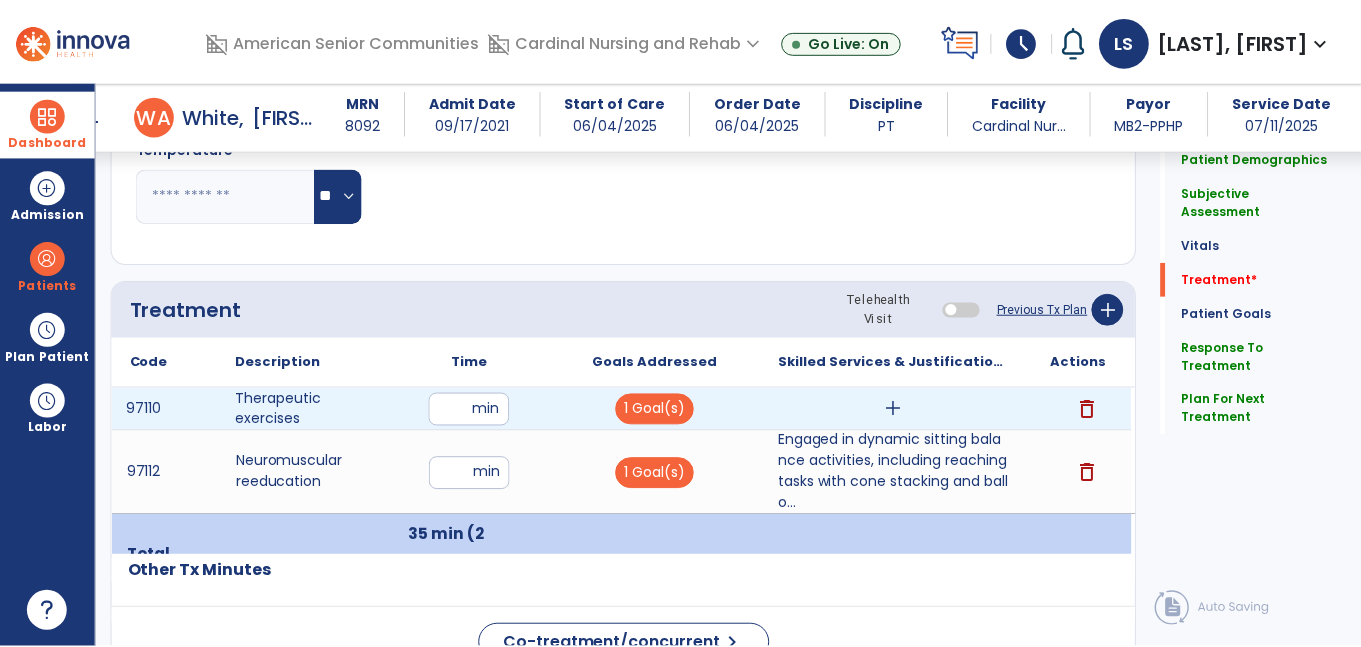 scroll, scrollTop: 2838, scrollLeft: 0, axis: vertical 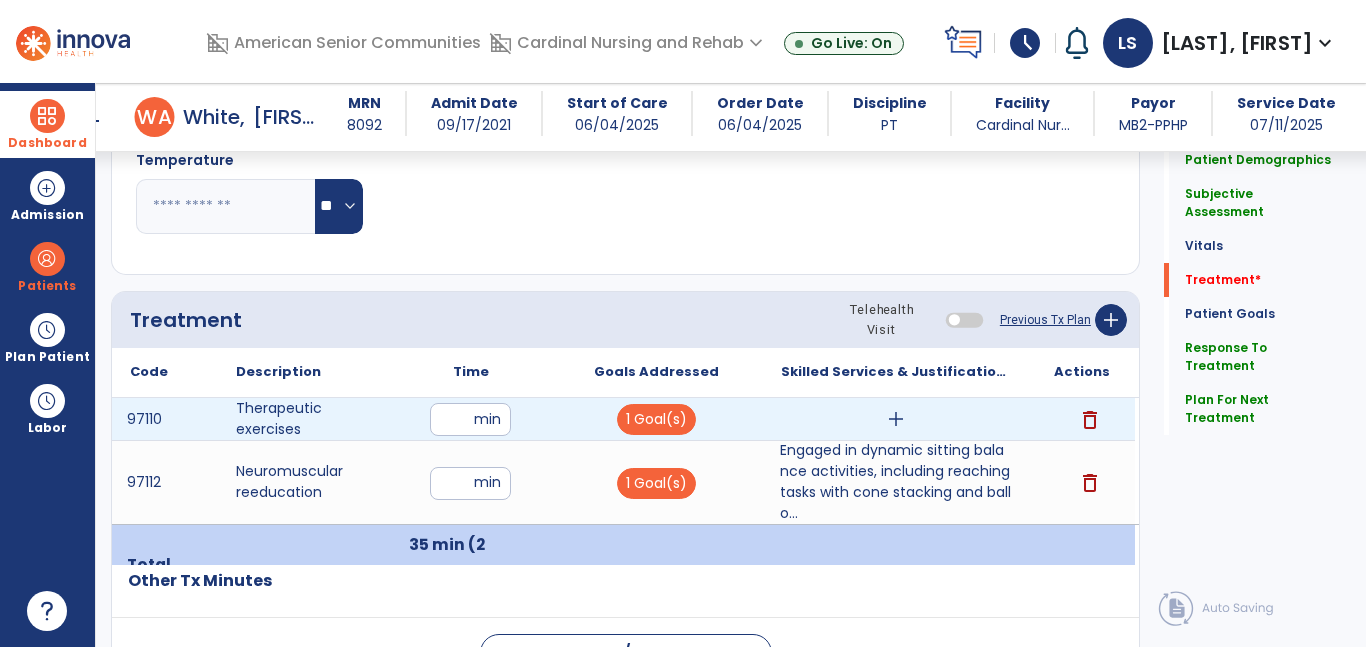 click on "add" at bounding box center (896, 419) 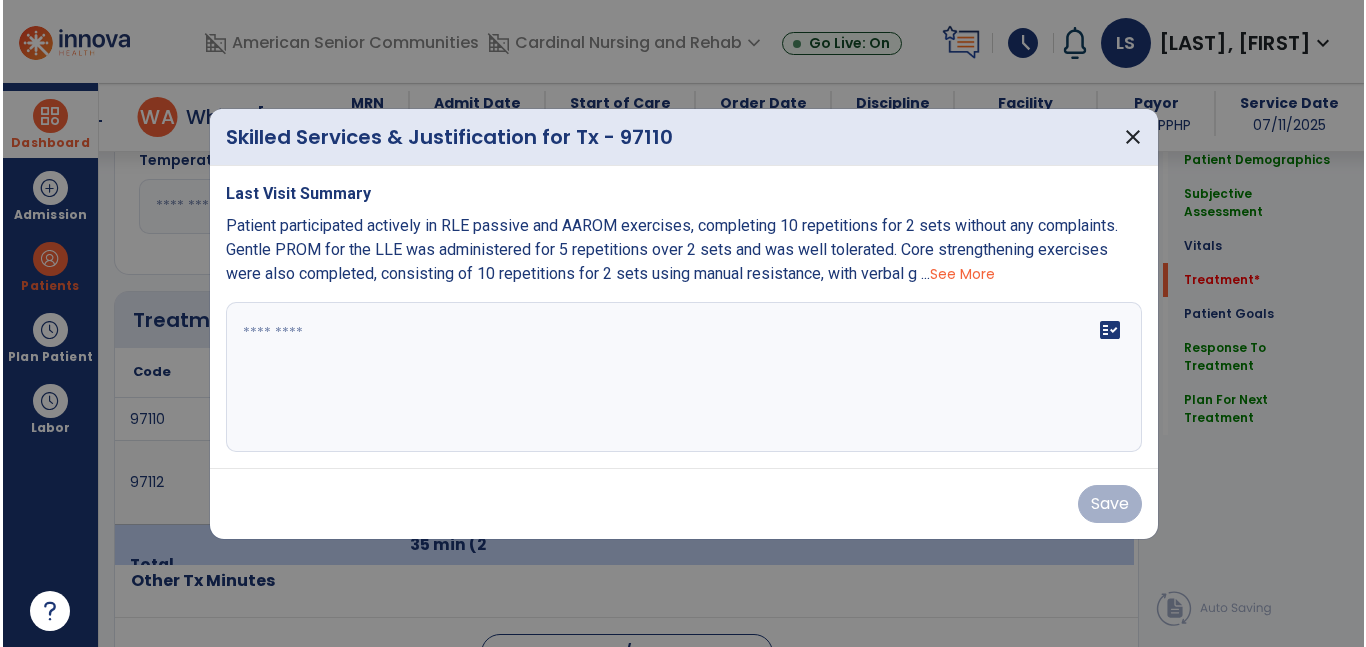 scroll, scrollTop: 2838, scrollLeft: 0, axis: vertical 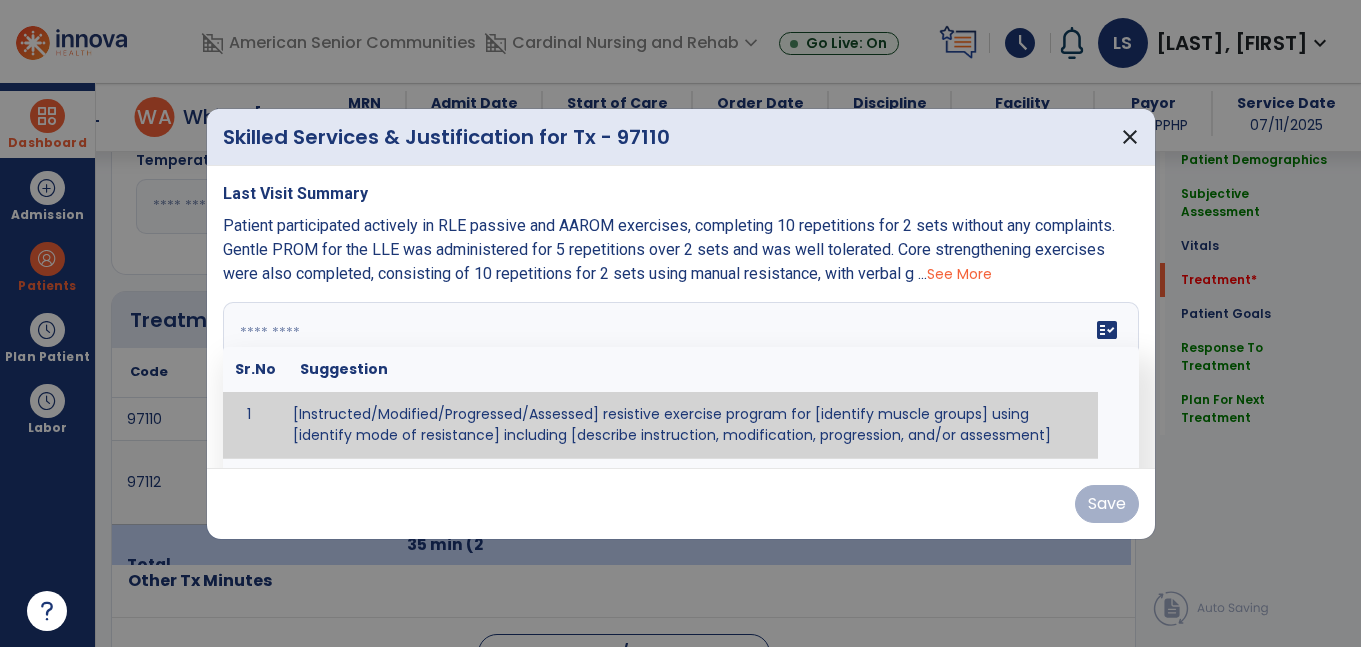 click on "fact_check  Sr.No Suggestion 1 [Instructed/Modified/Progressed/Assessed] resistive exercise program for [identify muscle groups] using [identify mode of resistance] including [describe instruction, modification, progression, and/or assessment] 2 [Instructed/Modified/Progressed/Assessed] aerobic exercise program using [identify equipment/mode] including [describe instruction, modification,progression, and/or assessment] 3 [Instructed/Modified/Progressed/Assessed] [PROM/A/AROM/AROM] program for [identify joint movements] using [contract-relax, over-pressure, inhibitory techniques, other] 4 [Assessed/Tested] aerobic capacity with administration of [aerobic capacity test]" at bounding box center (681, 377) 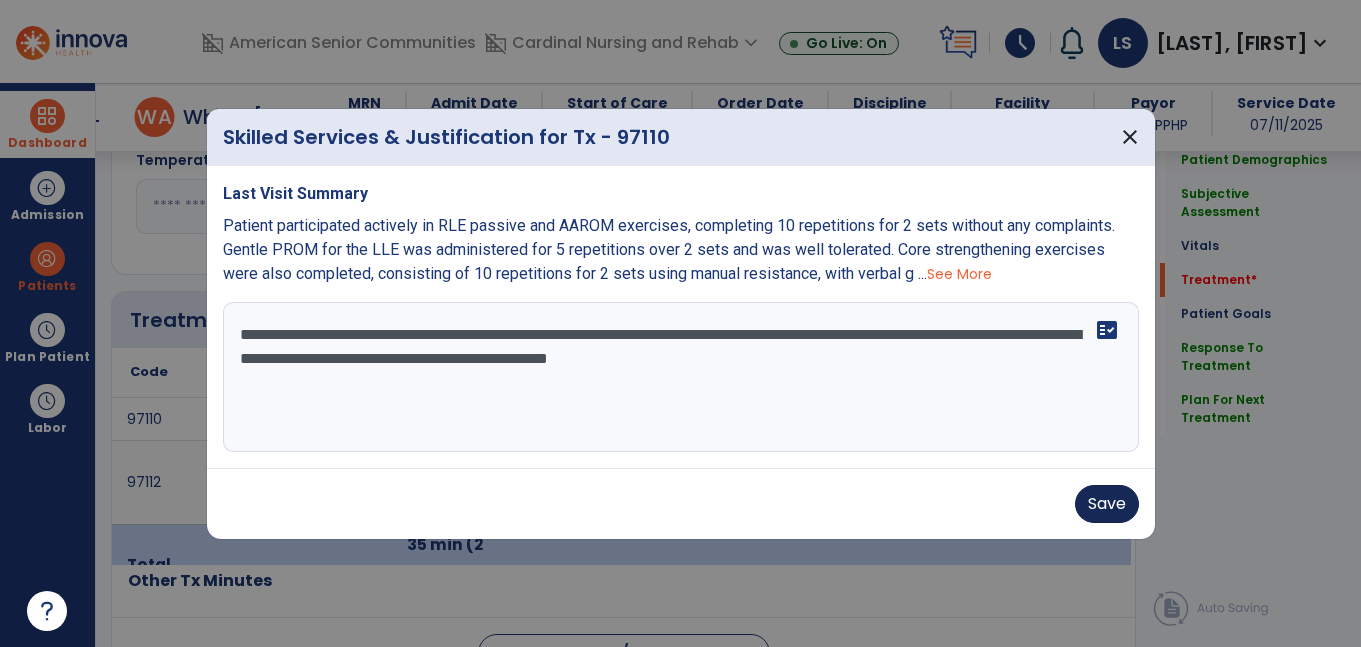 type on "**********" 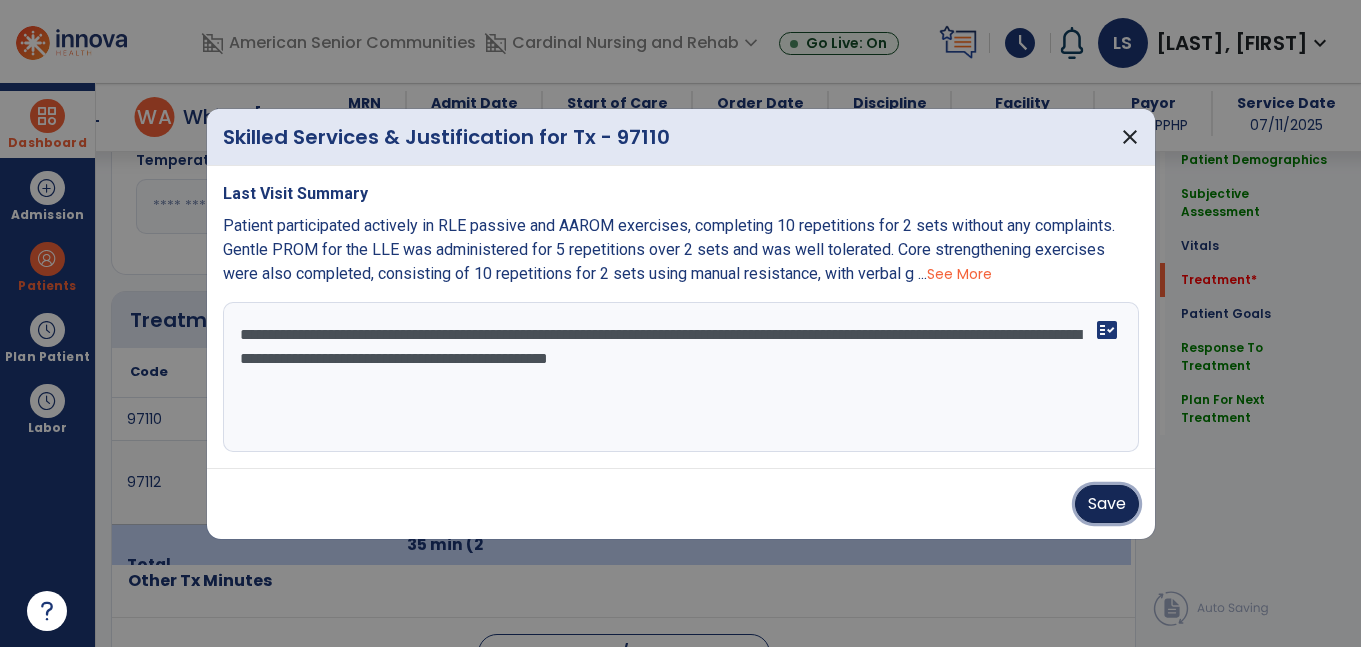 click on "Save" at bounding box center [1107, 504] 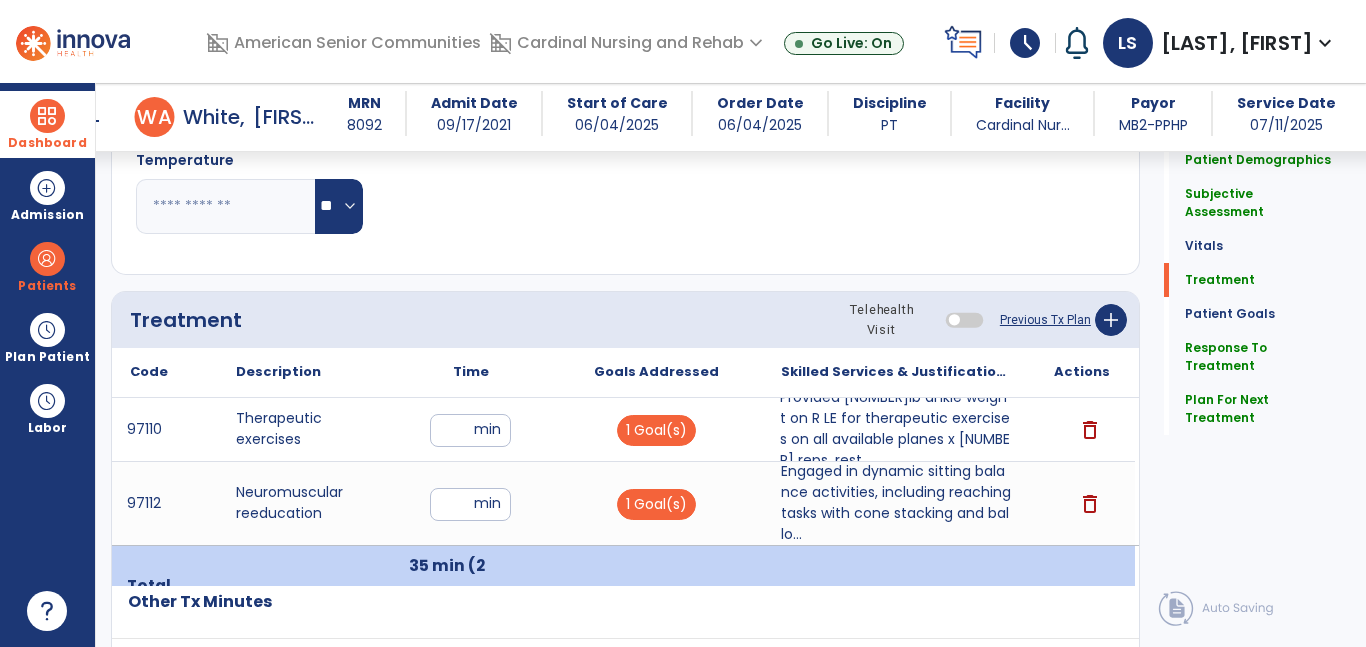 click on "Notes/Comments" 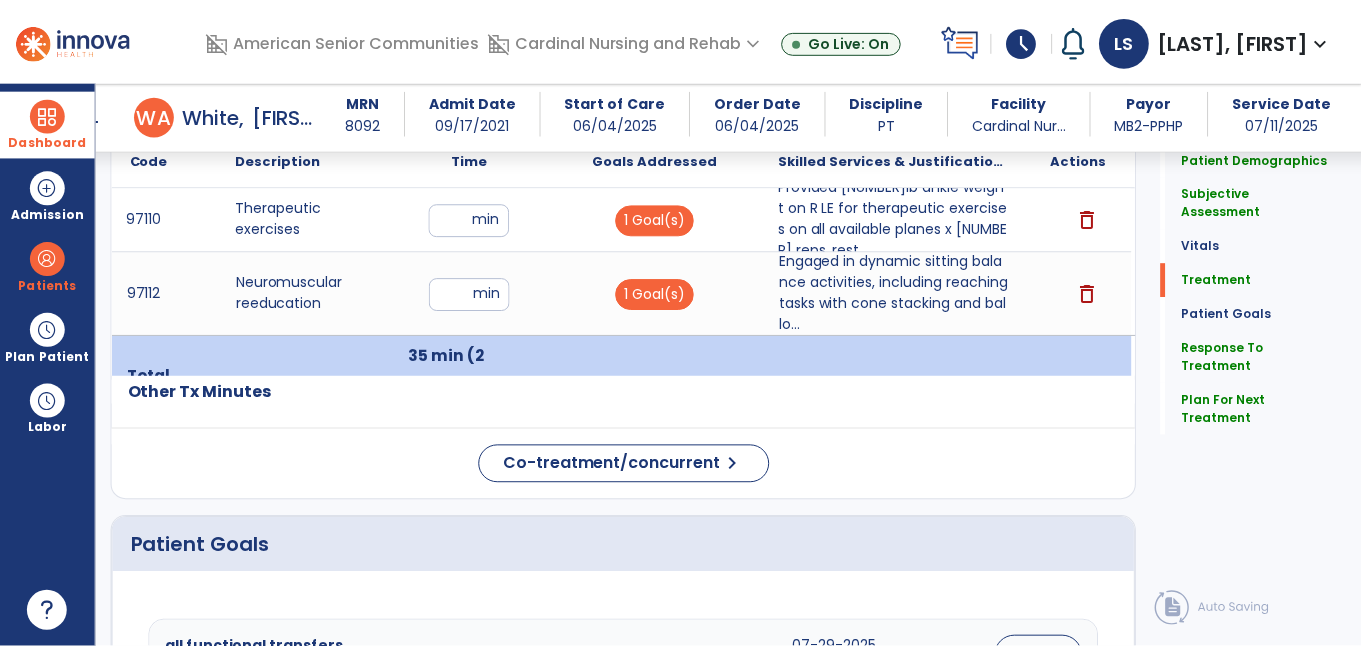 scroll, scrollTop: 3034, scrollLeft: 0, axis: vertical 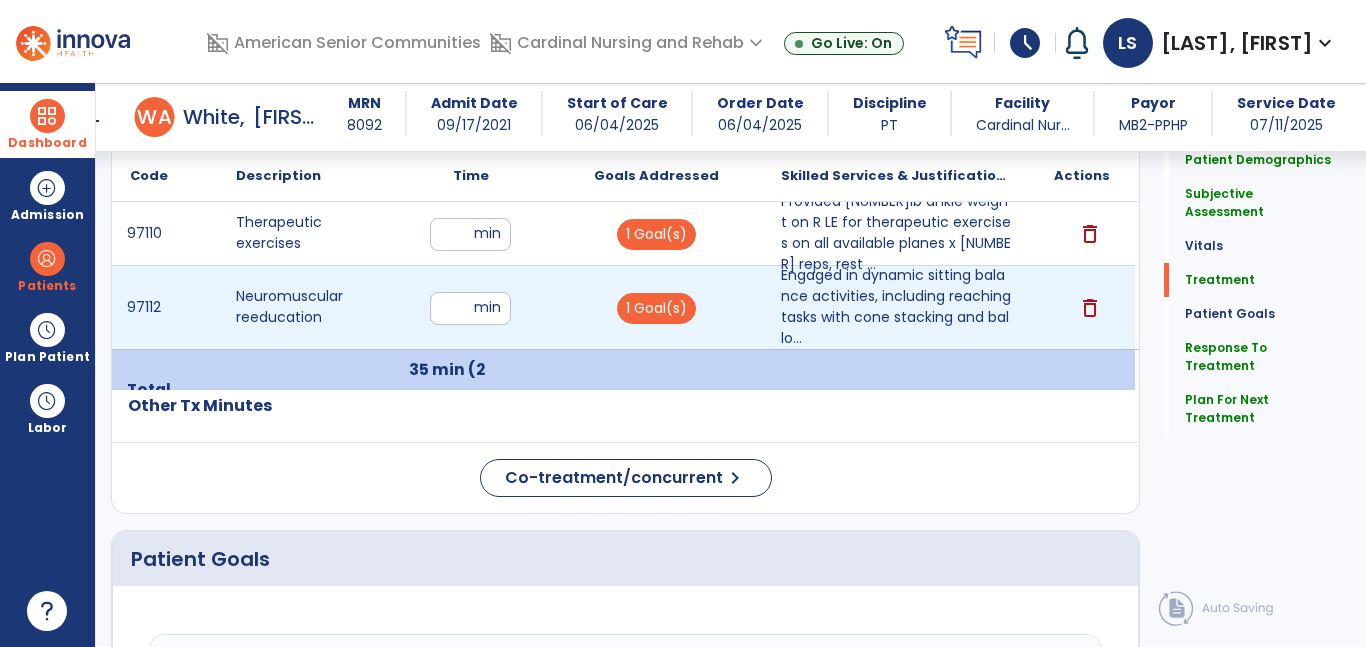 drag, startPoint x: 464, startPoint y: 296, endPoint x: 417, endPoint y: 308, distance: 48.507732 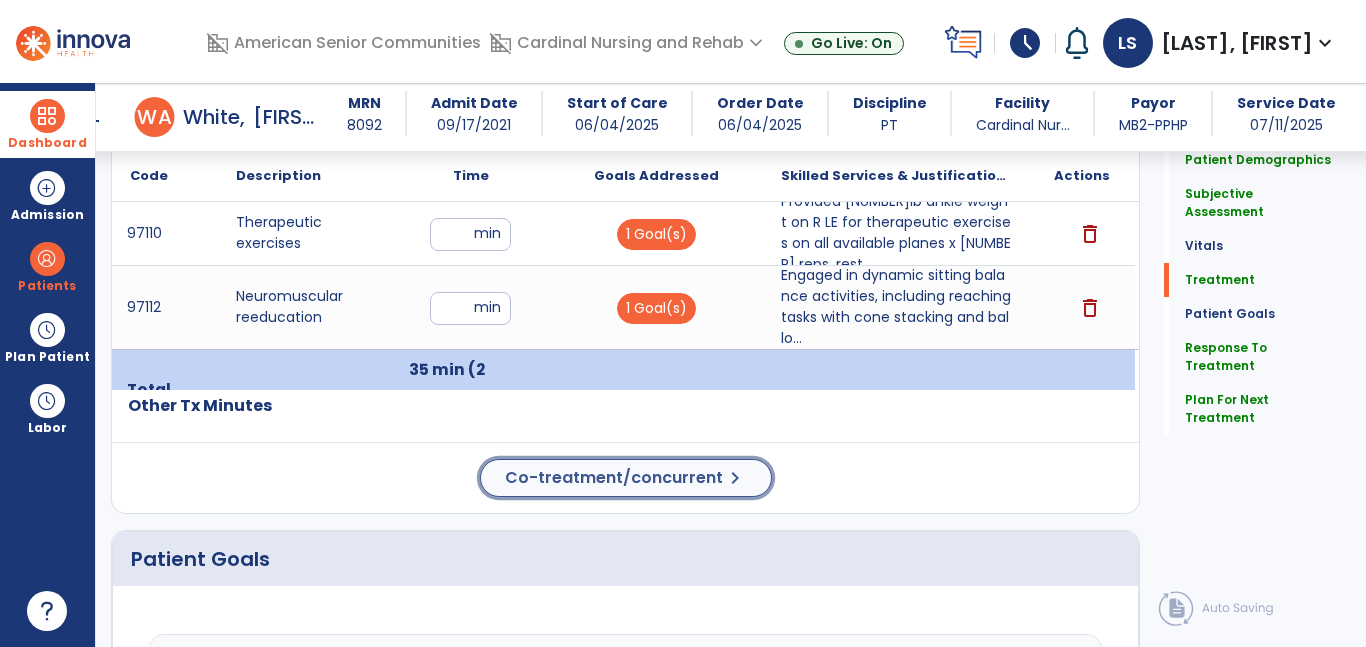 click on "Patient Demographics  Medical Diagnosis   Treatment Diagnosis   Precautions   Contraindications
Code
Description
Pdpm Clinical Category
N39.0 to" 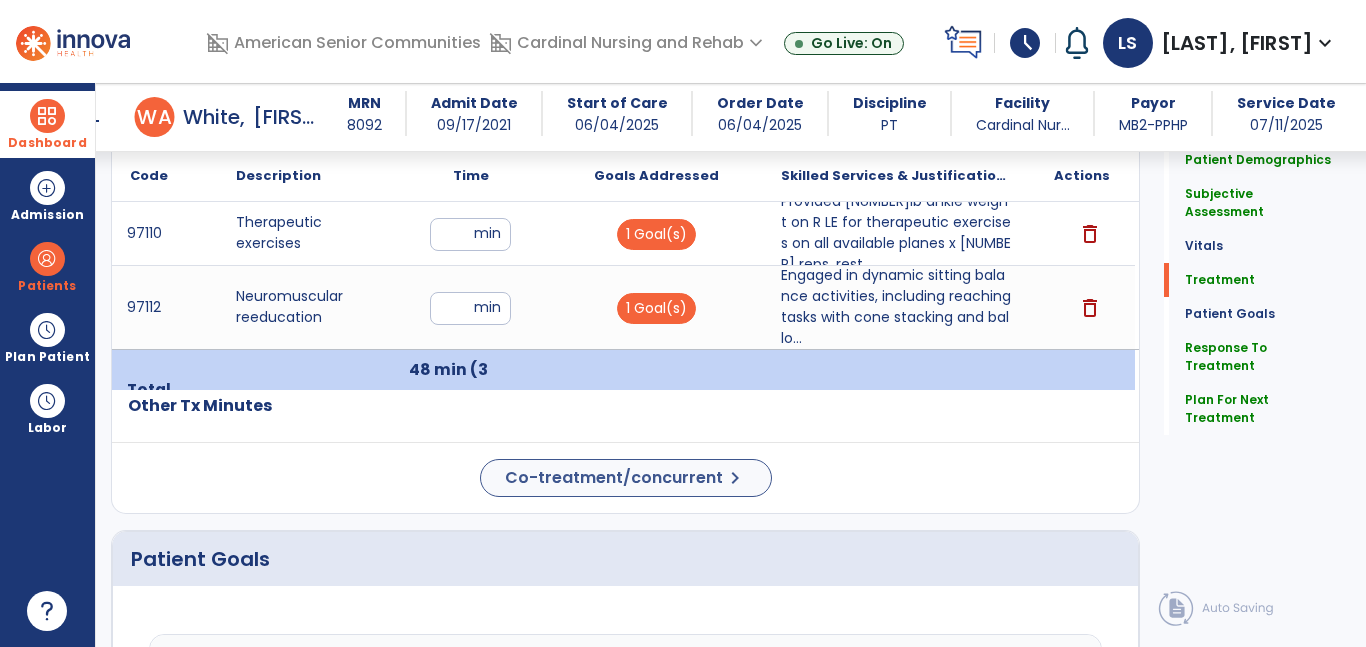 click on "Code
Description
Time" 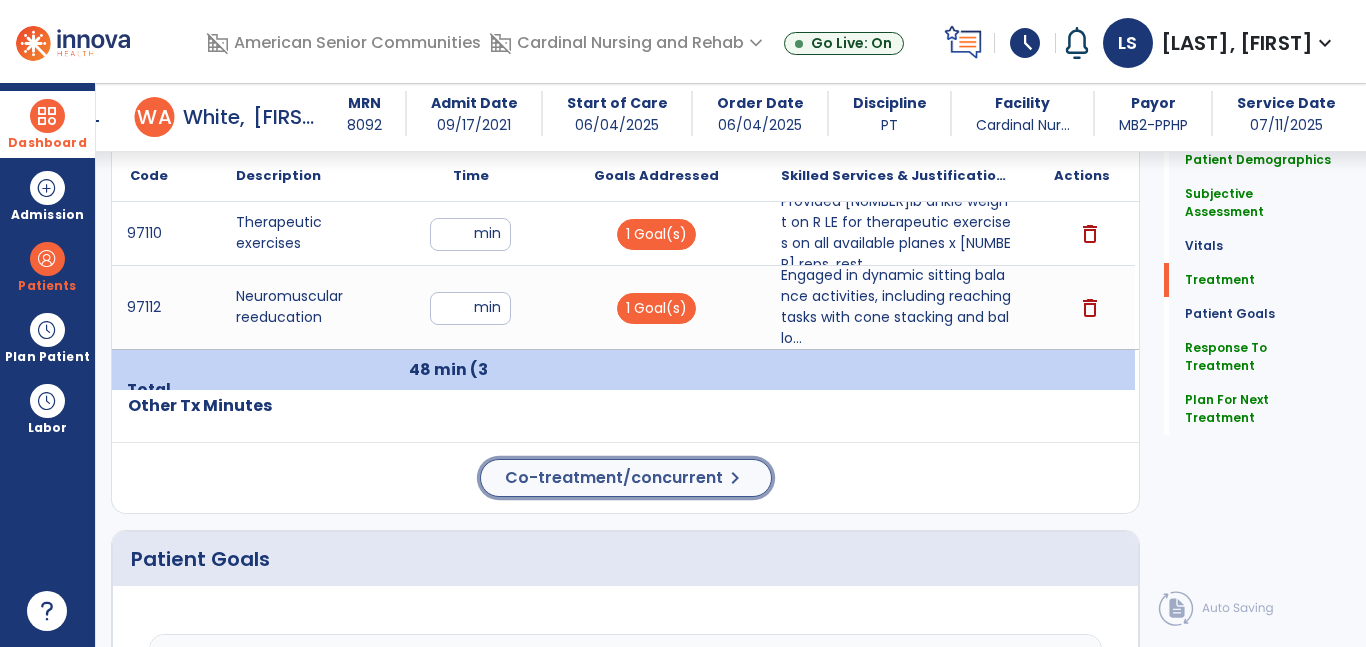 click on "Co-treatment/concurrent" 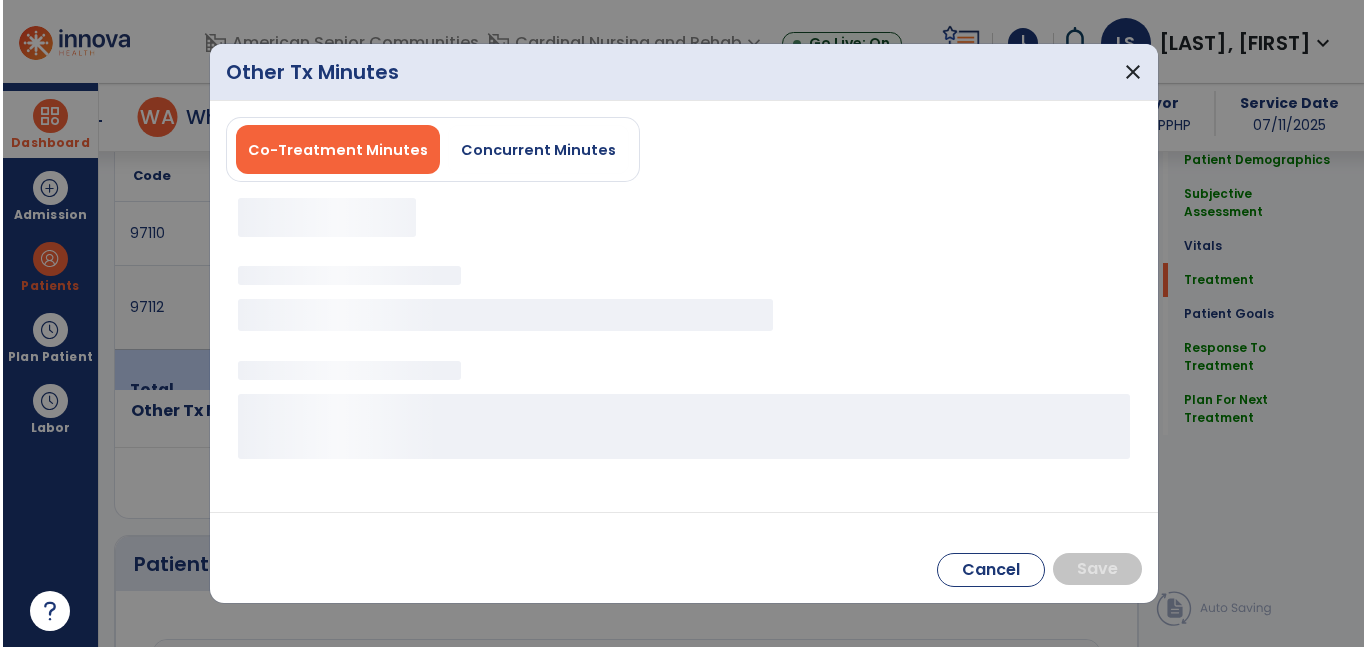 scroll, scrollTop: 3034, scrollLeft: 0, axis: vertical 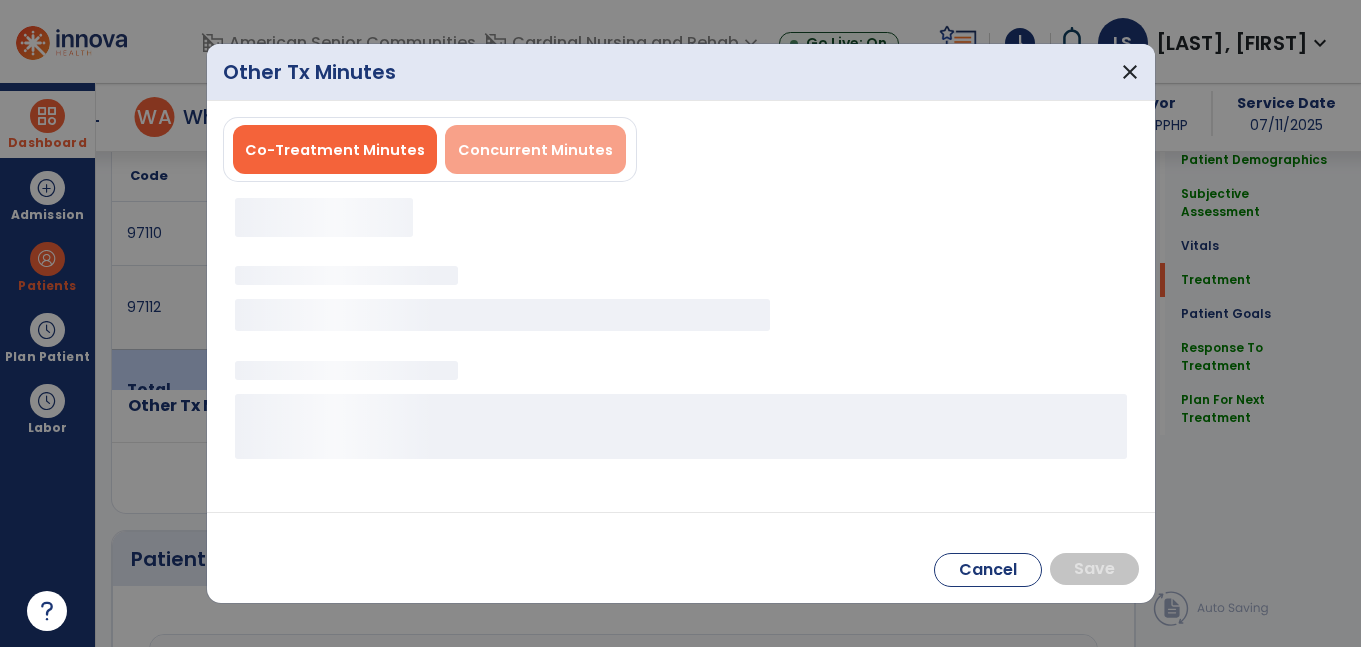 click on "Concurrent Minutes" at bounding box center (535, 149) 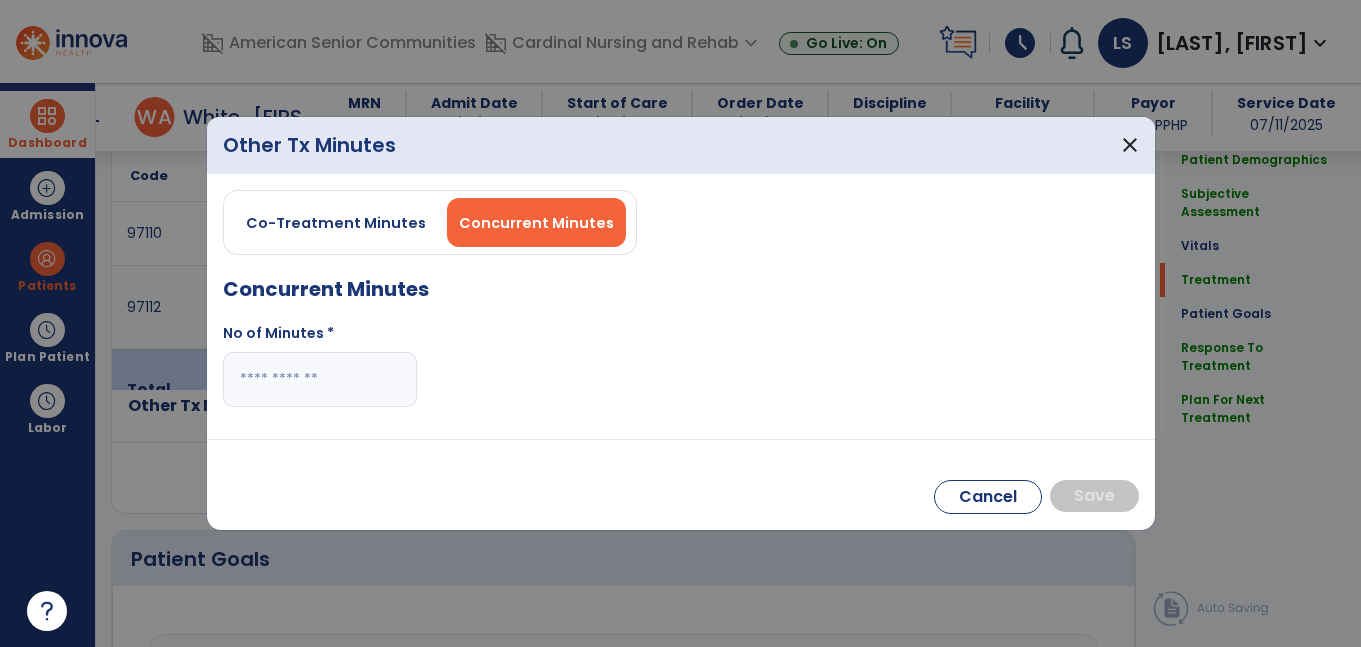 click at bounding box center [320, 379] 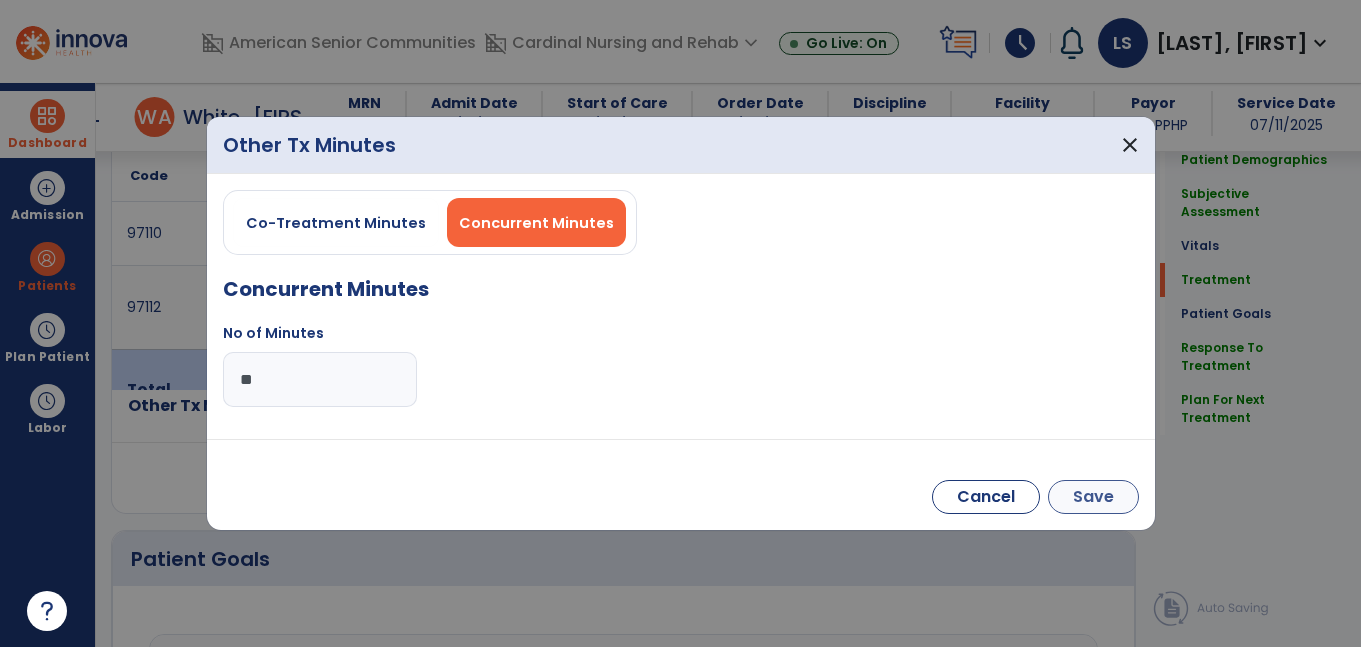 type on "**" 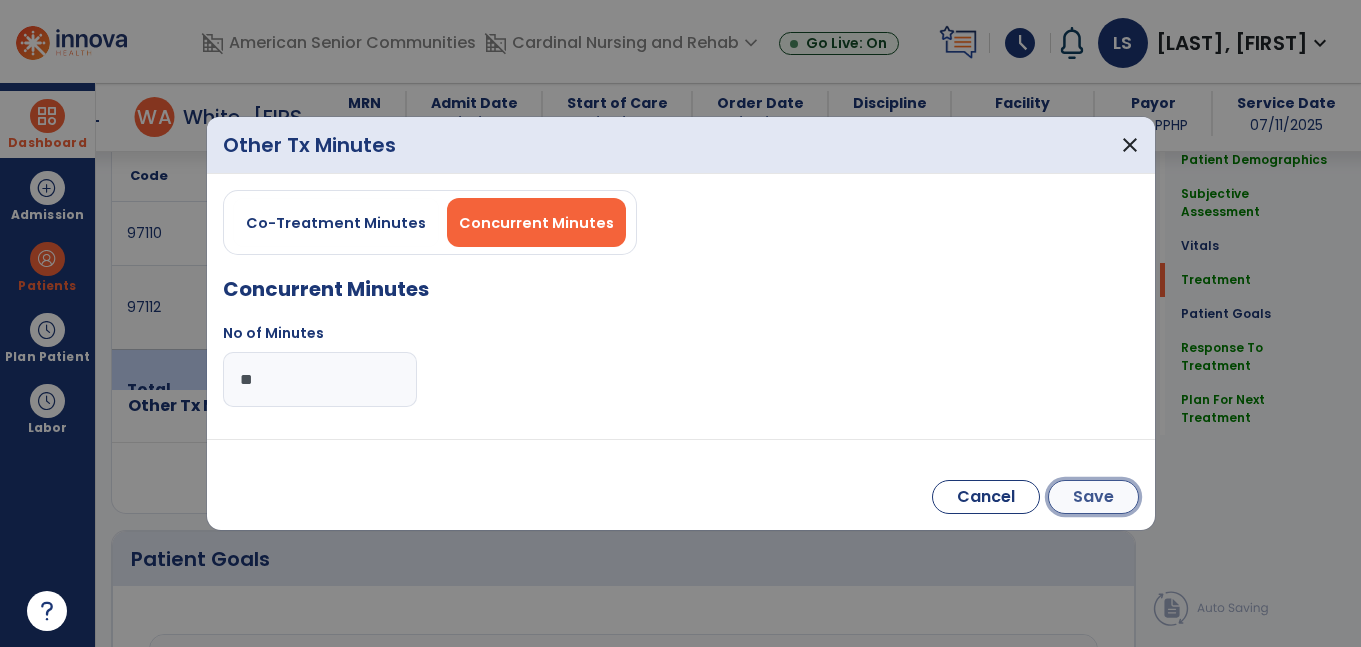click on "Save" at bounding box center (1093, 497) 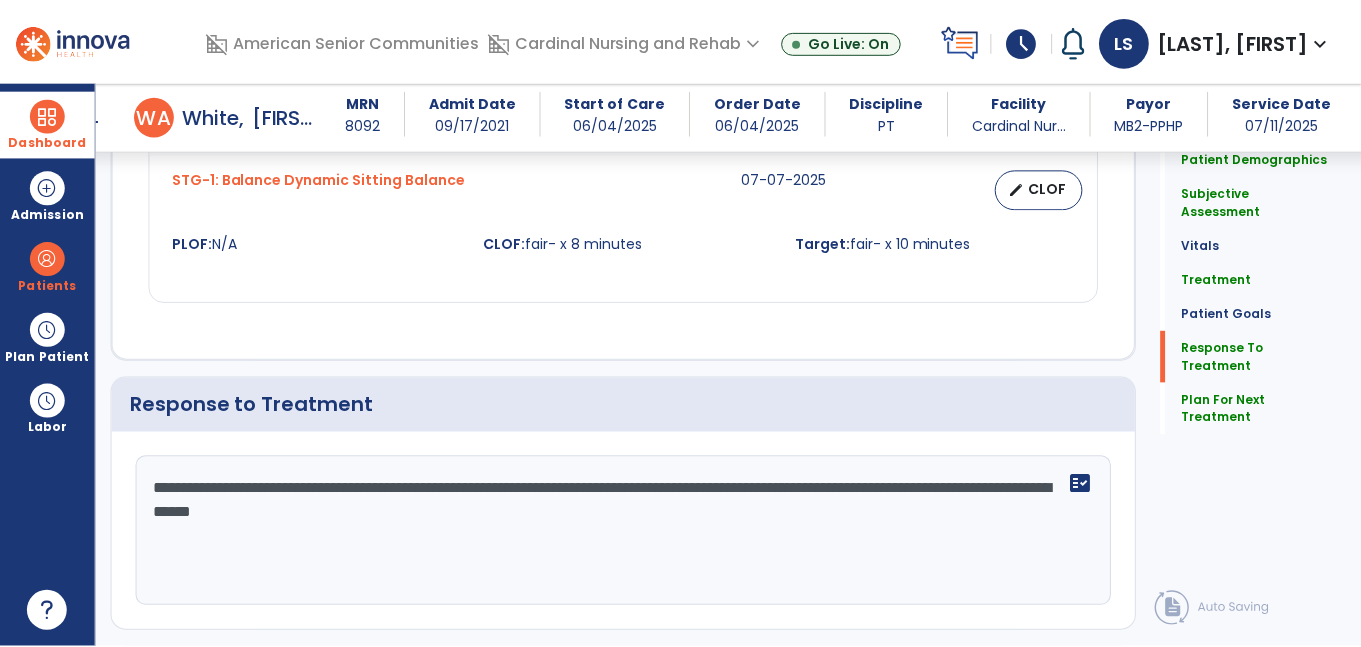 scroll, scrollTop: 4473, scrollLeft: 0, axis: vertical 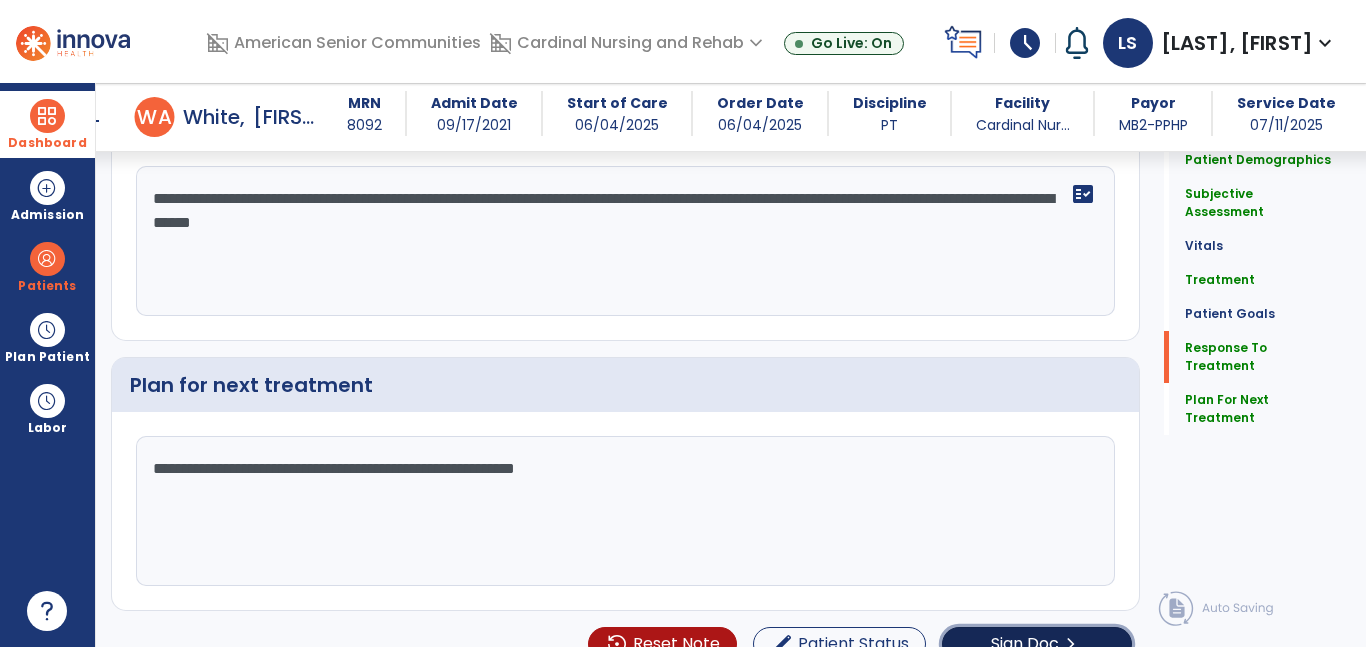 click on "Sign Doc" 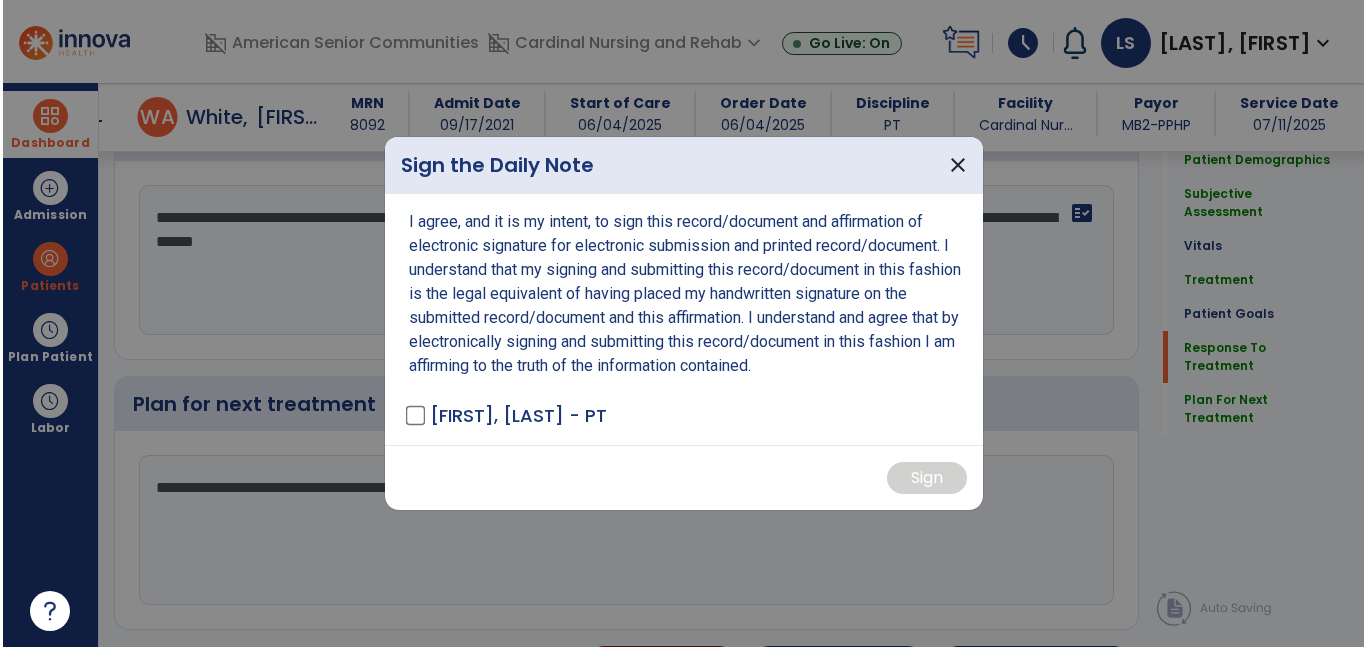 scroll, scrollTop: 4534, scrollLeft: 0, axis: vertical 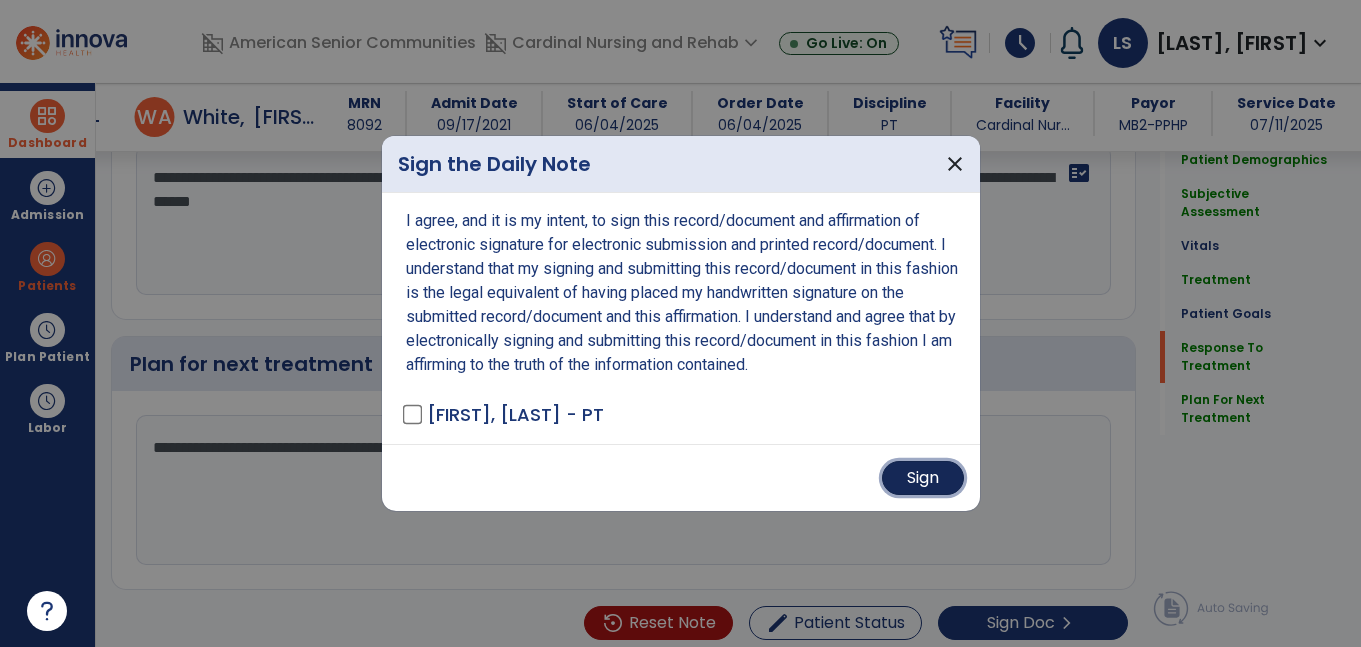 click on "Sign" at bounding box center (923, 478) 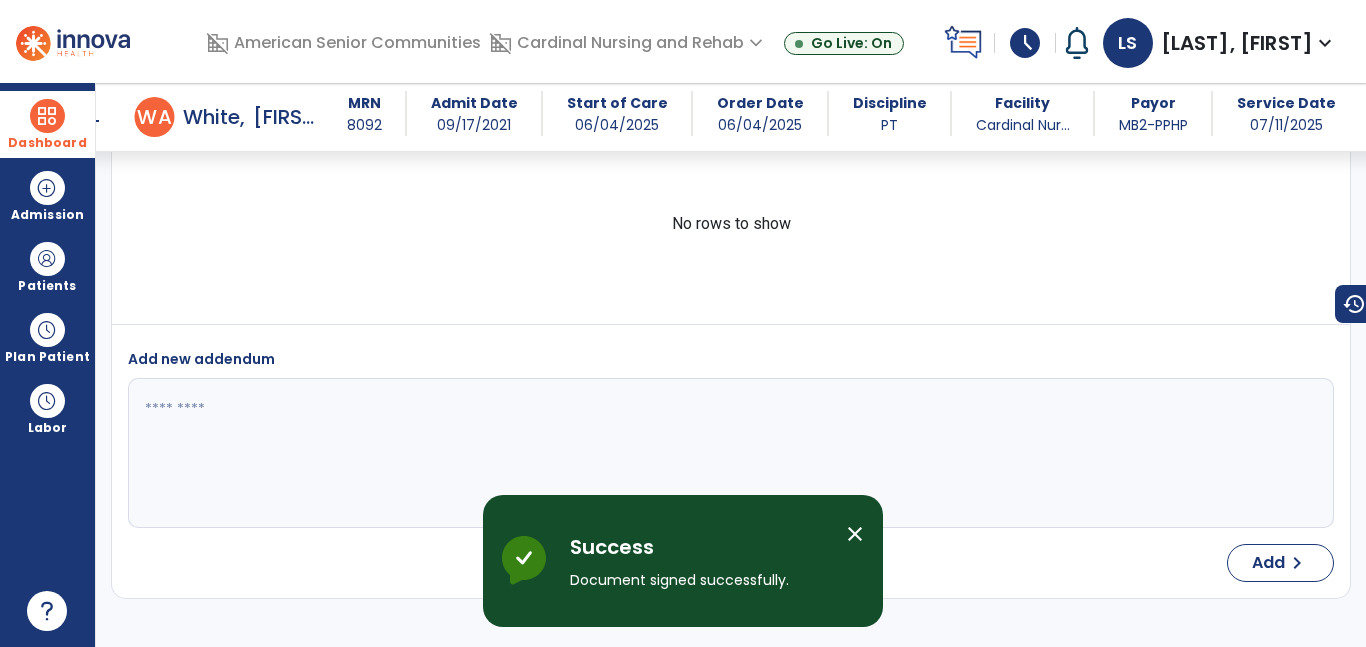 scroll, scrollTop: 5400, scrollLeft: 0, axis: vertical 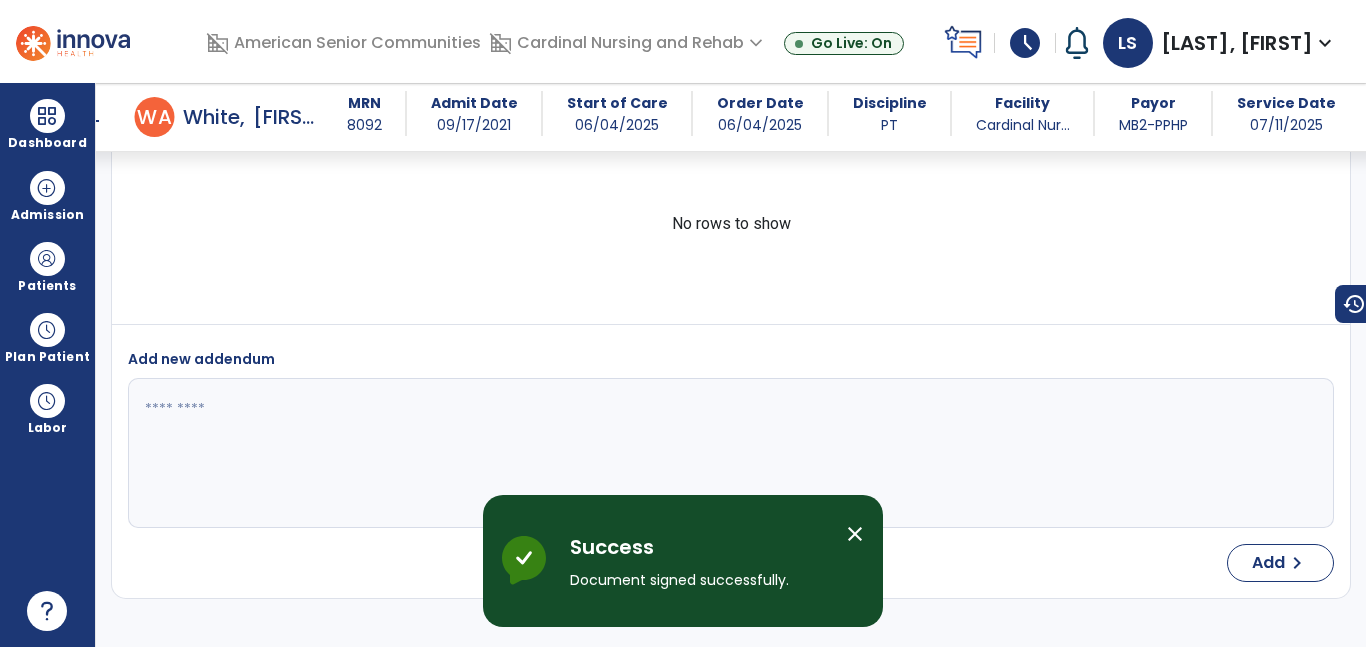 click on "arrow_back" at bounding box center [95, 121] 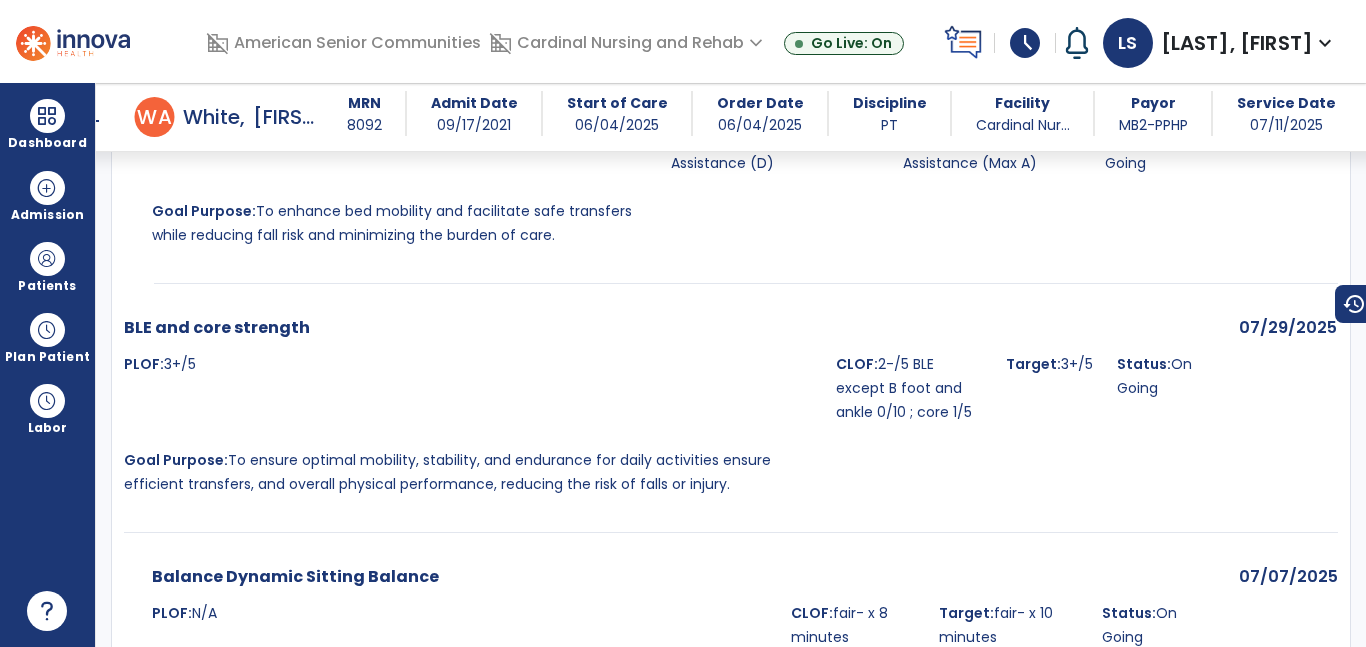 scroll, scrollTop: 6520, scrollLeft: 0, axis: vertical 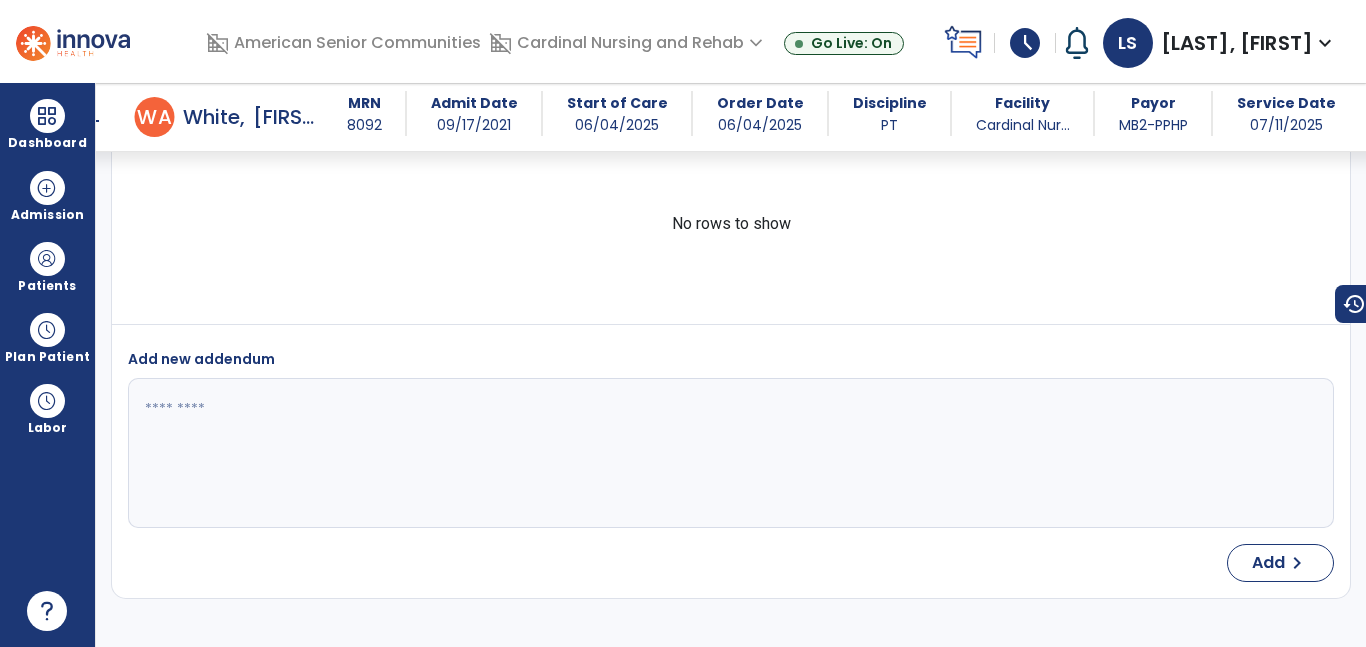 click on "arrow_back" at bounding box center [91, 121] 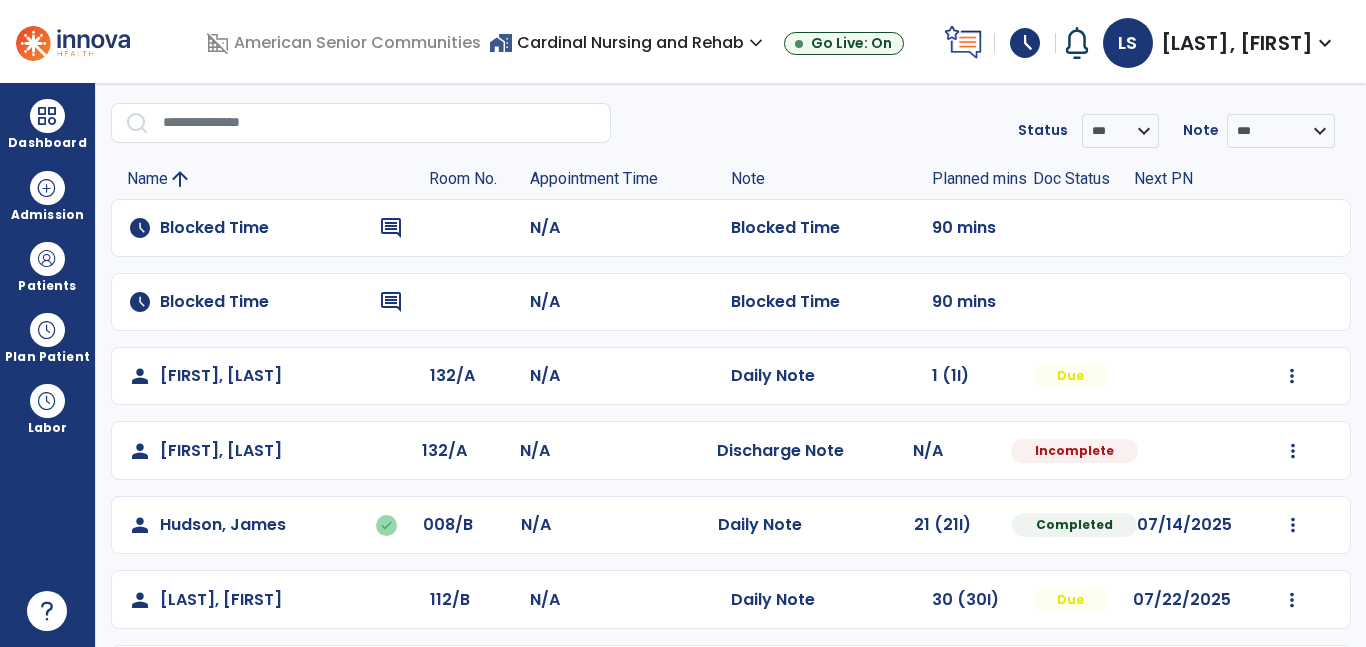 scroll, scrollTop: 290, scrollLeft: 0, axis: vertical 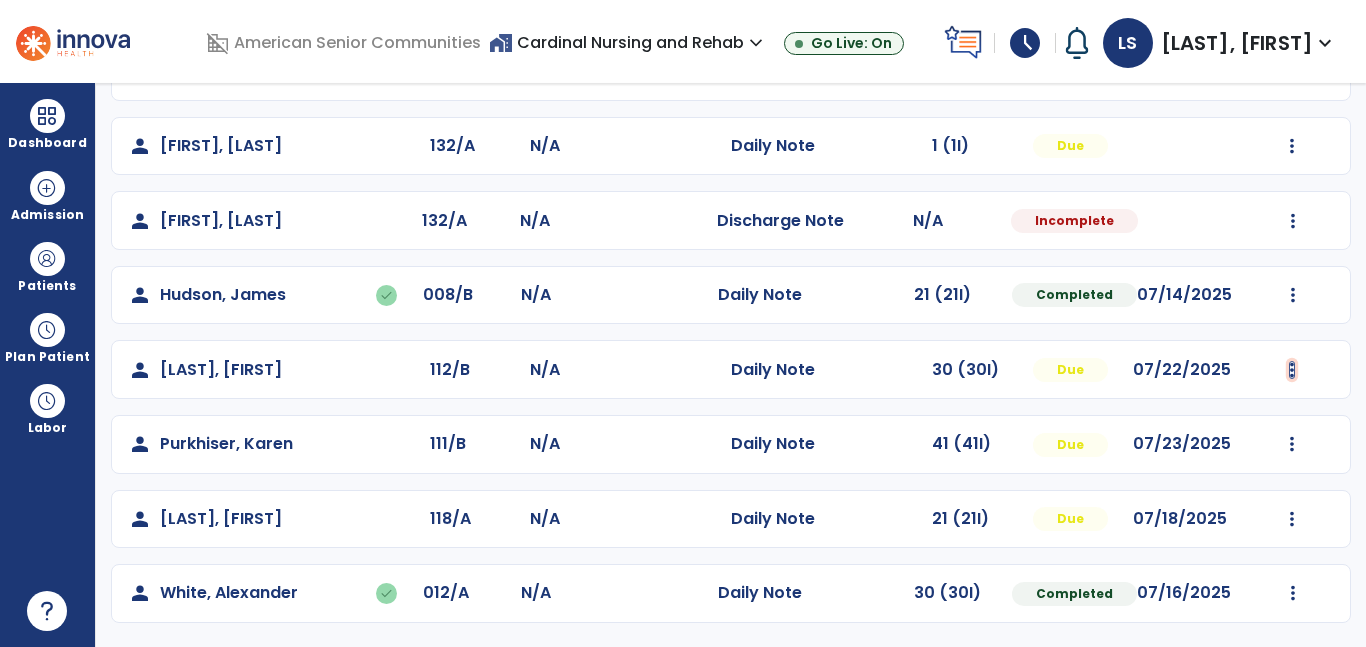click at bounding box center (1292, 146) 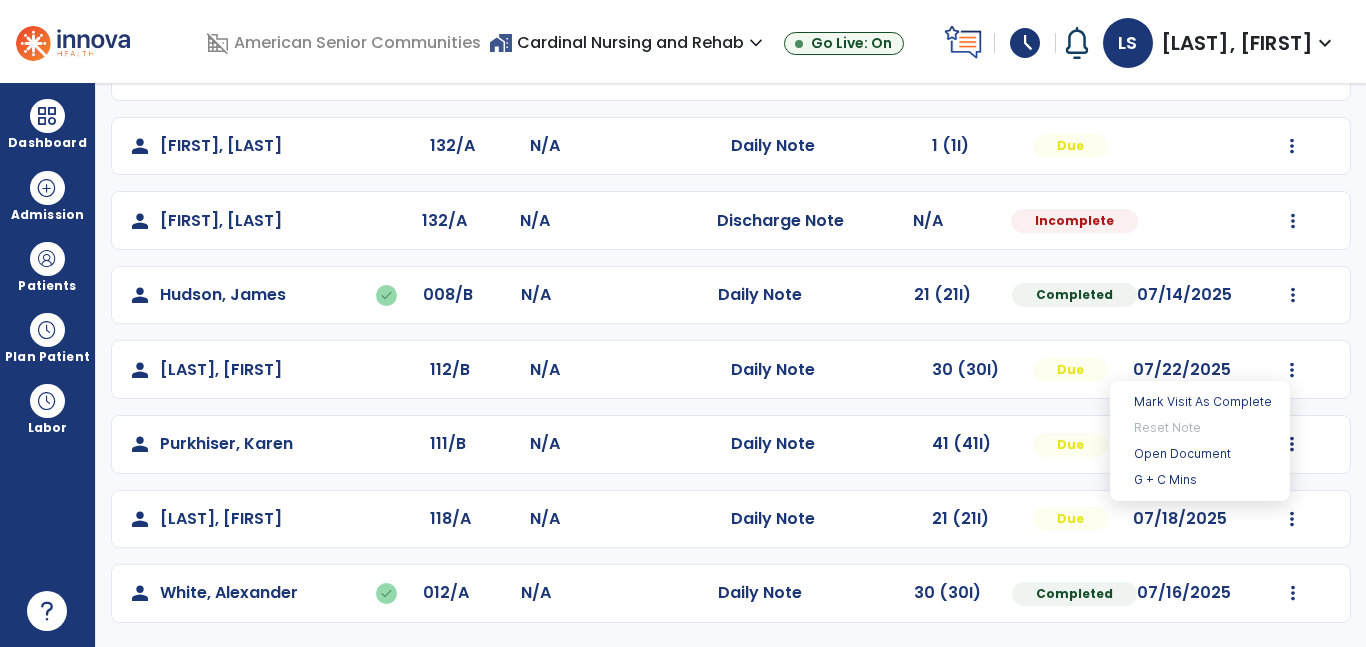 click on "Mark Visit As Complete   Reset Note   Open Document   G + C Mins" at bounding box center [1200, 441] 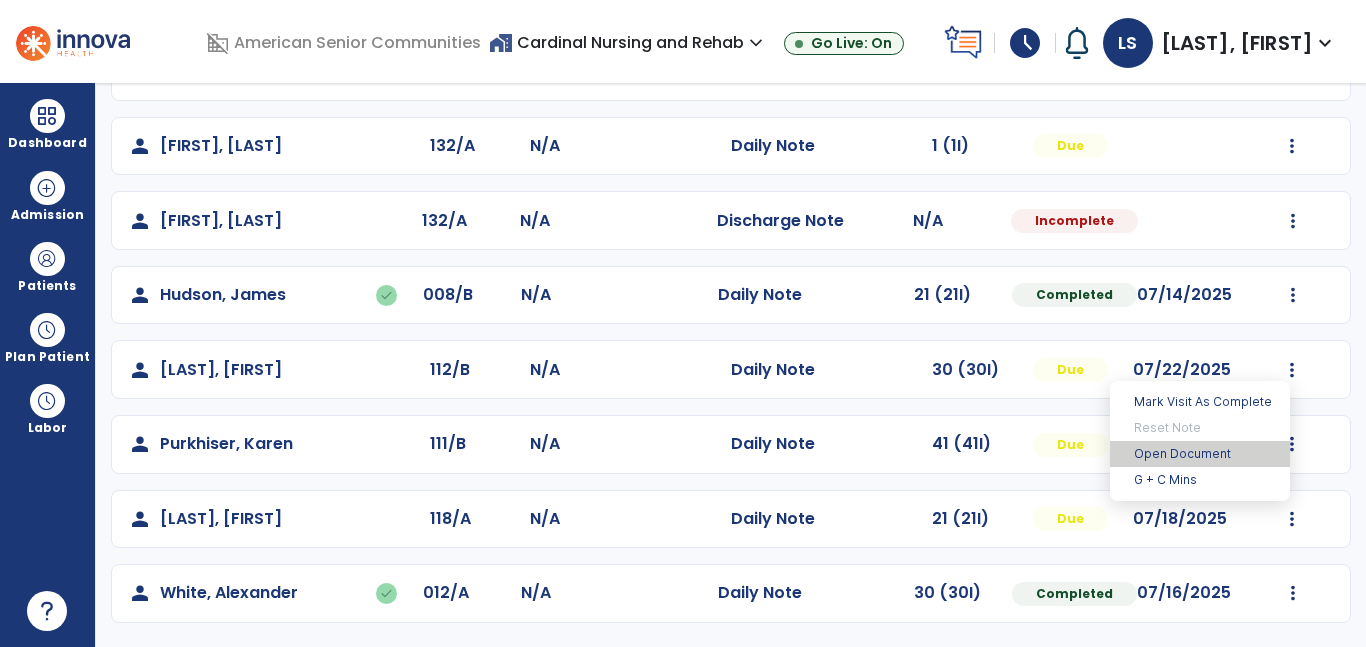 click on "Open Document" at bounding box center [1200, 454] 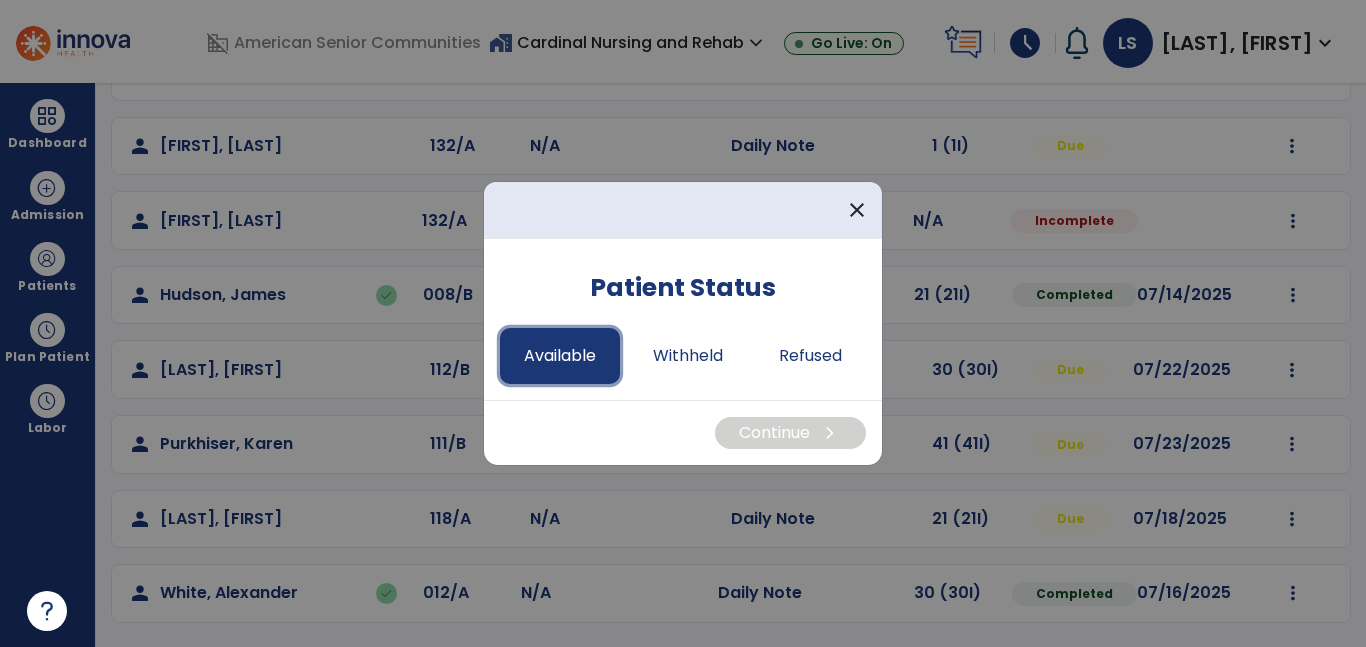 click on "Available" at bounding box center [560, 356] 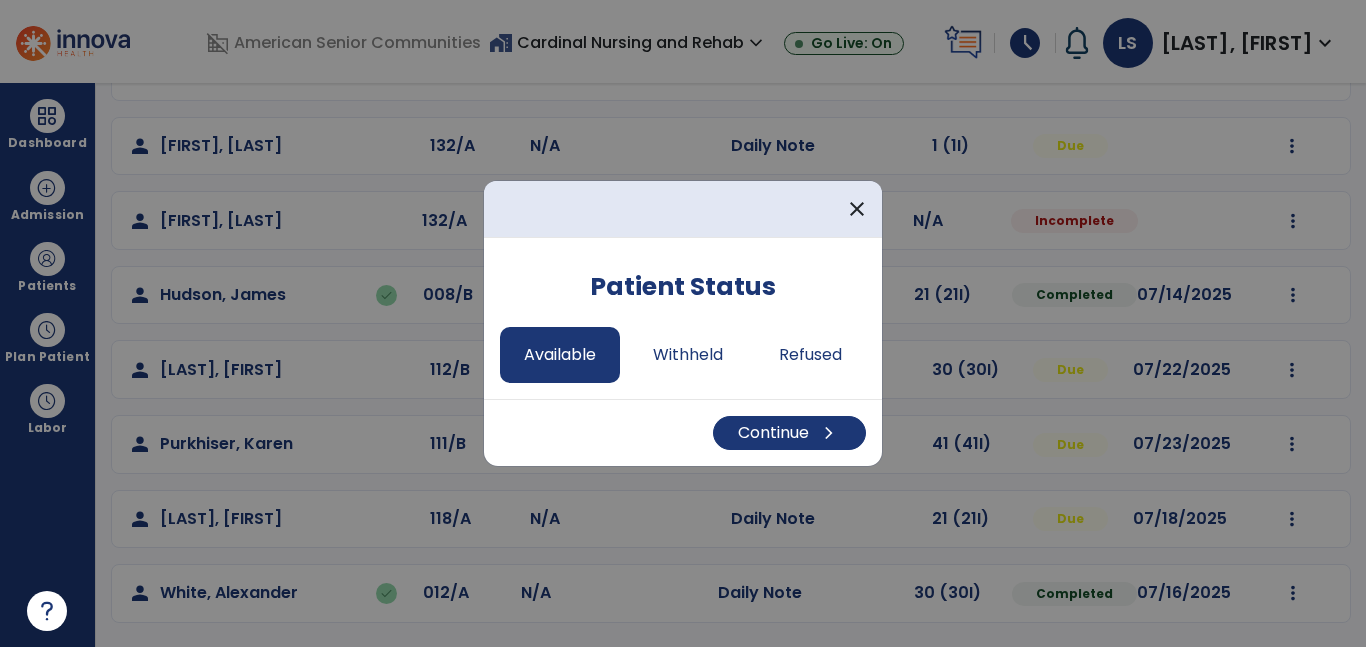 click on "Continue   chevron_right" at bounding box center [683, 432] 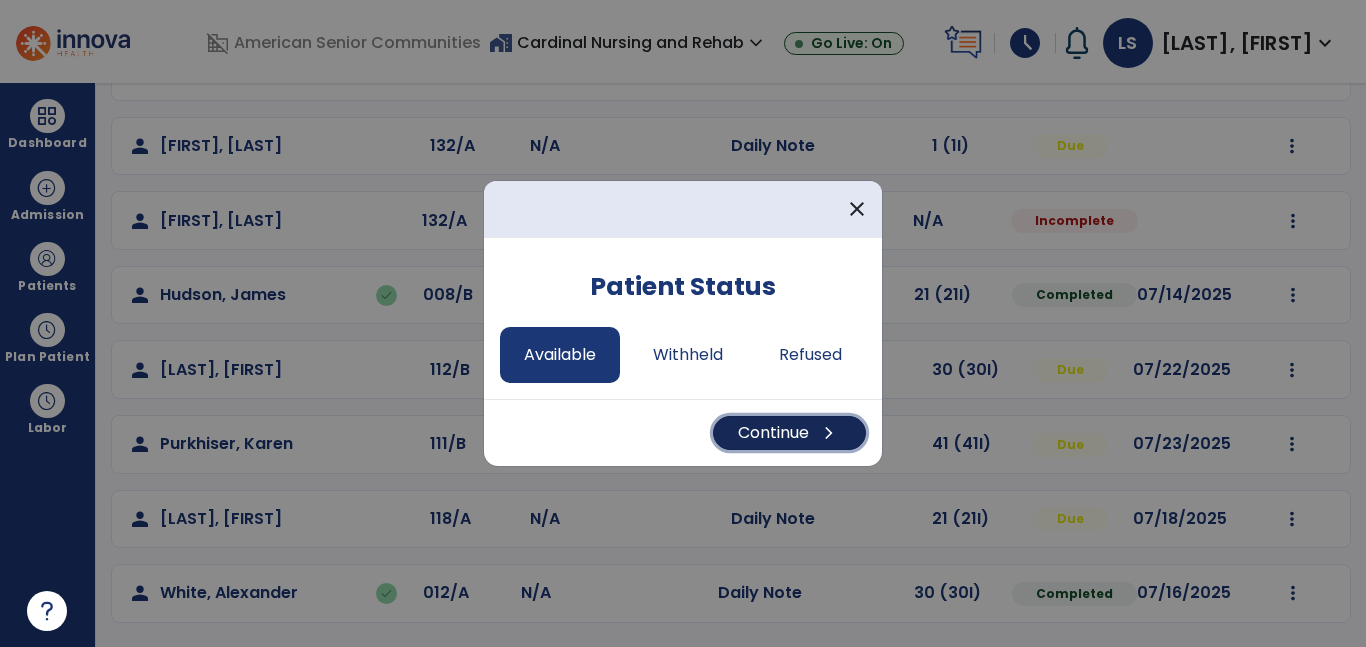 click on "Continue   chevron_right" at bounding box center [789, 433] 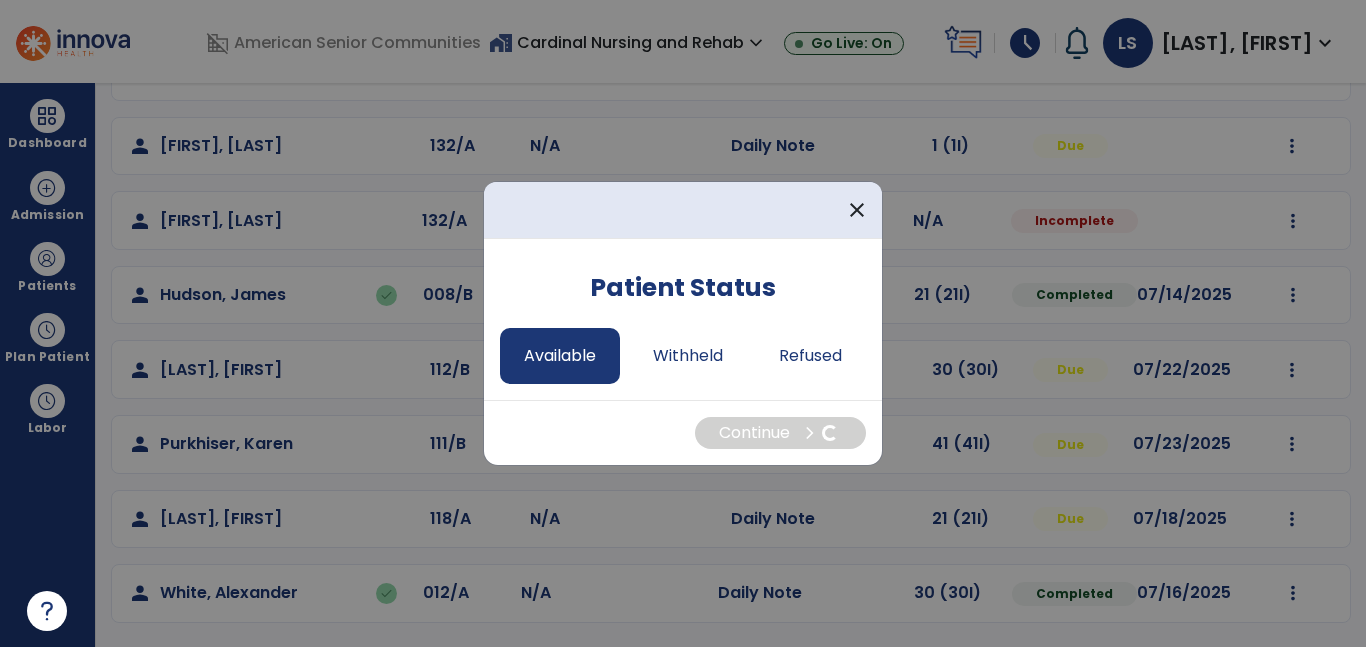 select on "*" 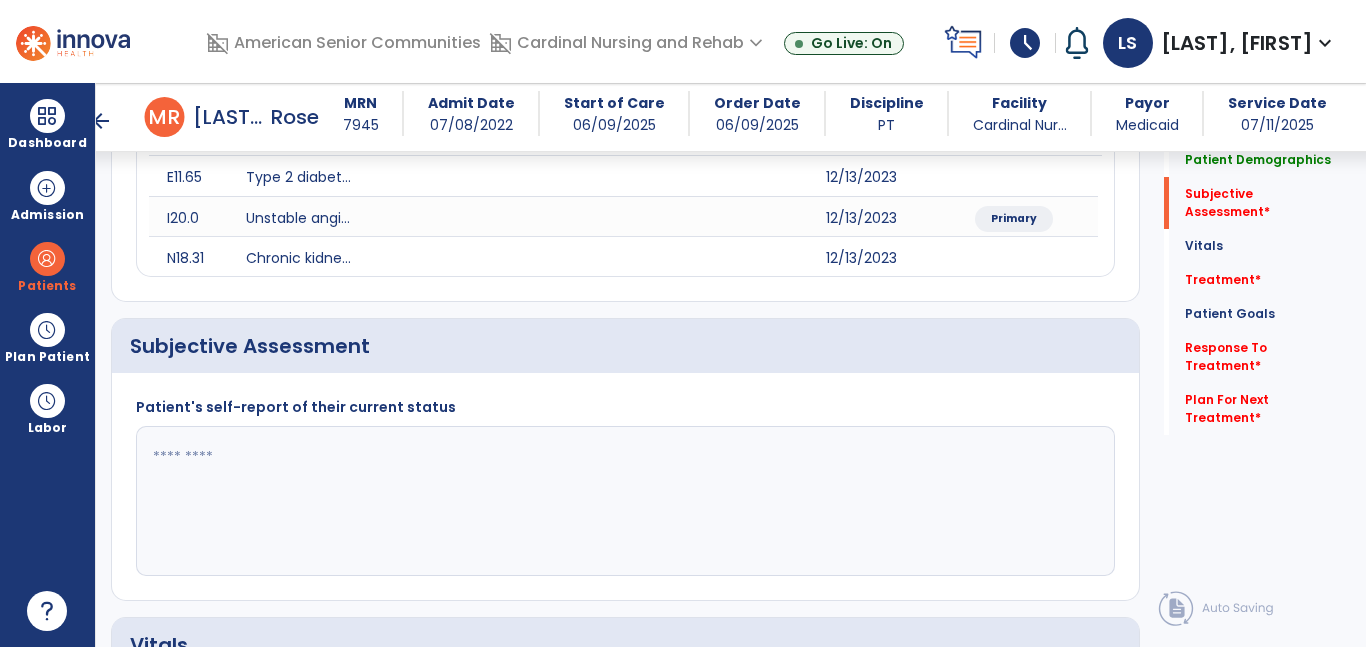 scroll, scrollTop: 324, scrollLeft: 0, axis: vertical 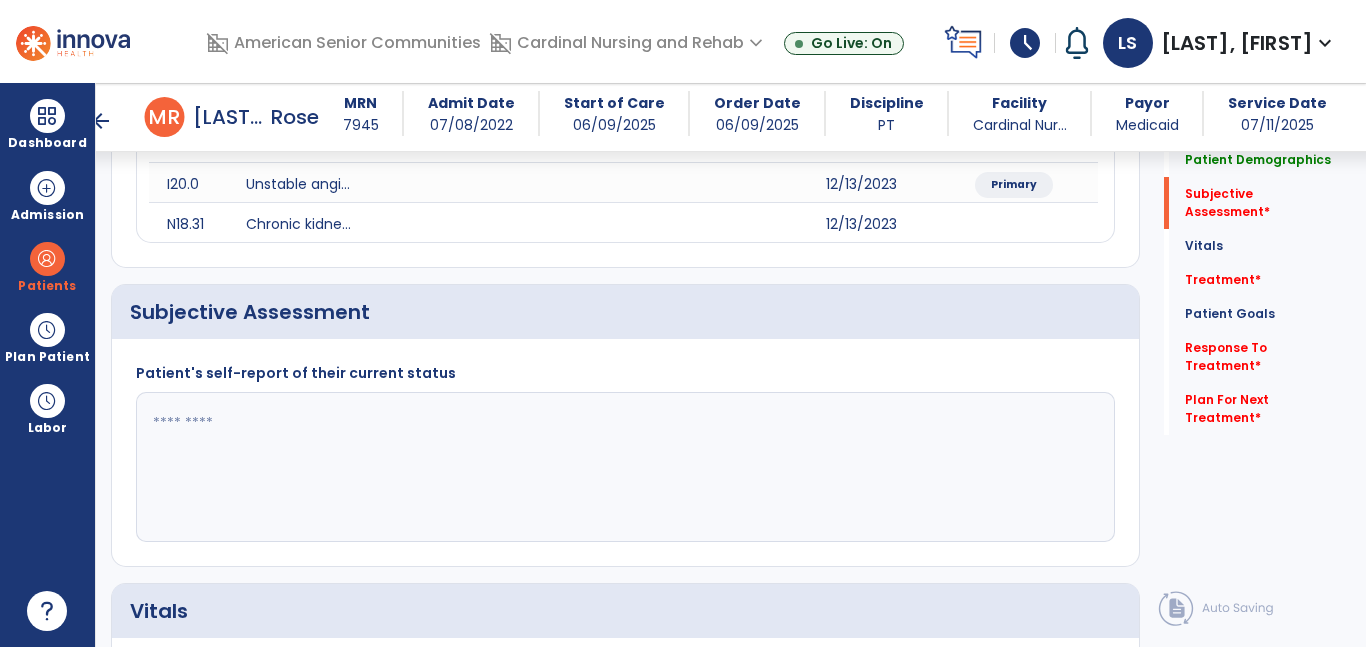 click 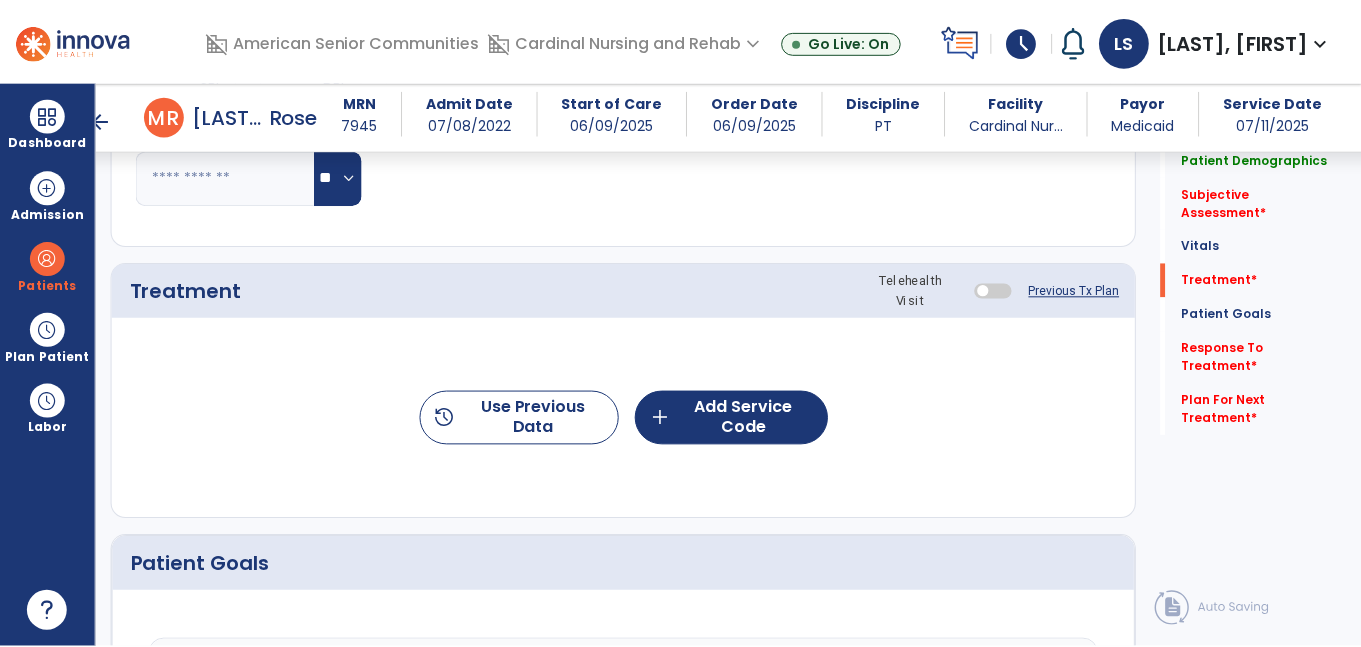scroll, scrollTop: 1078, scrollLeft: 0, axis: vertical 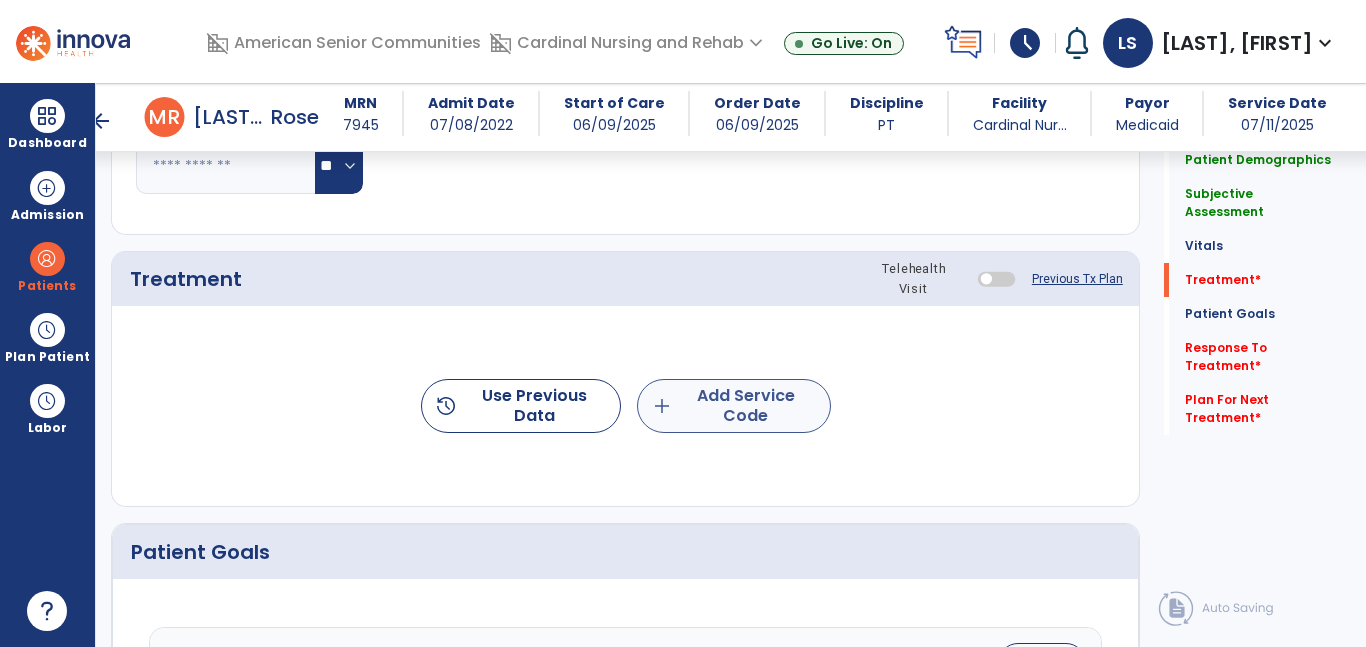 type on "**********" 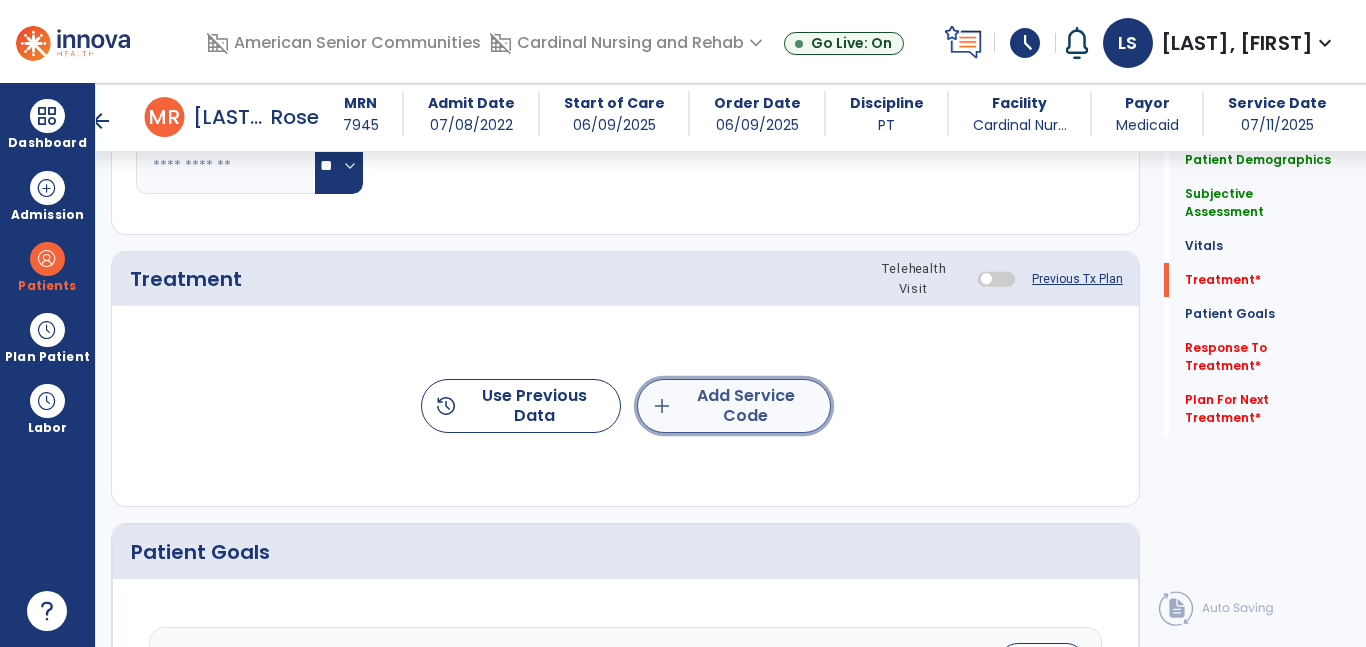 click on "add  Add Service Code" 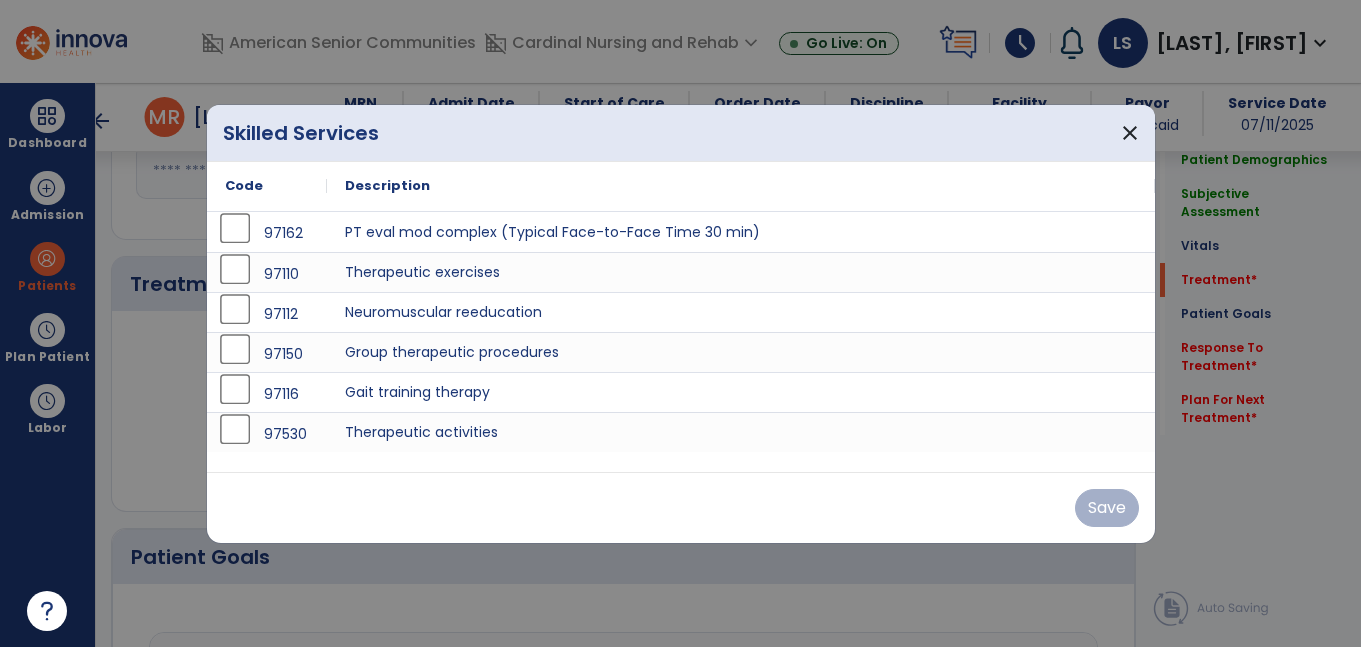 scroll, scrollTop: 1078, scrollLeft: 0, axis: vertical 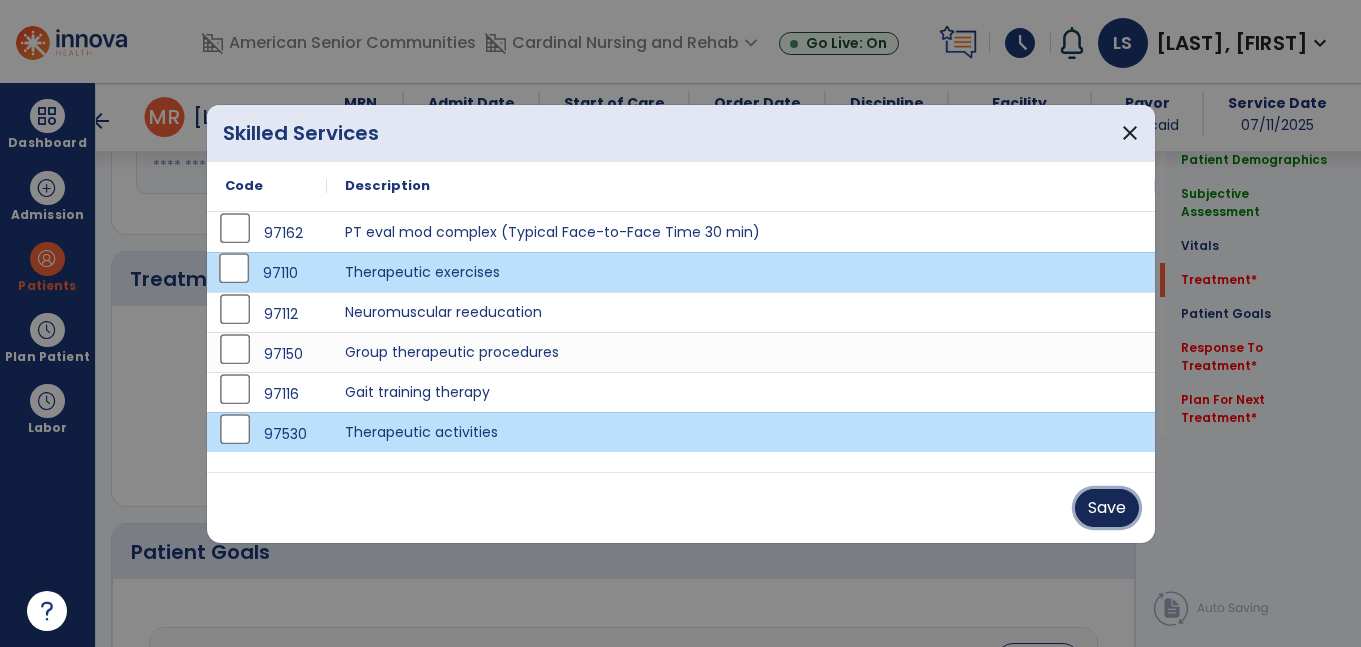 click on "Save" at bounding box center [1107, 508] 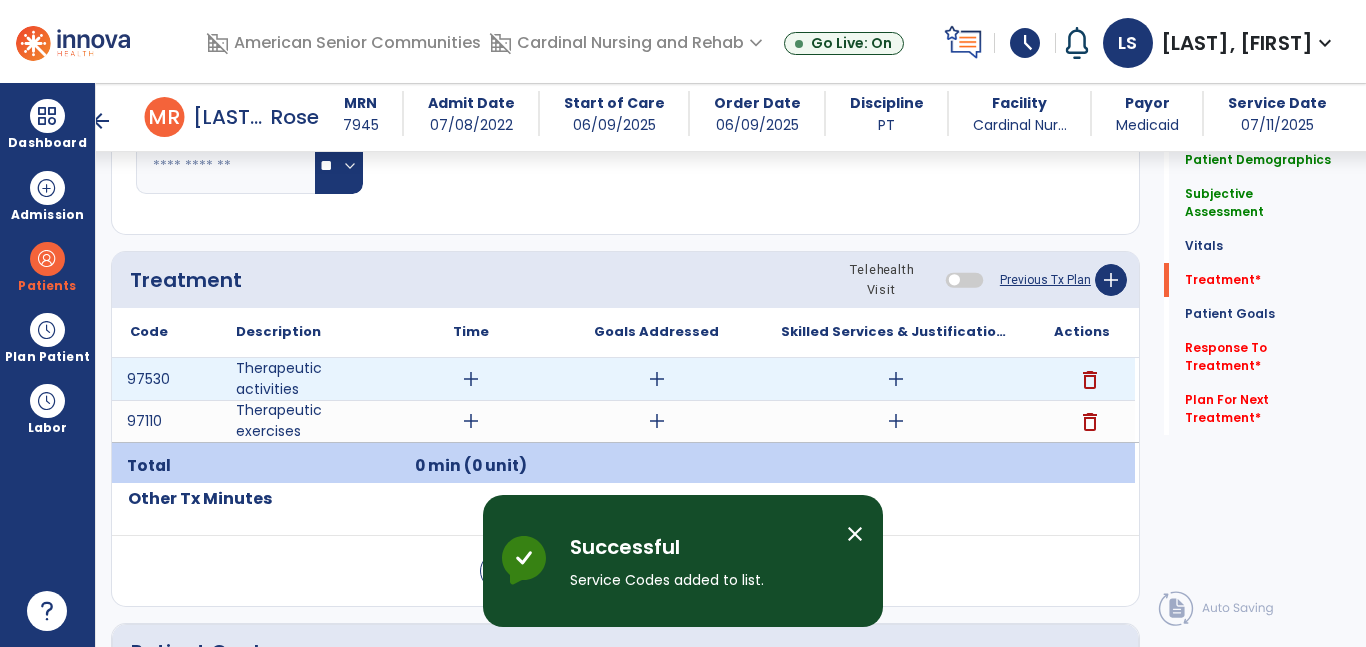 click on "add" at bounding box center (471, 379) 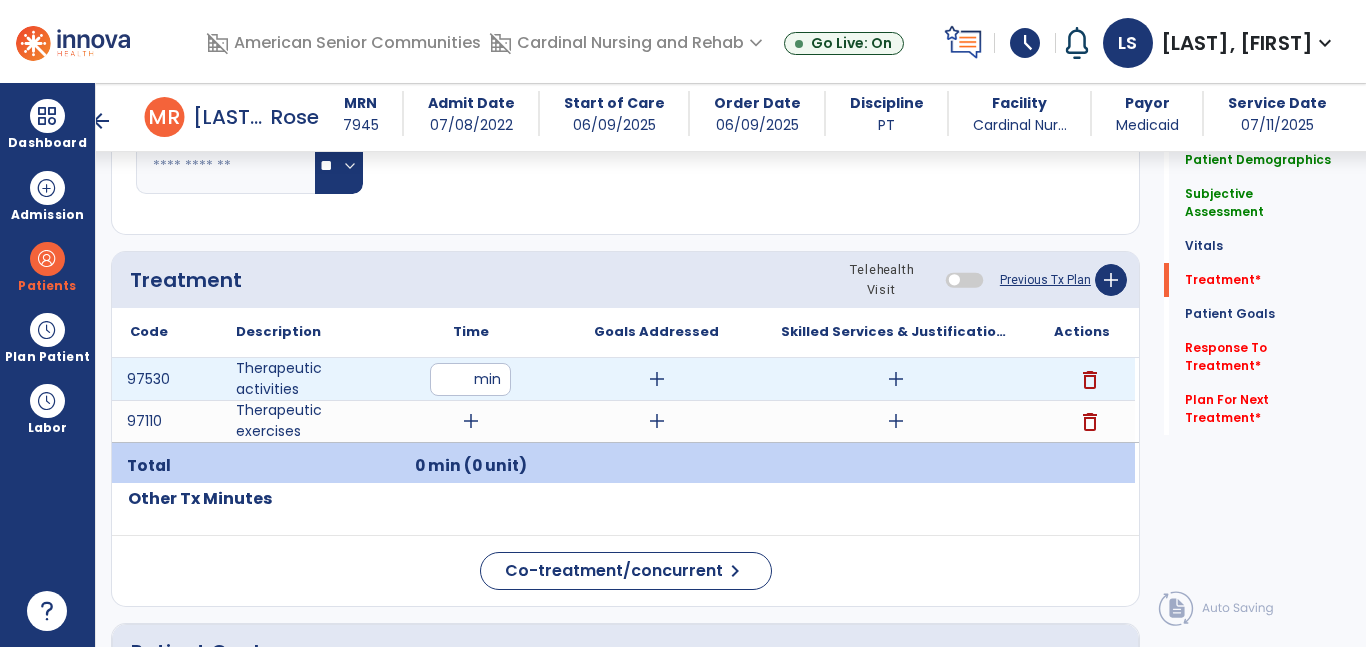 click at bounding box center (470, 379) 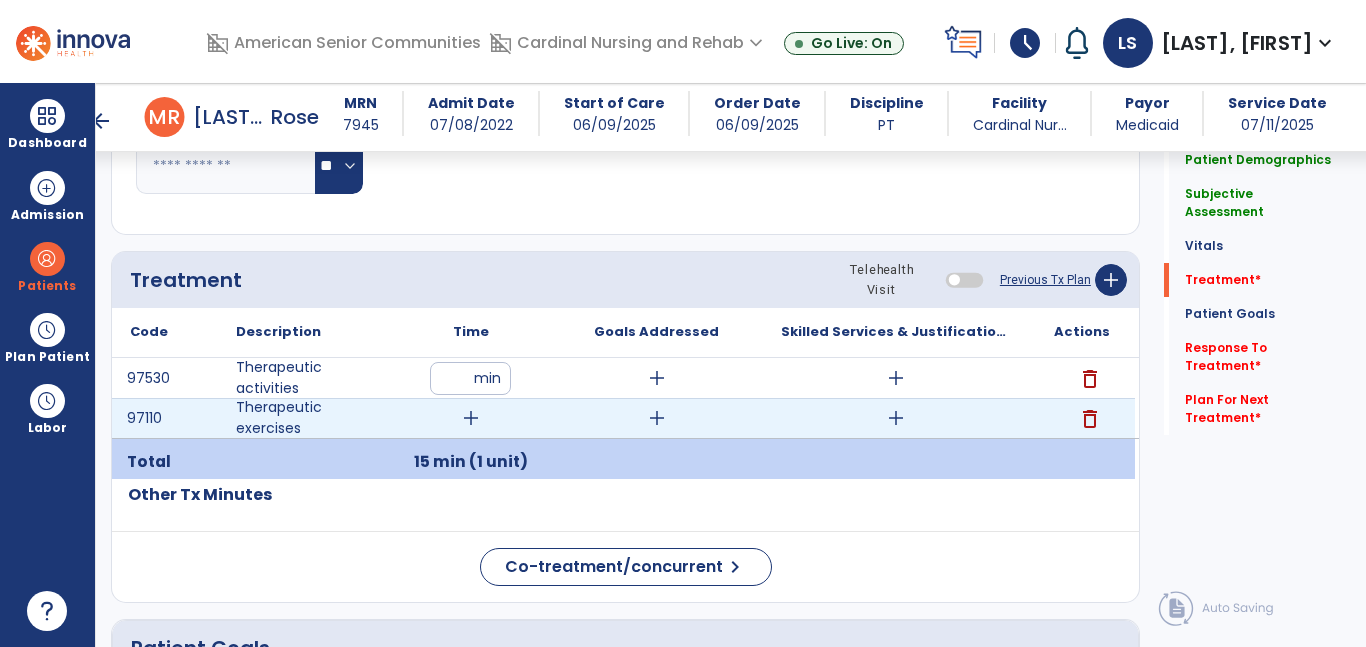 click on "add" at bounding box center [471, 418] 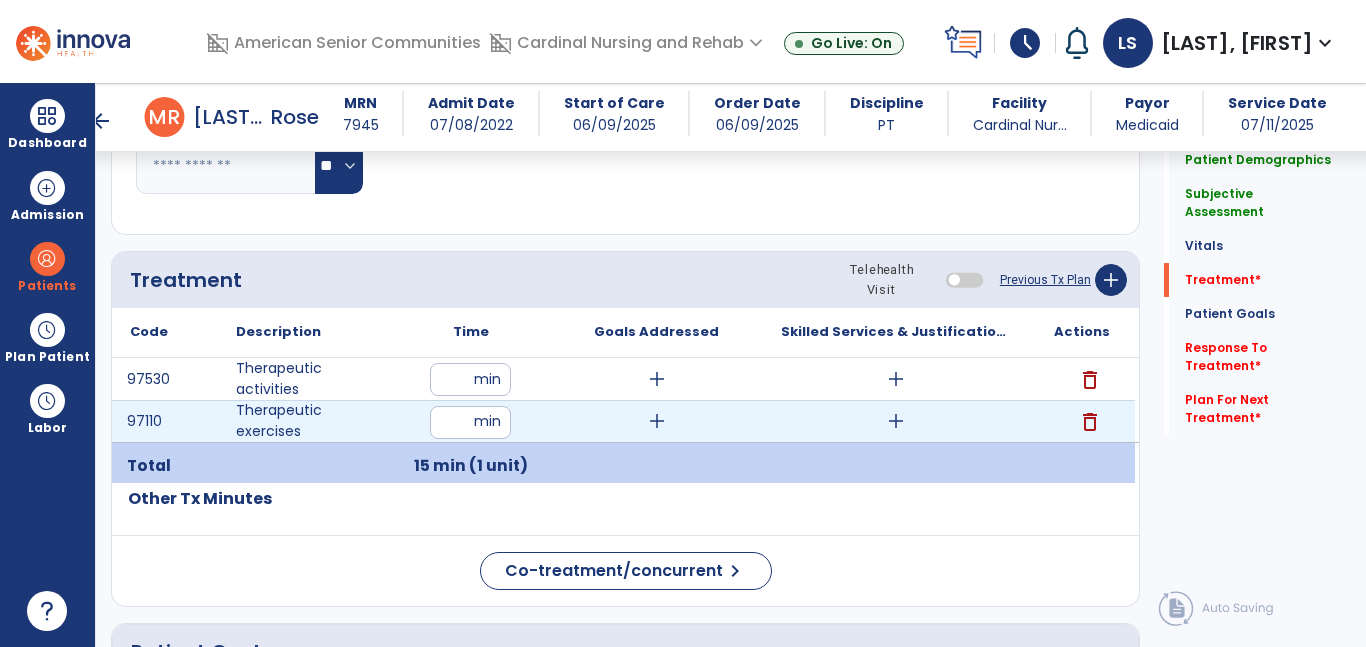 type on "**" 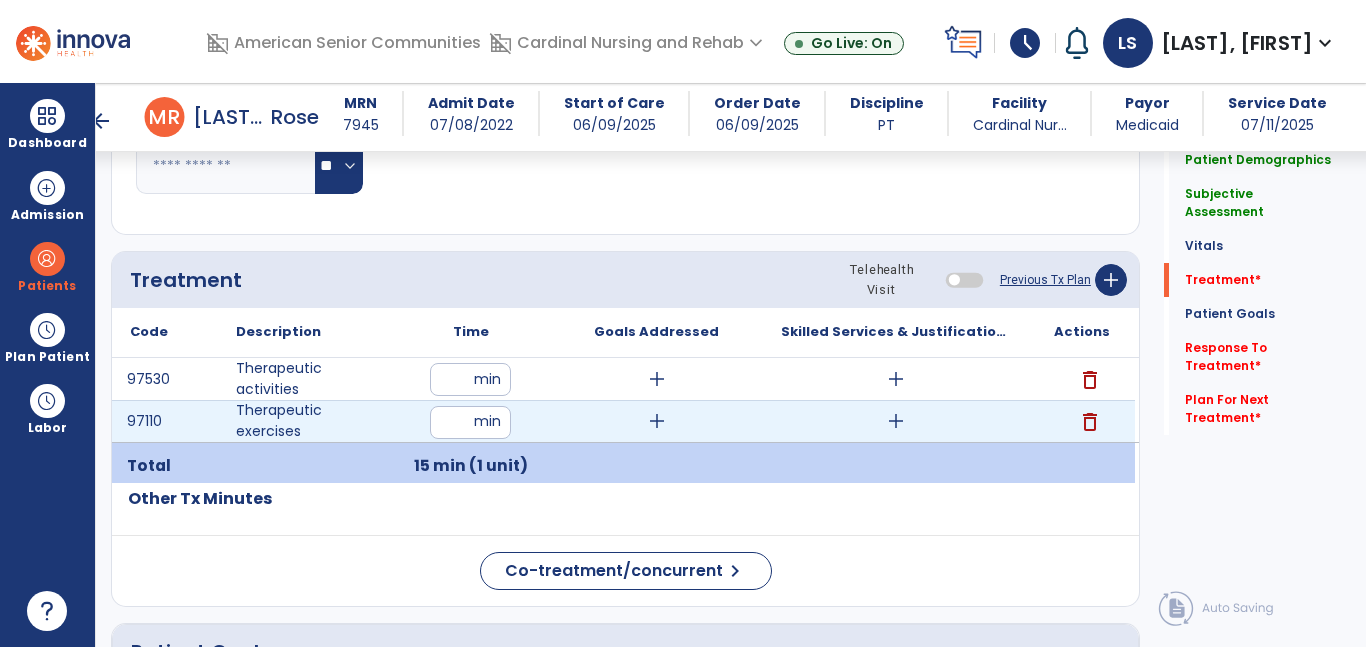 click on "**" at bounding box center [470, 422] 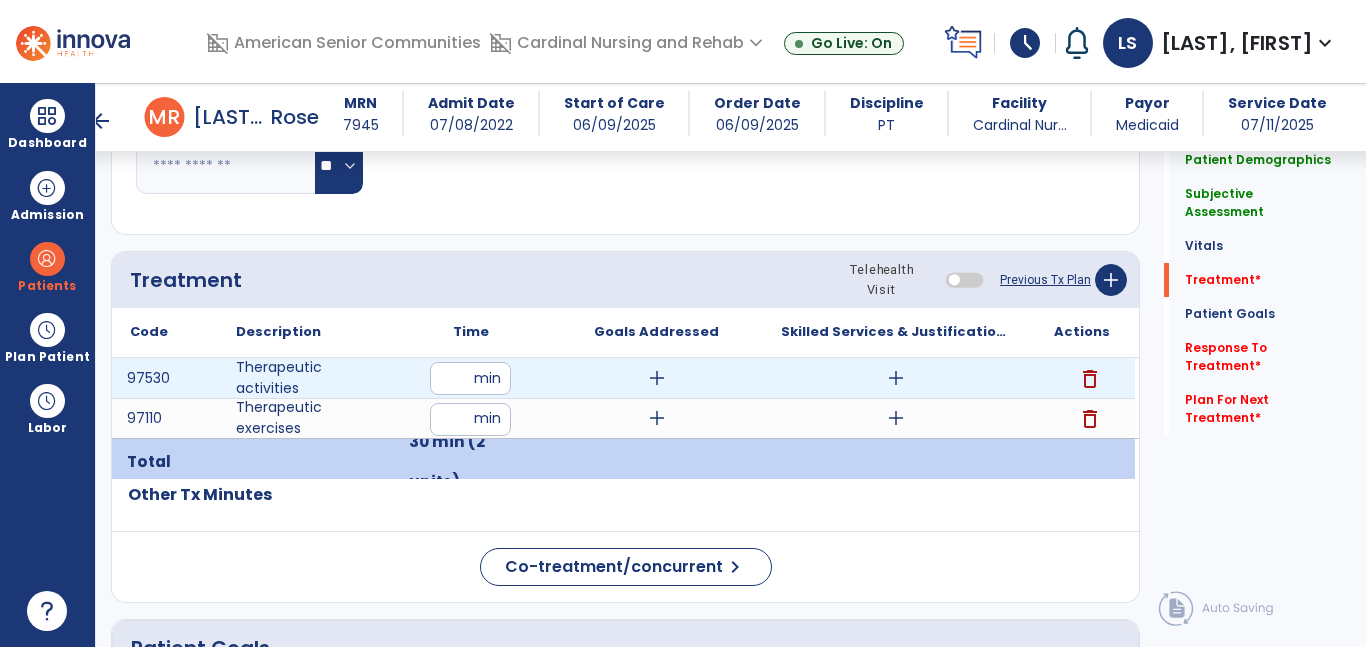 click on "**" at bounding box center (470, 378) 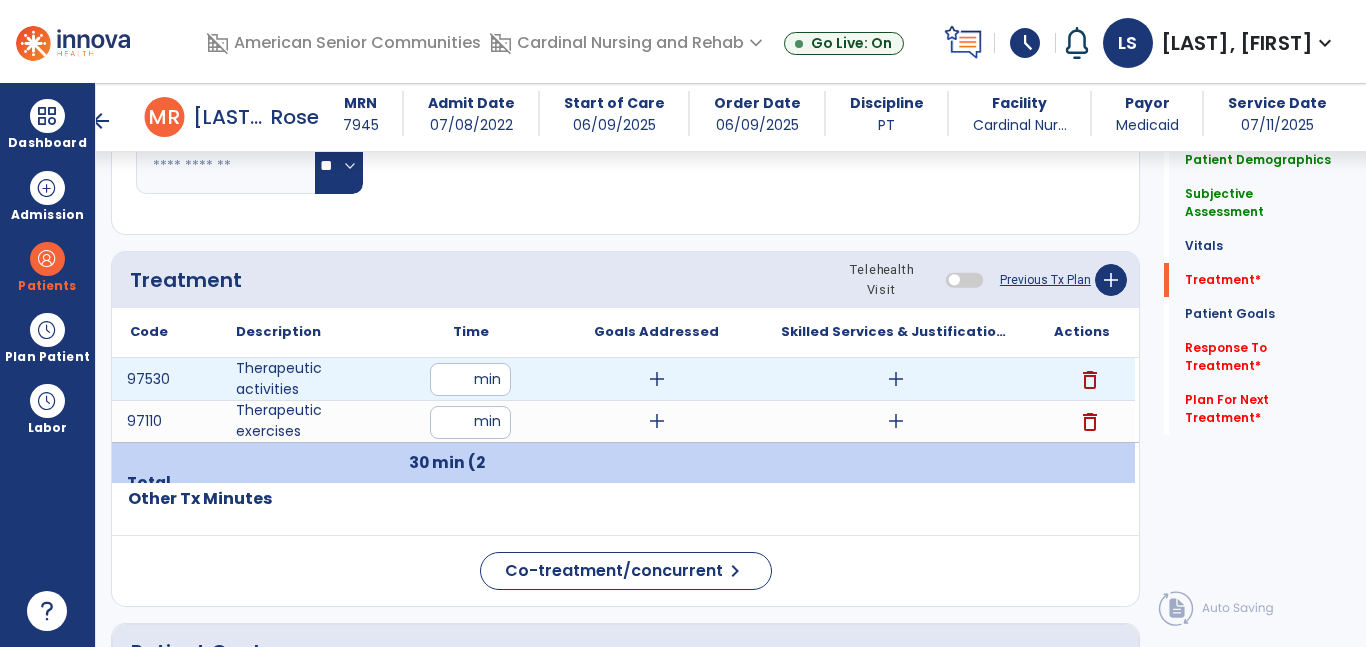 drag, startPoint x: 457, startPoint y: 380, endPoint x: 436, endPoint y: 378, distance: 21.095022 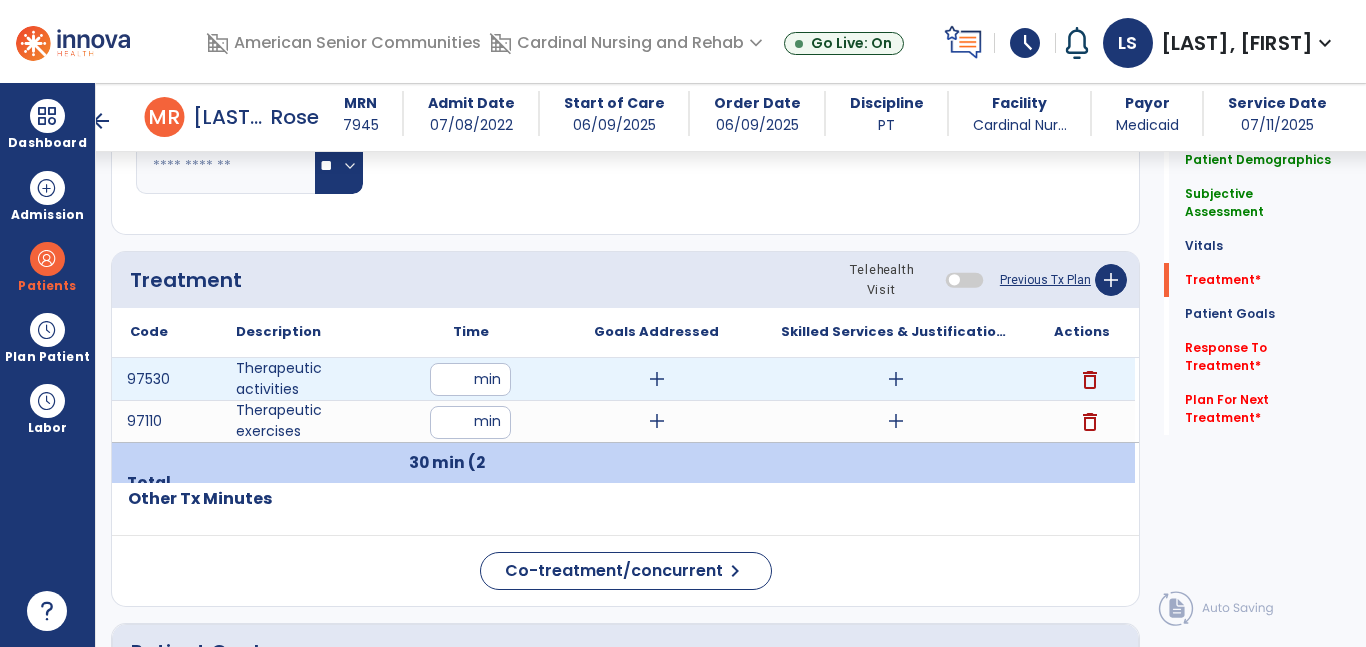 click on "**" at bounding box center [470, 379] 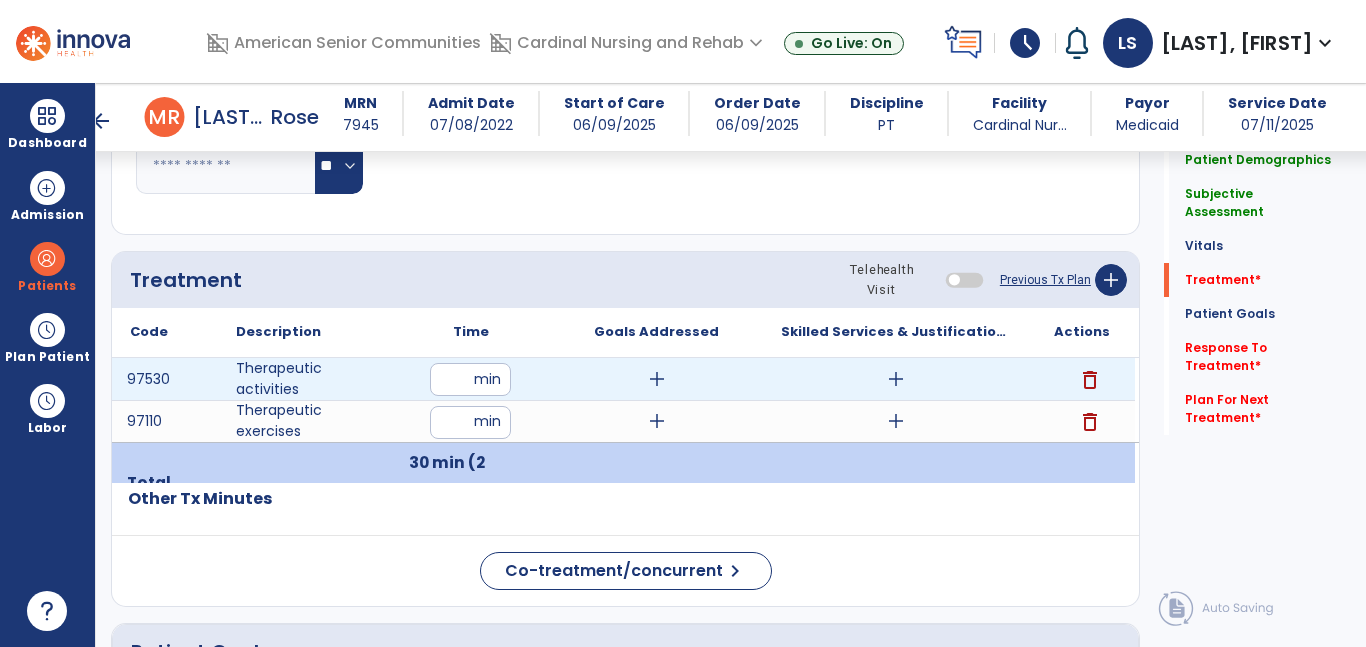 type on "**" 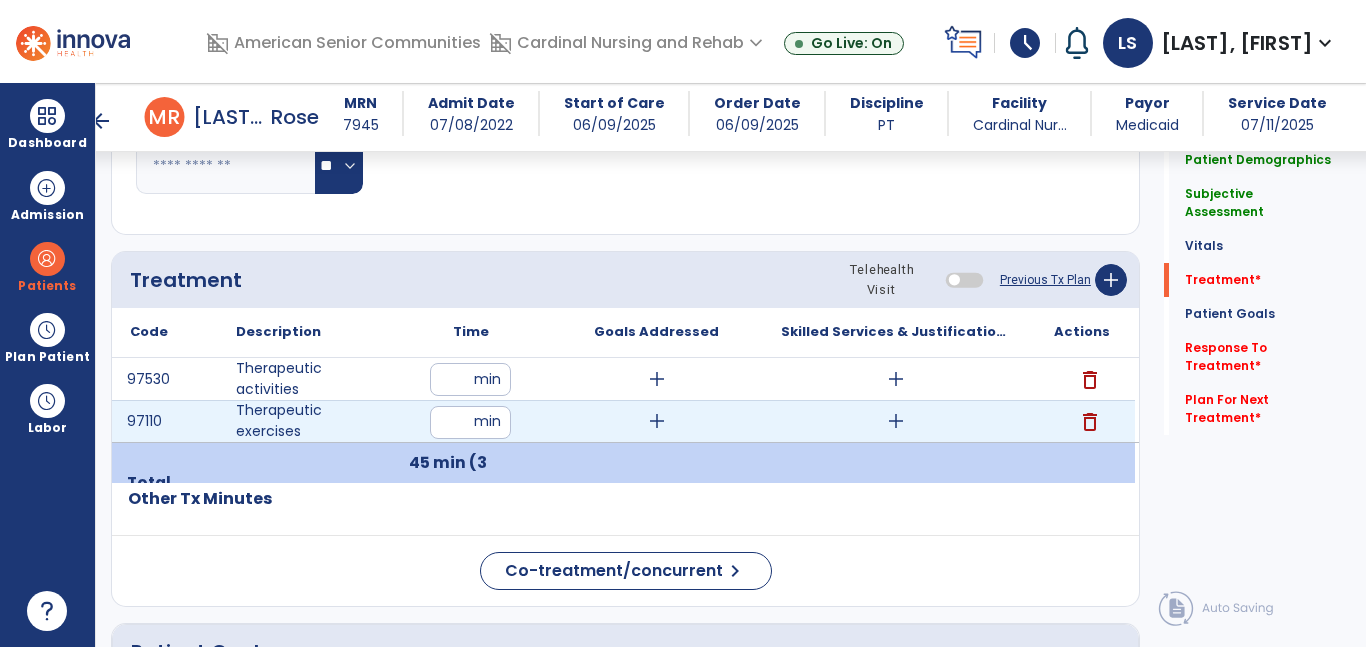 click on "**" at bounding box center (470, 422) 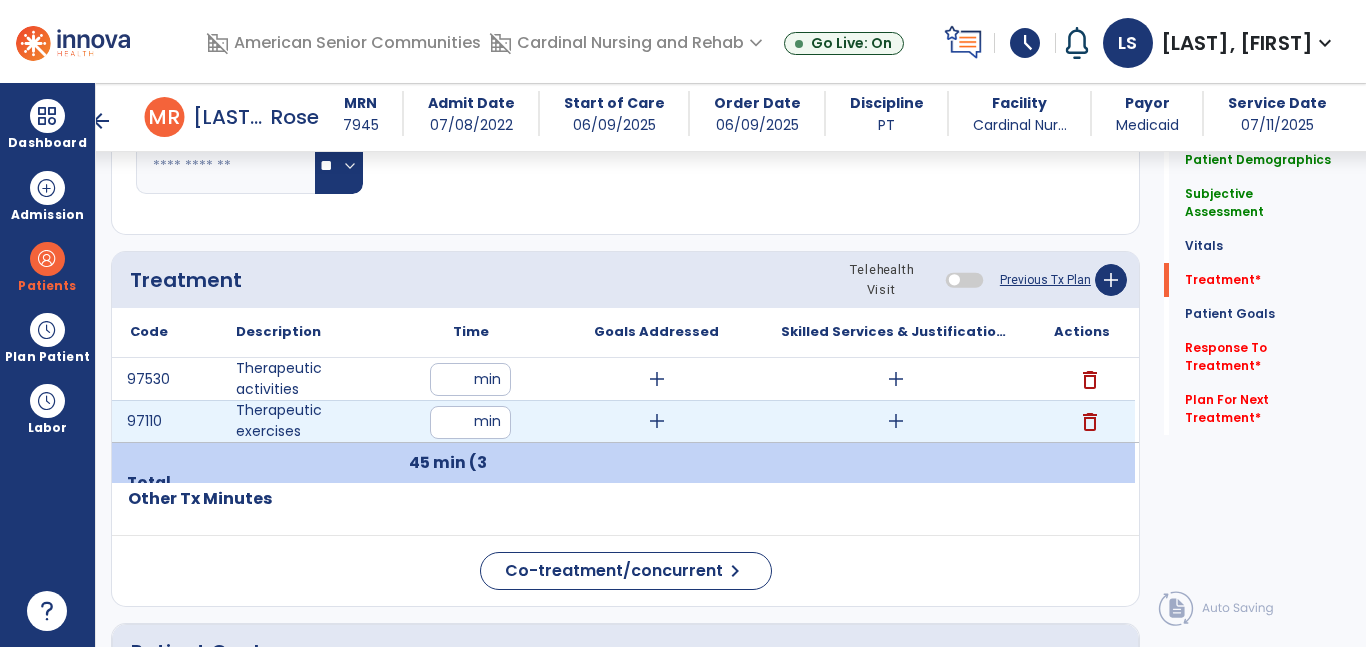type on "**" 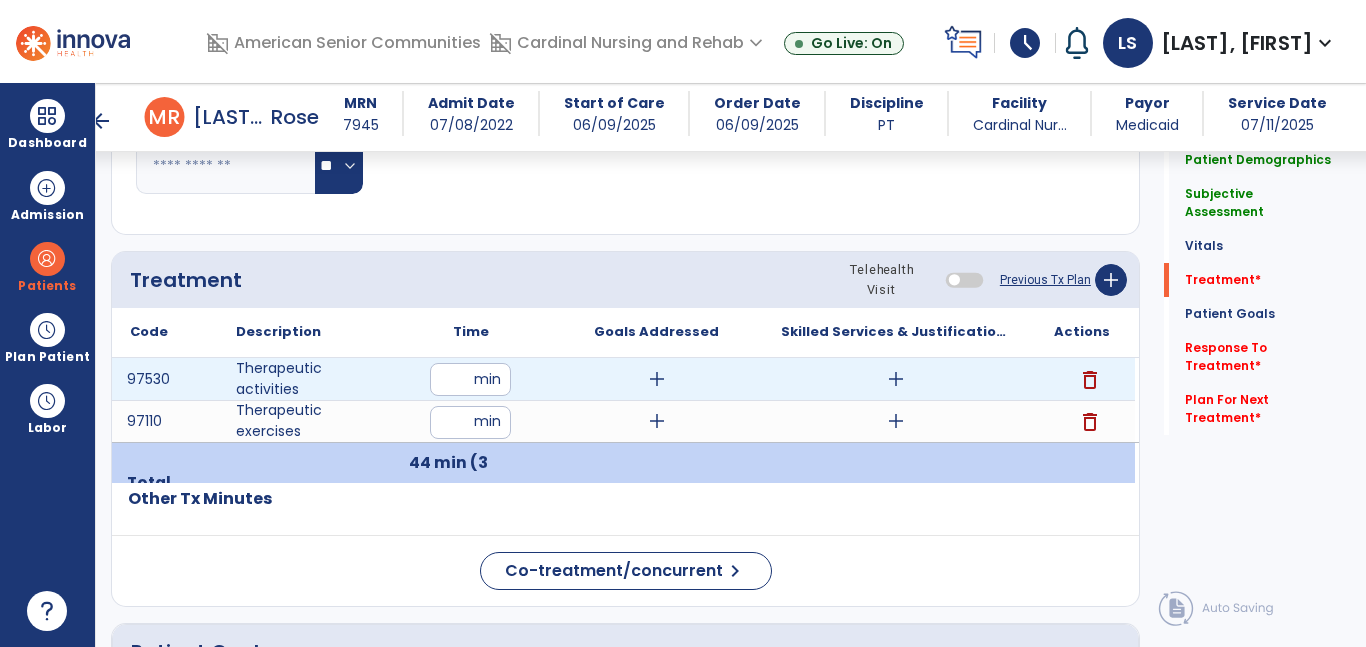 click on "add" at bounding box center [896, 379] 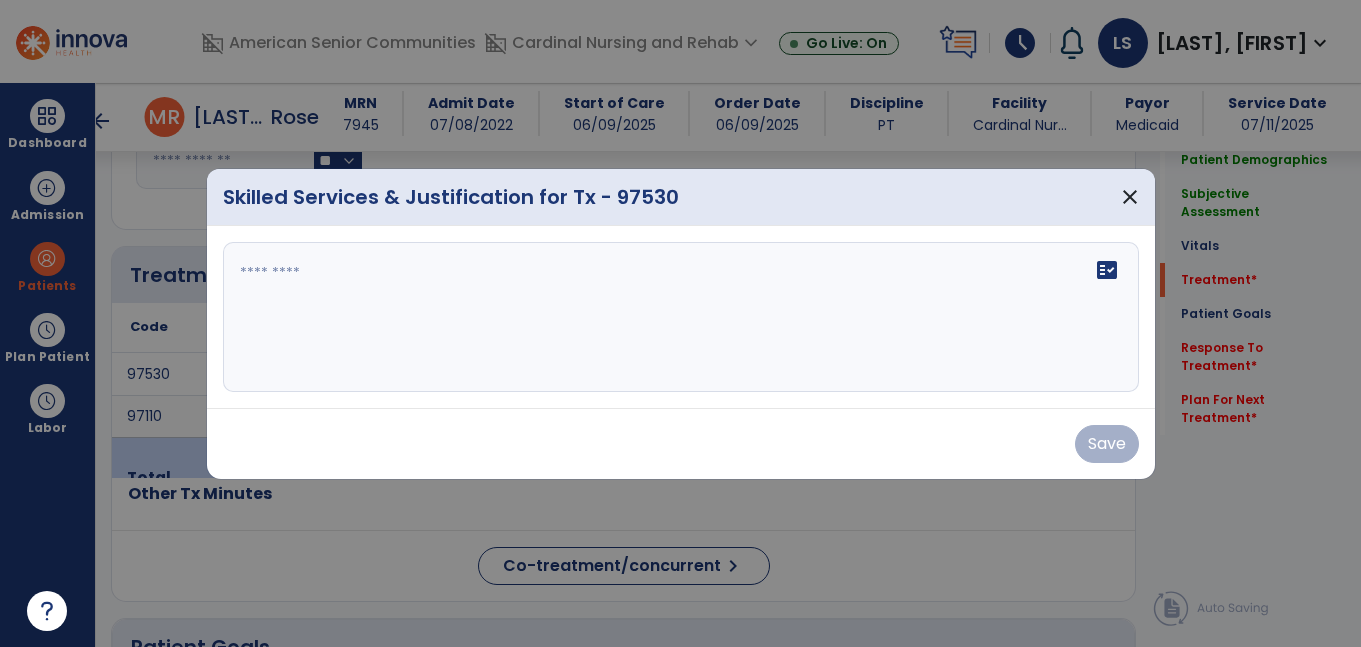 scroll, scrollTop: 1078, scrollLeft: 0, axis: vertical 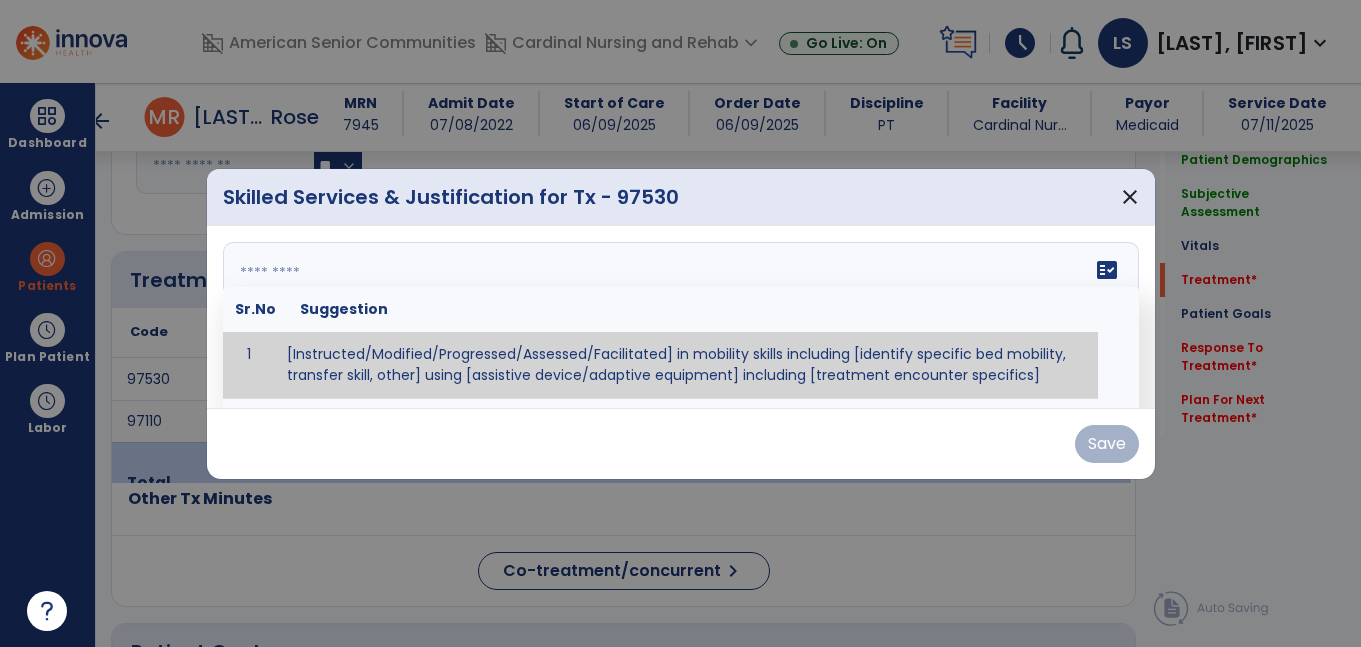click on "fact_check  Sr.No Suggestion 1 [Instructed/Modified/Progressed/Assessed/Facilitated] in mobility skills including [identify specific bed mobility, transfer skill, other] using [assistive device/adaptive equipment] including [treatment encounter specifics]" at bounding box center (681, 317) 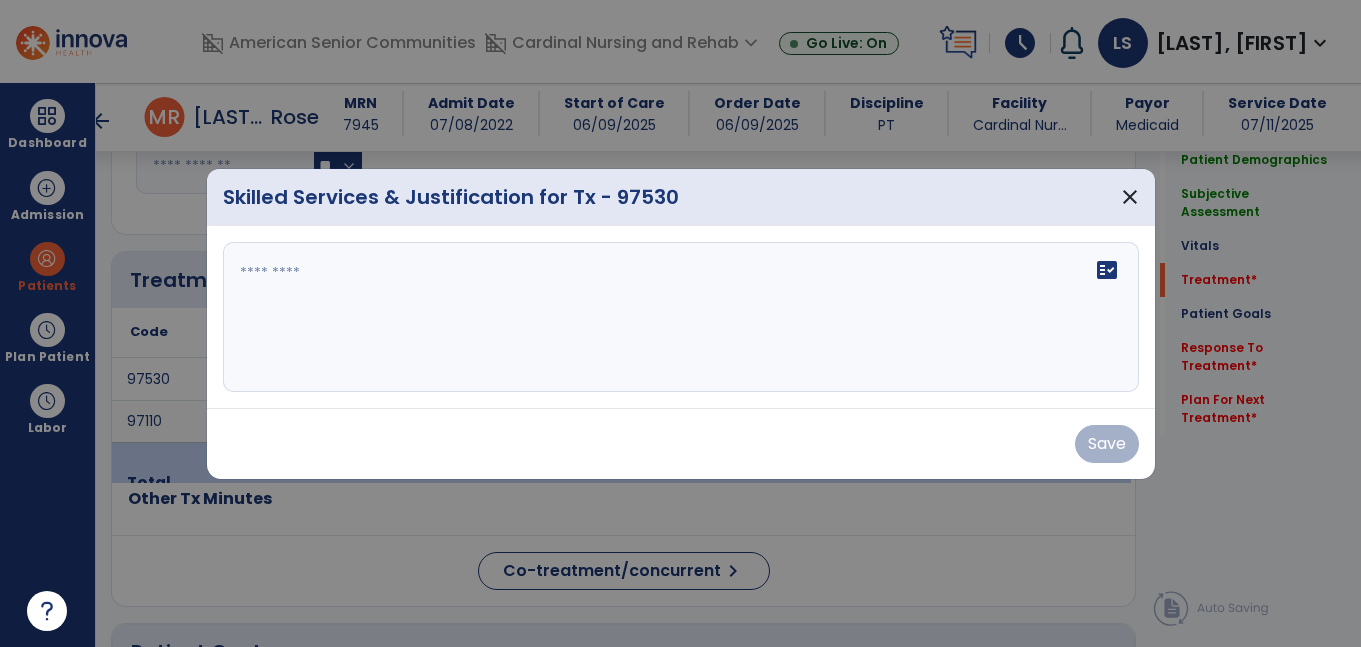 click at bounding box center [681, 317] 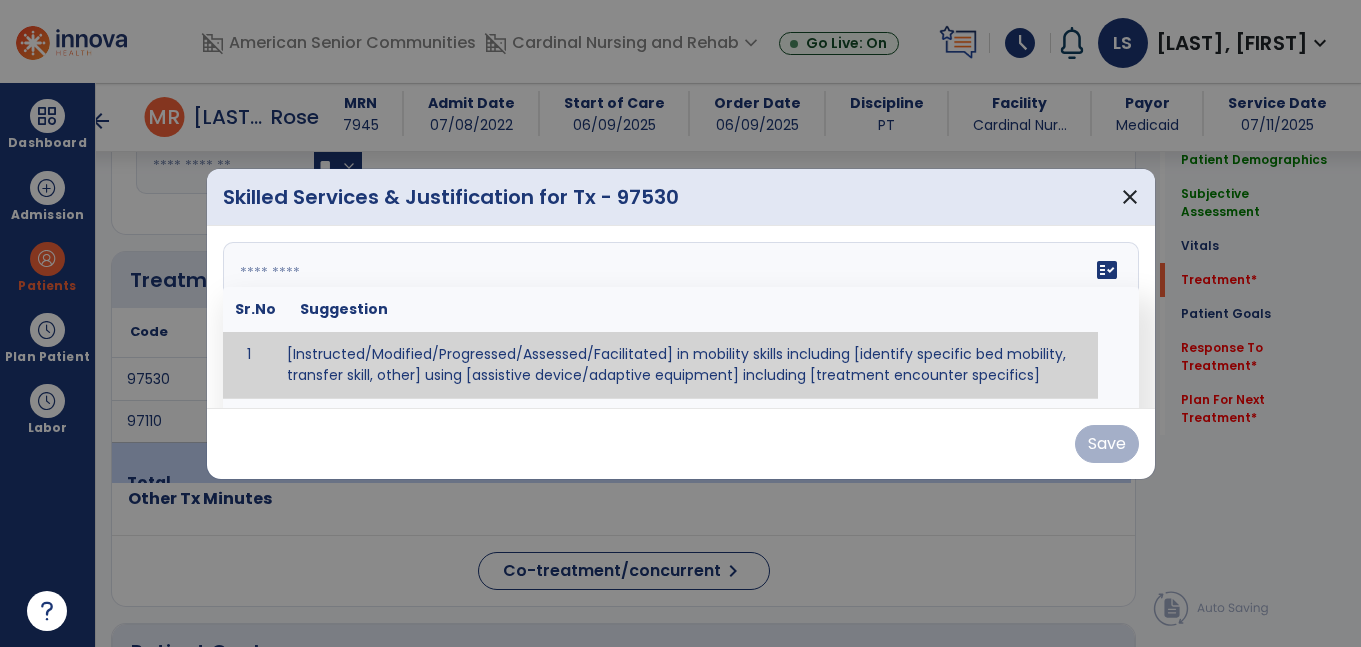 paste on "**********" 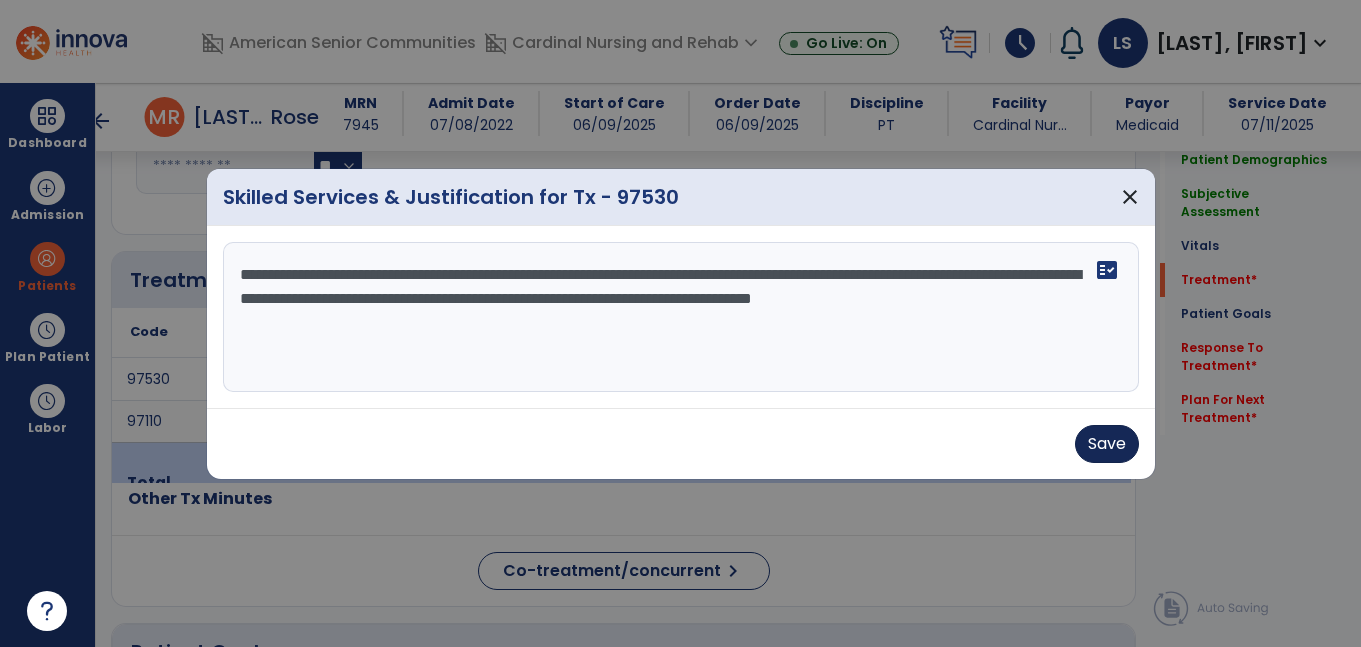 type on "**********" 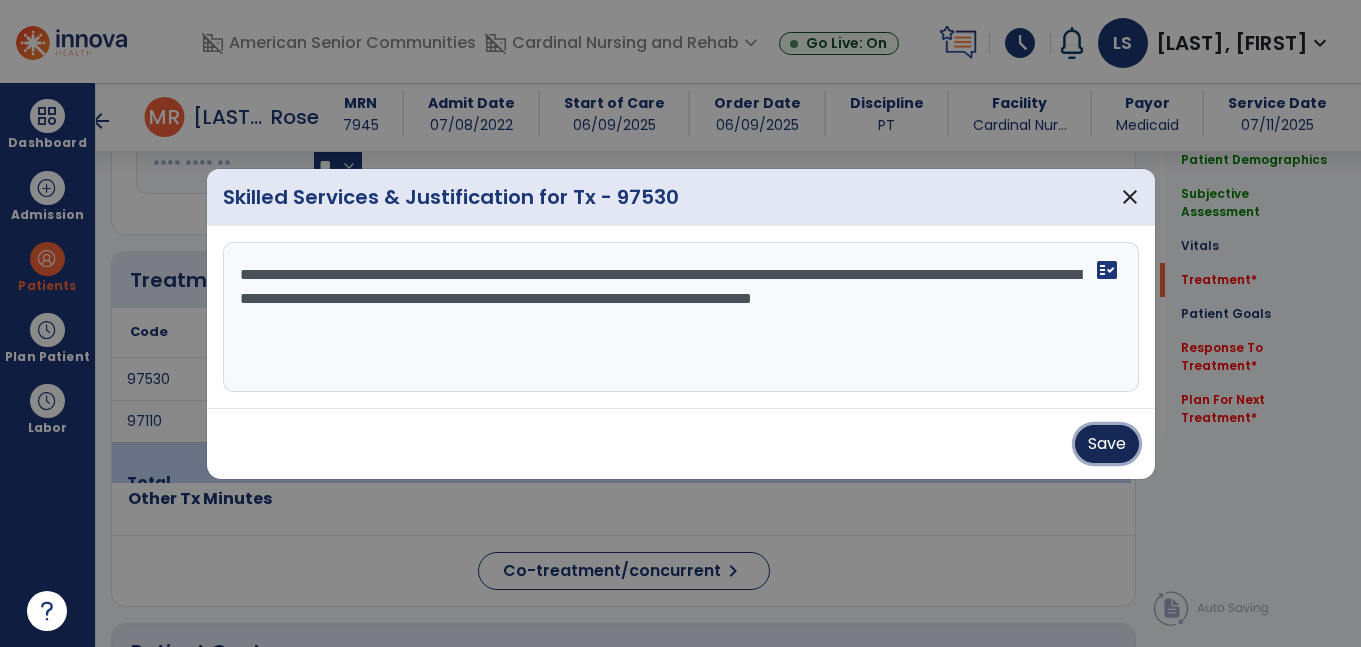 click on "Save" at bounding box center [1107, 444] 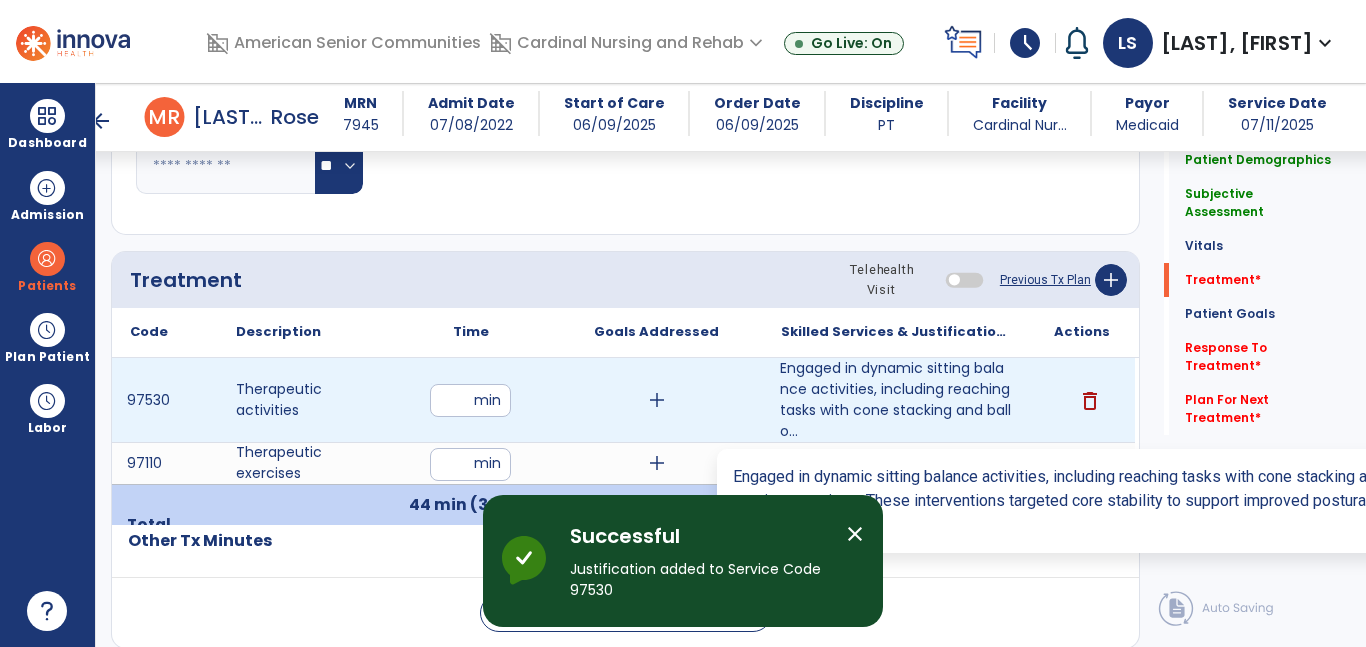 click on "Engaged in dynamic sitting balance activities, including reaching tasks with cone stacking and ballo..." at bounding box center (896, 400) 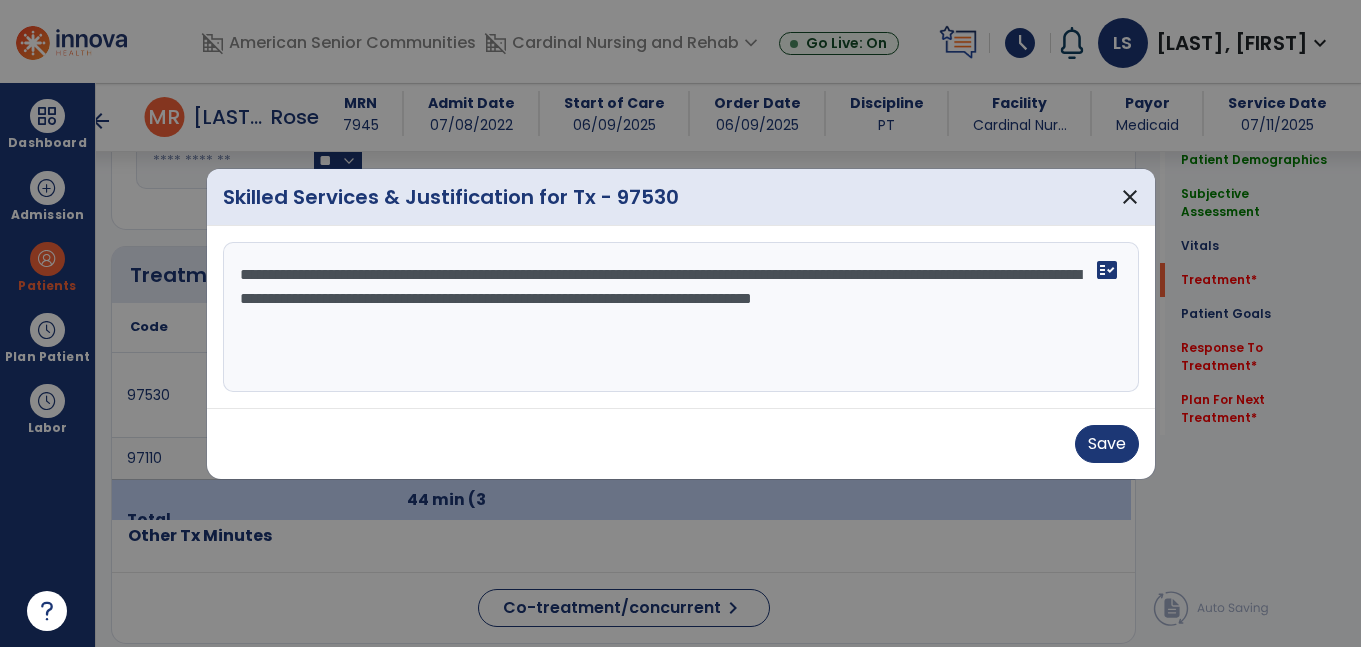 scroll, scrollTop: 1078, scrollLeft: 0, axis: vertical 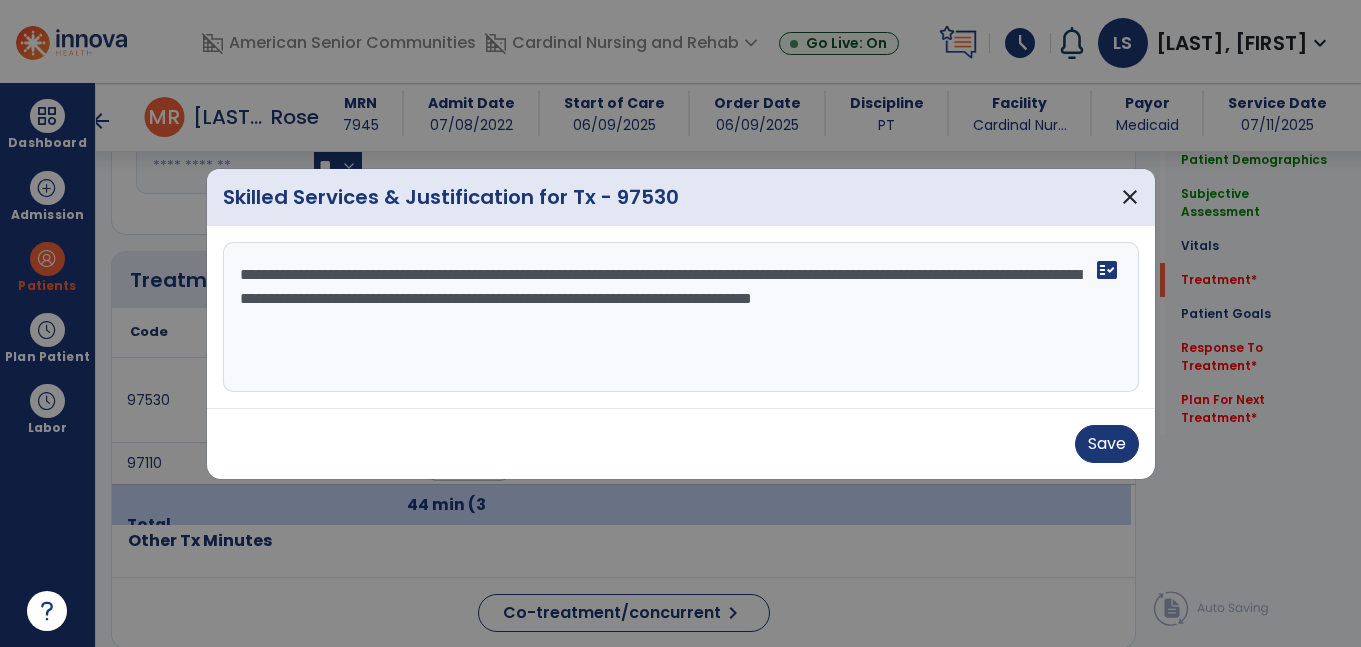 click on "**********" at bounding box center [681, 317] 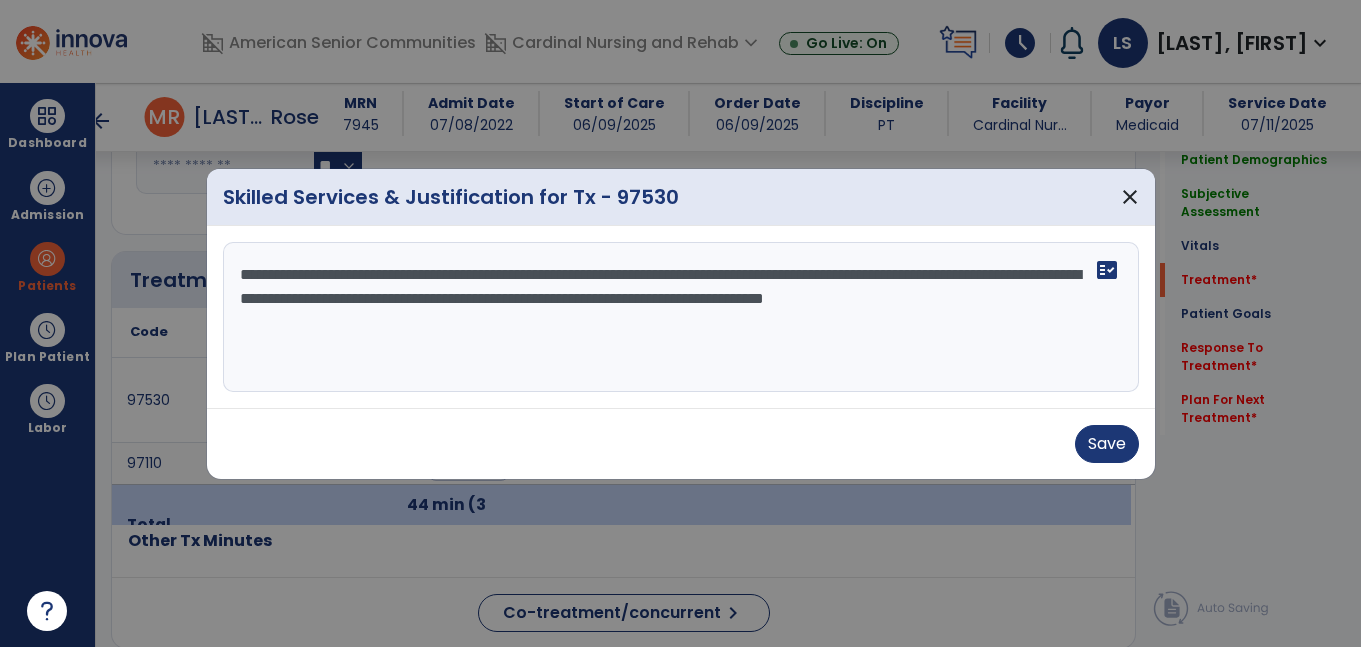click on "**********" at bounding box center [681, 317] 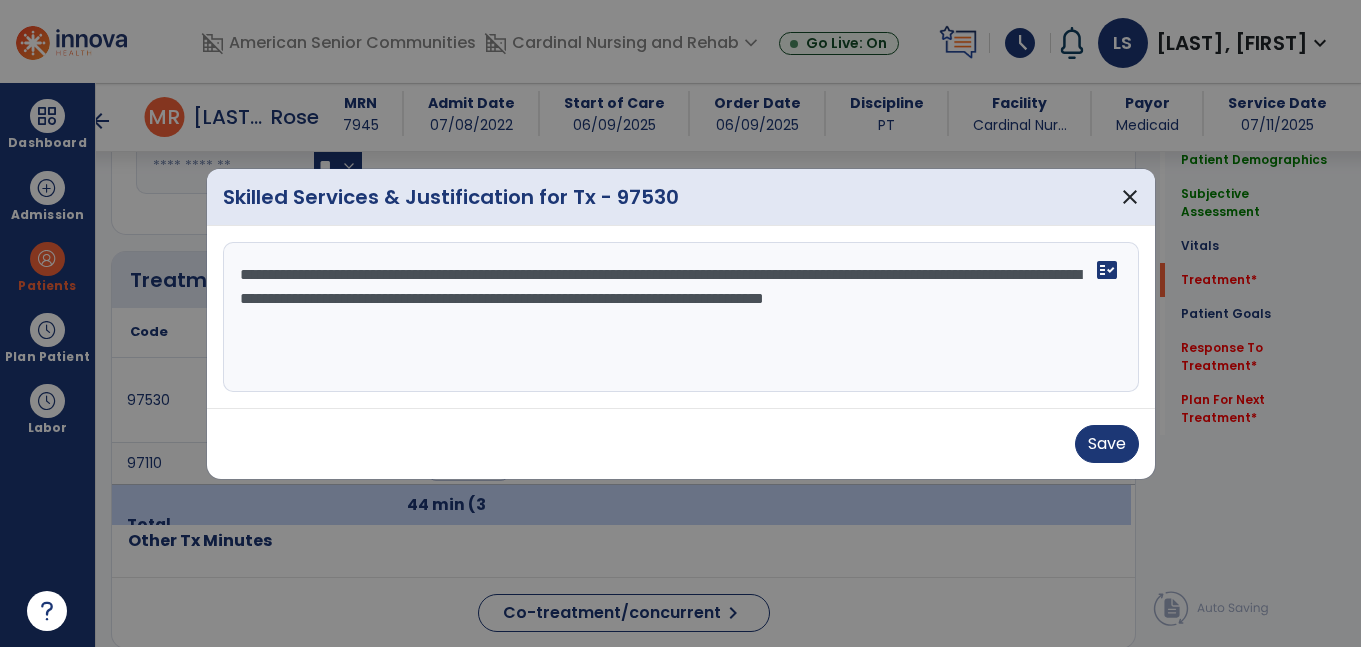 click on "**********" at bounding box center (681, 317) 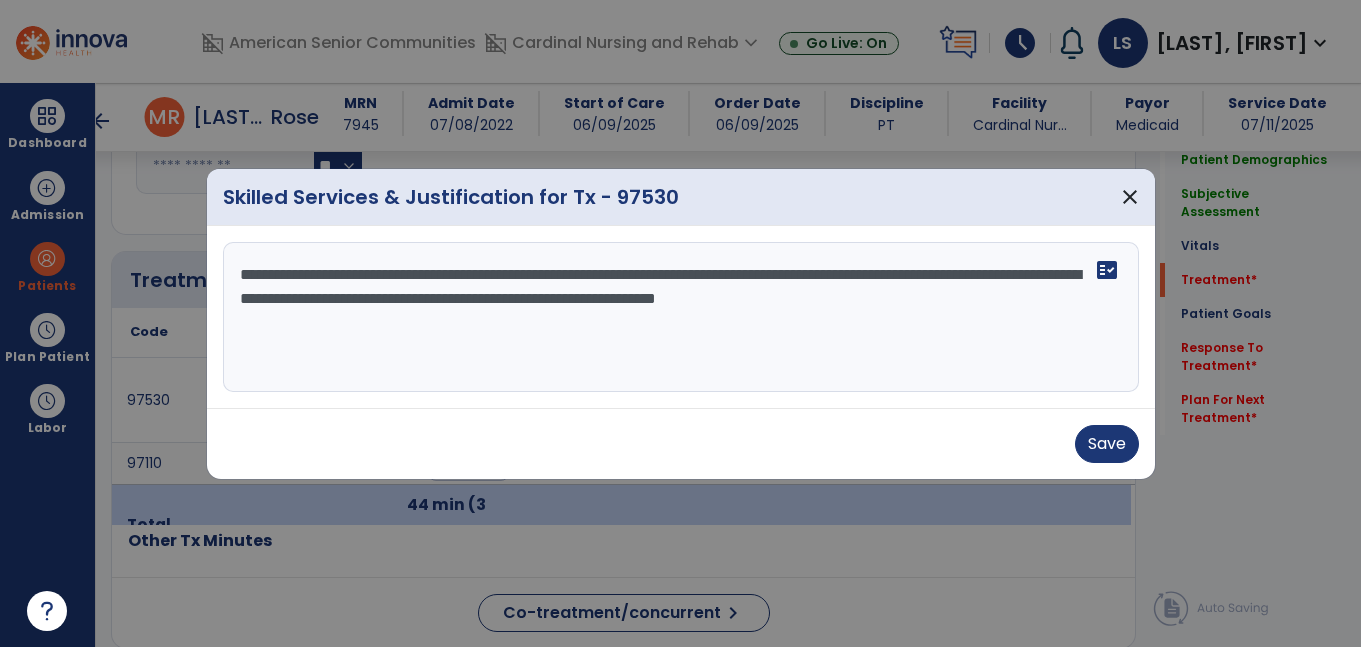click on "**********" at bounding box center (681, 317) 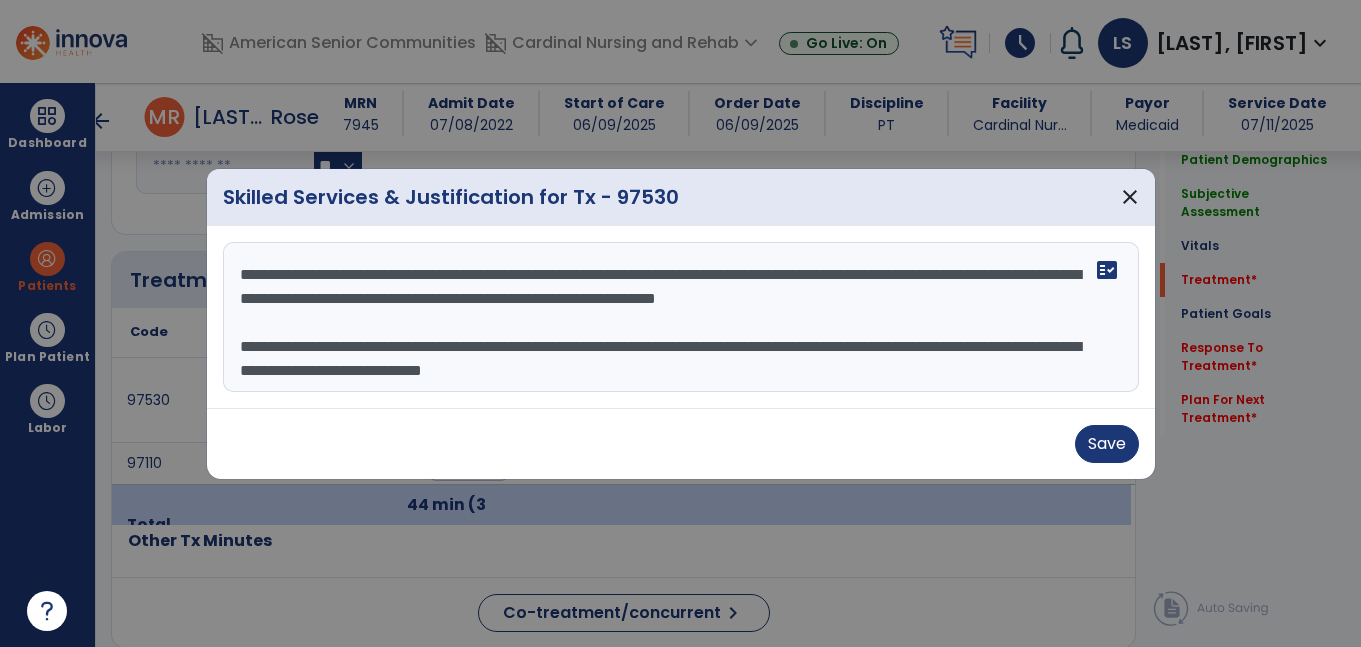 click on "**********" at bounding box center [681, 317] 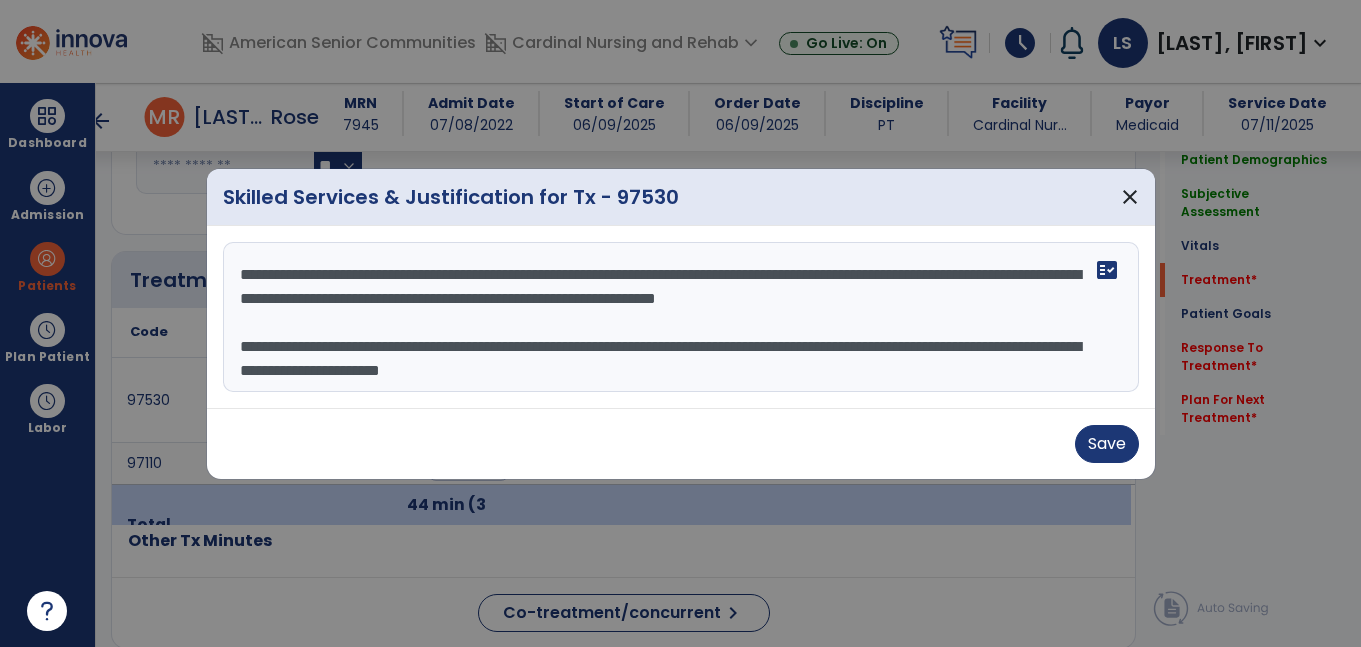 click on "**********" at bounding box center (681, 317) 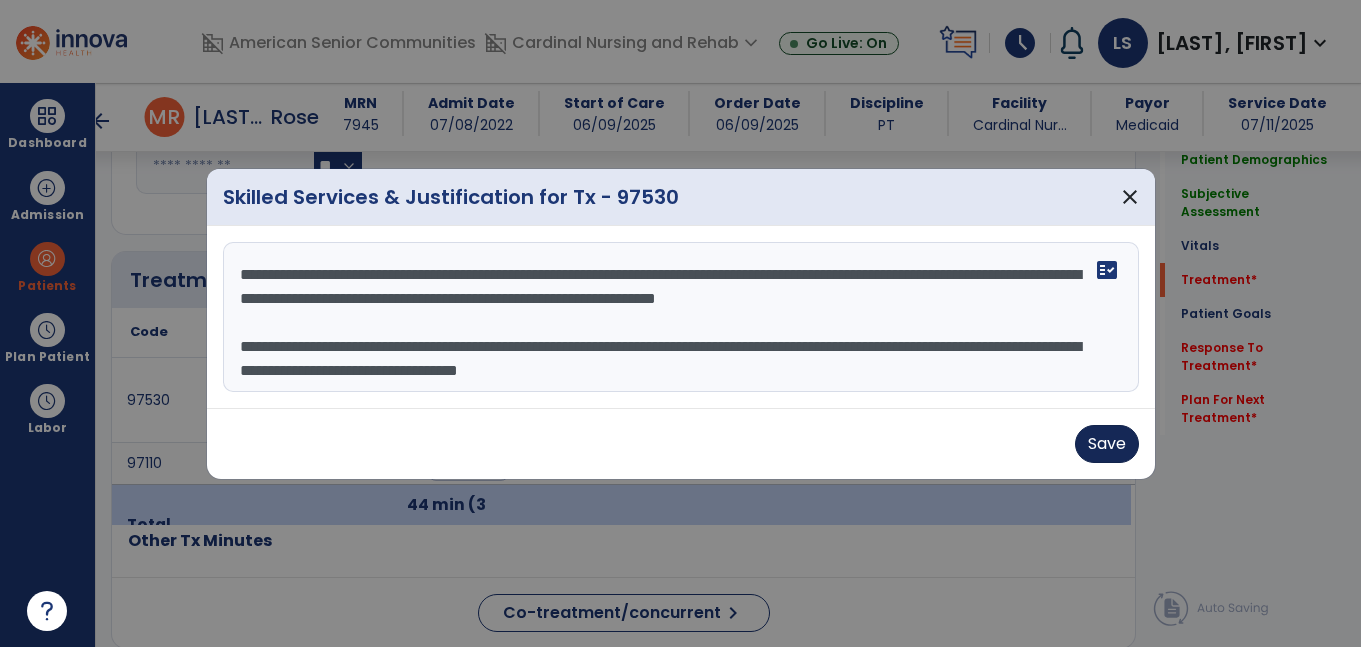type on "**********" 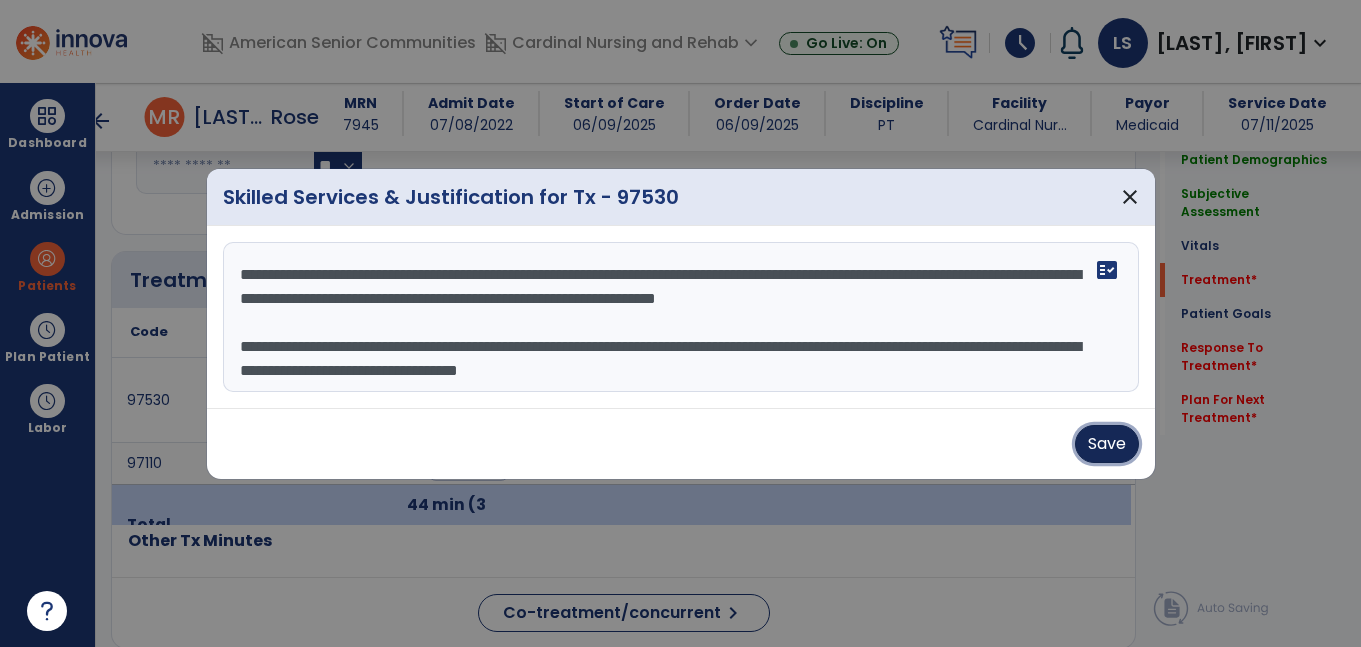 click on "Save" at bounding box center [1107, 444] 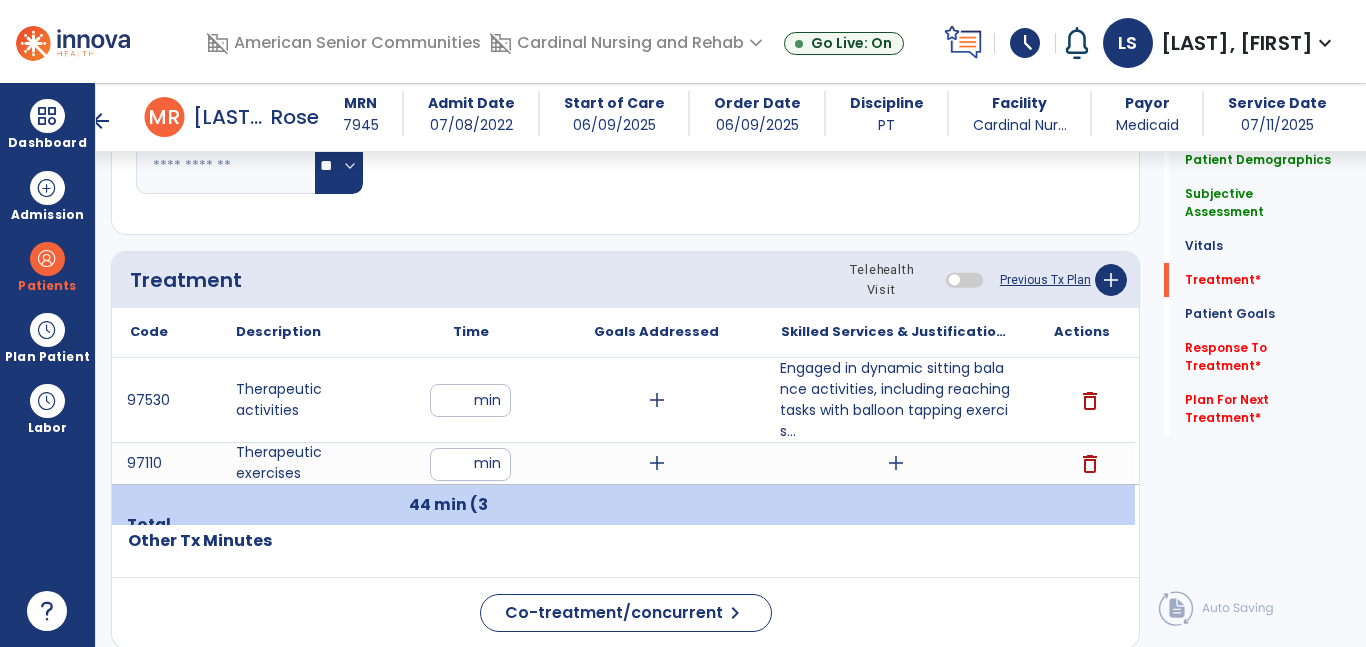 click on "Patient Demographics  Medical Diagnosis   Treatment Diagnosis   Precautions   Contraindications
Code
Description
Pdpm Clinical Category
E11.65" 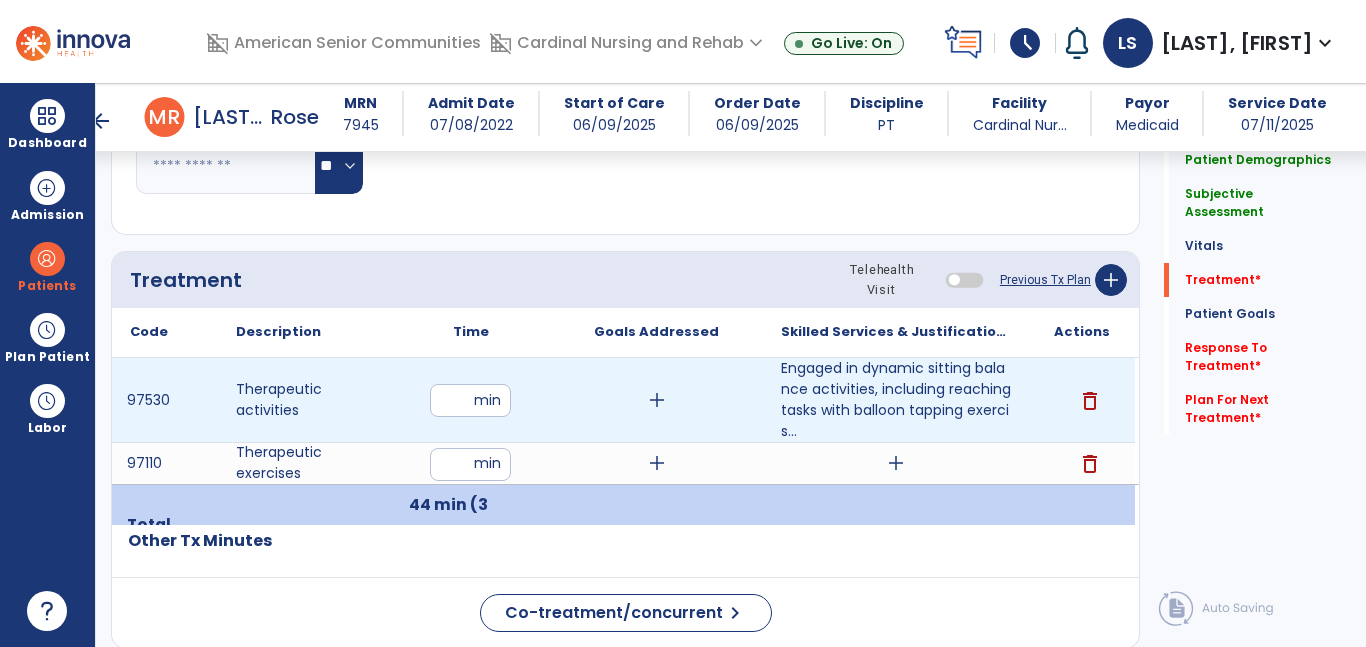 click on "add" at bounding box center (657, 400) 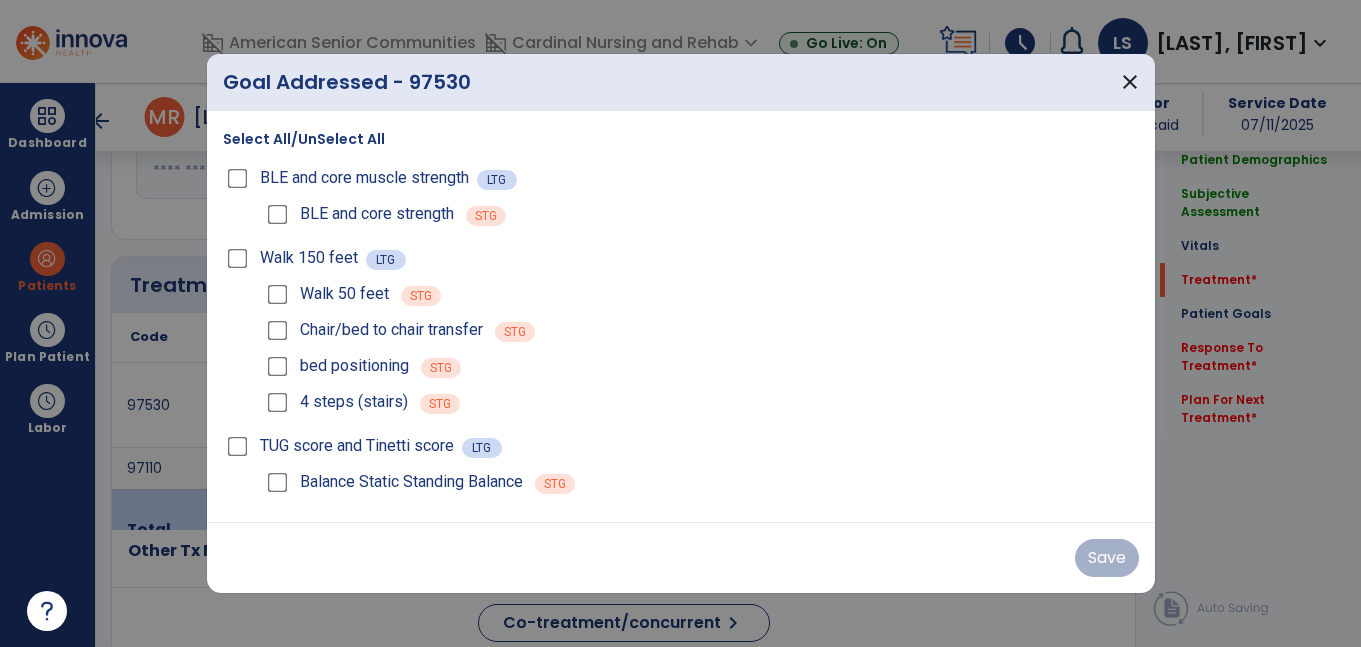 scroll, scrollTop: 1078, scrollLeft: 0, axis: vertical 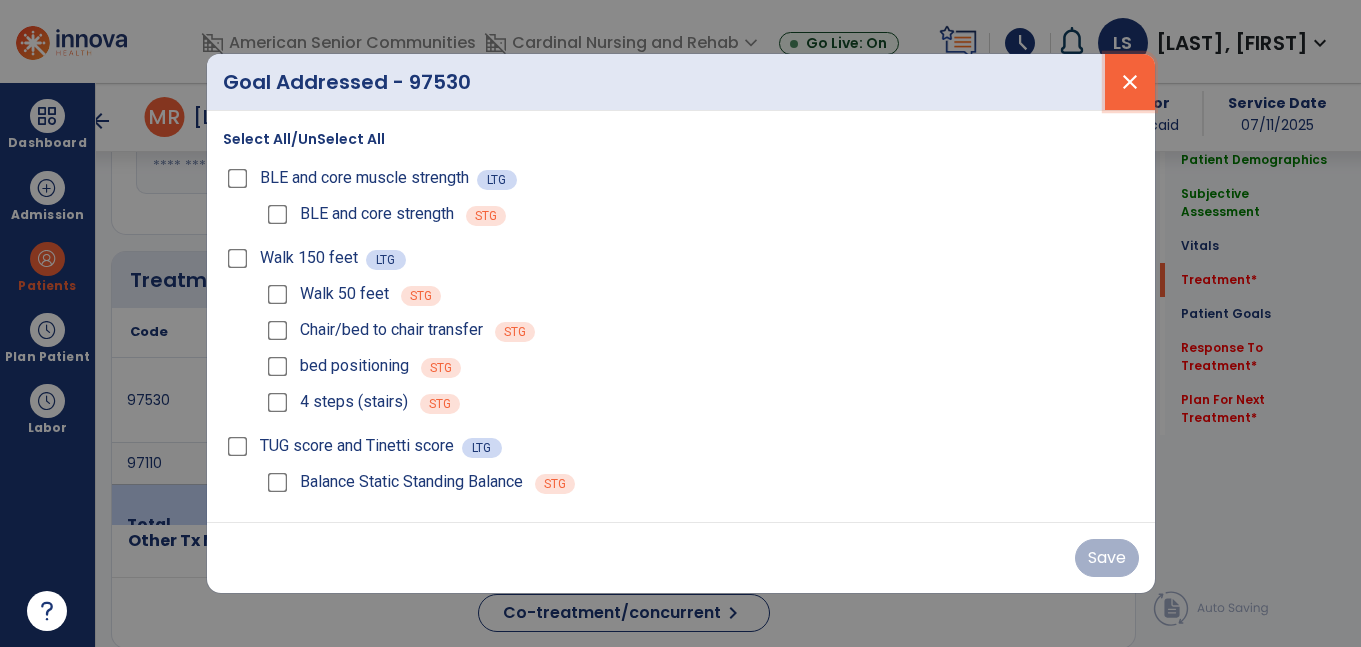 click on "close" at bounding box center (1130, 82) 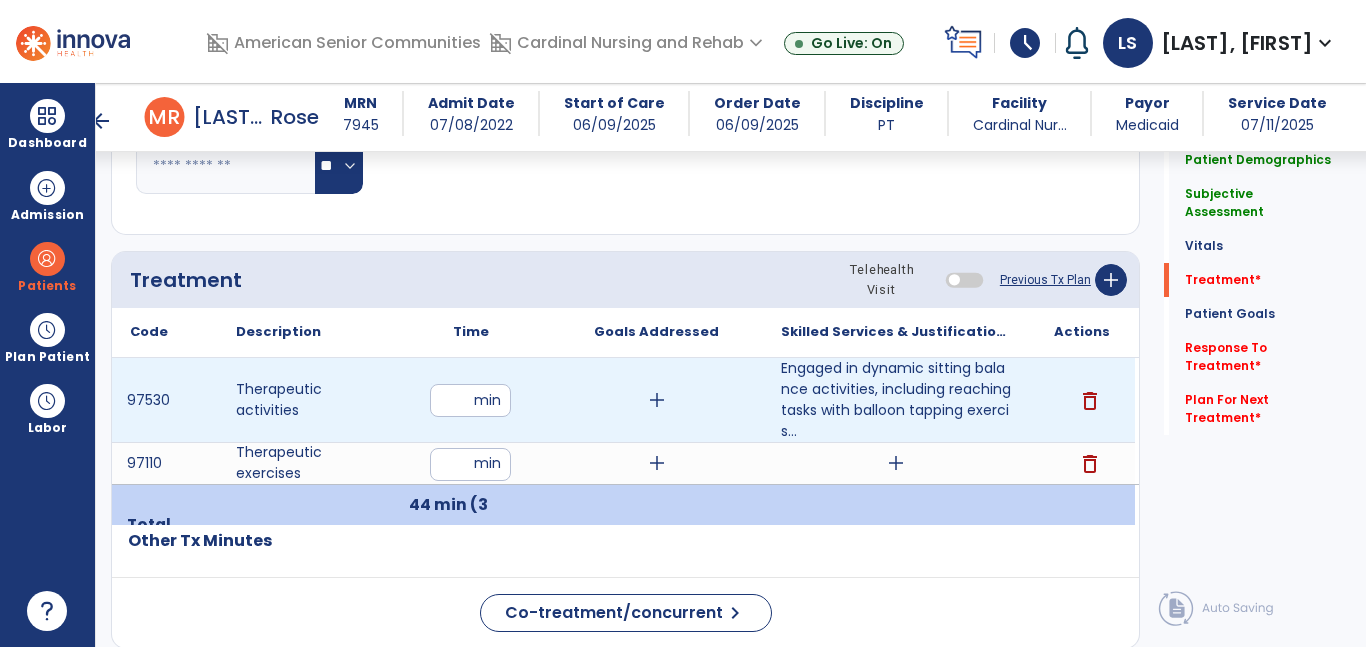 click on "add" at bounding box center [656, 400] 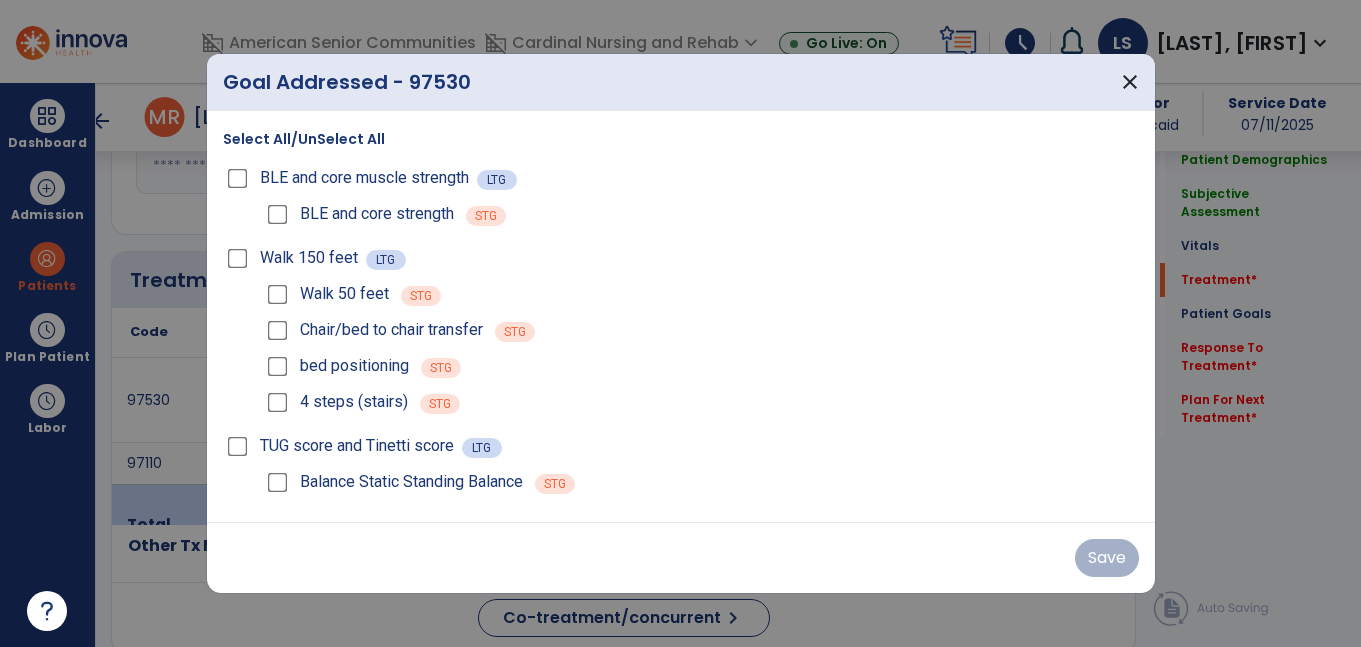 scroll, scrollTop: 1078, scrollLeft: 0, axis: vertical 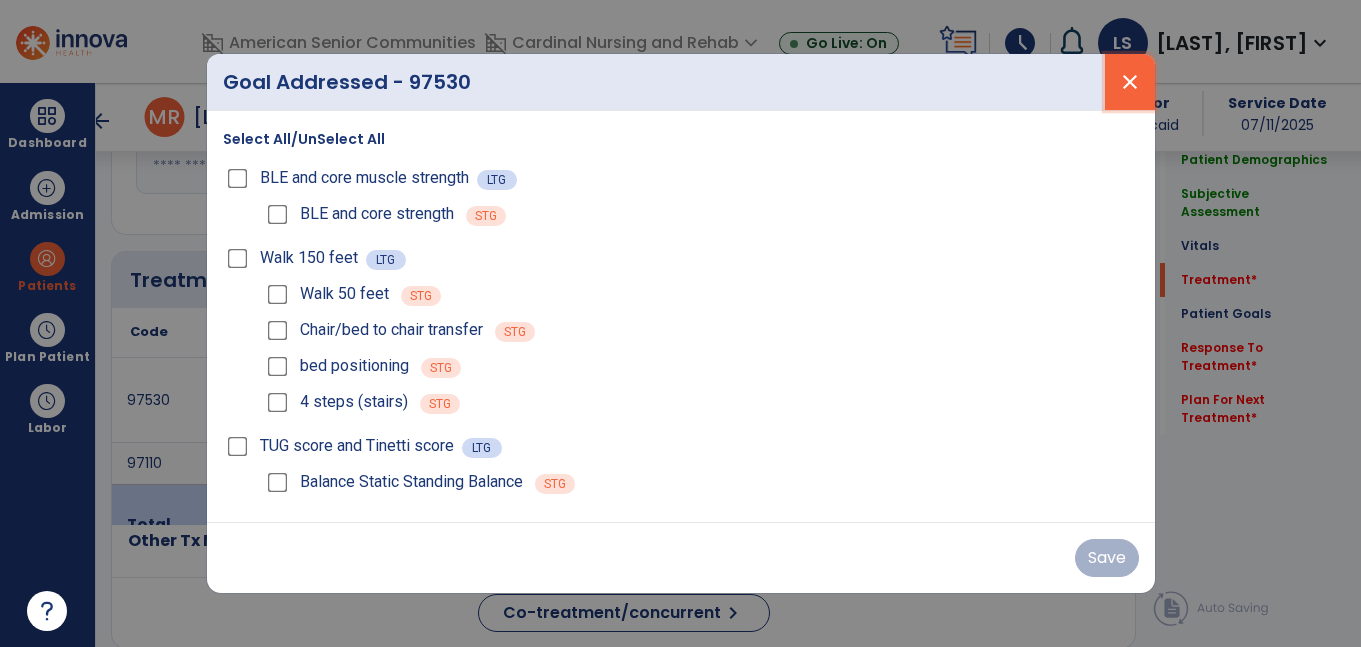 click on "close" at bounding box center [1130, 82] 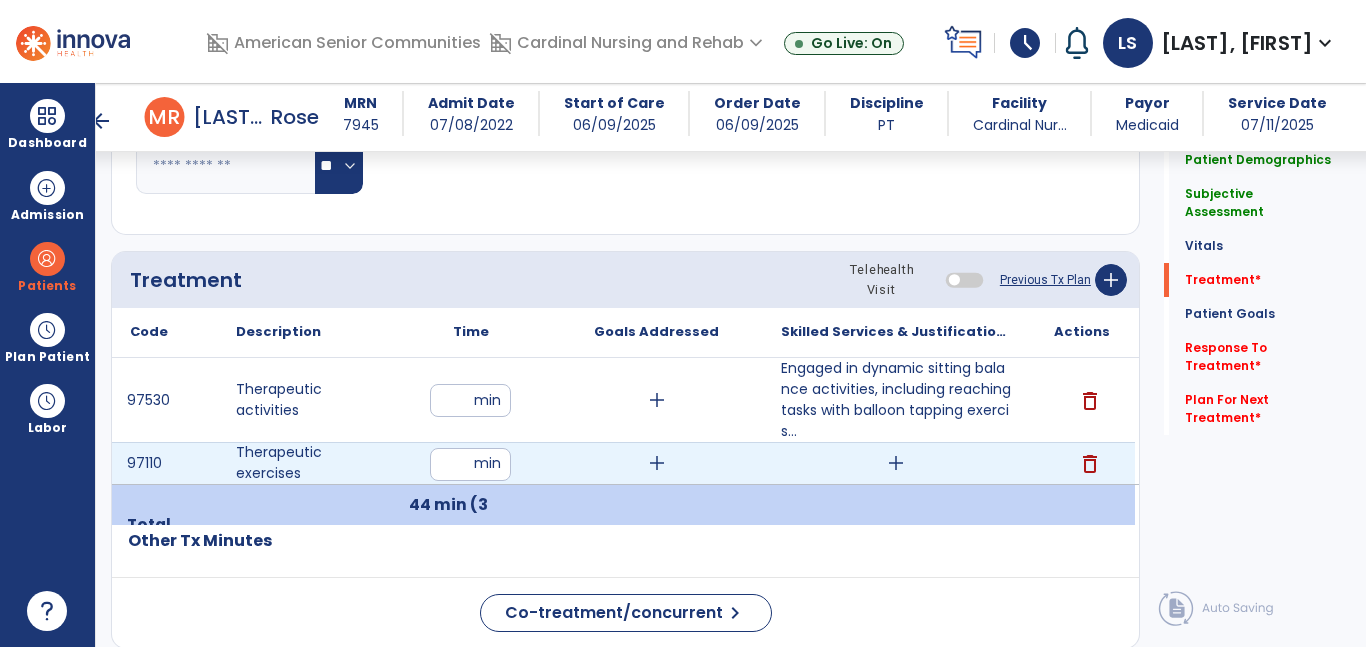click on "delete" at bounding box center (1090, 464) 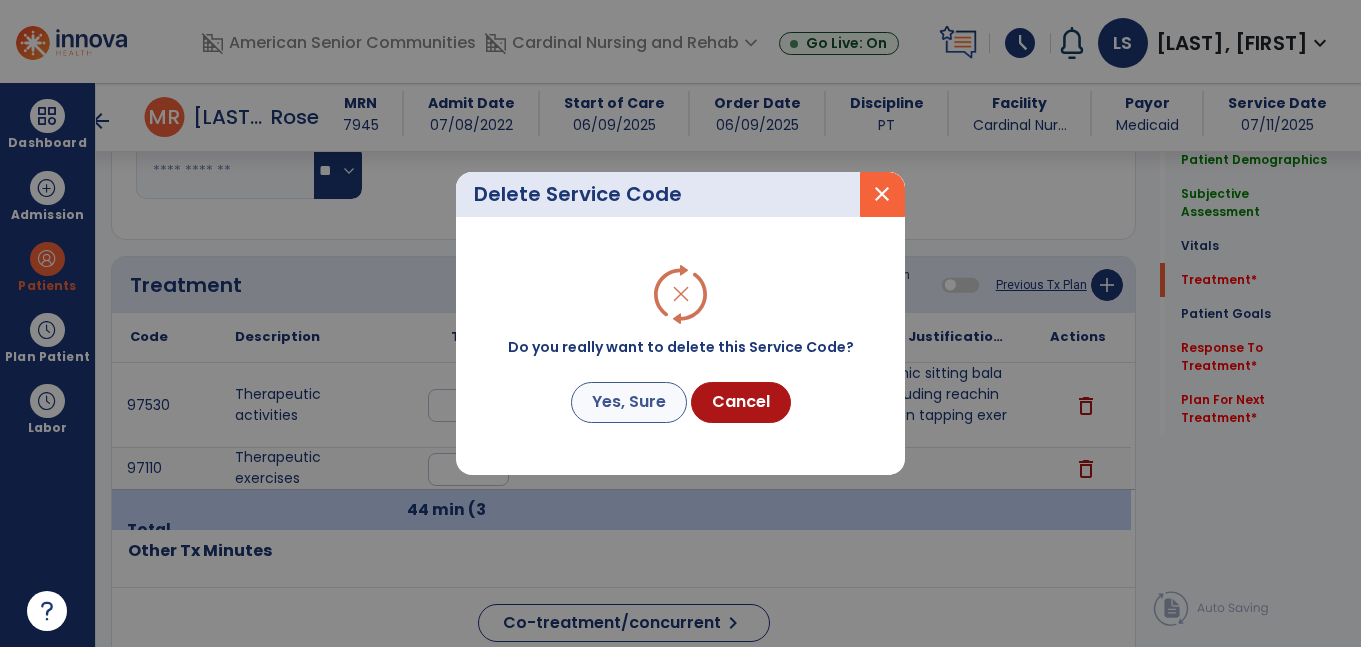 scroll, scrollTop: 1078, scrollLeft: 0, axis: vertical 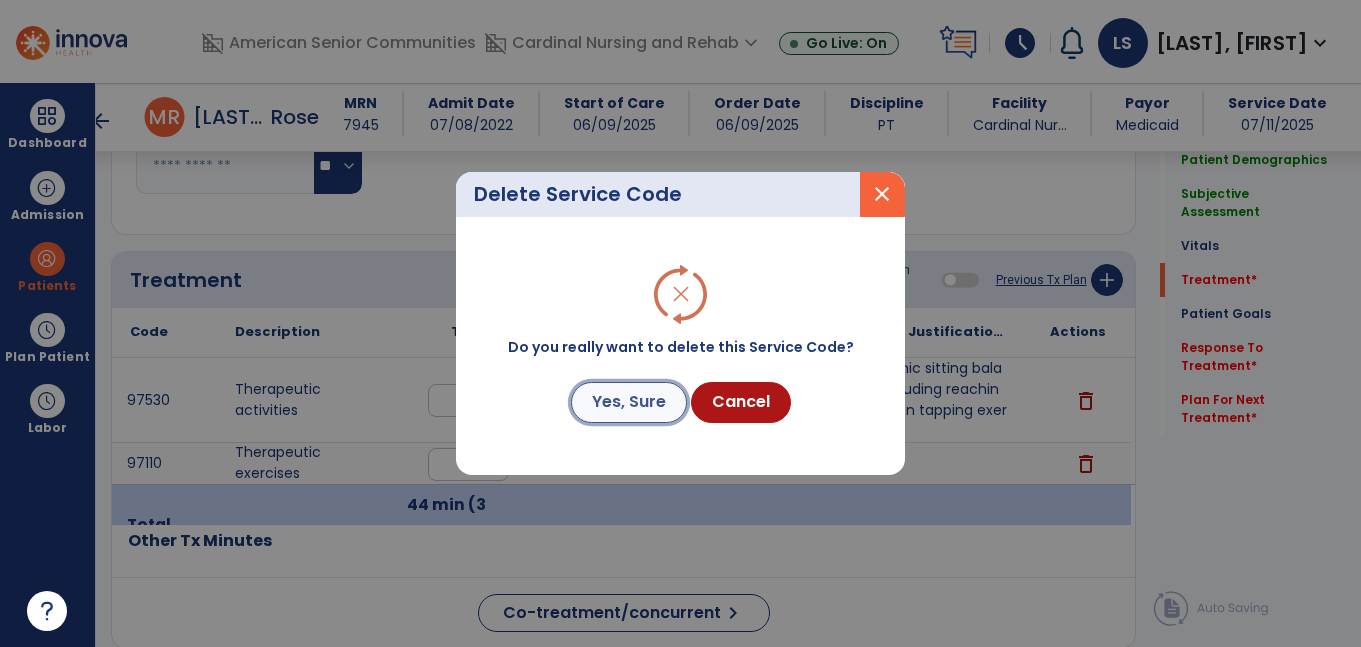 click on "Yes, Sure" at bounding box center (629, 402) 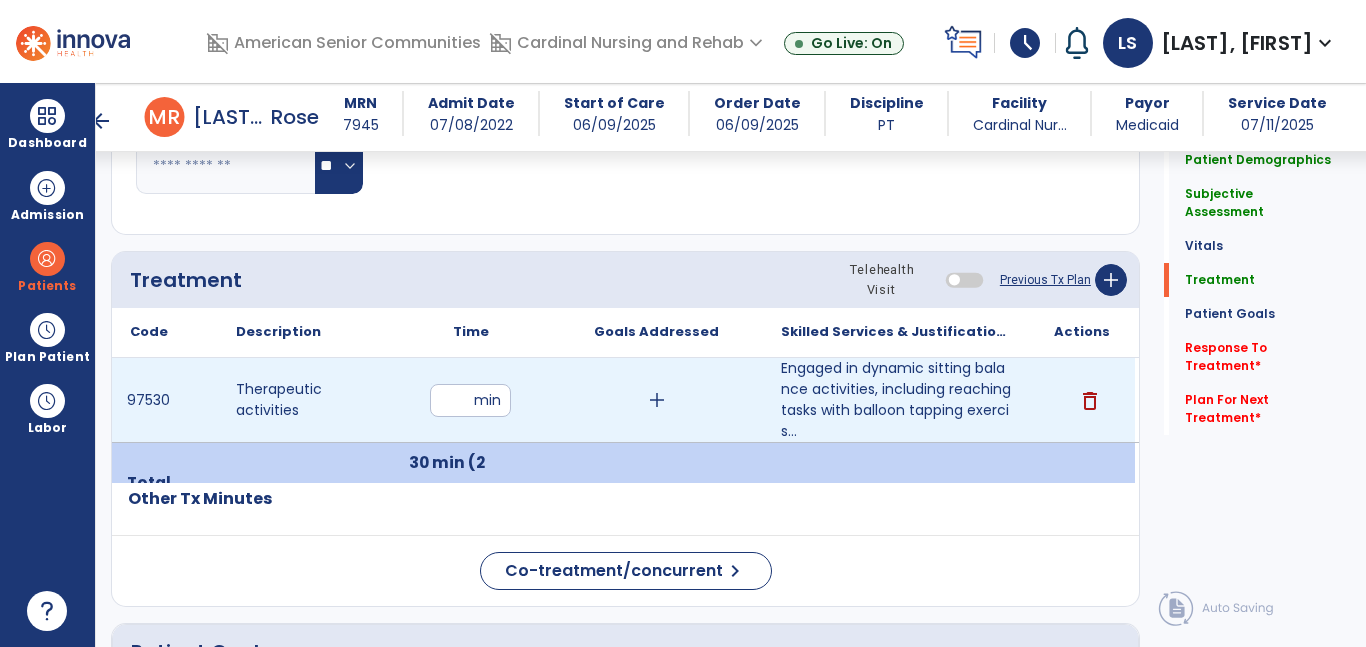 drag, startPoint x: 471, startPoint y: 407, endPoint x: 430, endPoint y: 408, distance: 41.01219 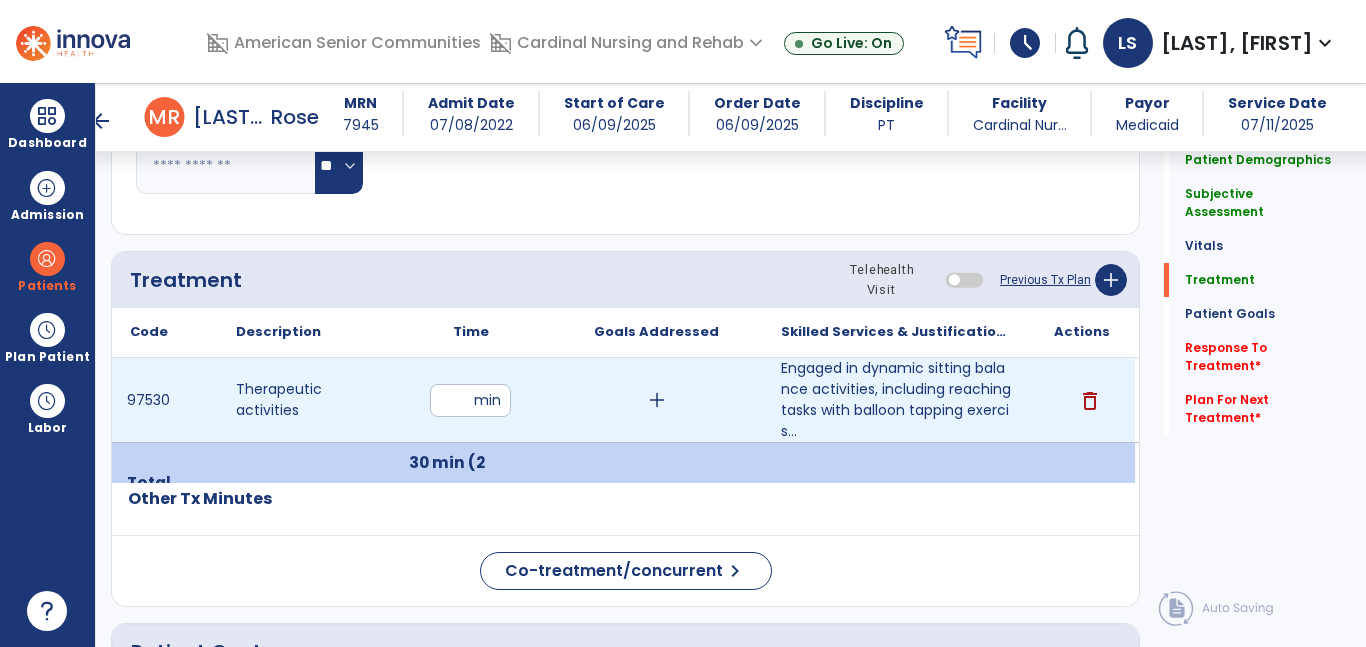 type on "**" 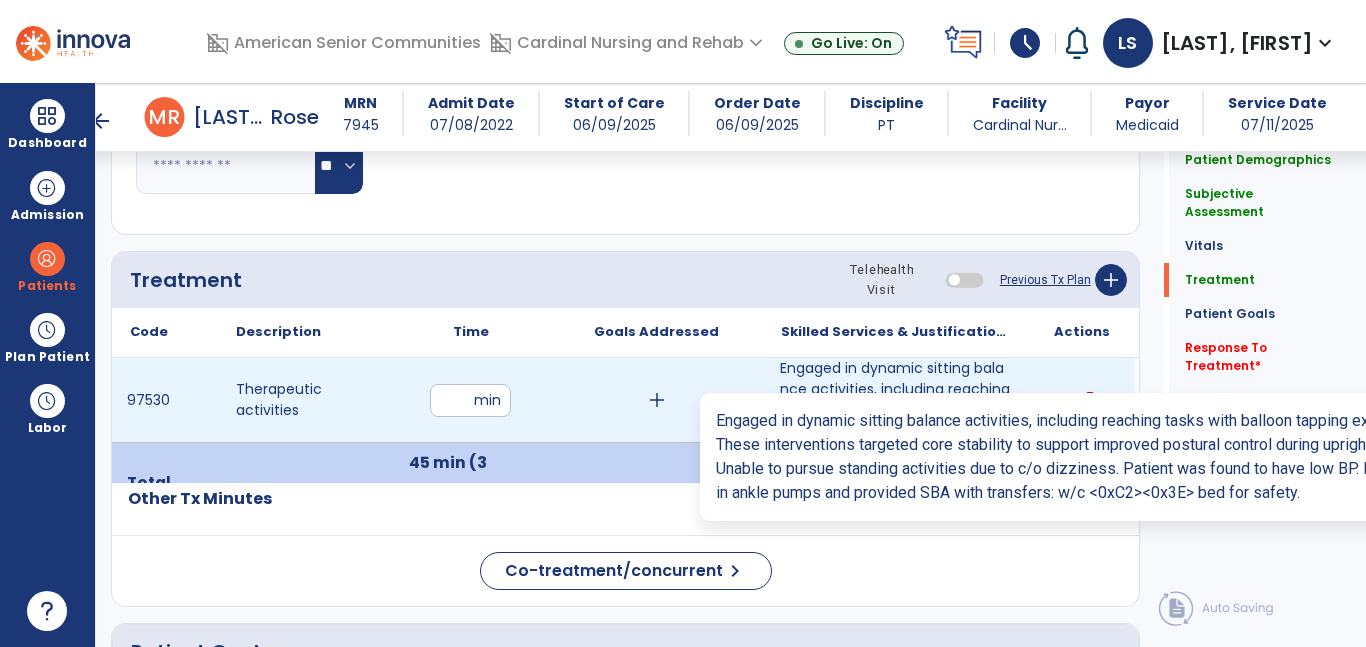 click on "Engaged in dynamic sitting balance activities, including reaching tasks with balloon tapping exercis..." at bounding box center (896, 400) 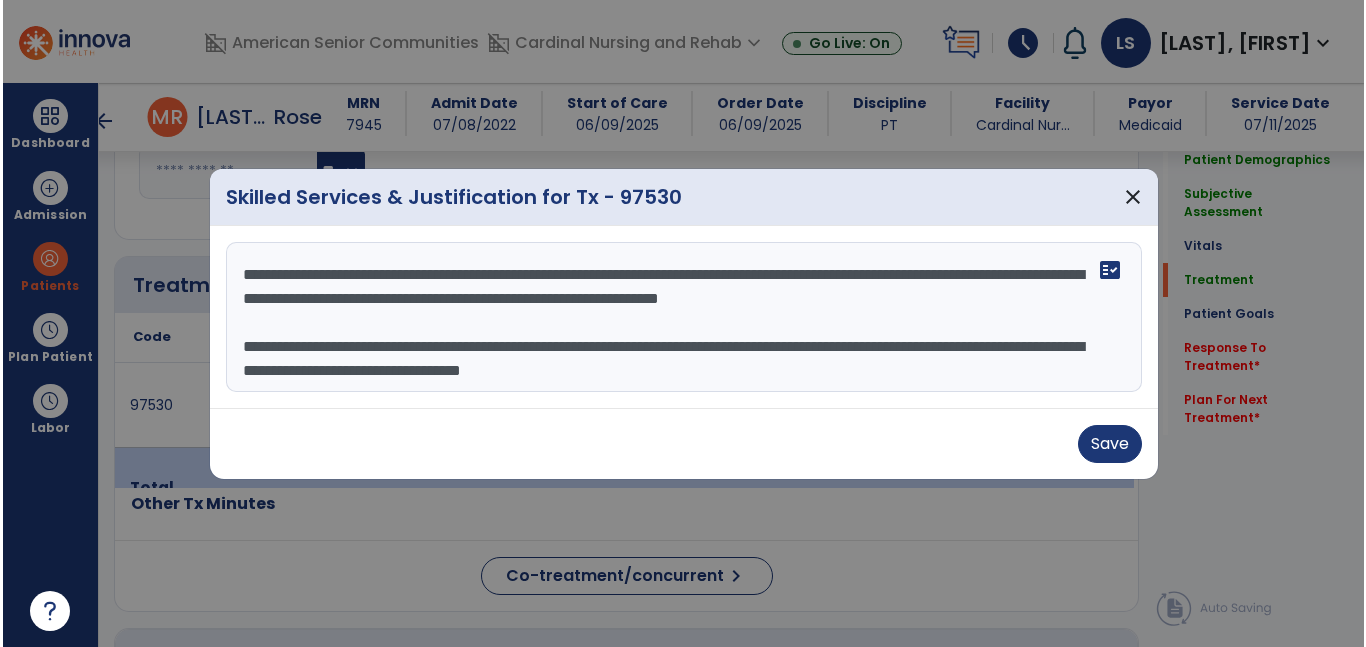 scroll, scrollTop: 1078, scrollLeft: 0, axis: vertical 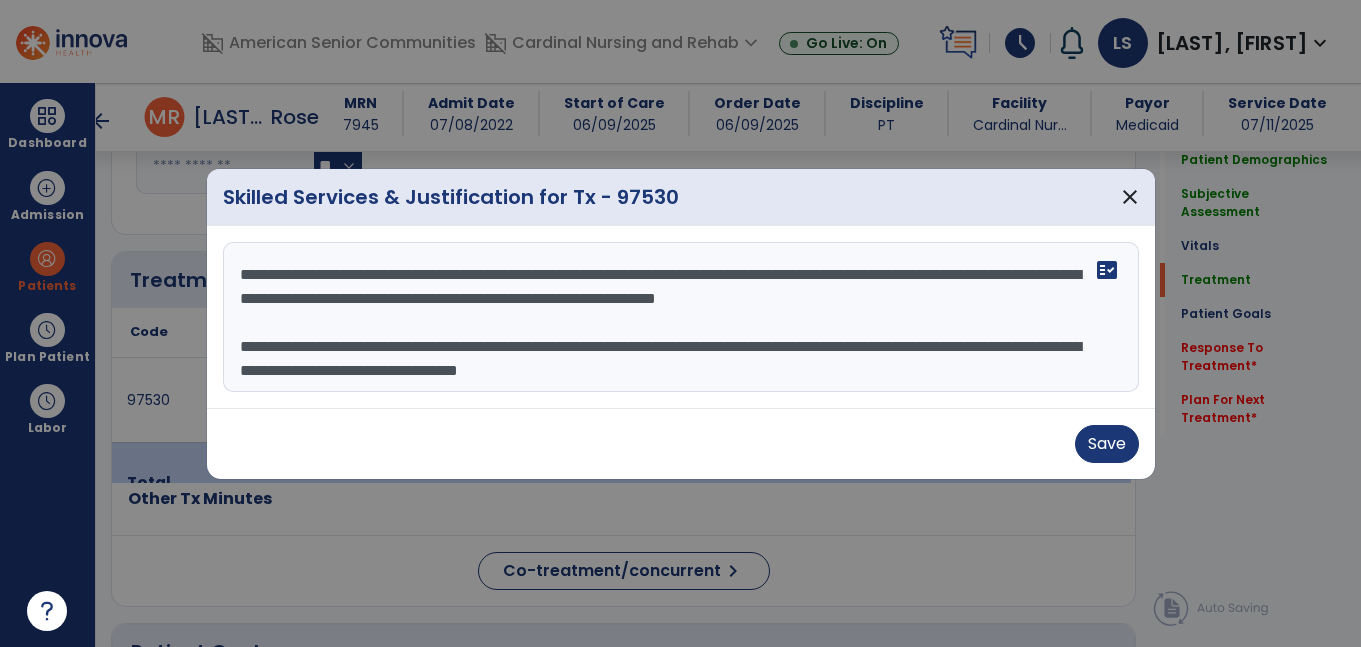 click on "**********" at bounding box center [681, 317] 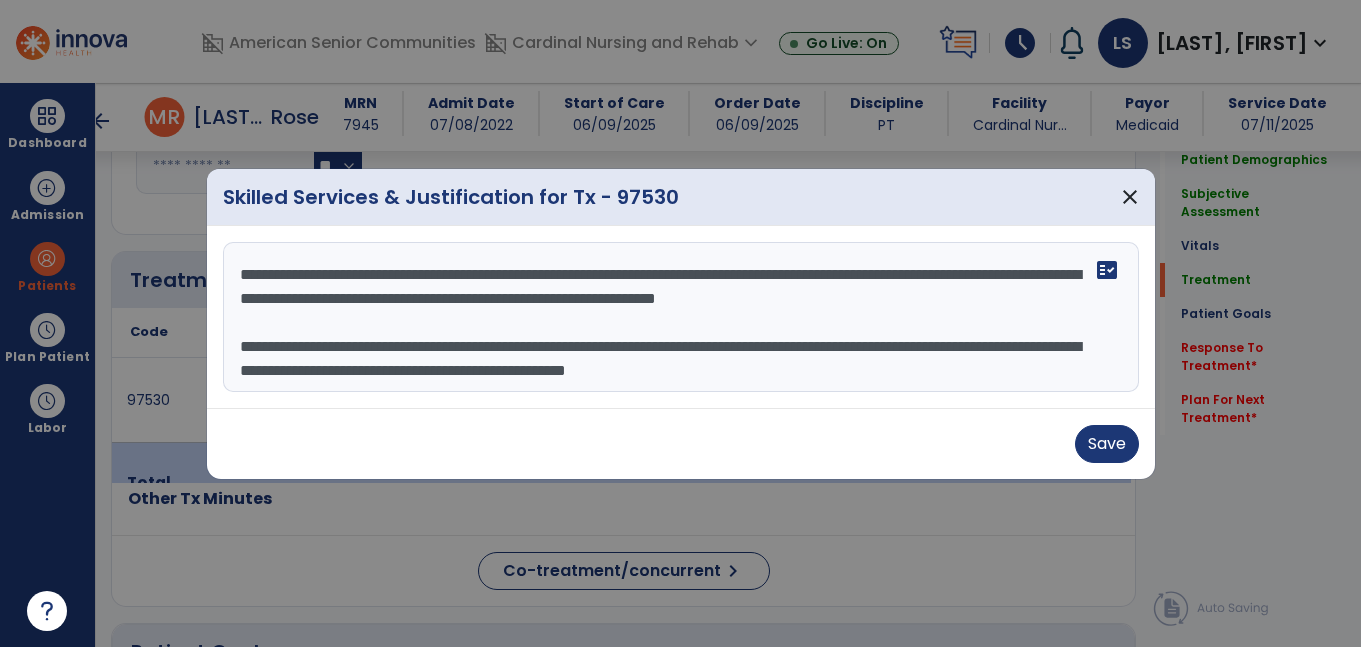 click on "**********" at bounding box center (681, 317) 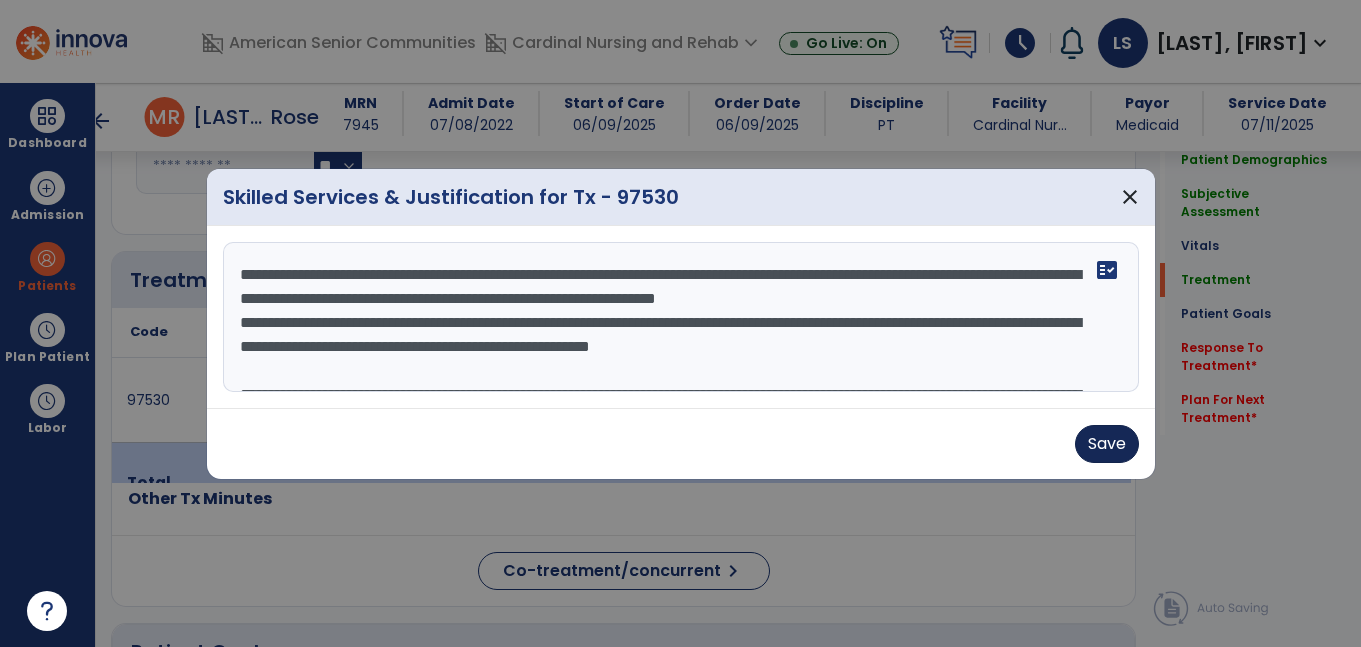 type on "**********" 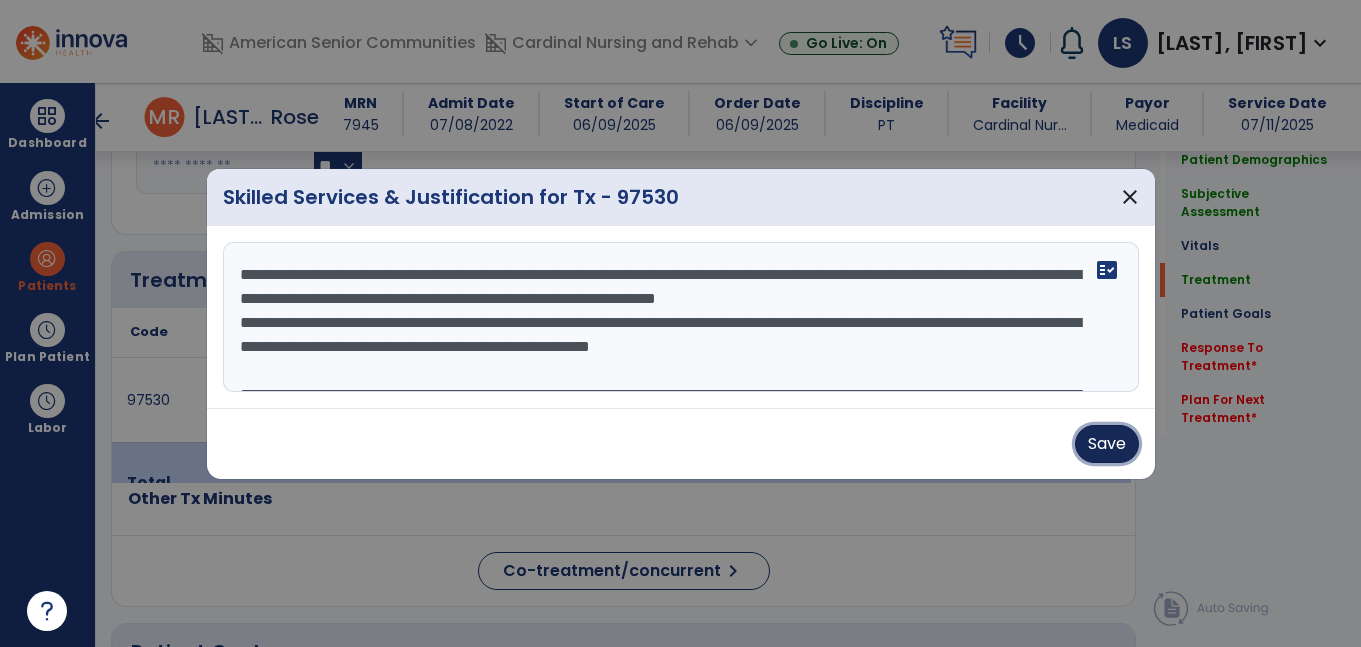 click on "Save" at bounding box center [1107, 444] 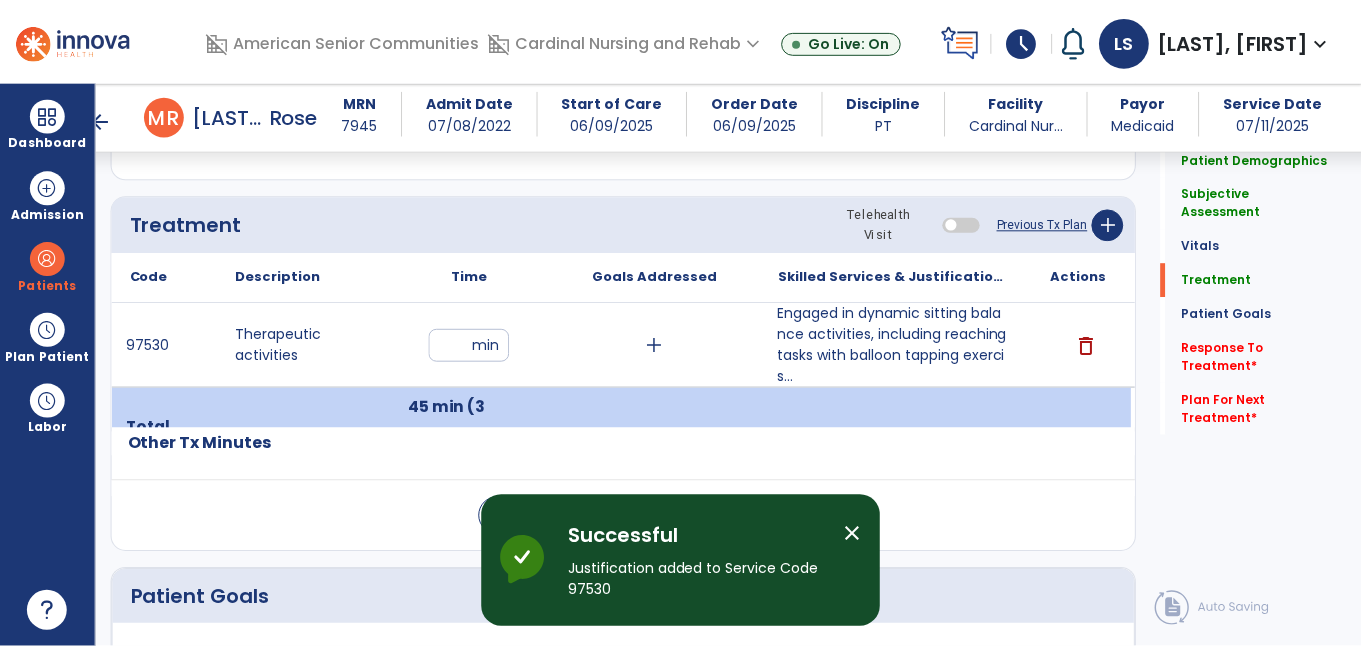 scroll, scrollTop: 1159, scrollLeft: 0, axis: vertical 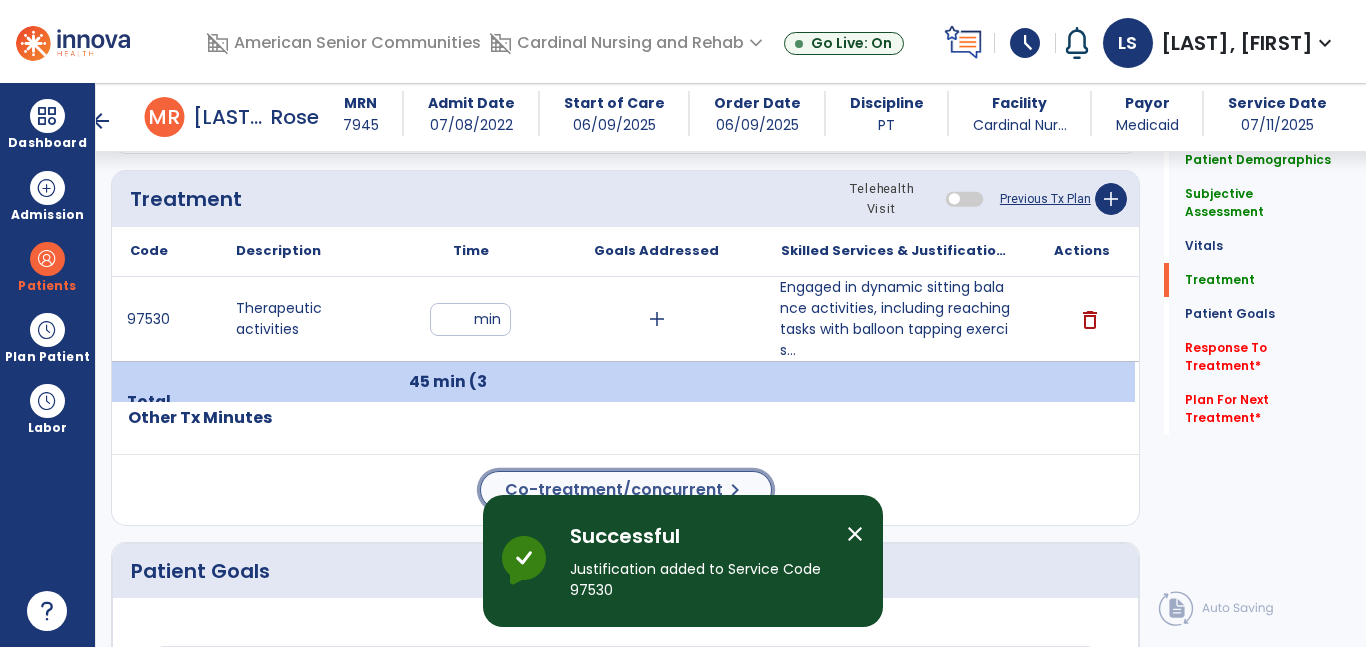 click on "chevron_right" 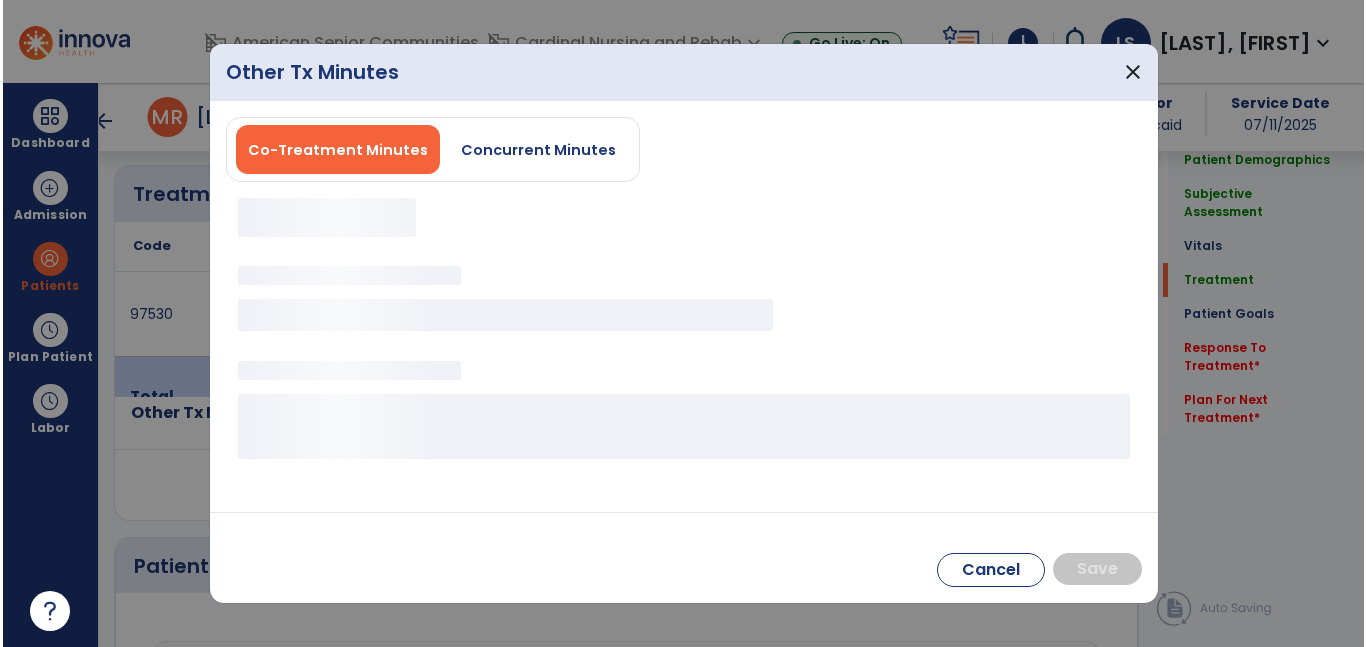 scroll, scrollTop: 1159, scrollLeft: 0, axis: vertical 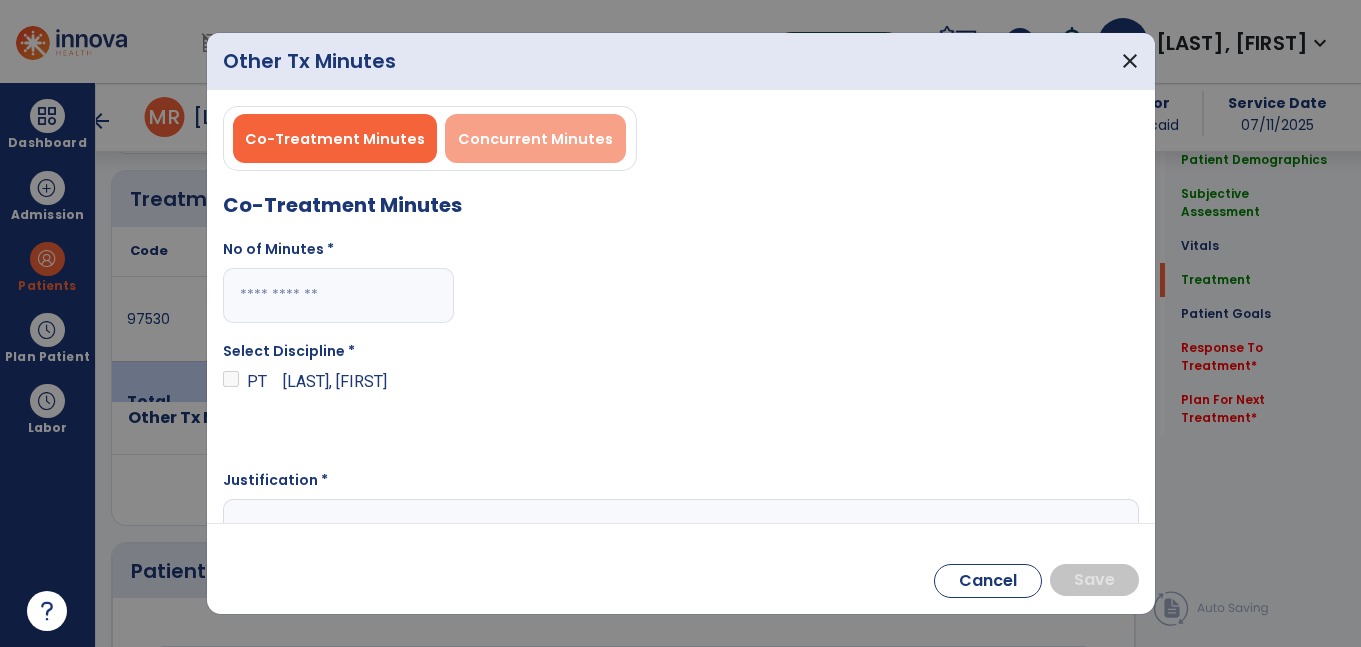 click on "Concurrent Minutes" at bounding box center [535, 138] 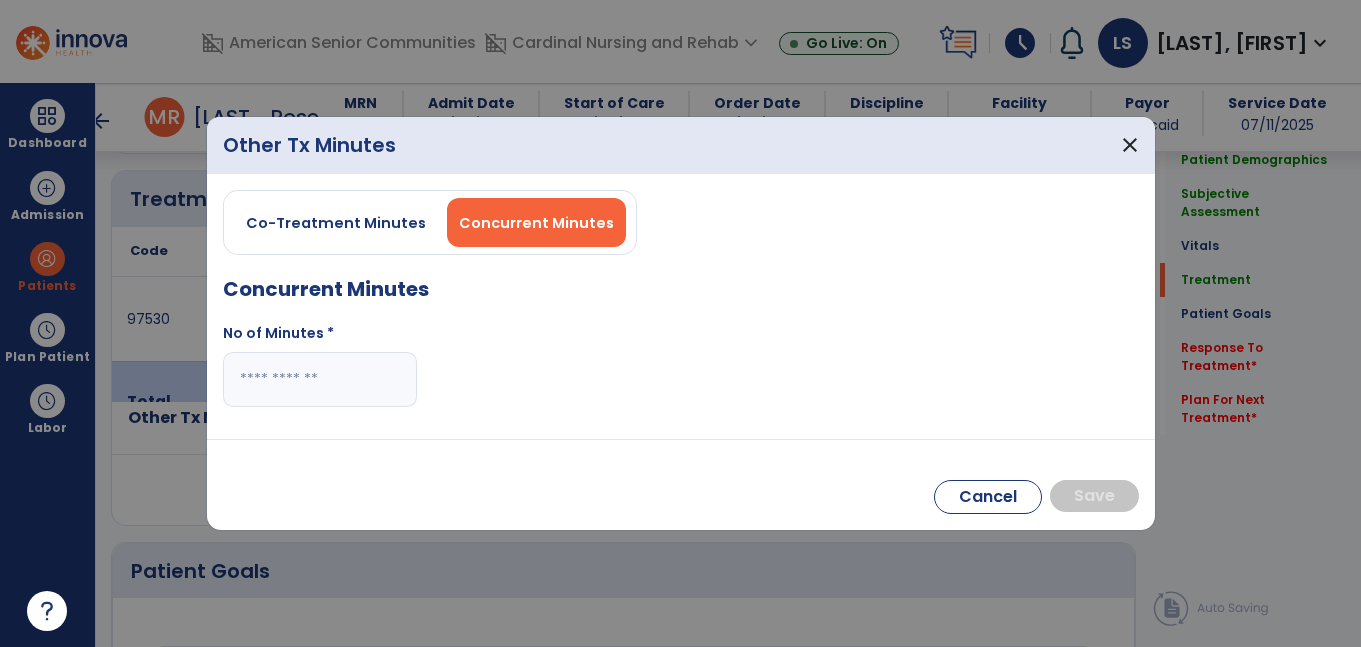 click at bounding box center [320, 379] 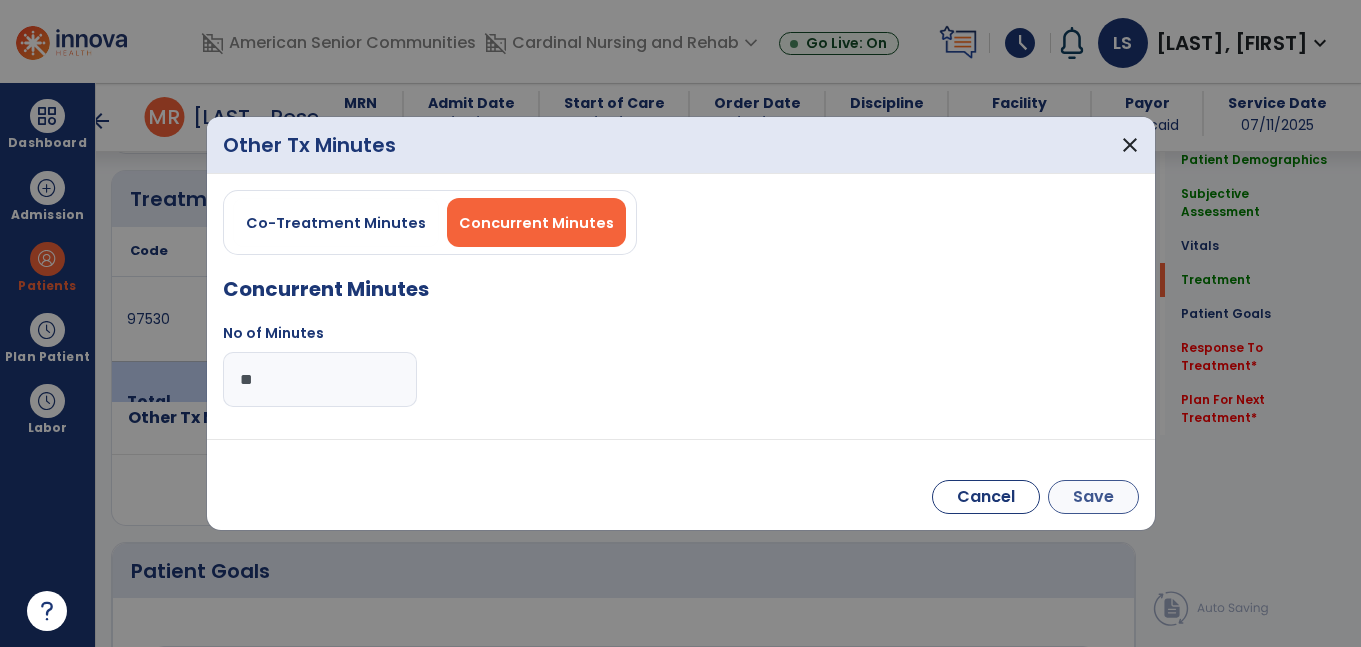 type on "**" 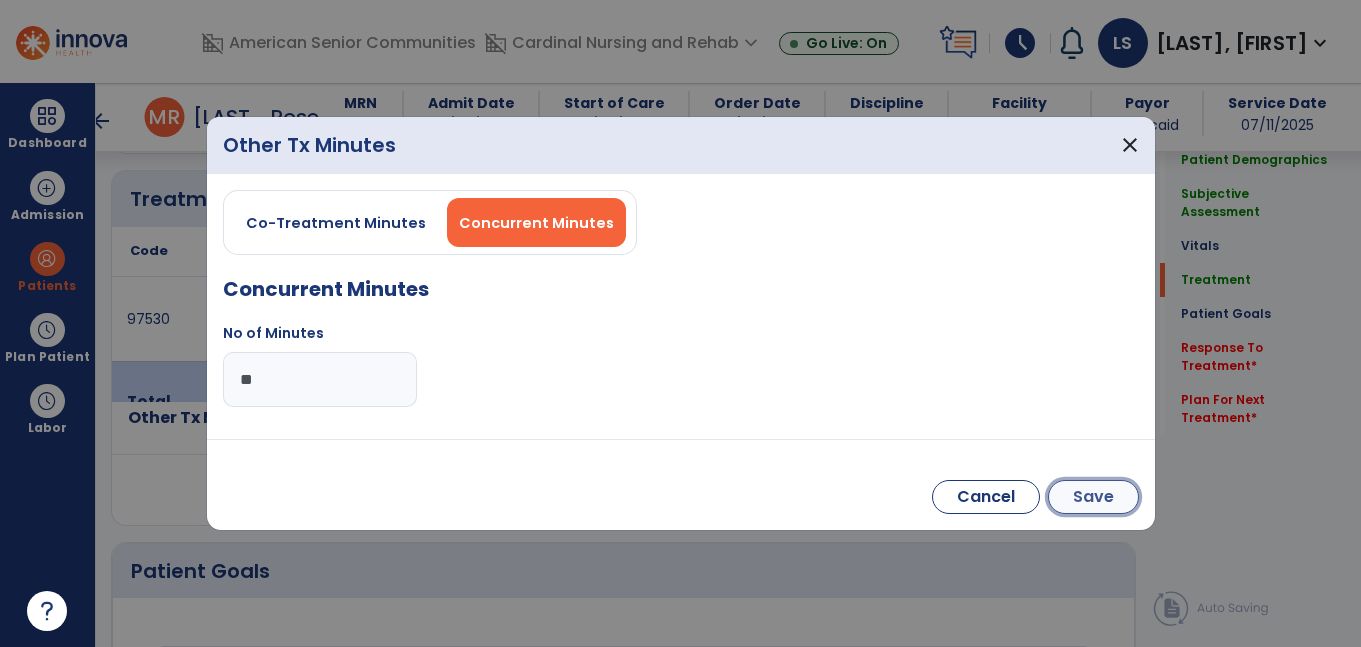 click on "Save" at bounding box center [1093, 497] 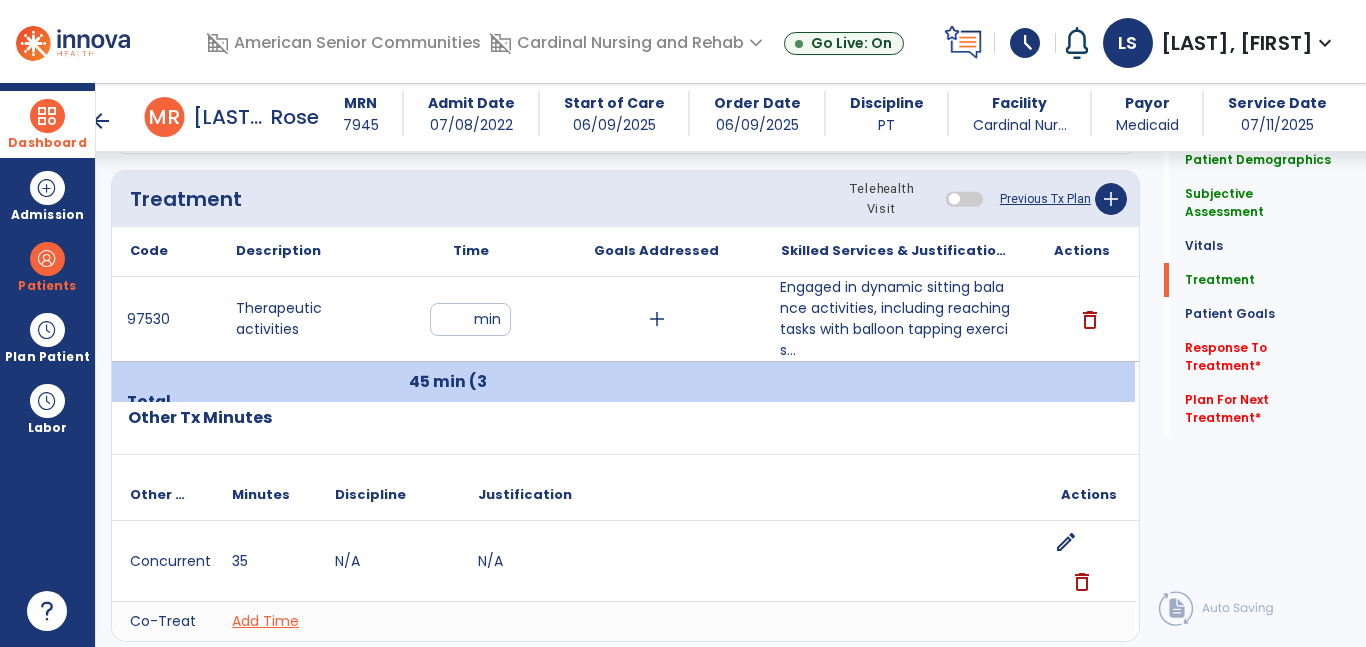 click at bounding box center [47, 116] 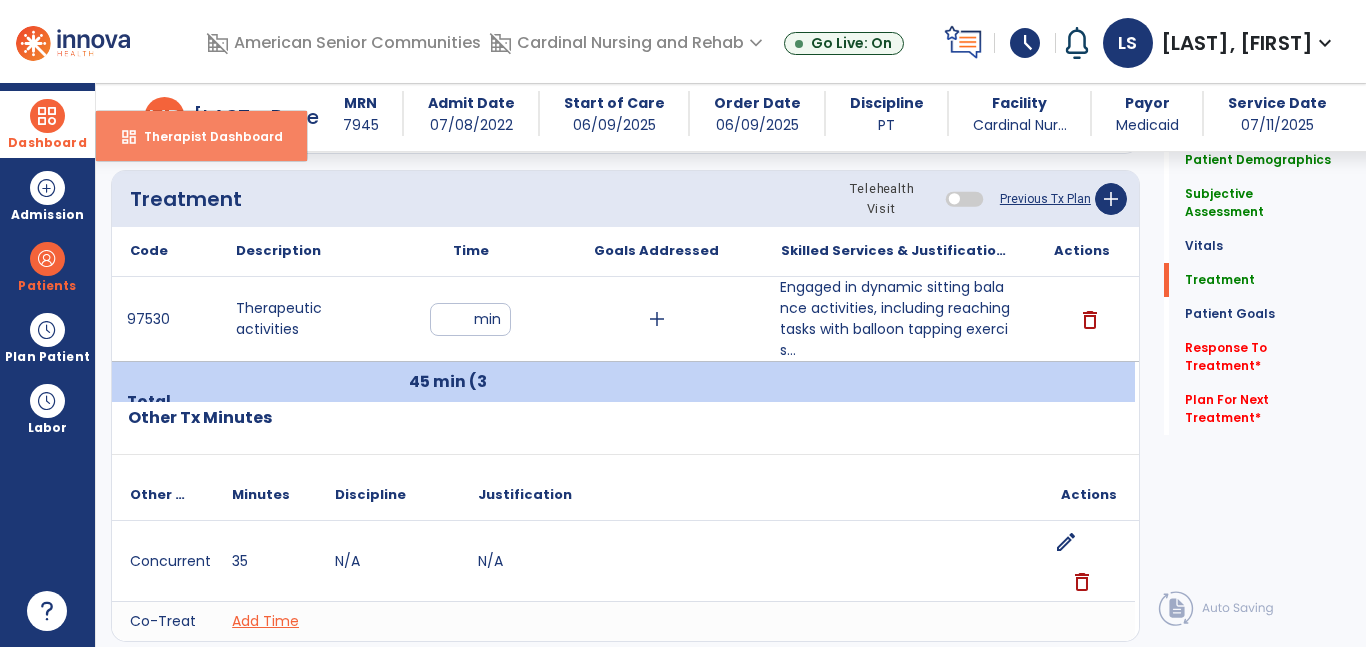 click on "dashboard  Therapist Dashboard" at bounding box center (201, 136) 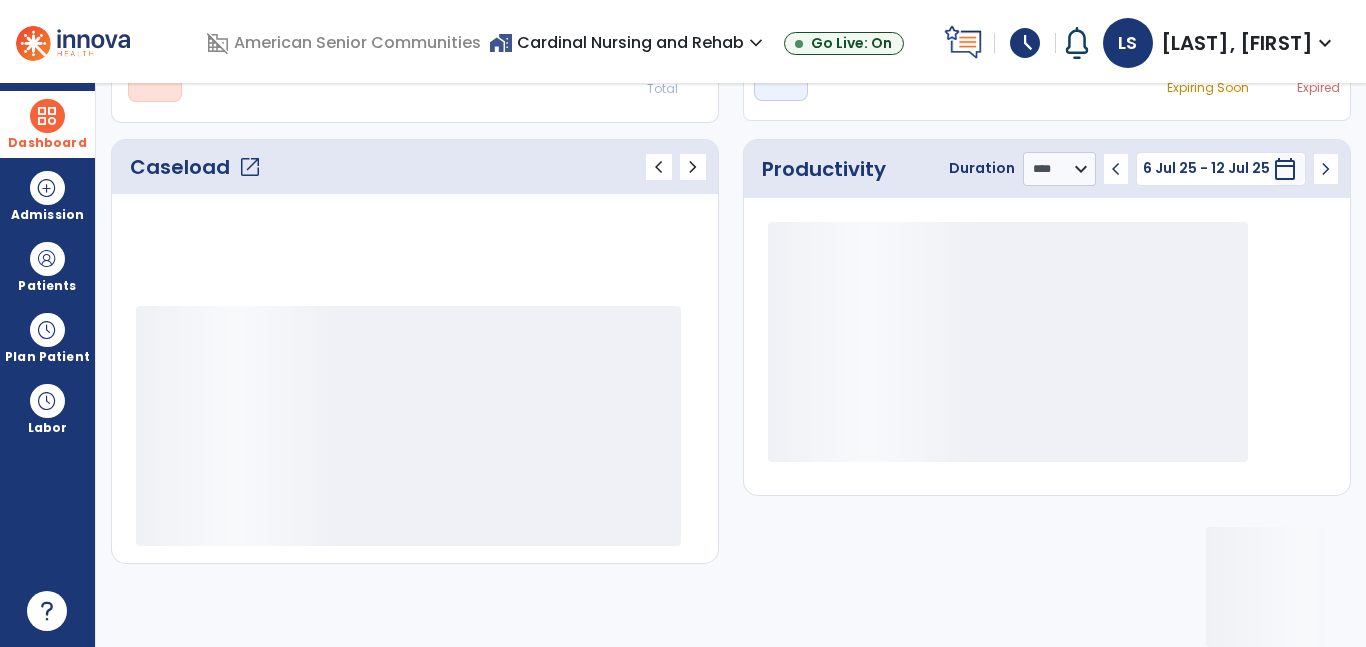 scroll, scrollTop: 230, scrollLeft: 0, axis: vertical 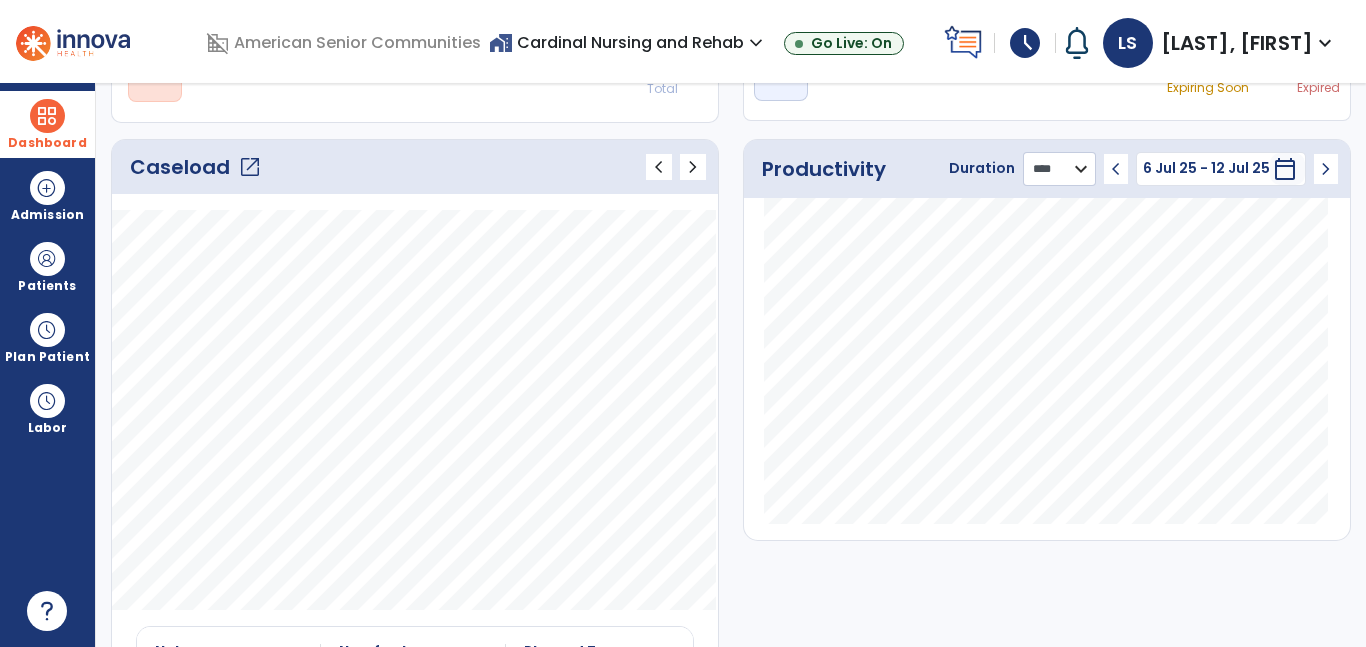 click on "******** **** ***" 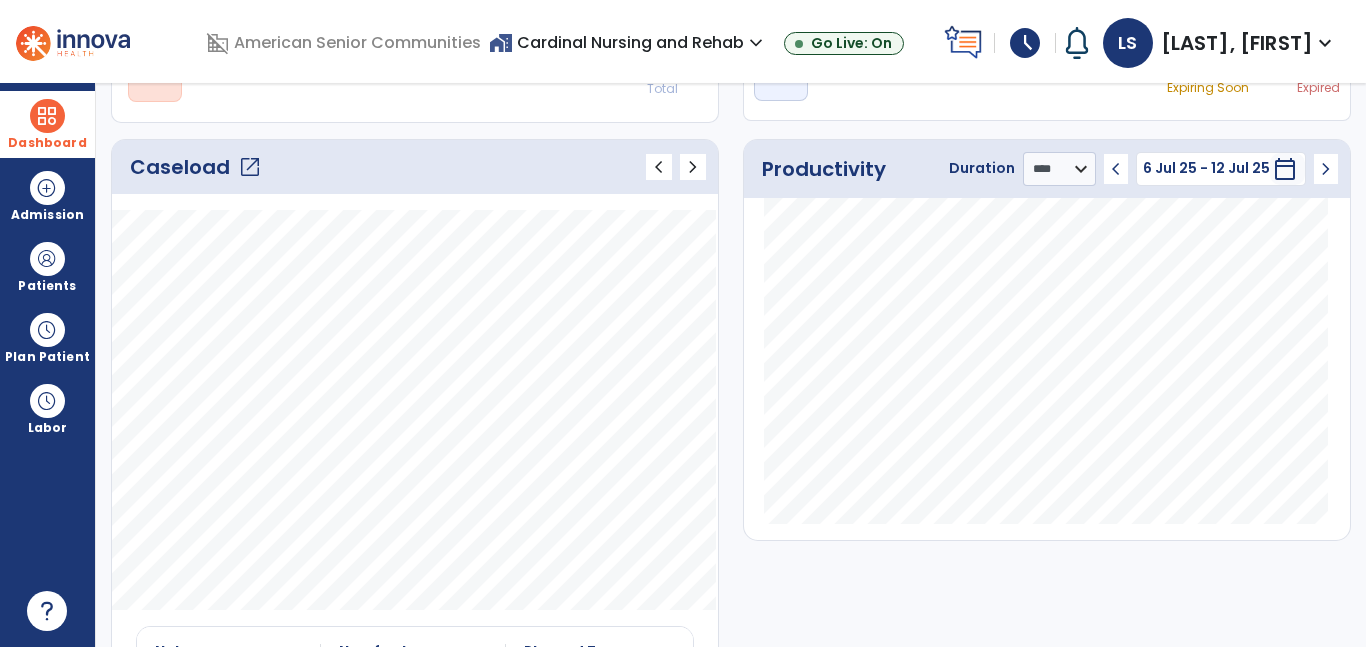 click on "open_in_new" 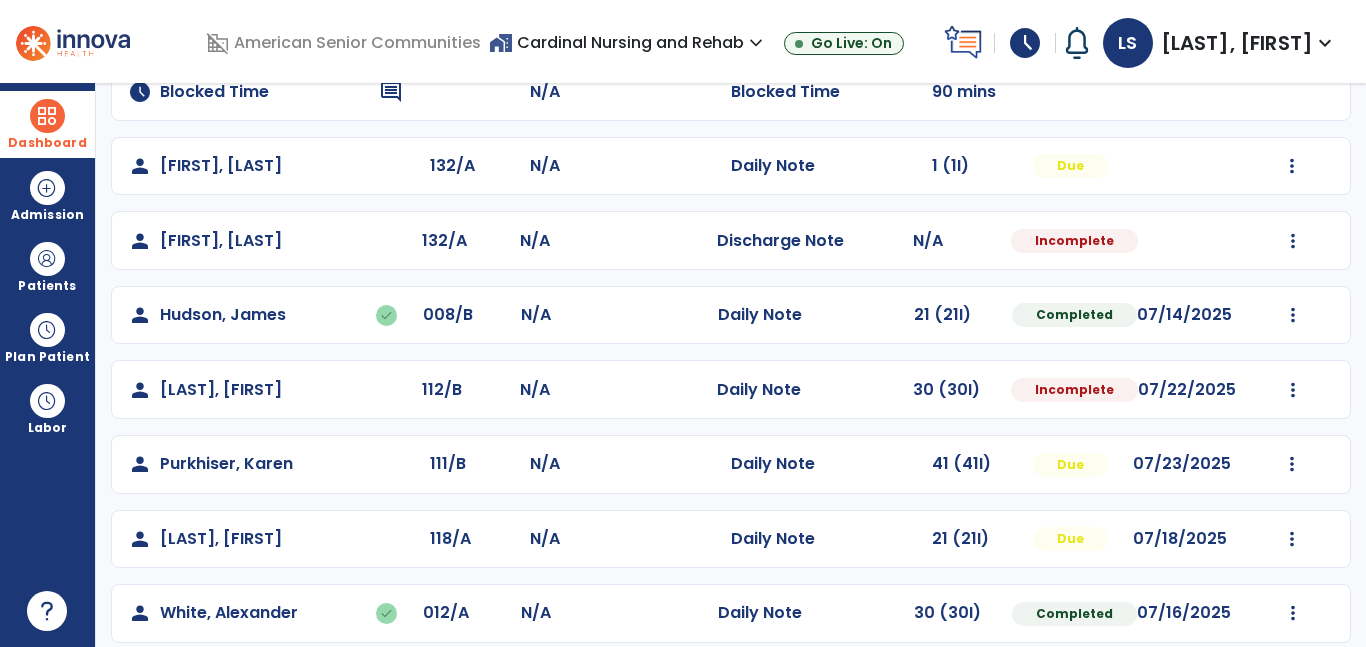 scroll, scrollTop: 282, scrollLeft: 0, axis: vertical 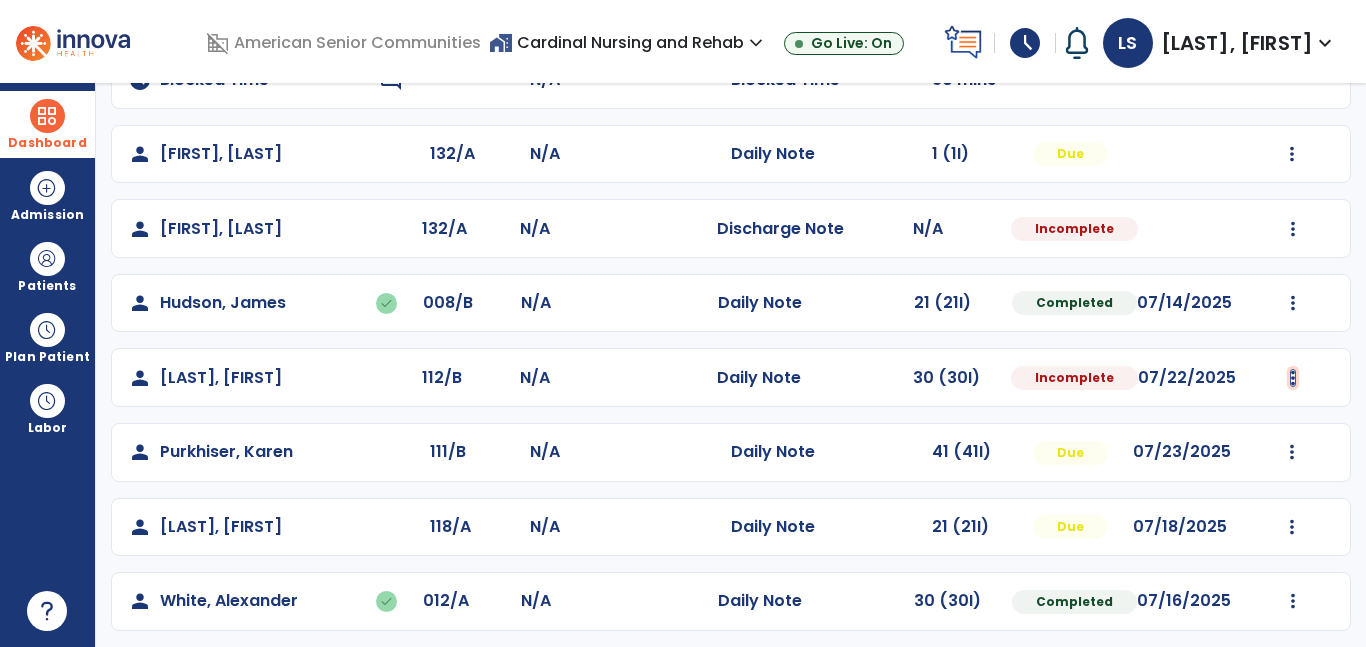 click at bounding box center [1292, 154] 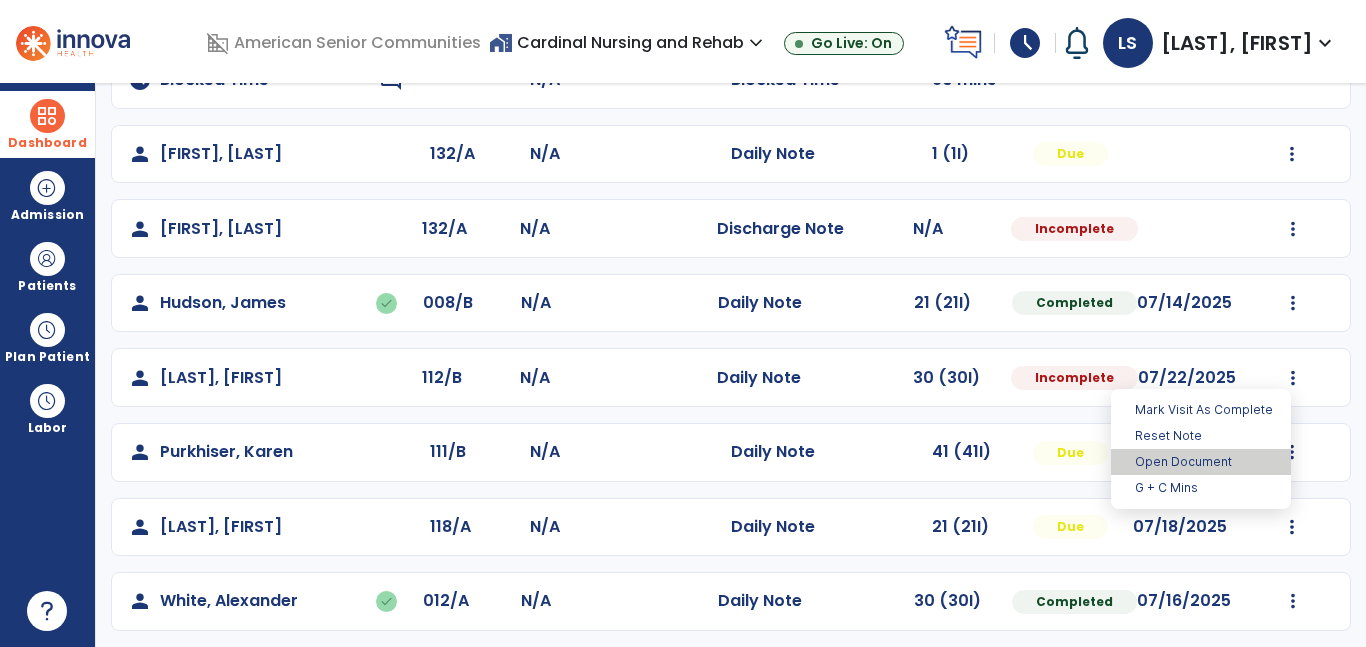 click on "Open Document" at bounding box center [1201, 462] 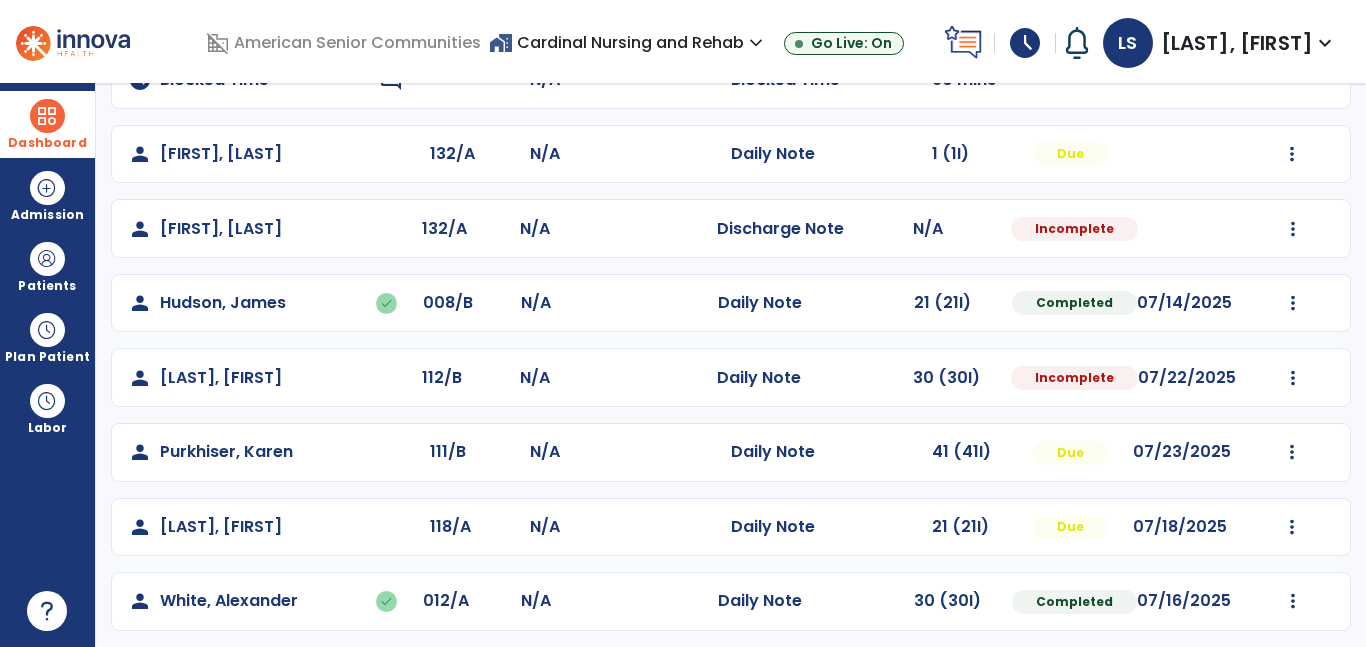 select on "*" 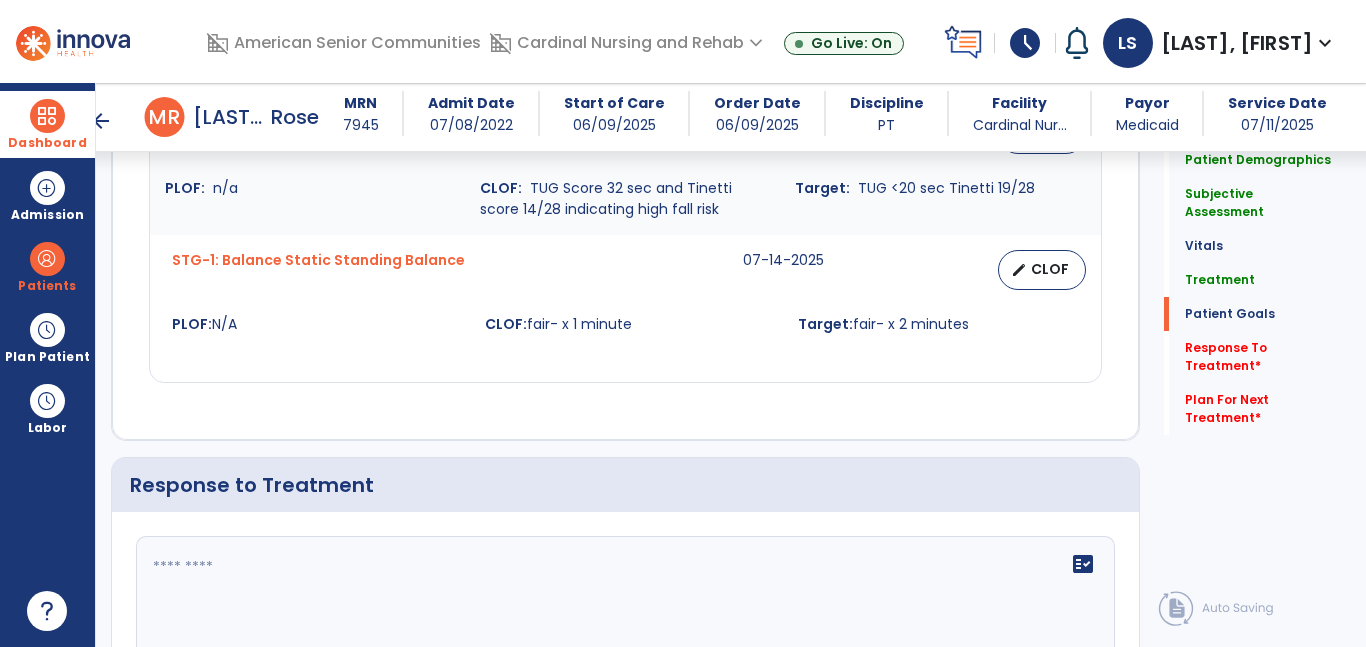 scroll, scrollTop: 2933, scrollLeft: 0, axis: vertical 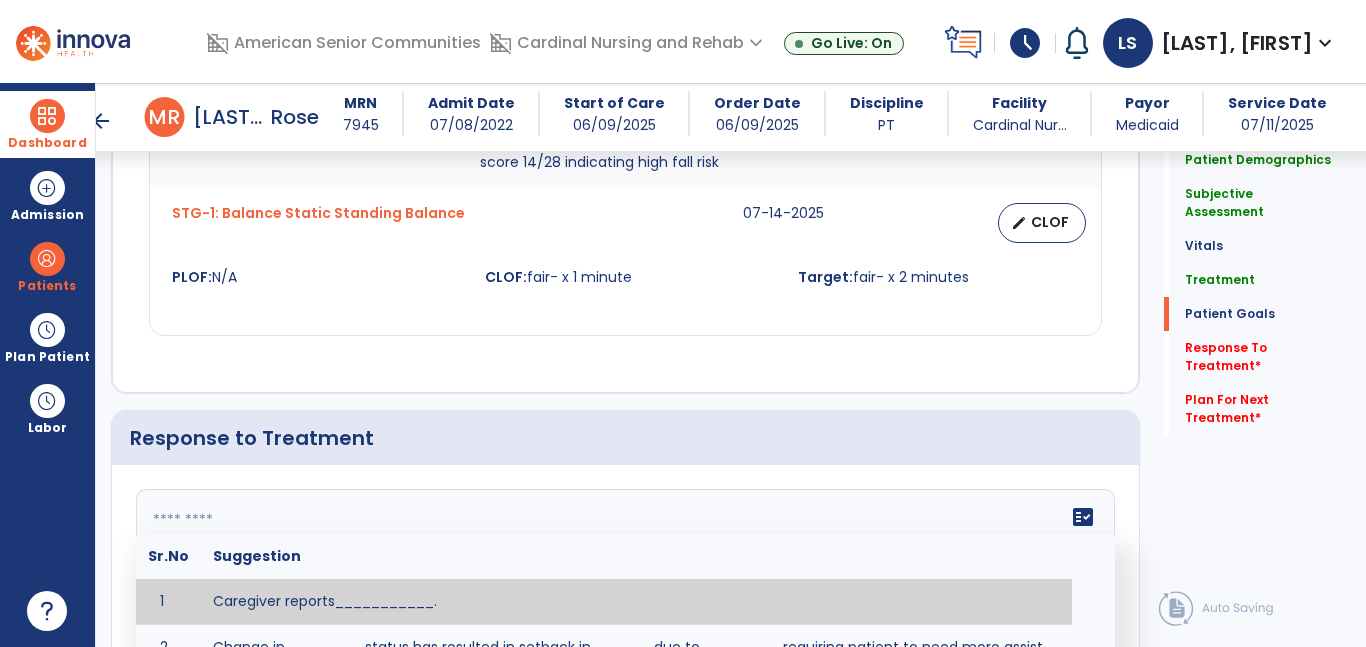 click 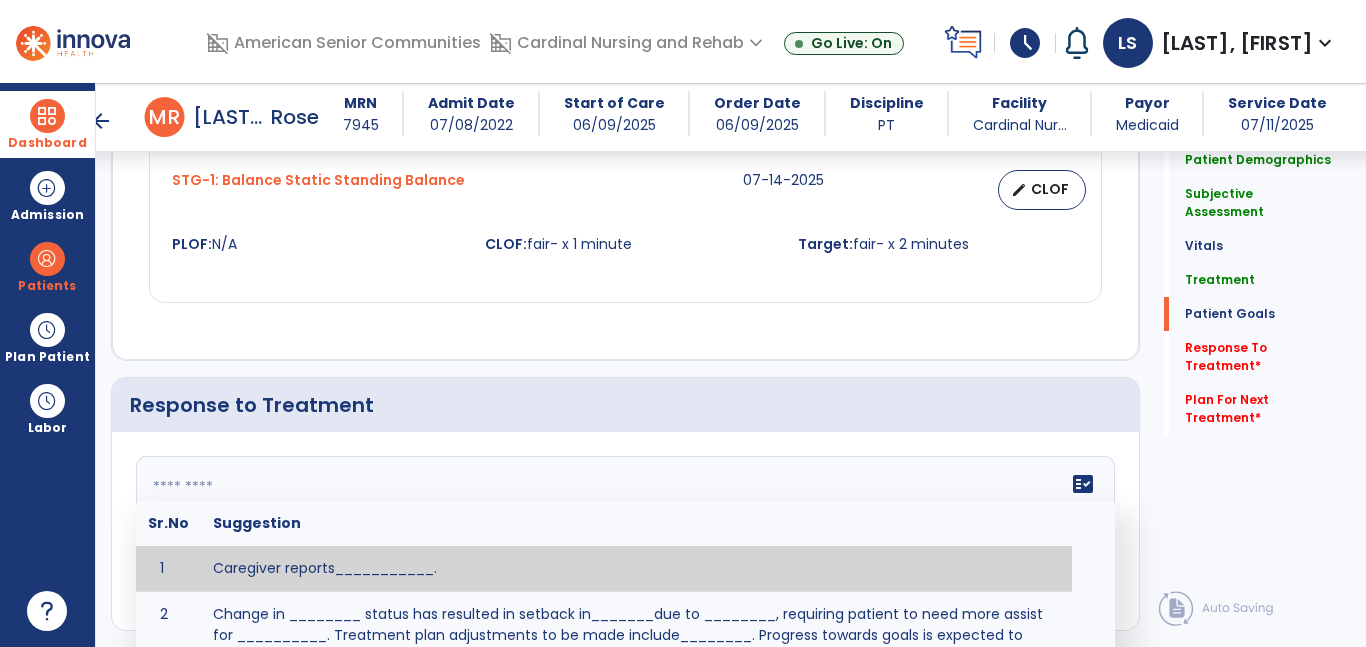scroll, scrollTop: 2987, scrollLeft: 0, axis: vertical 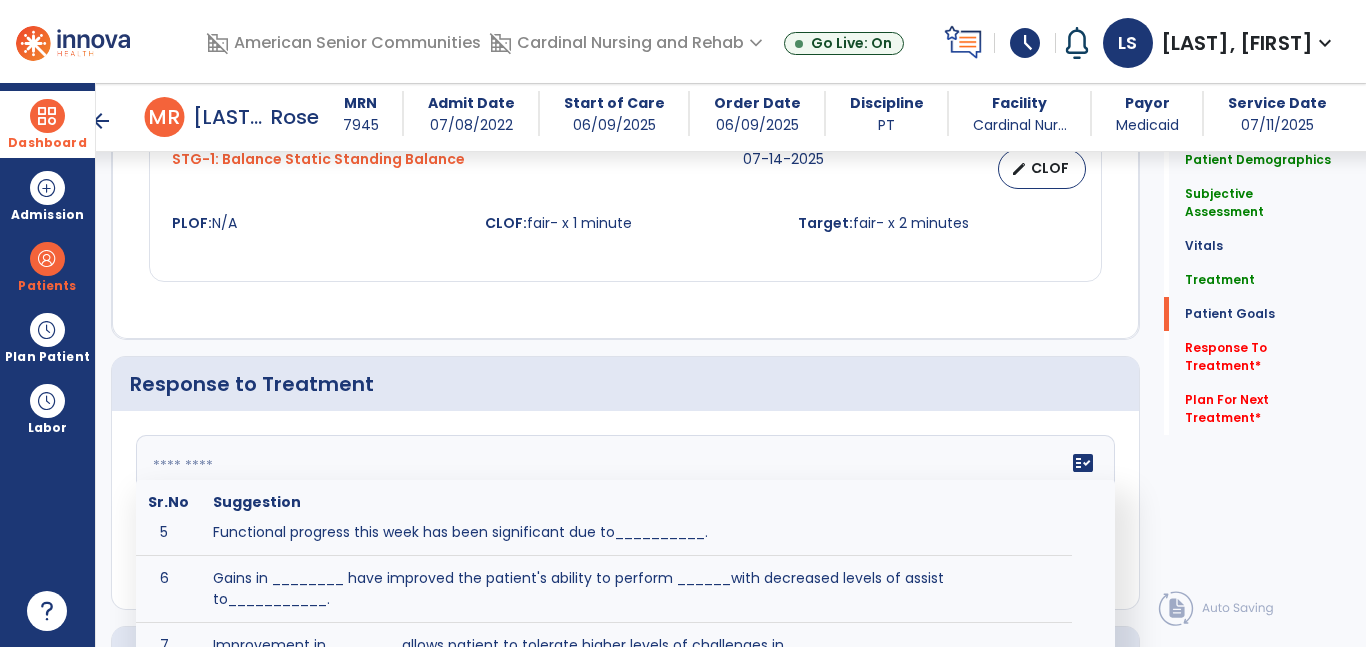 click 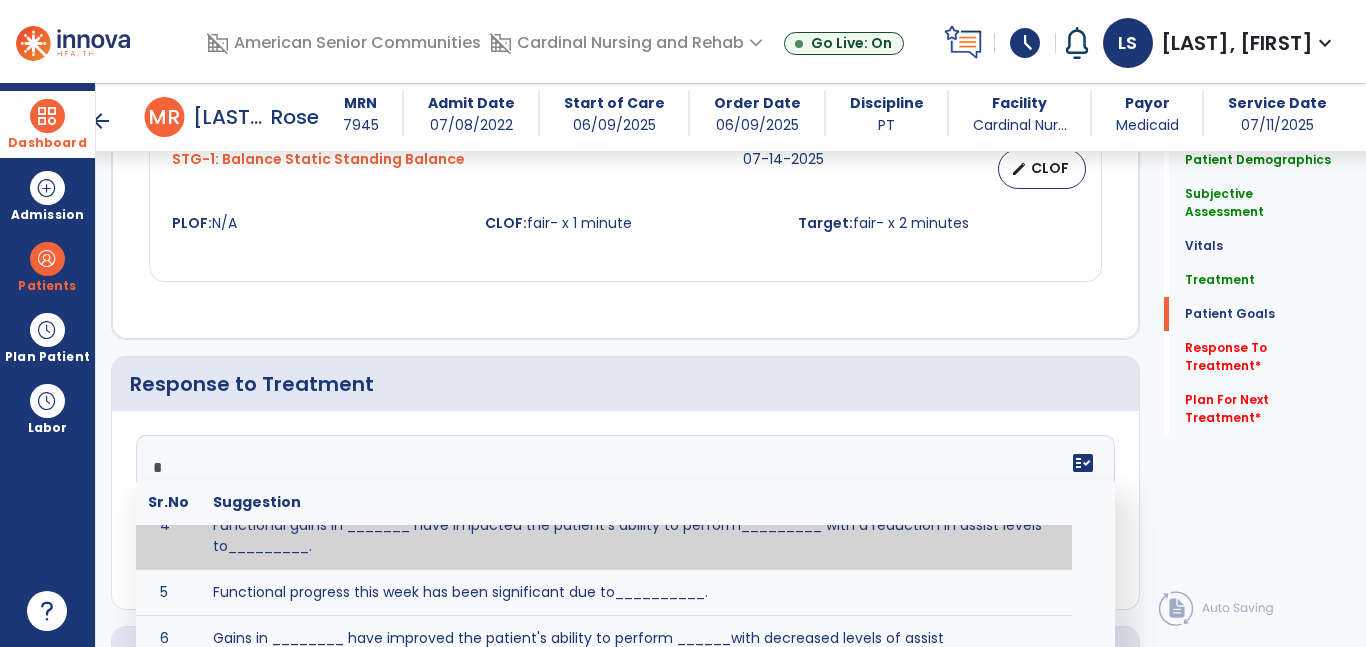 scroll, scrollTop: 155, scrollLeft: 0, axis: vertical 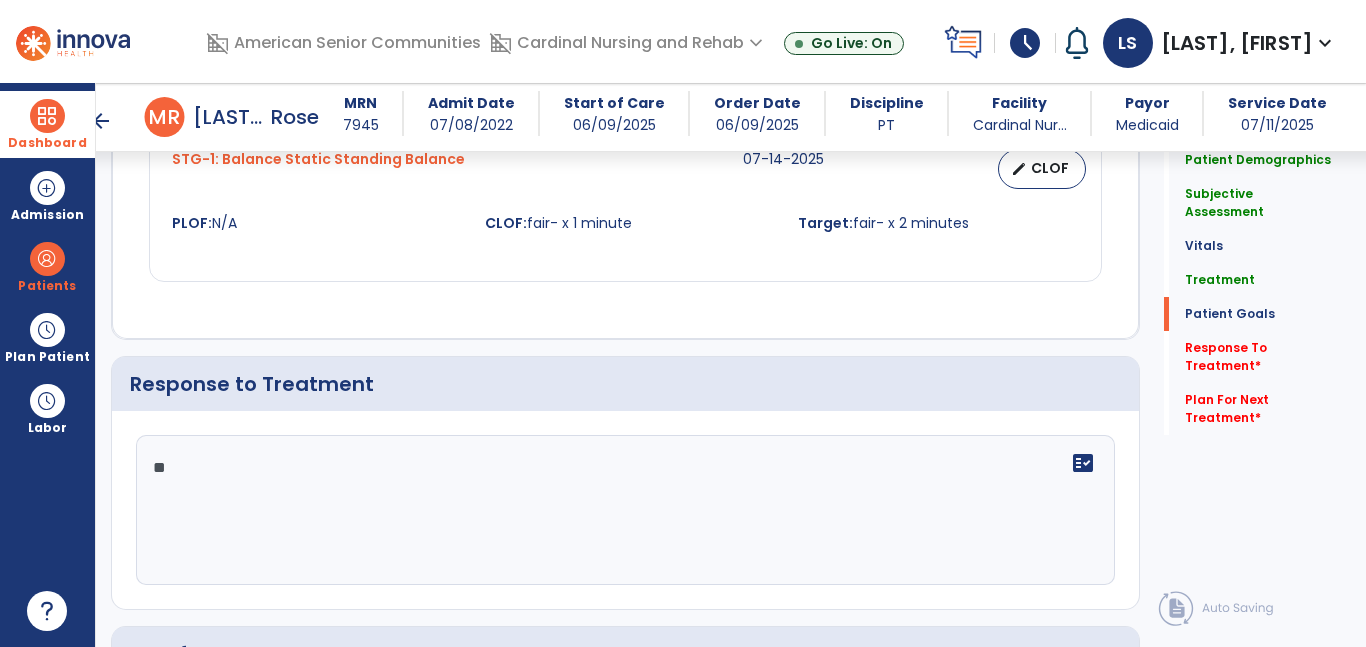 type on "*" 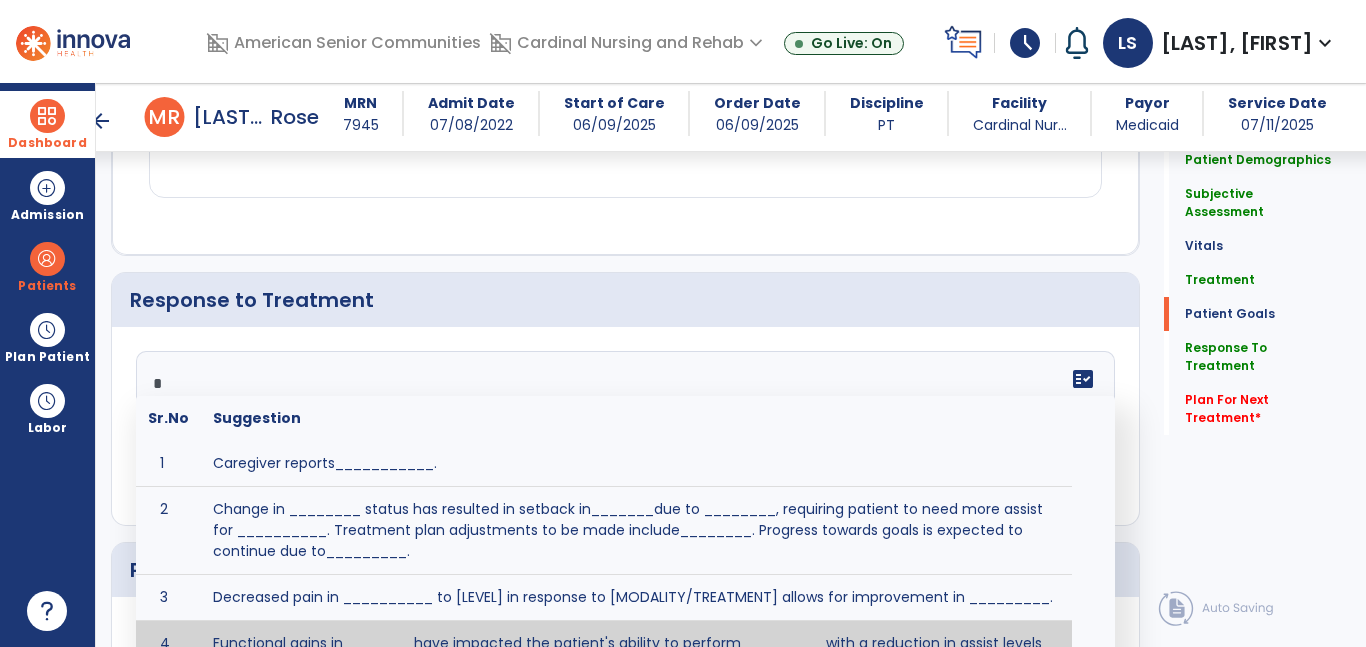 scroll, scrollTop: 3019, scrollLeft: 0, axis: vertical 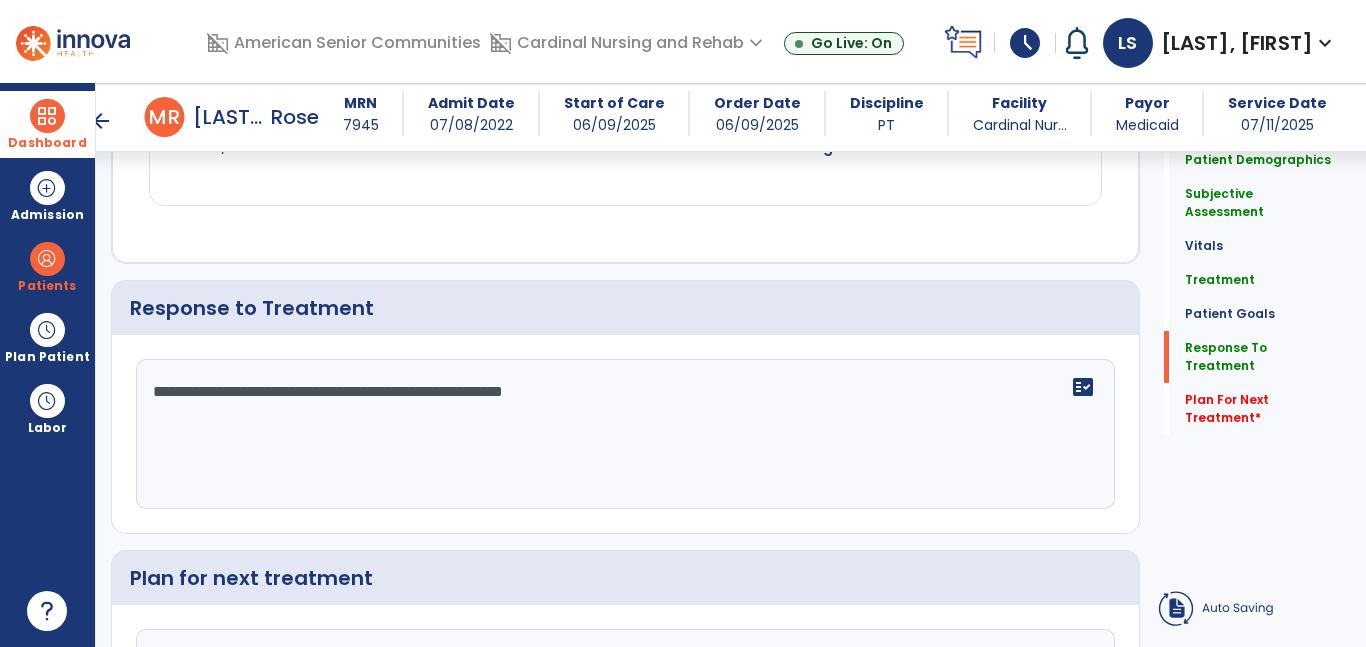 type on "**********" 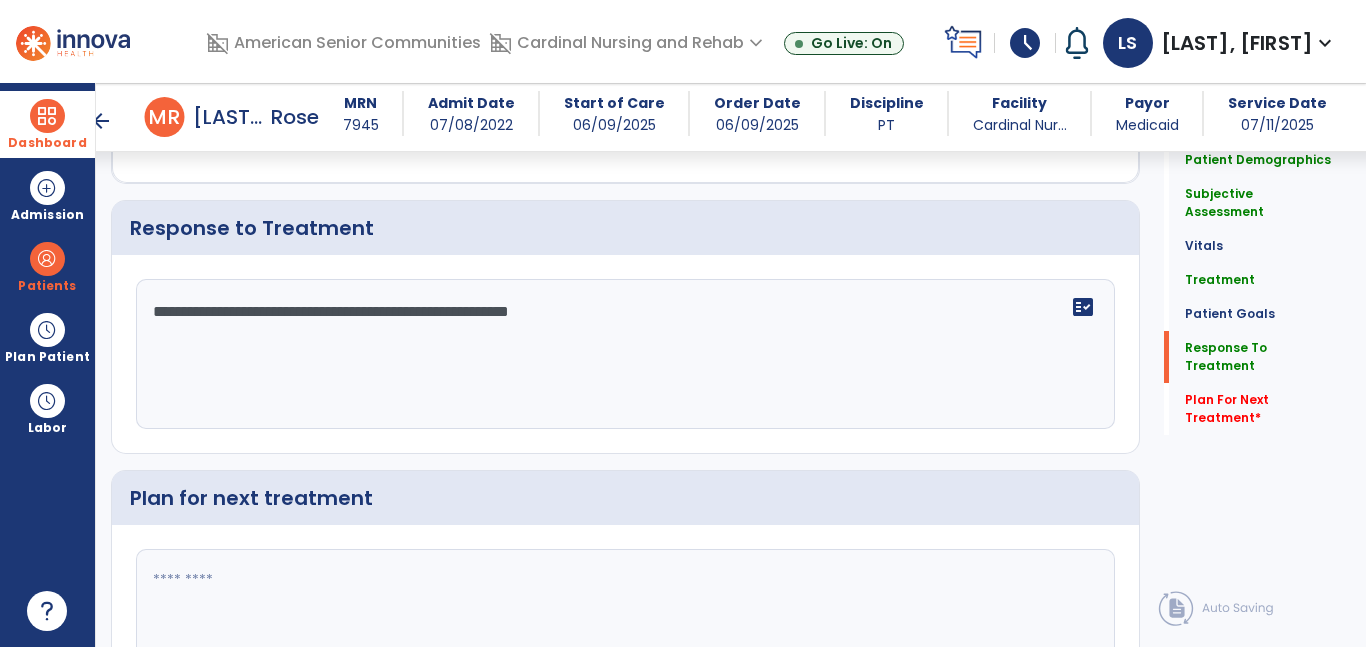 scroll, scrollTop: 3063, scrollLeft: 0, axis: vertical 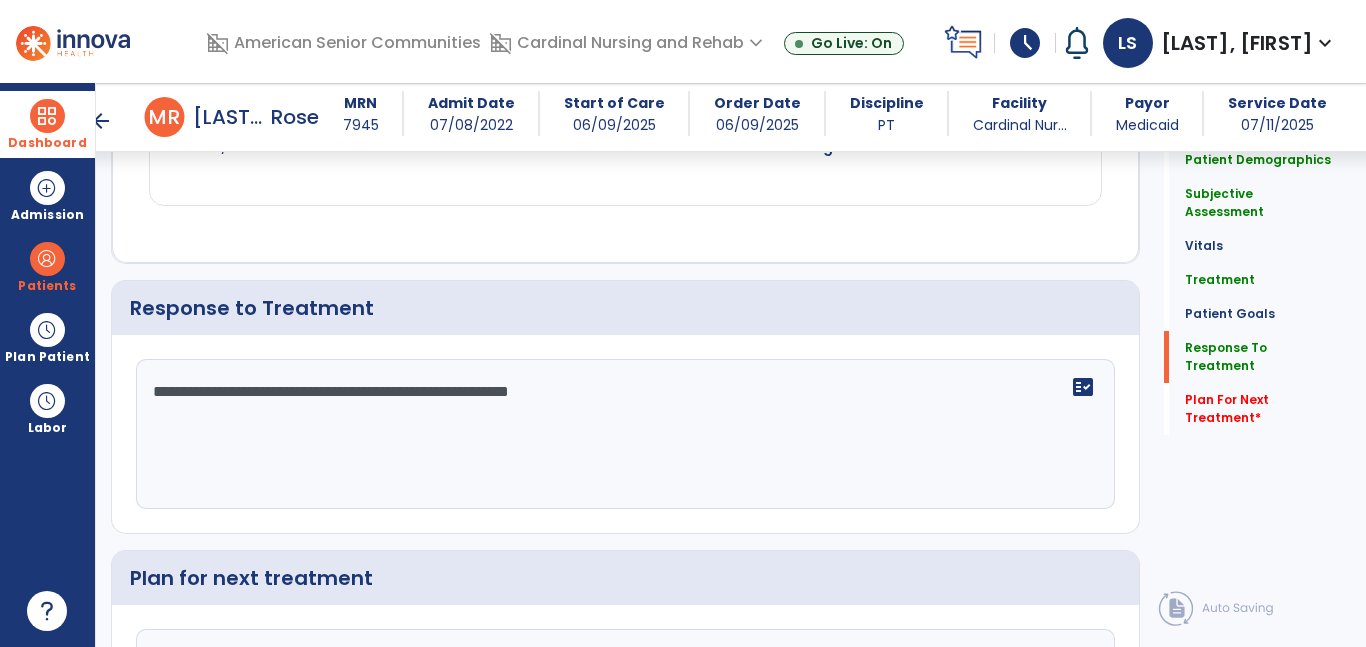 drag, startPoint x: 367, startPoint y: 365, endPoint x: 146, endPoint y: 358, distance: 221.11082 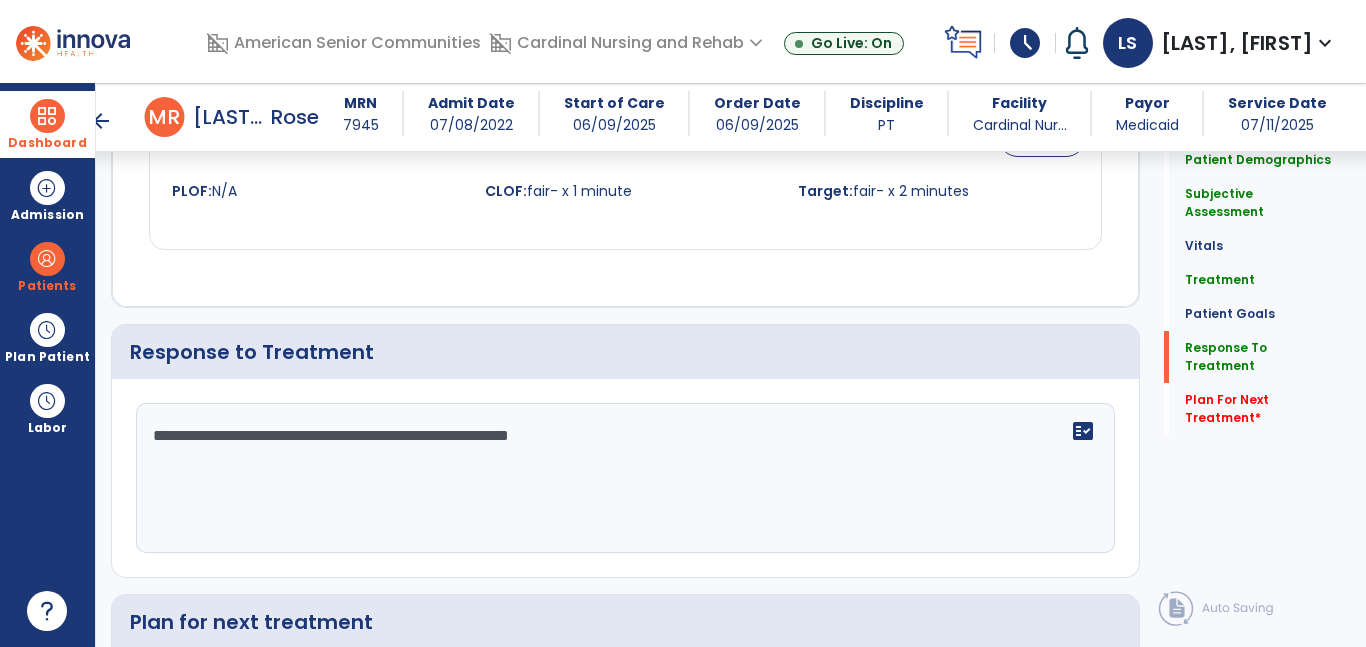 scroll, scrollTop: 3103, scrollLeft: 0, axis: vertical 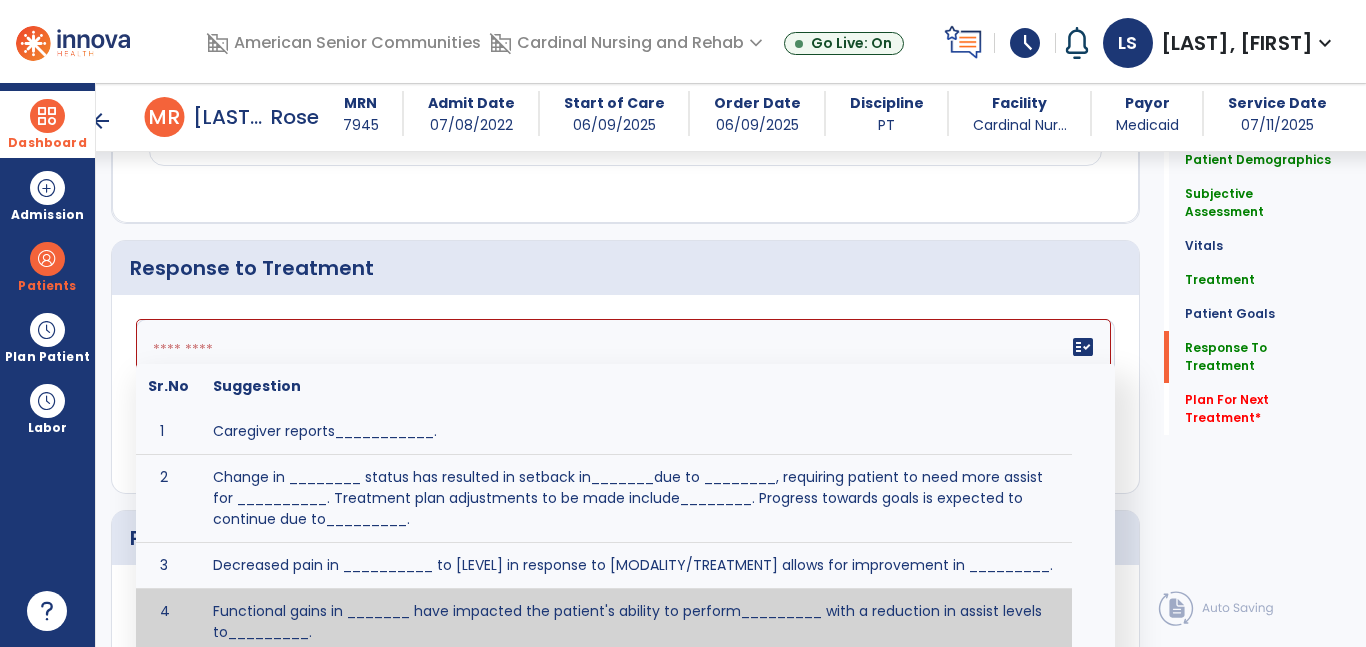 click 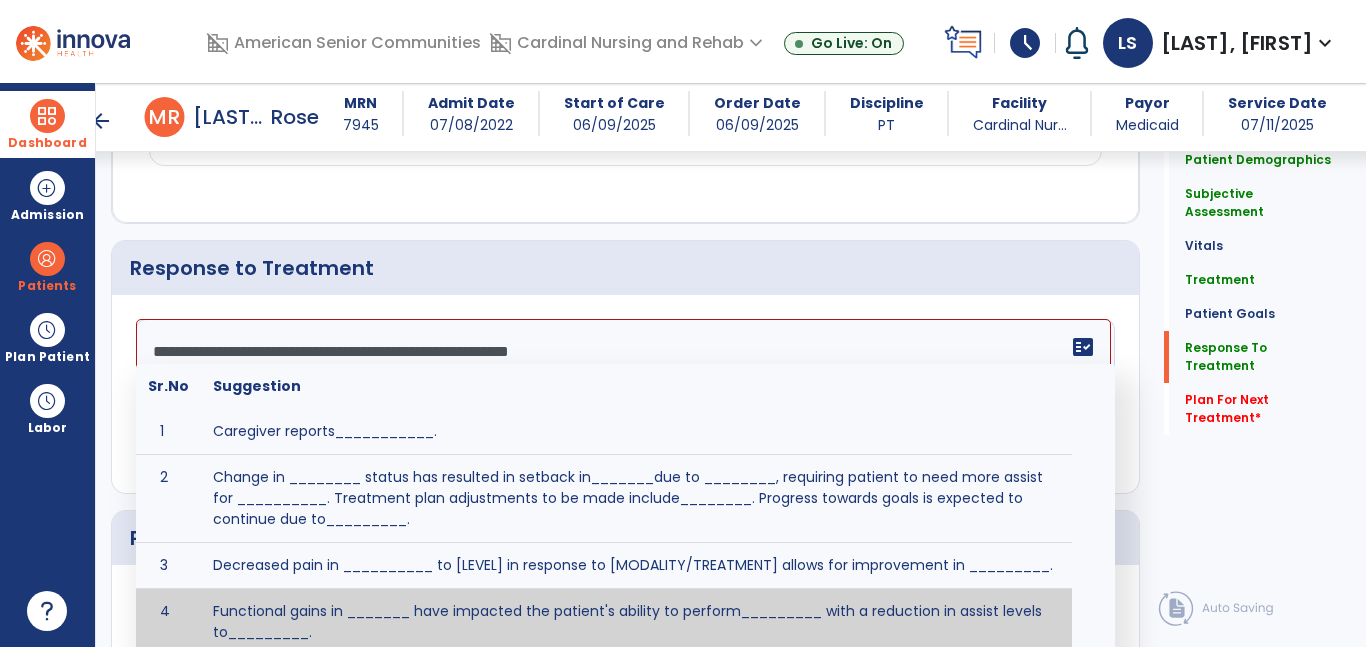 scroll, scrollTop: 3114, scrollLeft: 0, axis: vertical 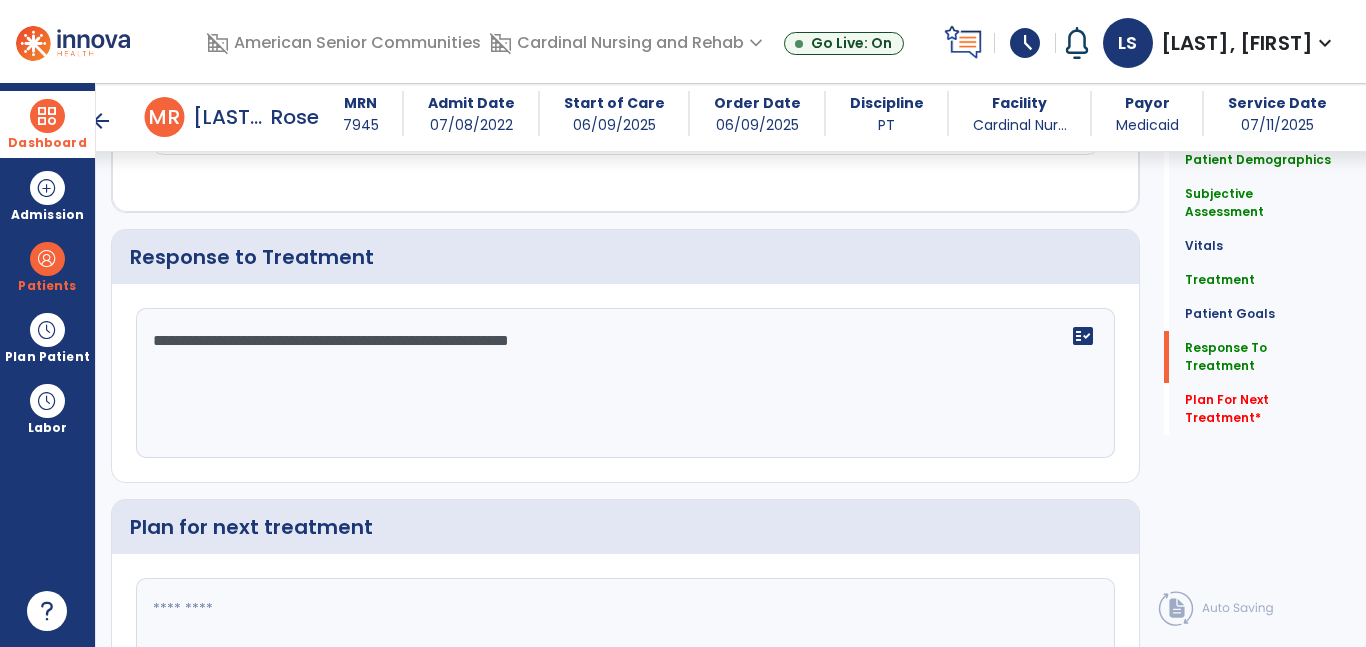 click on "**********" 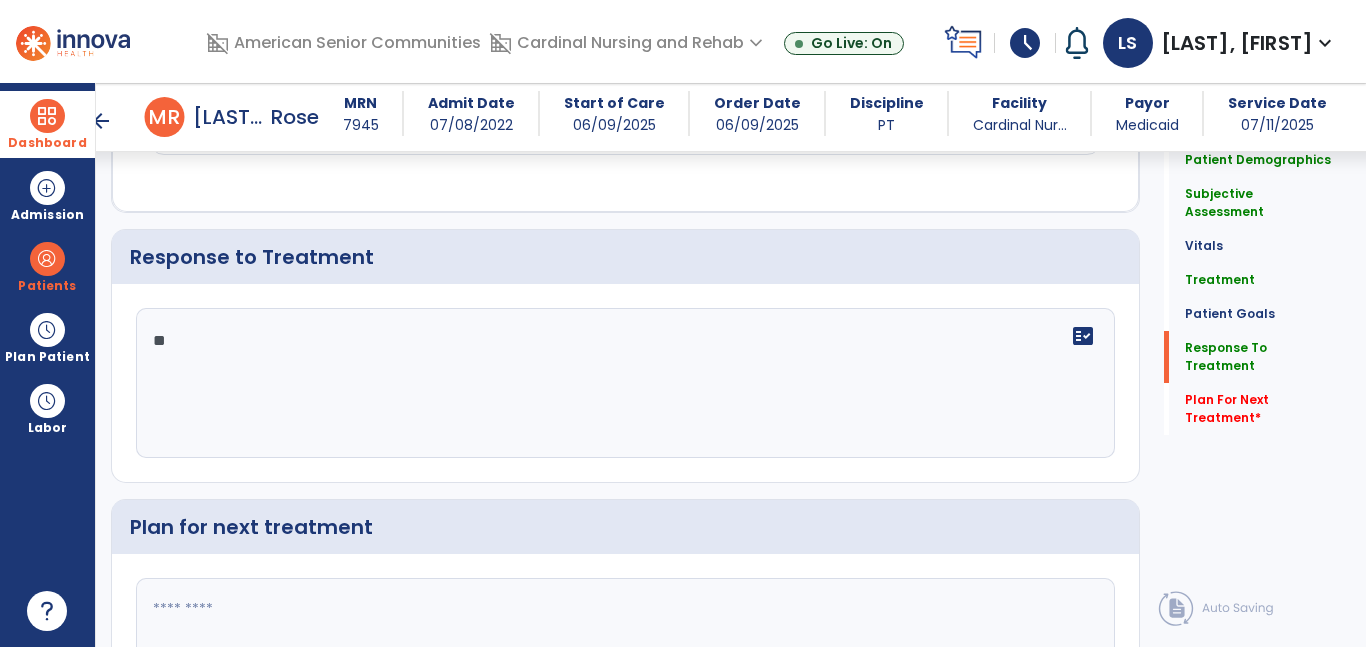 type on "*" 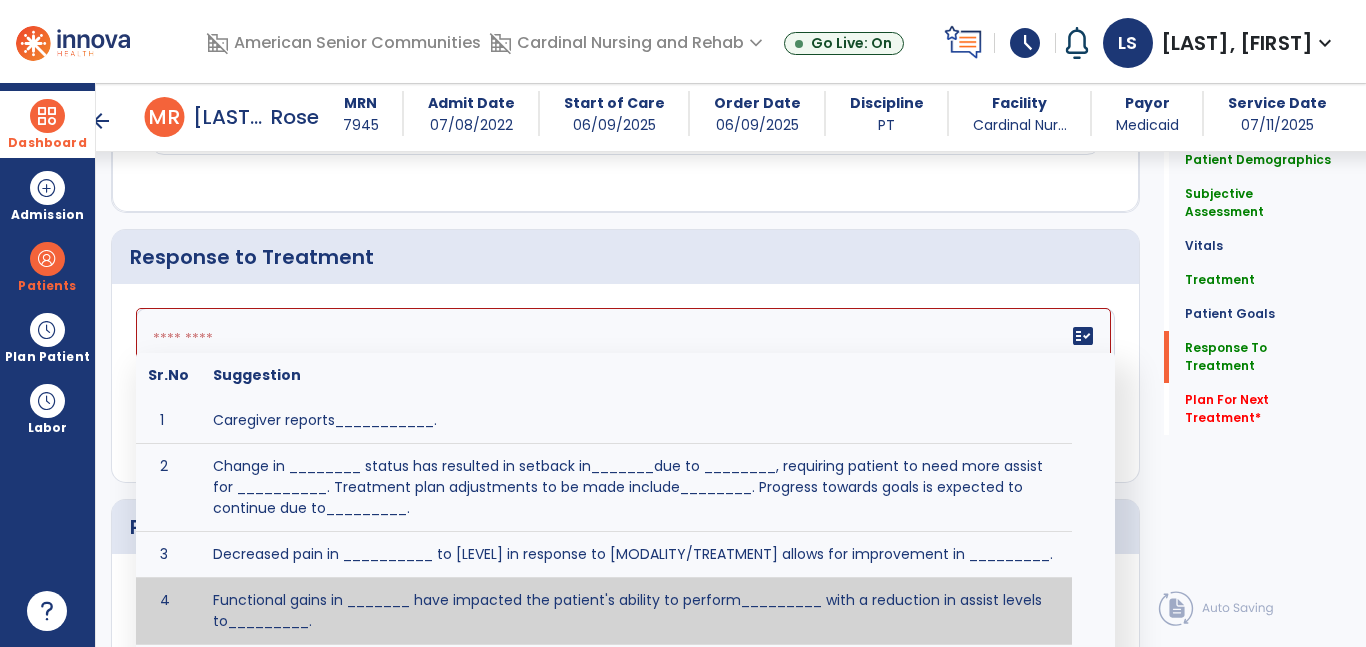 scroll, scrollTop: 18, scrollLeft: 0, axis: vertical 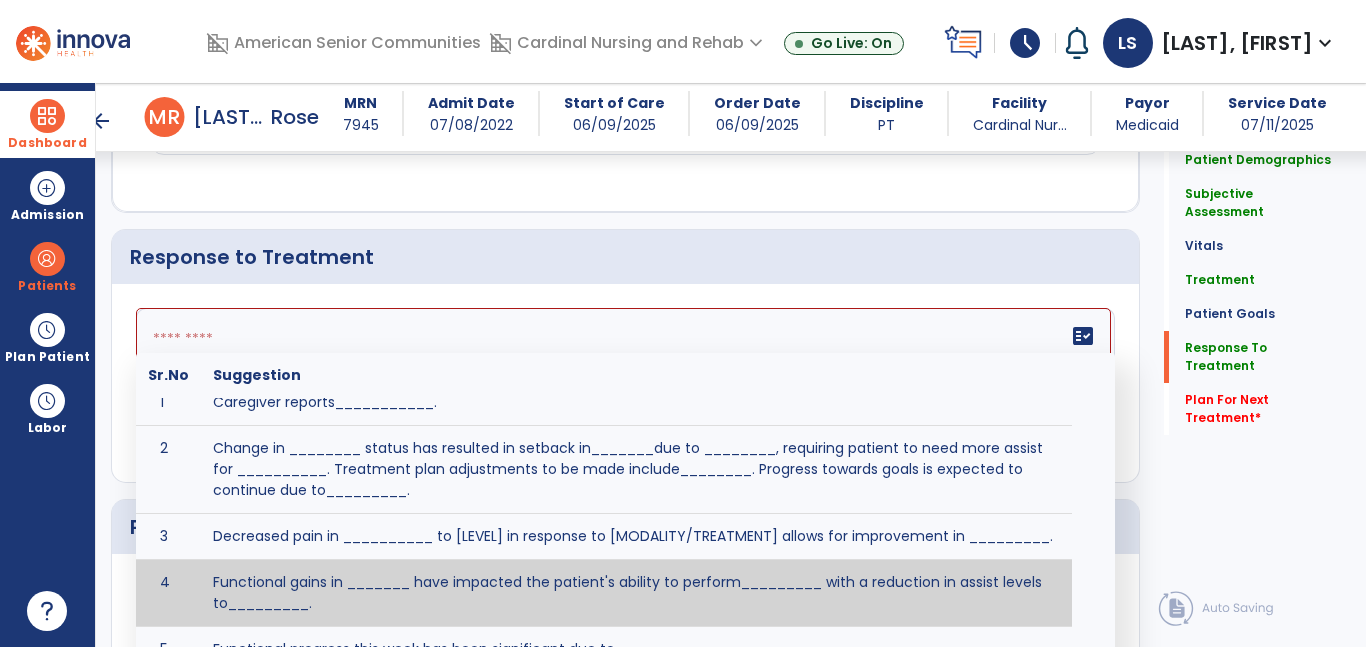 paste on "**********" 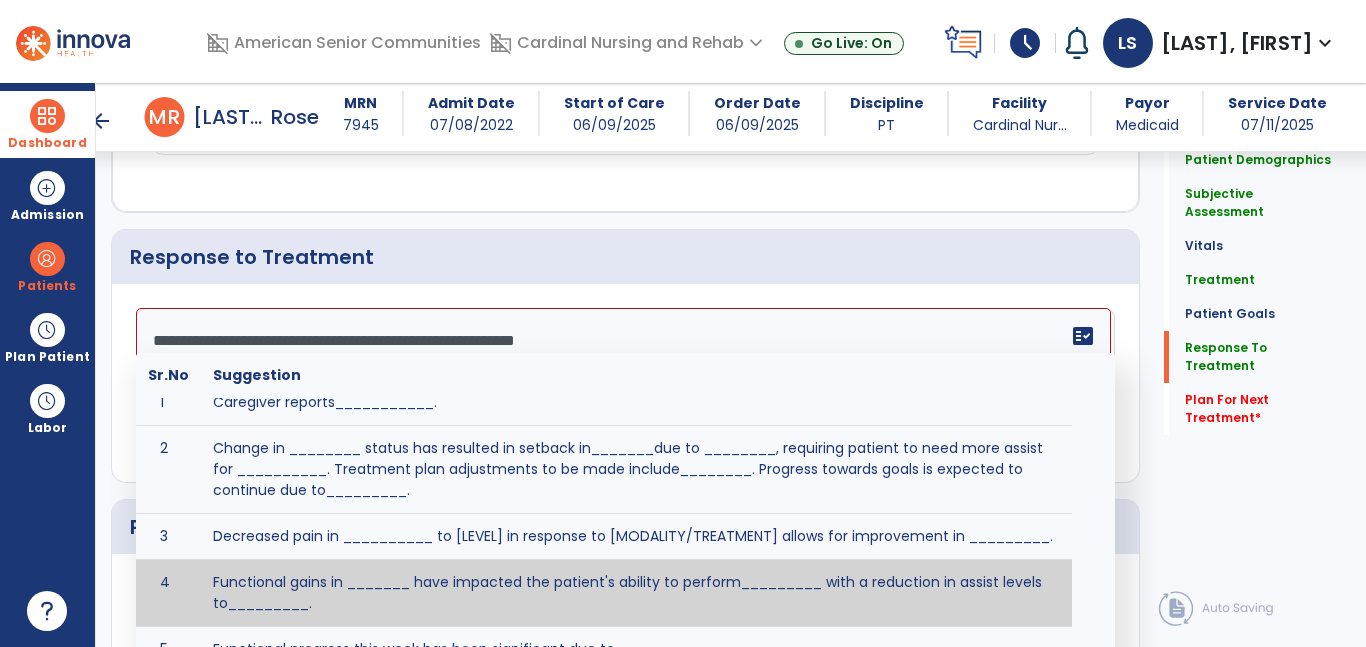 scroll, scrollTop: 39, scrollLeft: 0, axis: vertical 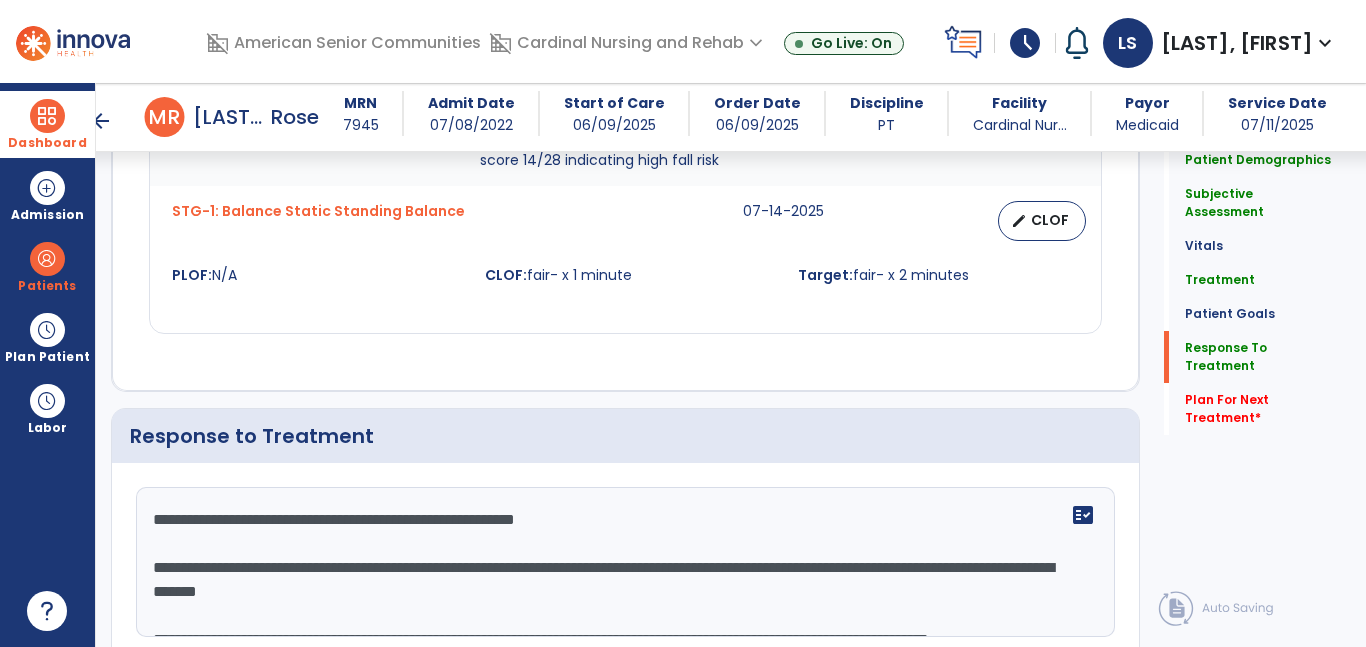 drag, startPoint x: 160, startPoint y: 445, endPoint x: 77, endPoint y: 371, distance: 111.19802 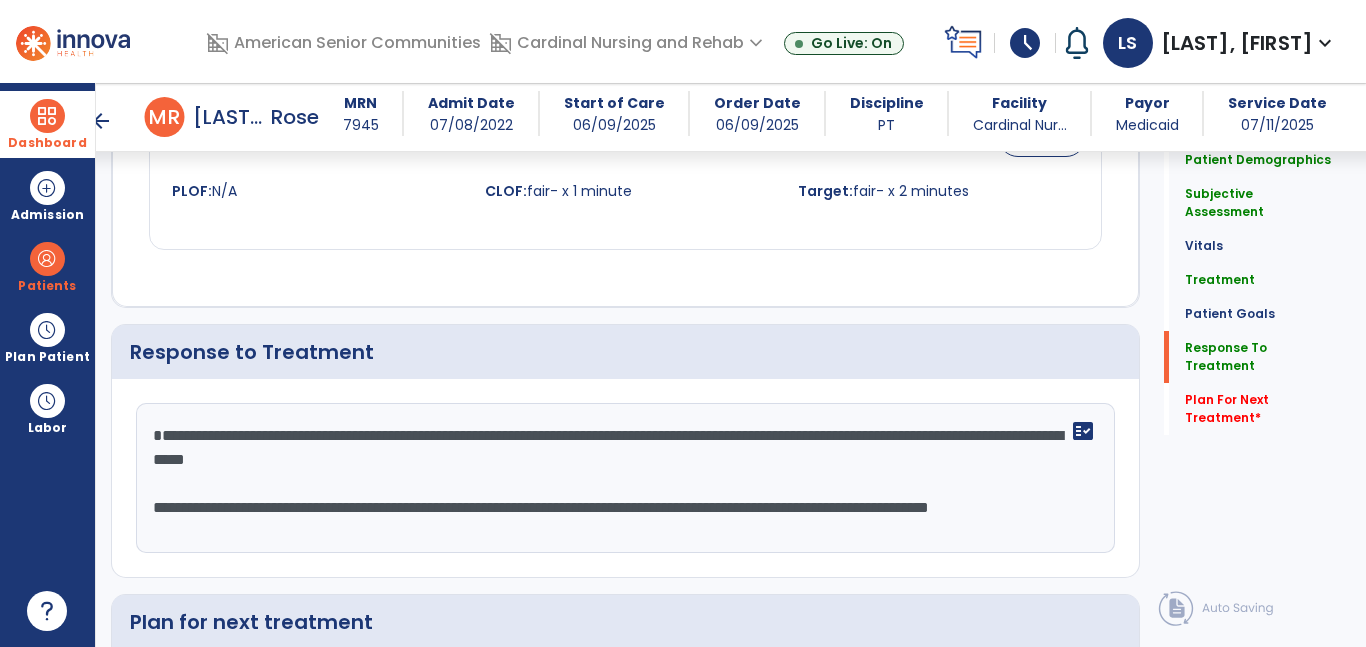drag, startPoint x: 172, startPoint y: 479, endPoint x: 511, endPoint y: 587, distance: 355.78787 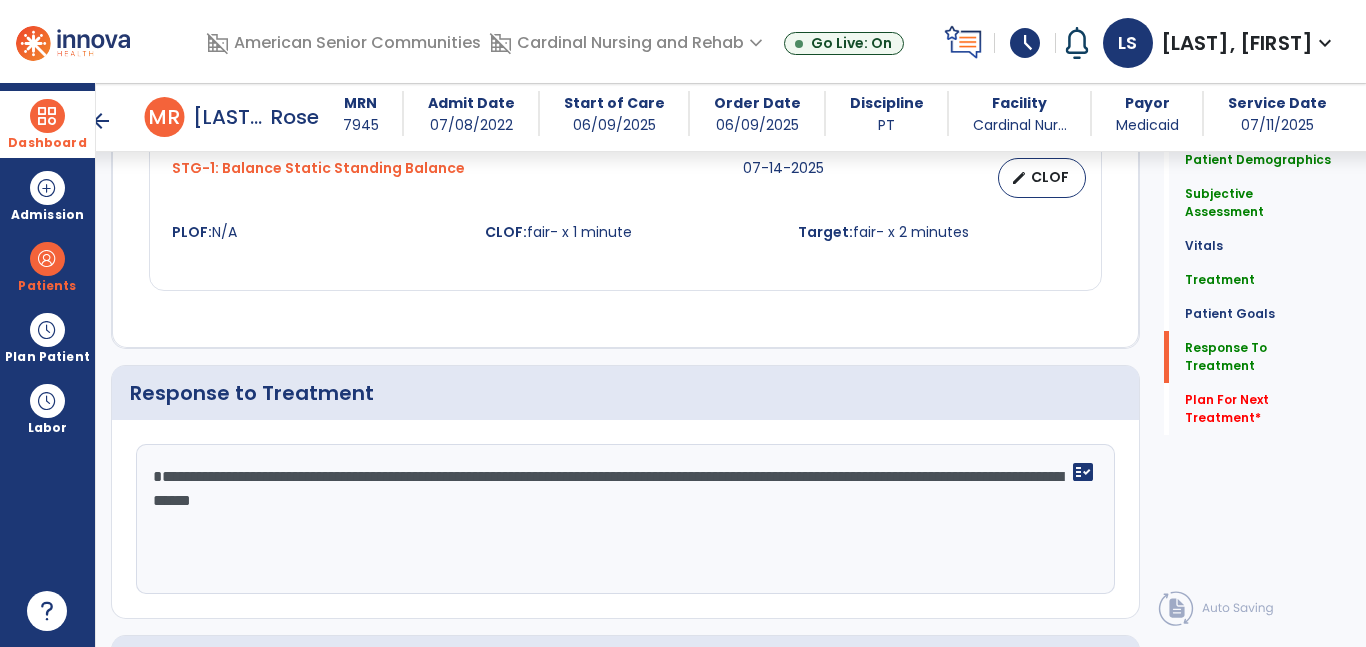 type on "**********" 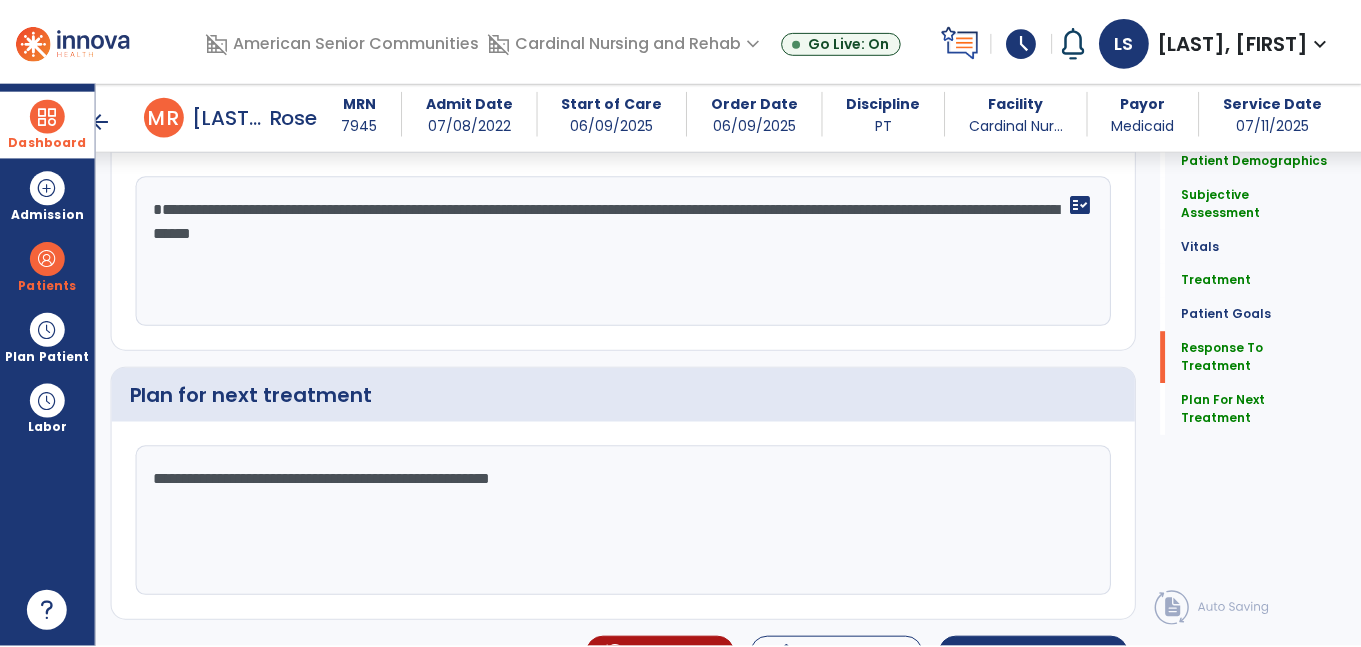scroll, scrollTop: 3286, scrollLeft: 0, axis: vertical 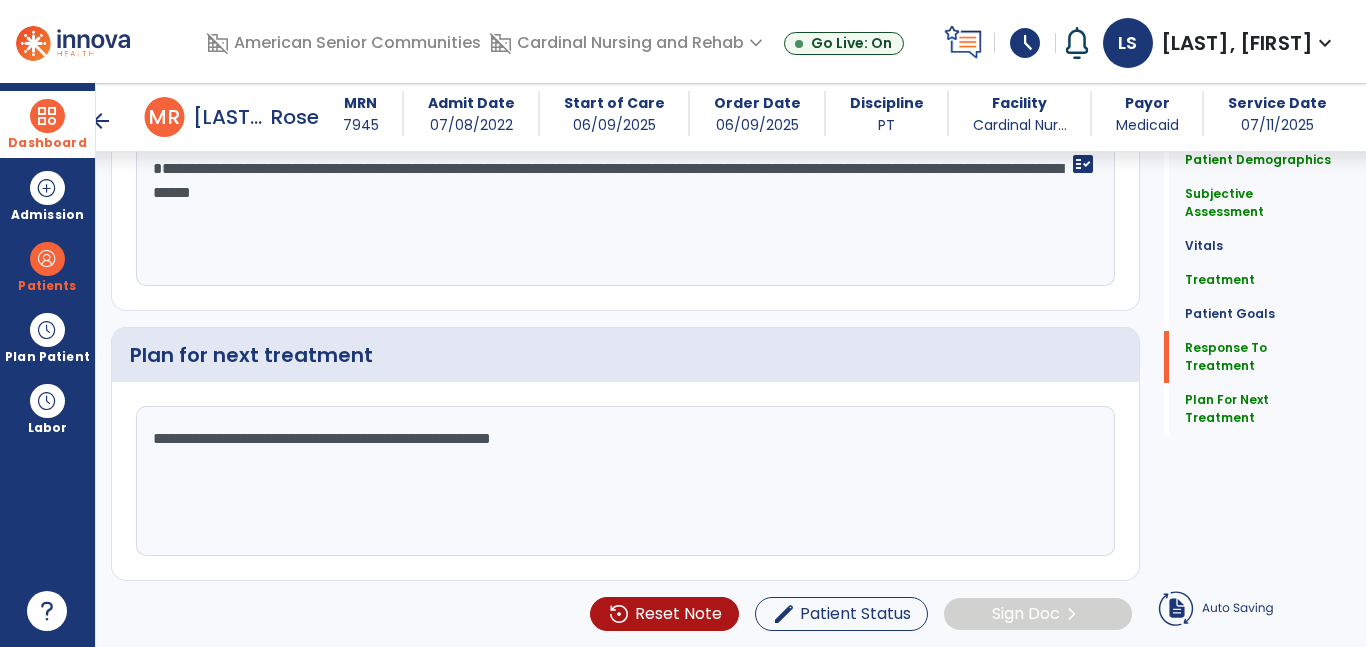 type on "**********" 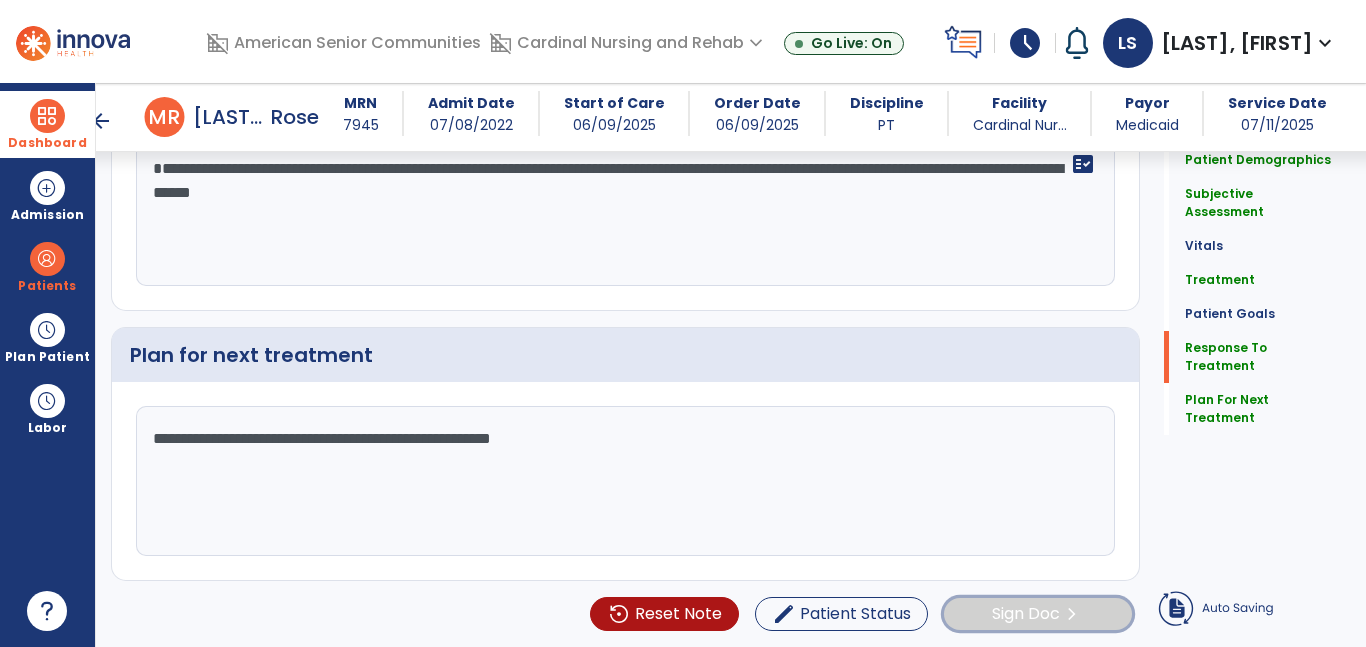 click on "Sign Doc  chevron_right" 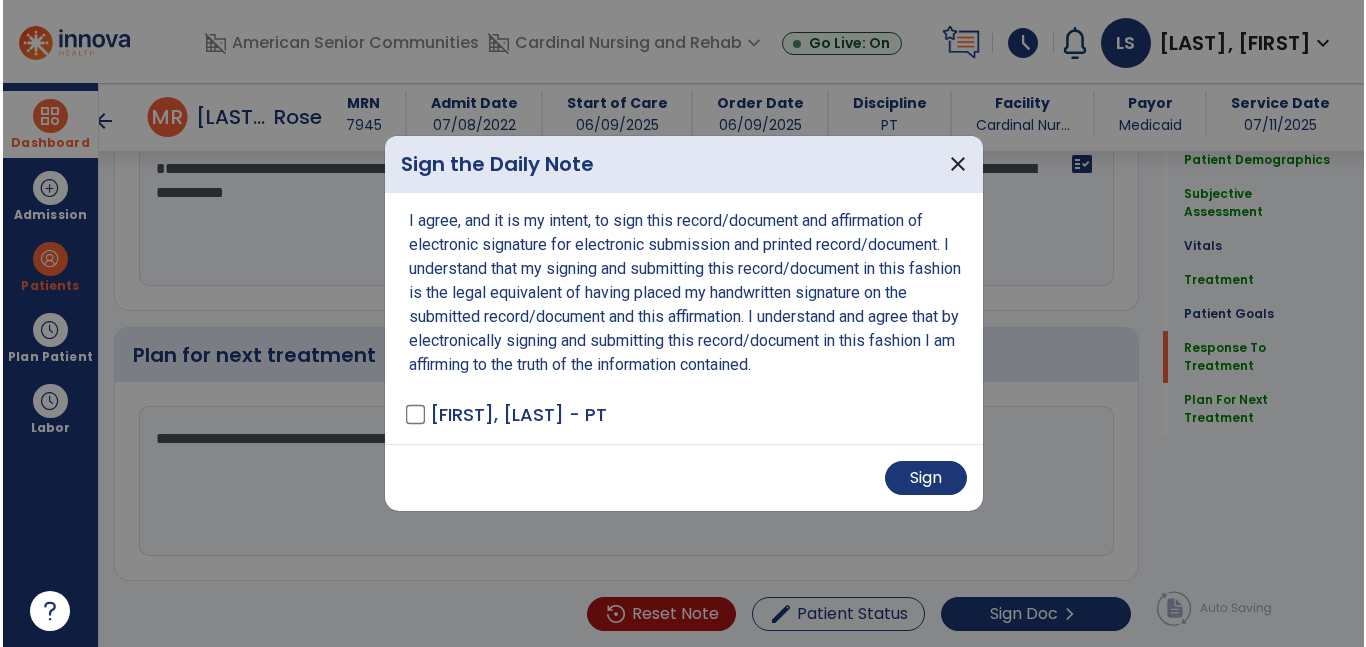 scroll, scrollTop: 3326, scrollLeft: 0, axis: vertical 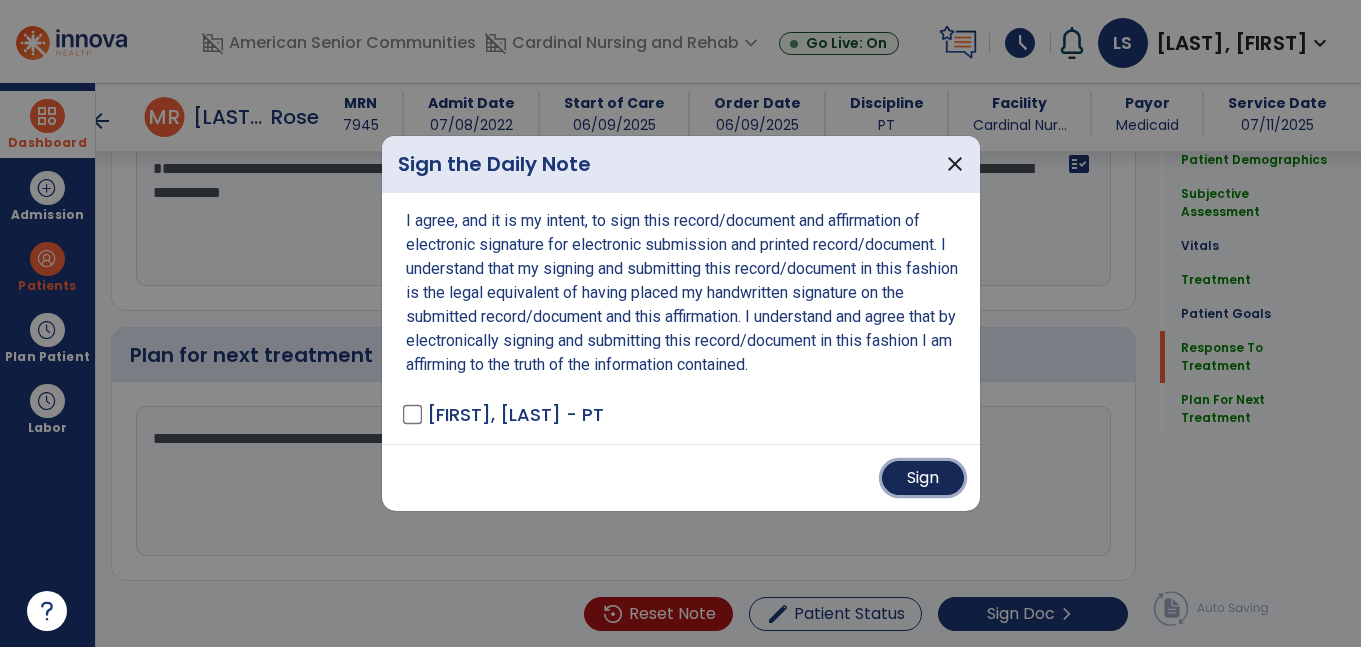click on "Sign" at bounding box center [923, 478] 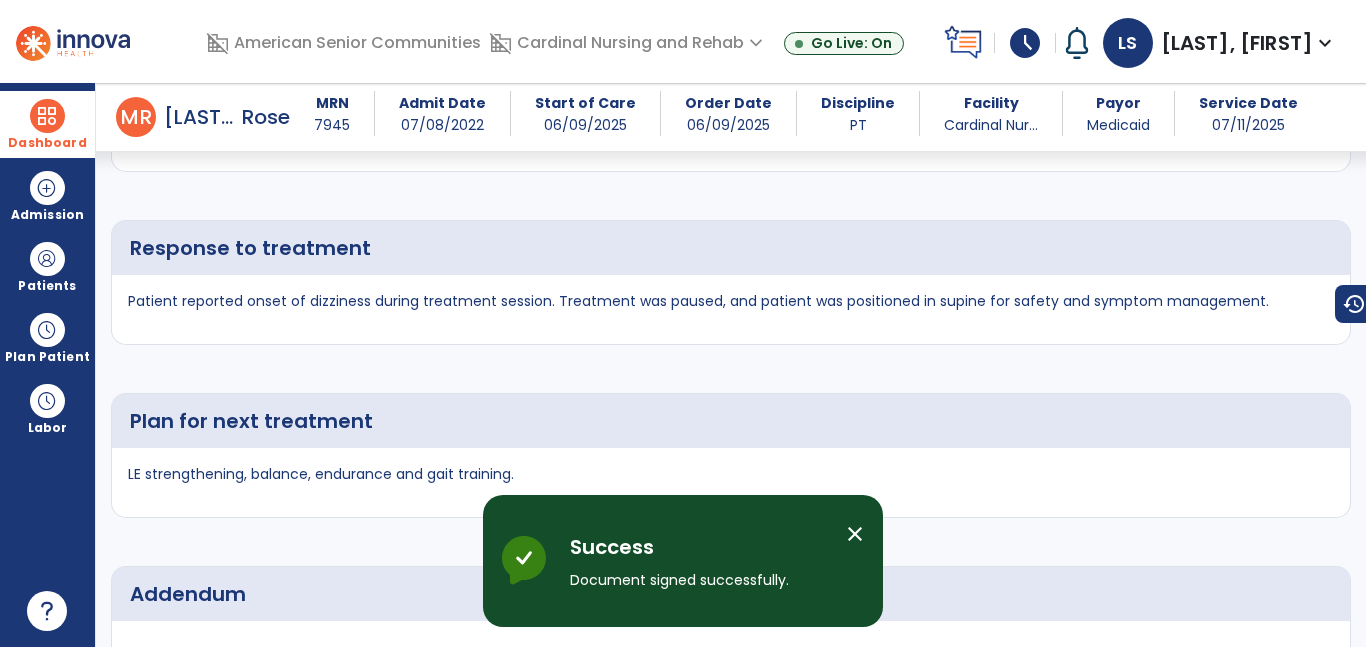 scroll, scrollTop: 5019, scrollLeft: 0, axis: vertical 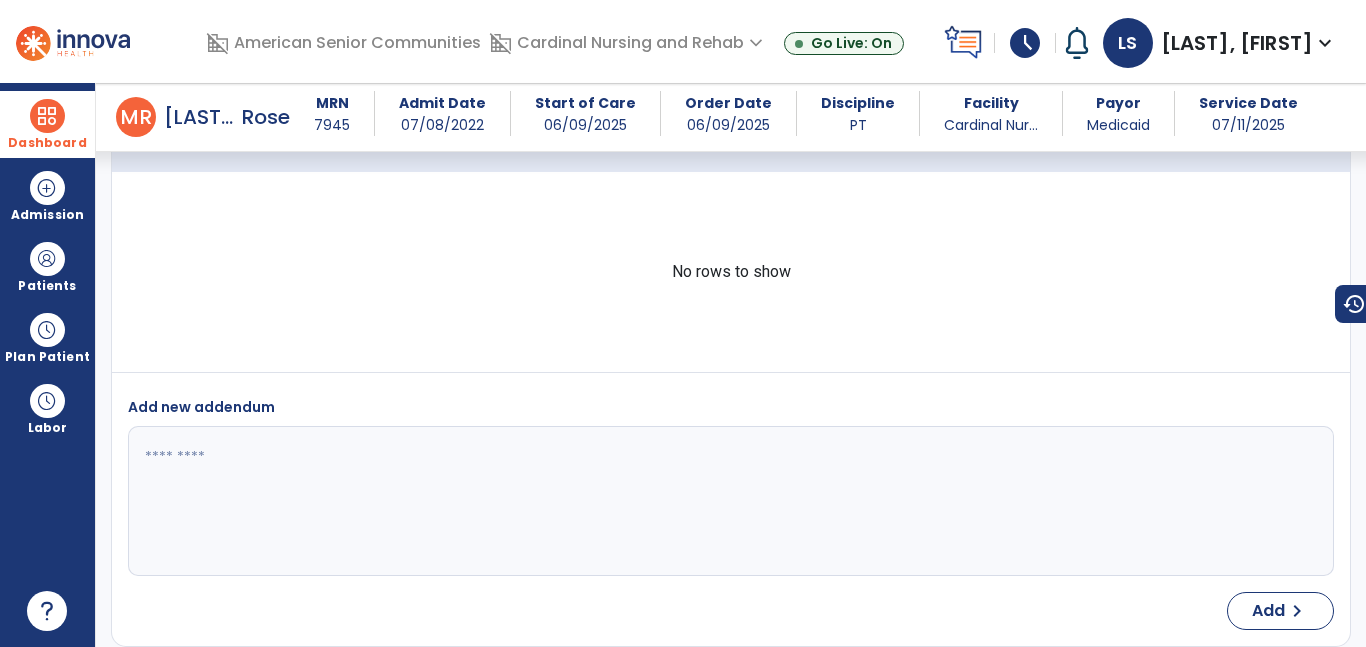 click at bounding box center [47, 116] 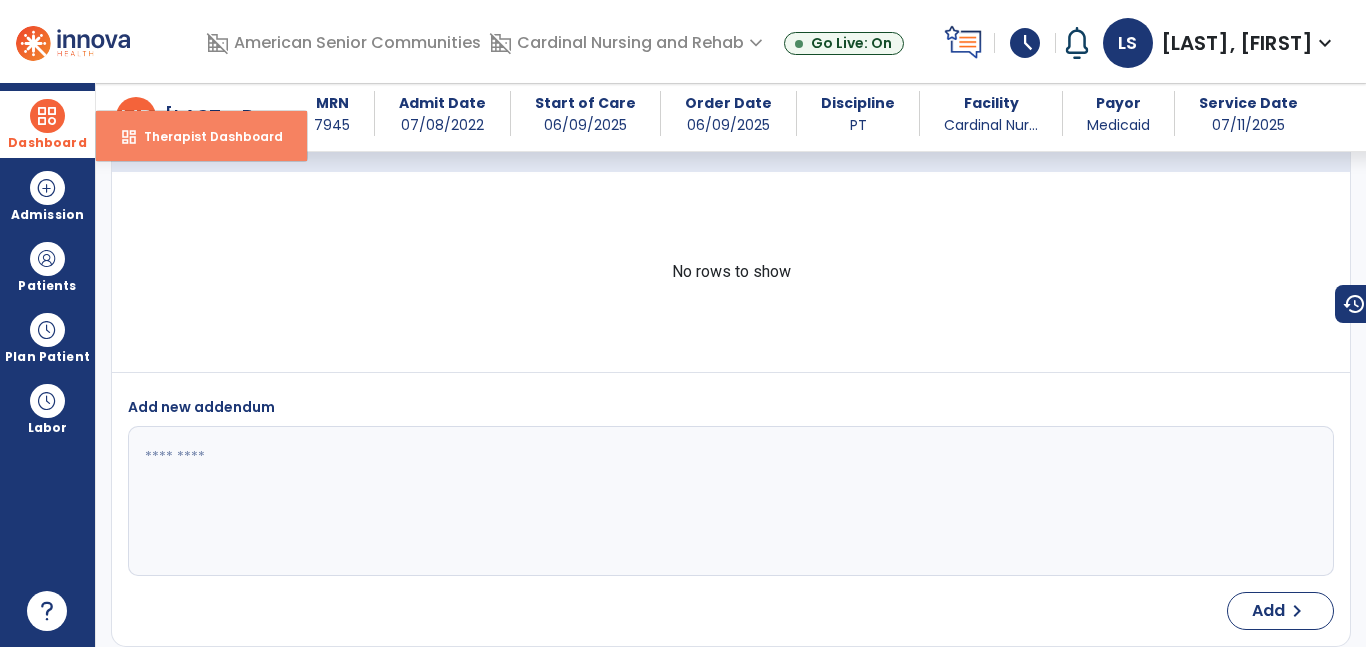 click on "dashboard  Therapist Dashboard" at bounding box center [201, 136] 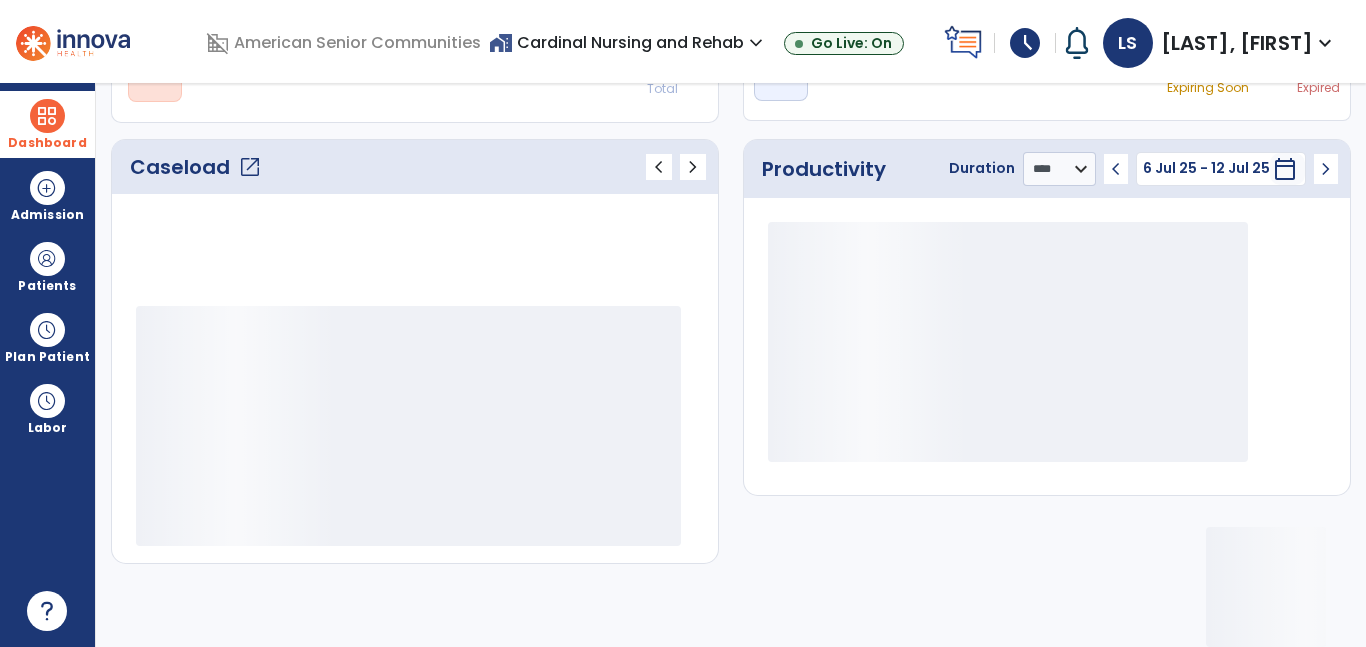 scroll, scrollTop: 230, scrollLeft: 0, axis: vertical 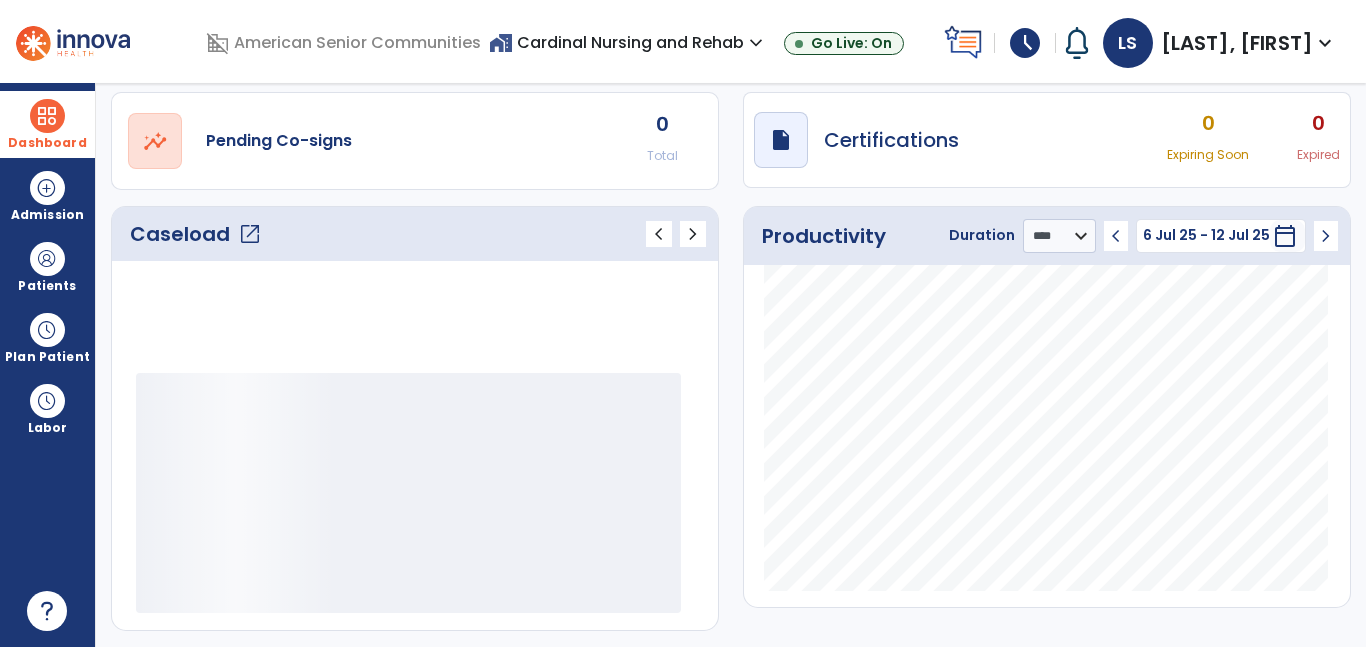 click on "open_in_new  Pending Co-signs 0 Total" 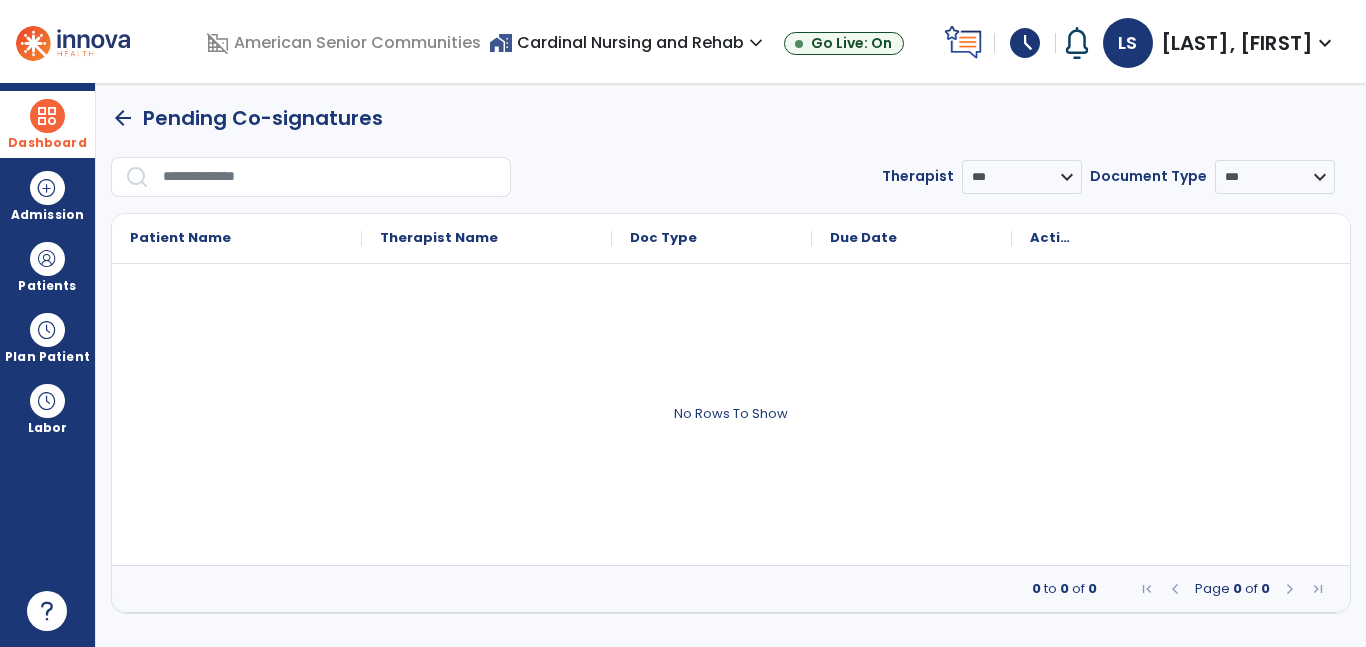 scroll, scrollTop: 0, scrollLeft: 0, axis: both 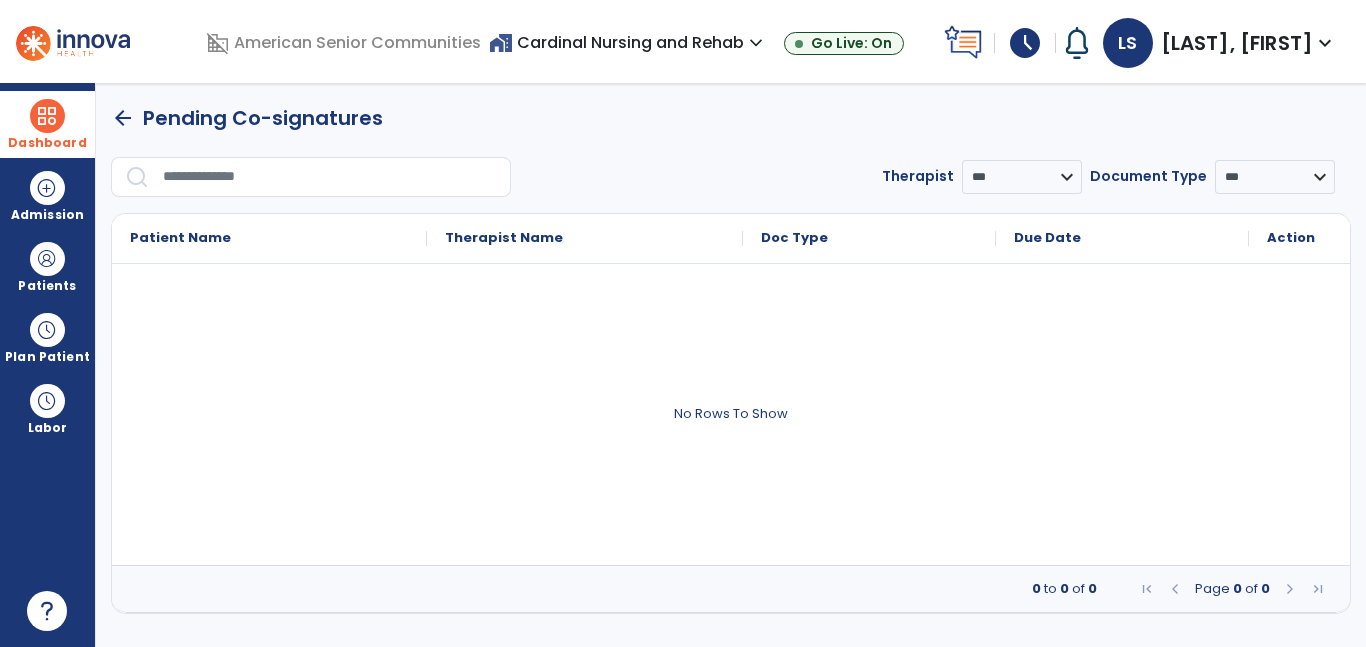 click on "arrow_back" 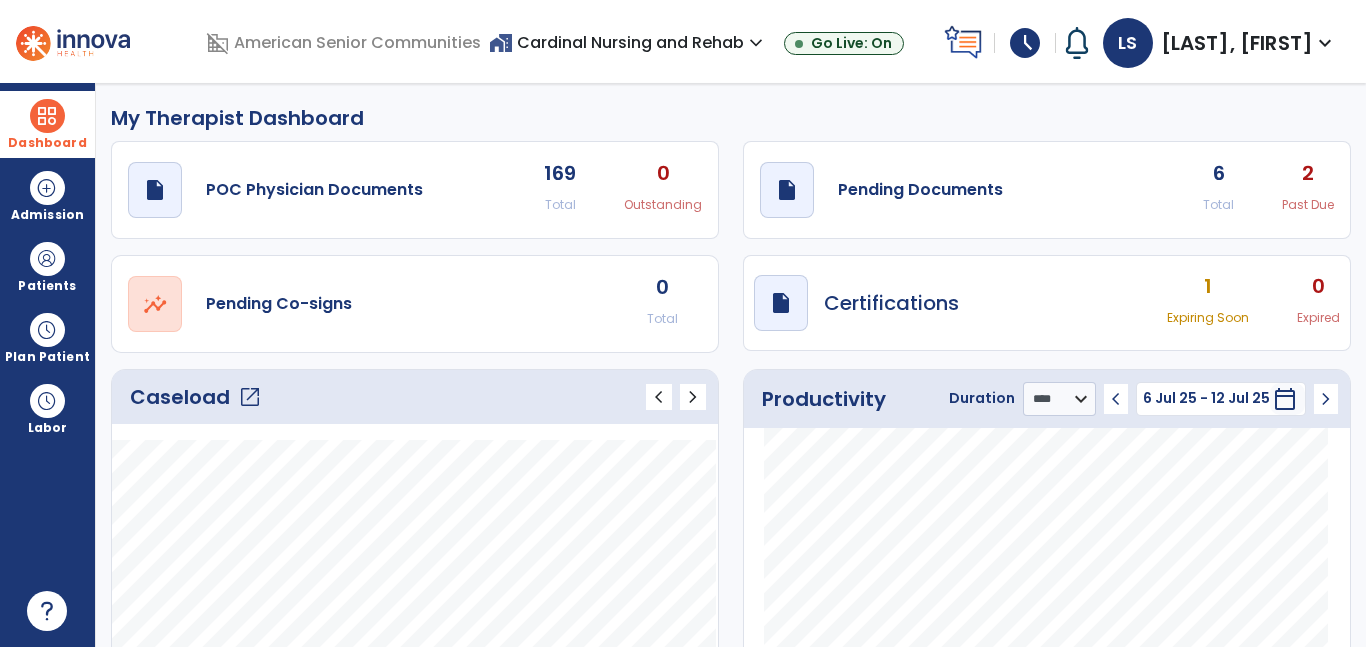 click on "open_in_new" 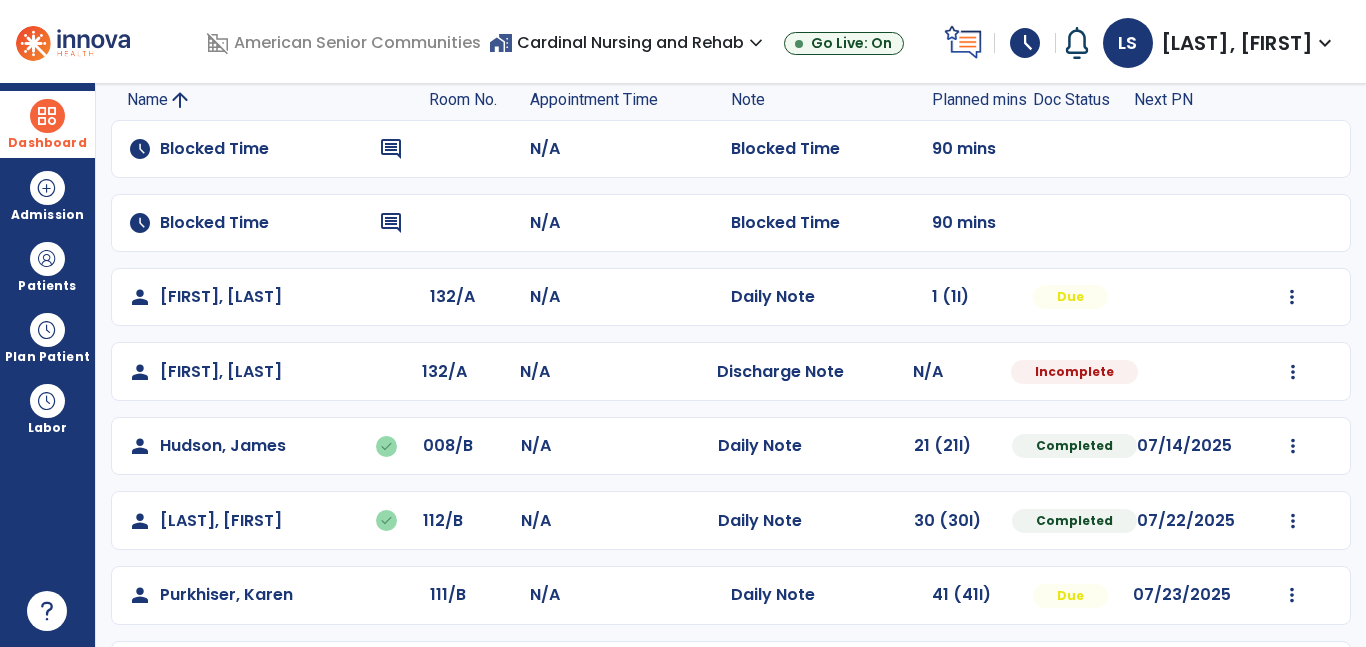 scroll, scrollTop: 151, scrollLeft: 0, axis: vertical 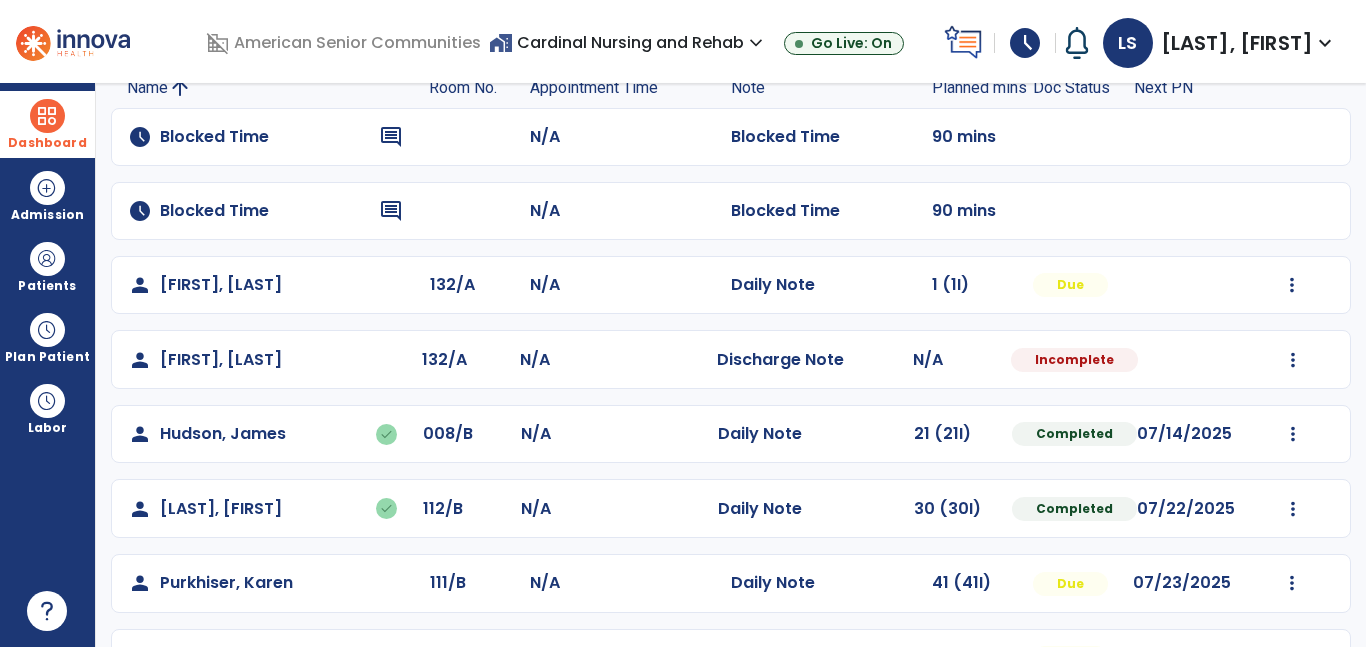click on "Mark Visit As Complete   Reset Note   Open Document   G + C Mins" 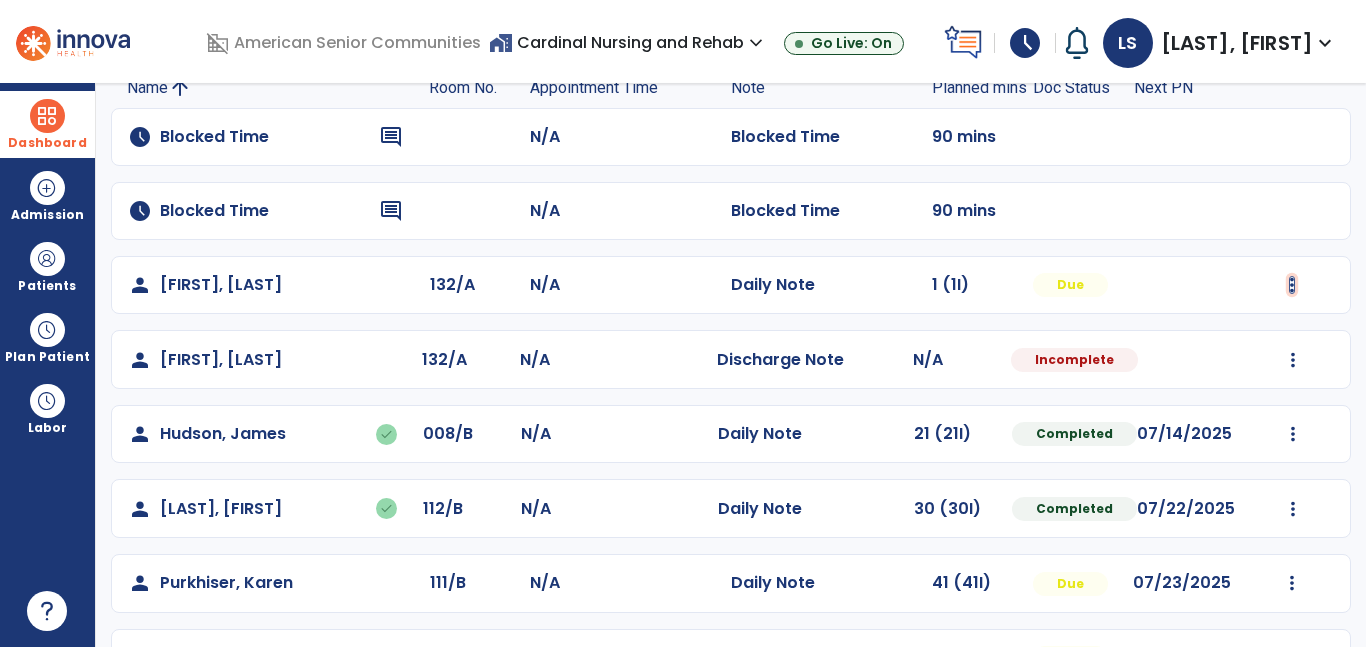 click at bounding box center [1292, 285] 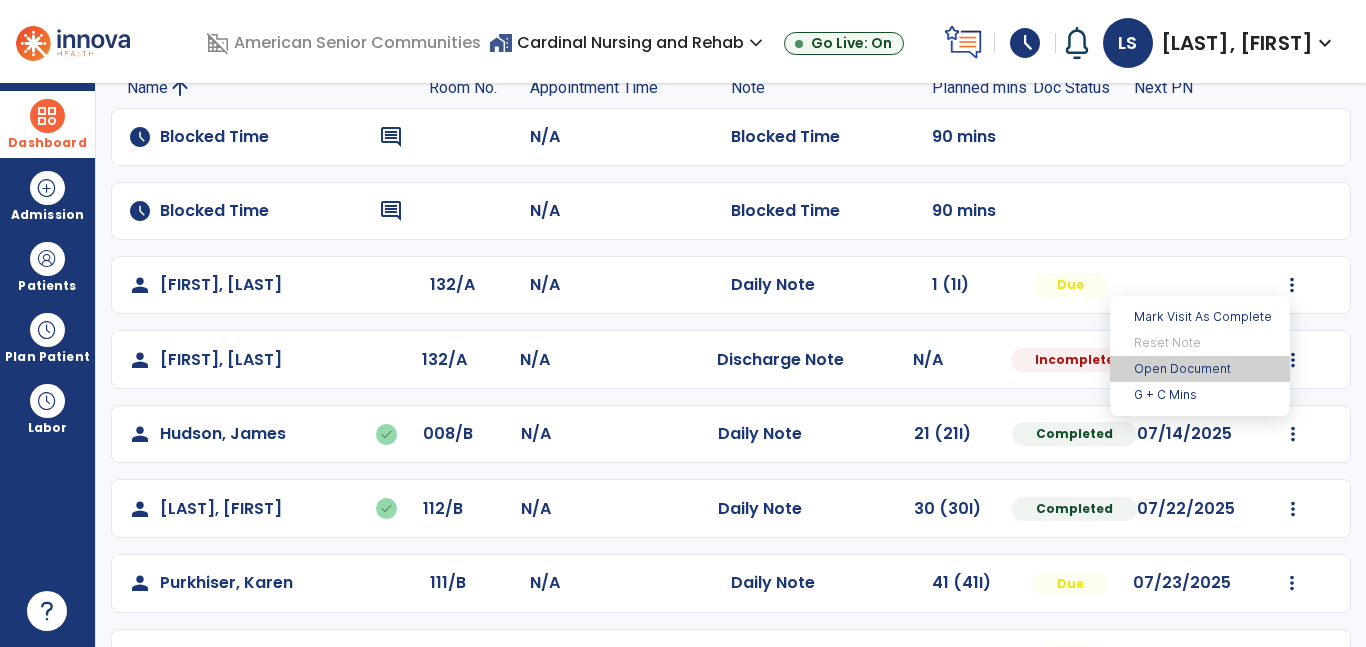 click on "Mark Visit As Complete   Reset Note   Open Document   G + C Mins" at bounding box center (1200, 356) 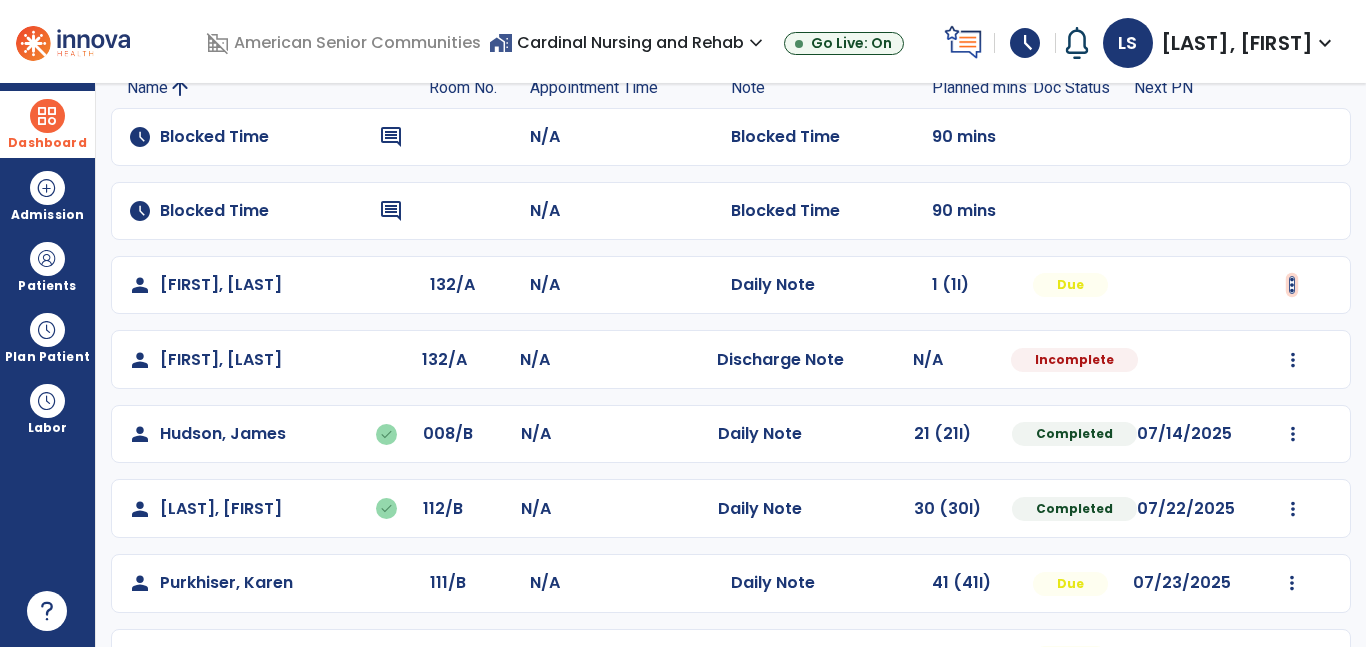 click at bounding box center [1292, 285] 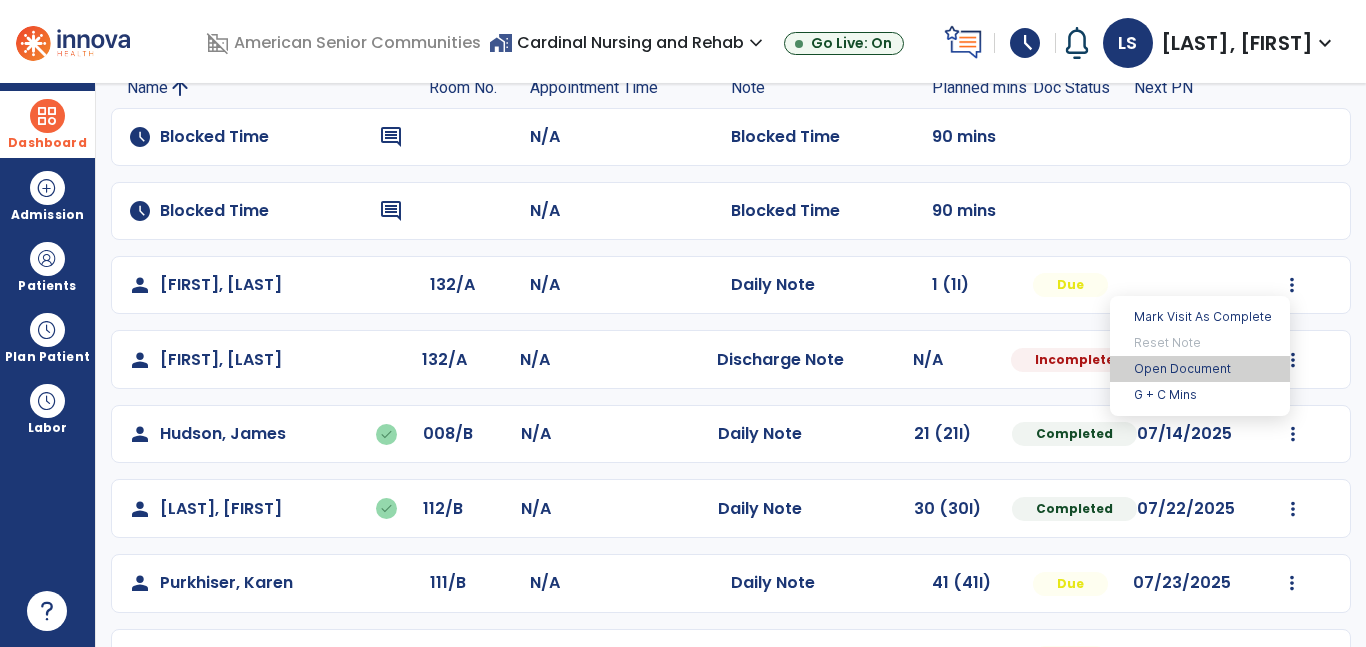click on "Open Document" at bounding box center (1200, 369) 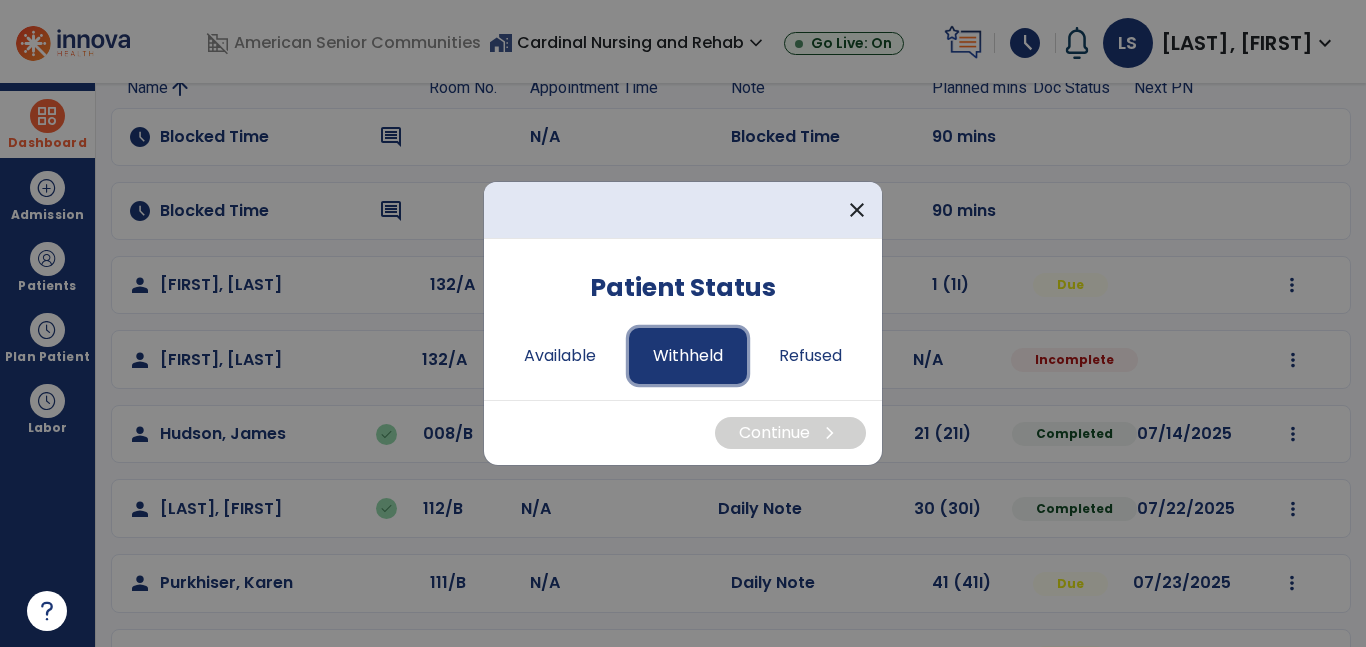 click on "Withheld" at bounding box center [688, 356] 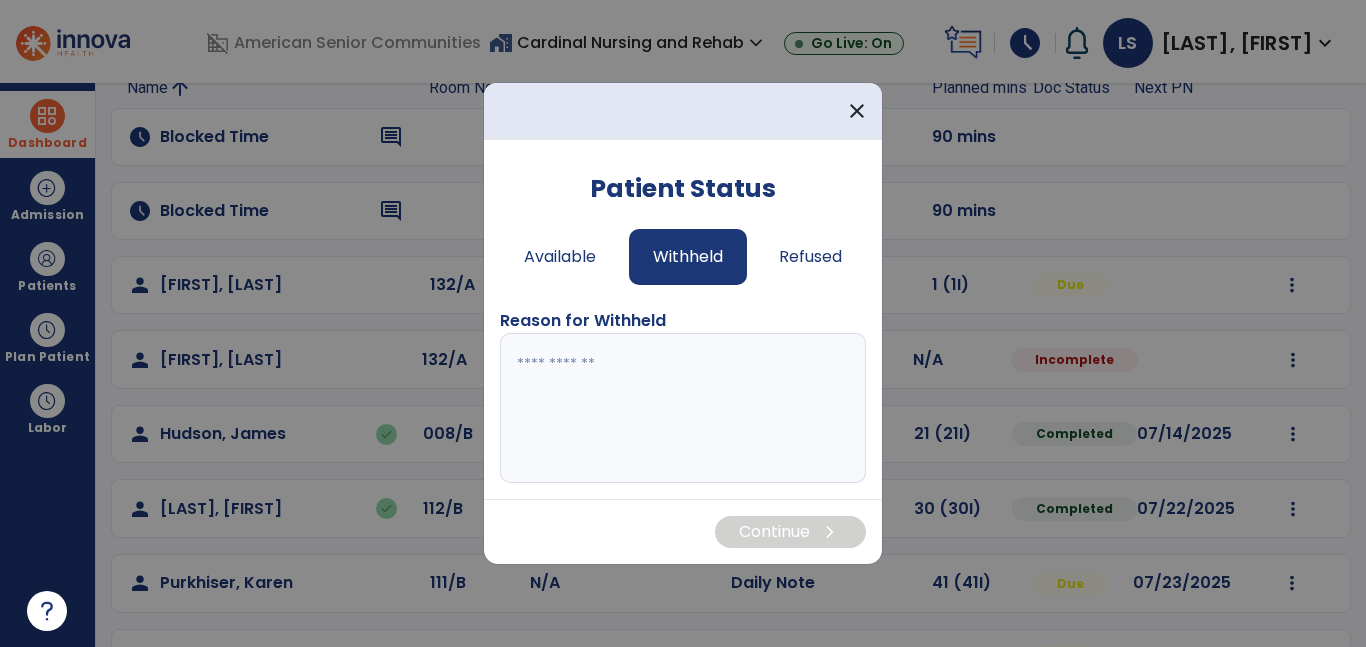 click at bounding box center (683, 408) 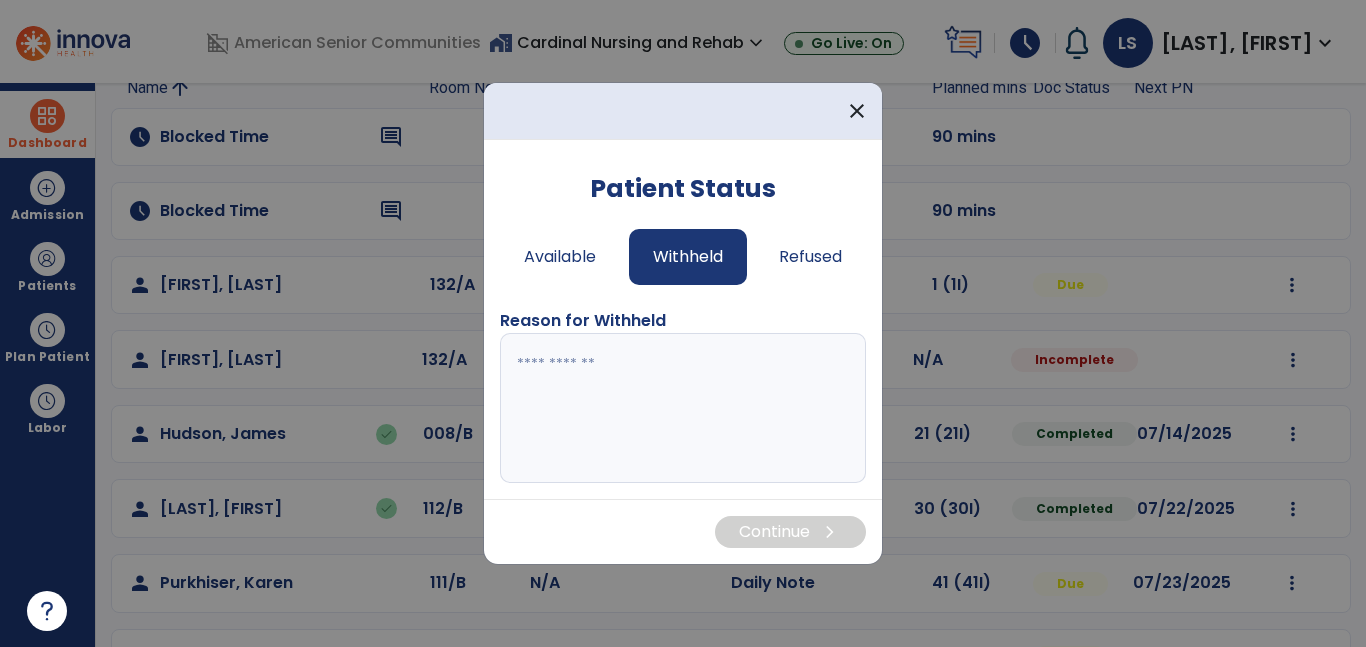 type on "*" 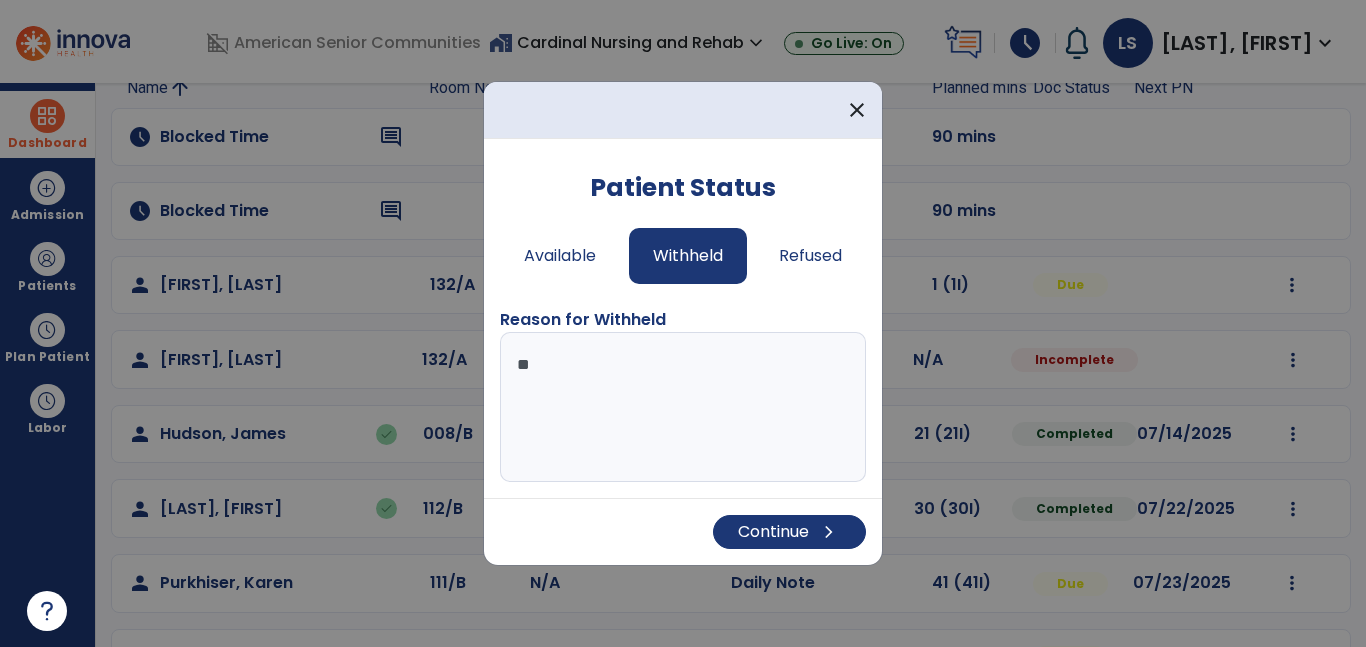 type on "*" 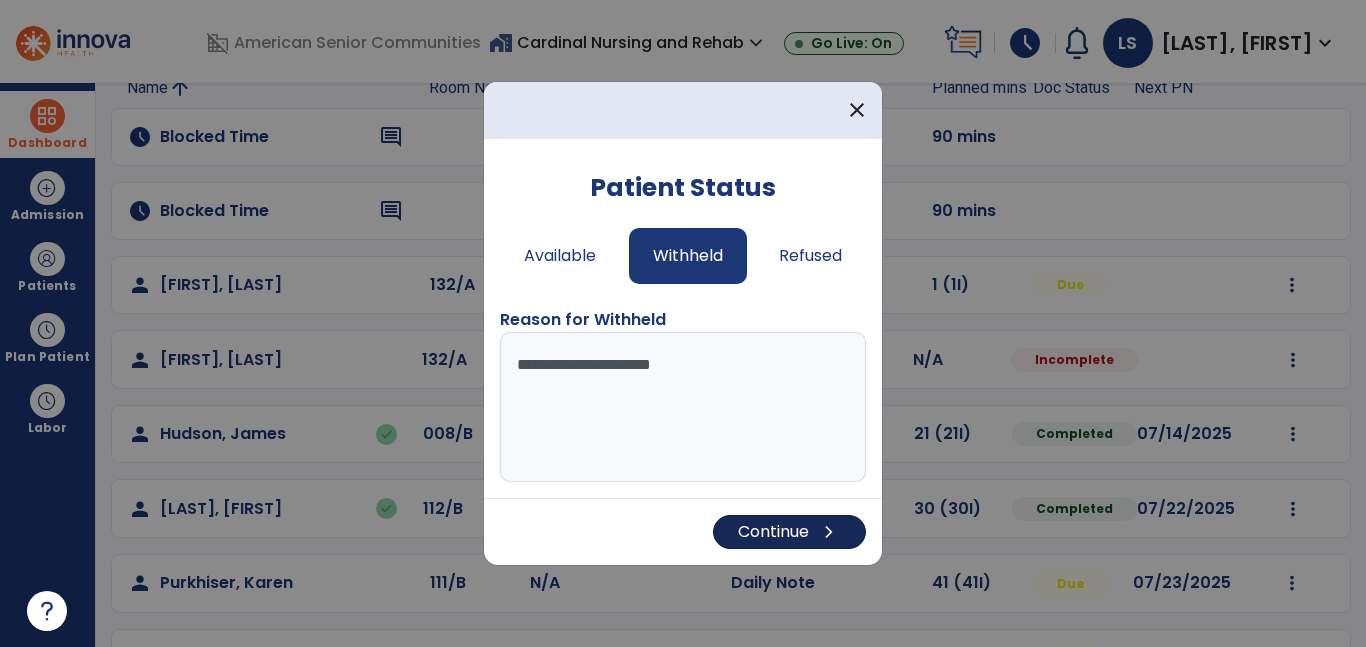 type on "**********" 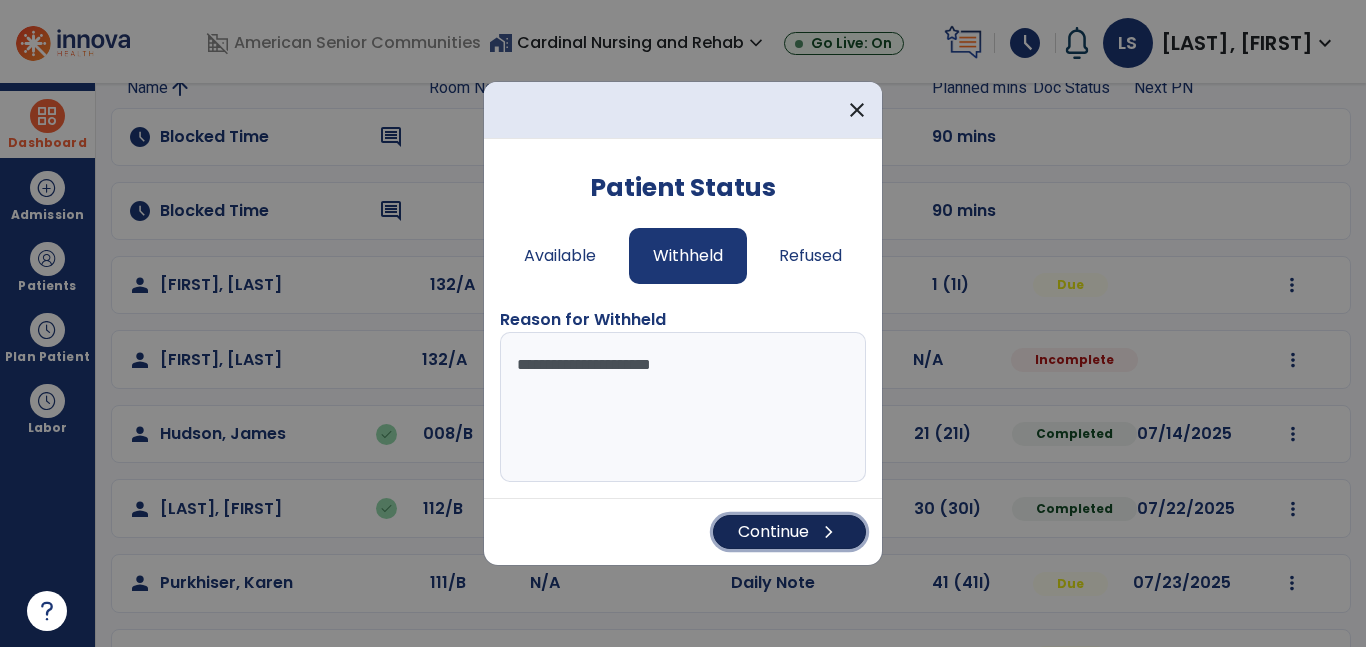 click on "Continue   chevron_right" at bounding box center (789, 532) 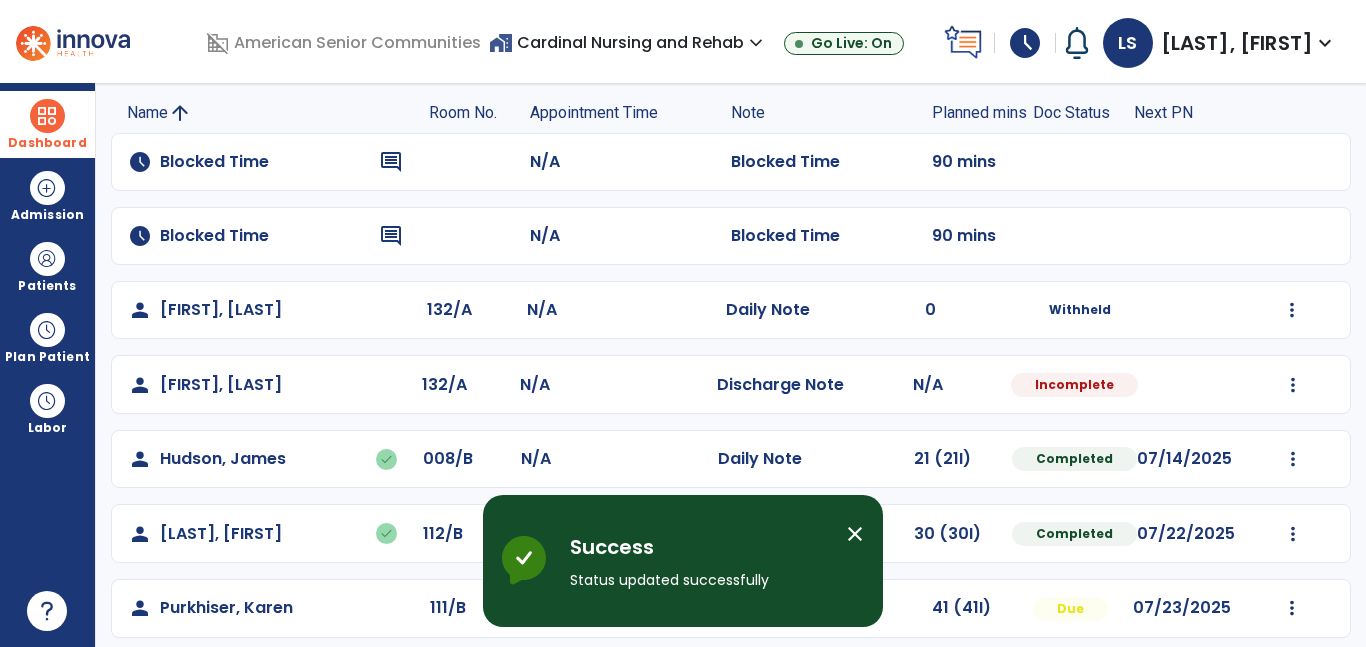 scroll, scrollTop: 156, scrollLeft: 0, axis: vertical 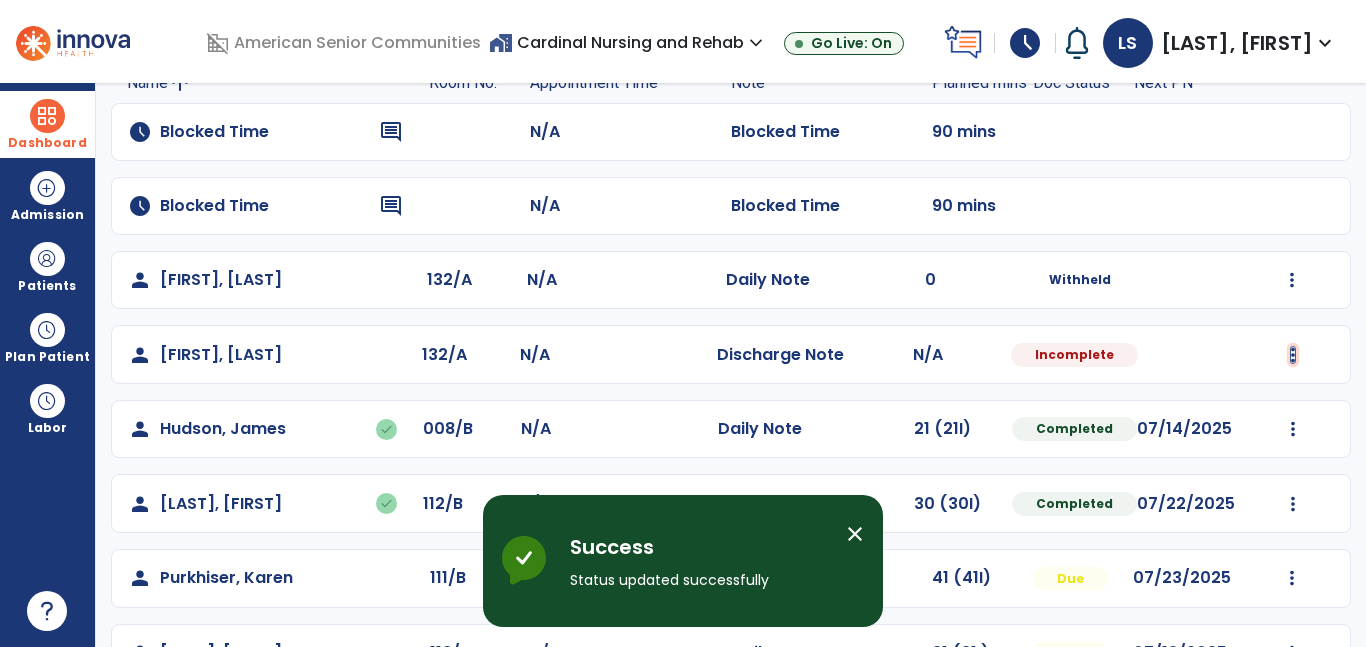 click at bounding box center [1292, 280] 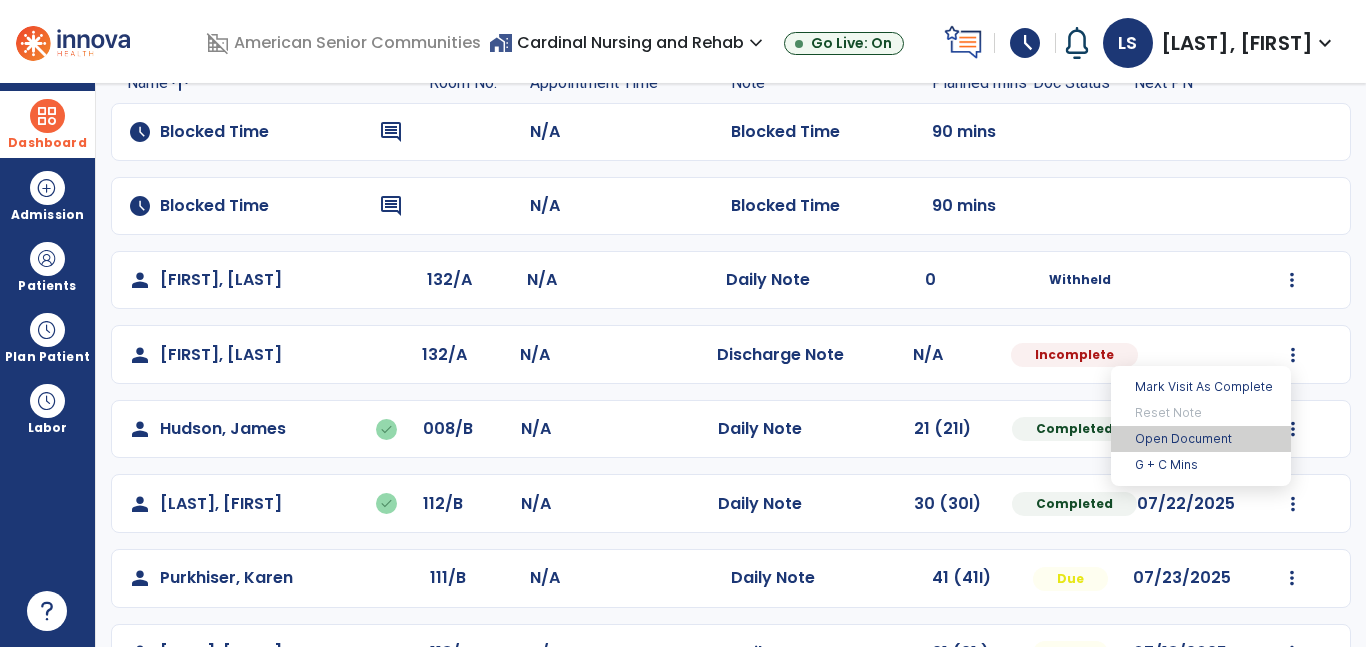 click on "Open Document" at bounding box center [1201, 439] 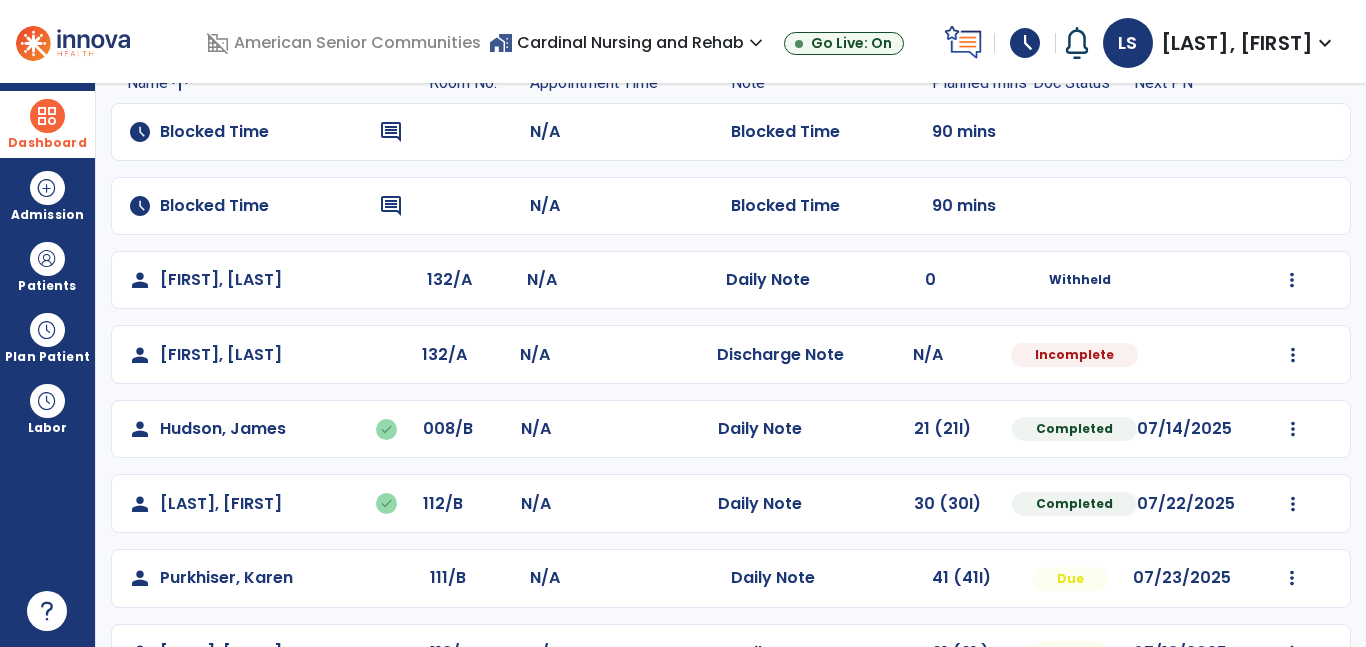 select on "***" 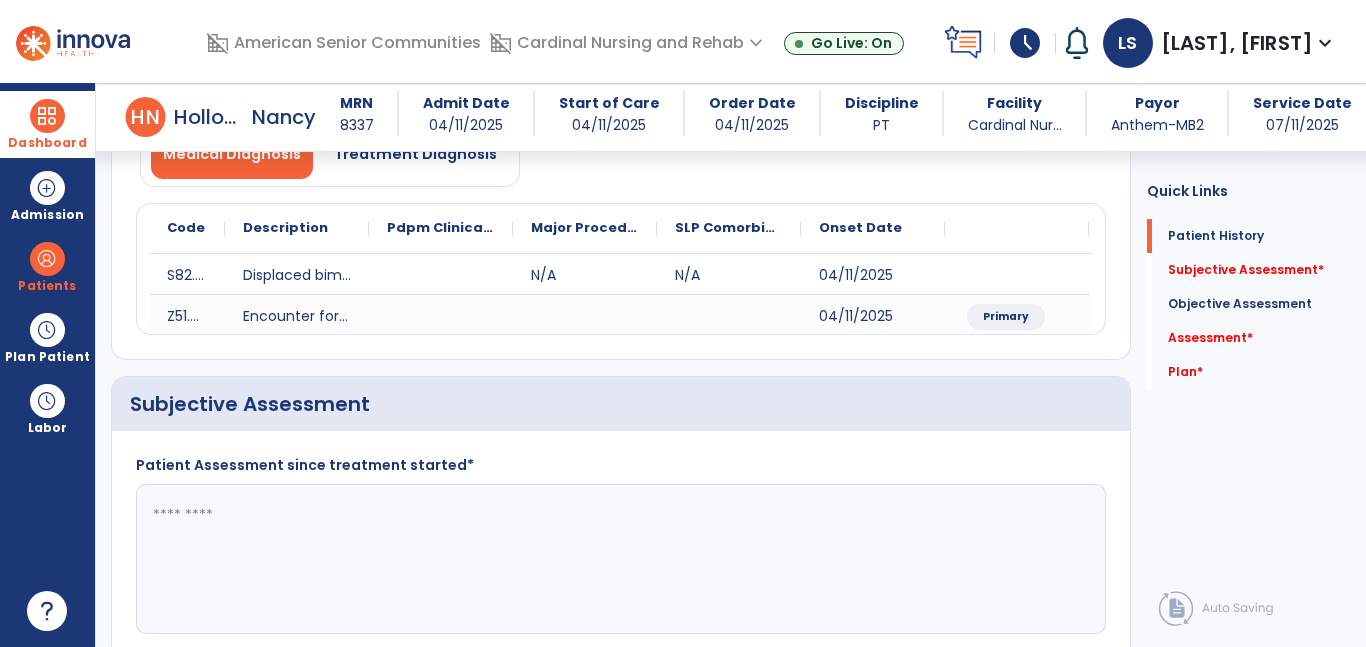 scroll, scrollTop: 262, scrollLeft: 0, axis: vertical 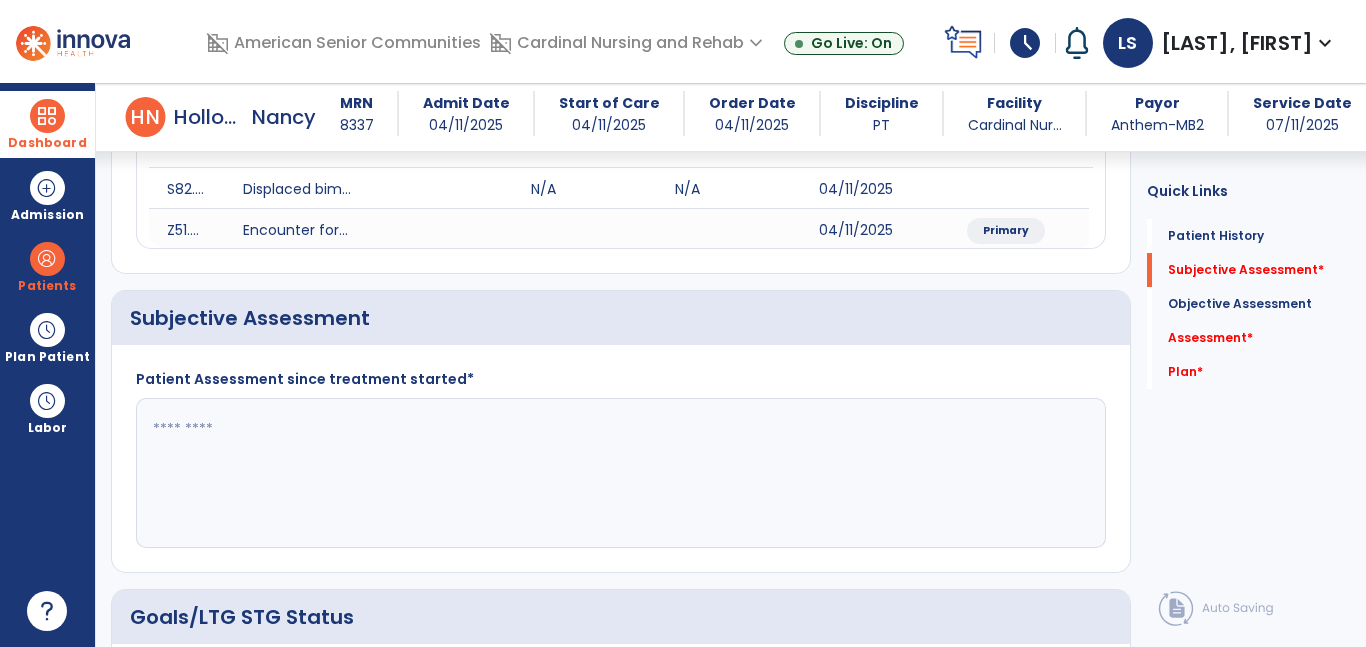 click 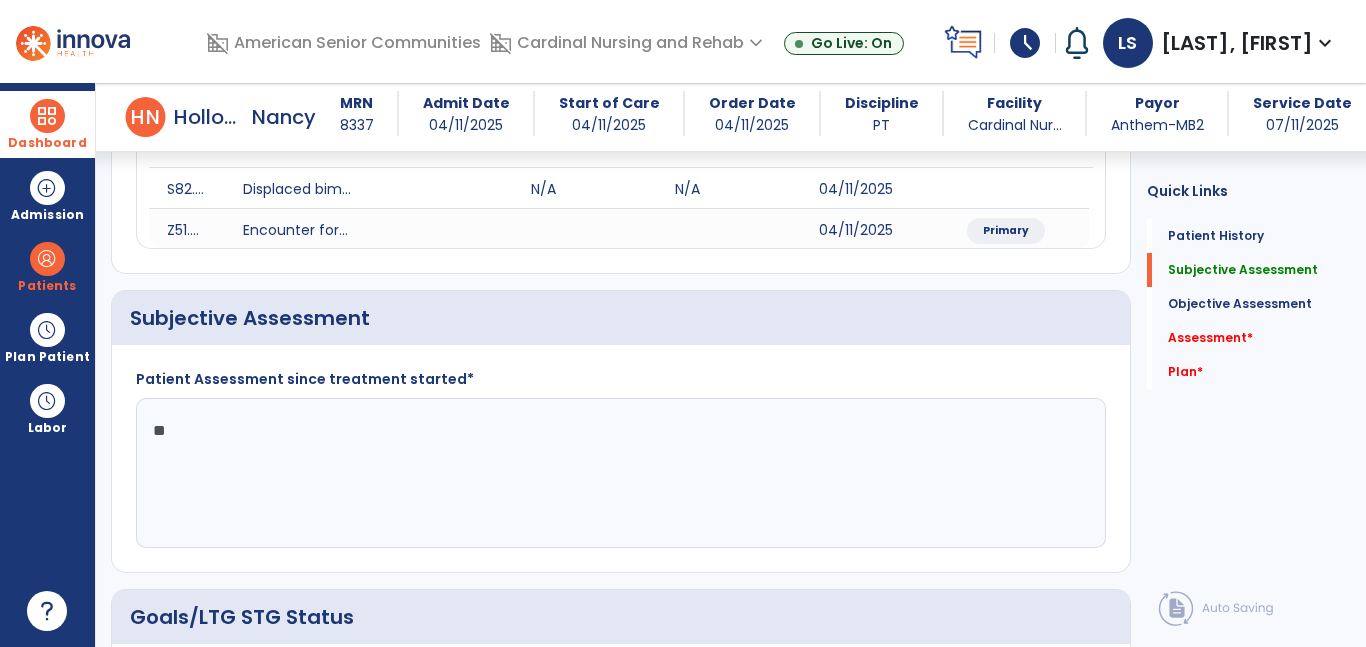 type on "*" 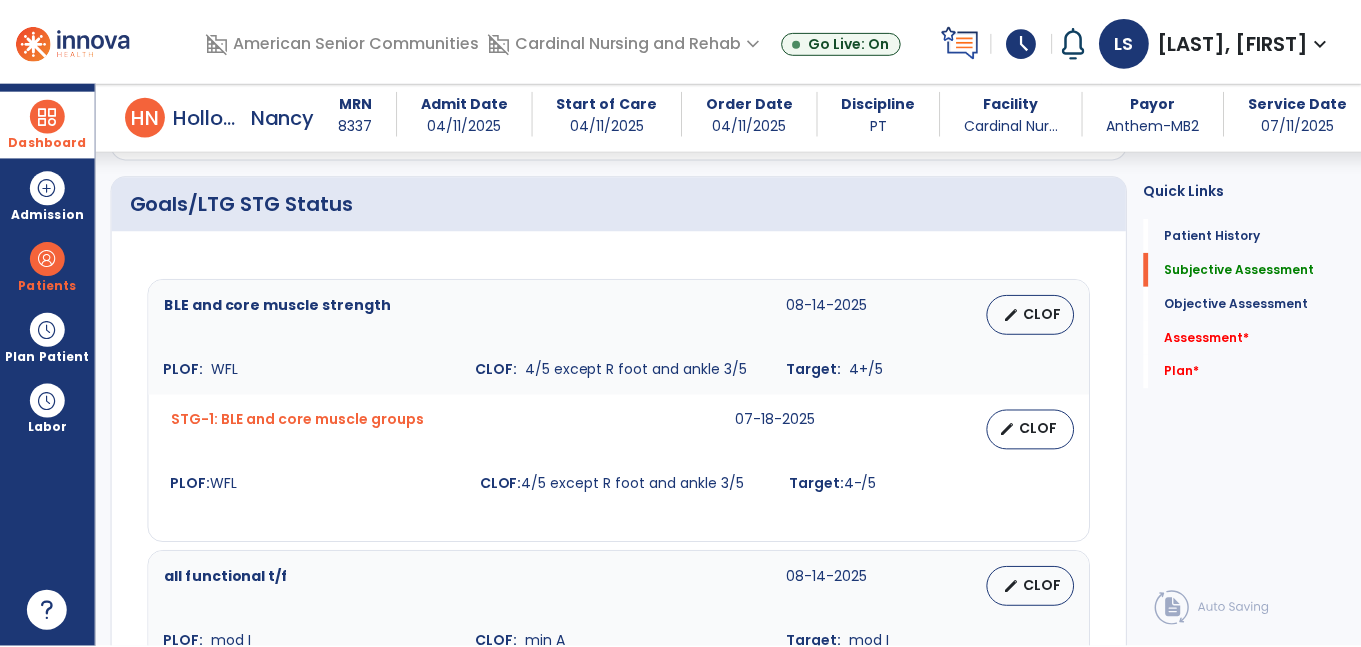 scroll, scrollTop: 694, scrollLeft: 0, axis: vertical 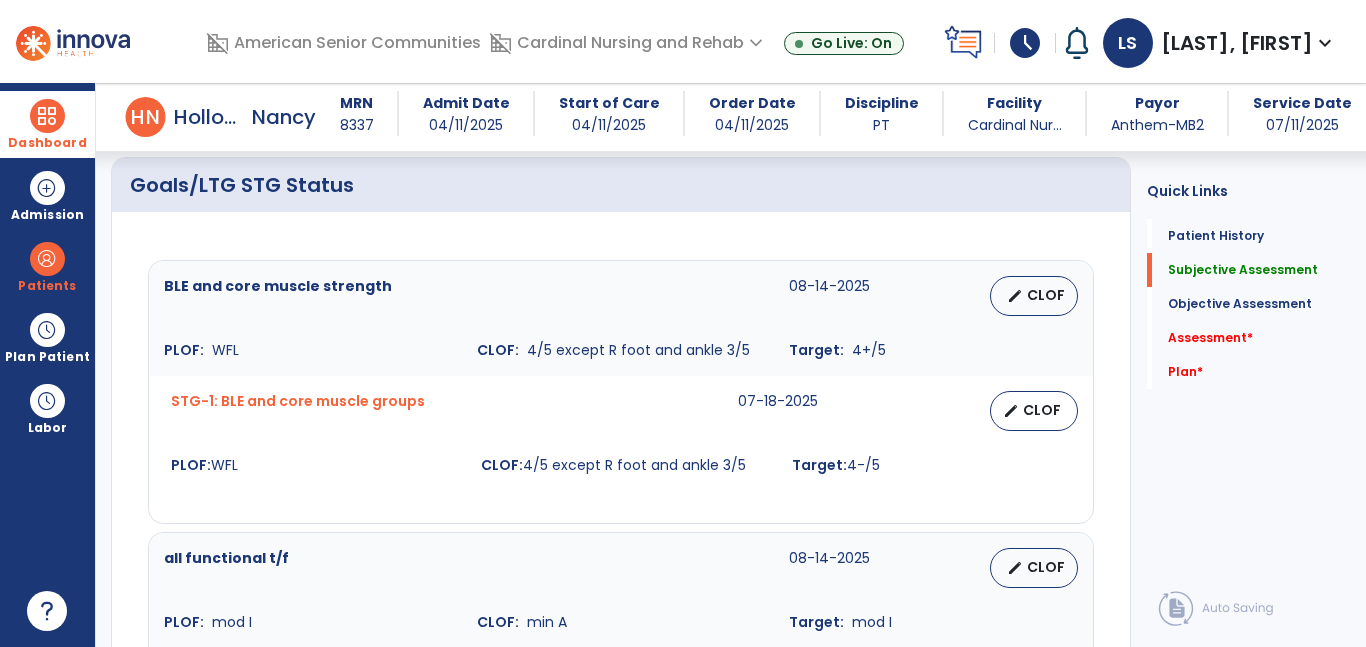type on "***" 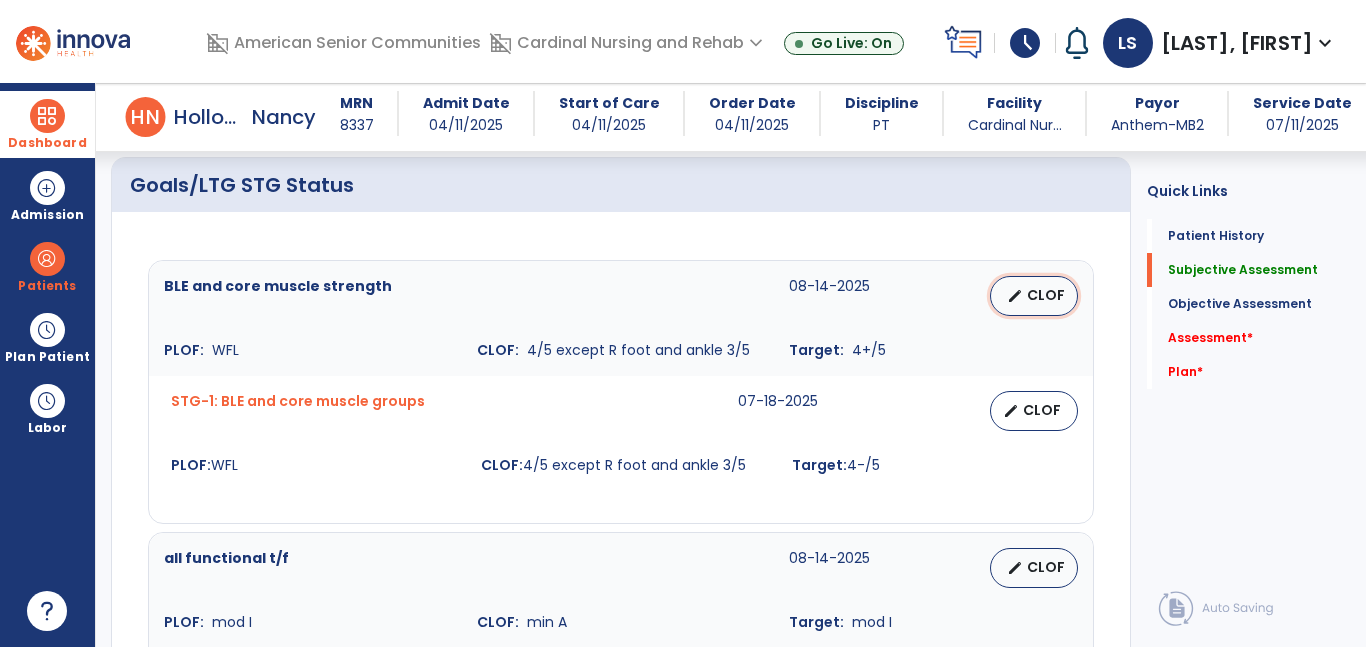 click on "CLOF" at bounding box center (1046, 295) 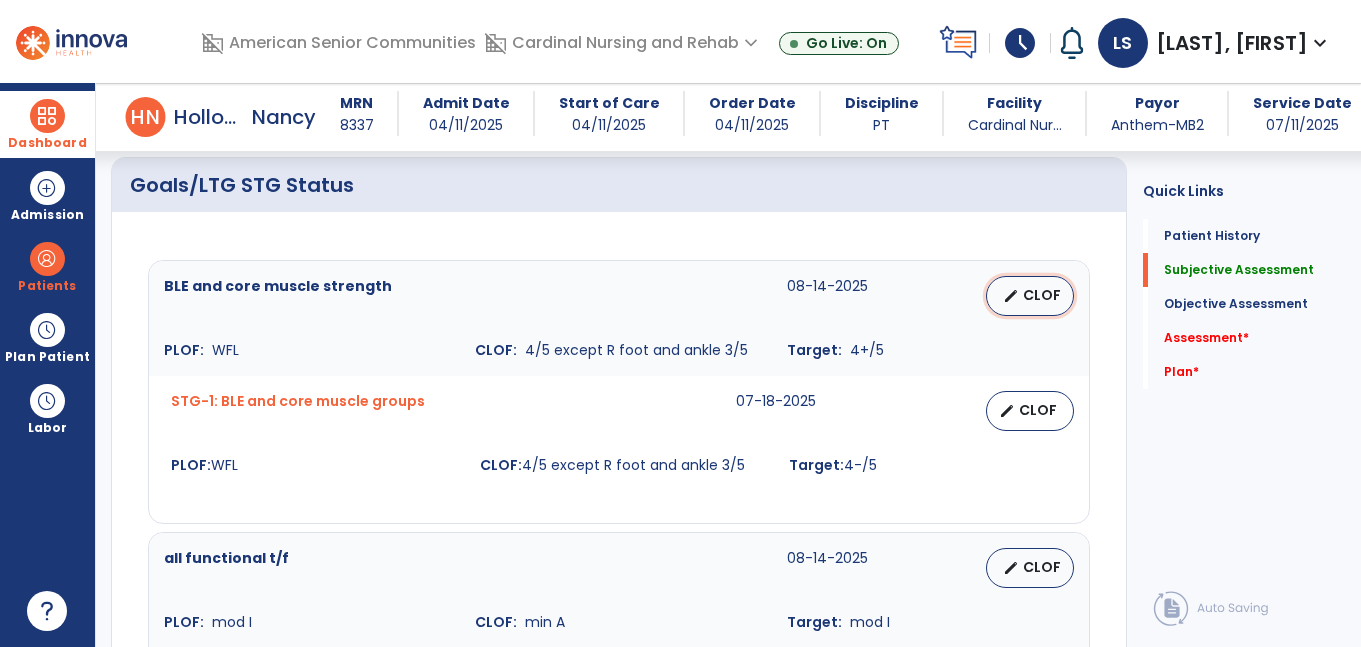 select on "********" 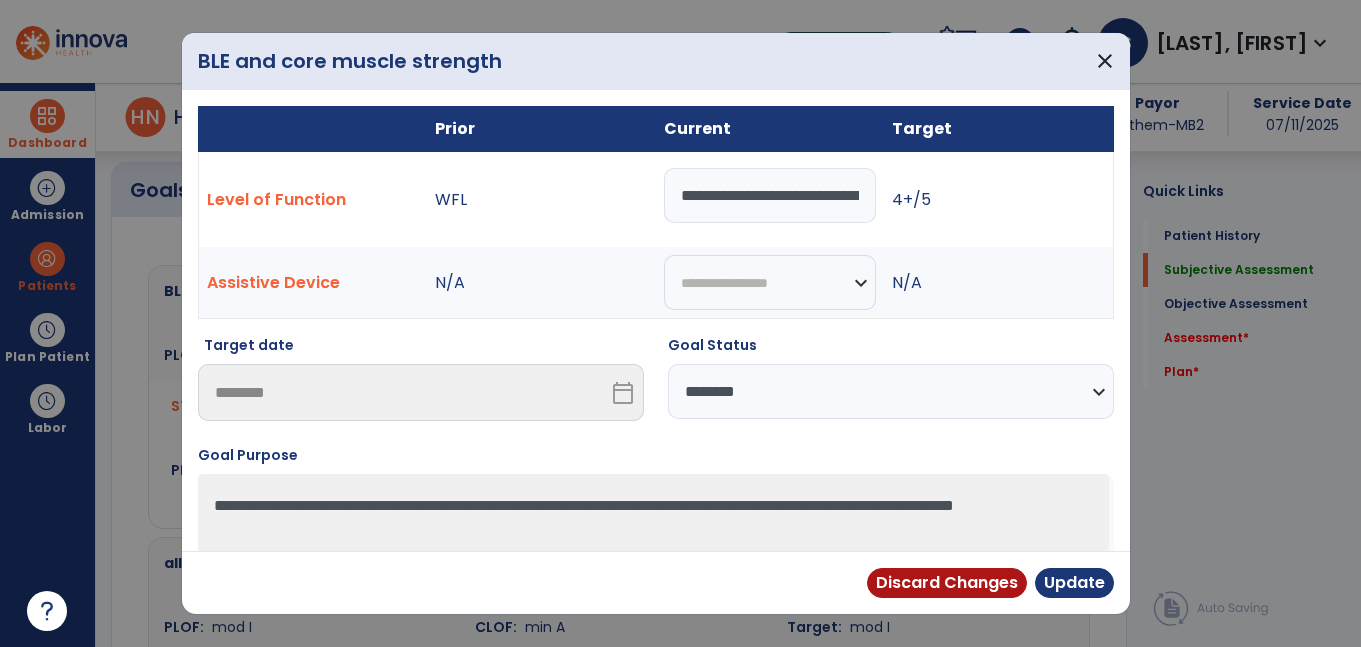 scroll, scrollTop: 694, scrollLeft: 0, axis: vertical 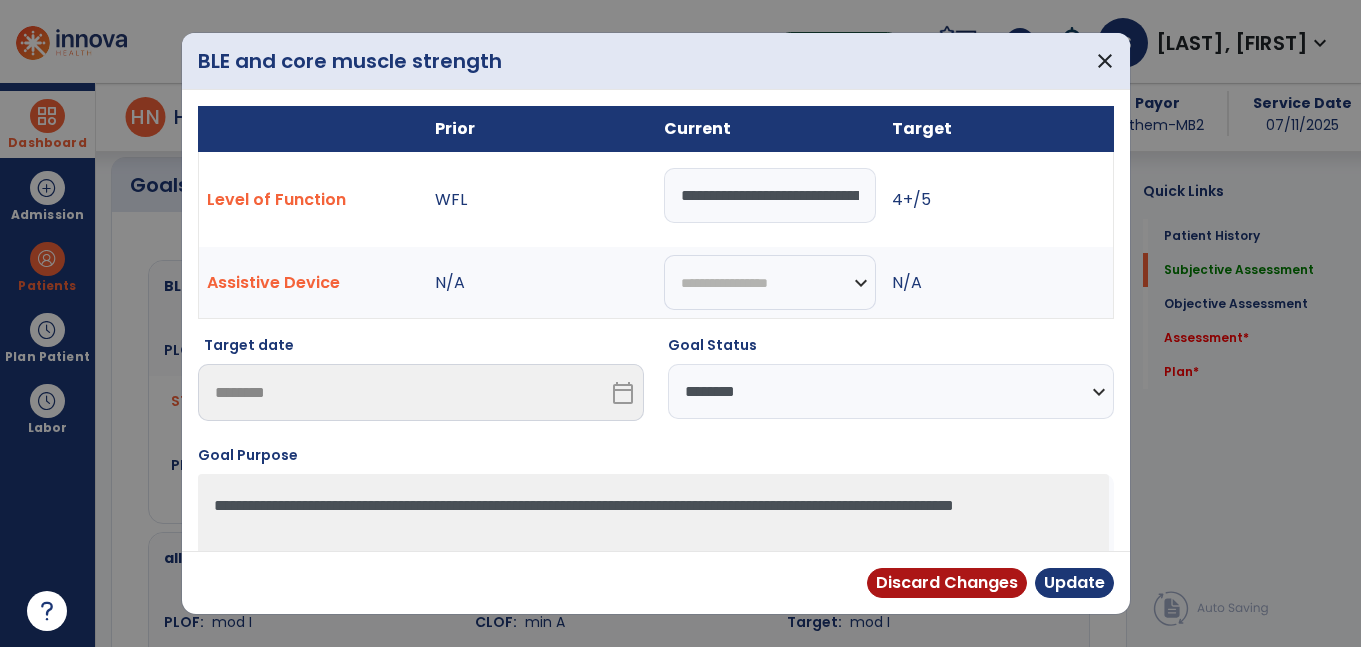 click on "**********" at bounding box center [891, 391] 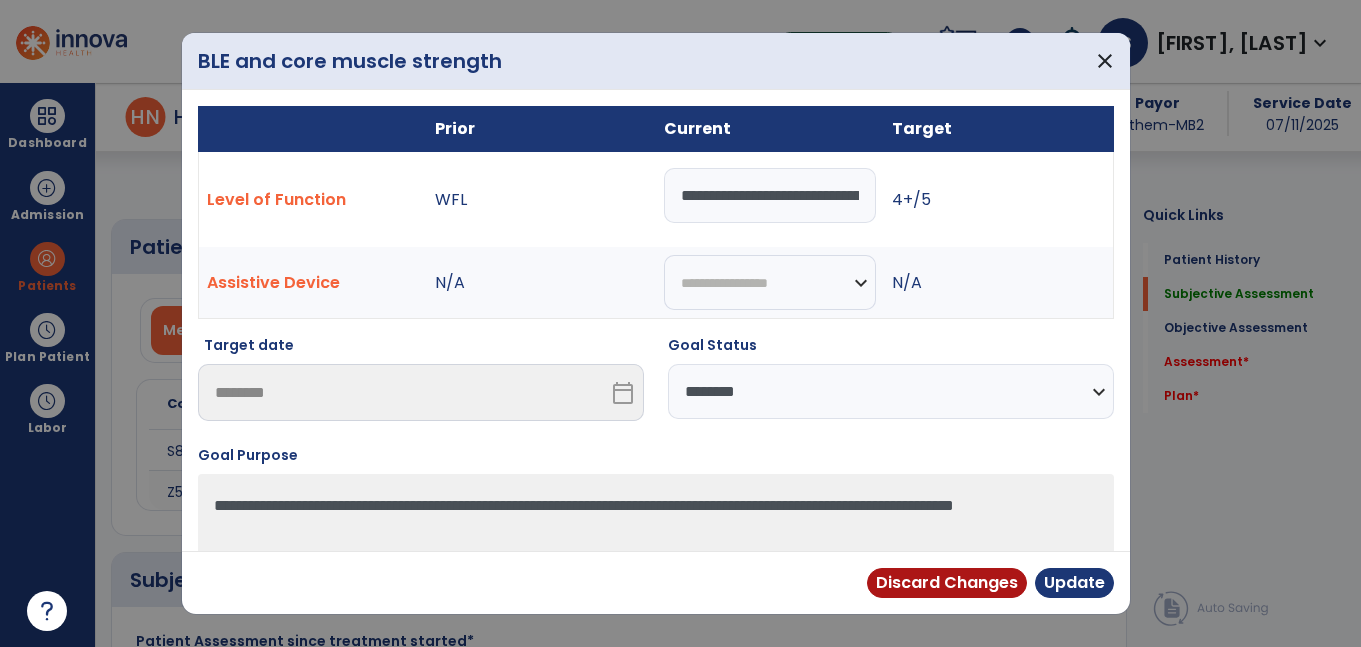 select on "***" 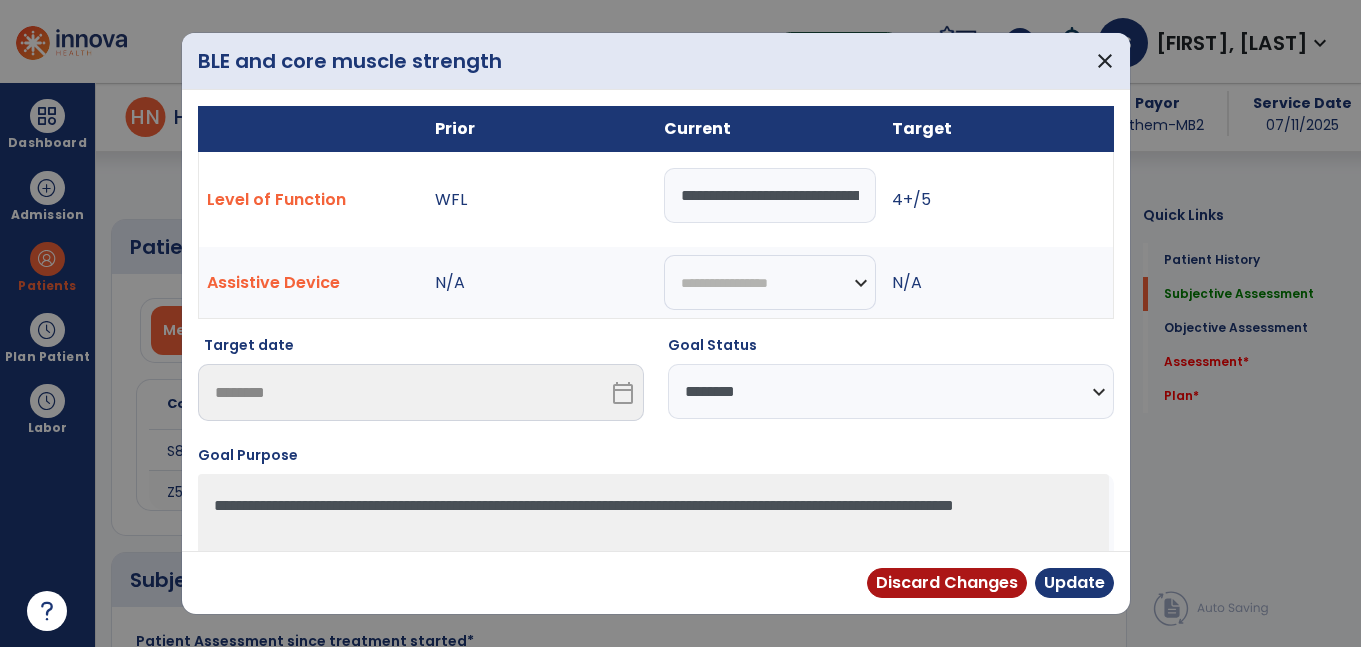 scroll, scrollTop: 0, scrollLeft: 0, axis: both 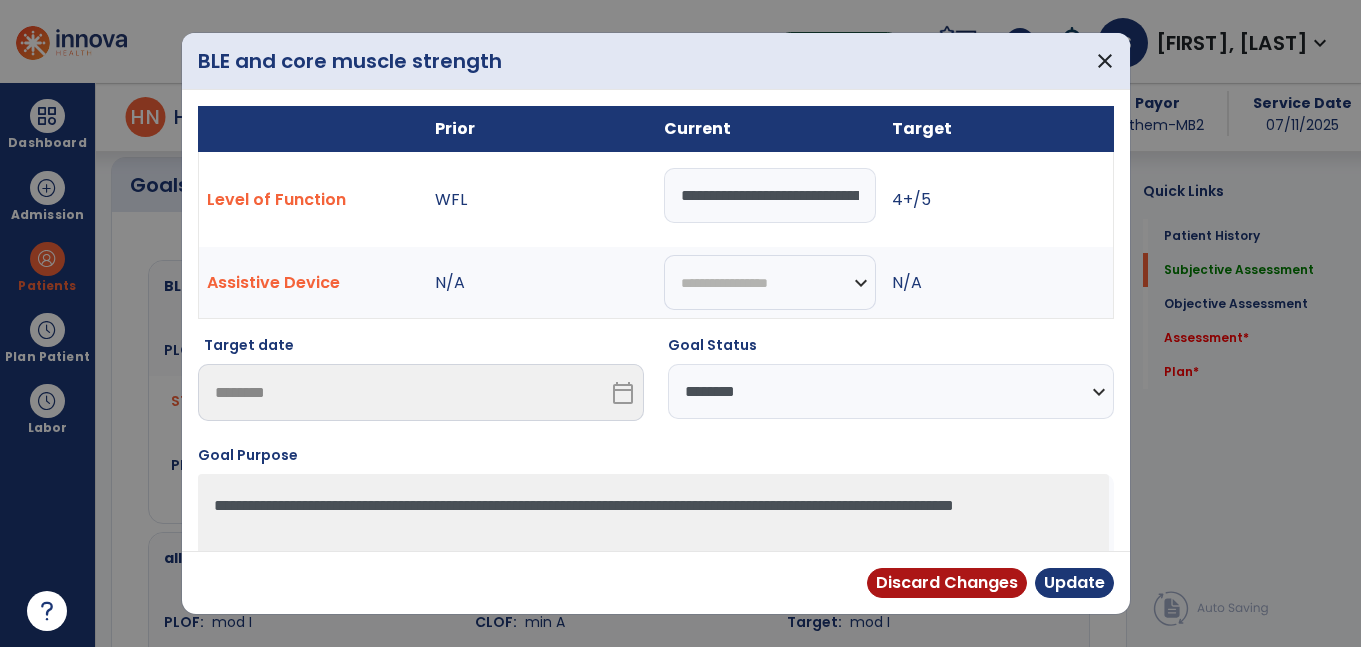 select on "**********" 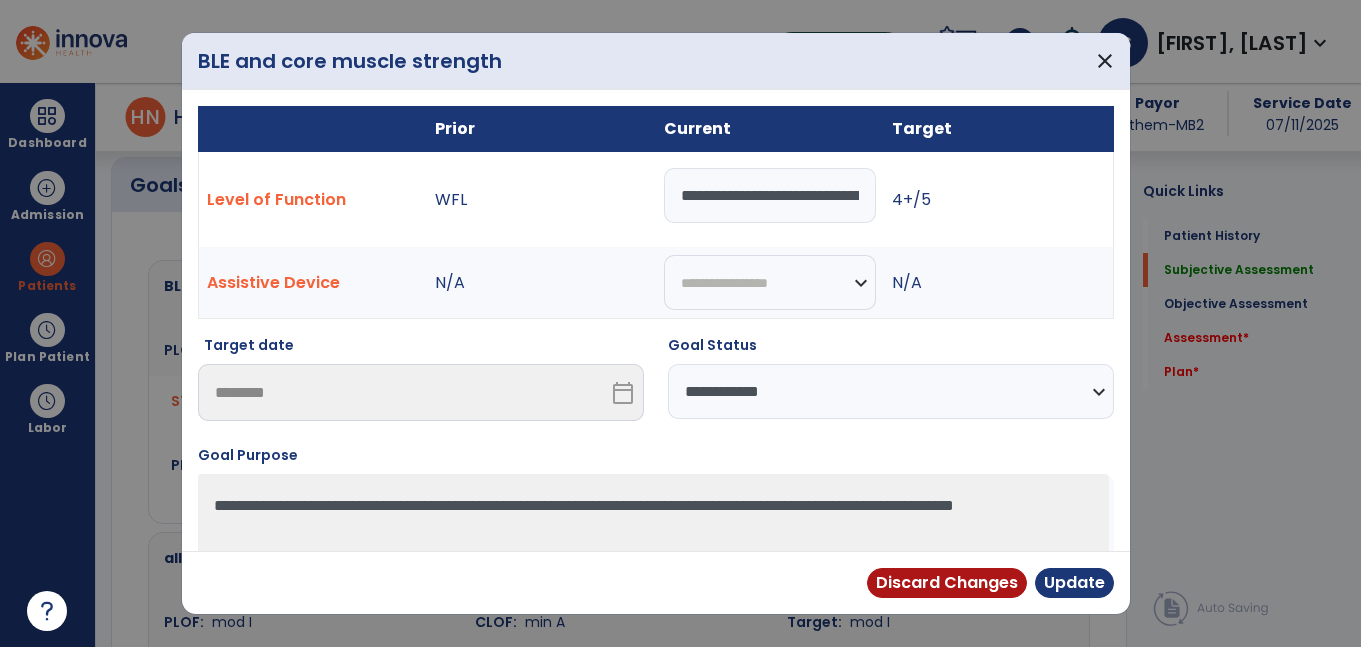 click on "**********" at bounding box center [891, 391] 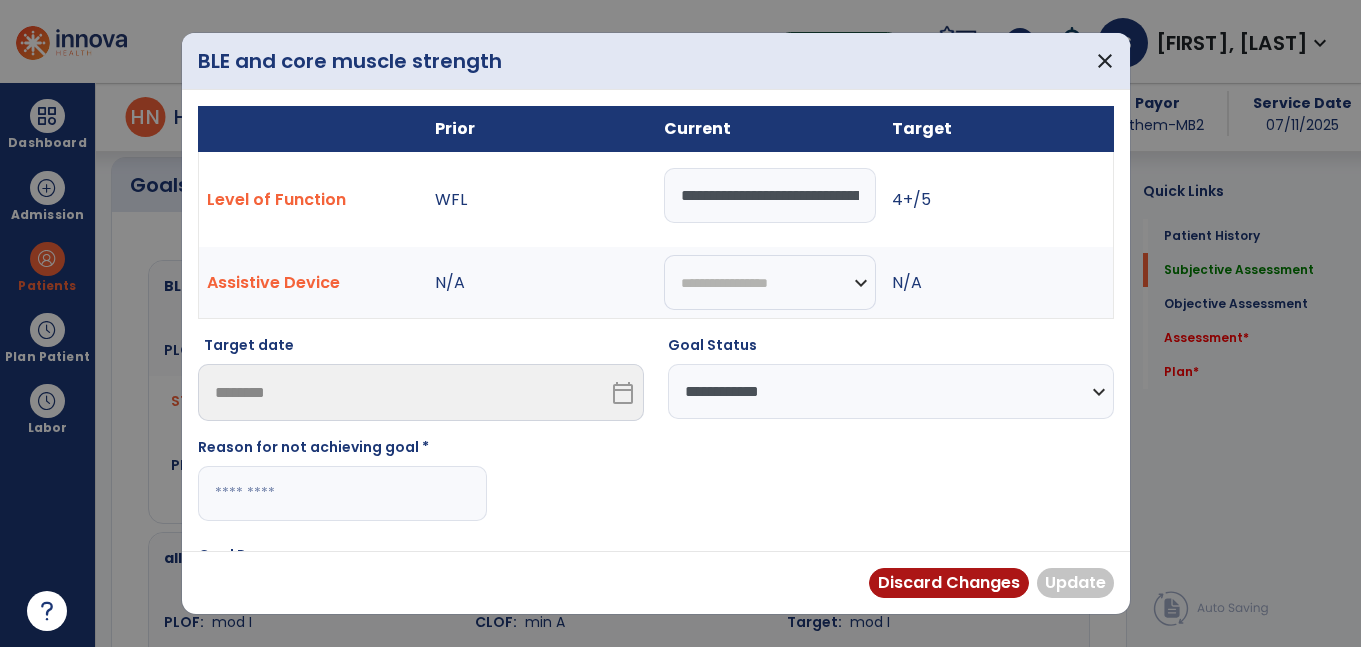 scroll, scrollTop: 597, scrollLeft: 0, axis: vertical 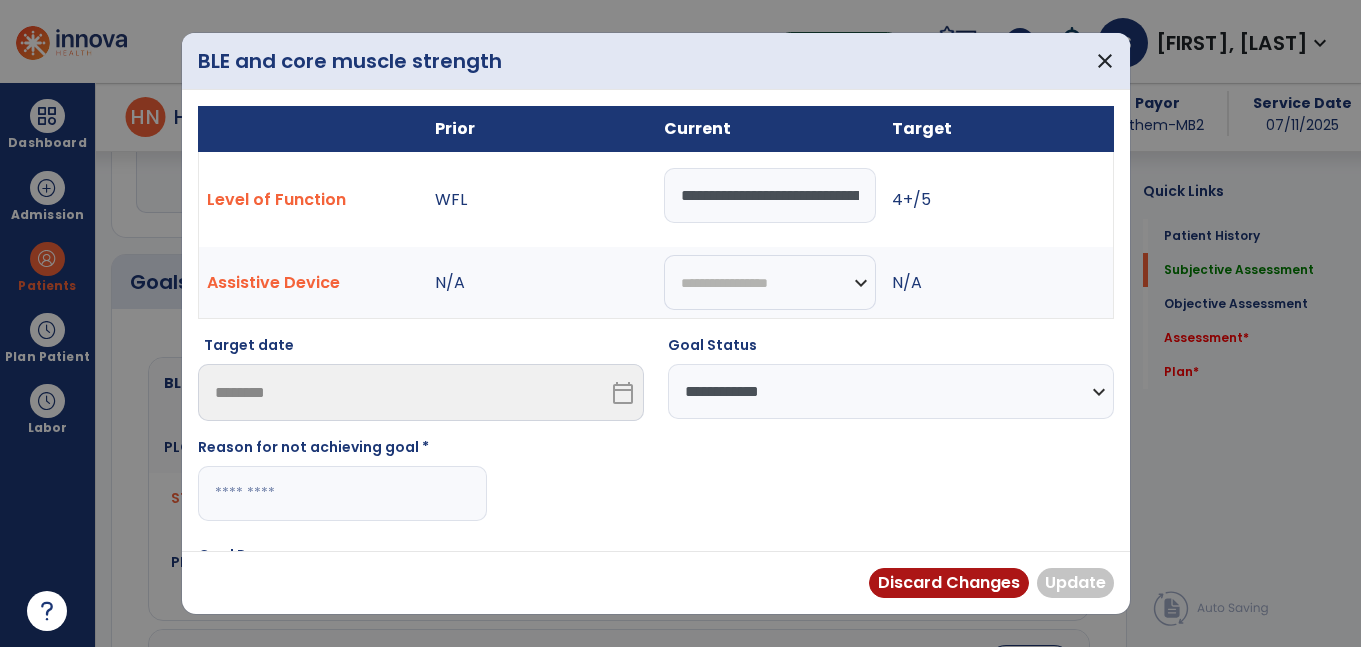 click at bounding box center [342, 493] 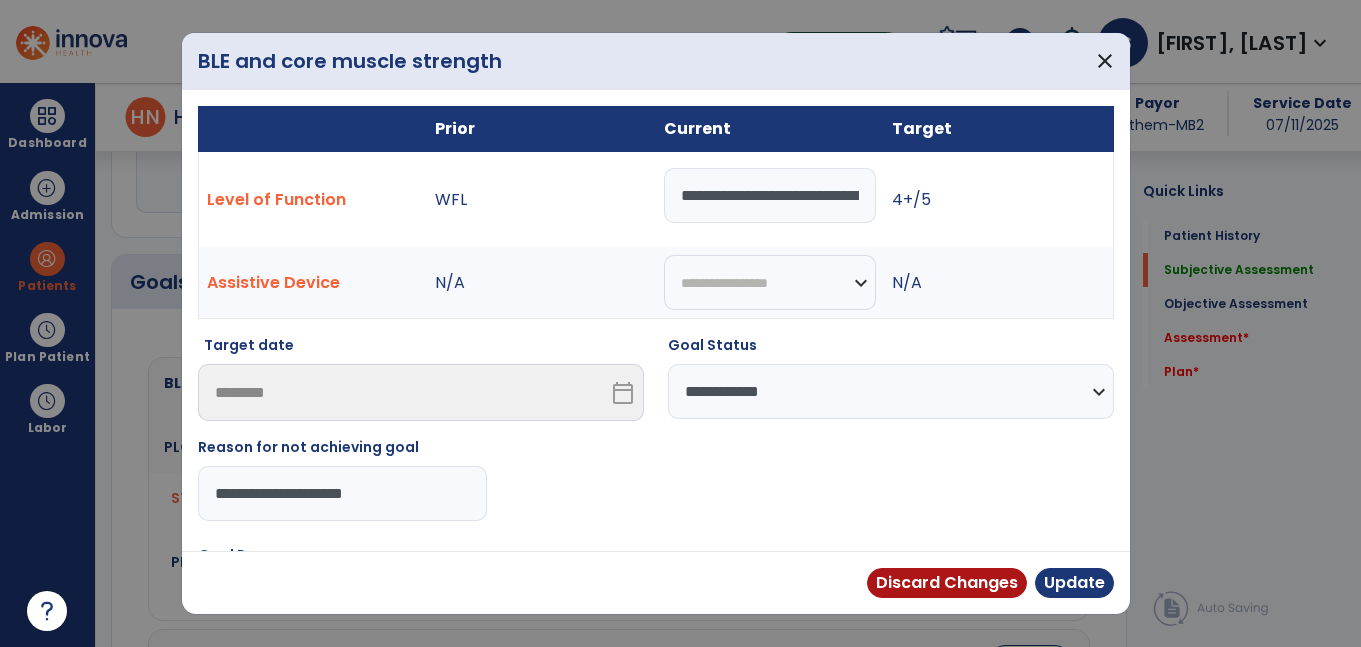 type on "**********" 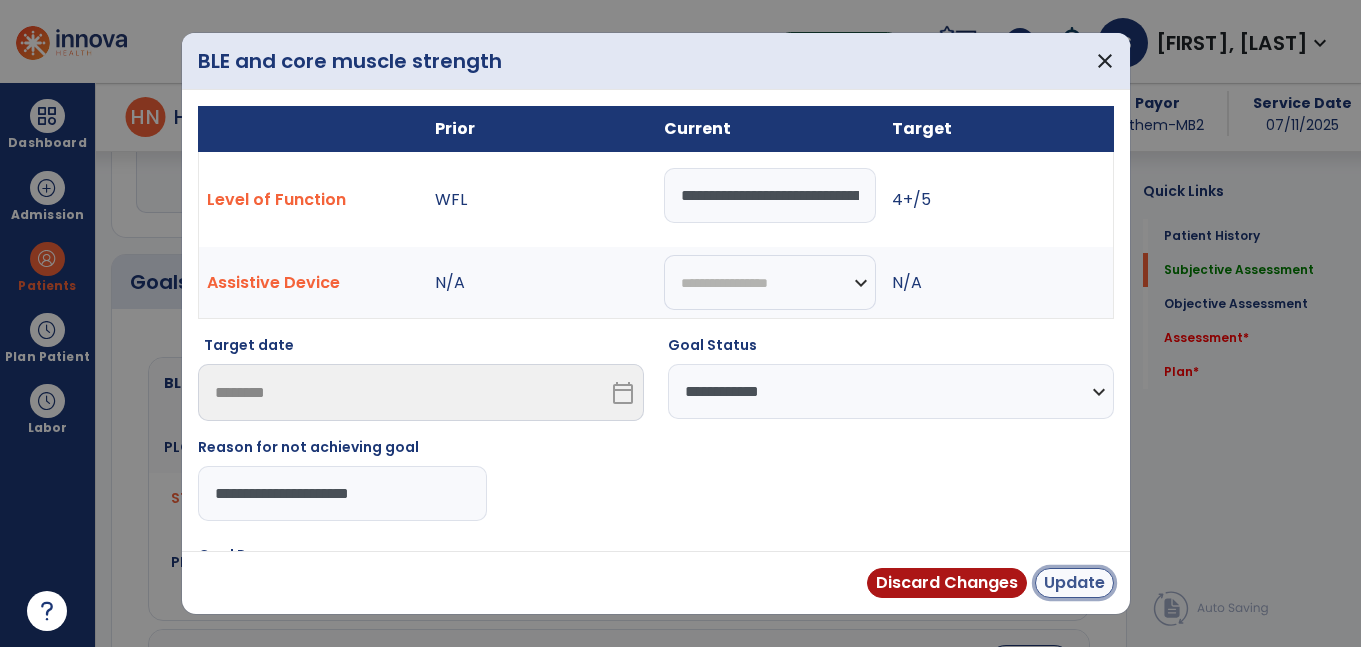 click on "Update" at bounding box center [1074, 583] 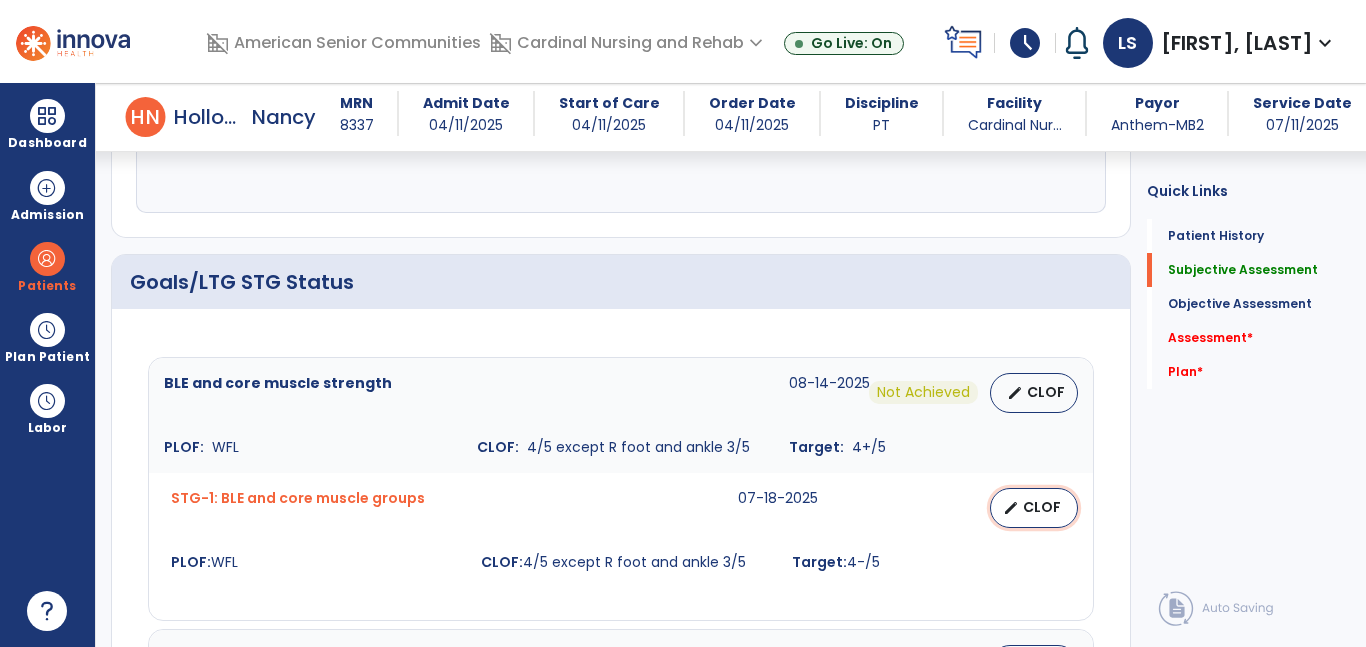 click on "CLOF" at bounding box center (1042, 507) 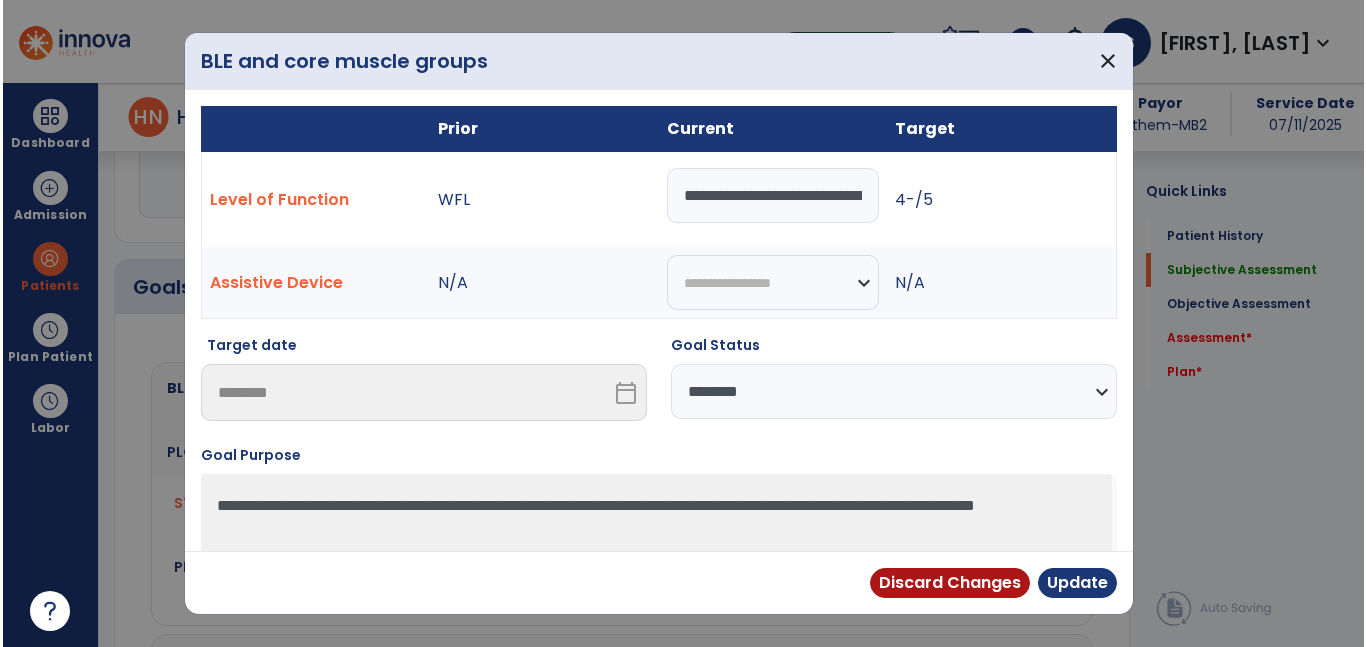 scroll, scrollTop: 597, scrollLeft: 0, axis: vertical 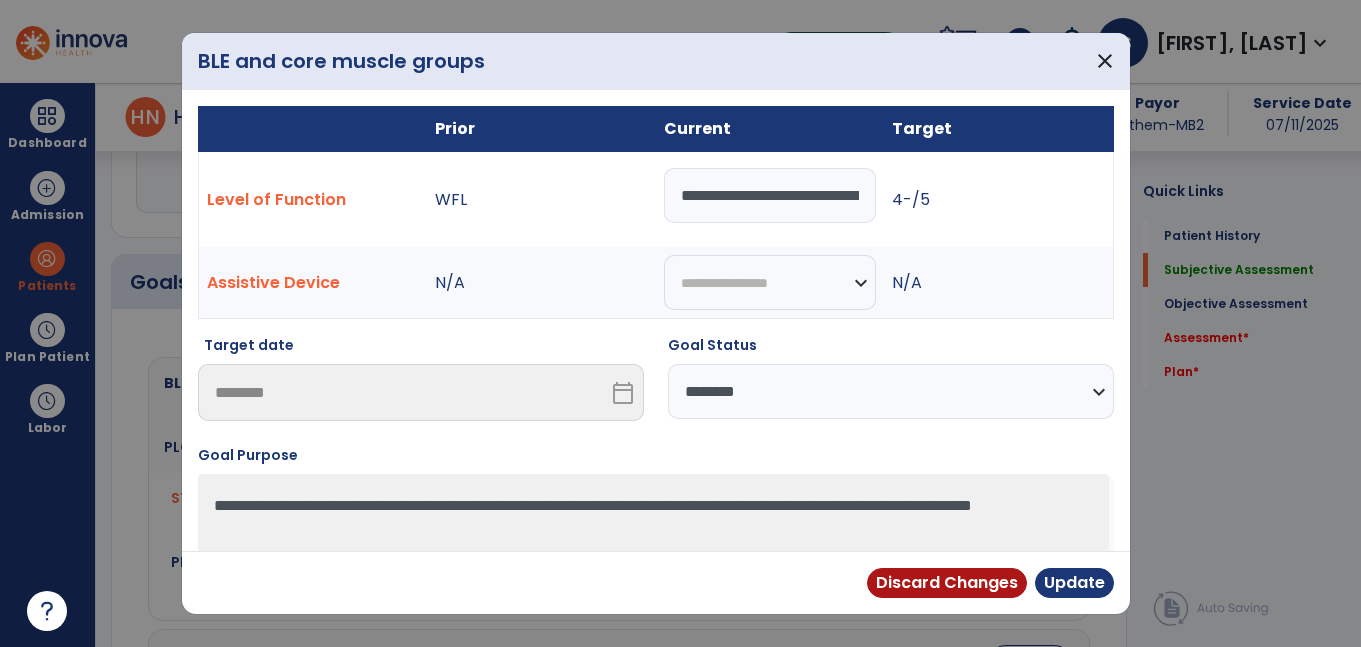 click on "**********" at bounding box center (891, 391) 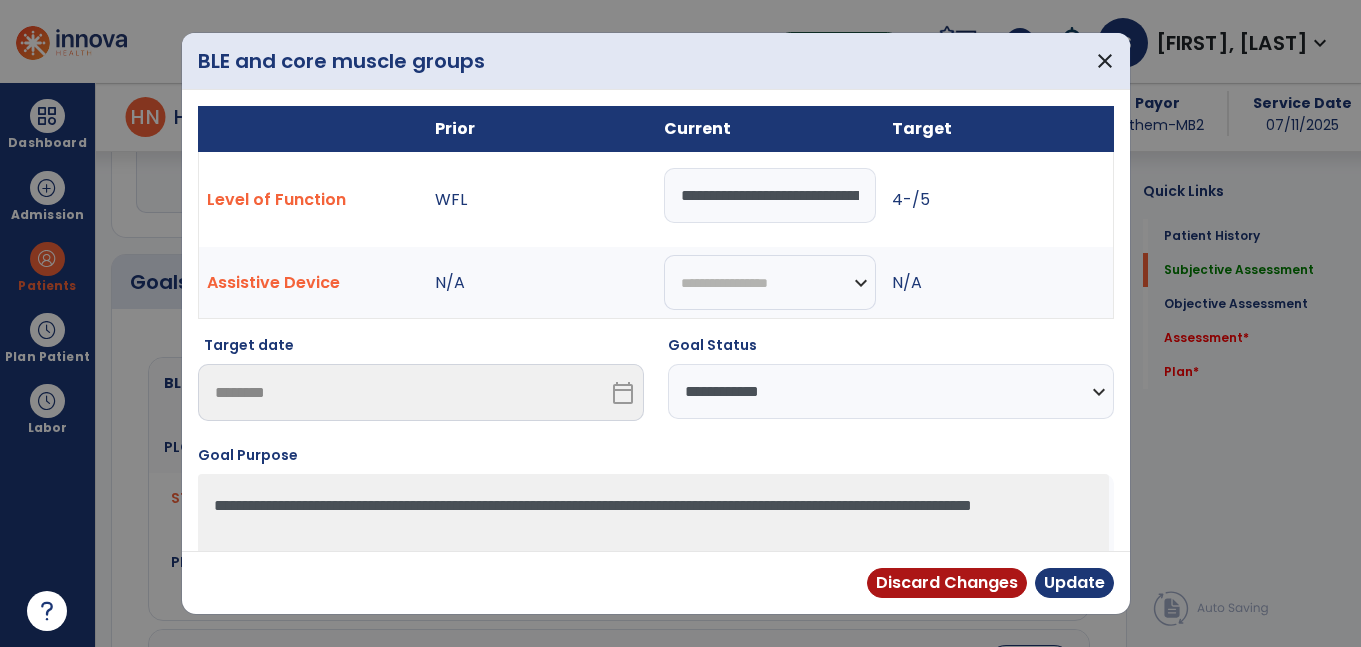 click on "**********" at bounding box center [891, 391] 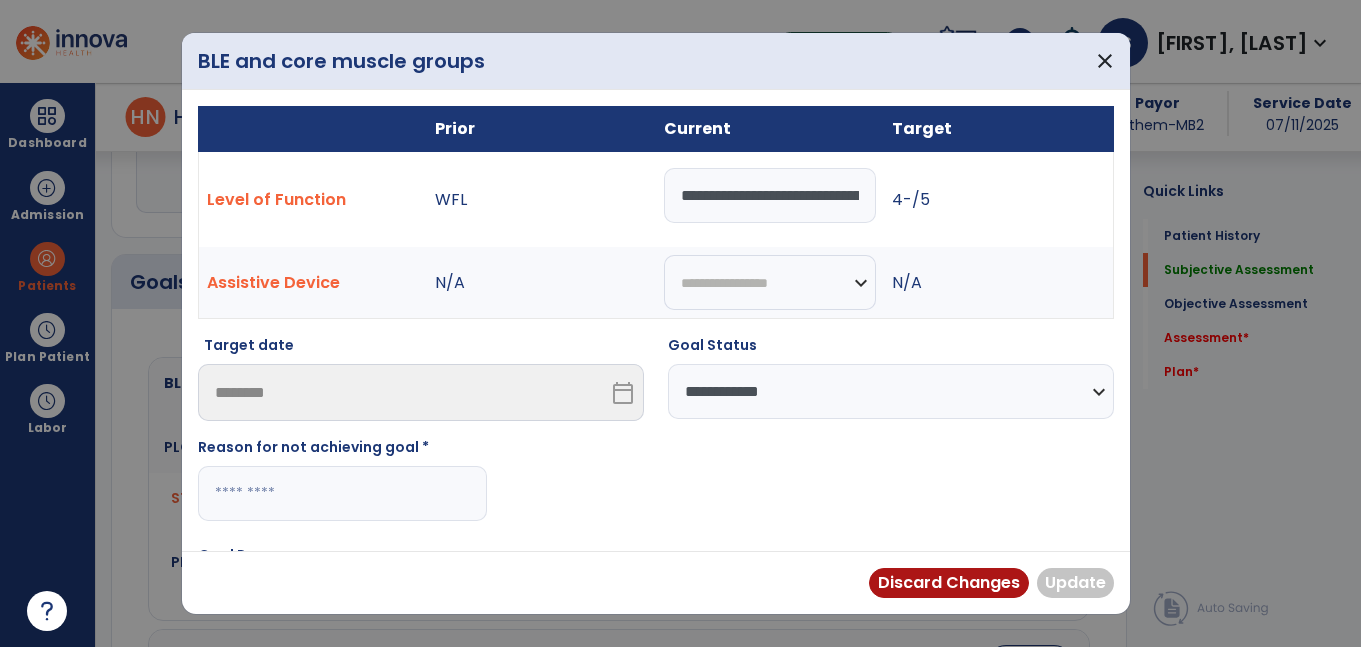 click at bounding box center (342, 493) 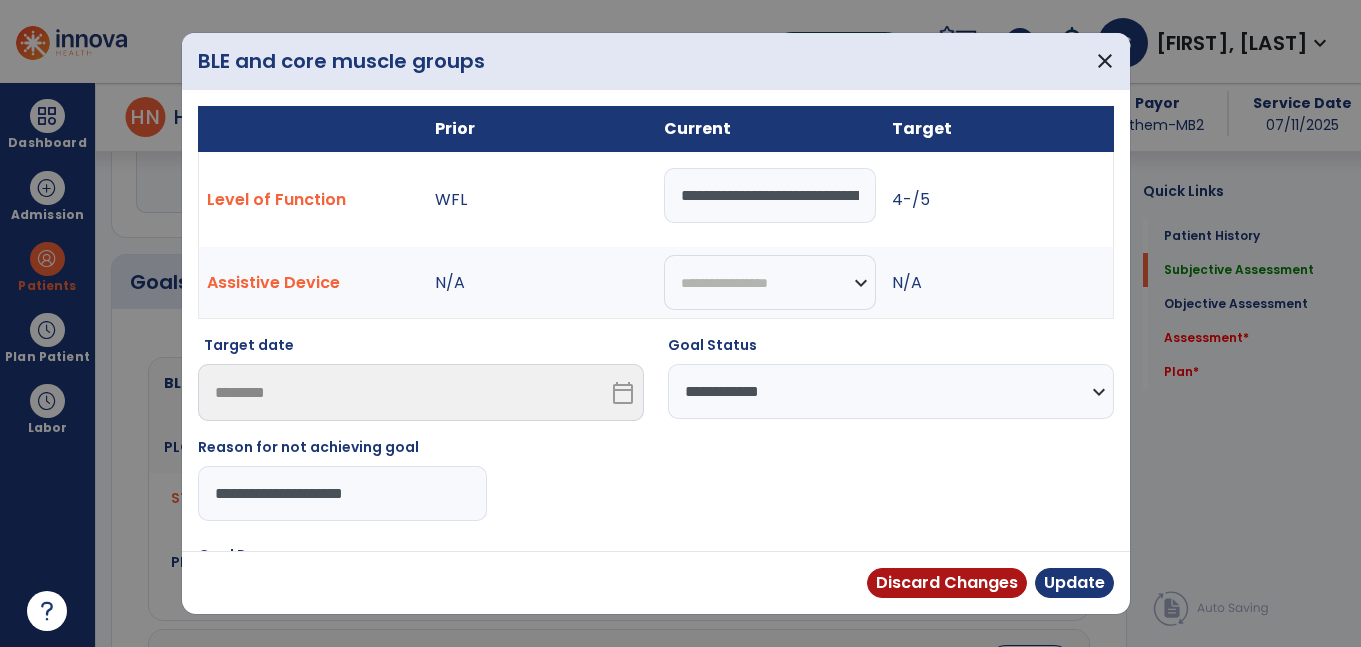 type on "**********" 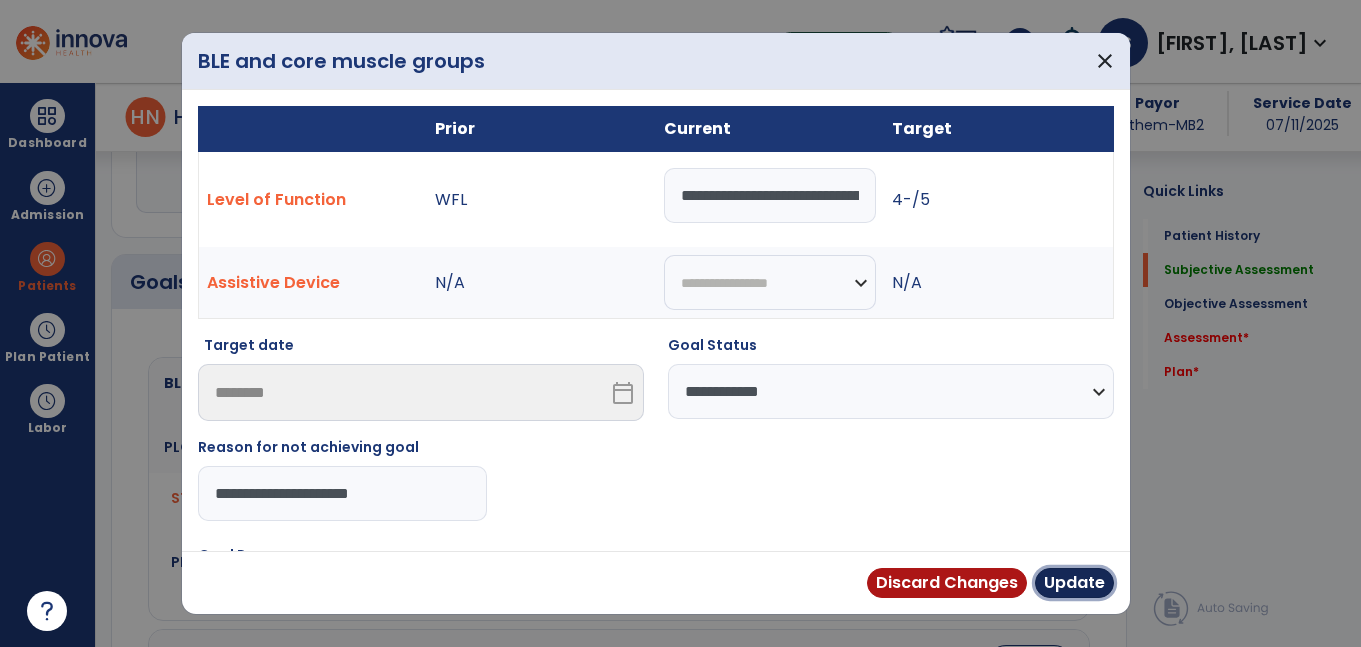 click on "Update" at bounding box center (1074, 583) 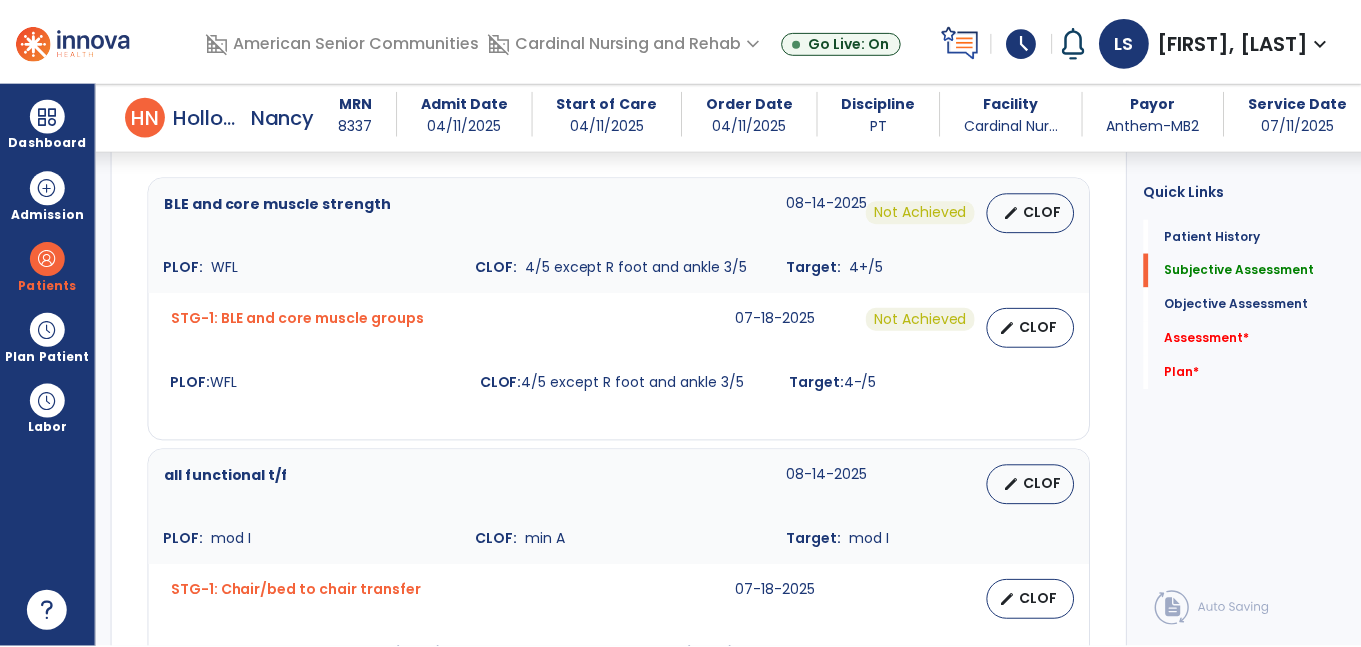 scroll, scrollTop: 796, scrollLeft: 0, axis: vertical 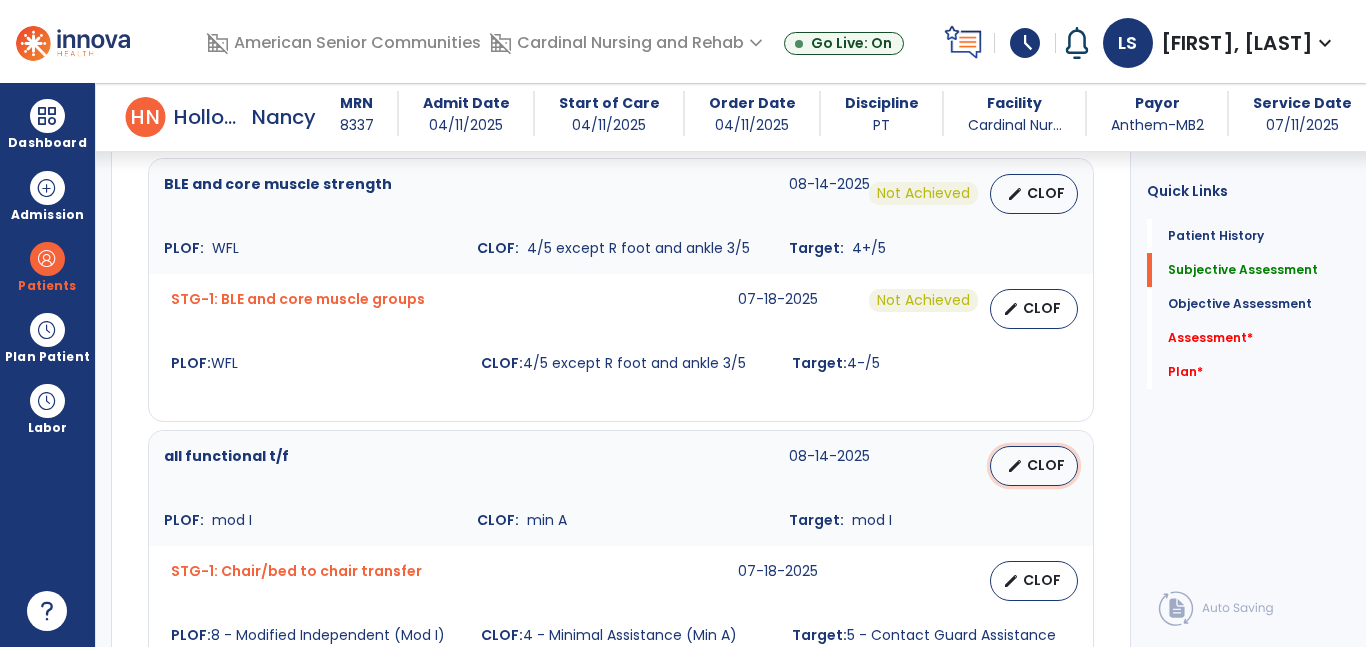 click on "CLOF" at bounding box center (1046, 465) 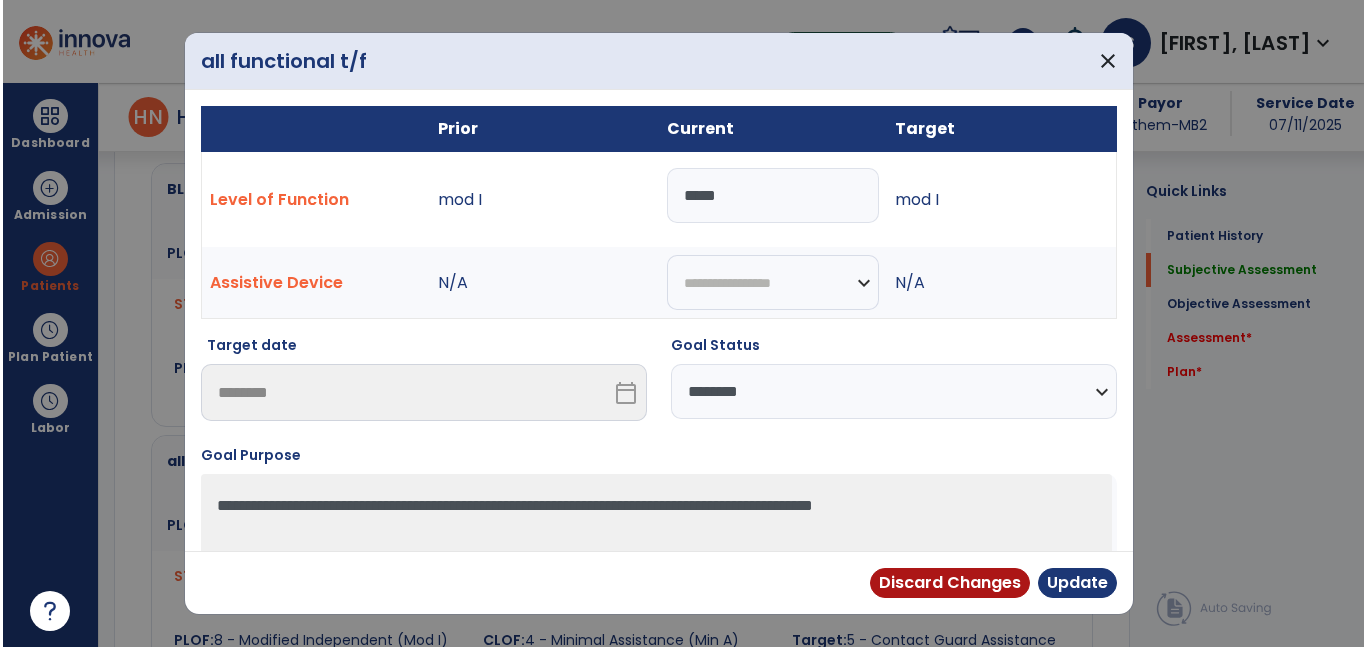 scroll, scrollTop: 796, scrollLeft: 0, axis: vertical 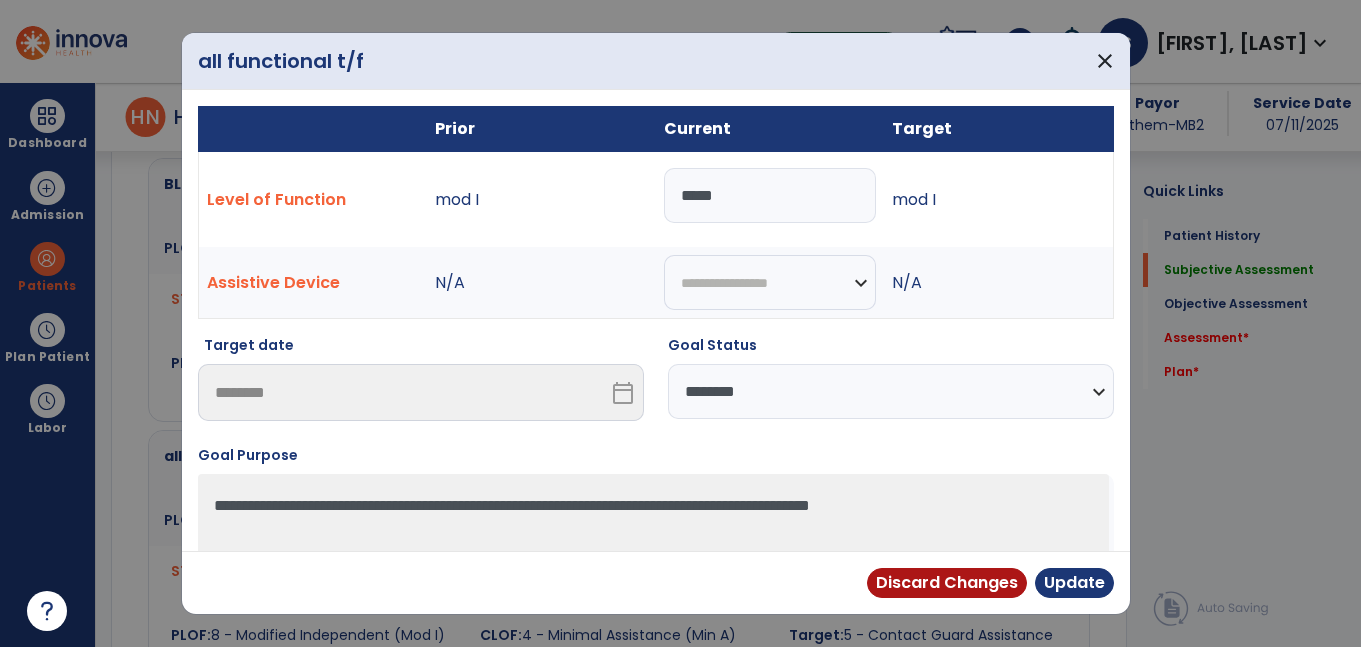 click on "**********" at bounding box center [891, 391] 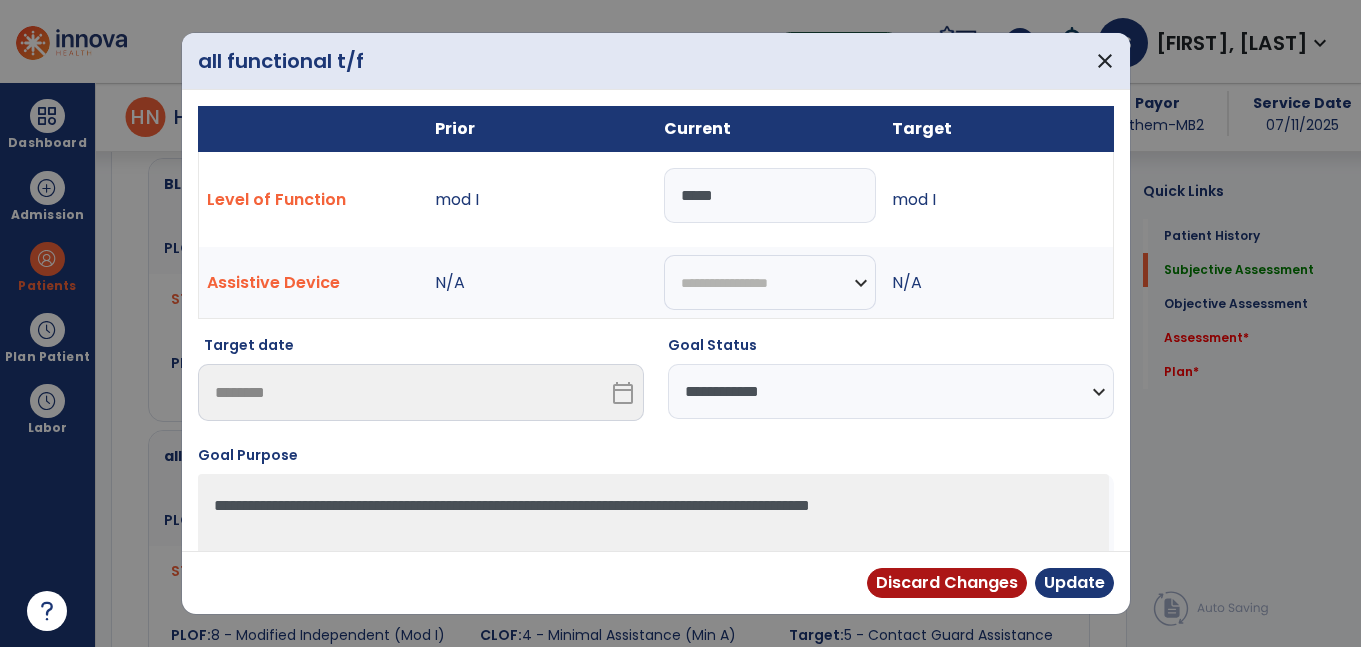 click on "**********" at bounding box center [891, 391] 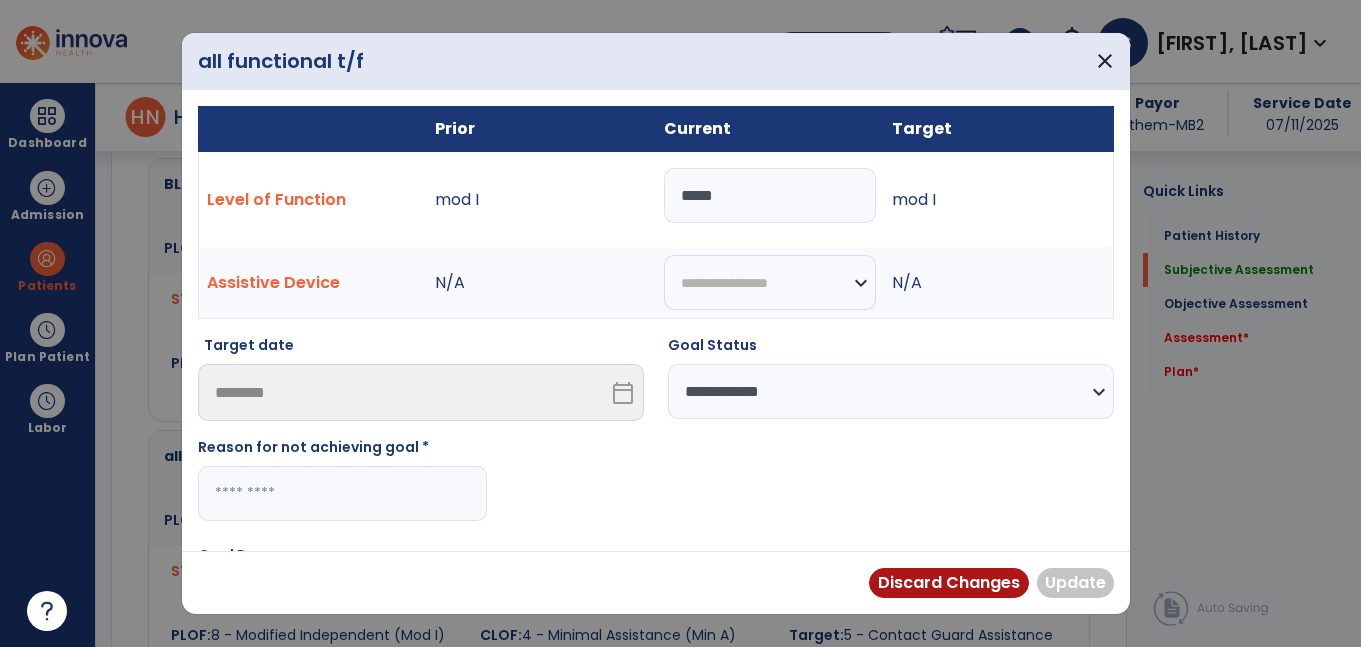 click at bounding box center (342, 493) 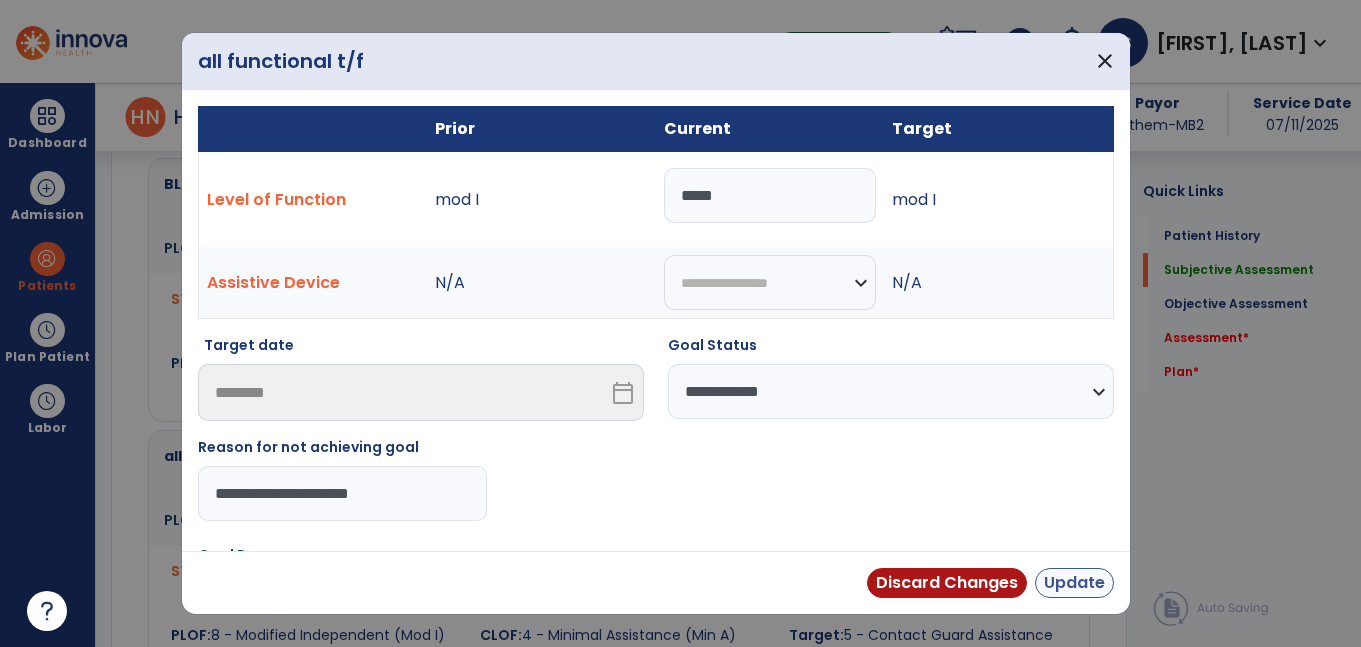 type on "**********" 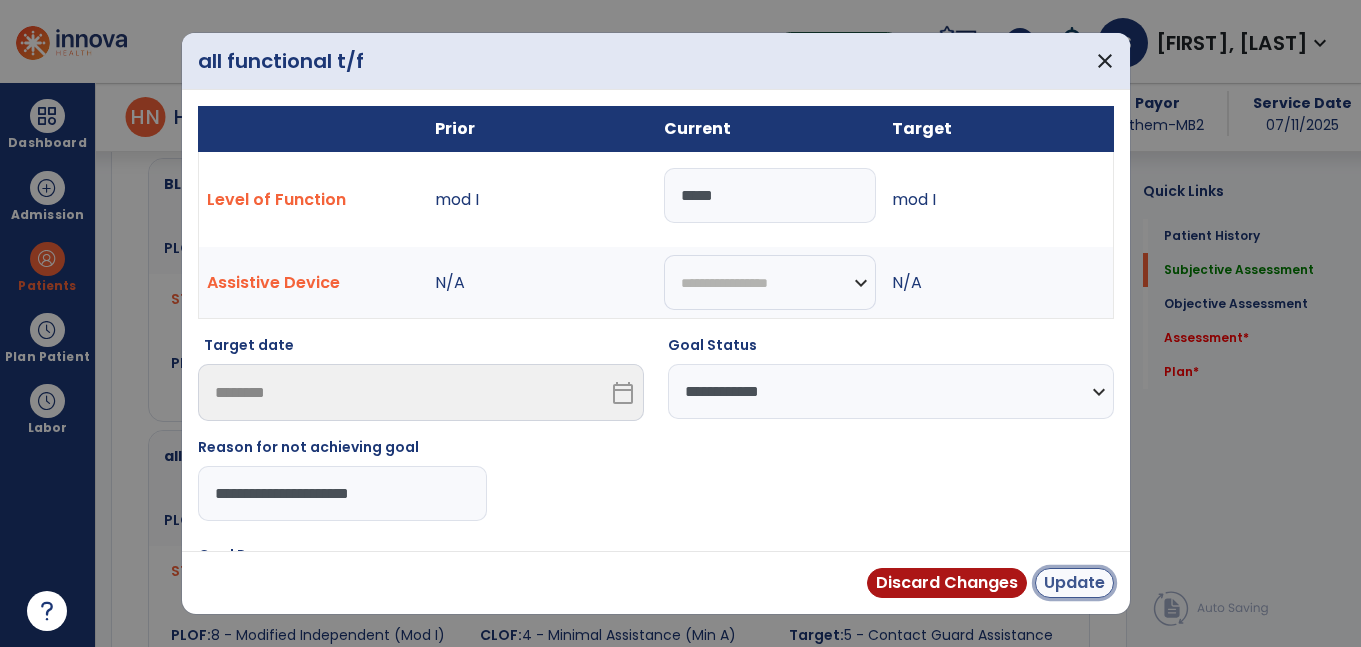 click on "Update" at bounding box center [1074, 583] 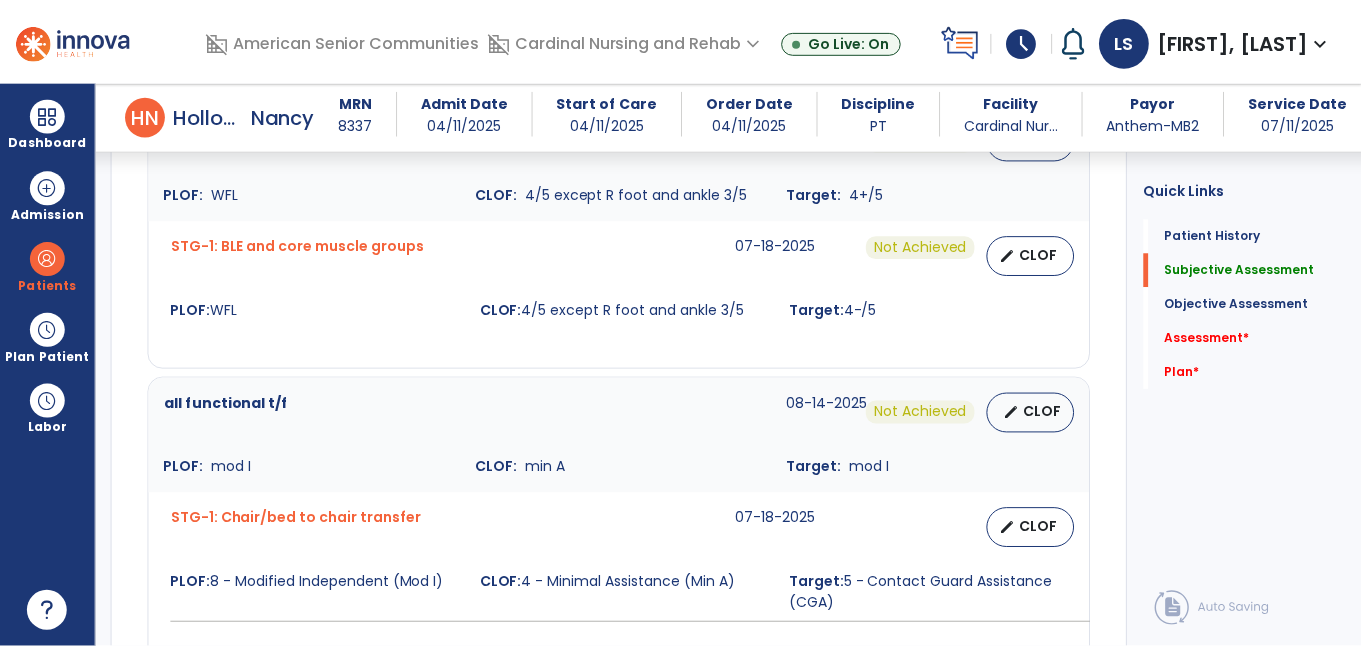 scroll, scrollTop: 851, scrollLeft: 0, axis: vertical 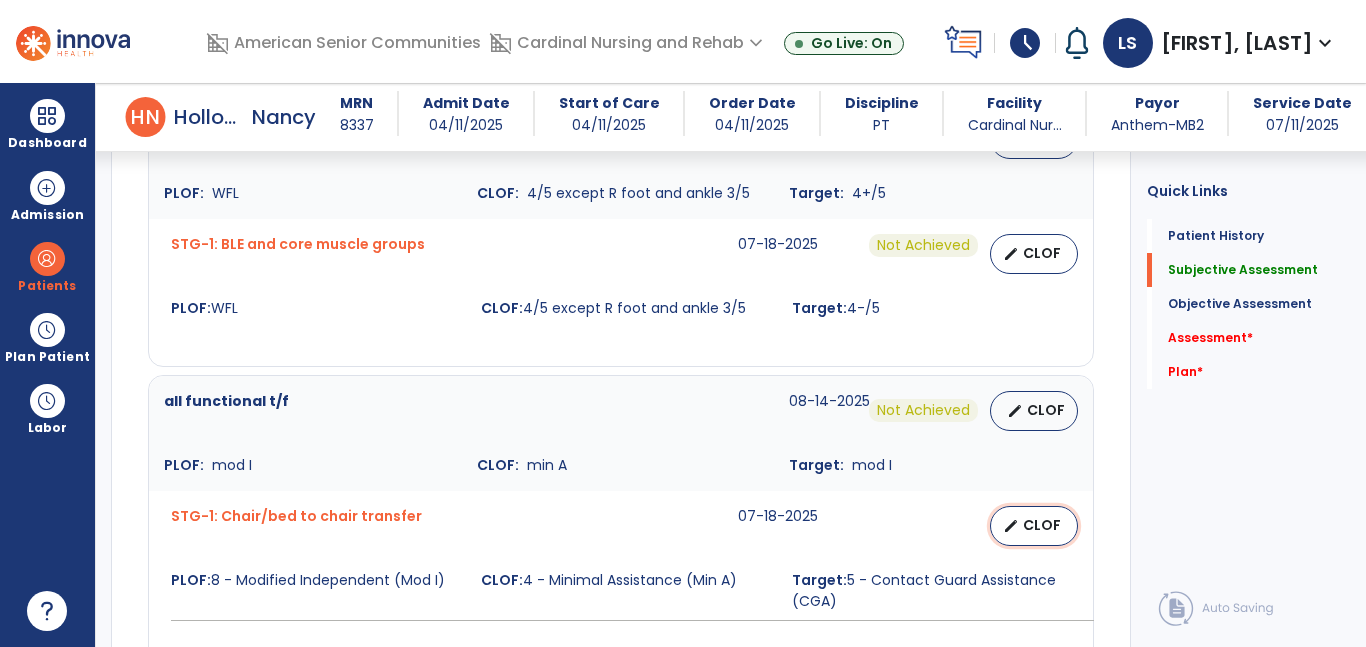 click on "edit   CLOF" at bounding box center [1034, 526] 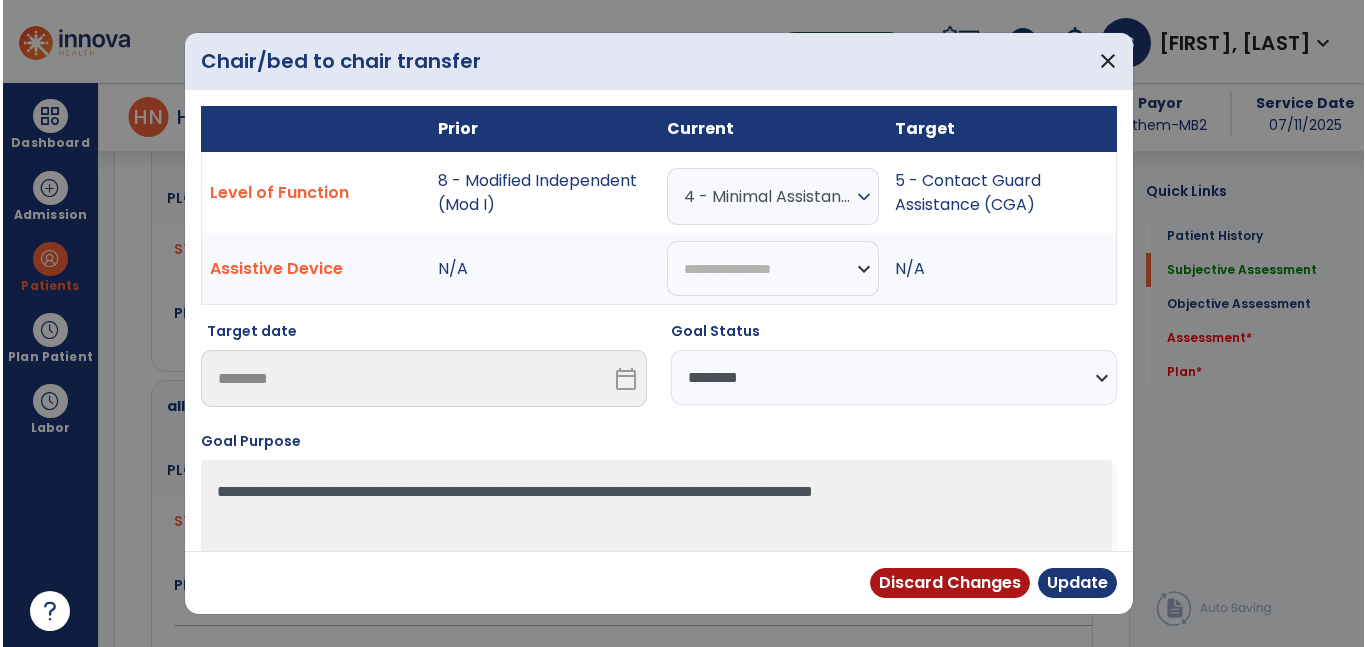 scroll, scrollTop: 851, scrollLeft: 0, axis: vertical 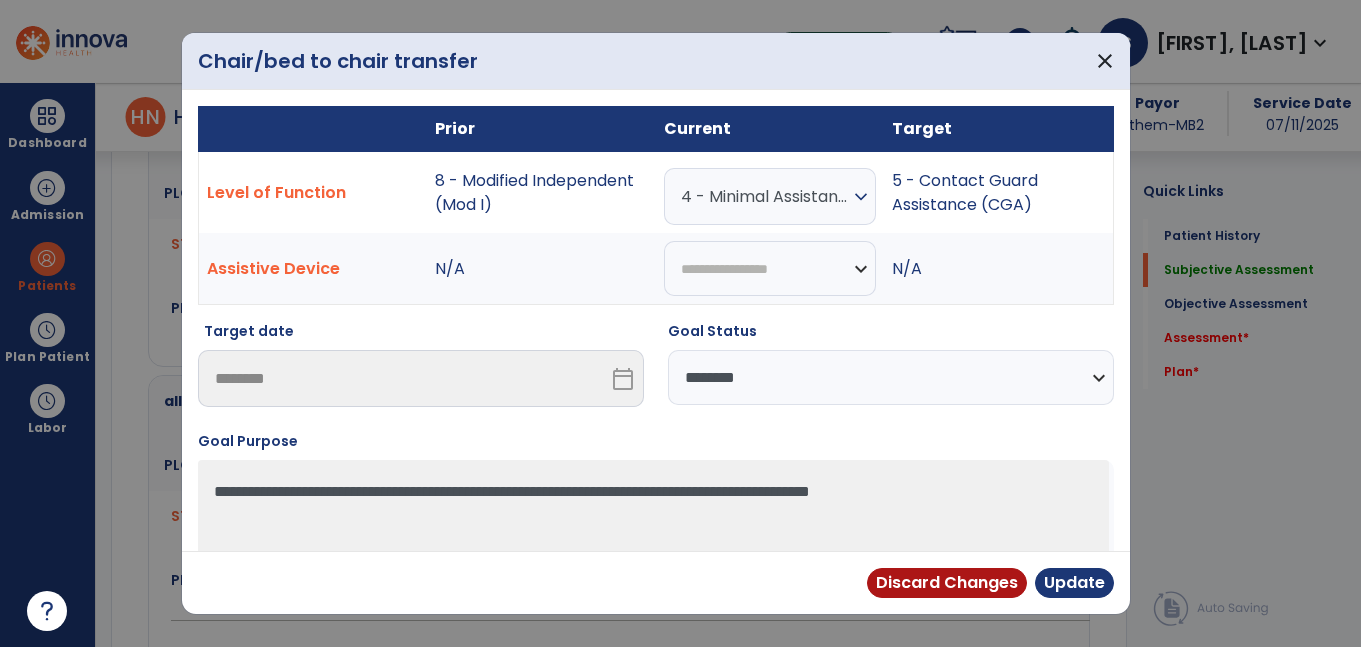 click on "**********" at bounding box center (891, 377) 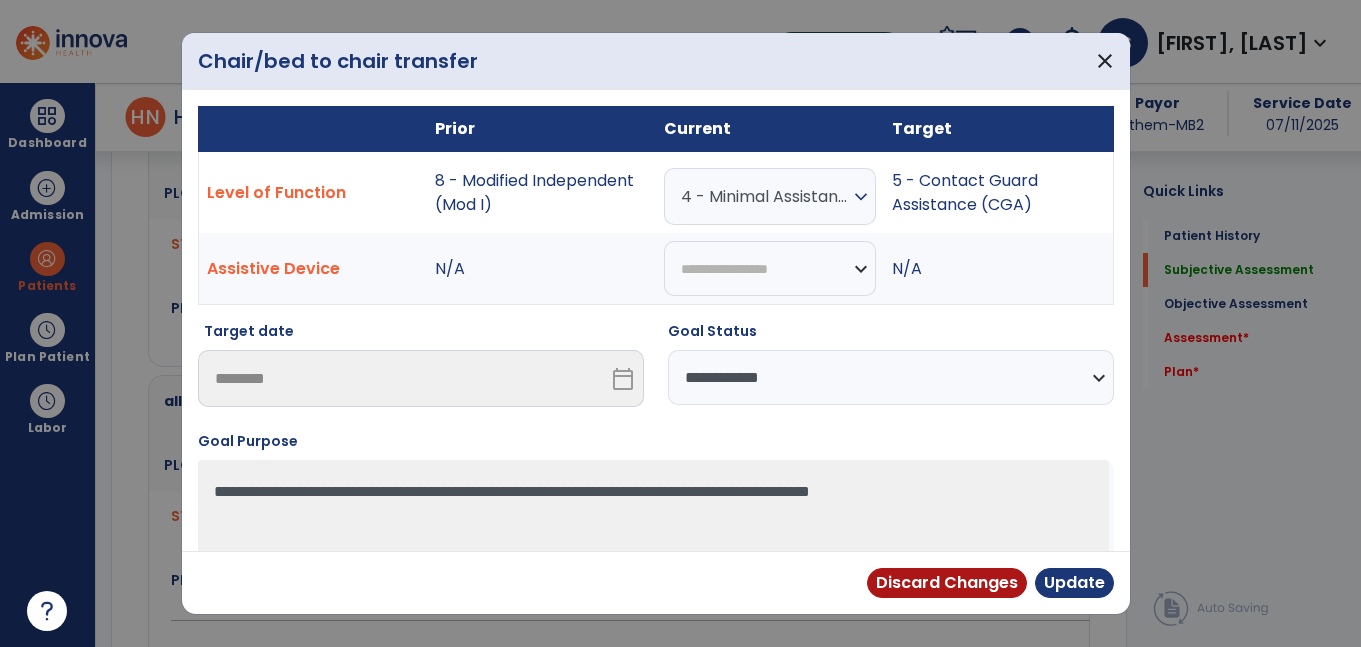 click on "**********" at bounding box center [891, 377] 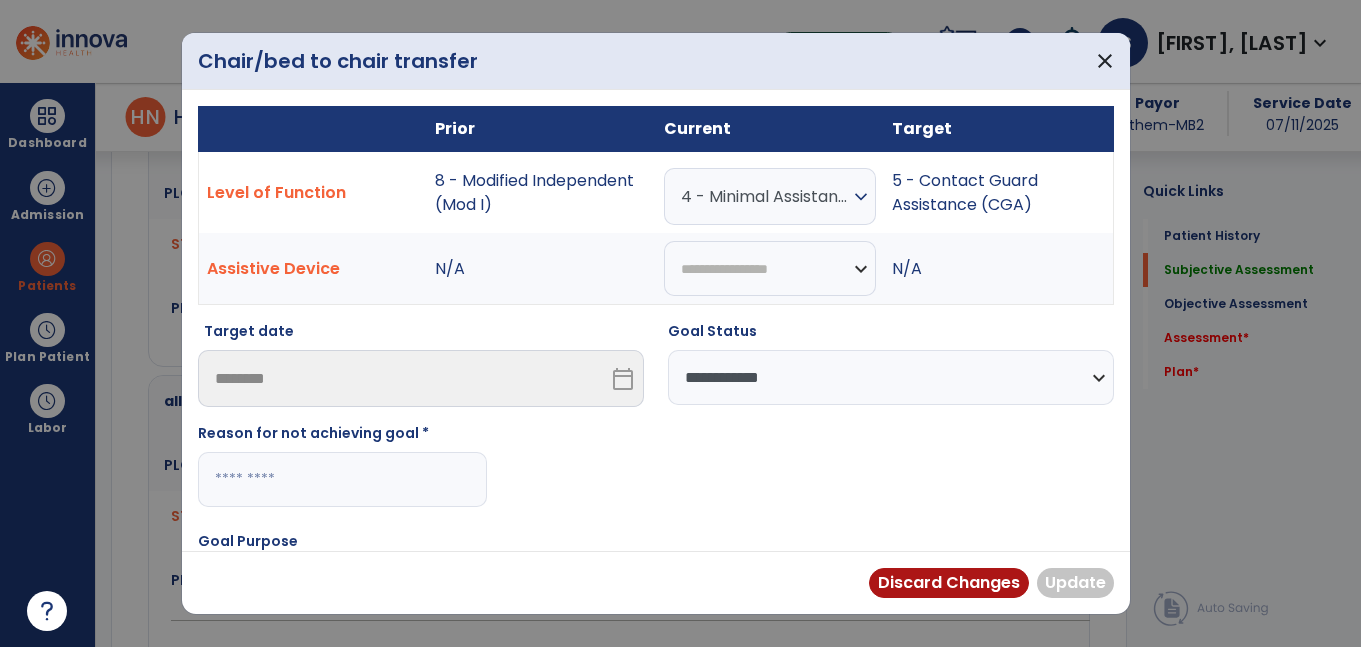 click at bounding box center [342, 479] 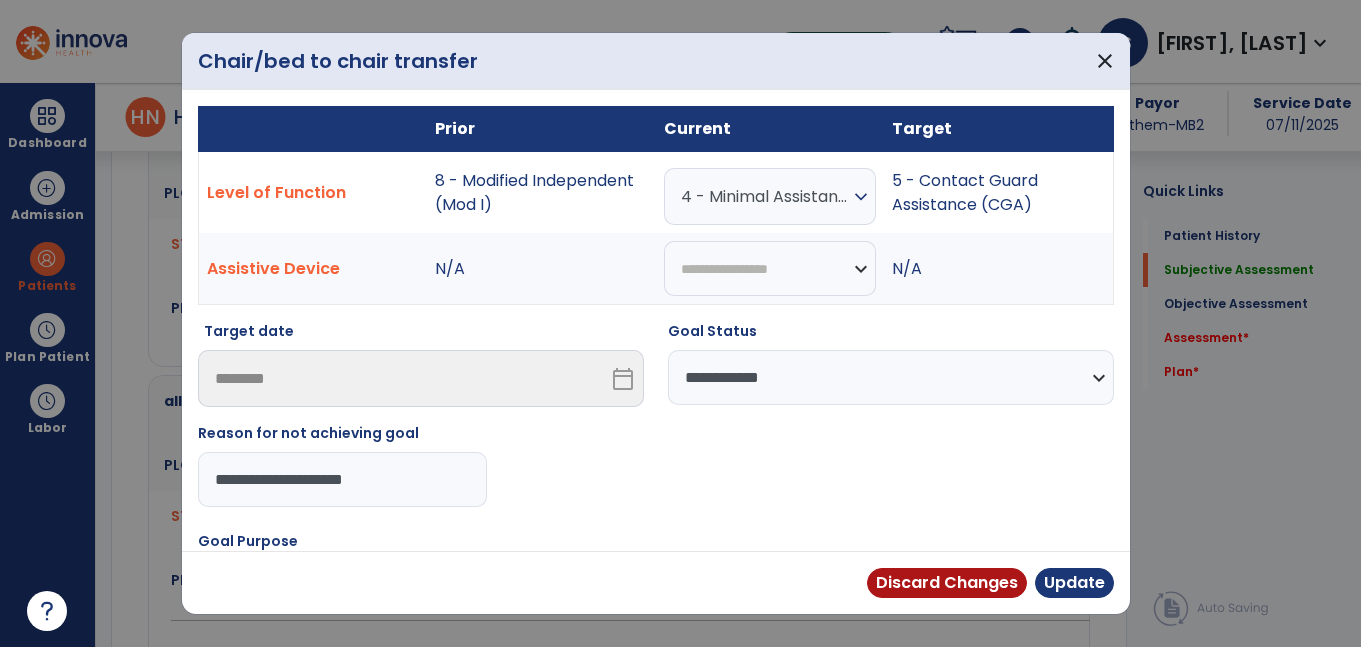 type on "**********" 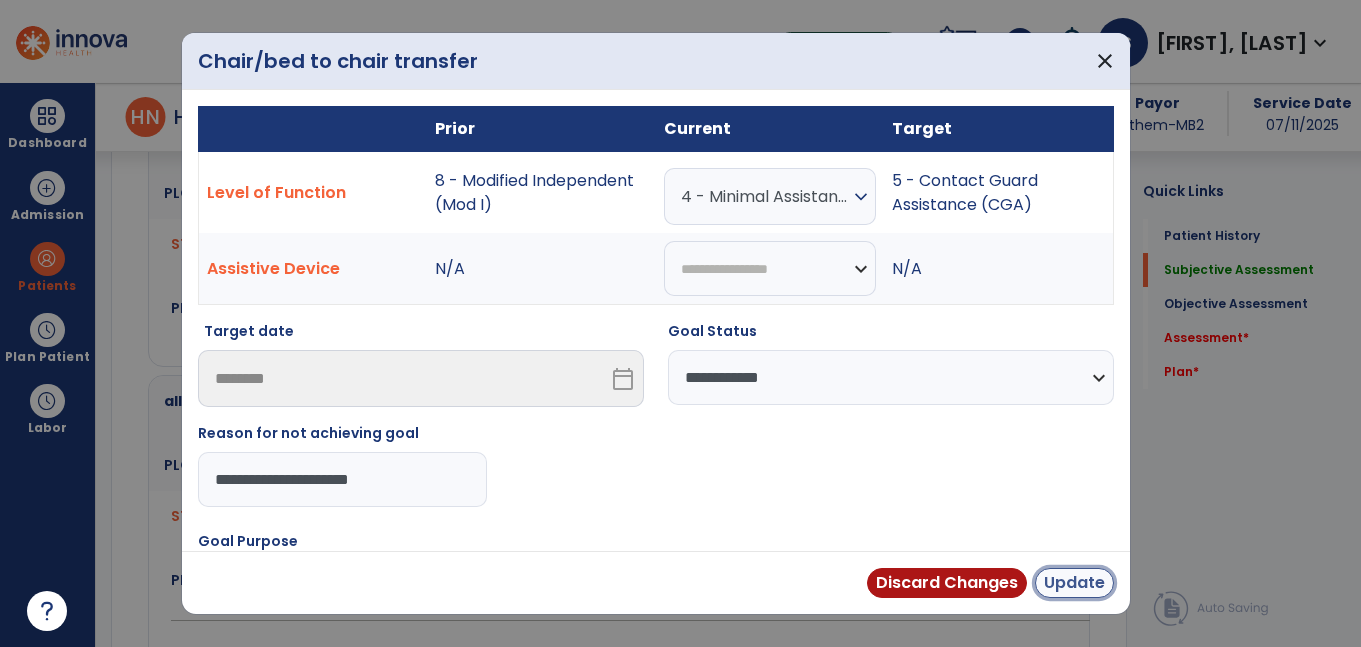 click on "Update" at bounding box center (1074, 583) 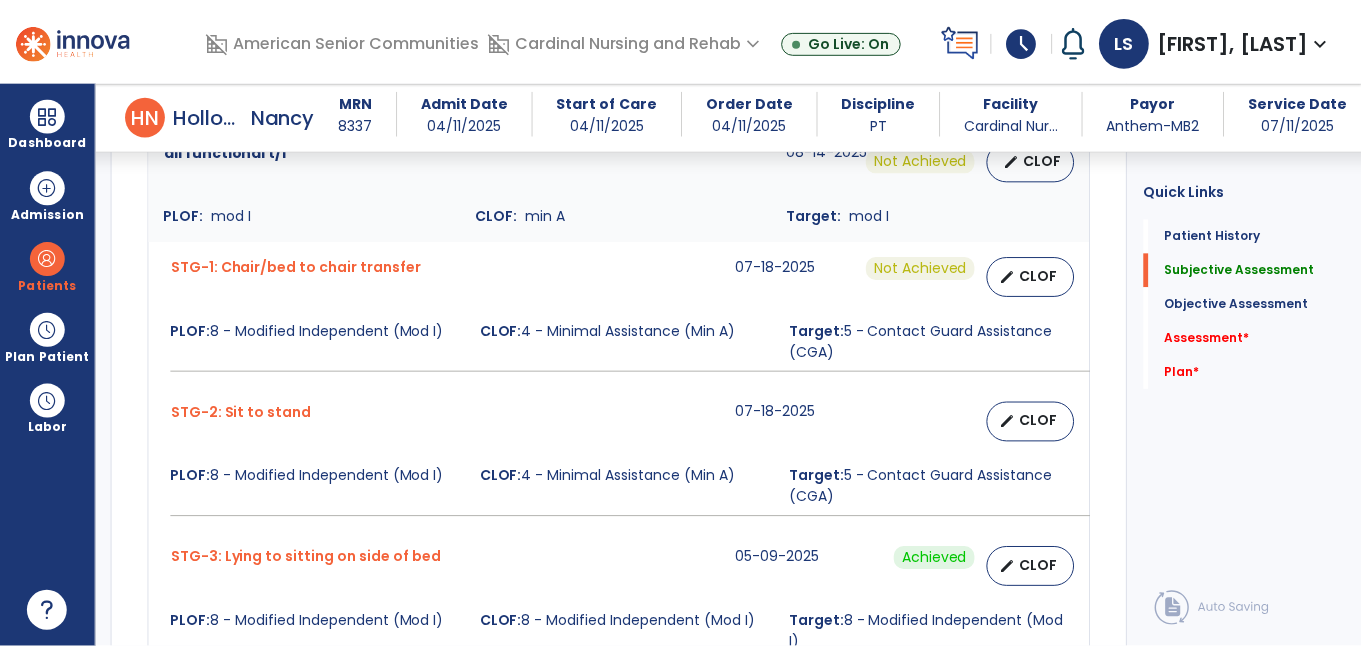 scroll, scrollTop: 1111, scrollLeft: 0, axis: vertical 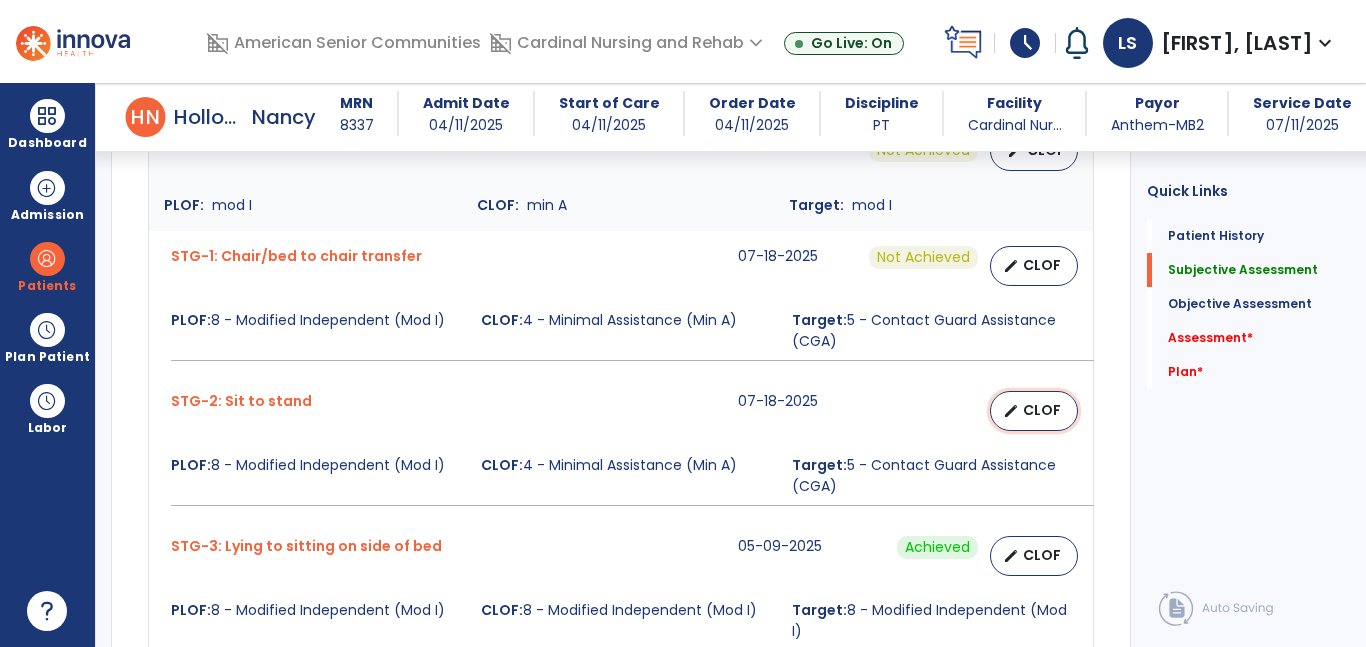 click on "CLOF" at bounding box center (1042, 410) 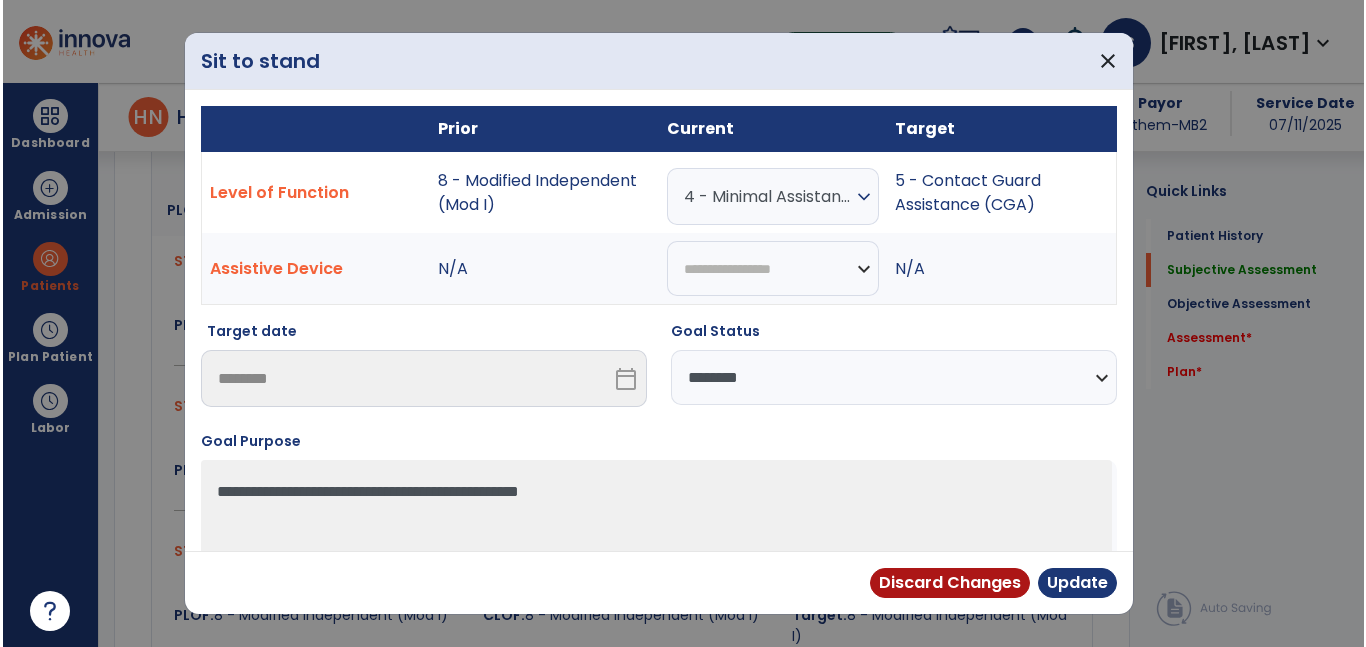 scroll, scrollTop: 1111, scrollLeft: 0, axis: vertical 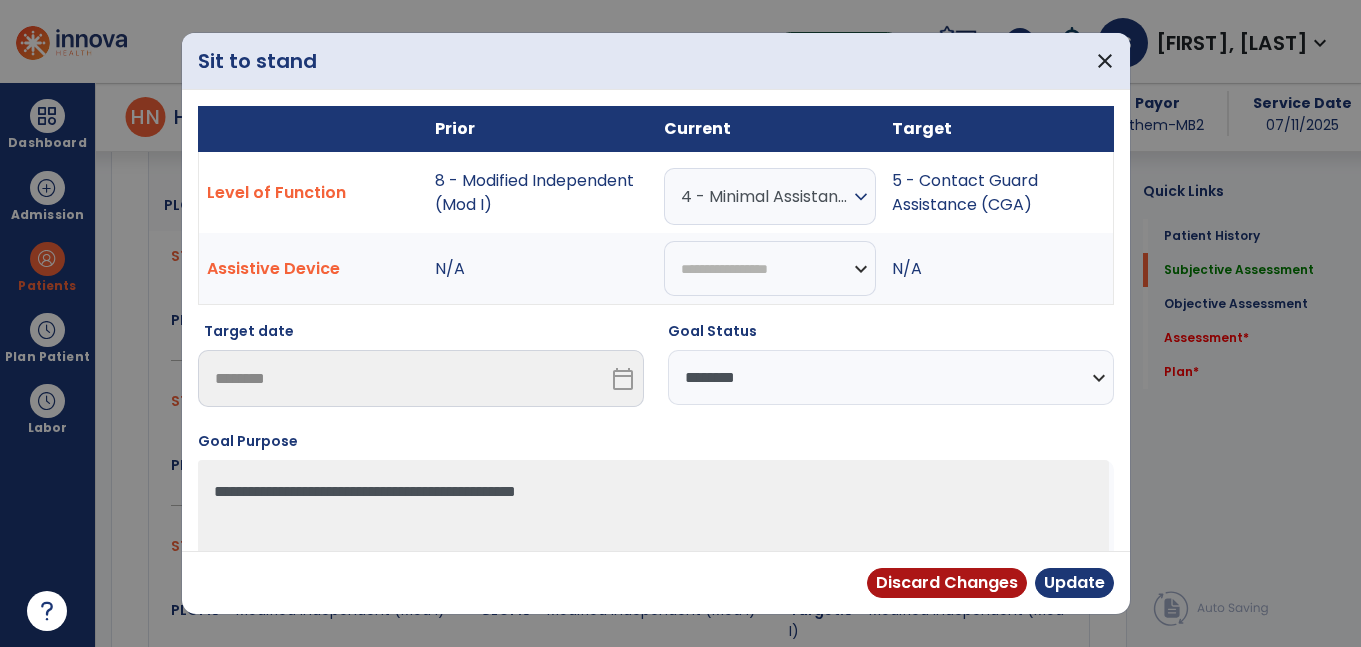click on "**********" at bounding box center [891, 377] 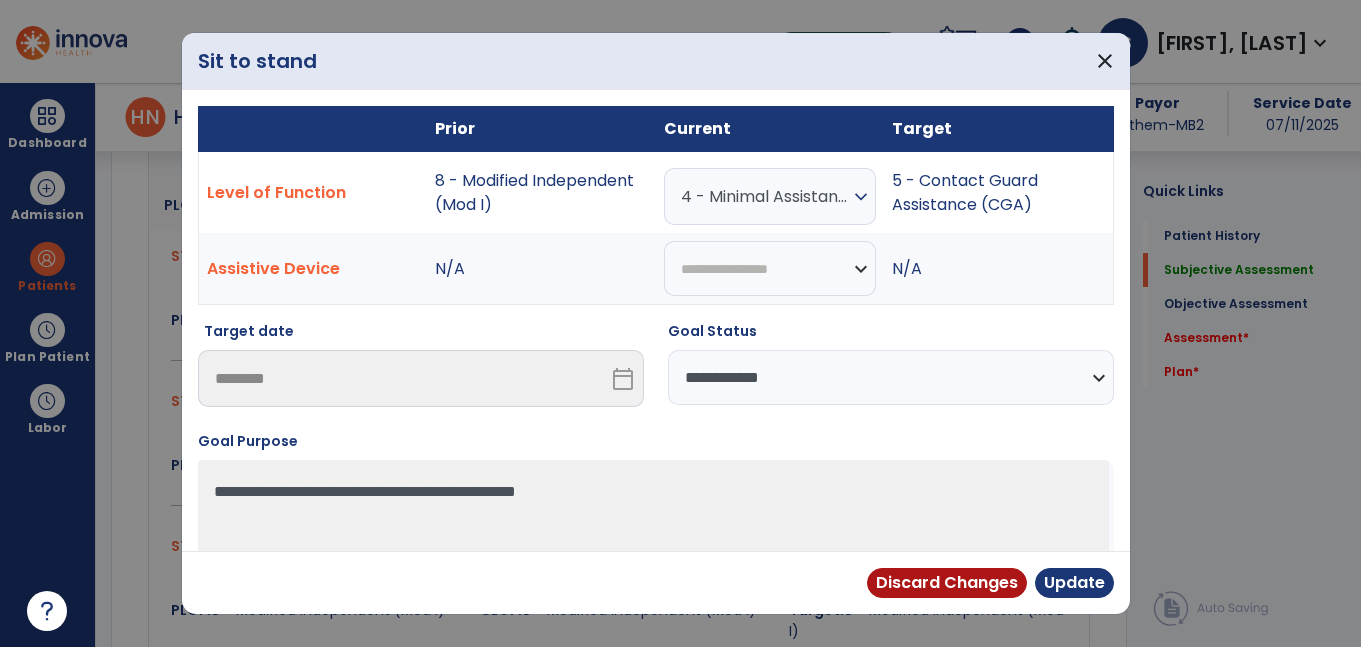 click on "**********" at bounding box center (891, 377) 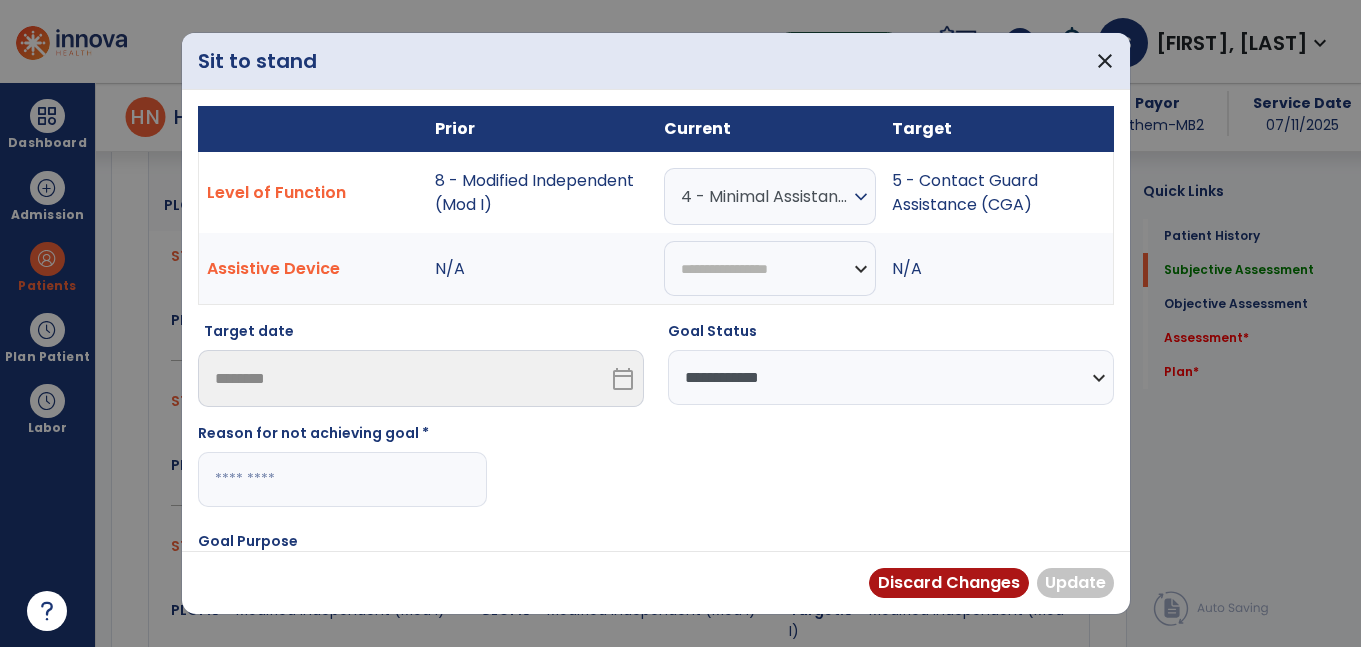 click at bounding box center [342, 479] 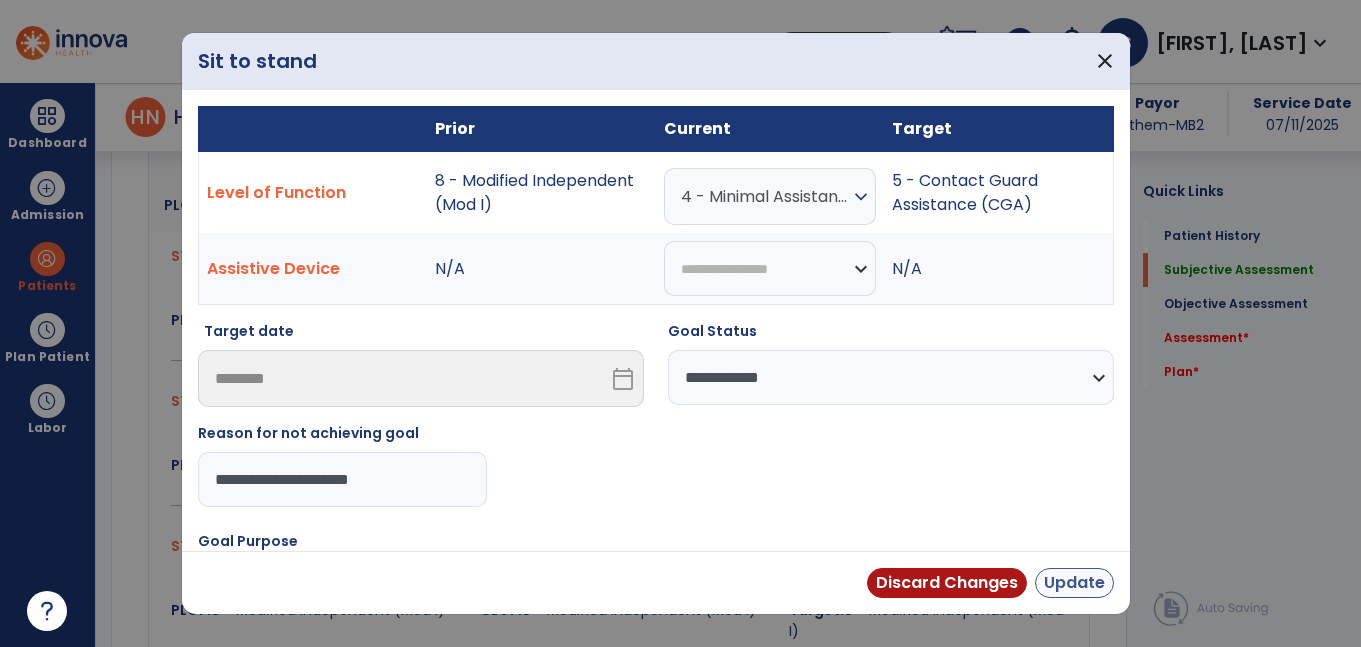 type on "**********" 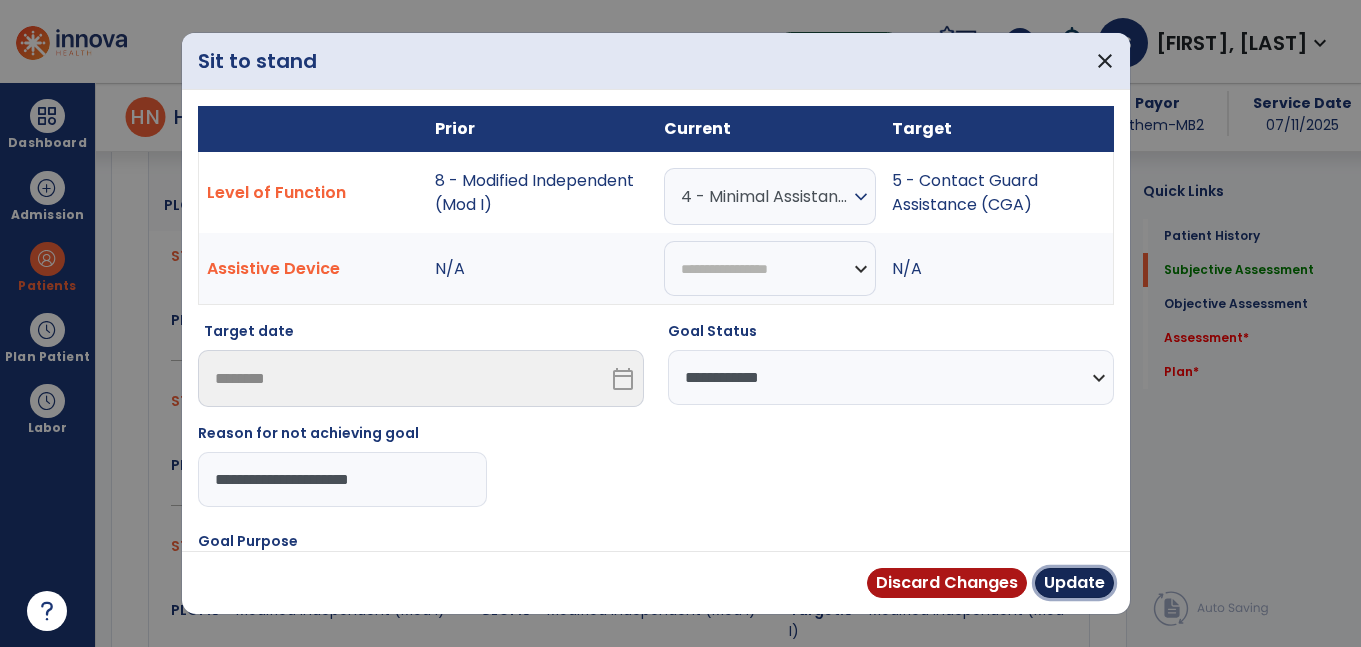 click on "Update" at bounding box center [1074, 583] 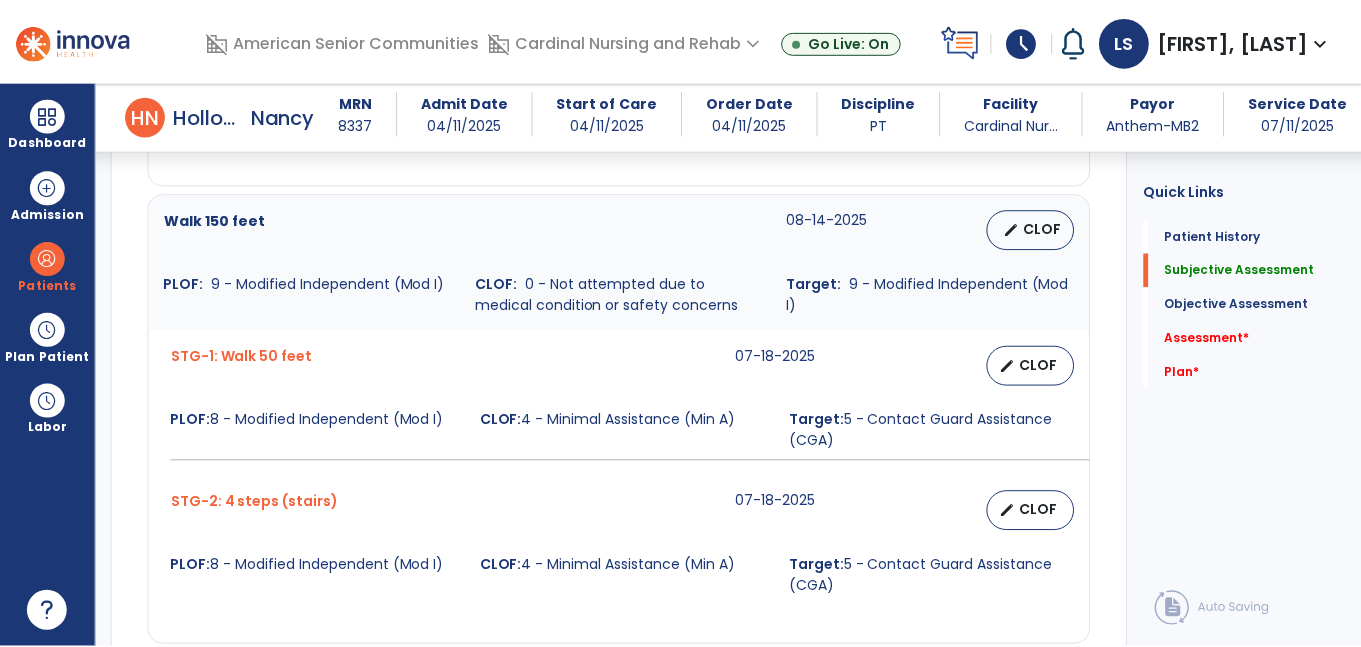 scroll, scrollTop: 1640, scrollLeft: 0, axis: vertical 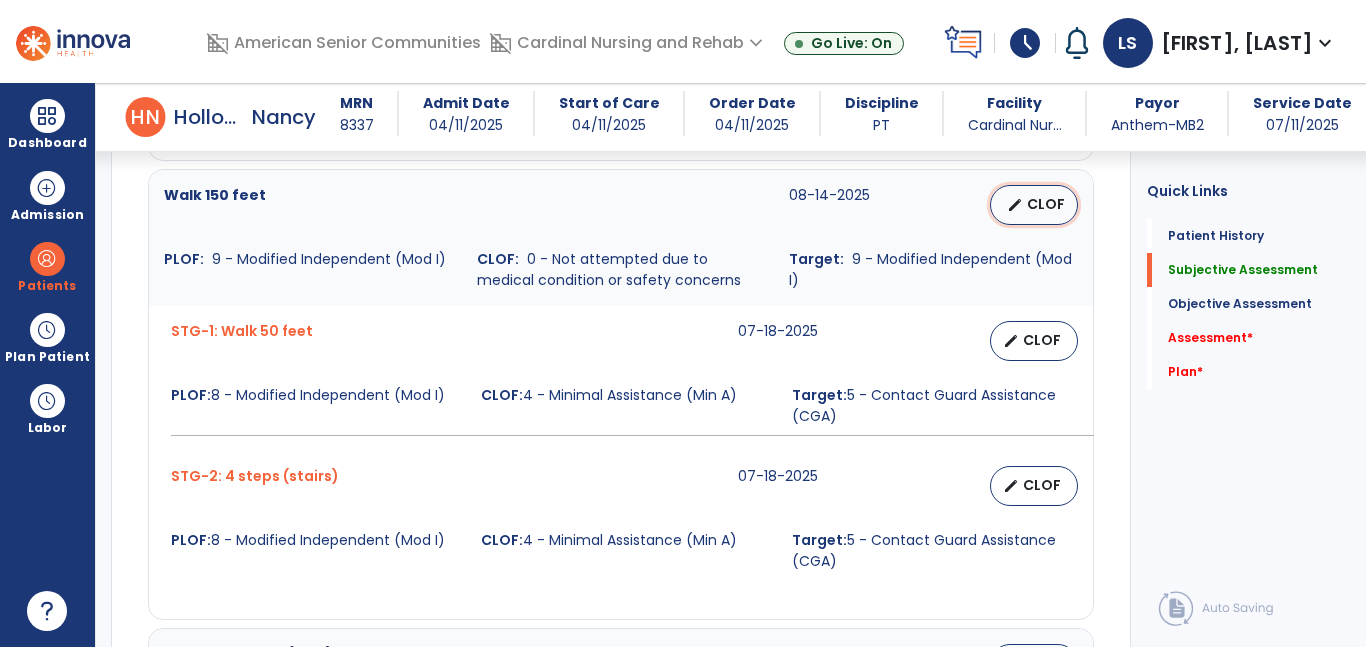 click on "edit" at bounding box center [1015, 205] 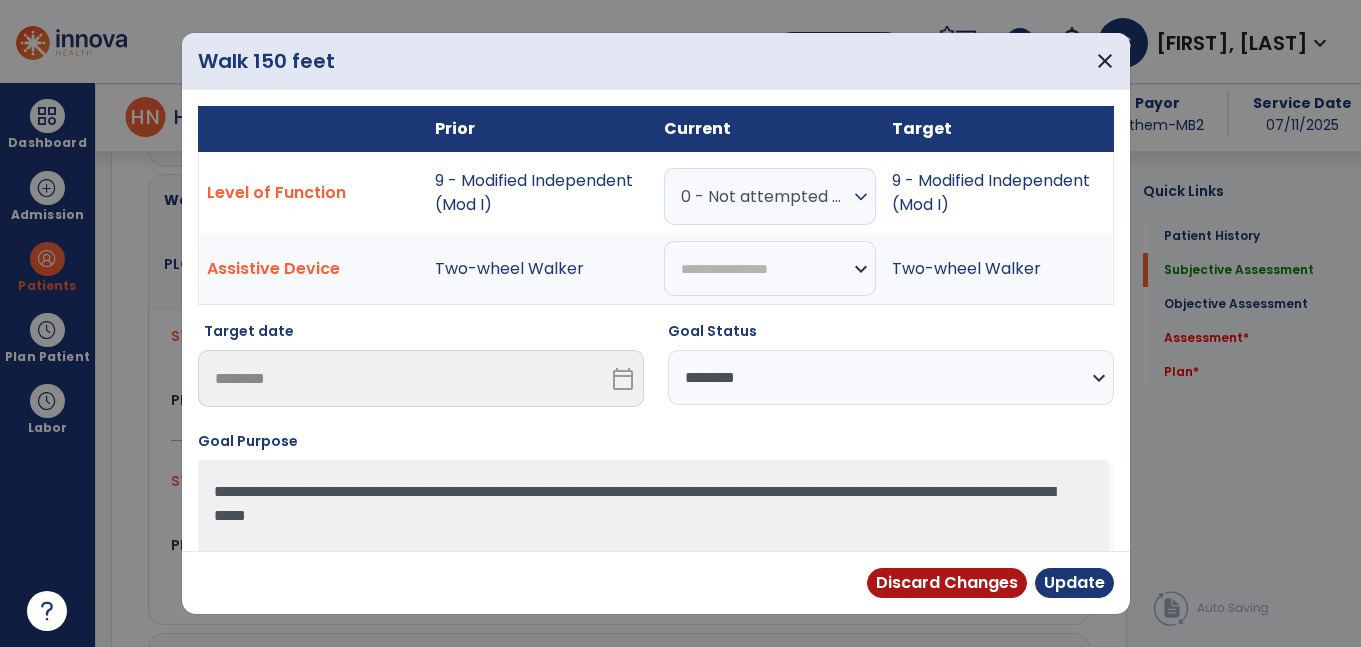 scroll, scrollTop: 1640, scrollLeft: 0, axis: vertical 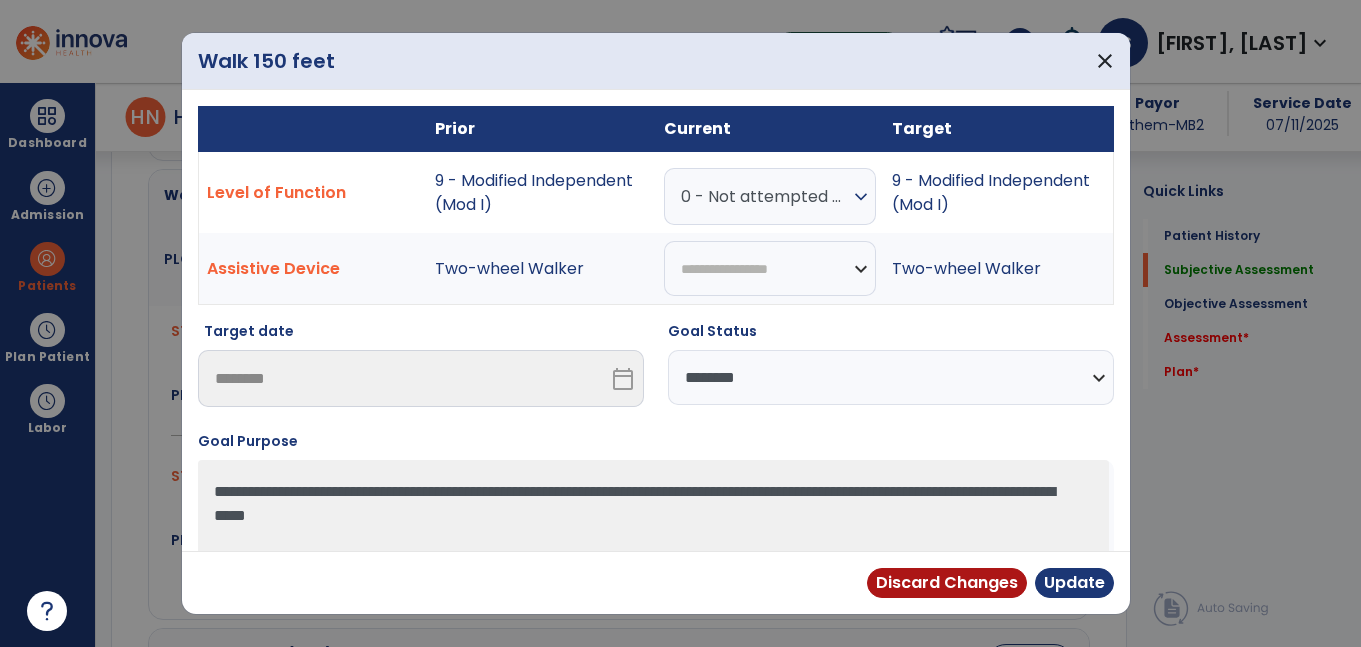 click on "**********" at bounding box center (891, 377) 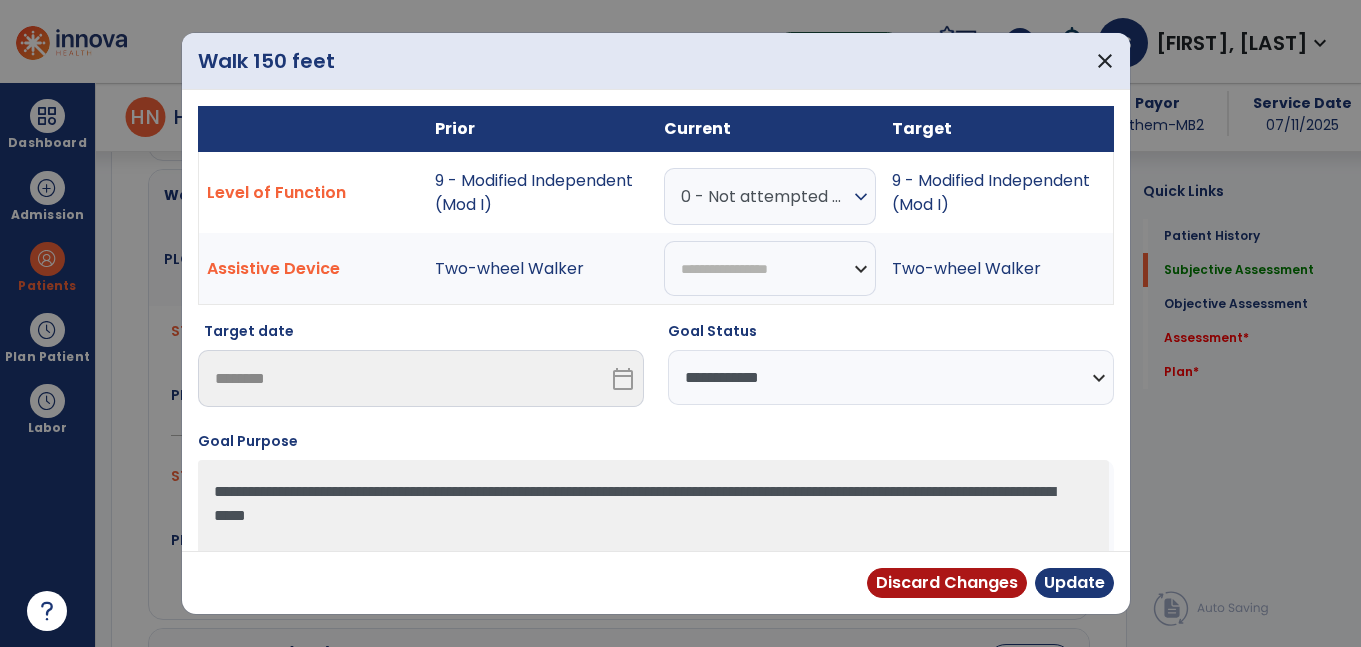 click on "**********" at bounding box center (891, 377) 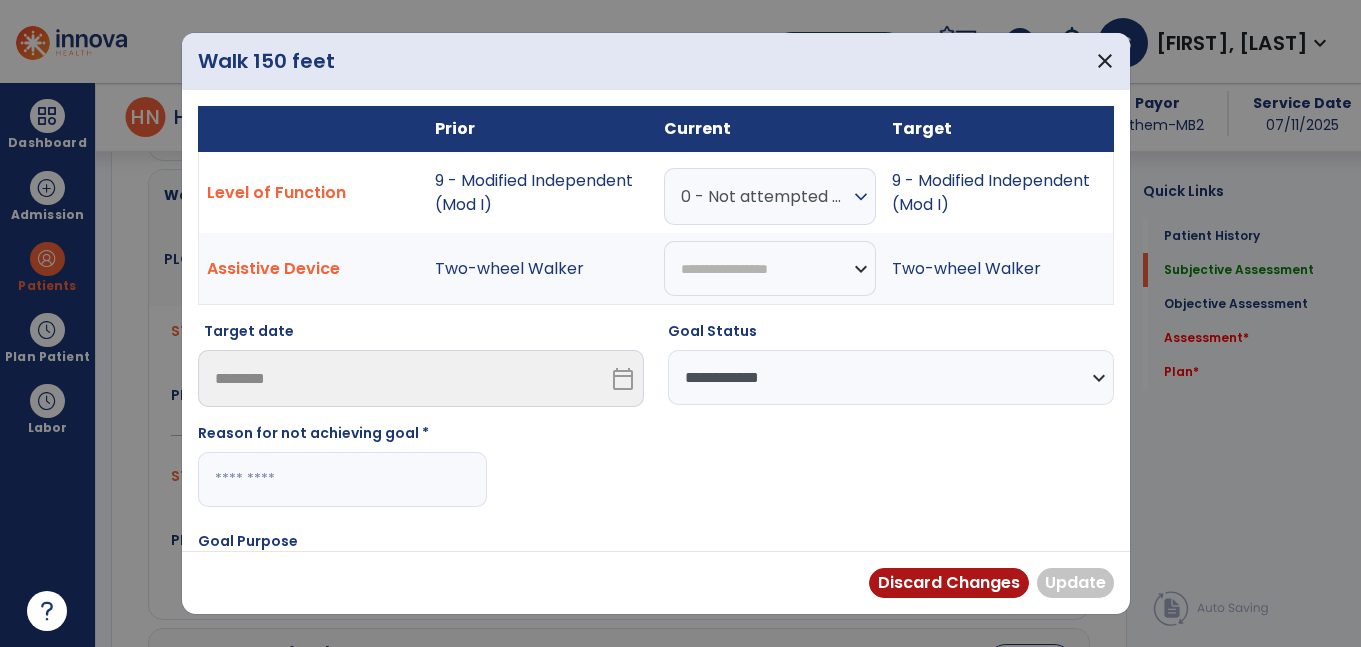 click at bounding box center [342, 479] 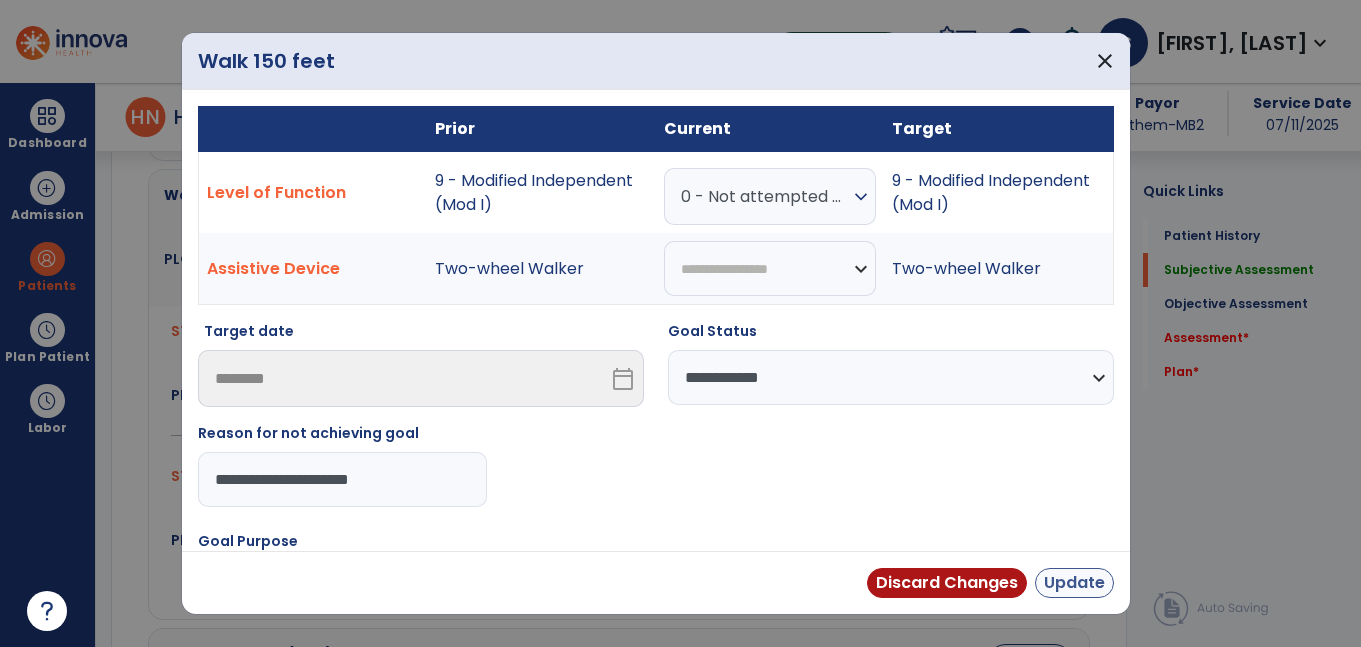 type on "**********" 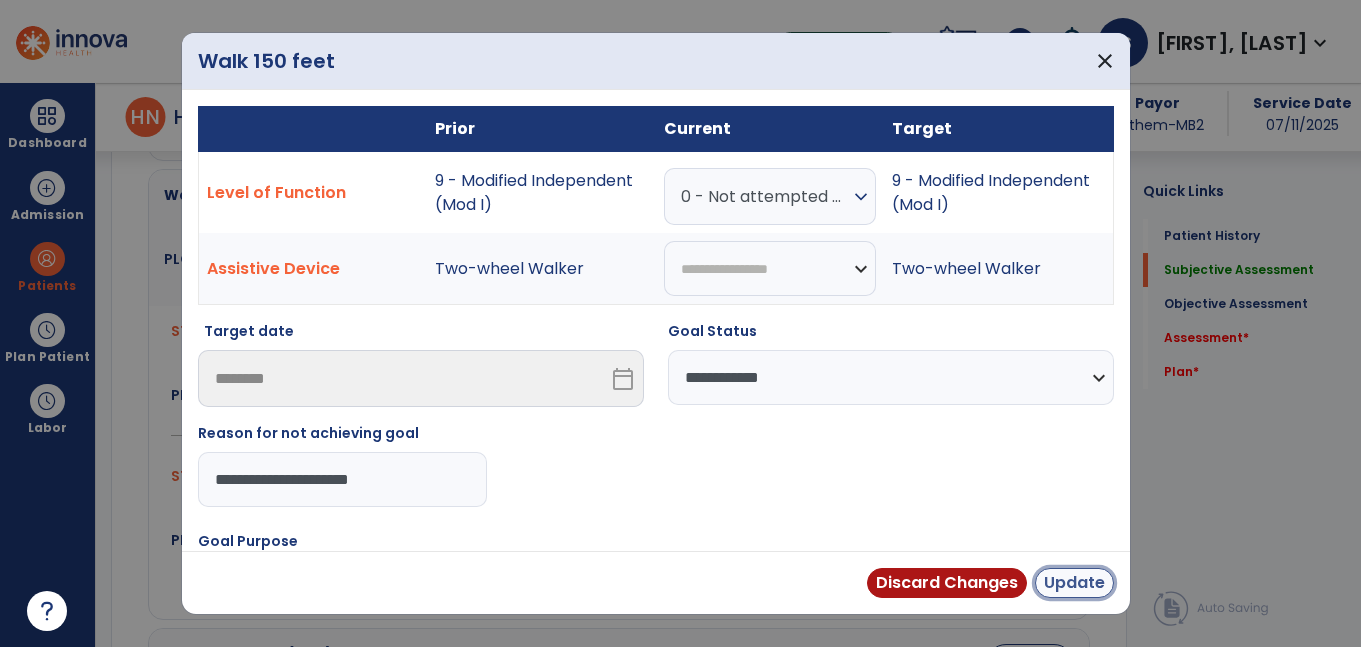 click on "Update" at bounding box center (1074, 583) 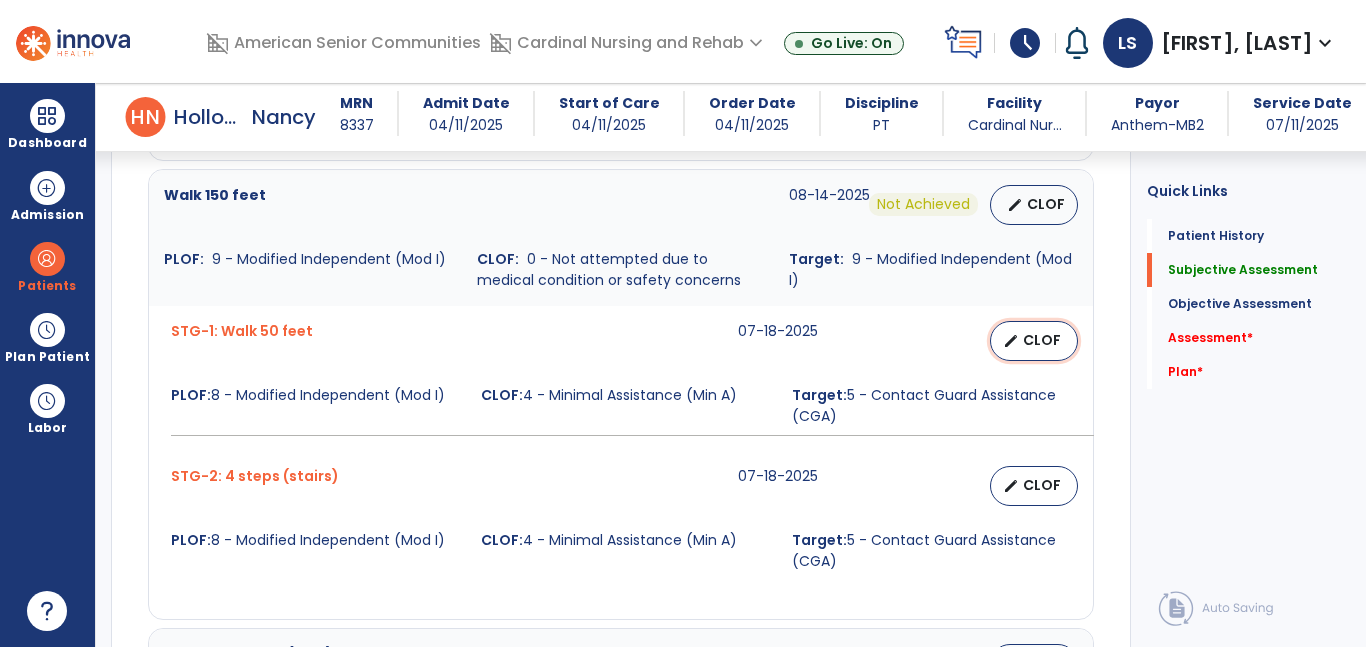 click on "edit   CLOF" at bounding box center [1034, 341] 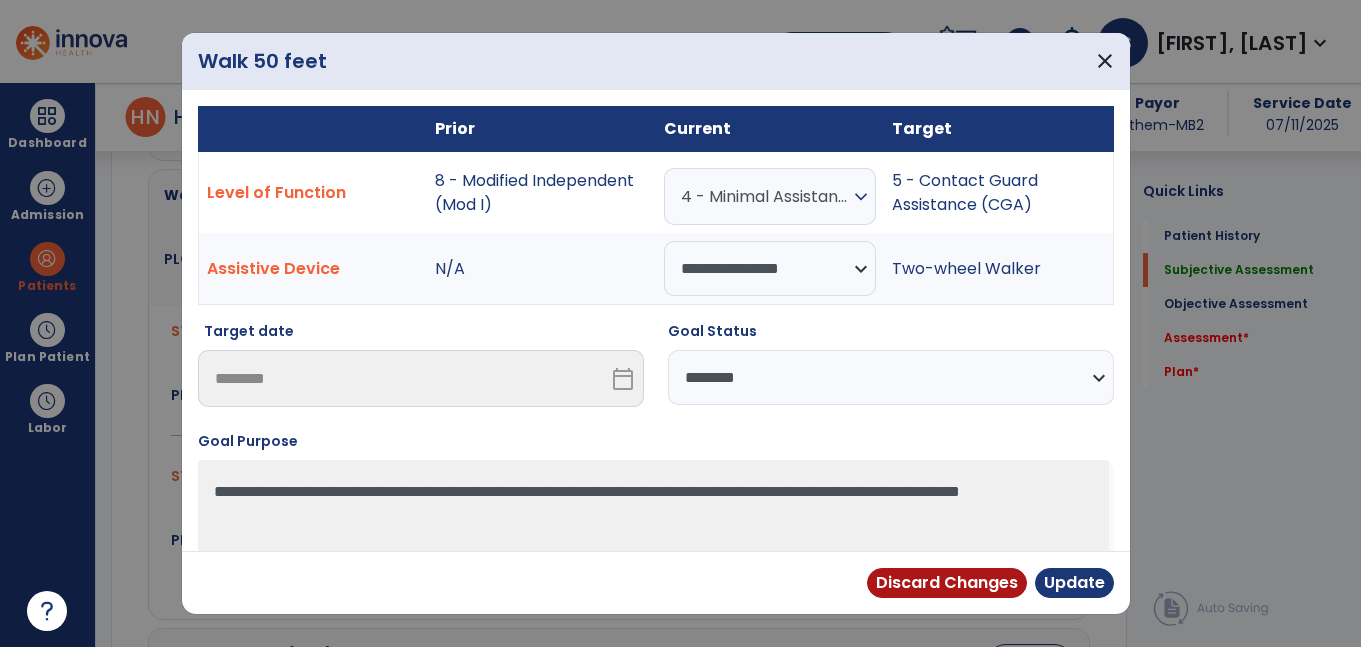 scroll, scrollTop: 1640, scrollLeft: 0, axis: vertical 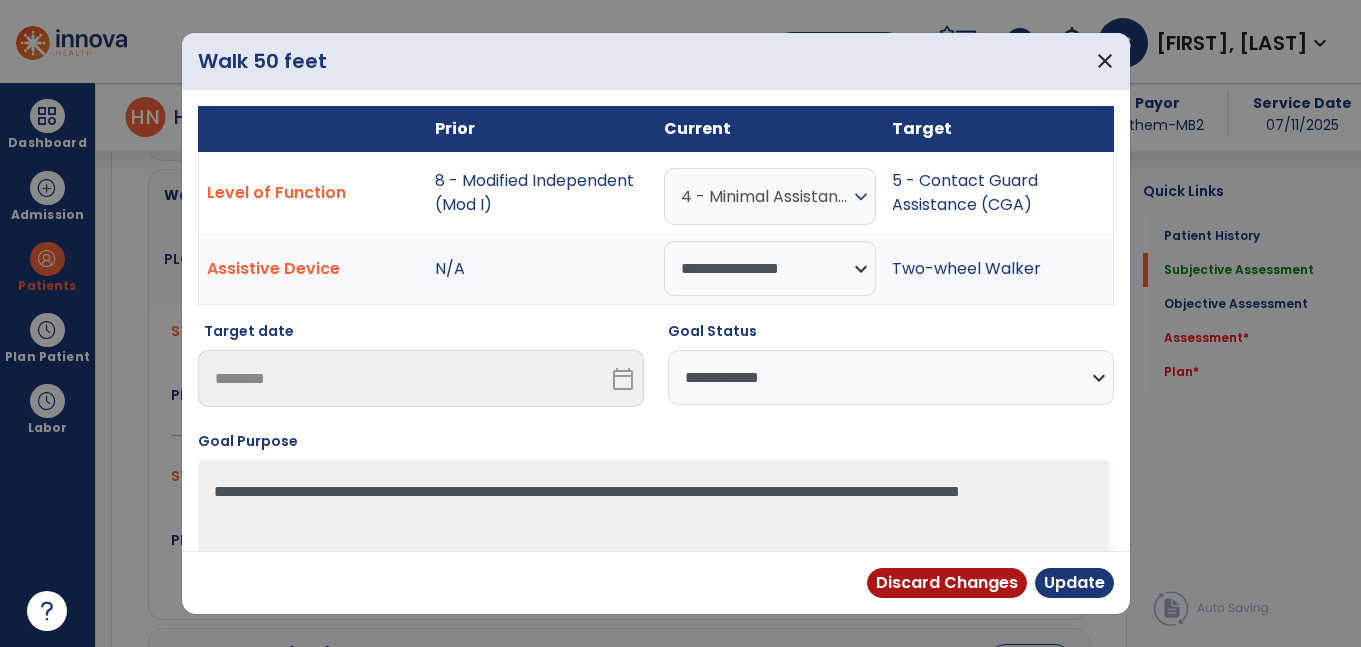 click on "**********" at bounding box center (891, 377) 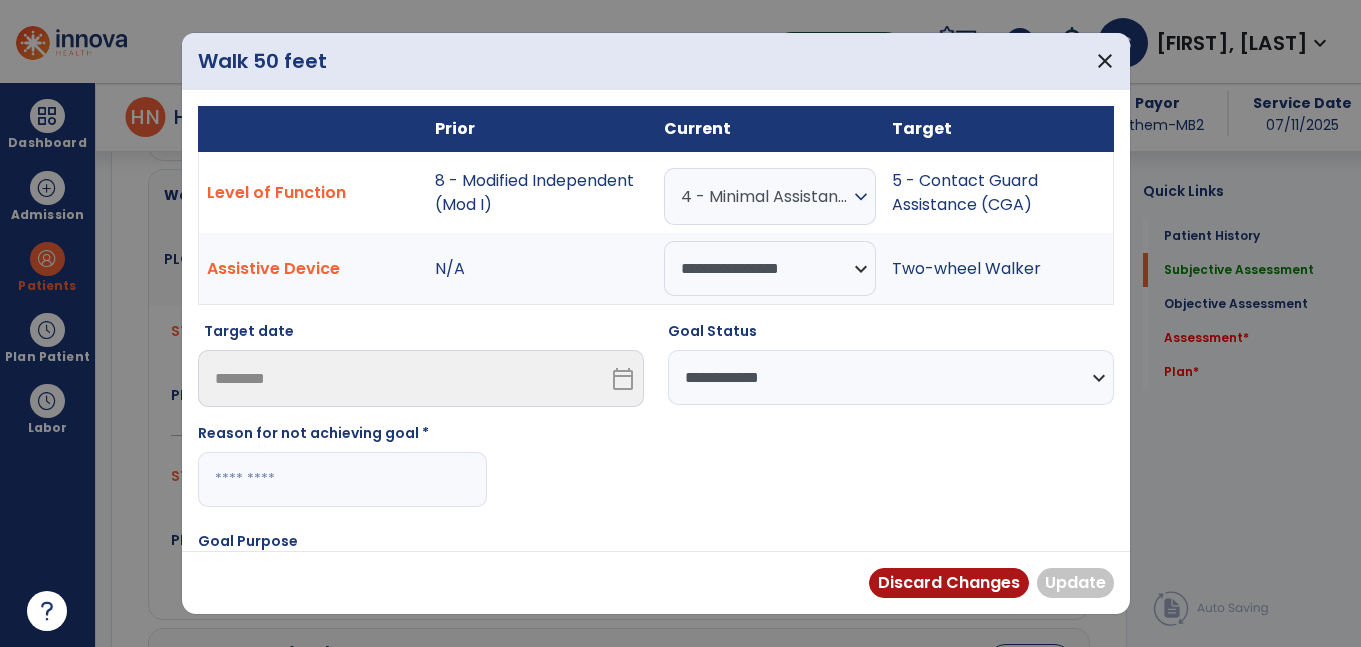 click at bounding box center [342, 479] 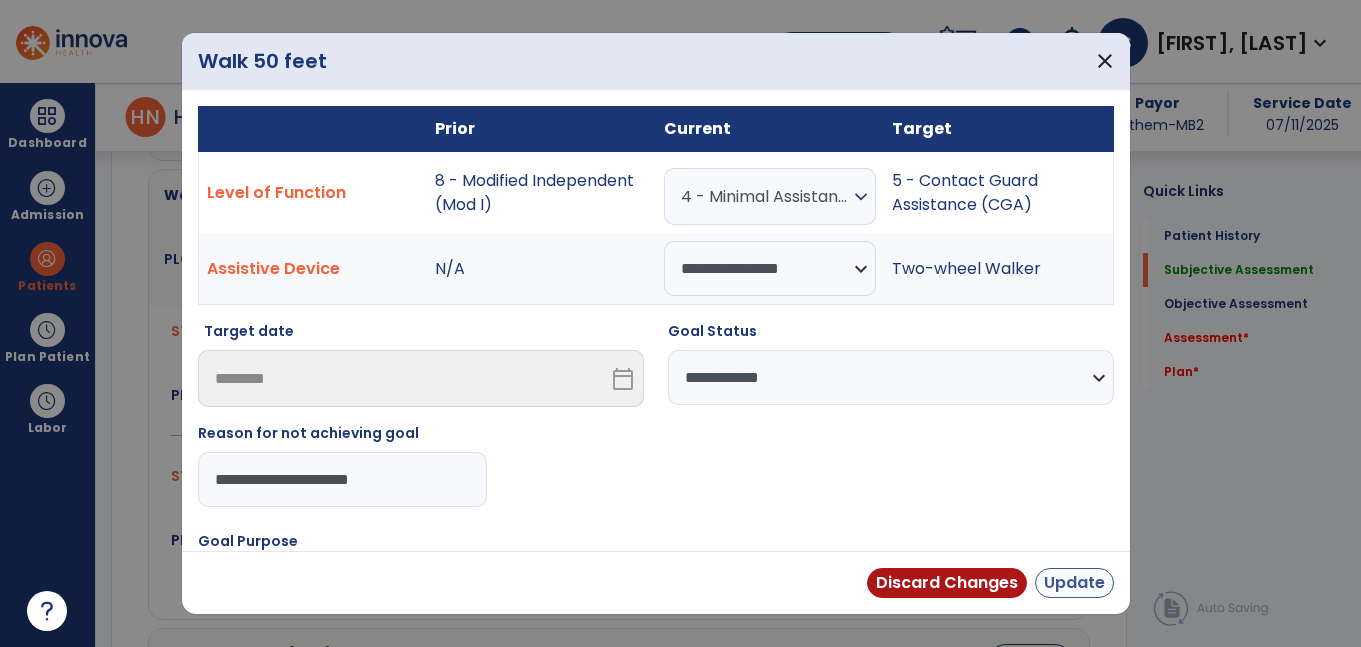 type on "**********" 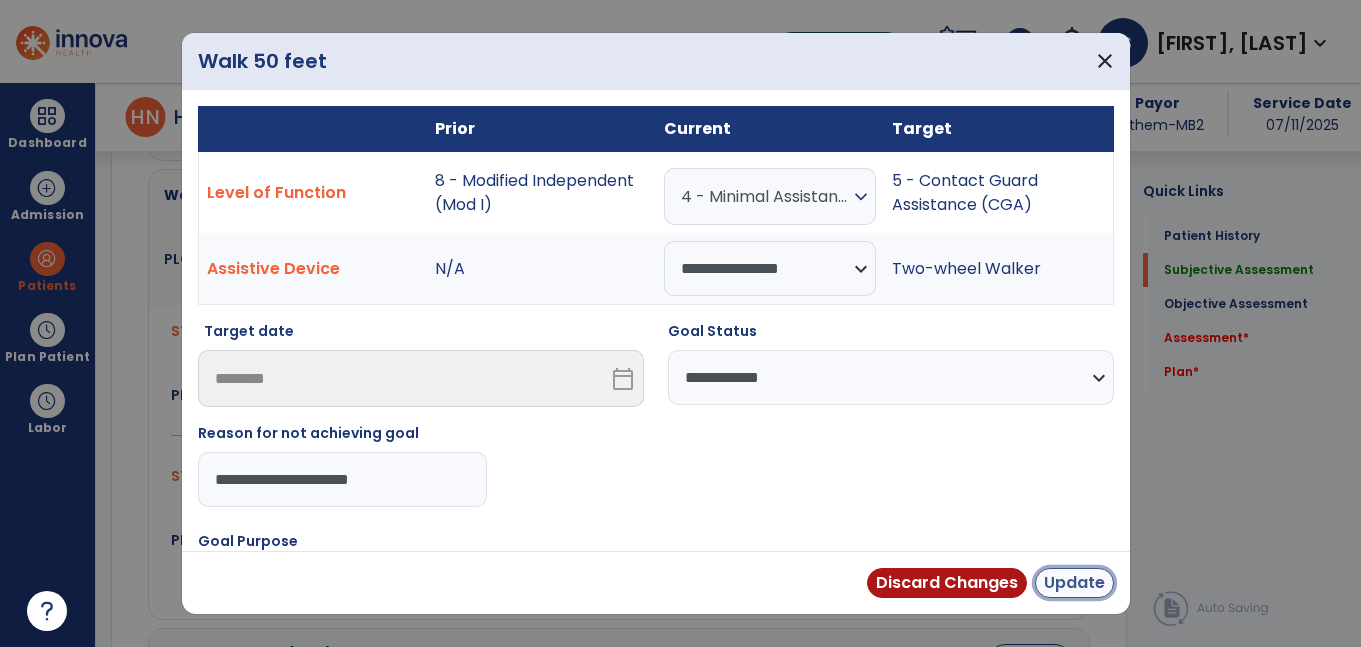 click on "Update" at bounding box center (1074, 583) 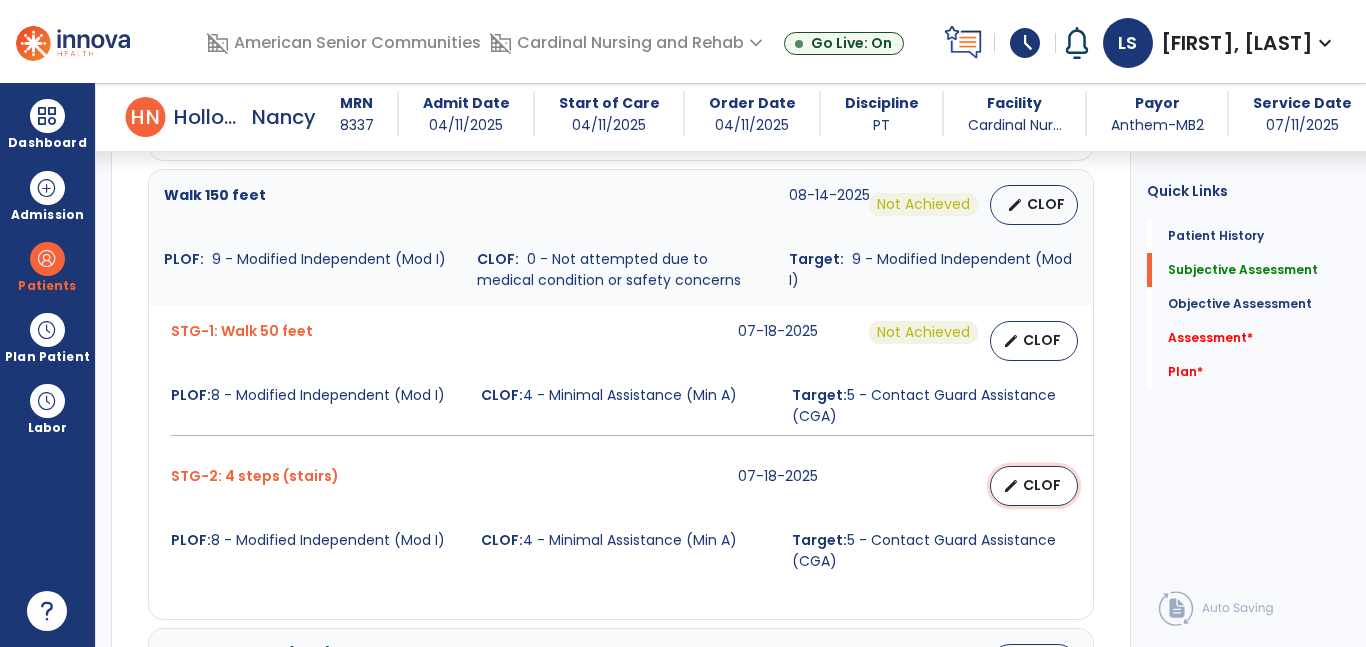 click on "CLOF" at bounding box center [1042, 485] 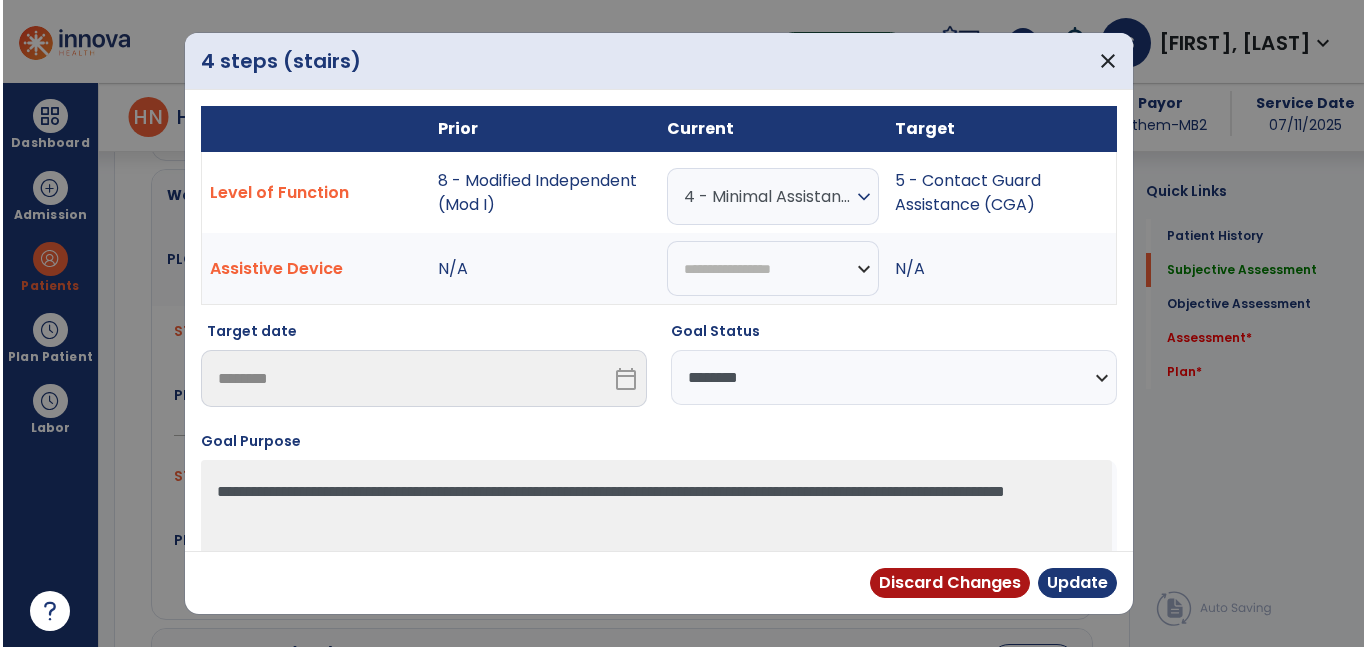 scroll, scrollTop: 1640, scrollLeft: 0, axis: vertical 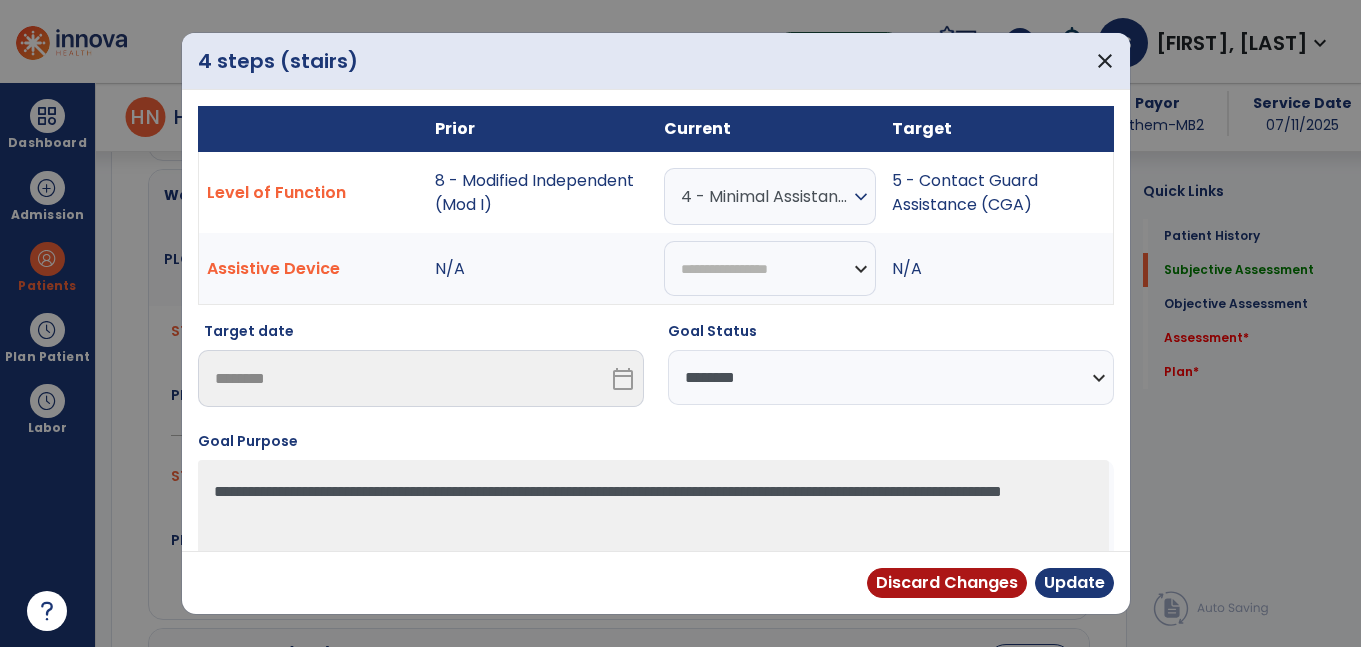 click on "**********" at bounding box center (891, 377) 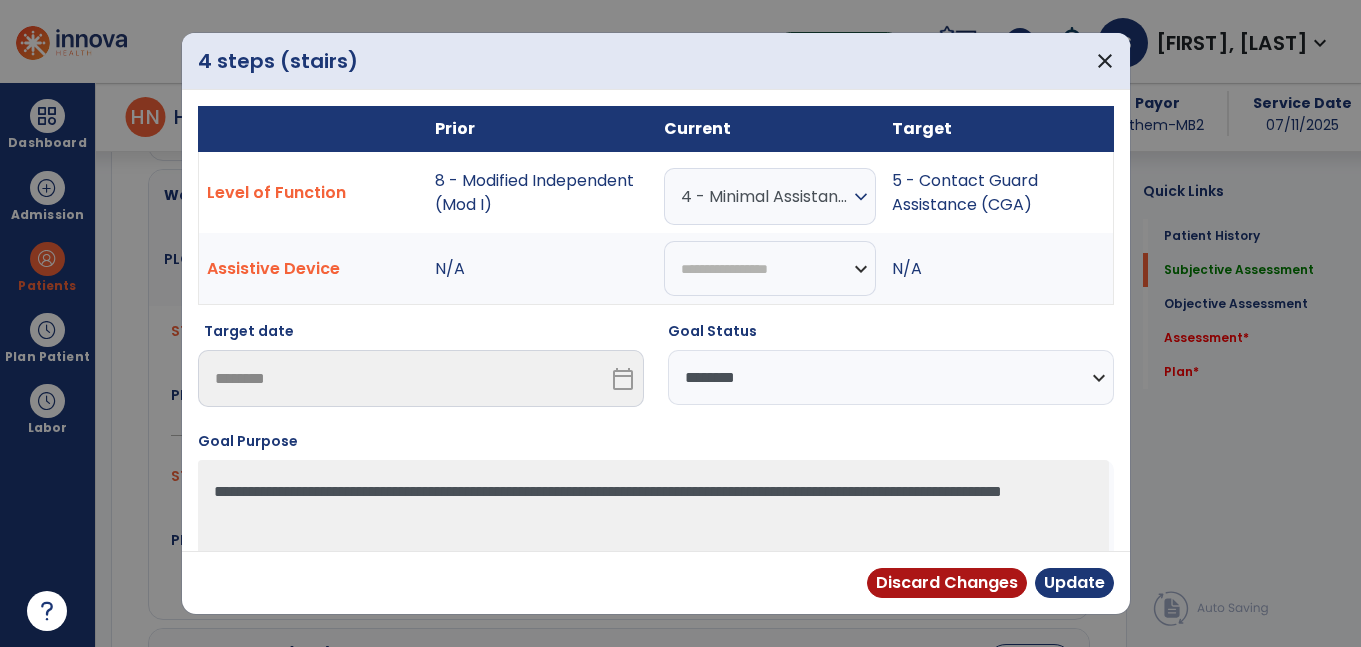 select on "**********" 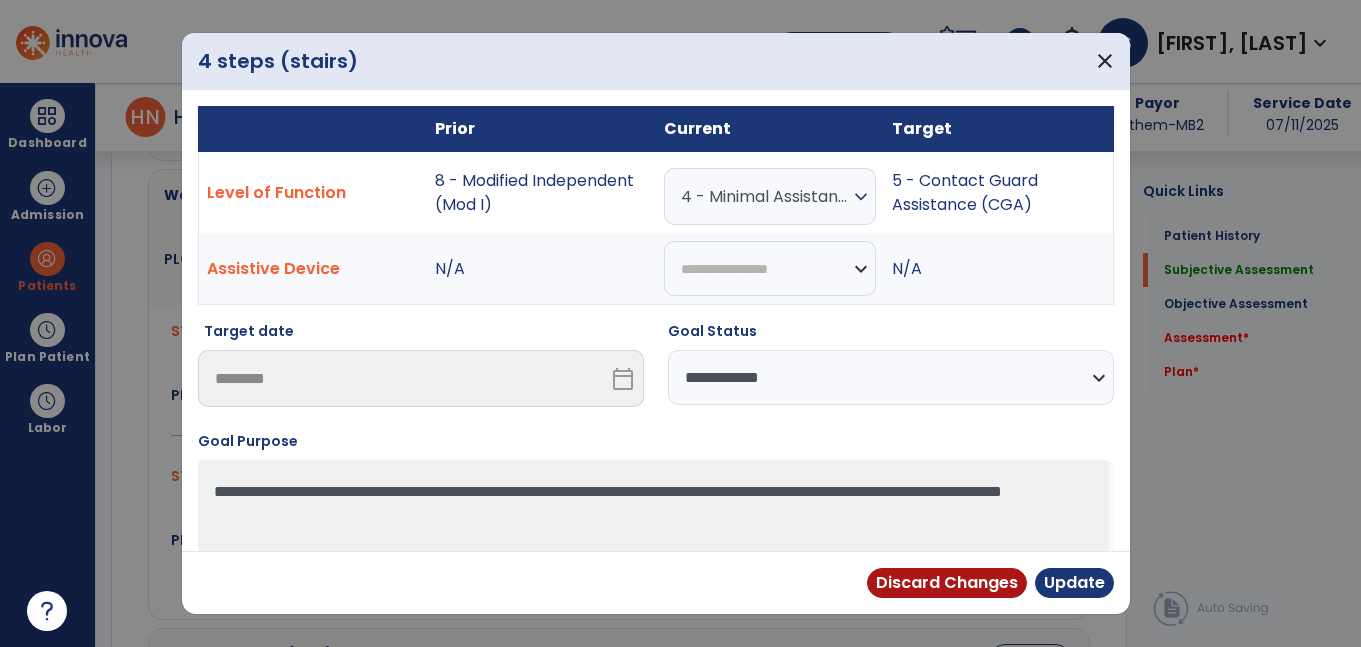 click on "**********" at bounding box center (891, 377) 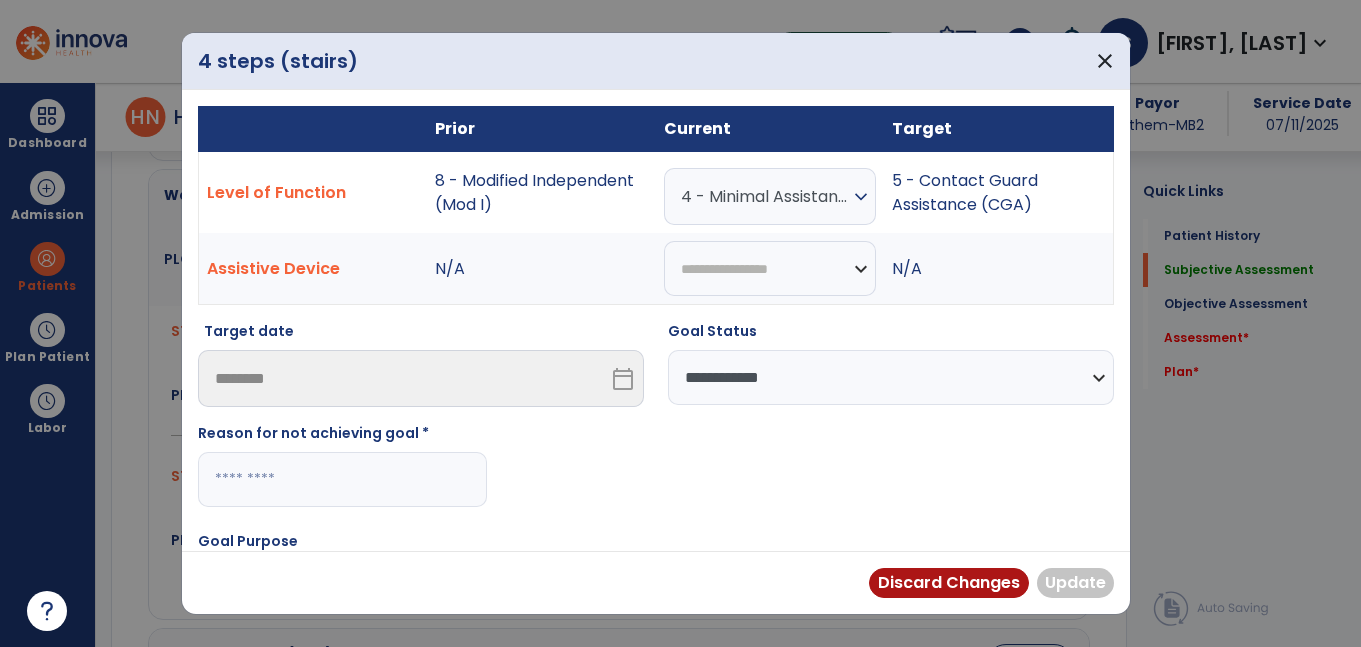 click at bounding box center [342, 479] 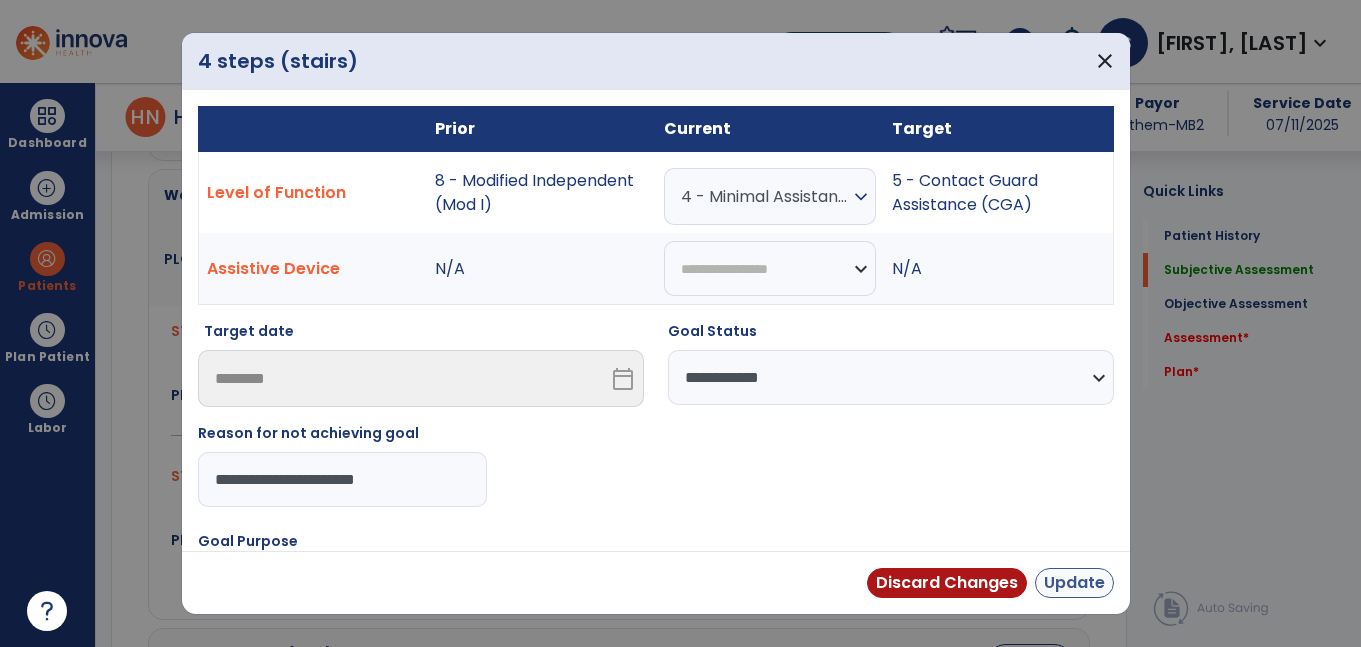 type on "**********" 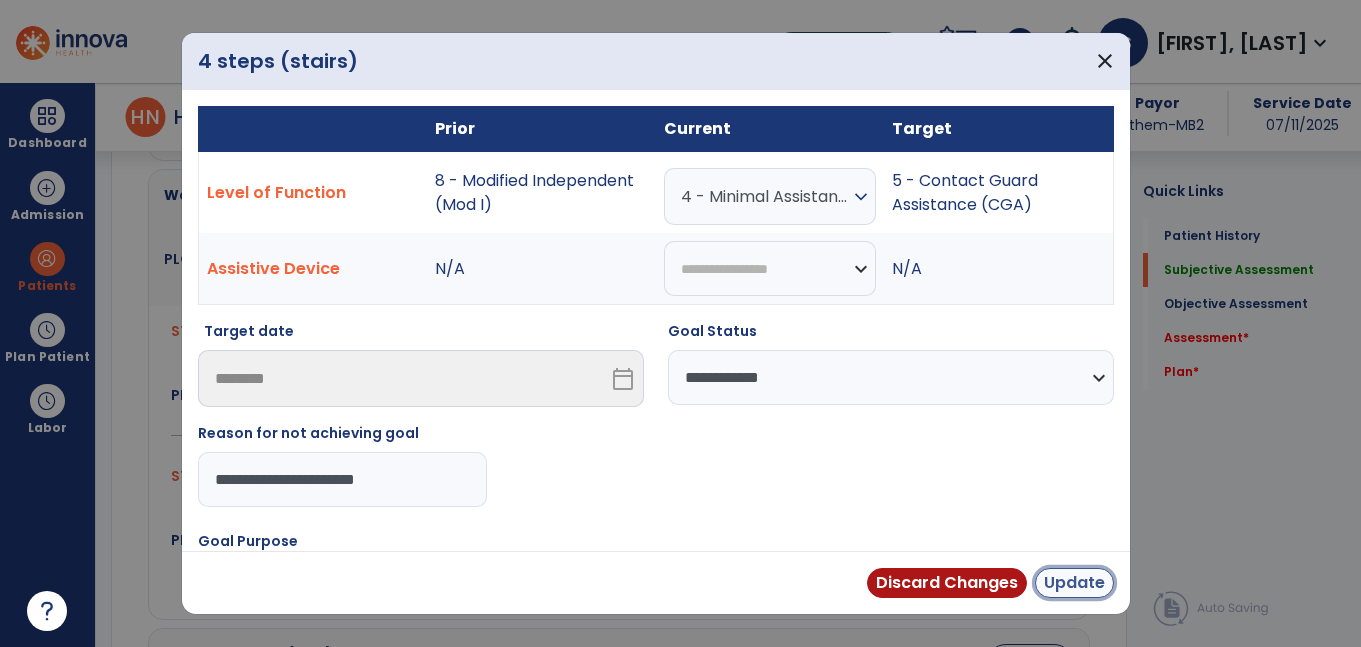 click on "Update" at bounding box center [1074, 583] 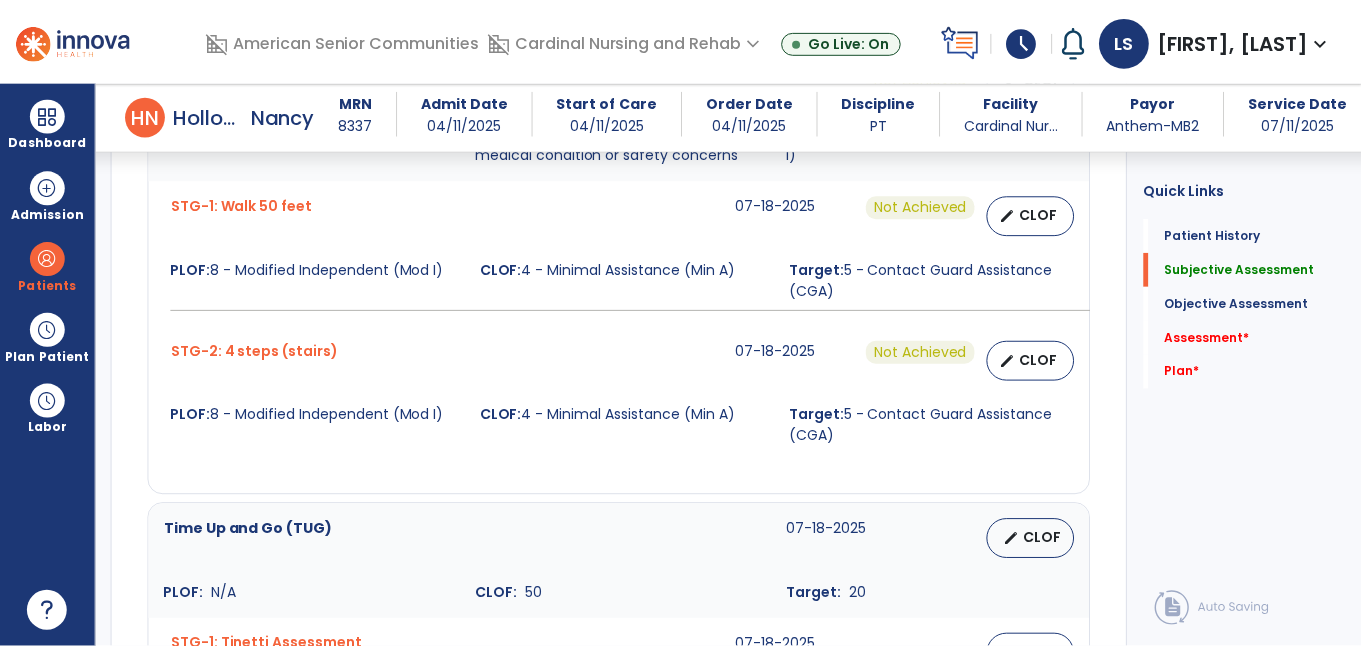 scroll, scrollTop: 1887, scrollLeft: 0, axis: vertical 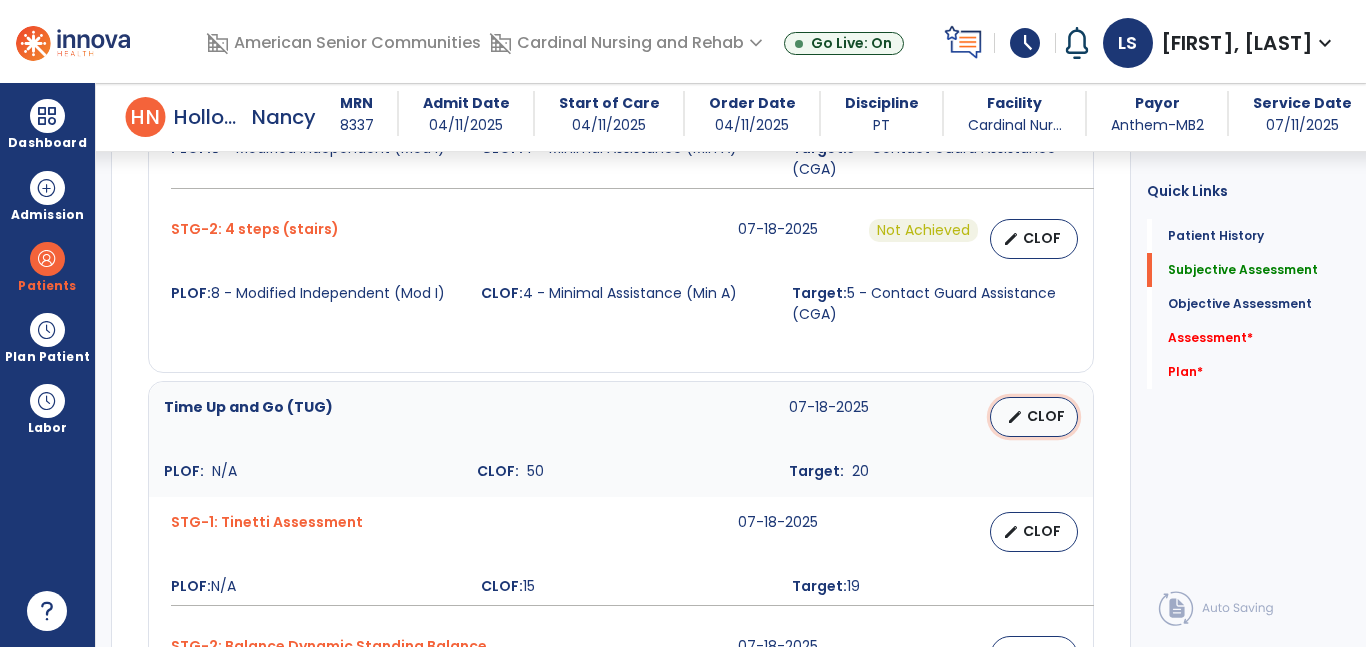 click on "CLOF" at bounding box center [1046, 416] 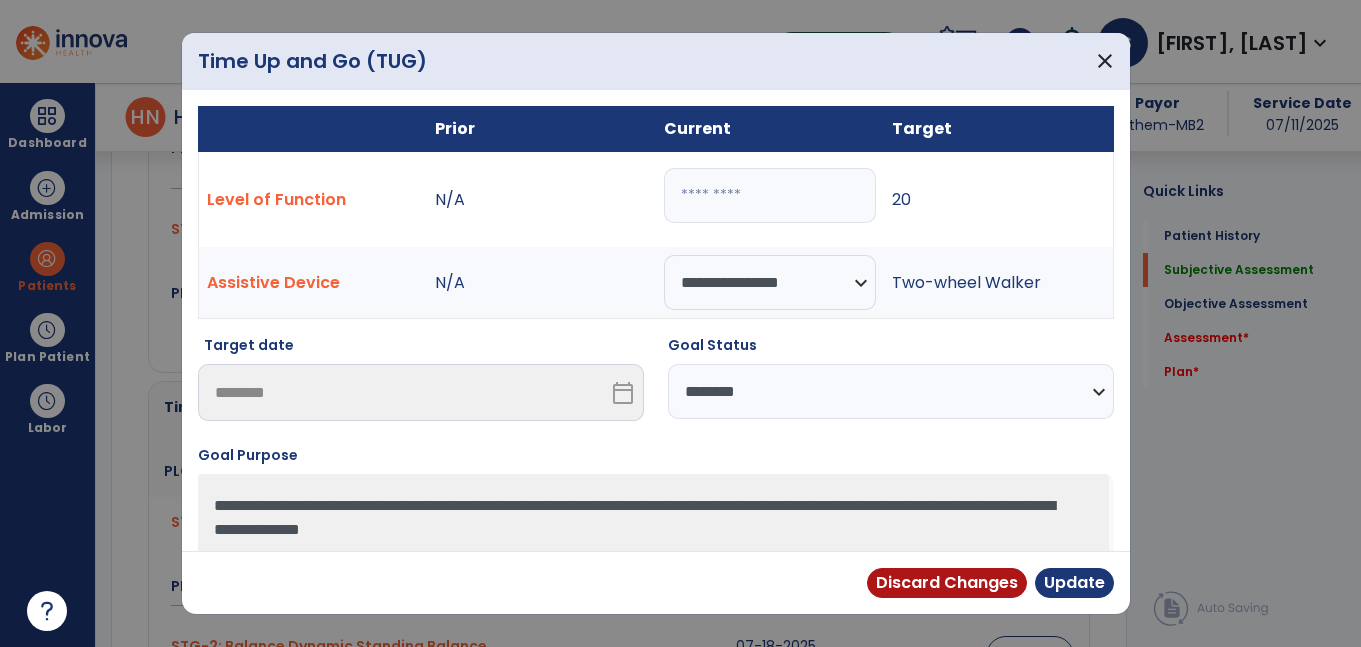 scroll, scrollTop: 1887, scrollLeft: 0, axis: vertical 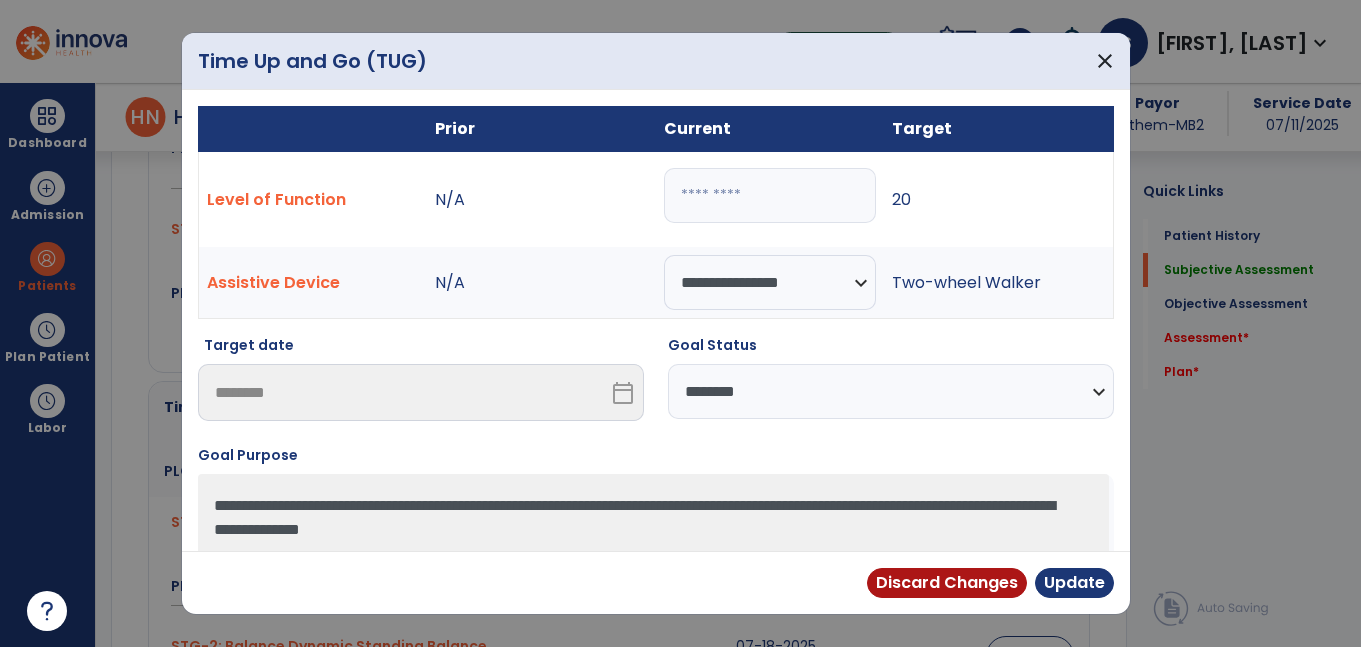 click on "**********" at bounding box center (891, 391) 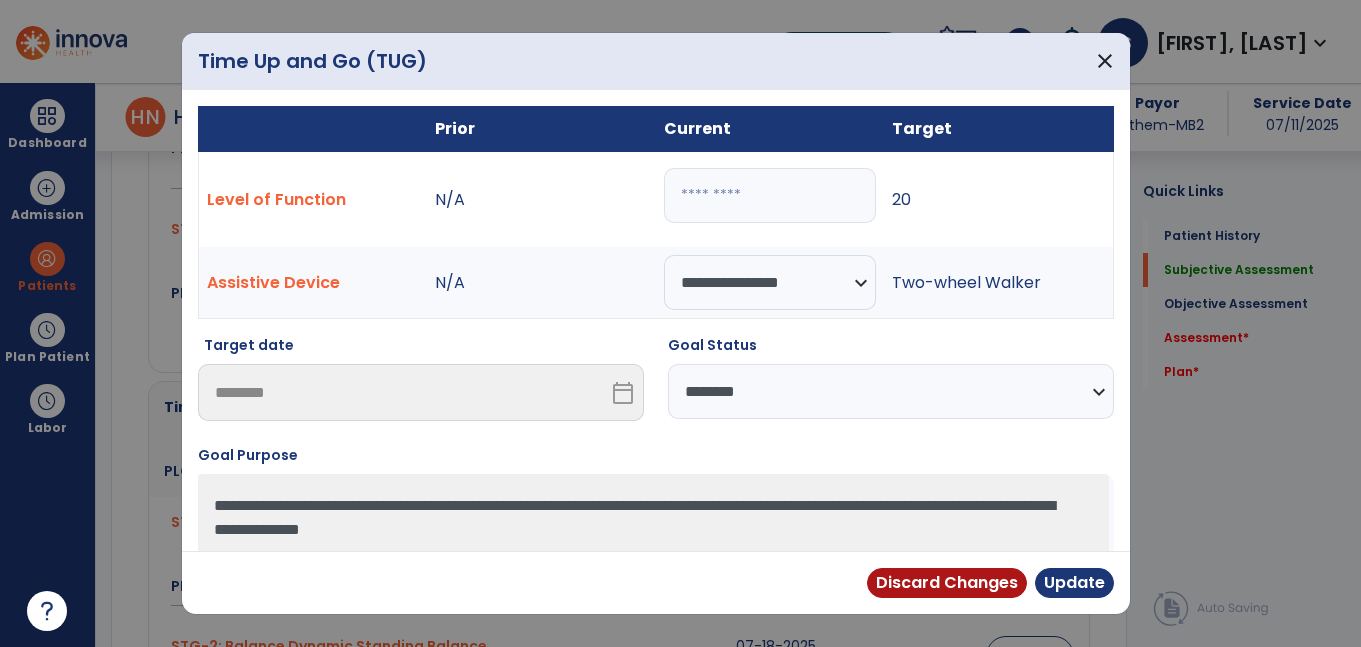 select on "**********" 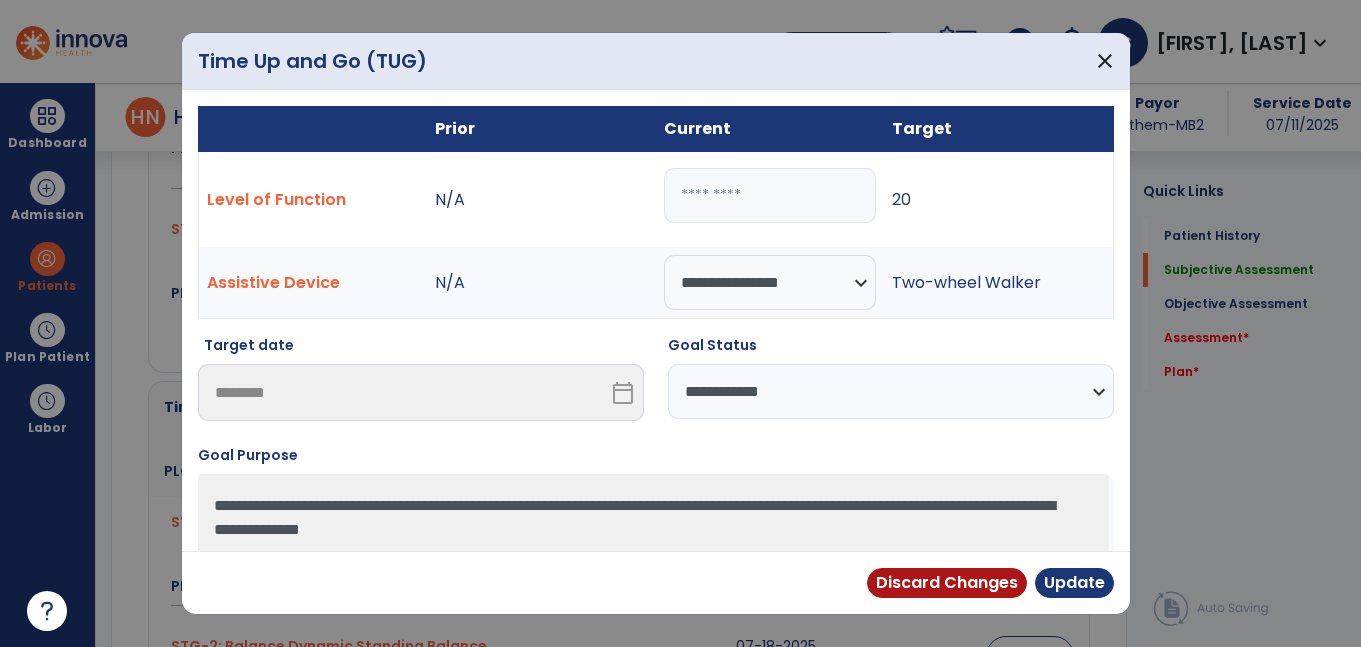 click on "**********" at bounding box center (891, 391) 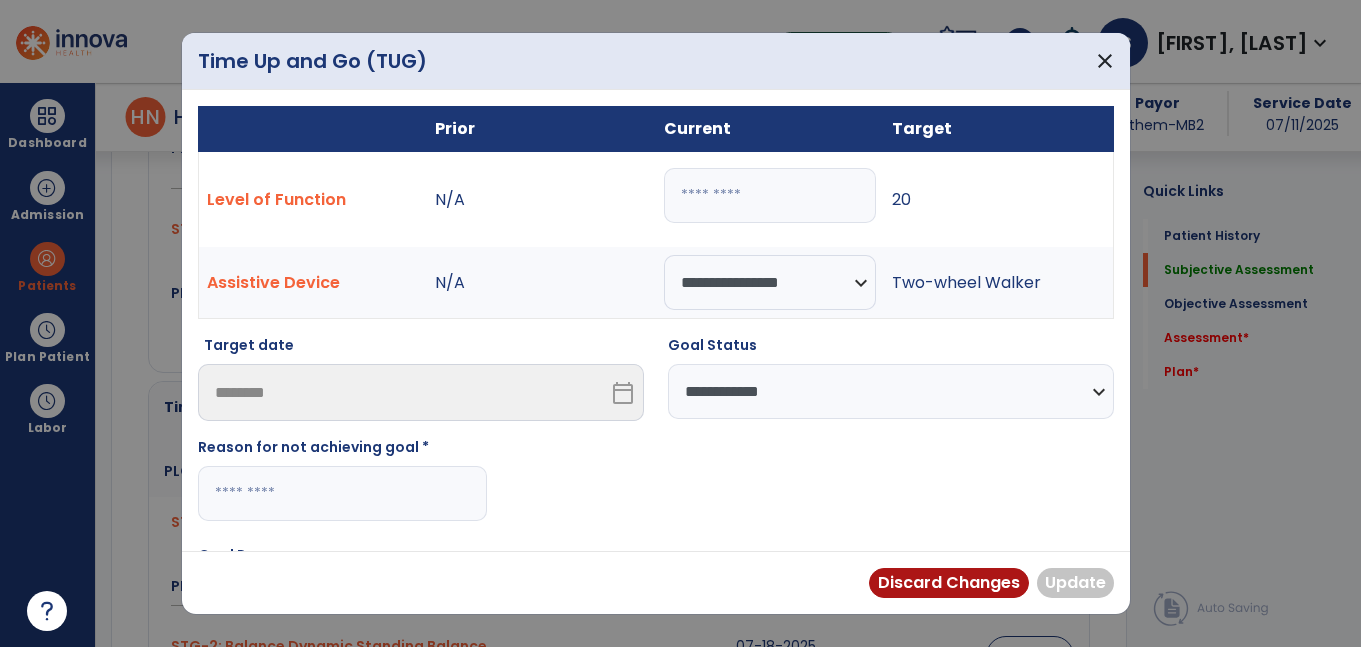 click at bounding box center [342, 493] 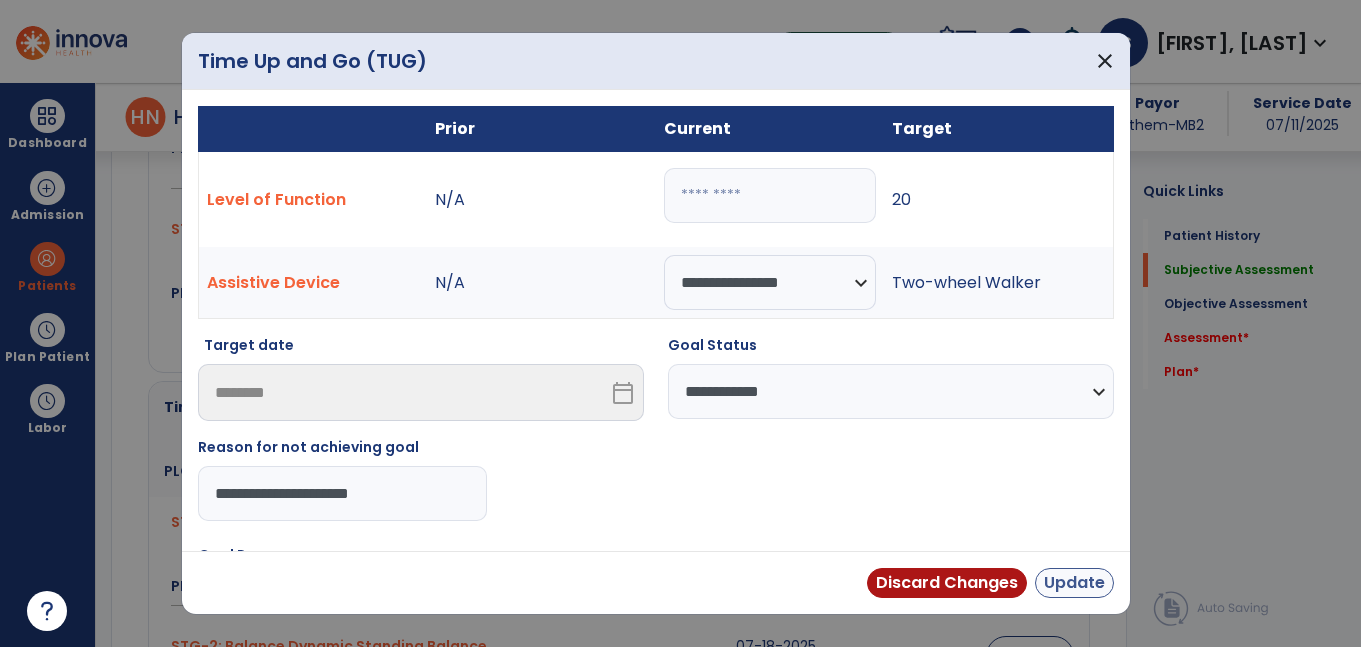 type on "**********" 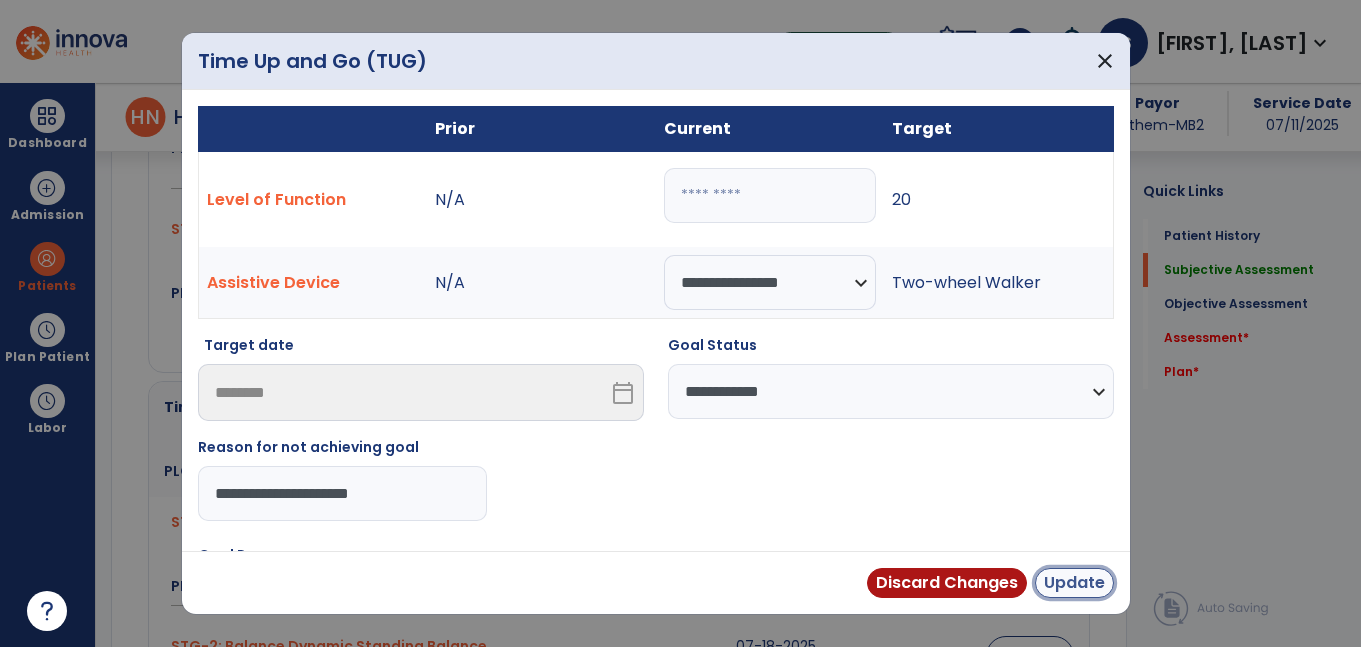click on "Update" at bounding box center [1074, 583] 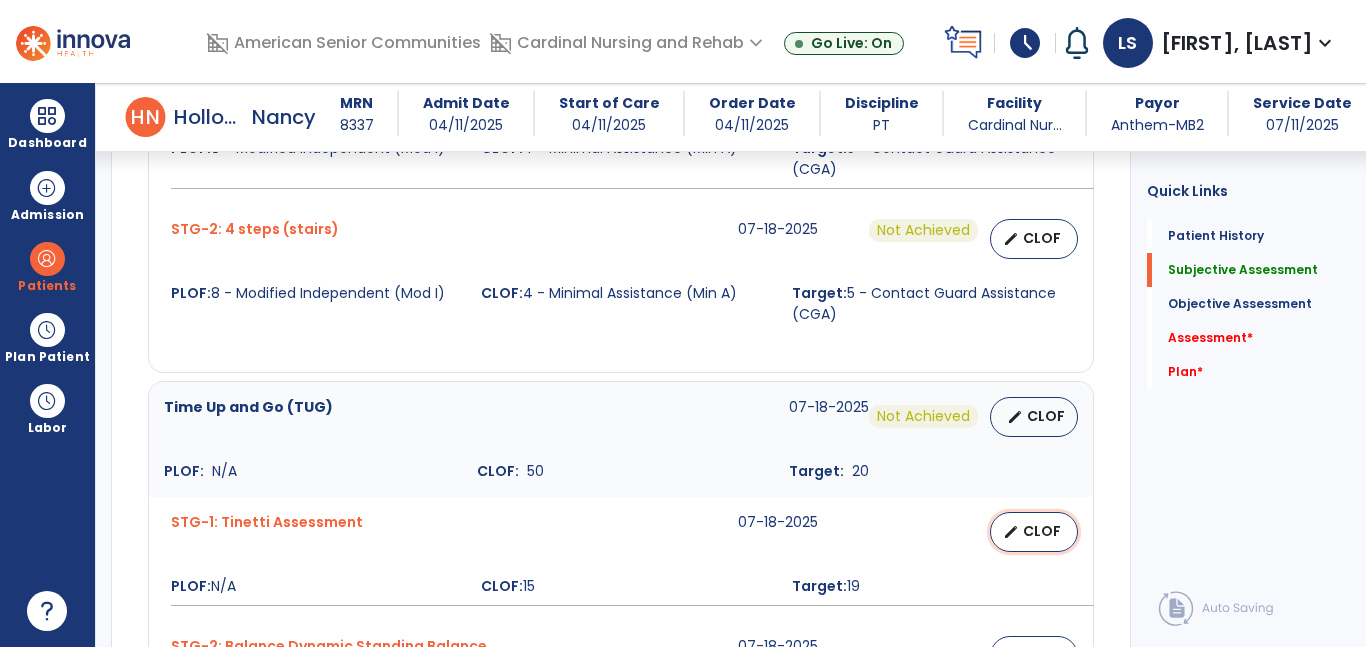 click on "edit   CLOF" at bounding box center [1034, 532] 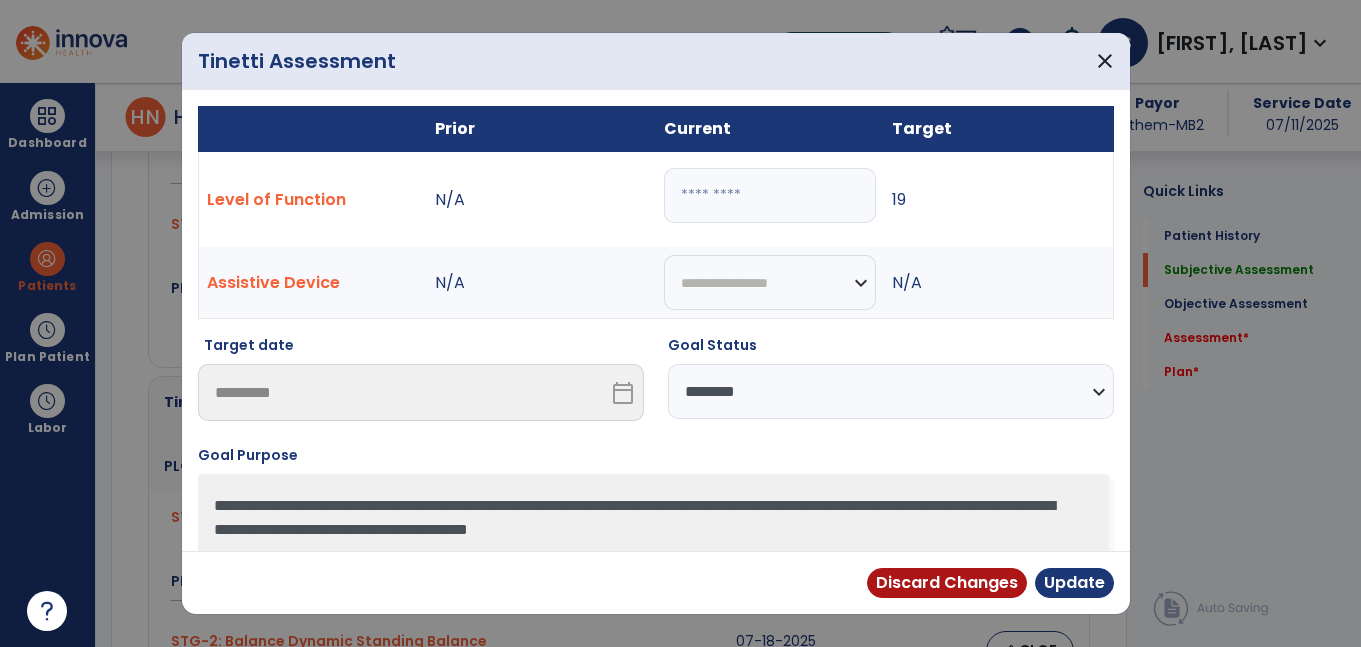 scroll, scrollTop: 1887, scrollLeft: 0, axis: vertical 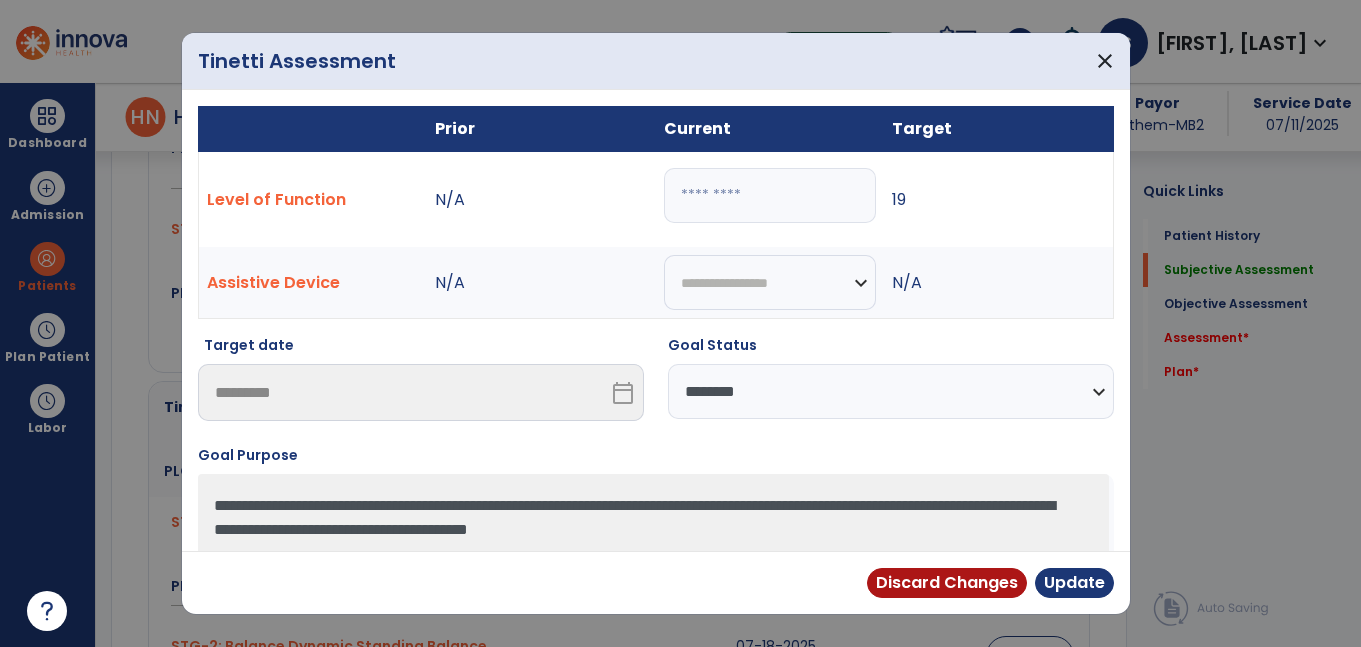 click on "**********" at bounding box center (891, 391) 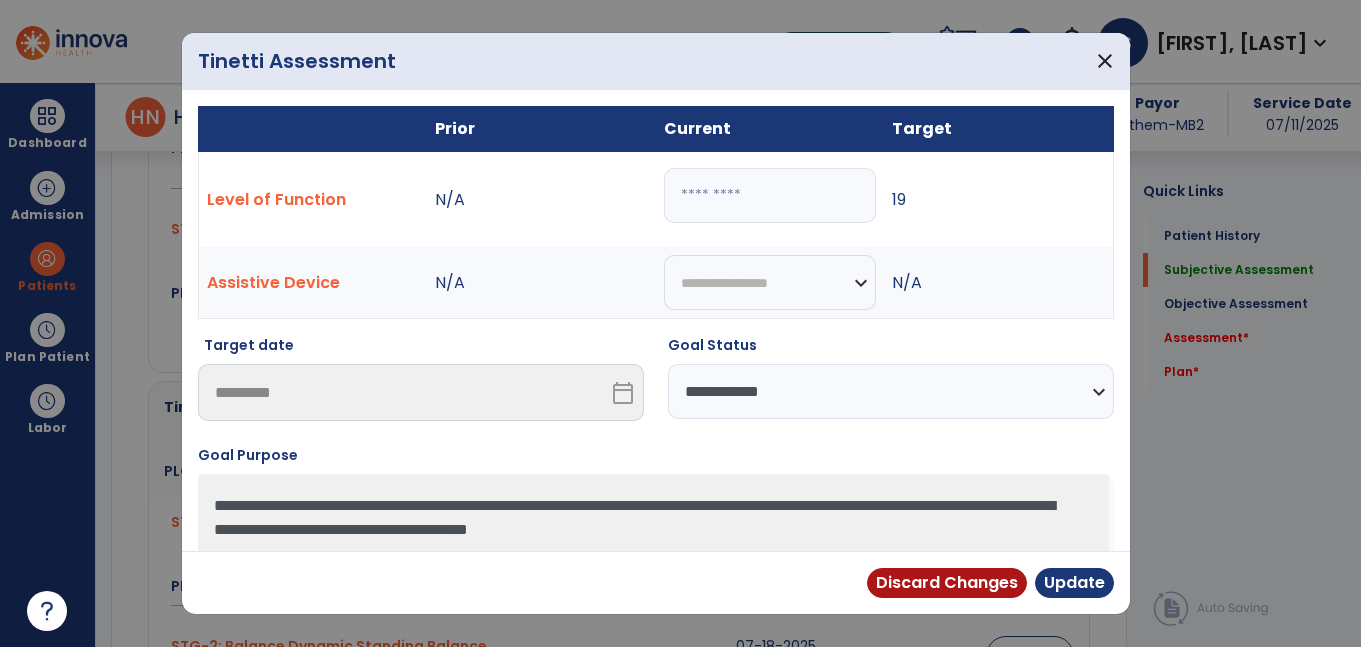 click on "**********" at bounding box center (891, 391) 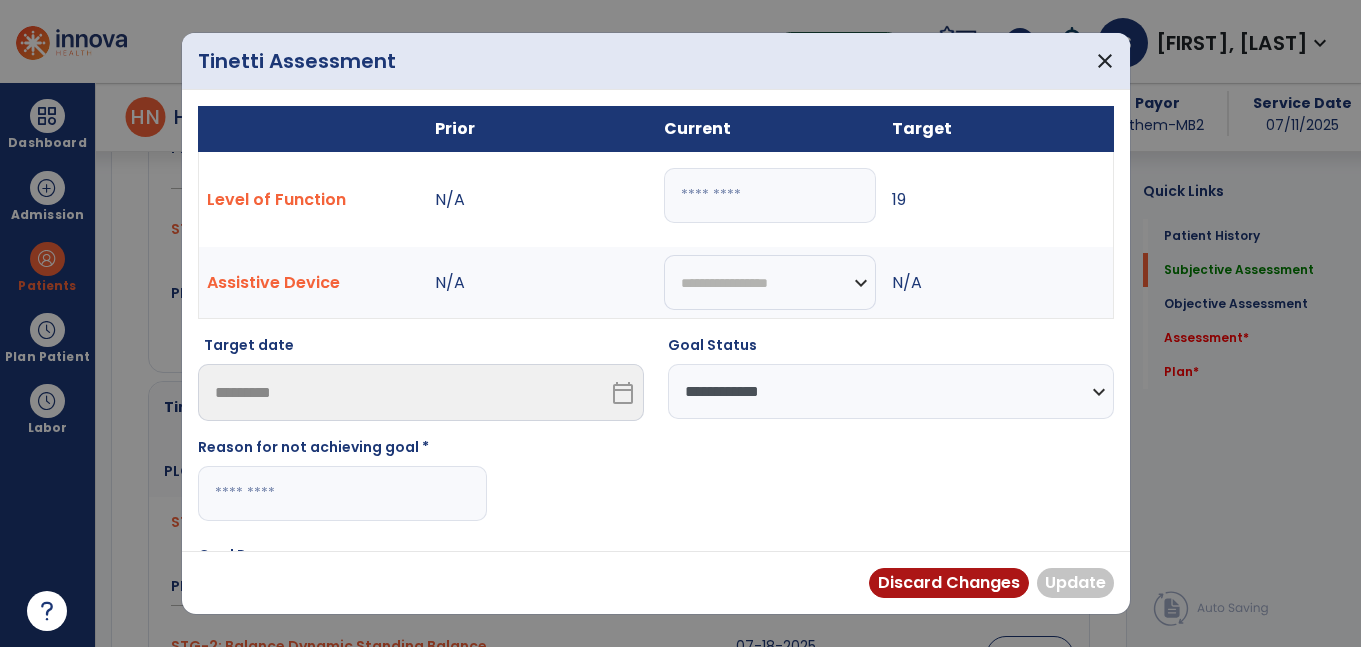 click at bounding box center [342, 493] 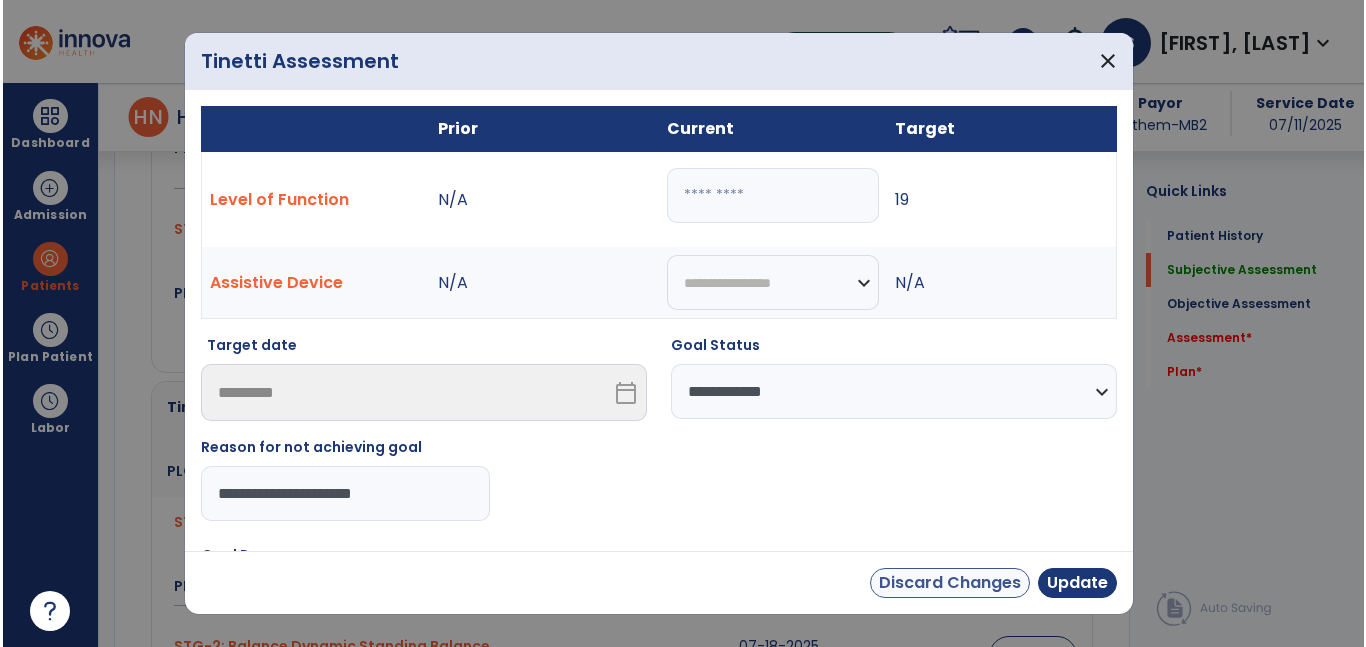 scroll, scrollTop: 10, scrollLeft: 0, axis: vertical 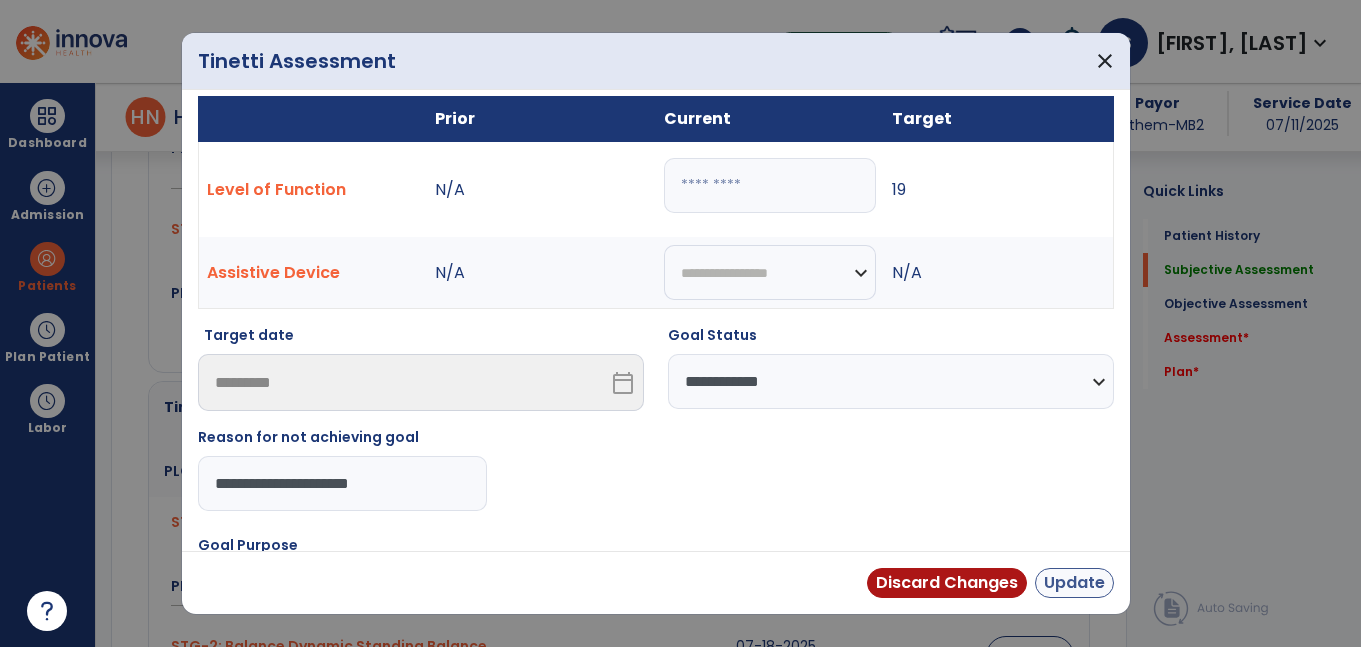 type on "**********" 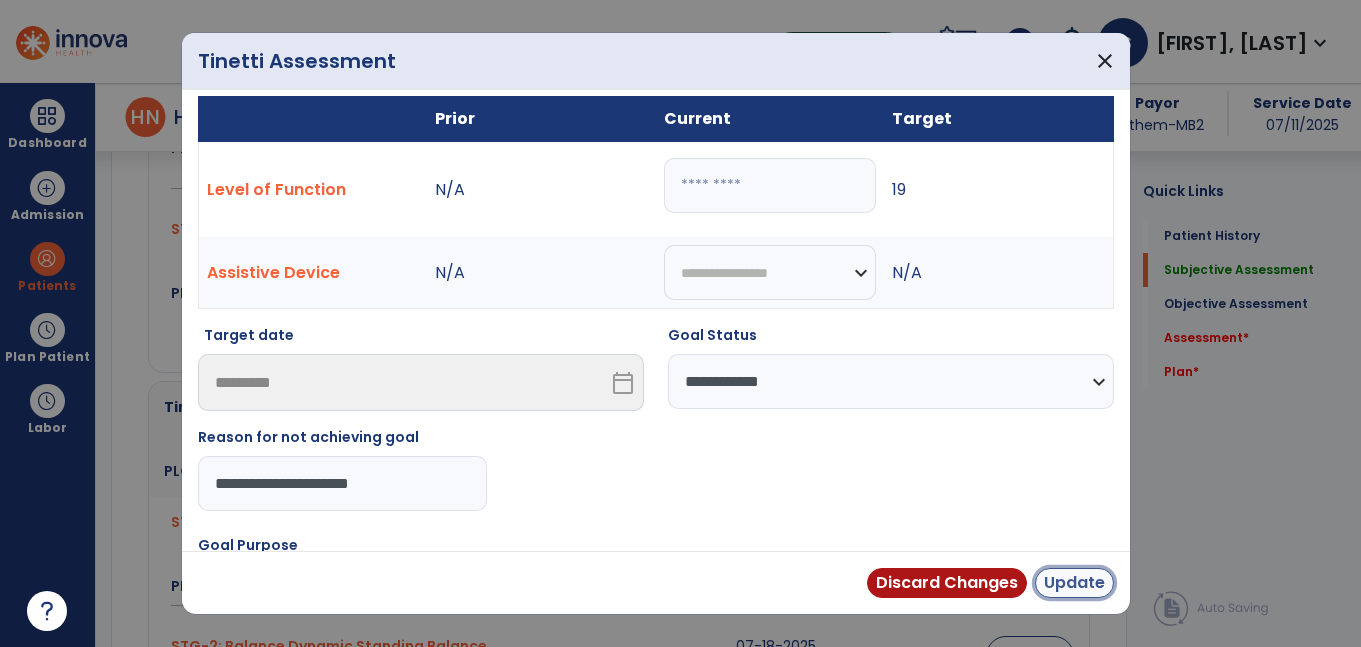 click on "Update" at bounding box center [1074, 583] 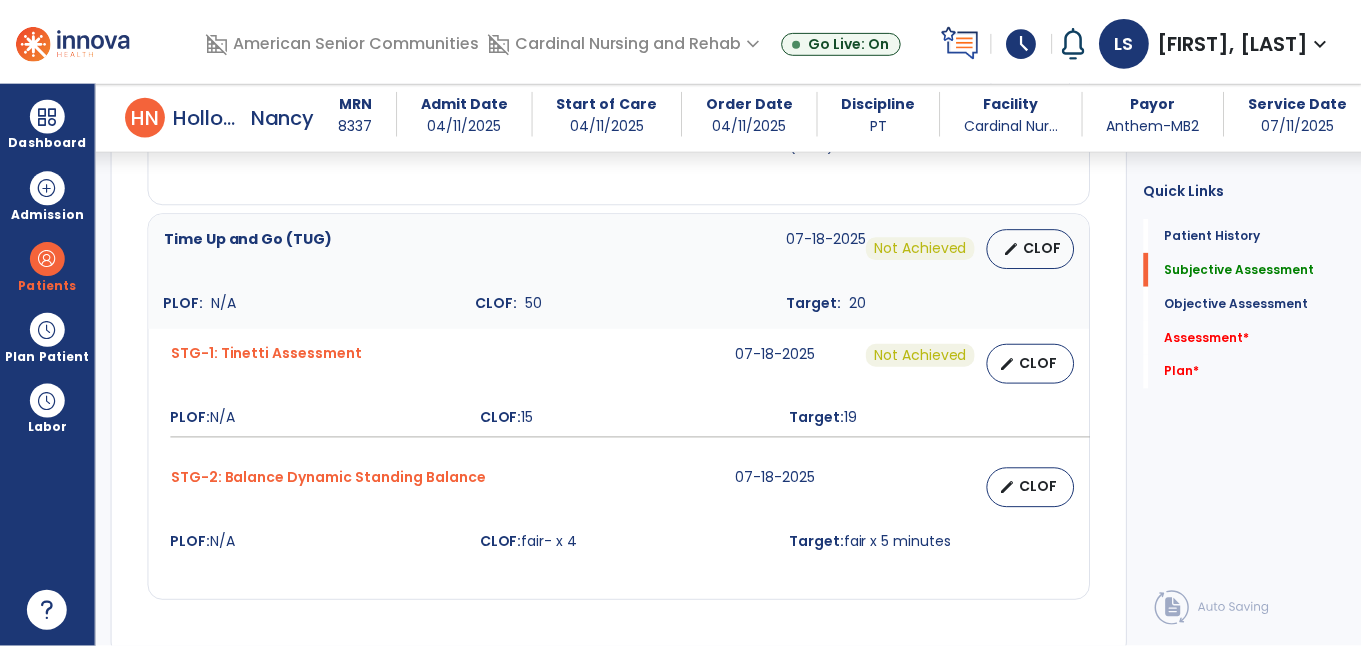 scroll, scrollTop: 2061, scrollLeft: 0, axis: vertical 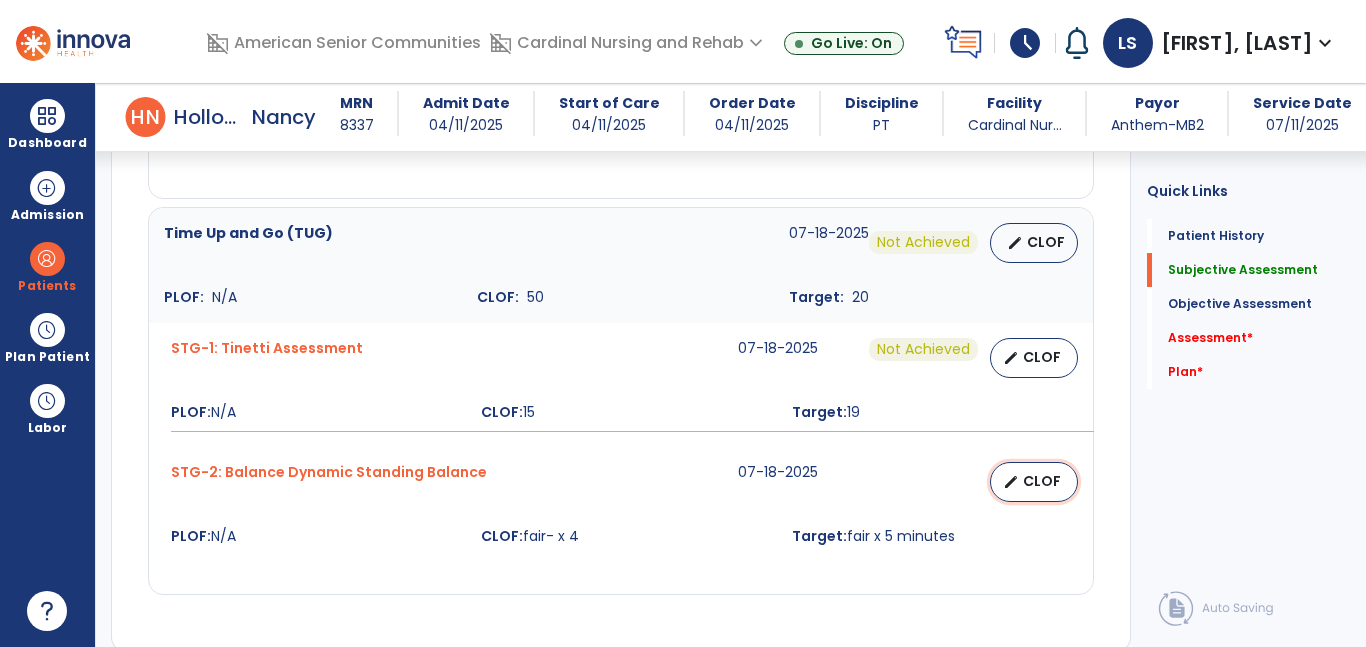 click on "CLOF" at bounding box center (1042, 481) 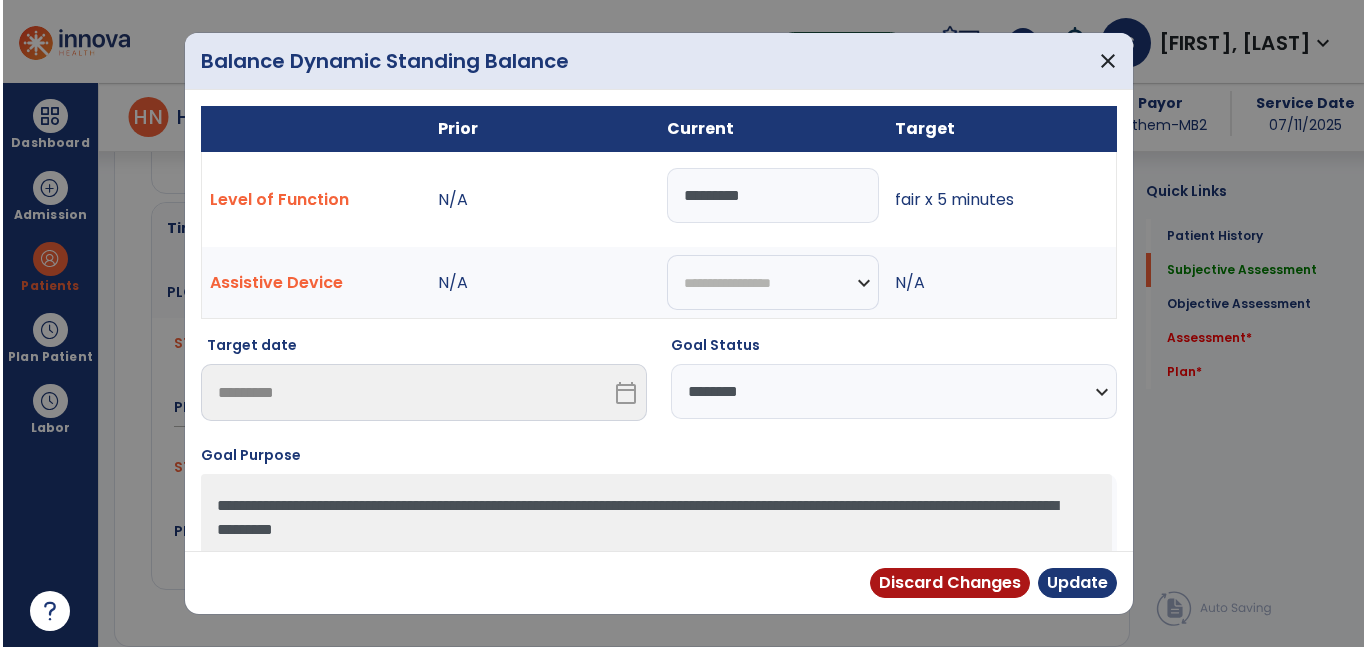 scroll, scrollTop: 2061, scrollLeft: 0, axis: vertical 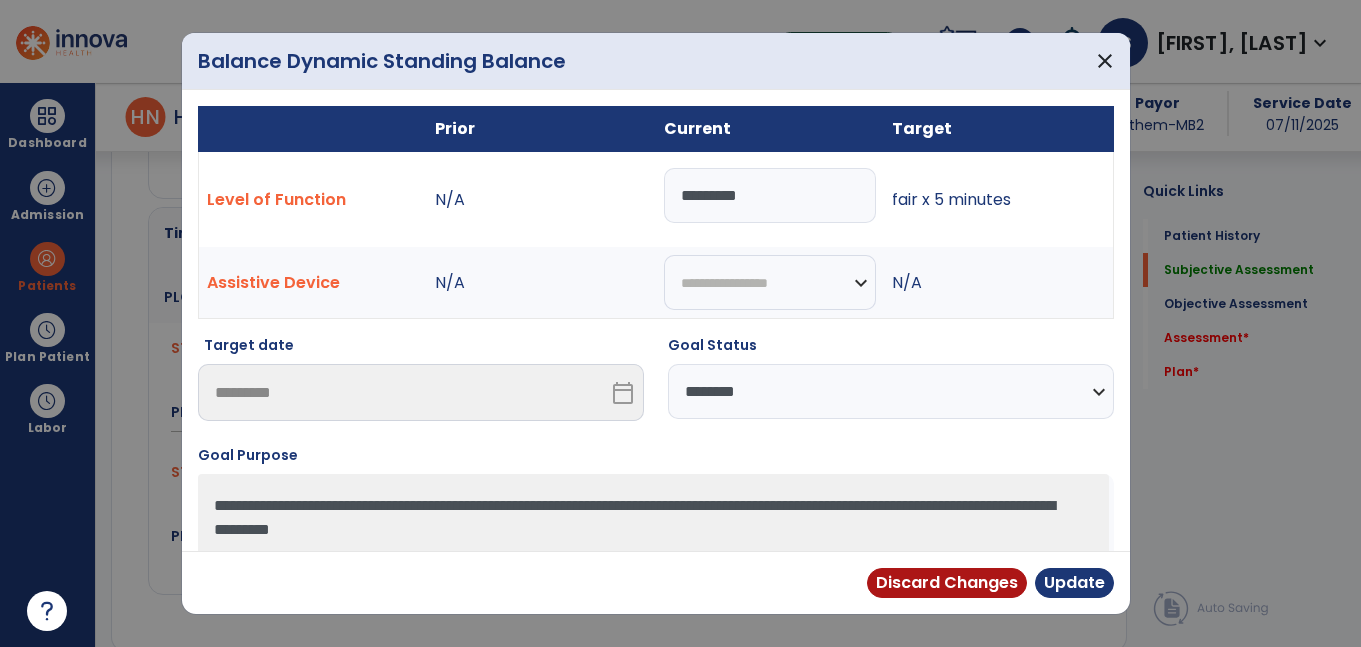 click on "**********" at bounding box center [891, 391] 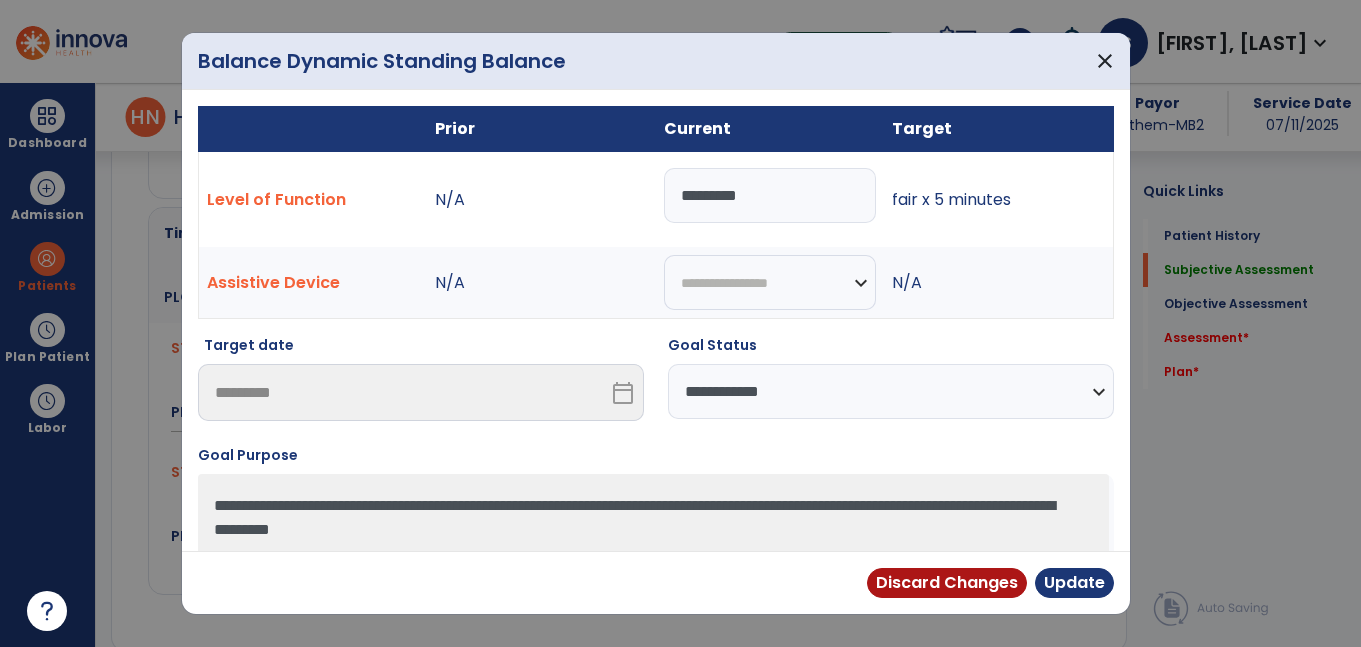 click on "**********" at bounding box center (891, 391) 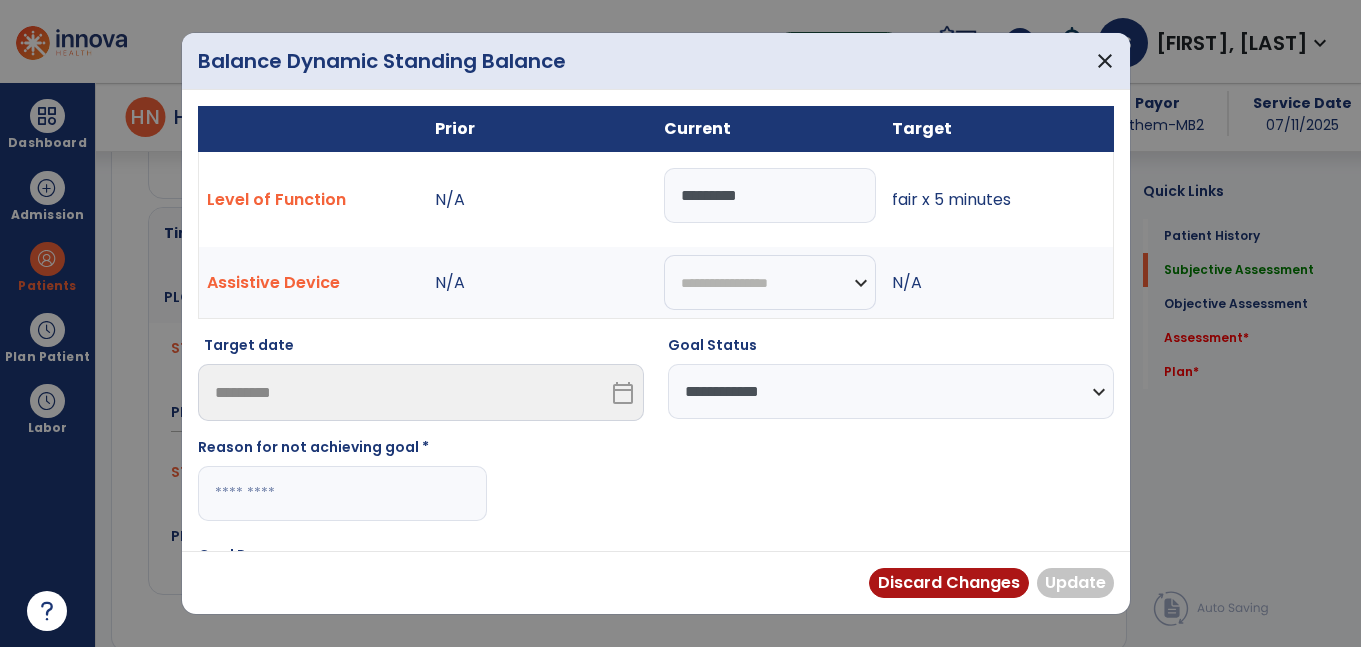 click at bounding box center [342, 493] 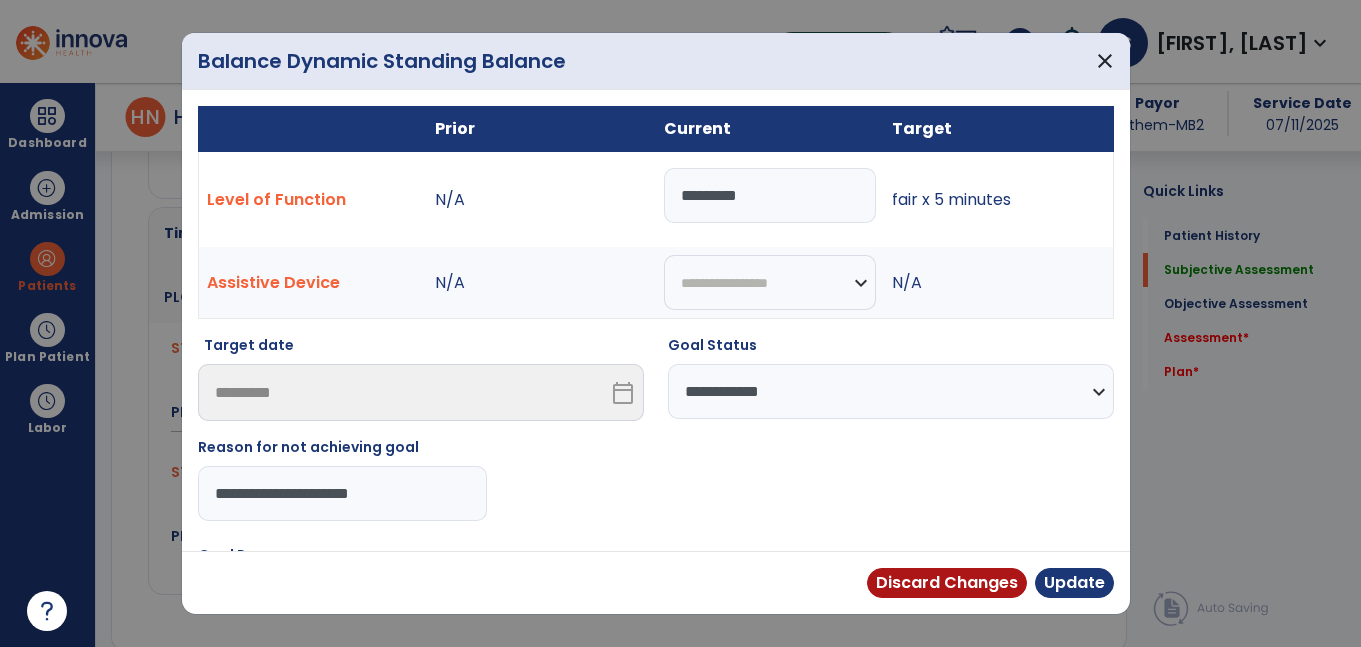 type on "**********" 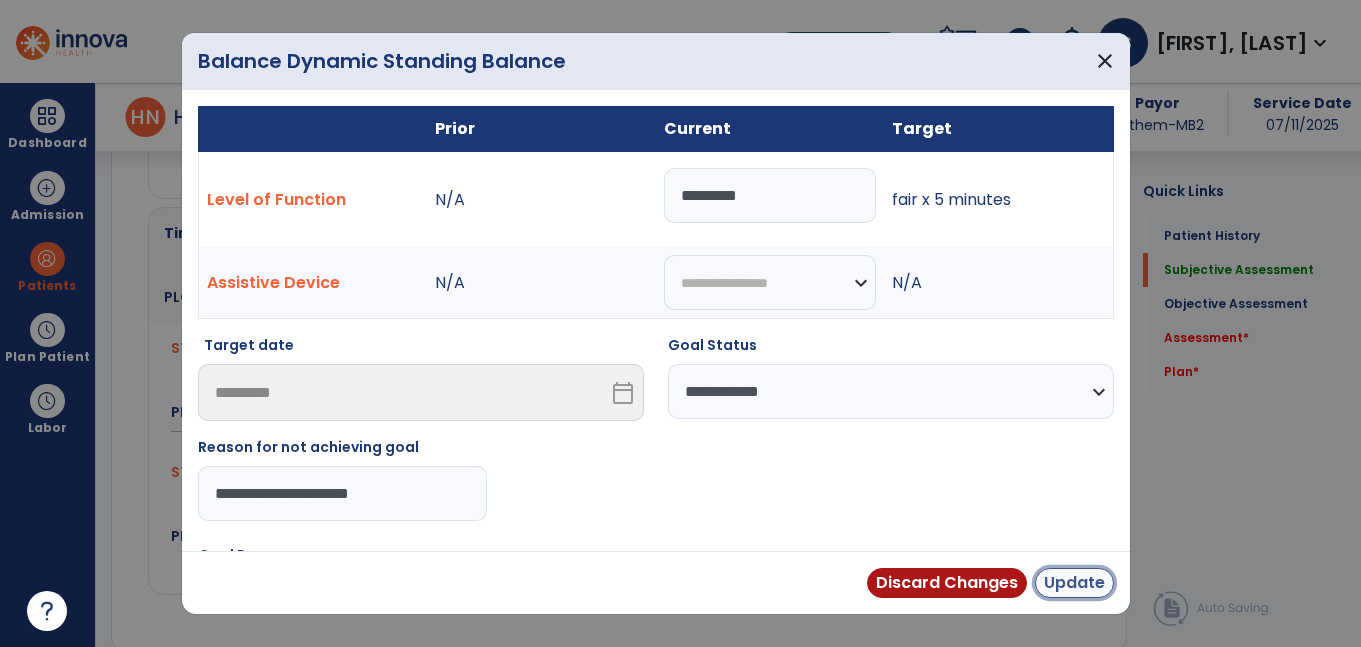 click on "Update" at bounding box center [1074, 583] 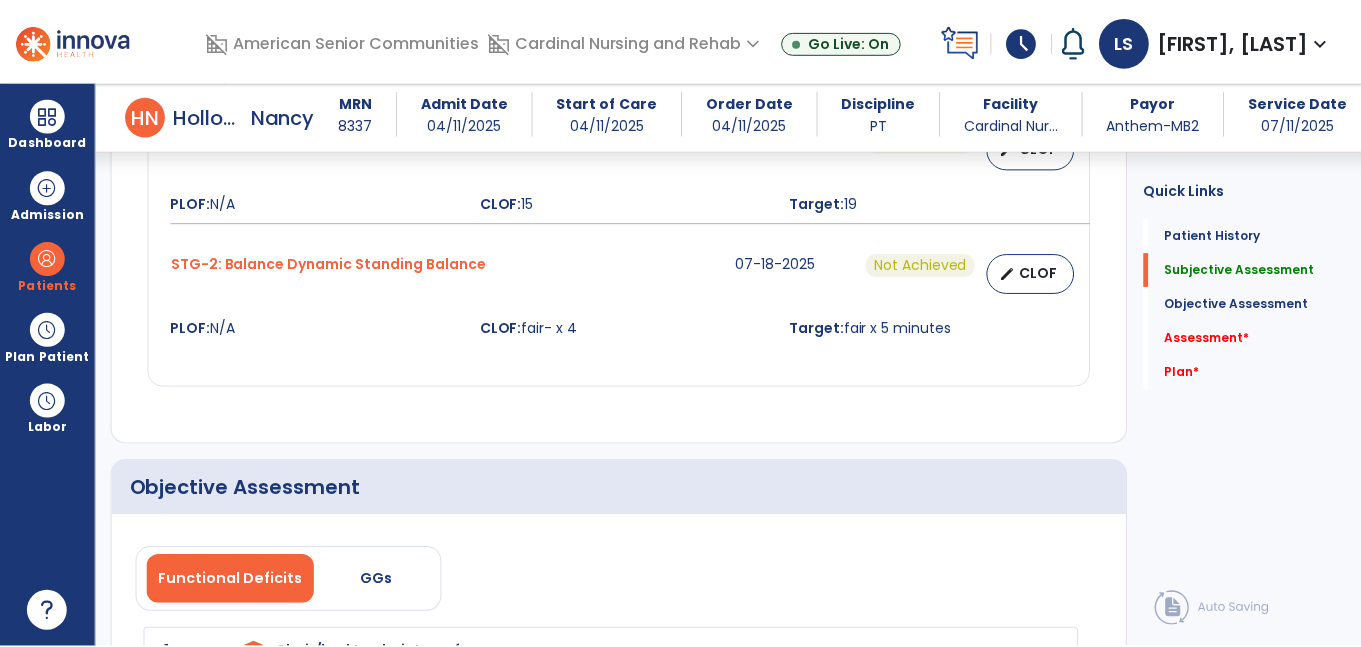 scroll, scrollTop: 2494, scrollLeft: 0, axis: vertical 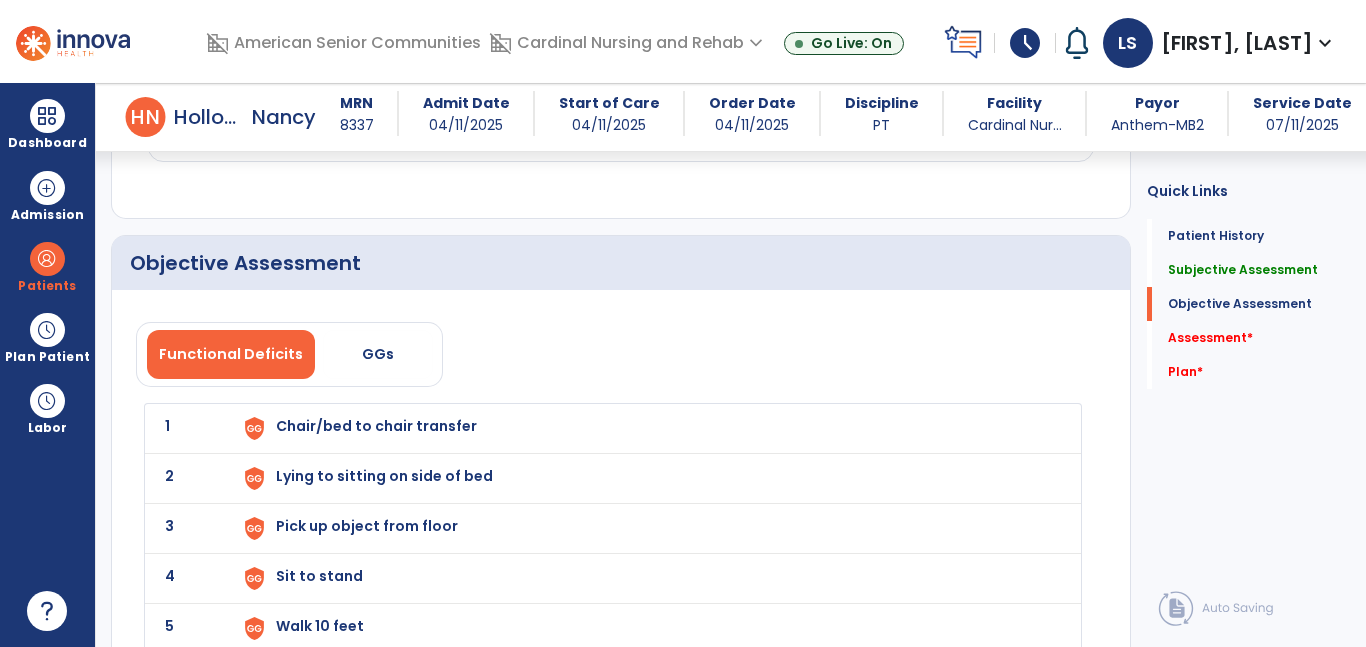 click on "Chair/bed to chair transfer" at bounding box center (646, 428) 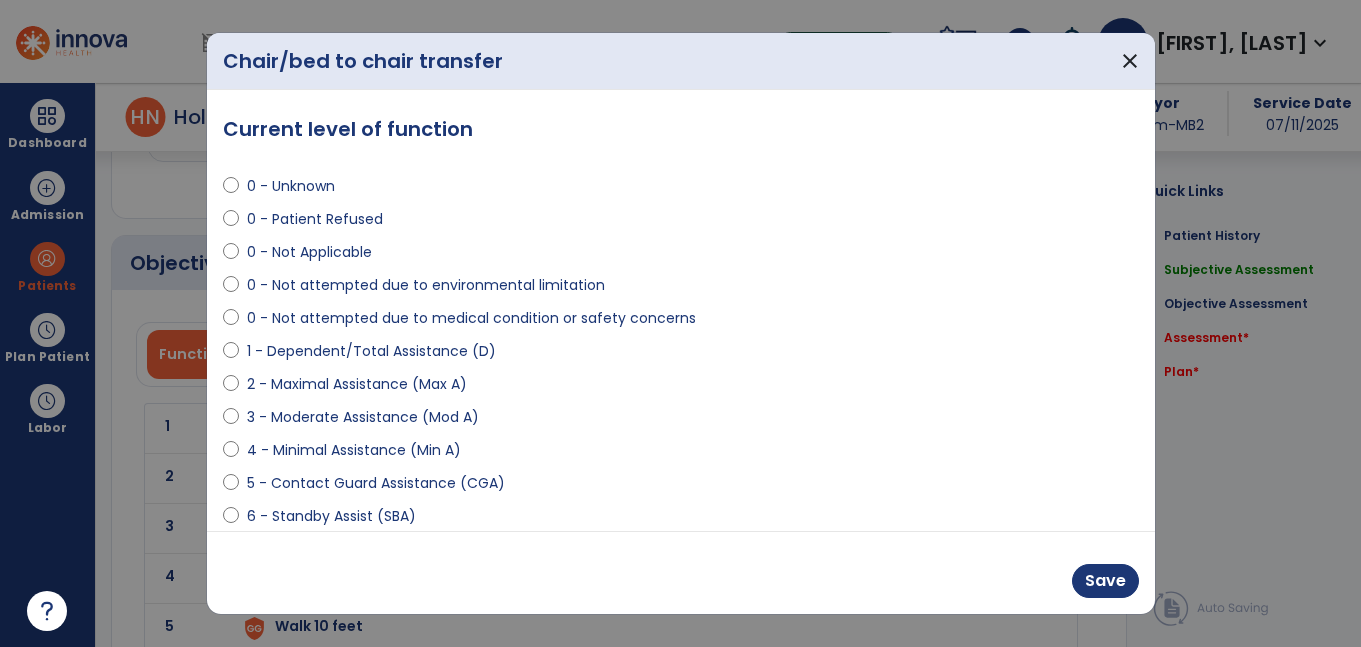 select on "**********" 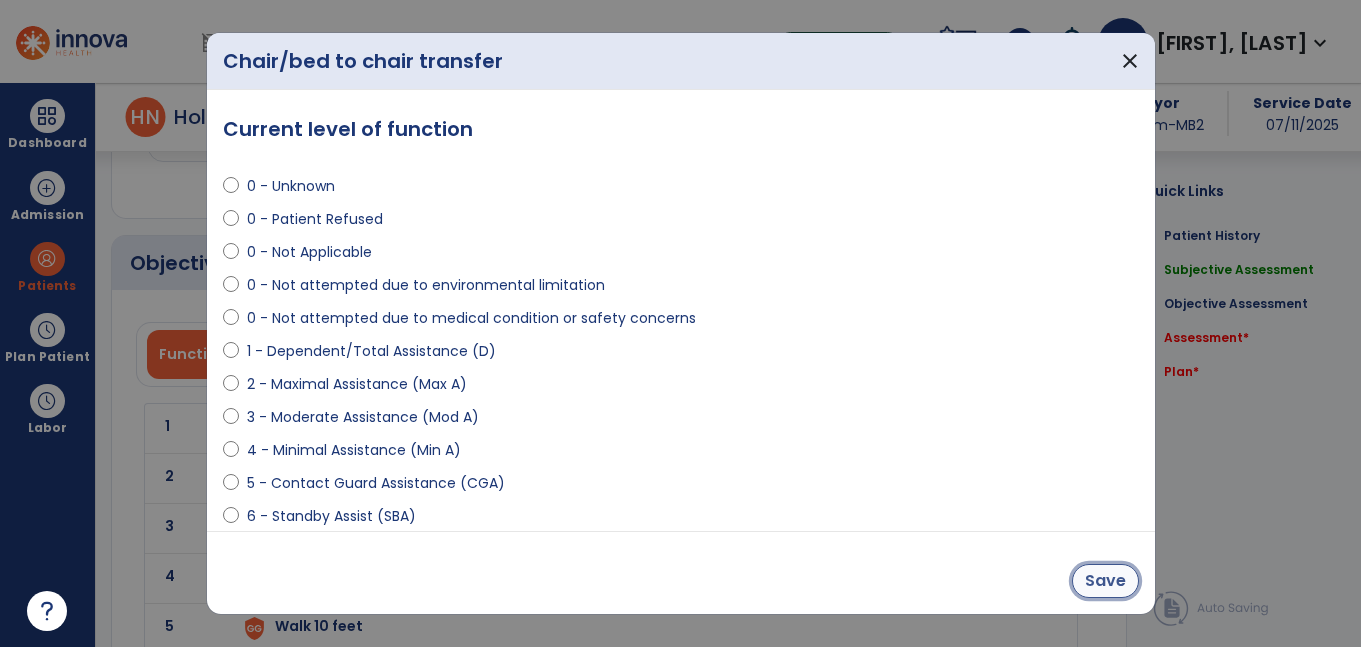 click on "Save" at bounding box center [1105, 581] 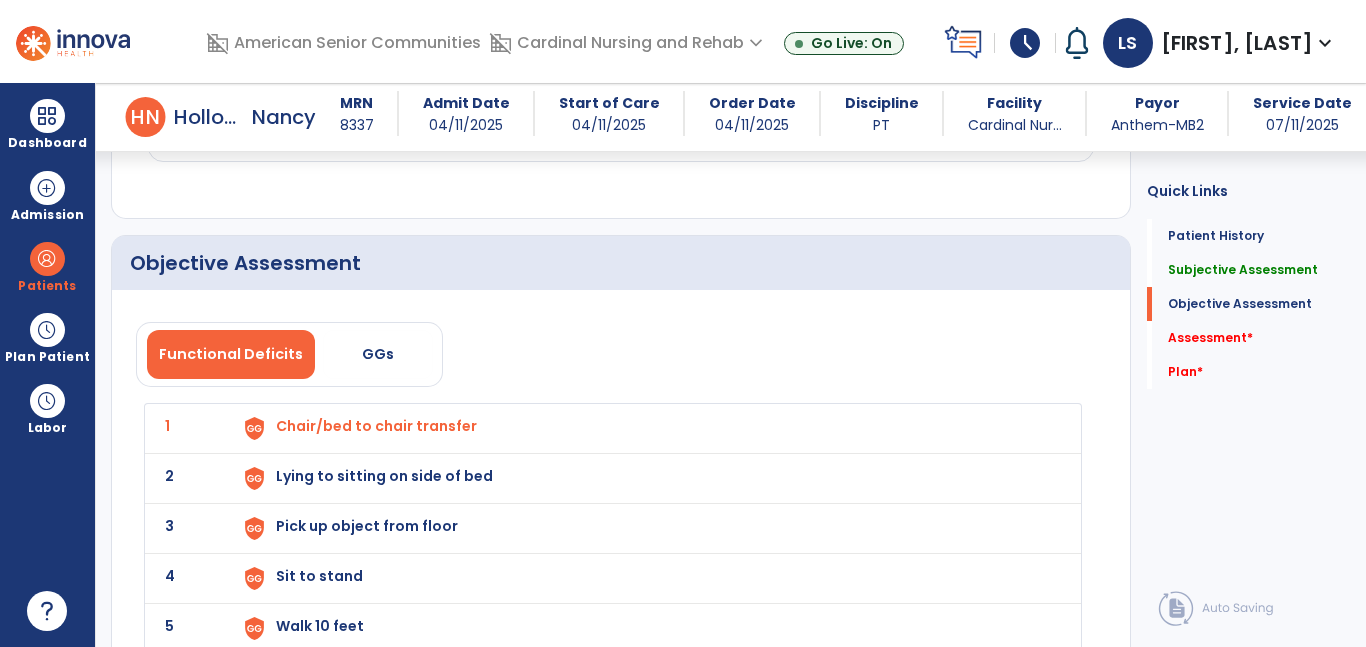 click on "Lying to sitting on side of bed" at bounding box center (646, 428) 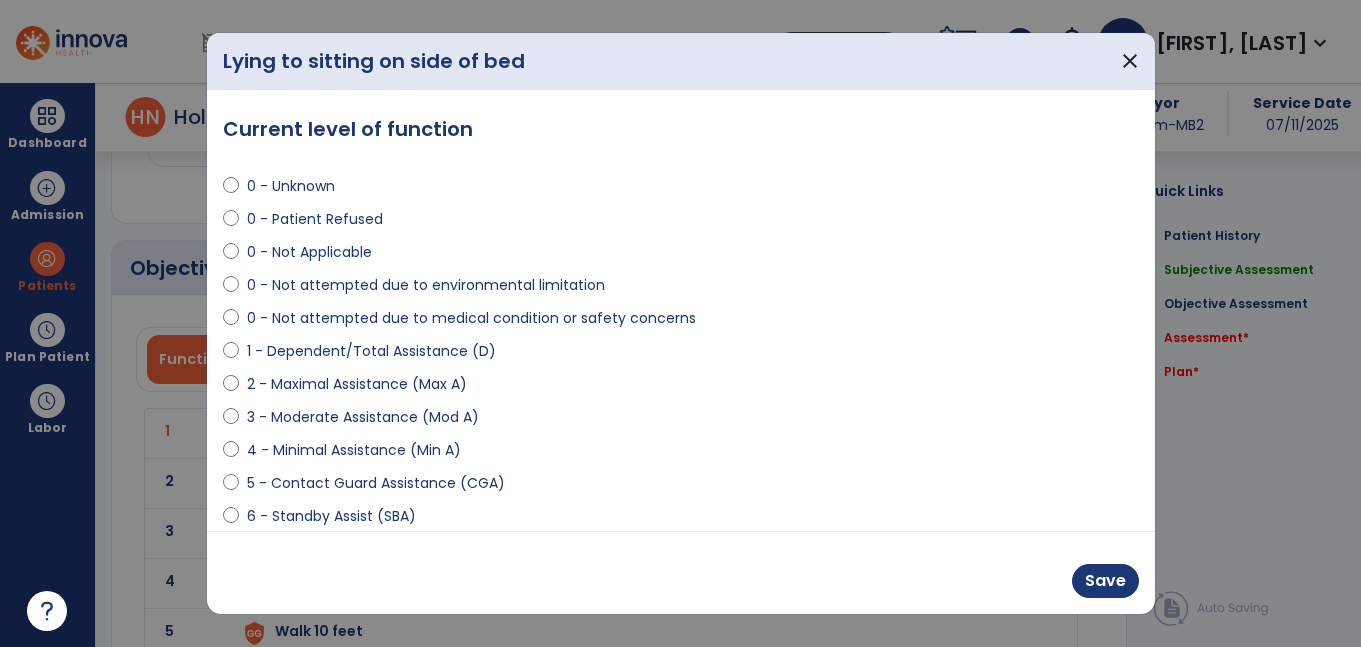 scroll, scrollTop: 2494, scrollLeft: 0, axis: vertical 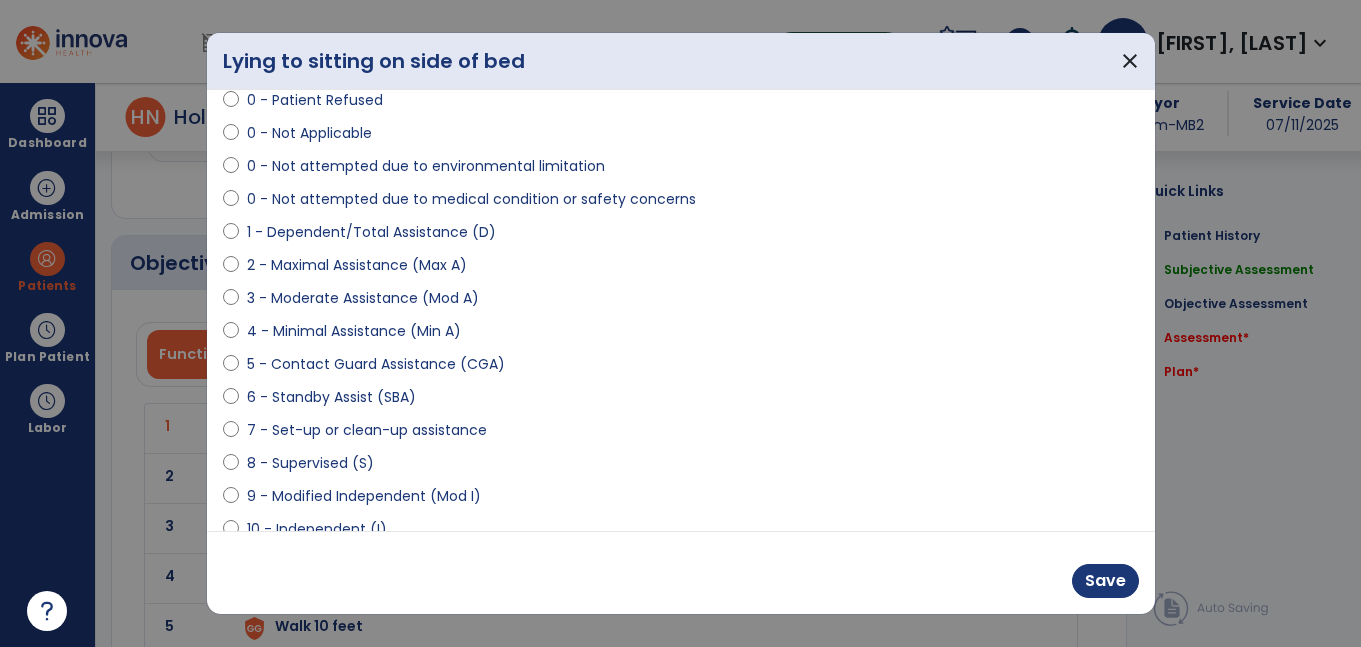 select on "**********" 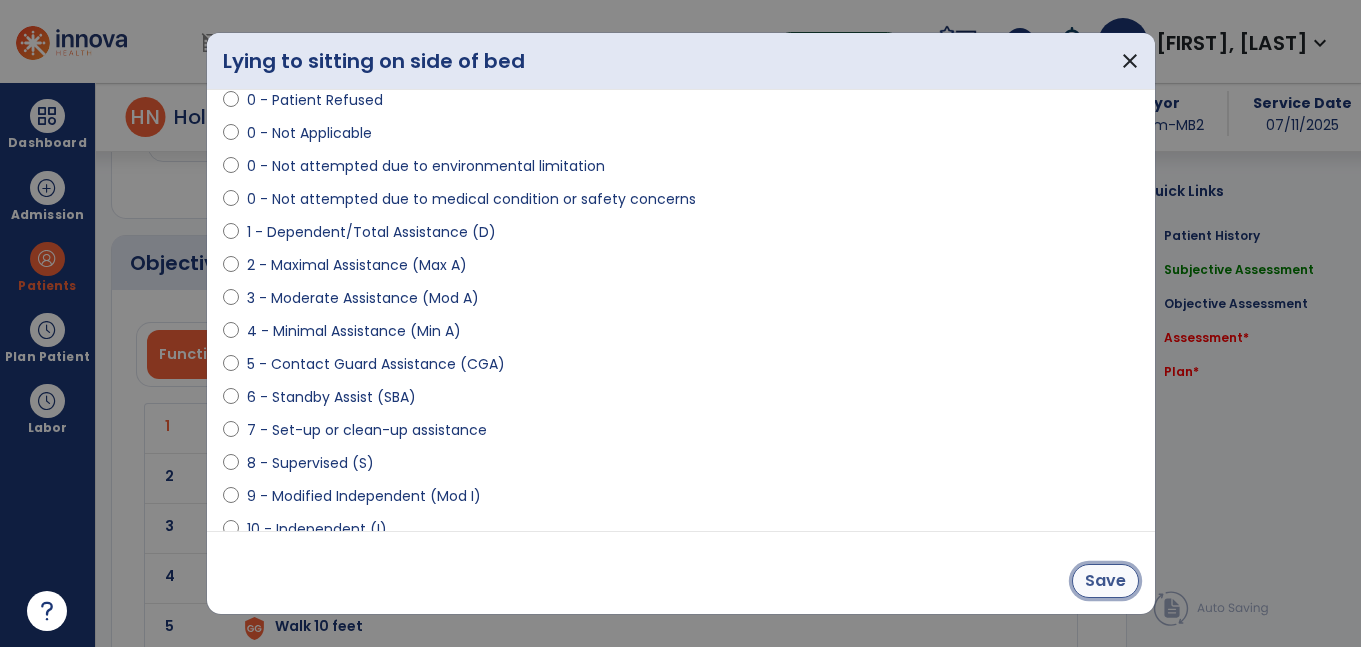 click on "Save" at bounding box center (1105, 581) 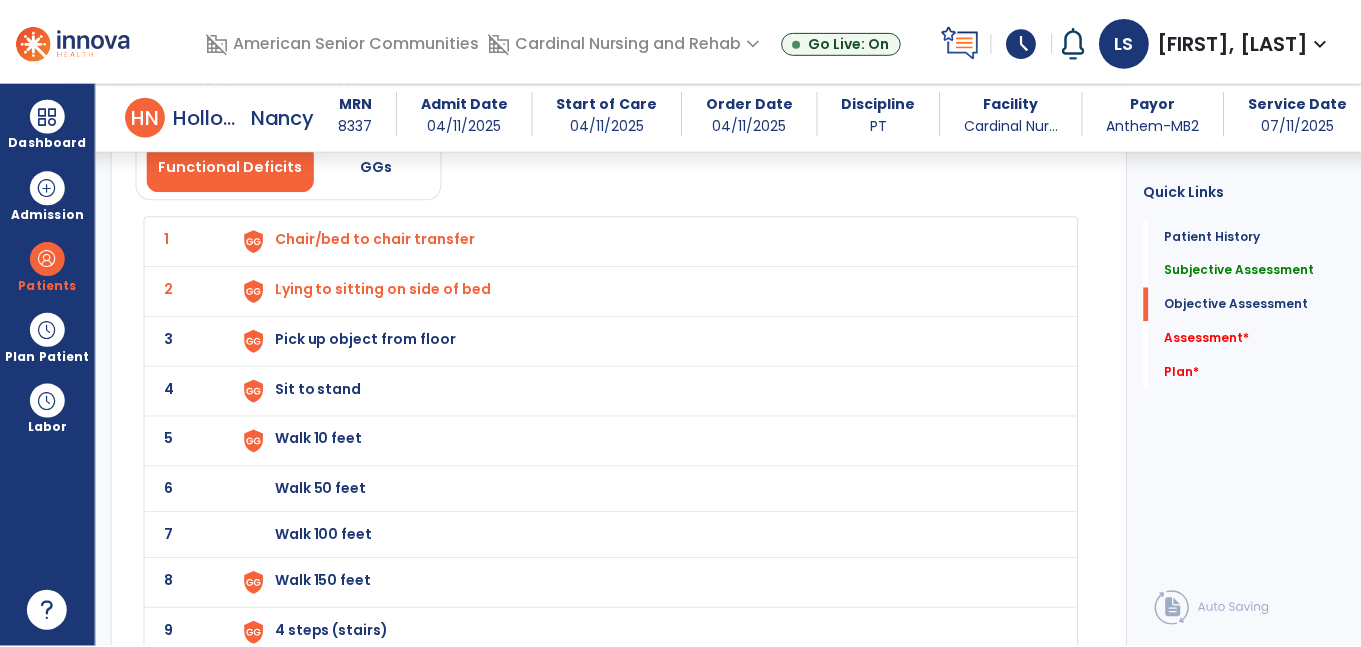 scroll, scrollTop: 2678, scrollLeft: 0, axis: vertical 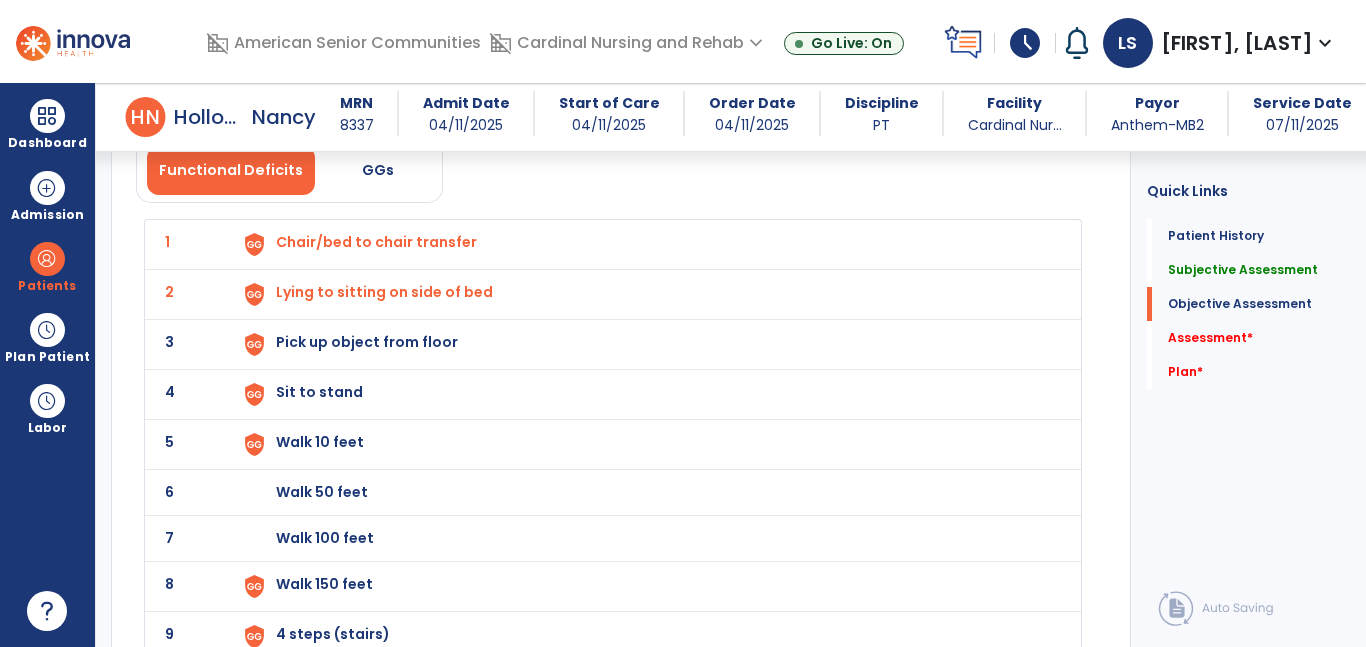 click on "Pick up object from floor" at bounding box center (646, 244) 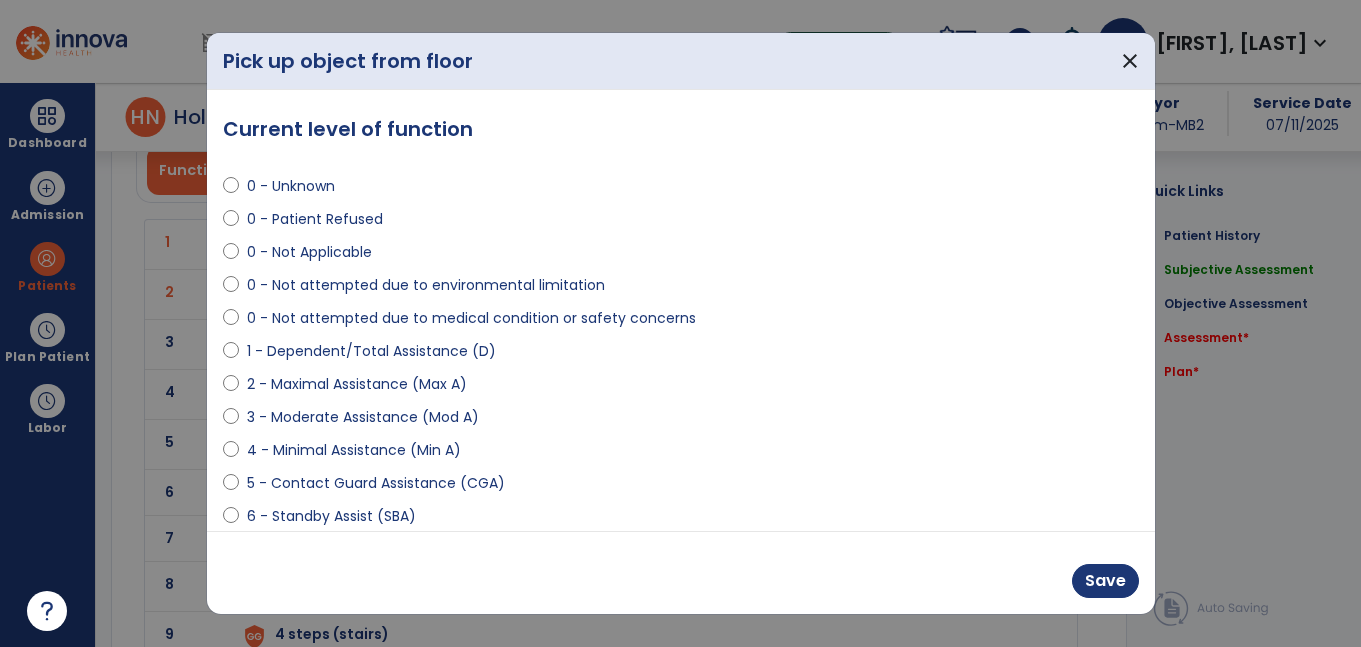 scroll, scrollTop: 2678, scrollLeft: 0, axis: vertical 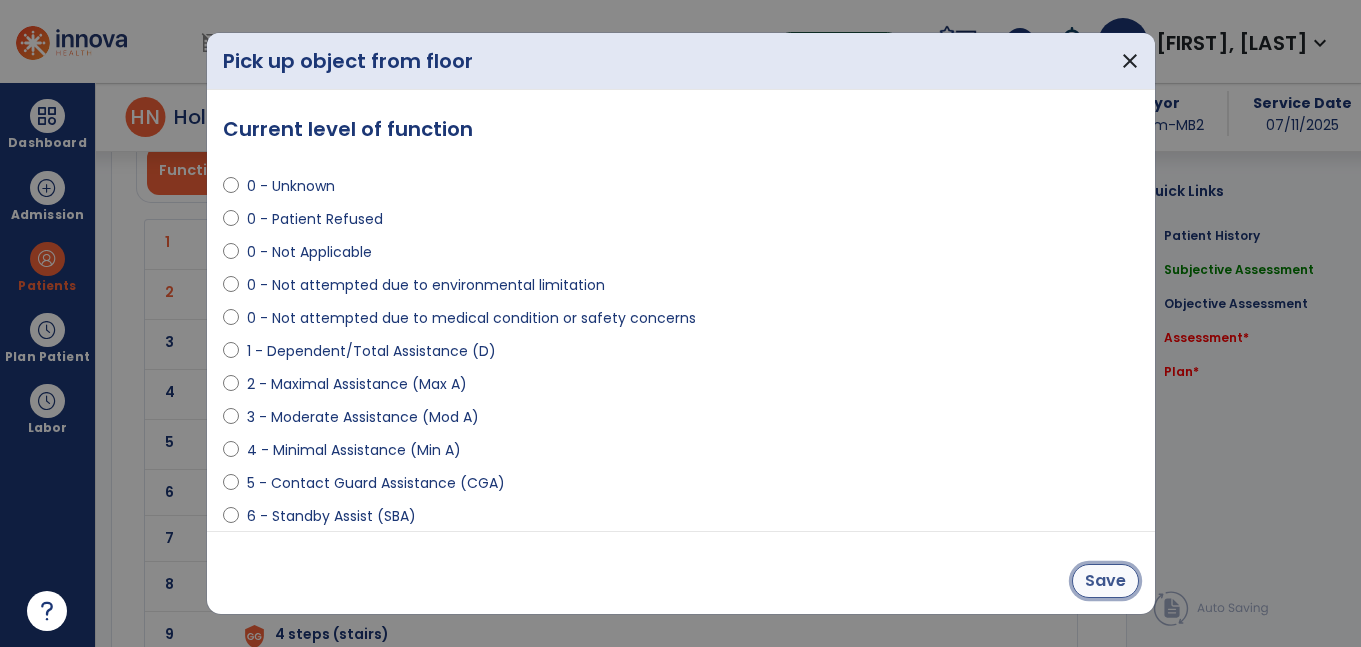 click on "Save" at bounding box center (1105, 581) 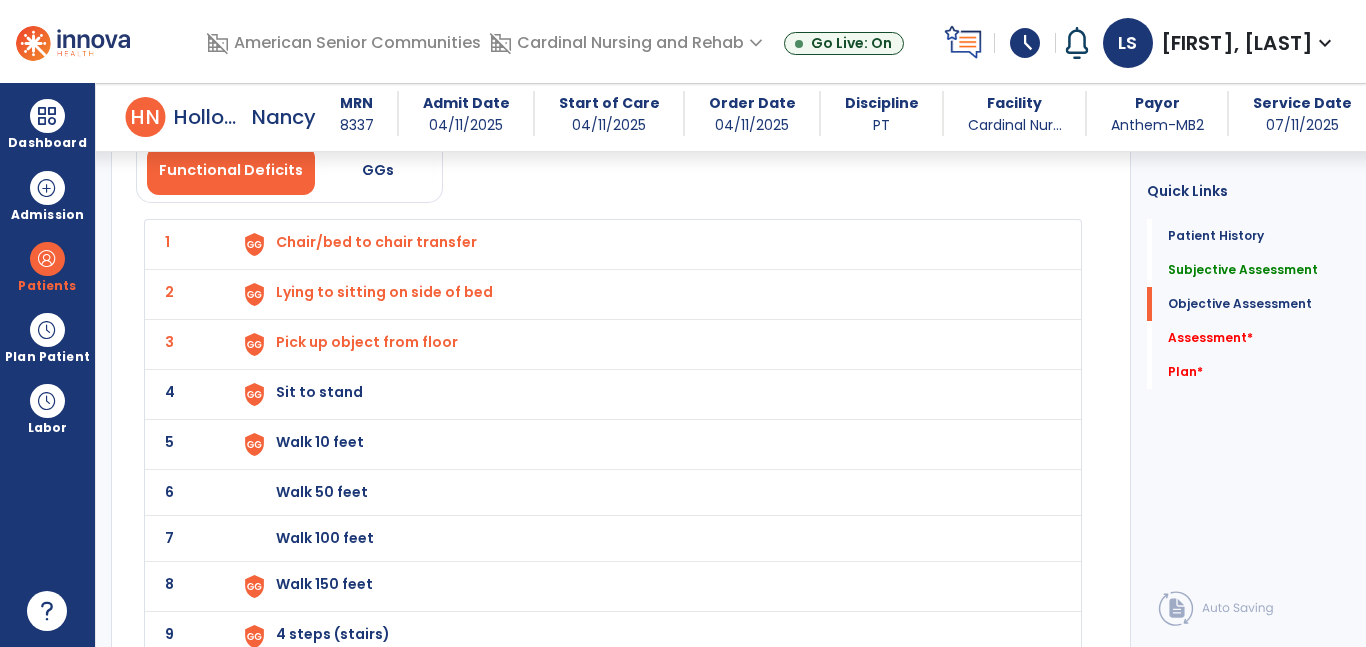 click on "Sit to stand" at bounding box center [646, 244] 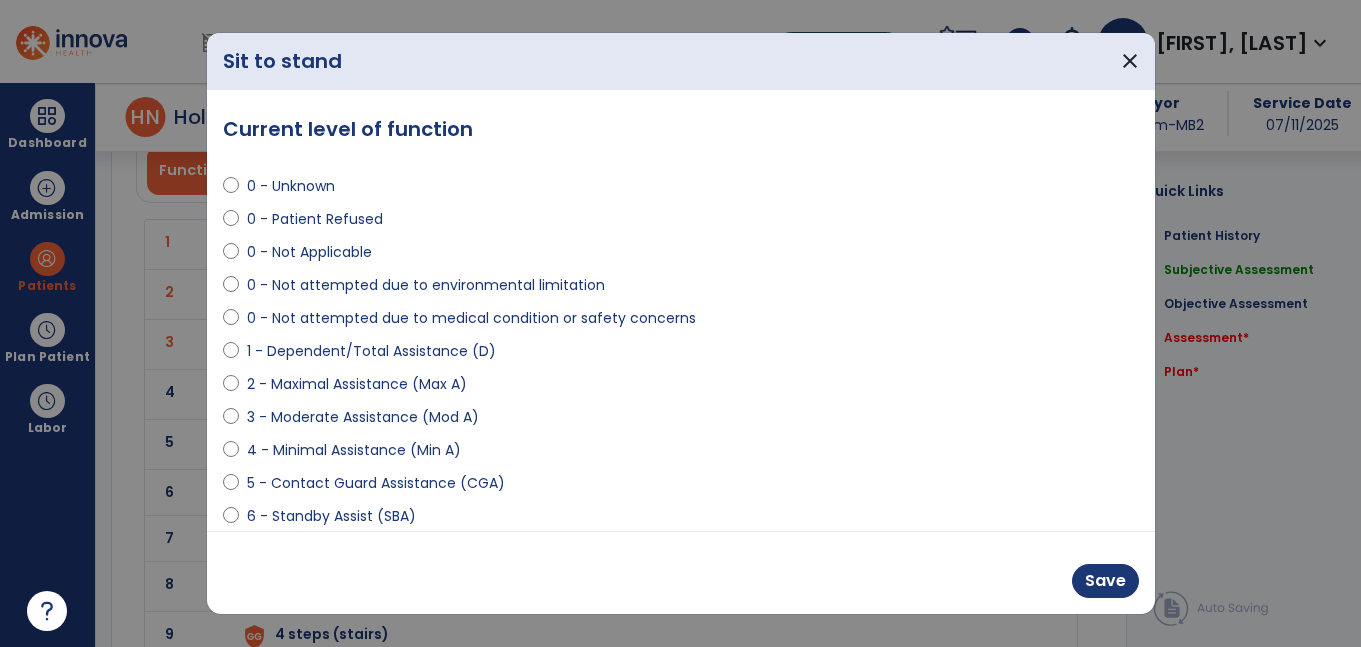 scroll, scrollTop: 2678, scrollLeft: 0, axis: vertical 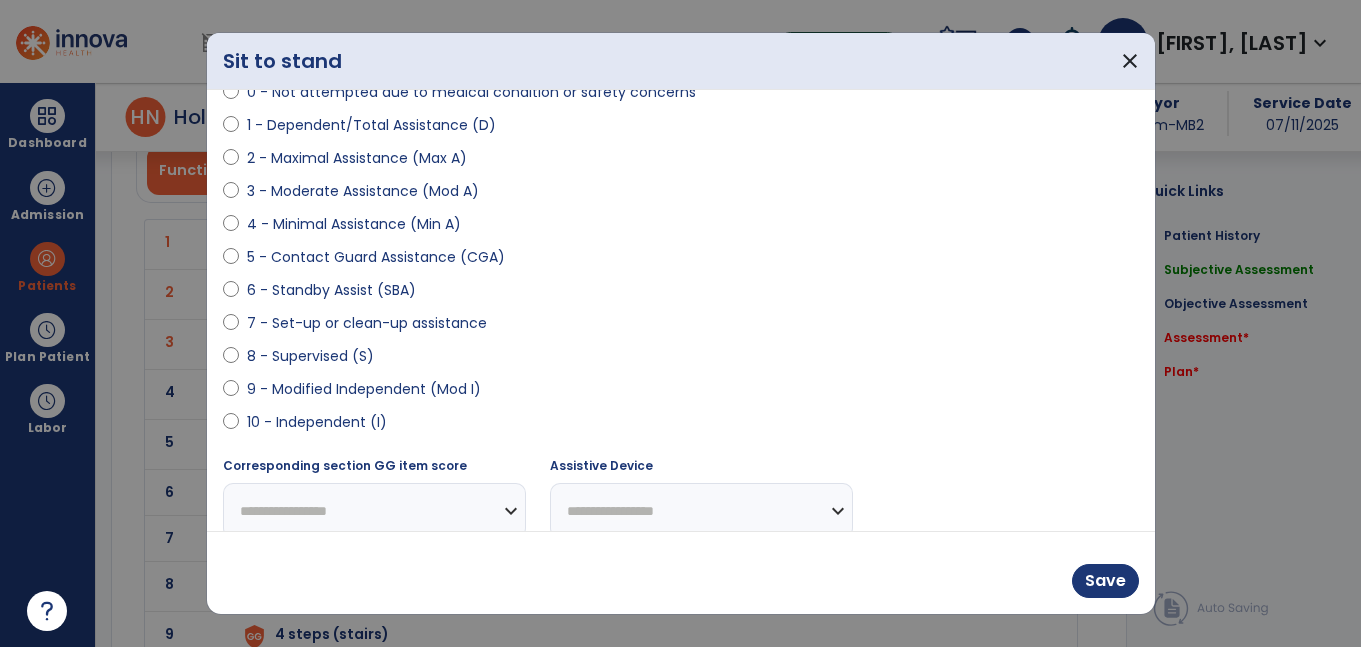 click on "0 - Unknown 0 - Patient Refused 0 - Not Applicable 0 - Not attempted due to environmental limitation 0 - Not attempted due to medical condition or safety concerns 1 - Dependent/Total Assistance (D) 2 - Maximal Assistance (Max A) 3 - Moderate Assistance (Mod A) 4 - Minimal Assistance (Min A) 5 - Contact Guard Assistance (CGA) 6 - Standby Assist (SBA) 7 - Set-up or clean-up assistance 8 - Supervised (S) 9 - Modified Independent (Mod I) 10 - Independent (I)" at bounding box center [681, 183] 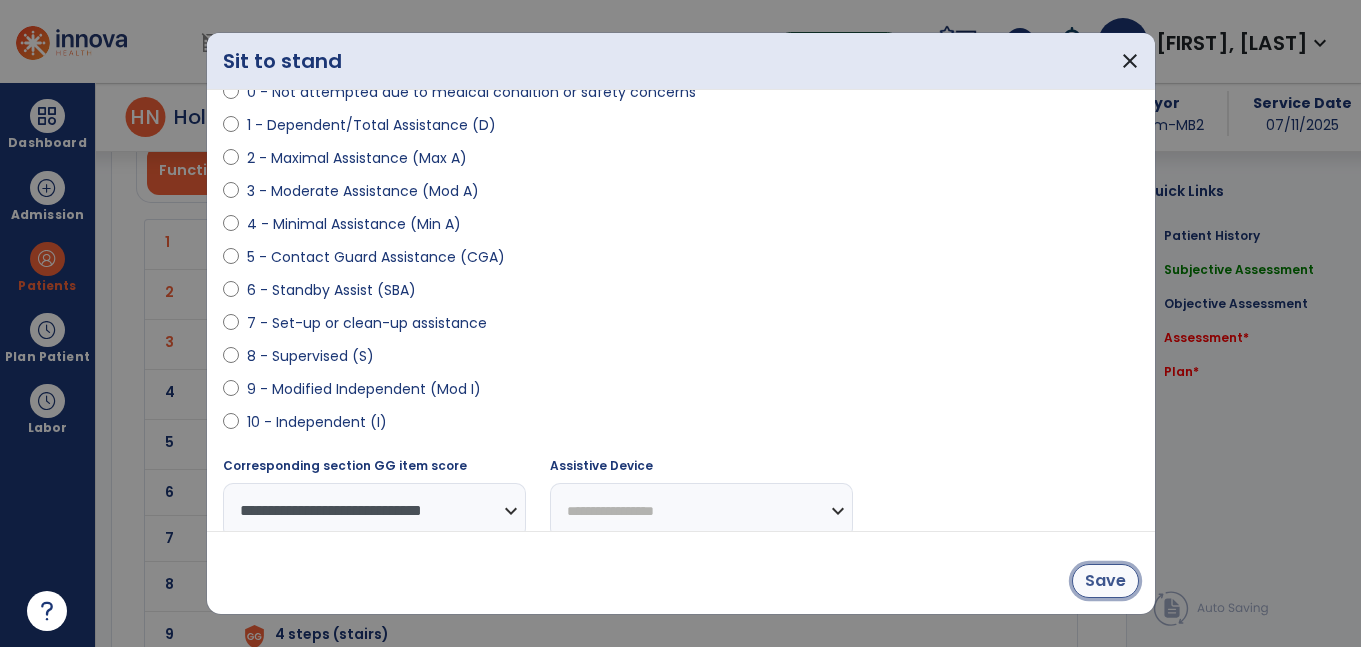 click on "Save" at bounding box center [1105, 581] 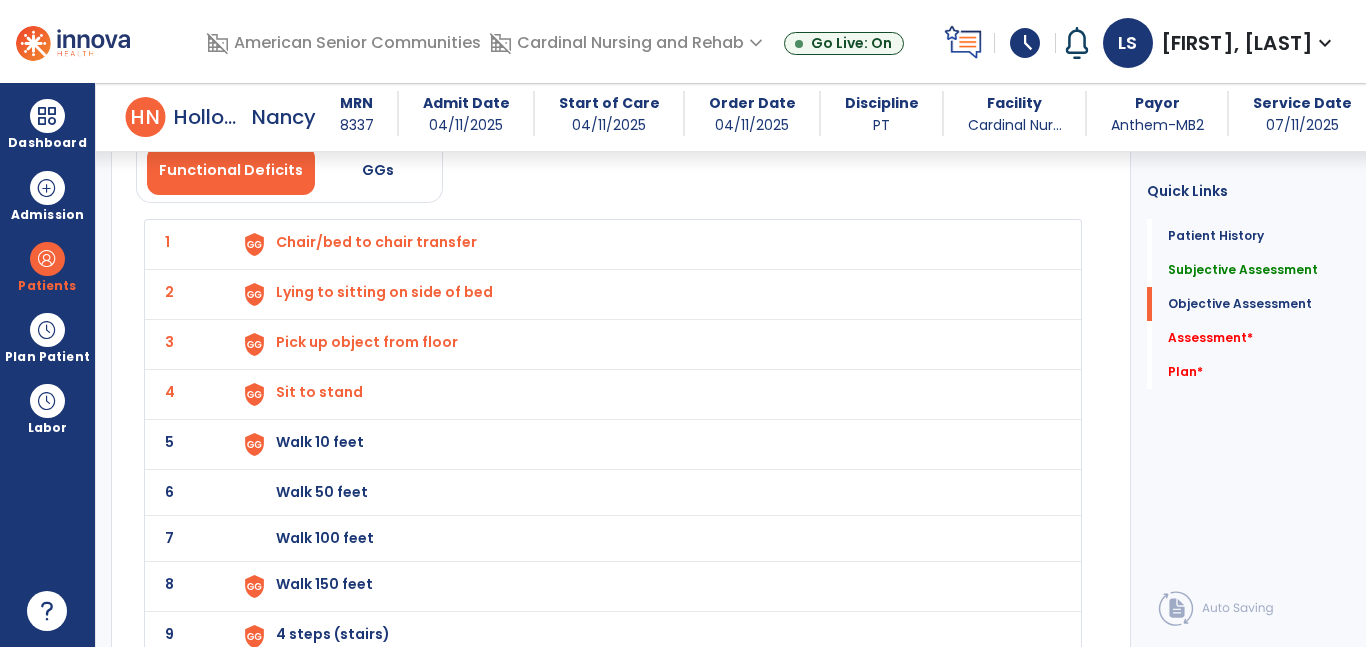 click on "Walk 10 feet" at bounding box center [646, 244] 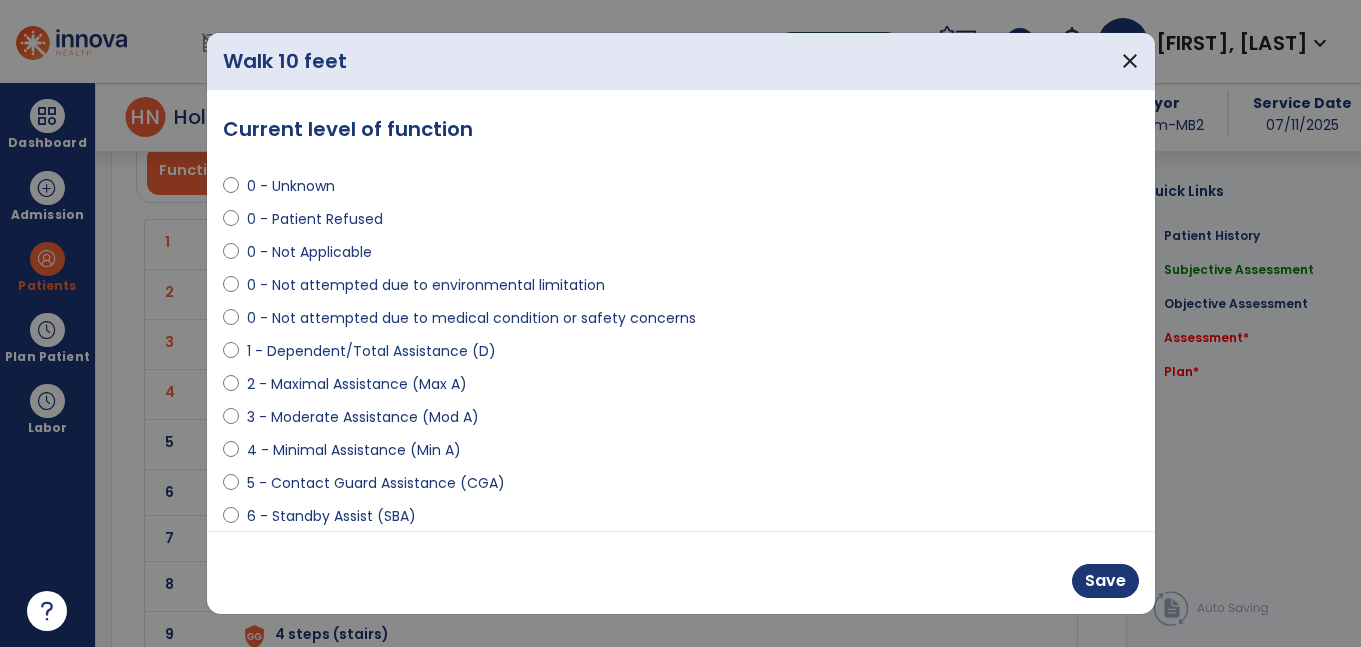 scroll, scrollTop: 2678, scrollLeft: 0, axis: vertical 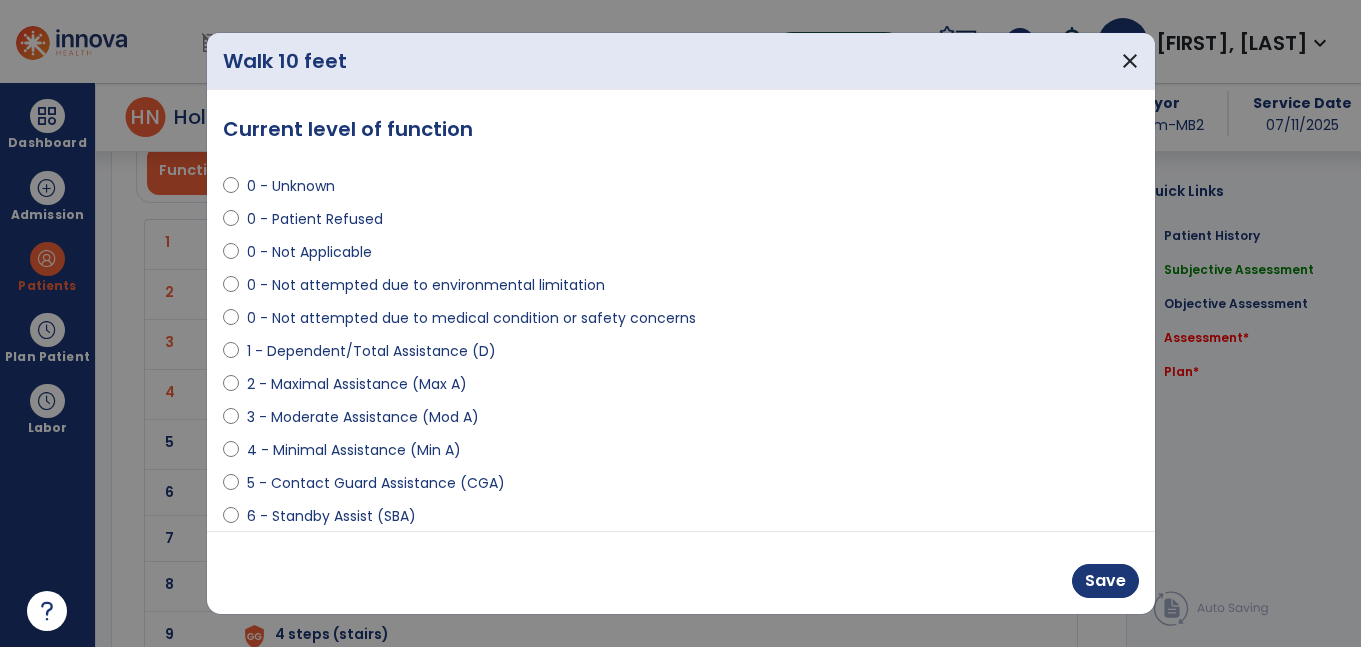 click on "0 - Unknown 0 - Patient Refused 0 - Not Applicable 0 - Not attempted due to environmental limitation 0 - Not attempted due to medical condition or safety concerns 1 - Dependent/Total Assistance (D) 2 - Maximal Assistance (Max A) 3 - Moderate Assistance (Mod A) 4 - Minimal Assistance (Min A) 5 - Contact Guard Assistance (CGA) 6 - Standby Assist (SBA) 7 - Set-up or clean-up assistance 8 - Supervised (S) 9 - Modified Independent (Mod I) 10 - Independent (I)" at bounding box center [681, 409] 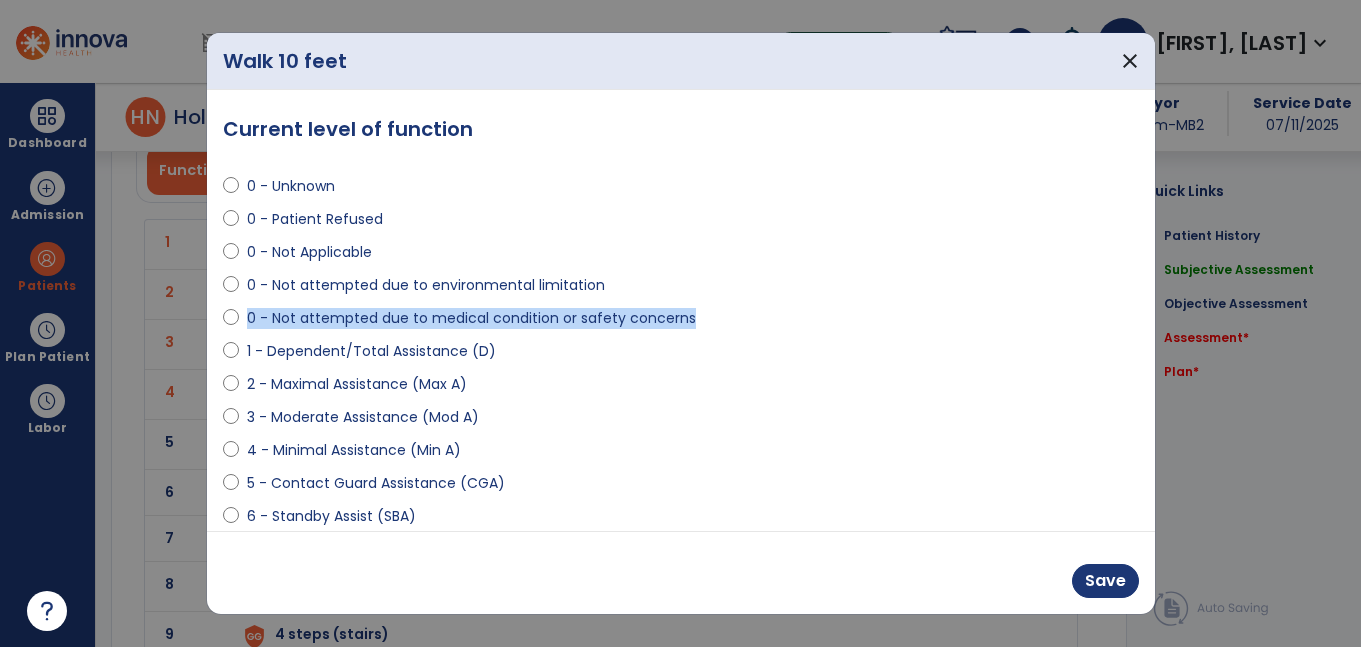 select on "**********" 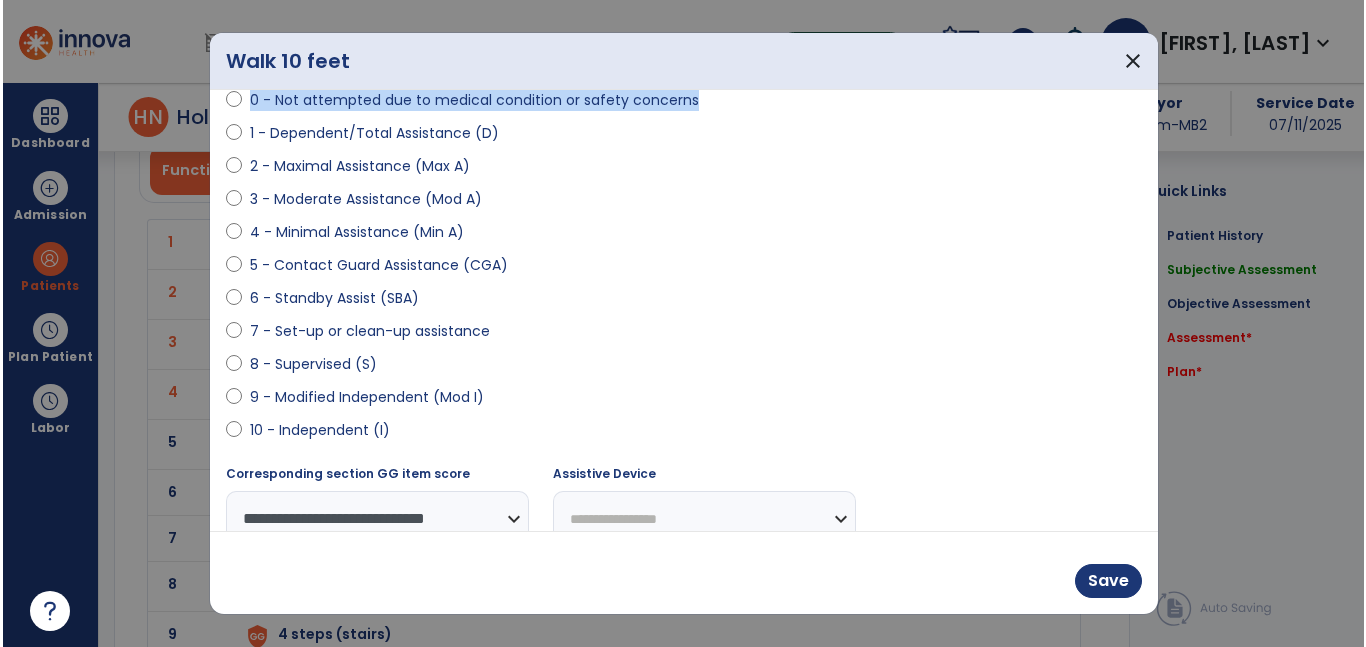 scroll, scrollTop: 249, scrollLeft: 0, axis: vertical 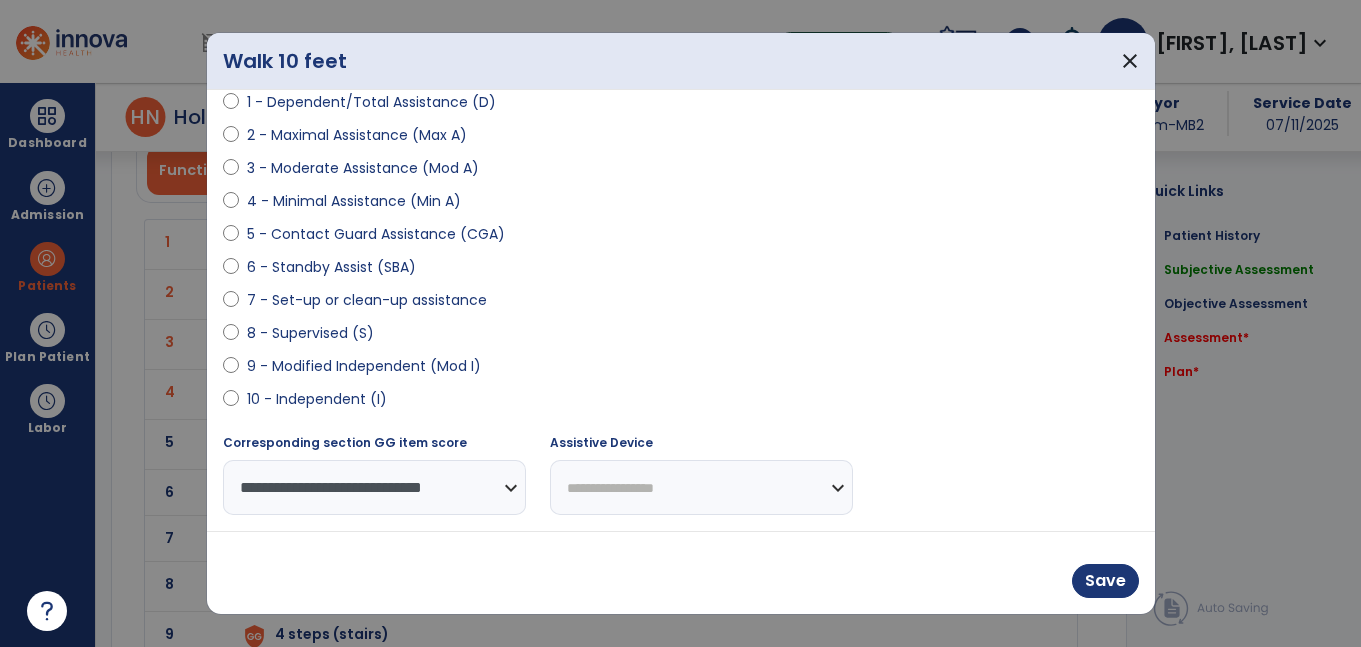 click on "**********" at bounding box center (701, 487) 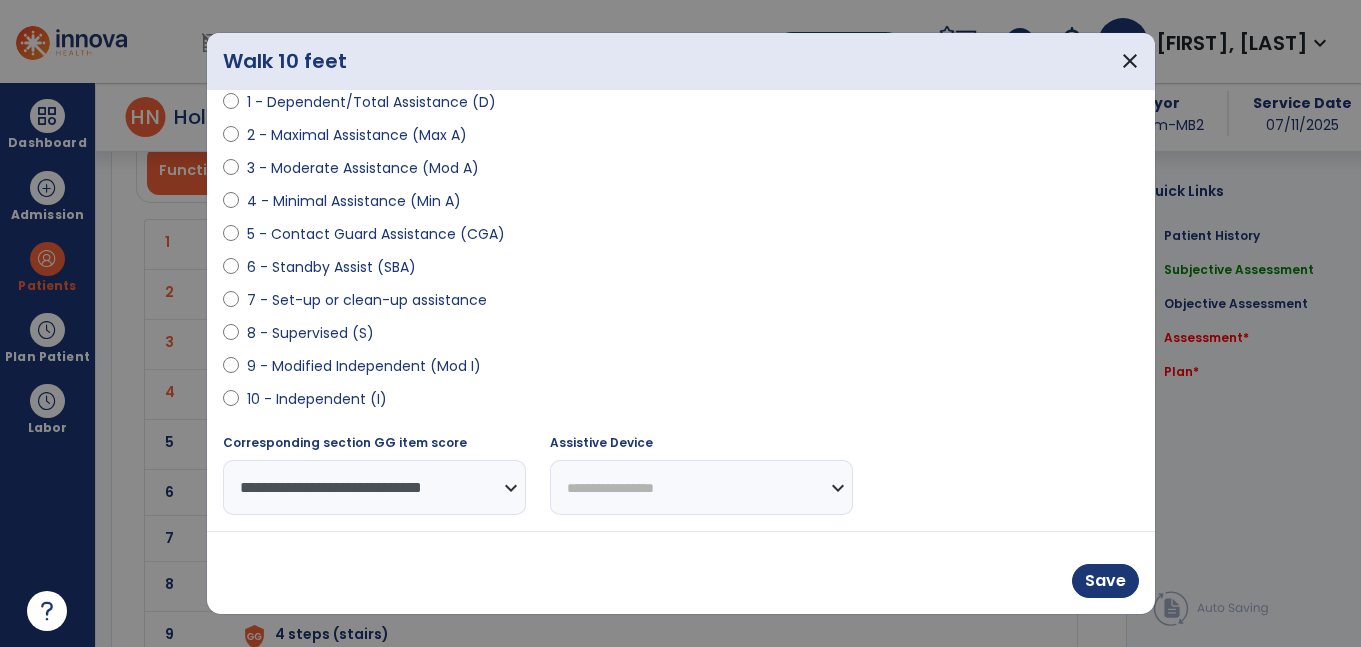 select on "**********" 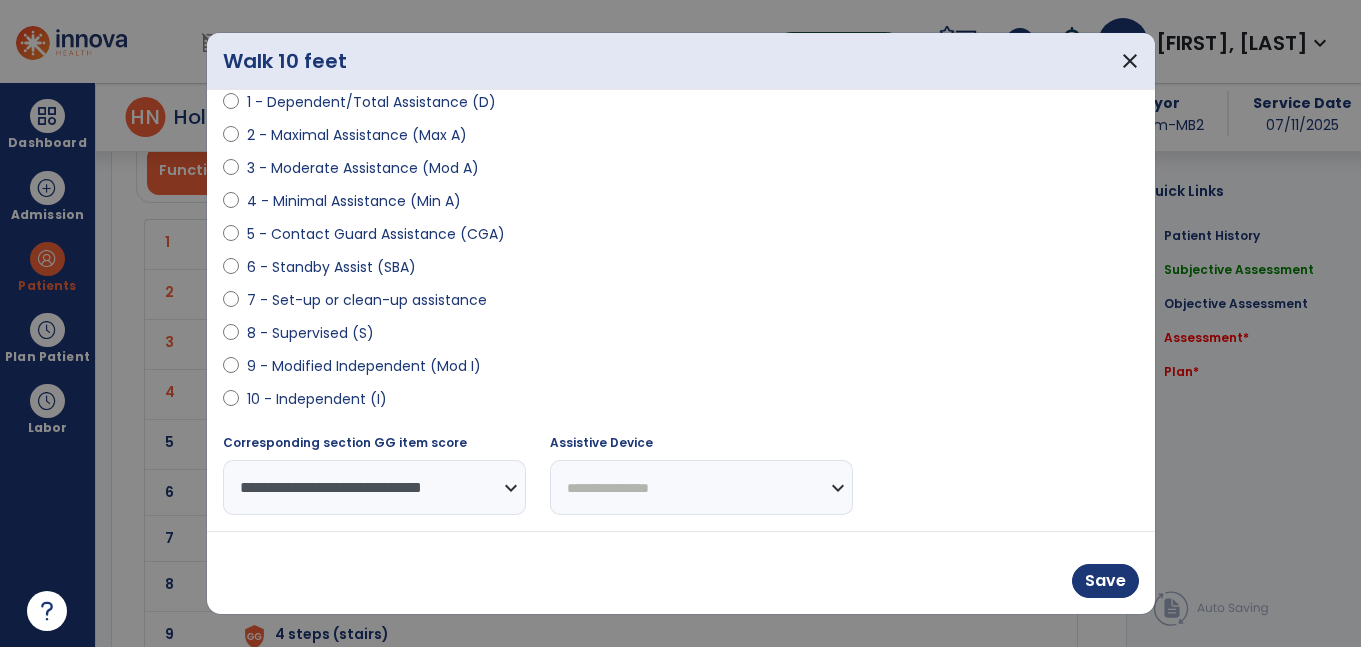 click on "**********" at bounding box center [701, 487] 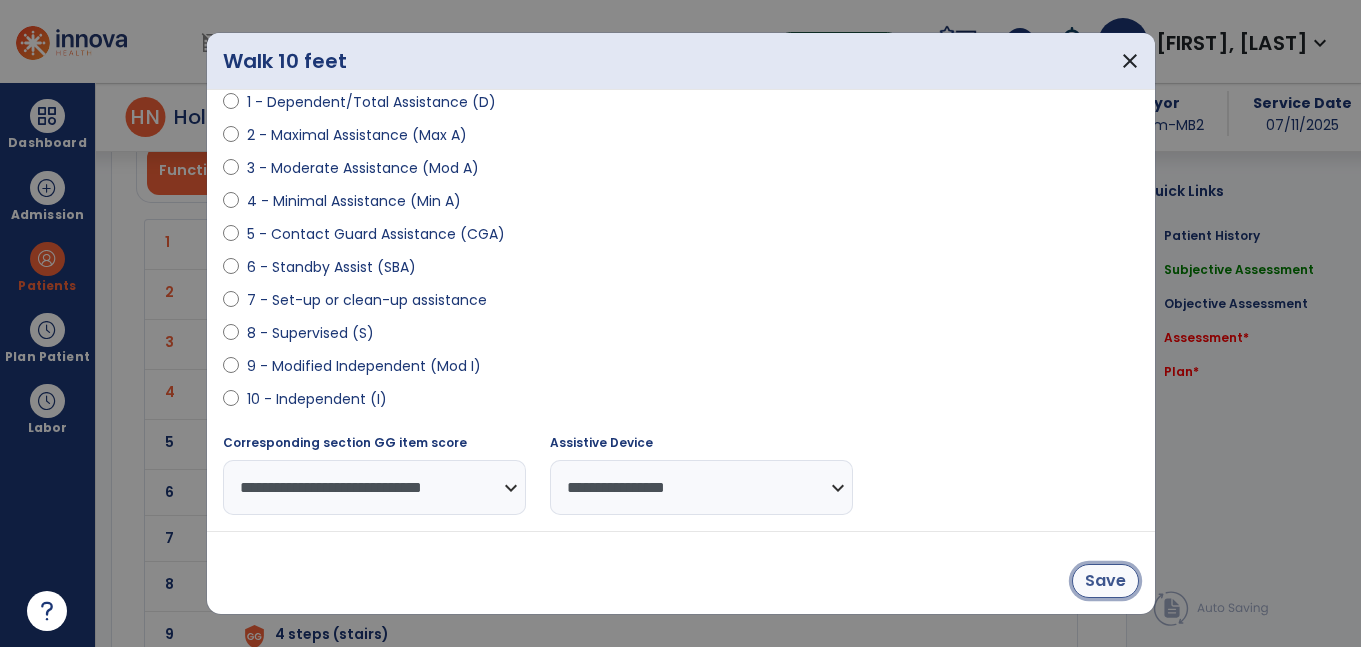 click on "Save" at bounding box center (1105, 581) 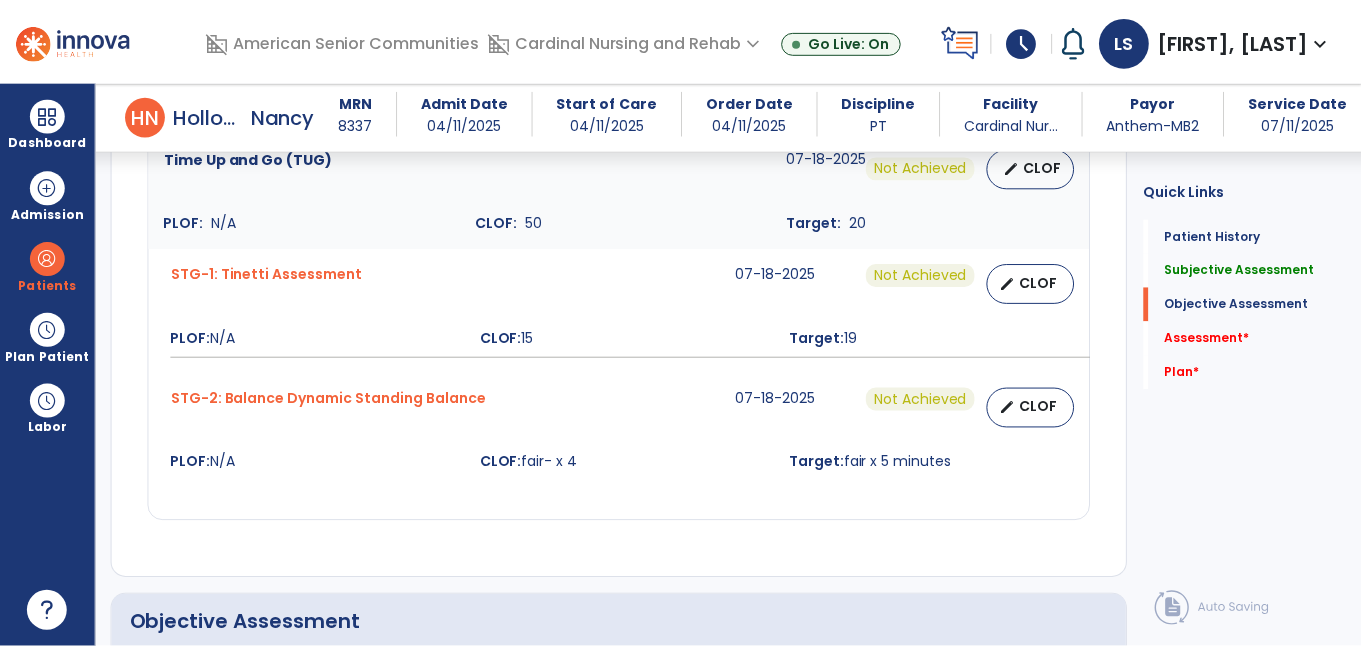 scroll, scrollTop: 2732, scrollLeft: 0, axis: vertical 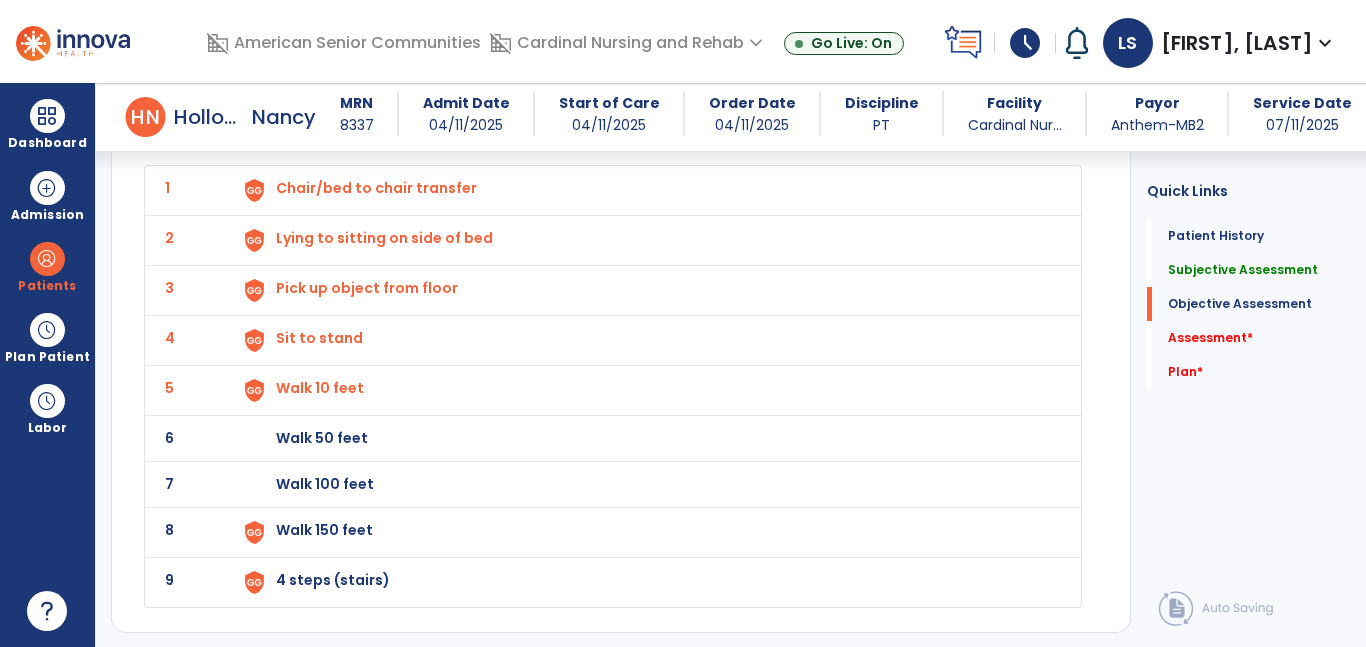 click on "Walk 50 feet" at bounding box center (646, 190) 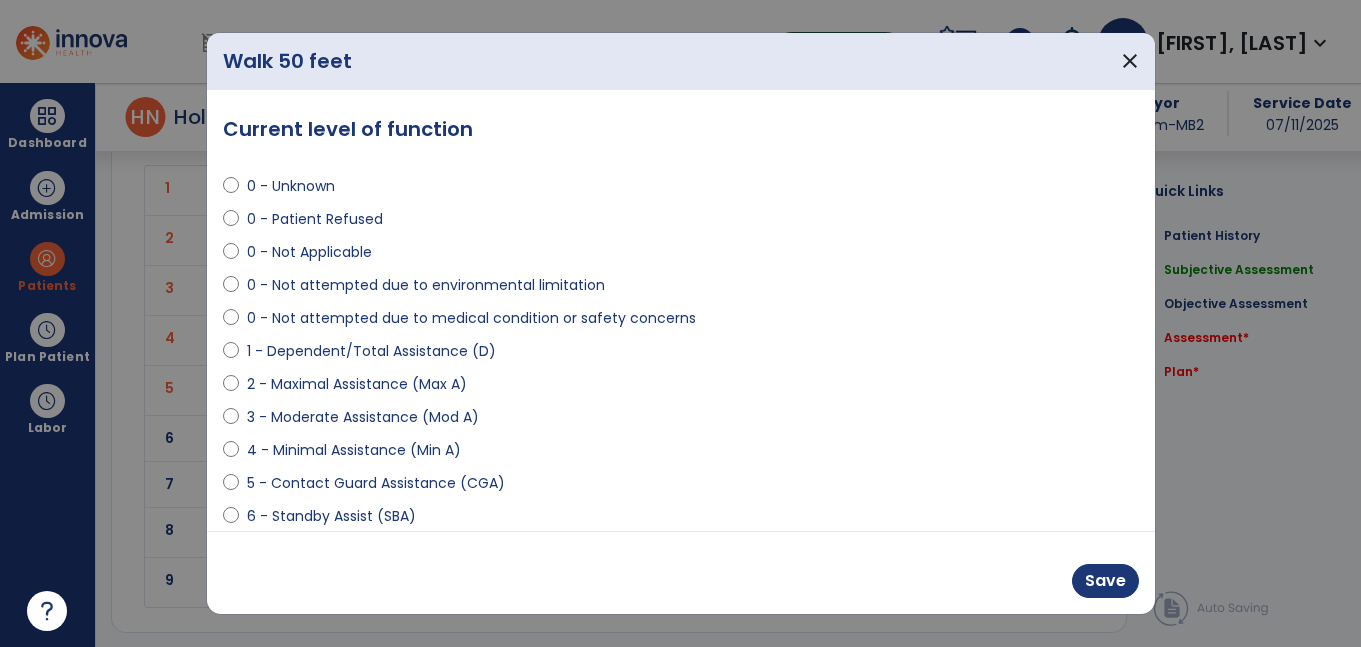 scroll, scrollTop: 2732, scrollLeft: 0, axis: vertical 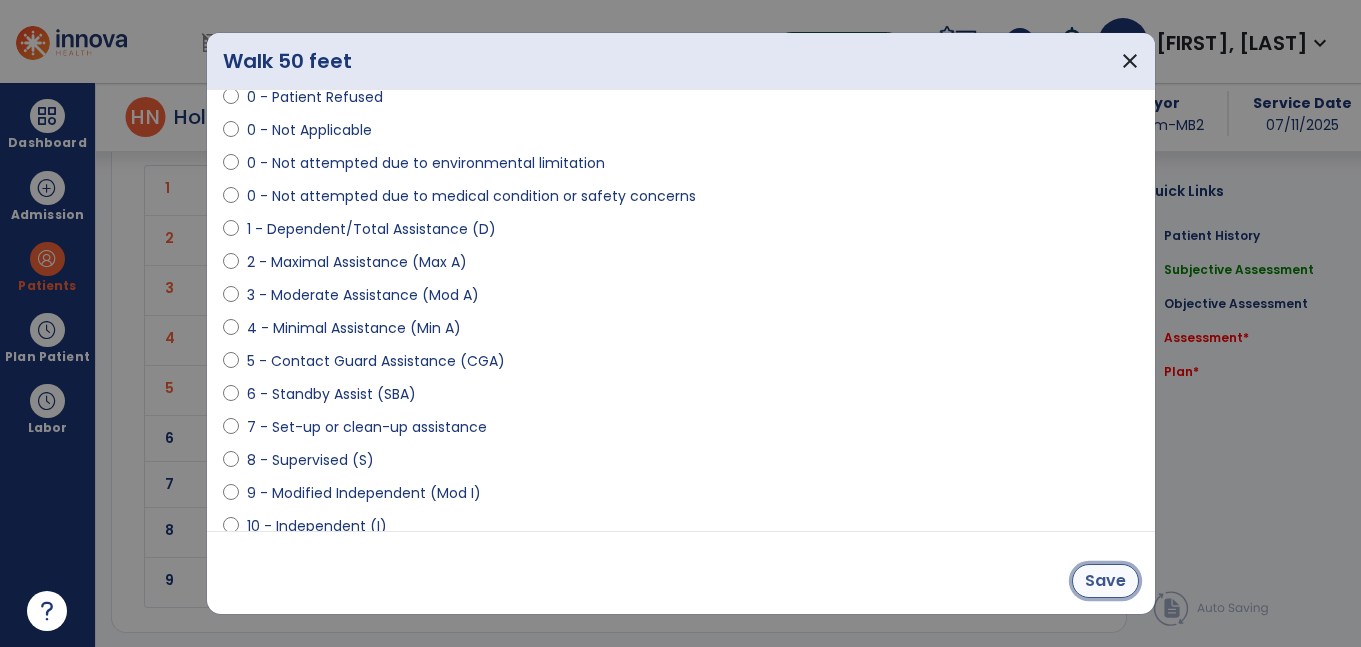 click on "Save" at bounding box center [1105, 581] 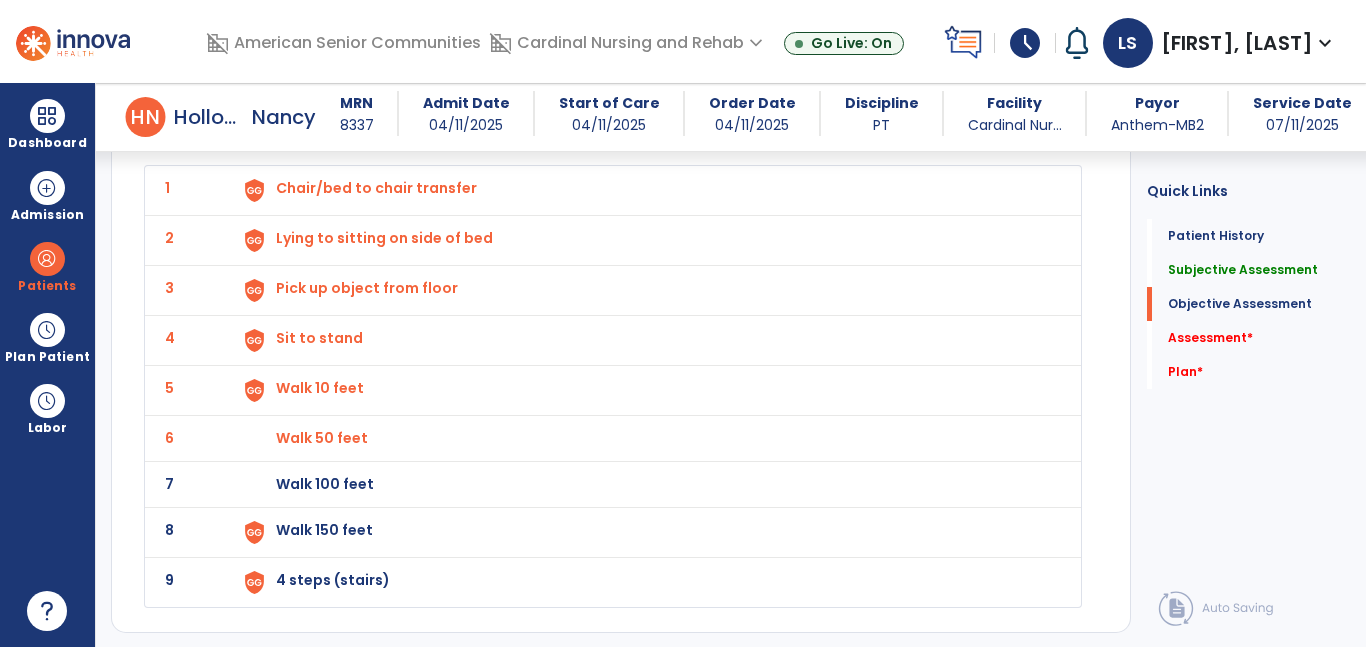 click on "Walk 50 feet" at bounding box center (646, 190) 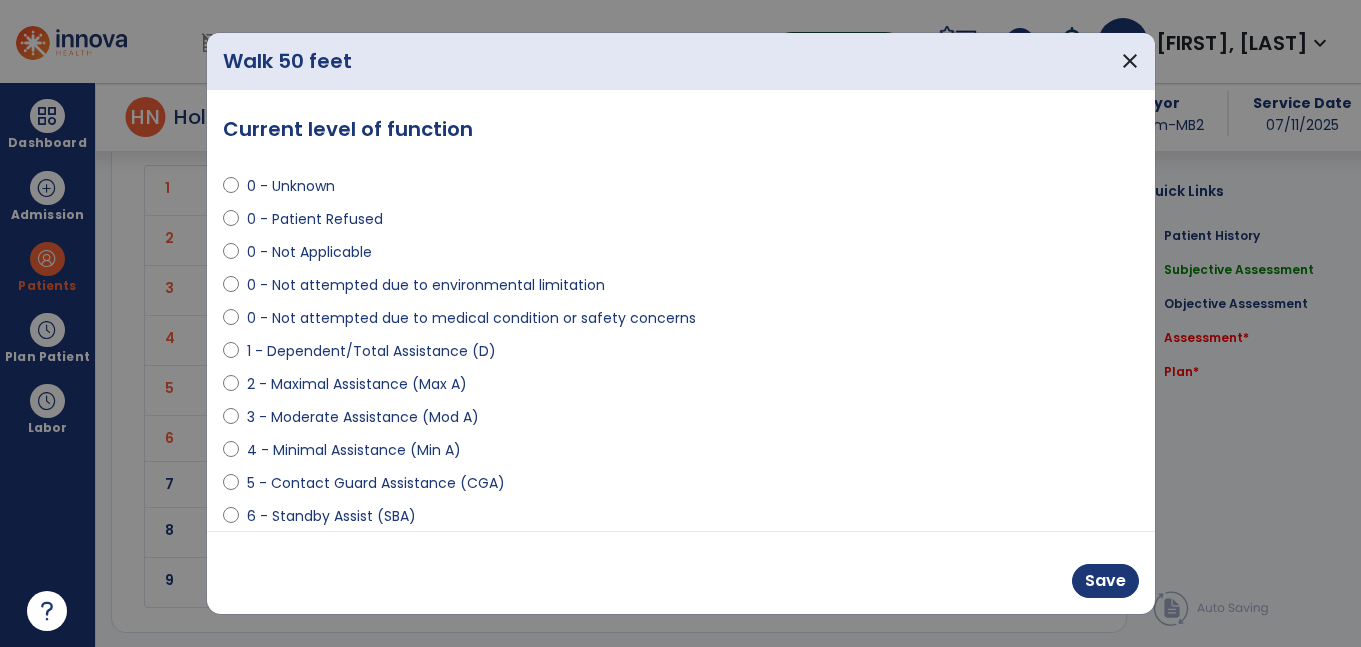 scroll, scrollTop: 2732, scrollLeft: 0, axis: vertical 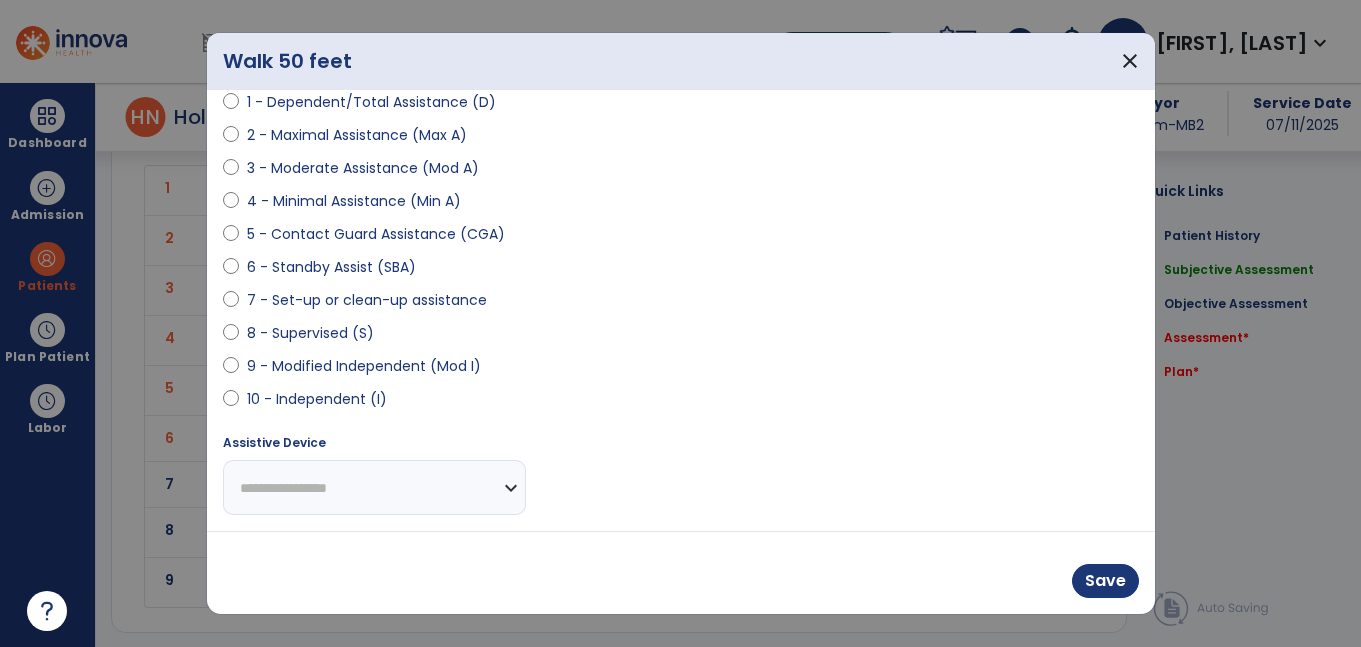 click on "**********" at bounding box center (374, 487) 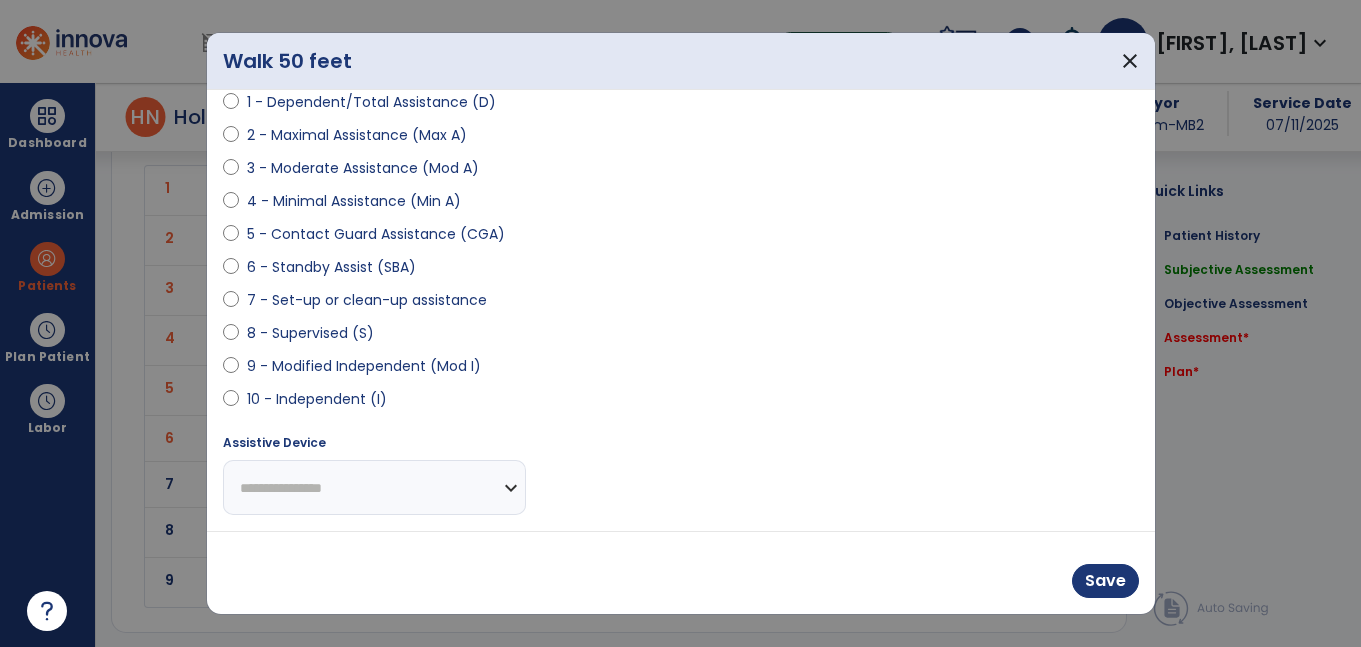 click on "**********" at bounding box center (374, 487) 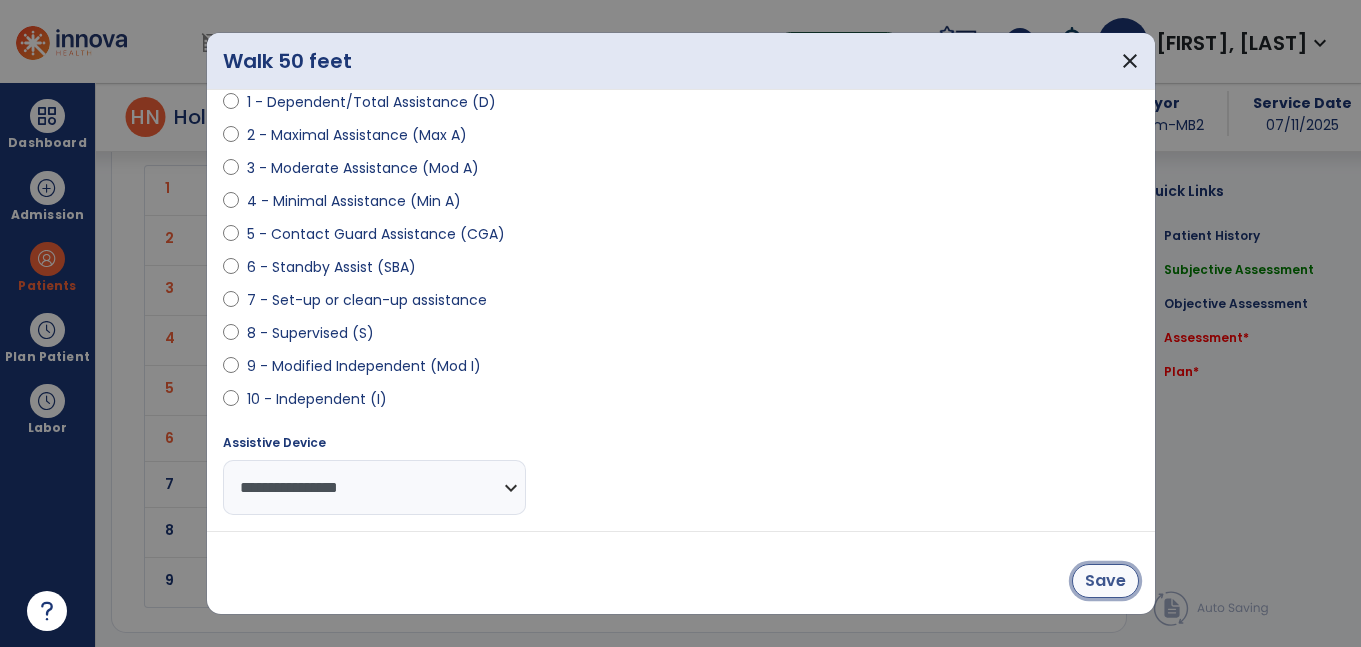 click on "Save" at bounding box center (1105, 581) 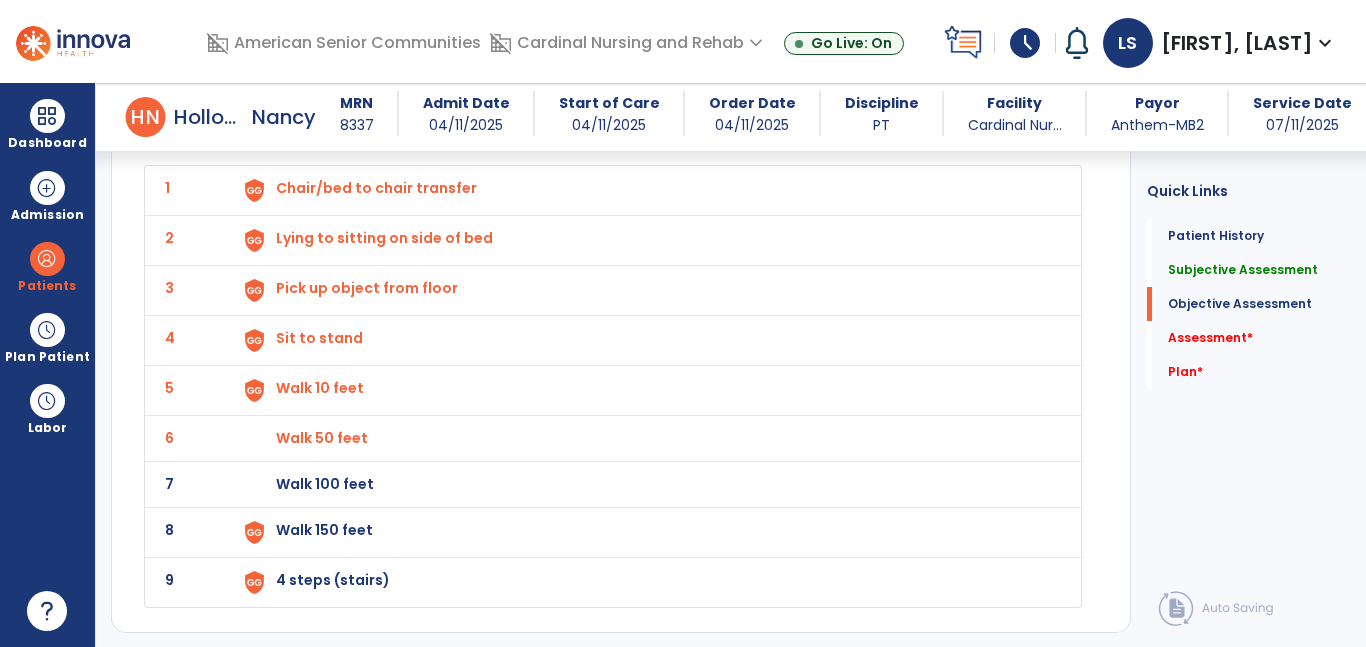 click on "Walk 100 feet" at bounding box center [646, 190] 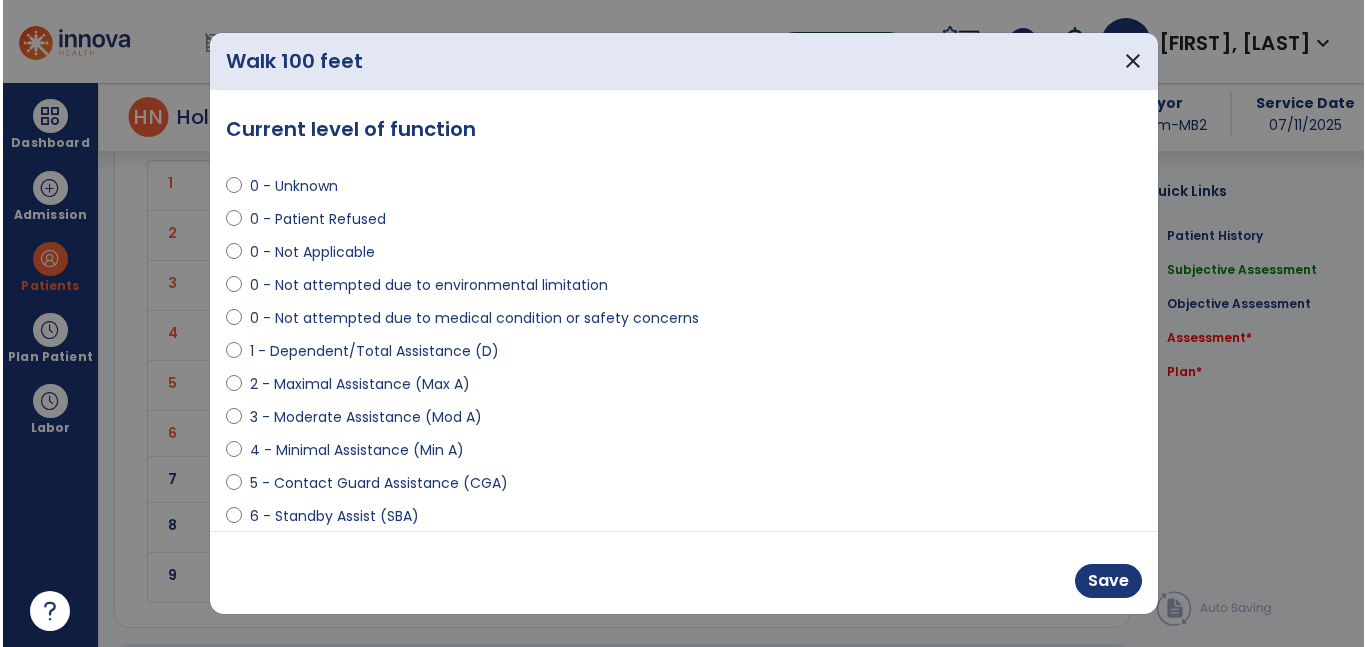 scroll, scrollTop: 2732, scrollLeft: 0, axis: vertical 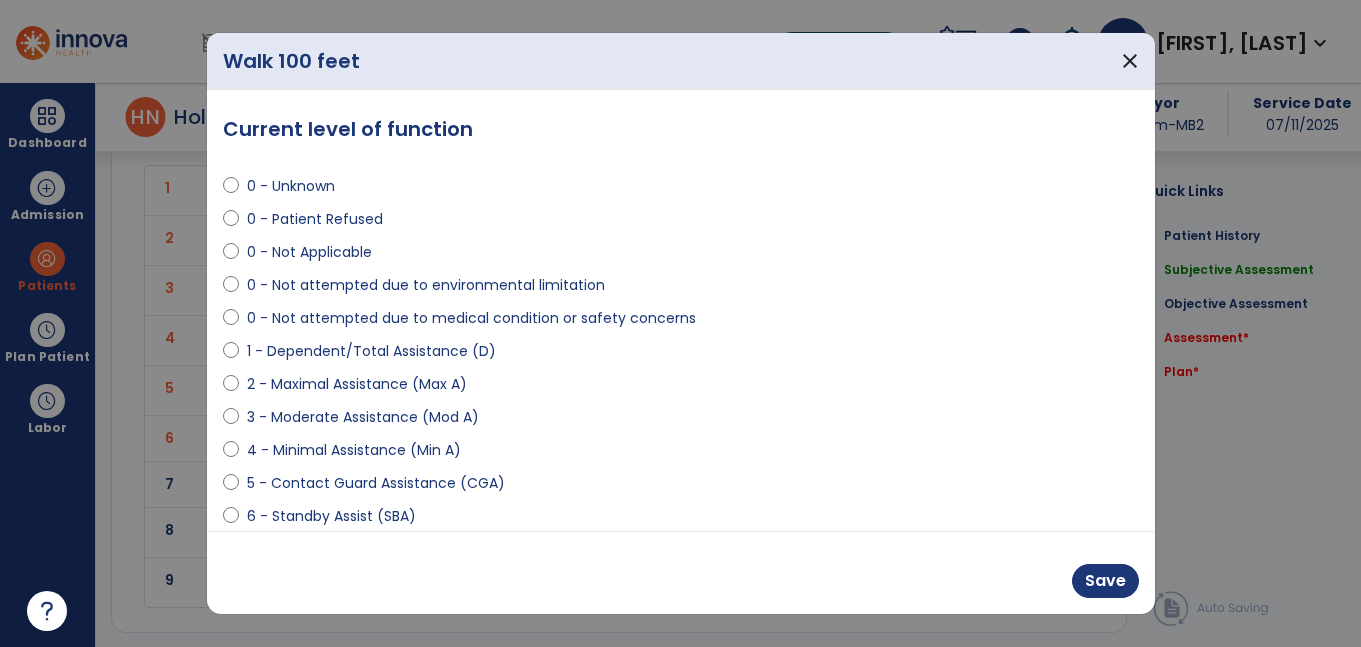 click on "0 - Not attempted due to medical condition or safety concerns" at bounding box center [681, 322] 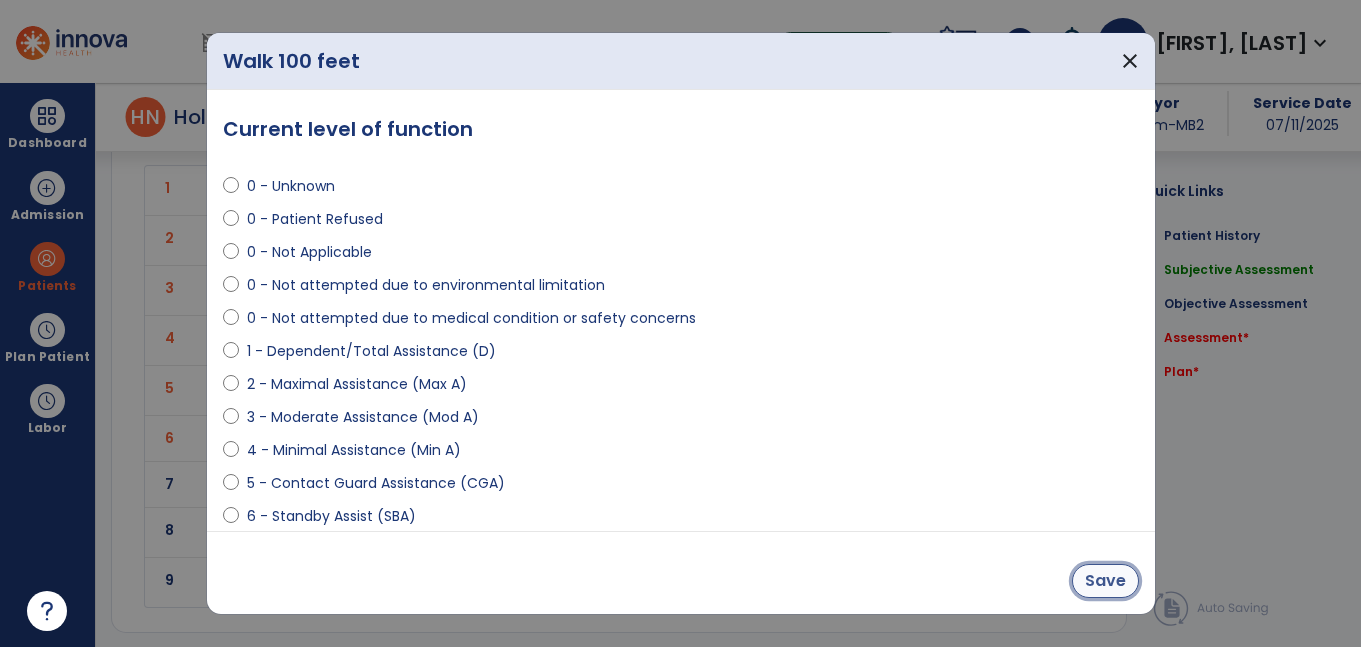 click on "Save" at bounding box center [1105, 581] 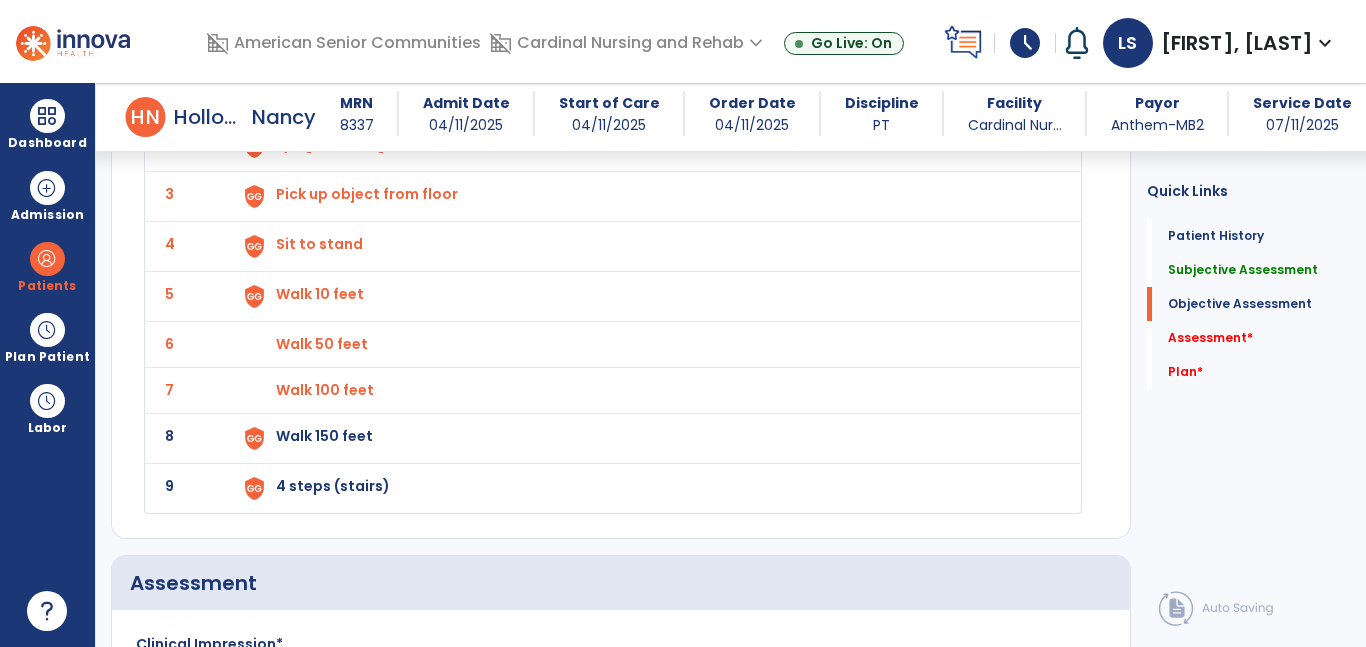 click on "Walk 150 feet" at bounding box center (646, 96) 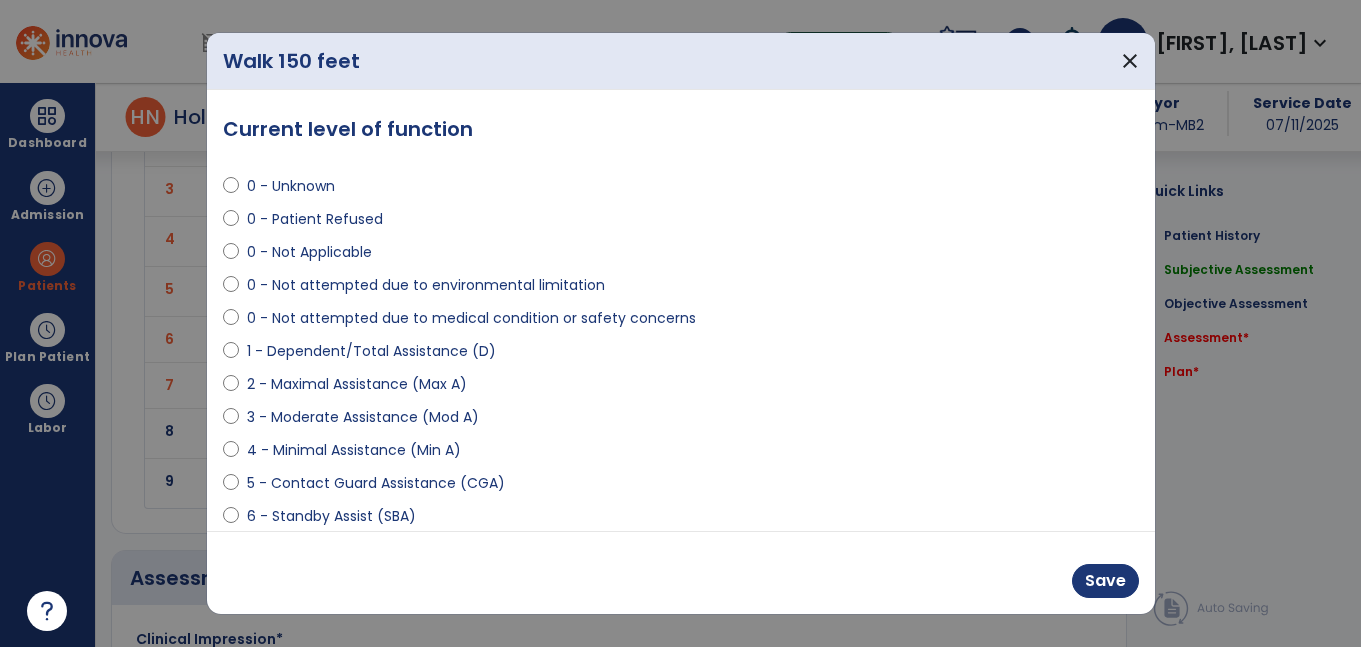 scroll, scrollTop: 2826, scrollLeft: 0, axis: vertical 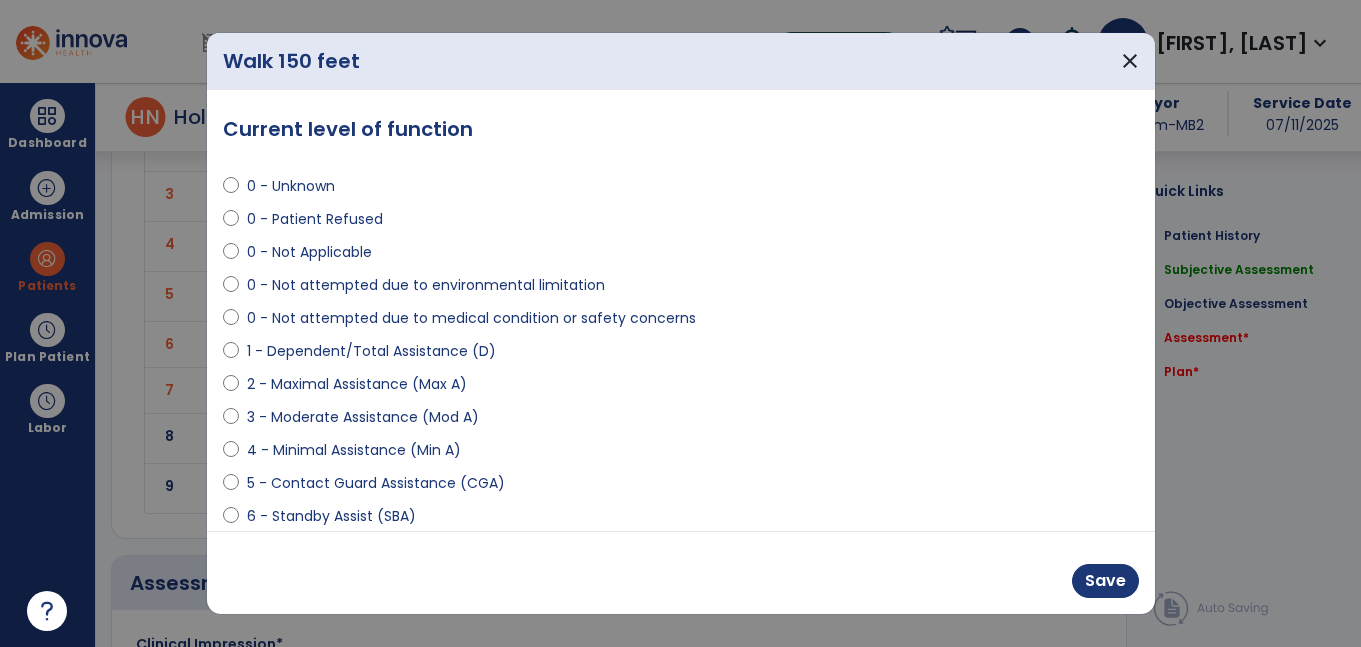 select on "**********" 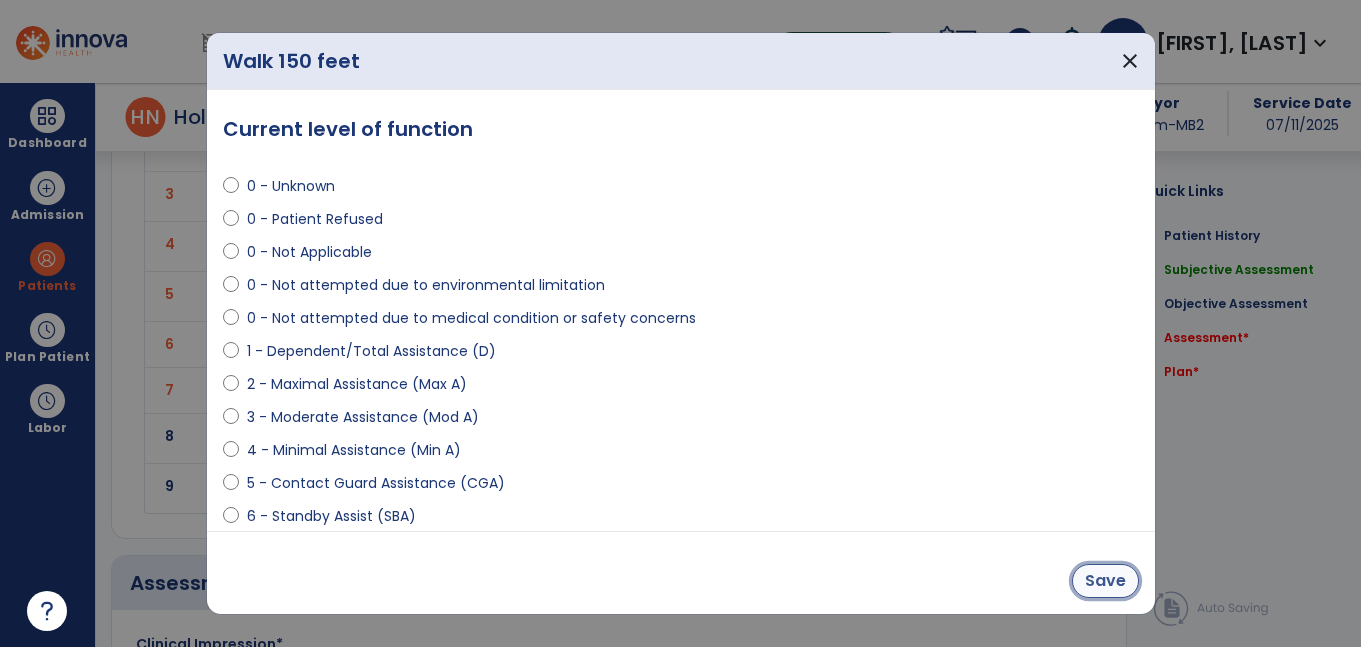 click on "Save" at bounding box center [1105, 581] 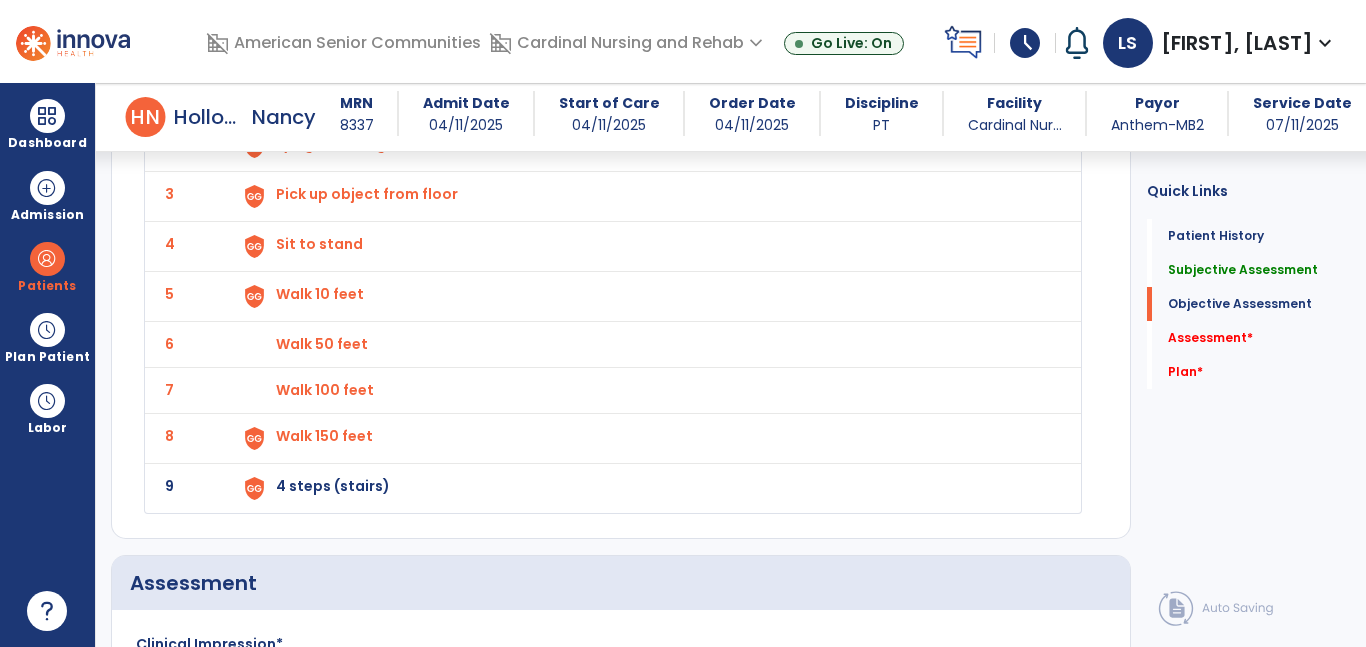 click on "4 steps (stairs)" at bounding box center [646, 96] 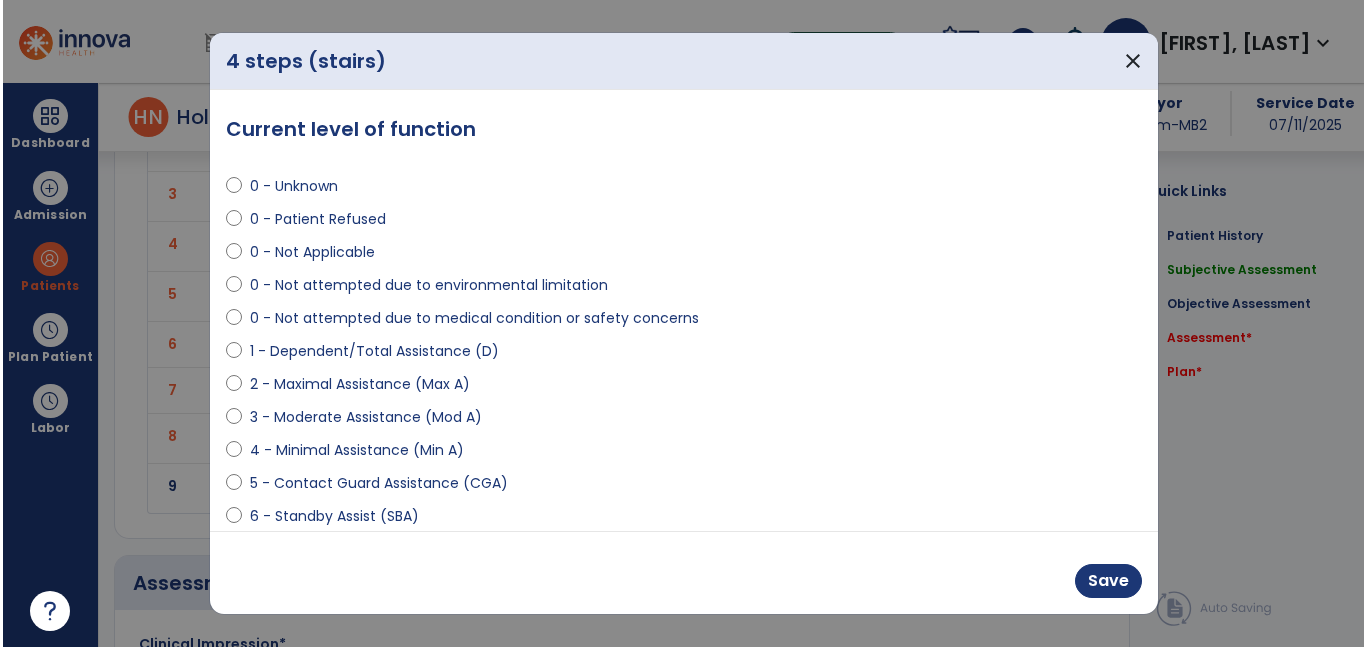 scroll, scrollTop: 2826, scrollLeft: 0, axis: vertical 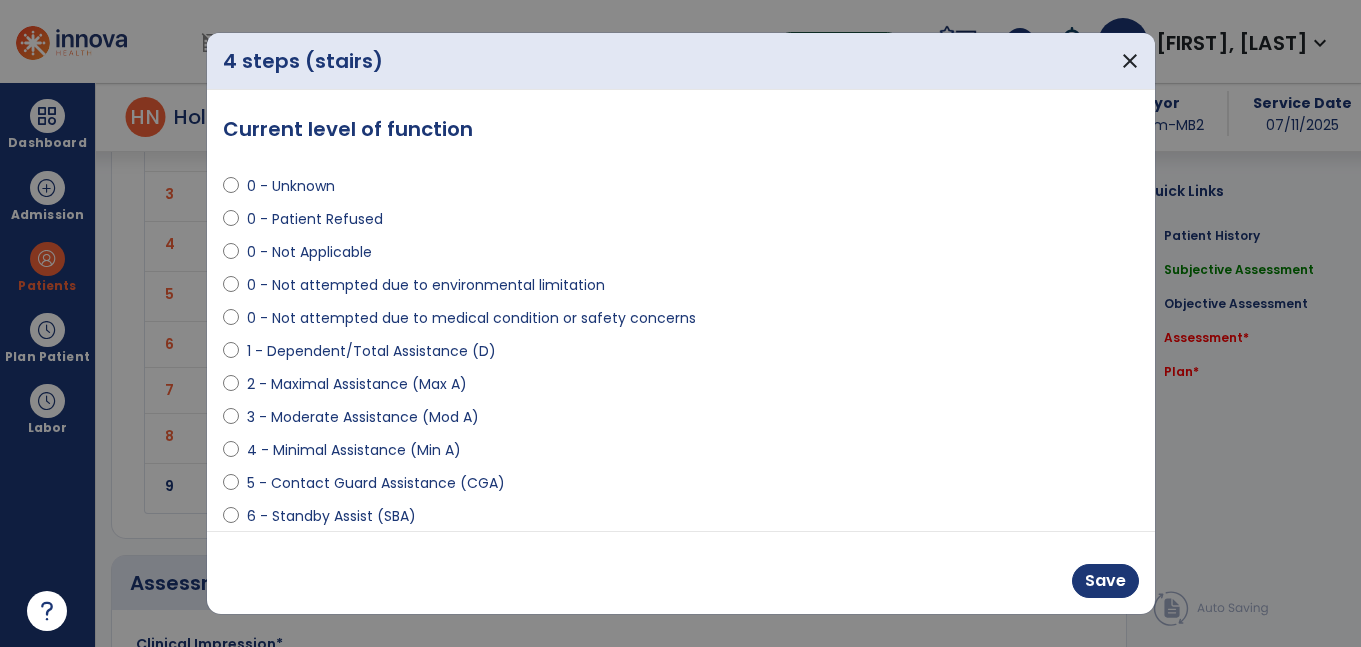 select on "**********" 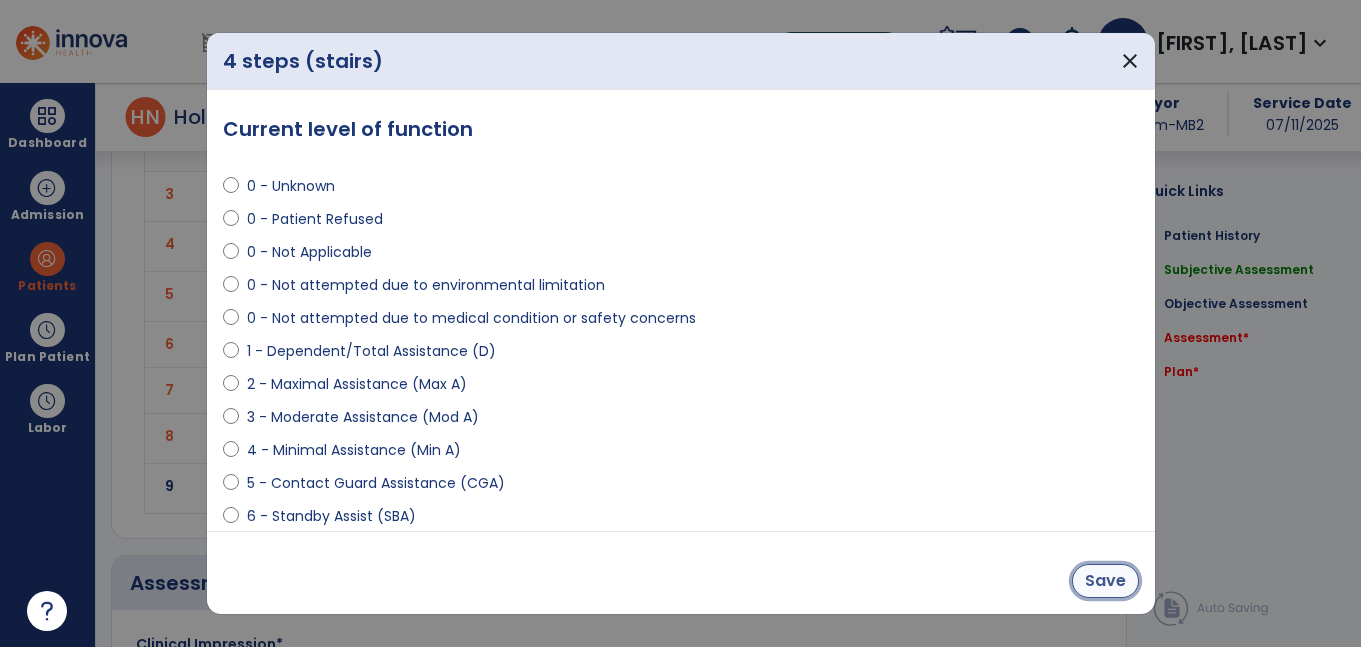 click on "Save" at bounding box center [1105, 581] 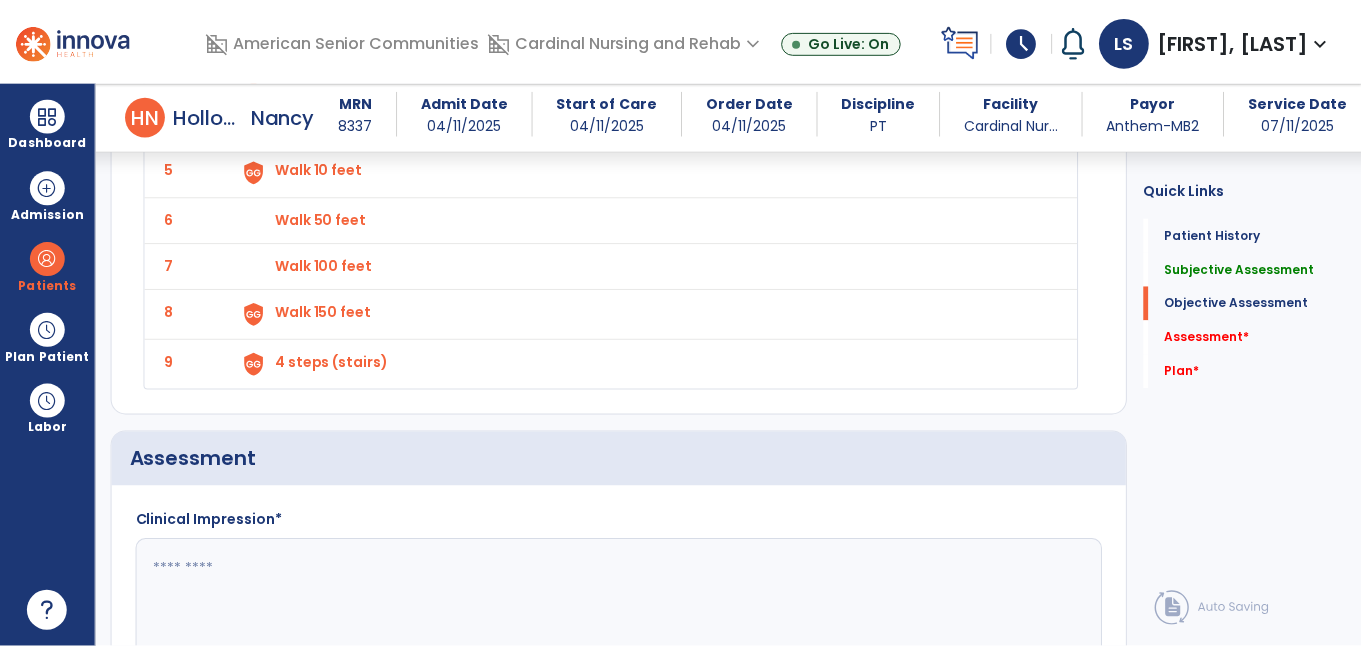 scroll, scrollTop: 2951, scrollLeft: 0, axis: vertical 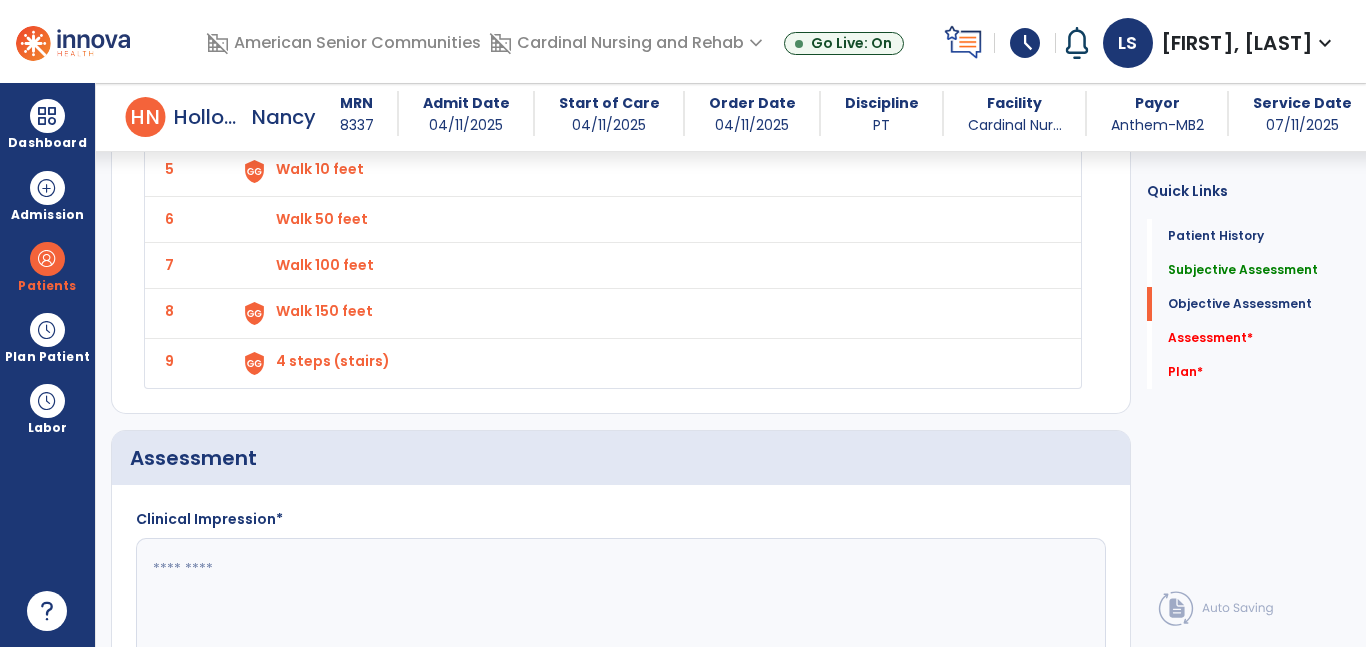 click on "9 4 steps (stairs)" 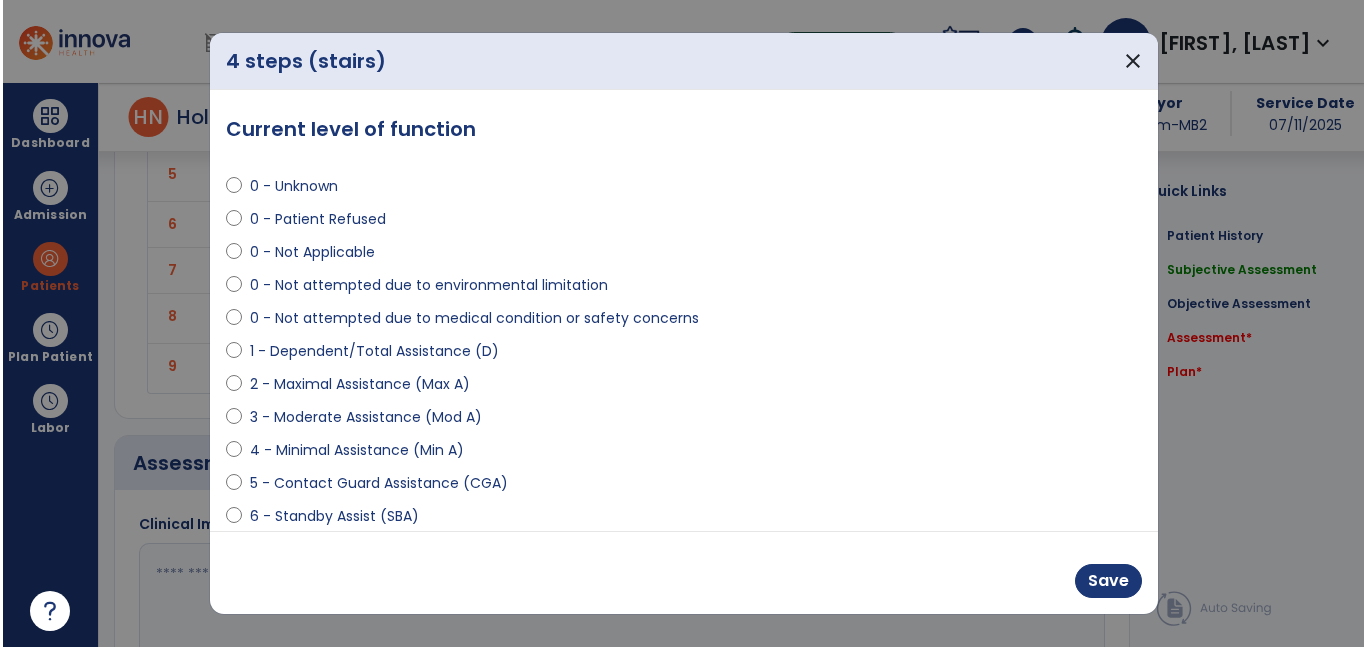 scroll, scrollTop: 2951, scrollLeft: 0, axis: vertical 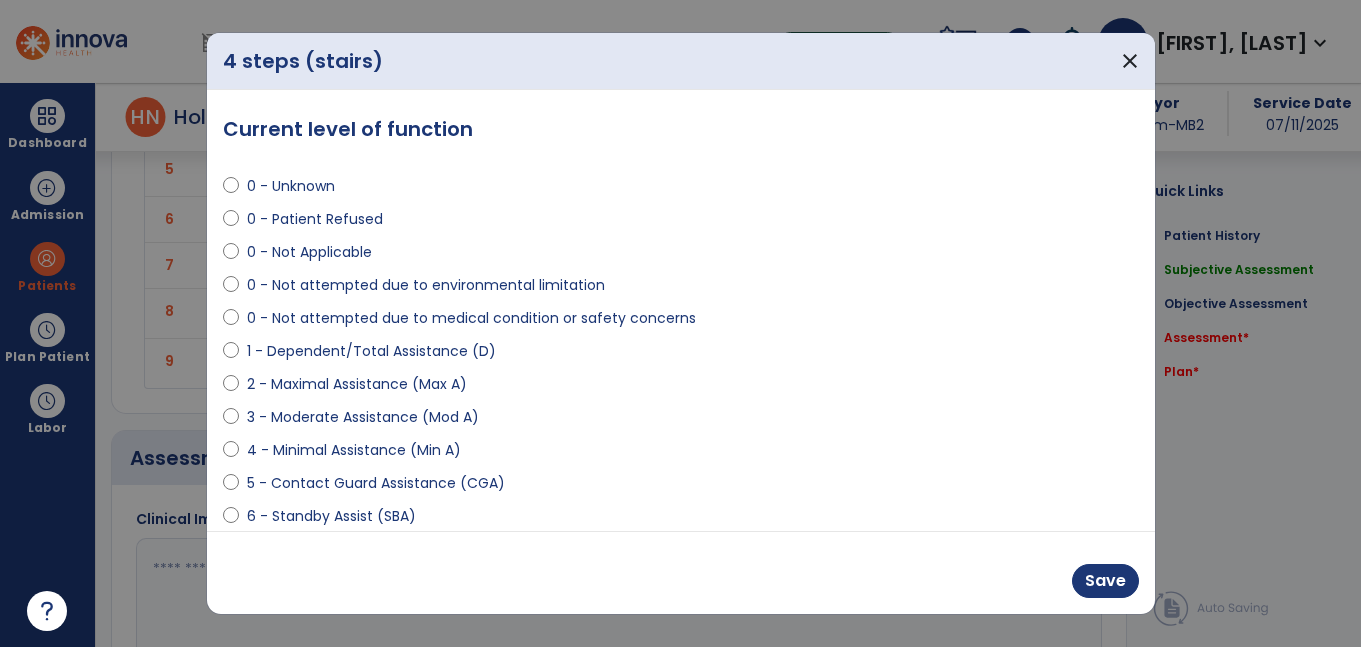 select on "**********" 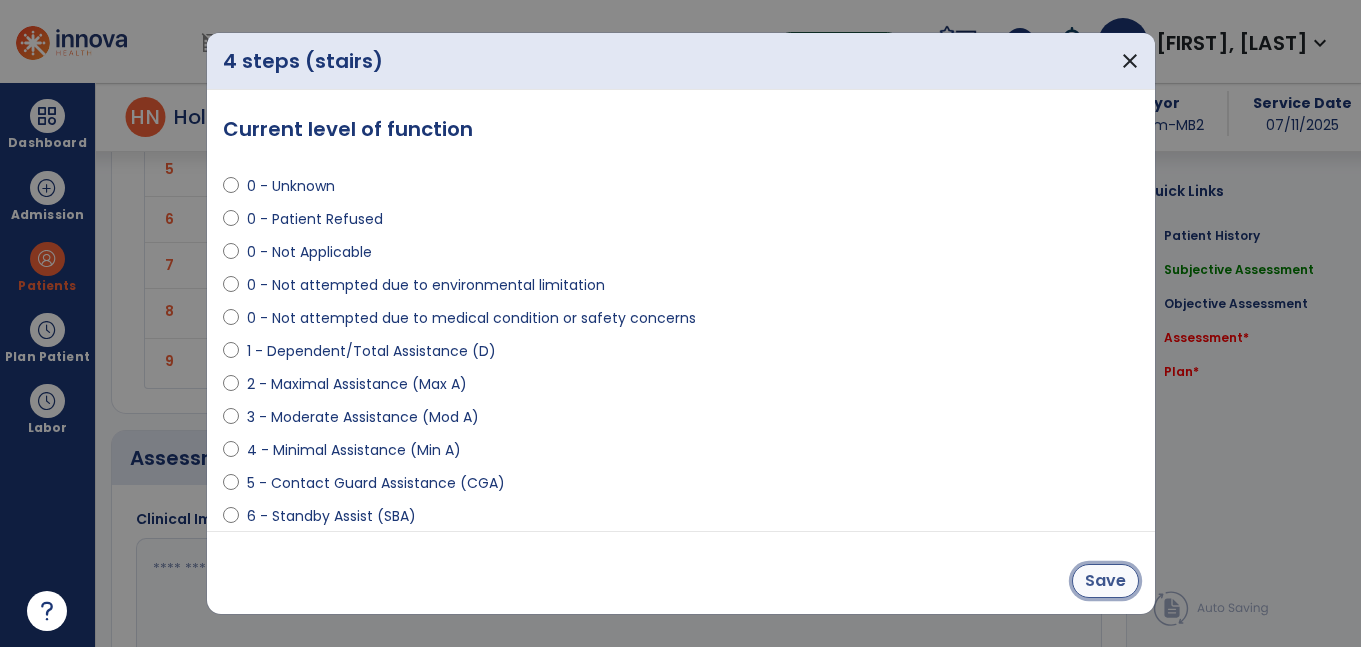 click on "Save" at bounding box center [1105, 581] 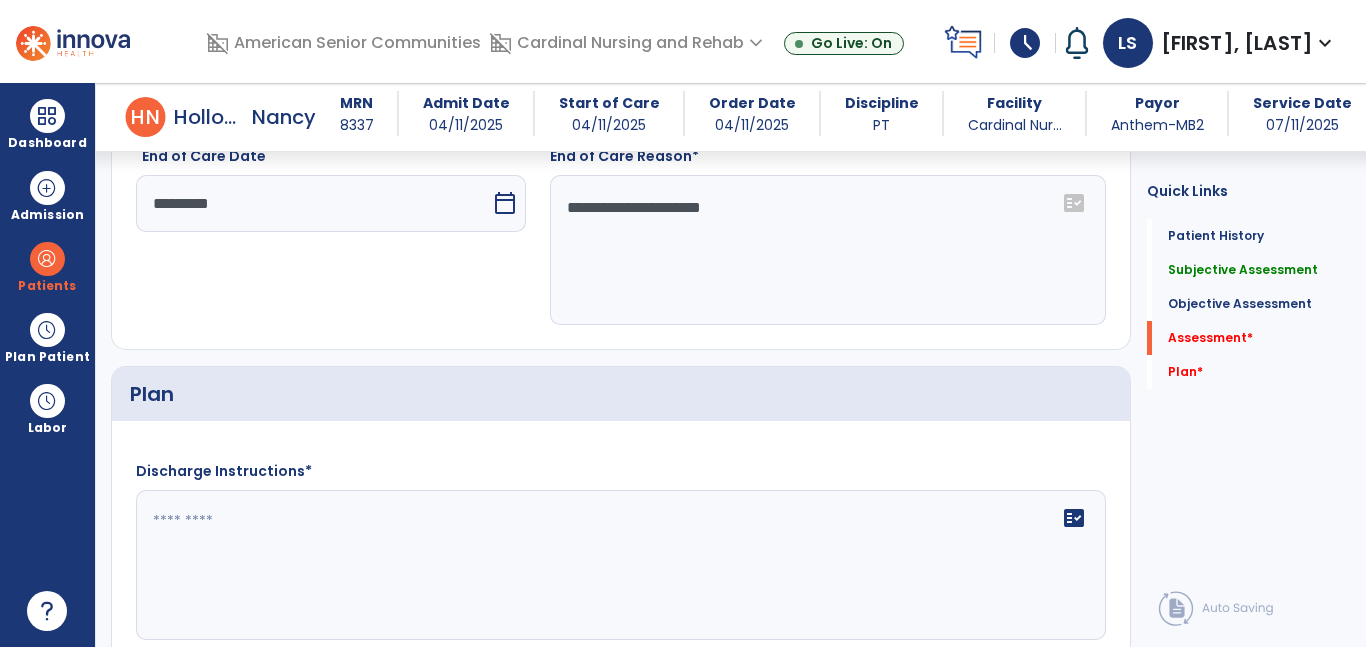 scroll, scrollTop: 3602, scrollLeft: 0, axis: vertical 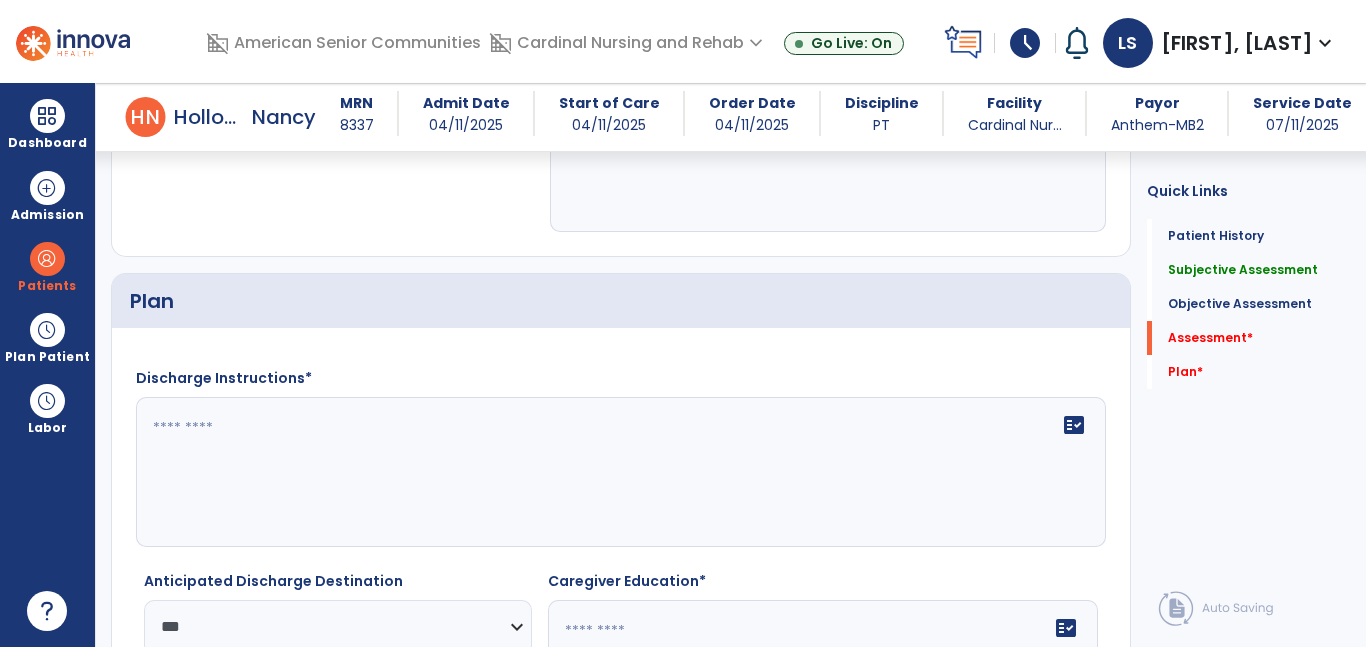 click on "fact_check" 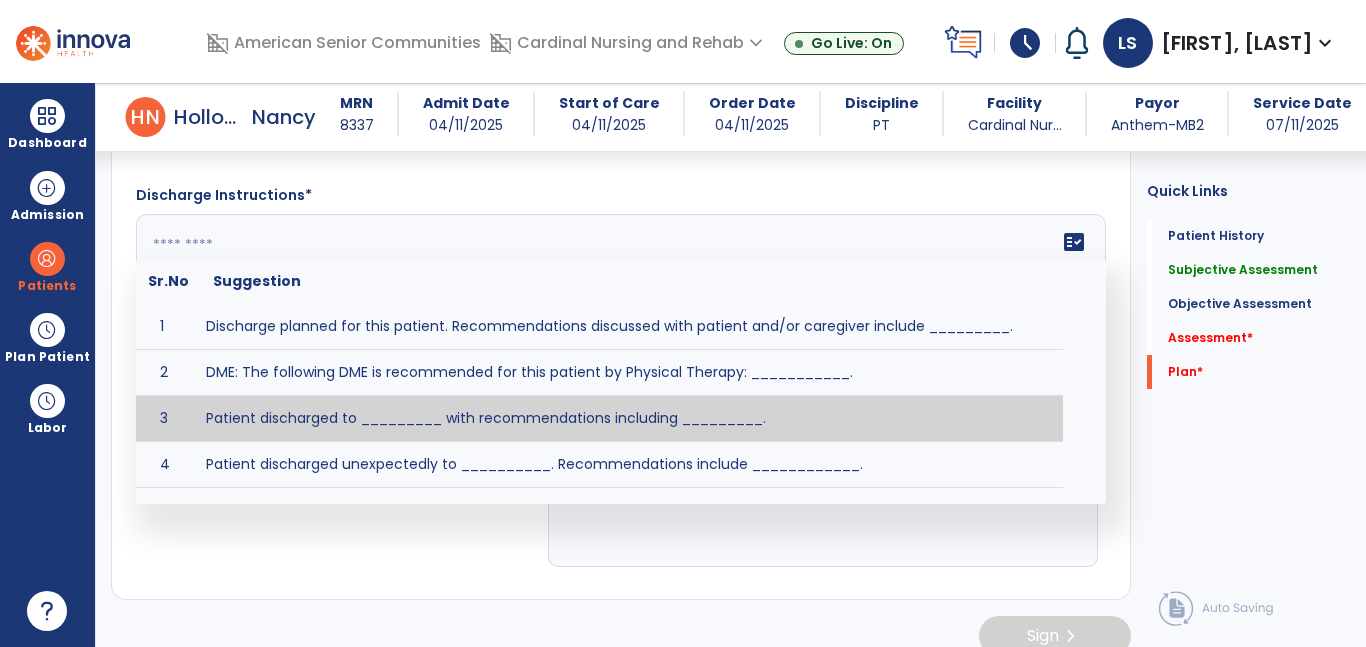 scroll, scrollTop: 3810, scrollLeft: 0, axis: vertical 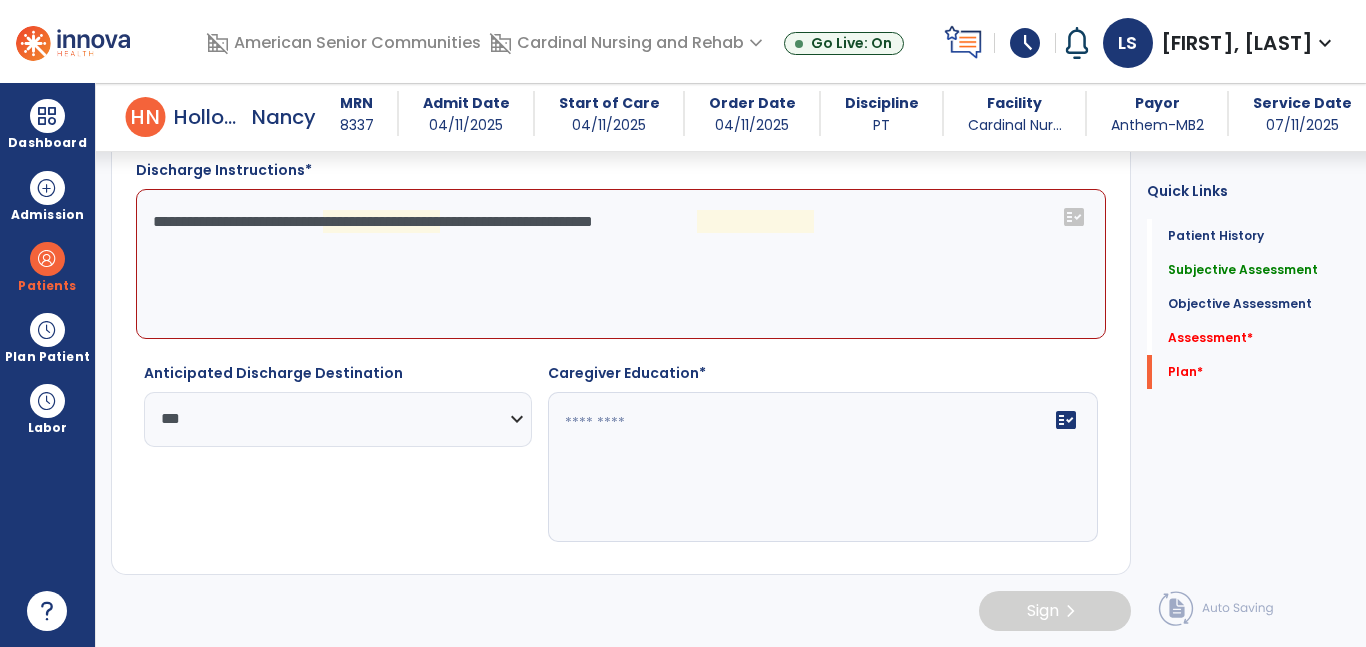 drag, startPoint x: 406, startPoint y: 221, endPoint x: 451, endPoint y: 224, distance: 45.099888 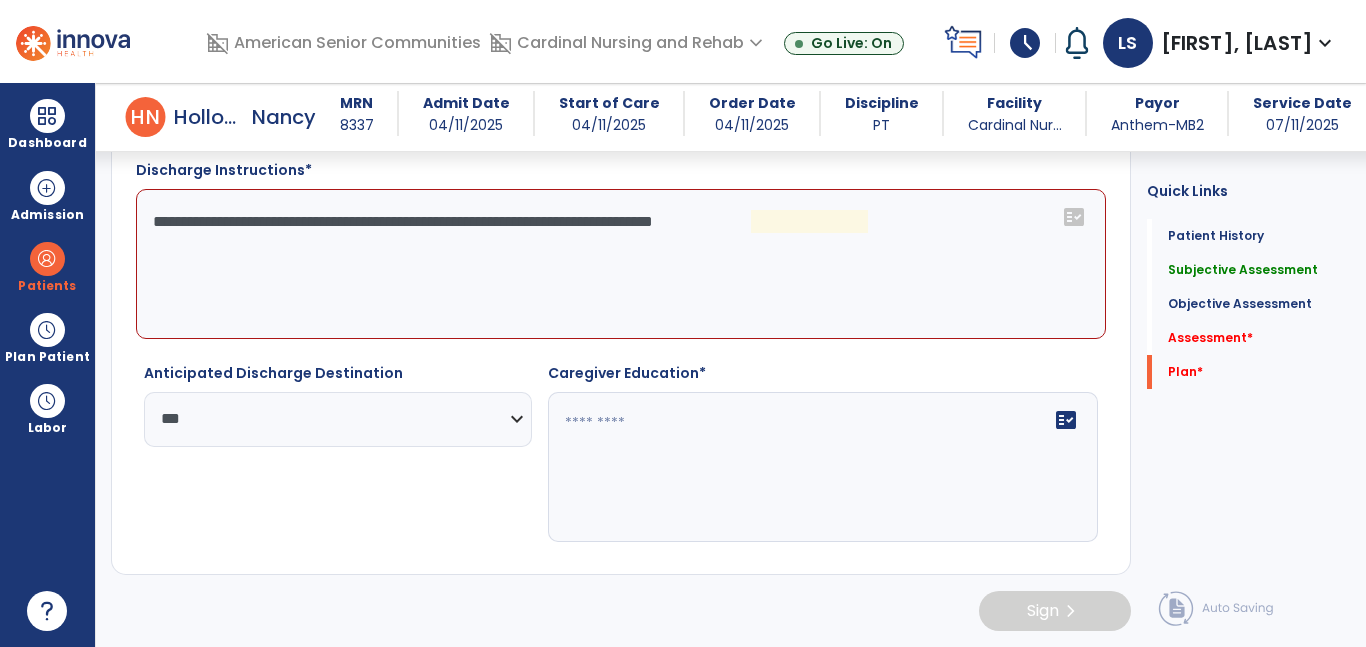 click on "**********" 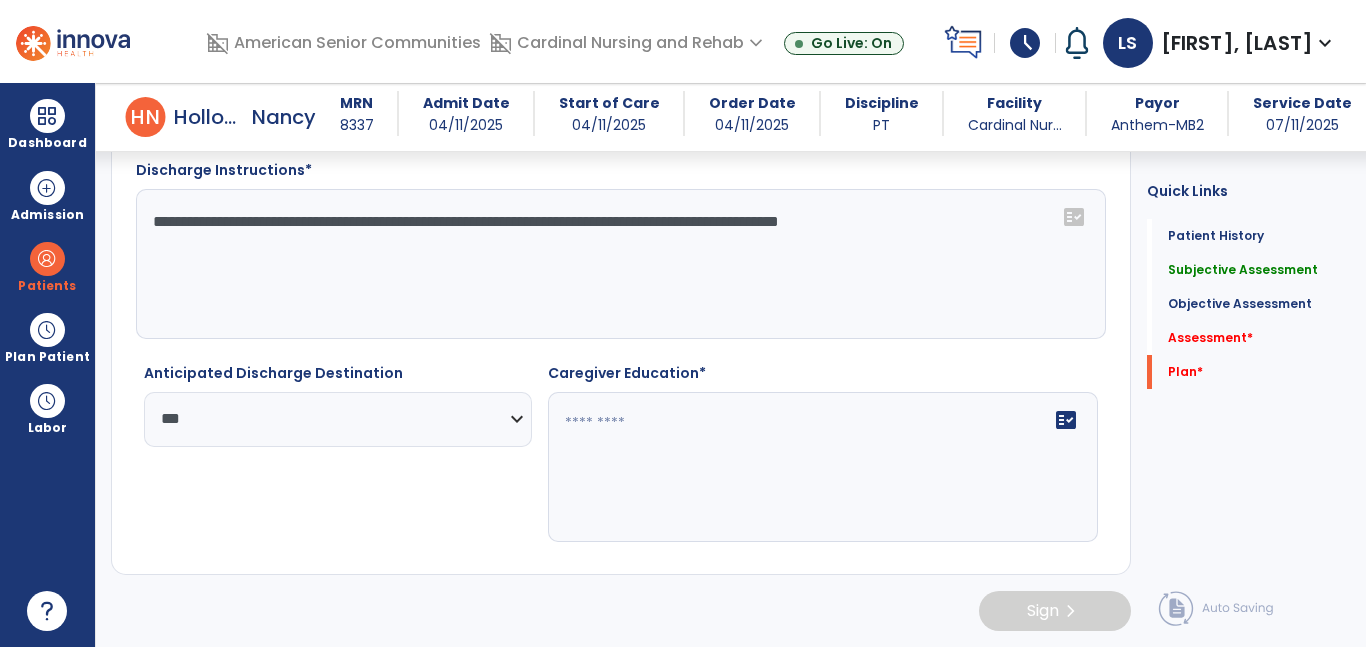 type on "**********" 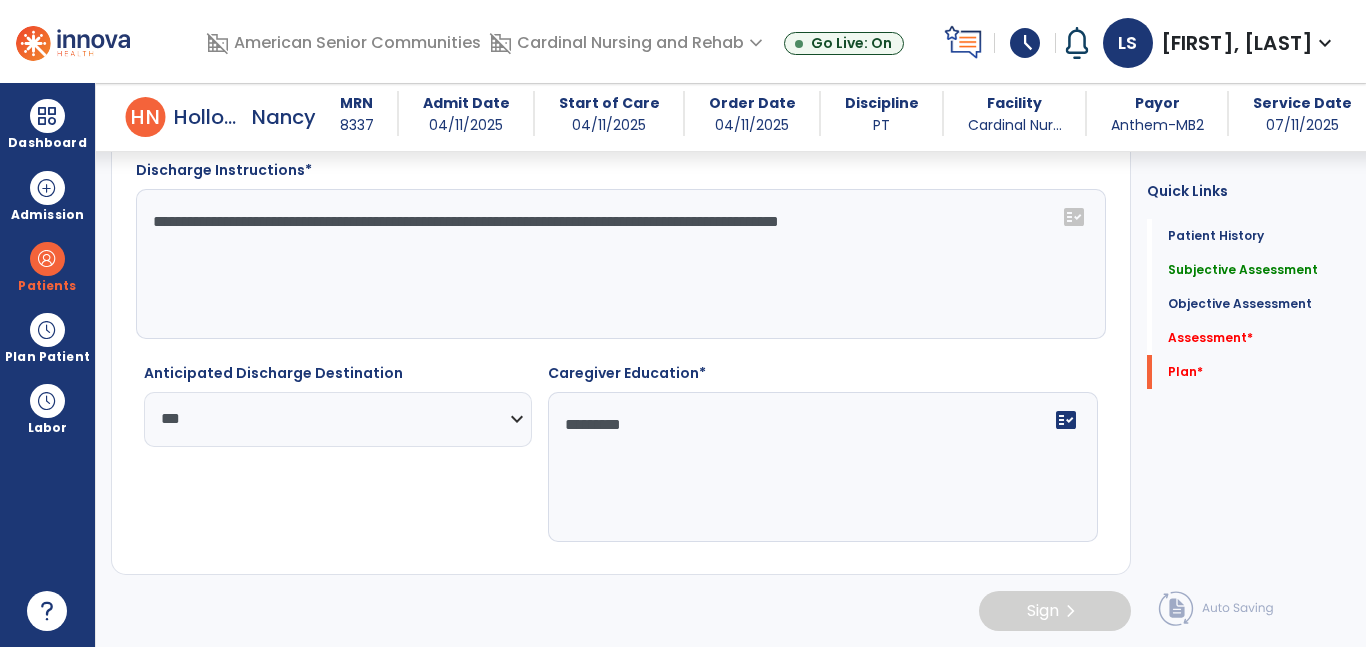 type on "**********" 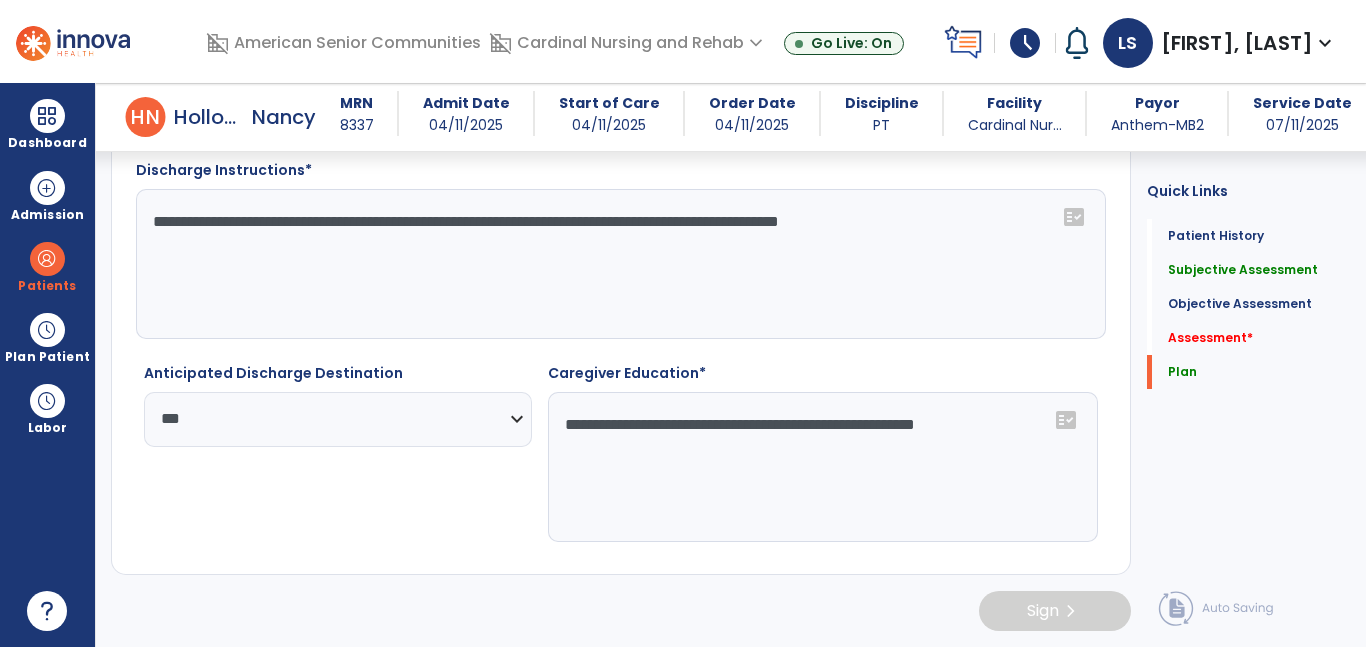 click on "**********" 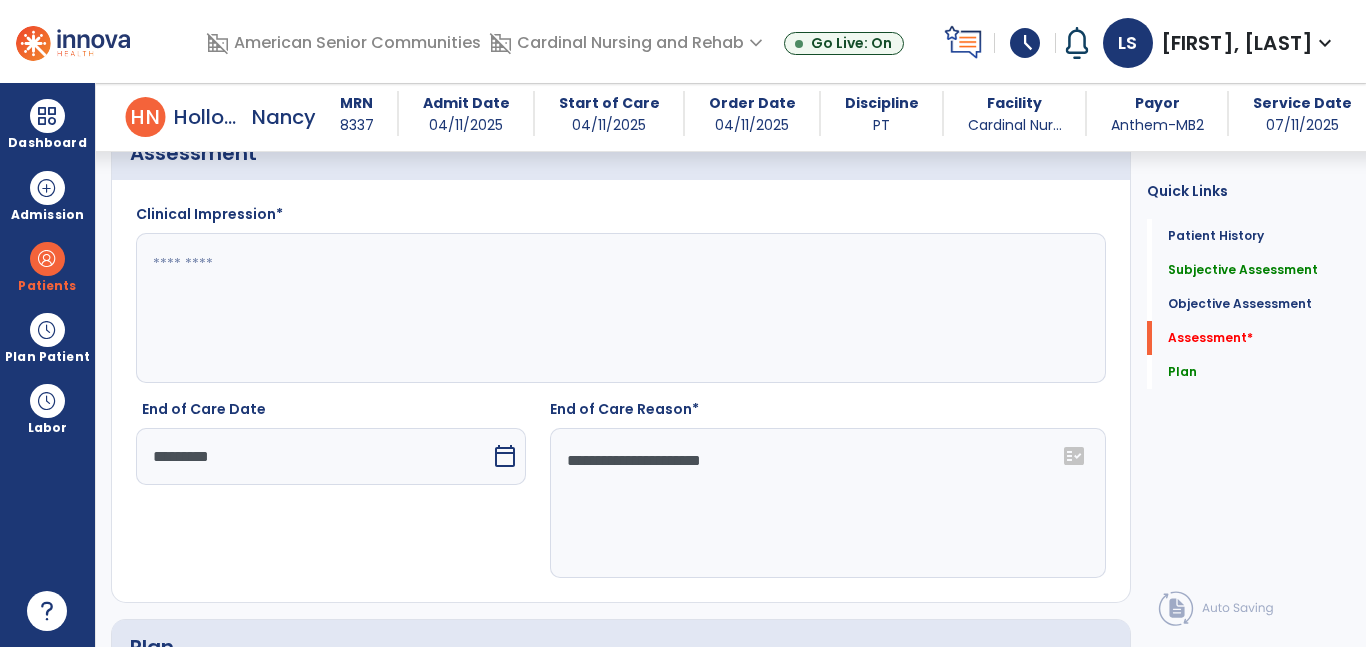scroll, scrollTop: 3215, scrollLeft: 0, axis: vertical 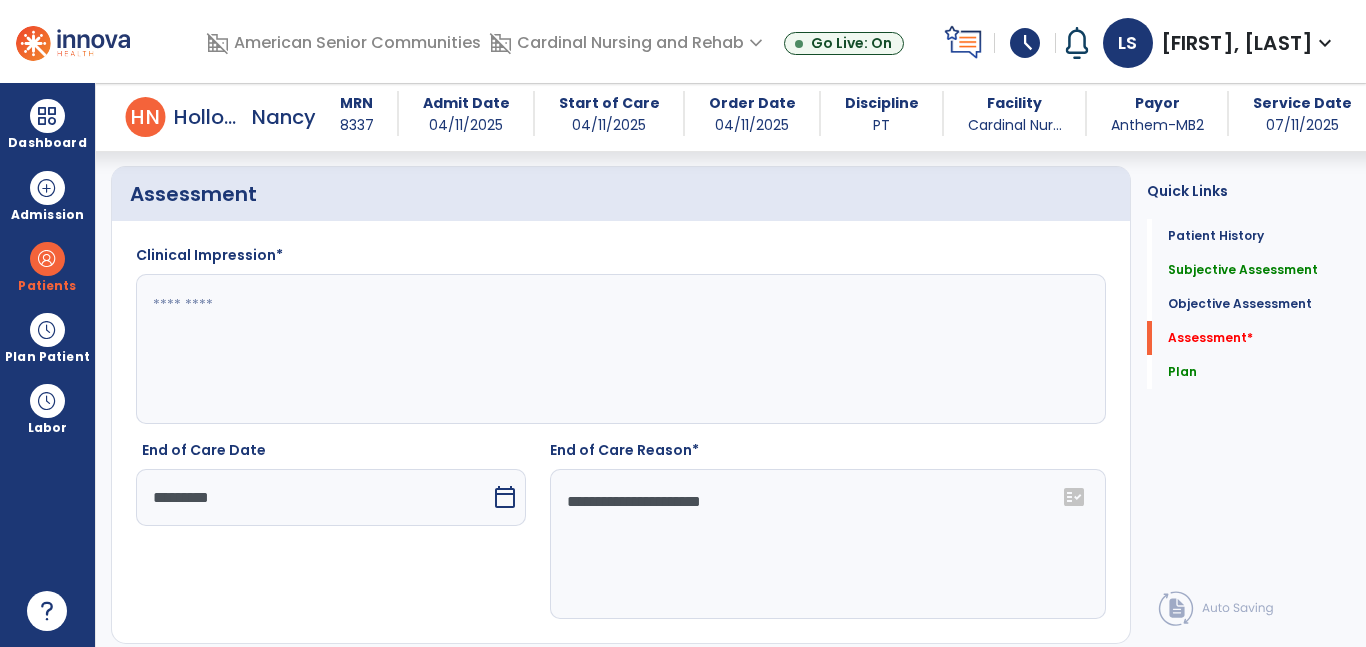 type on "**********" 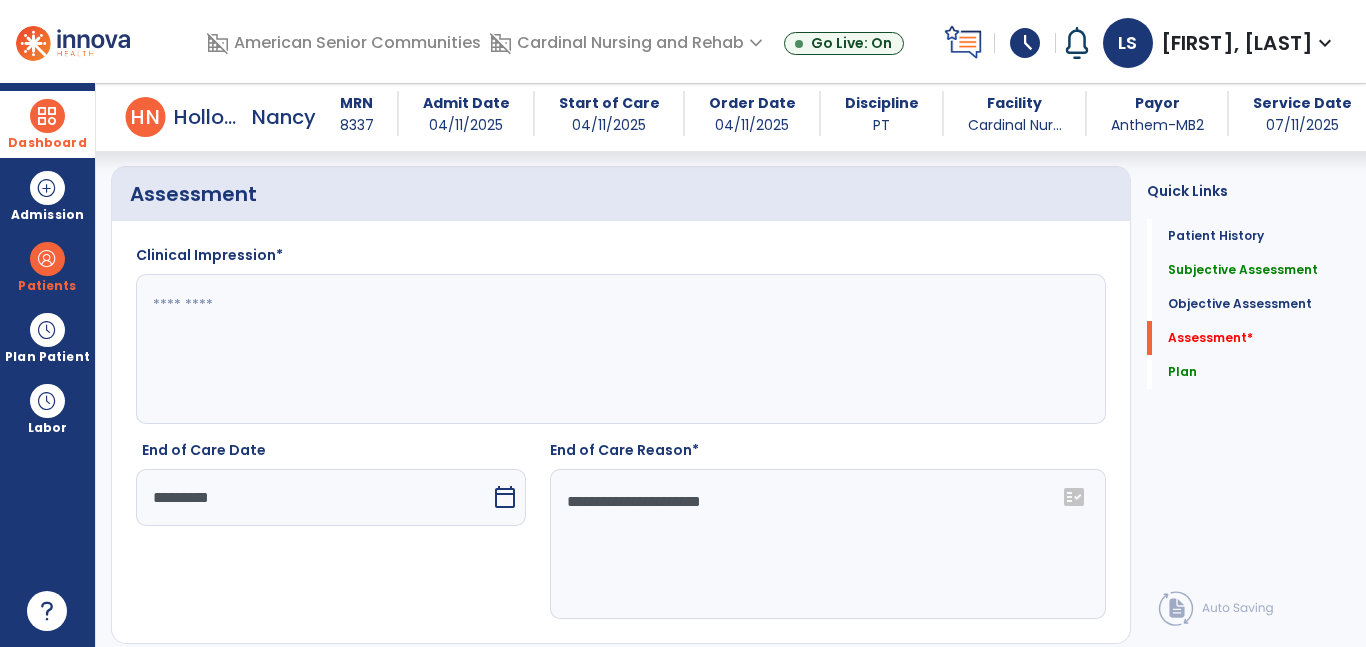 click on "Dashboard" at bounding box center [47, 124] 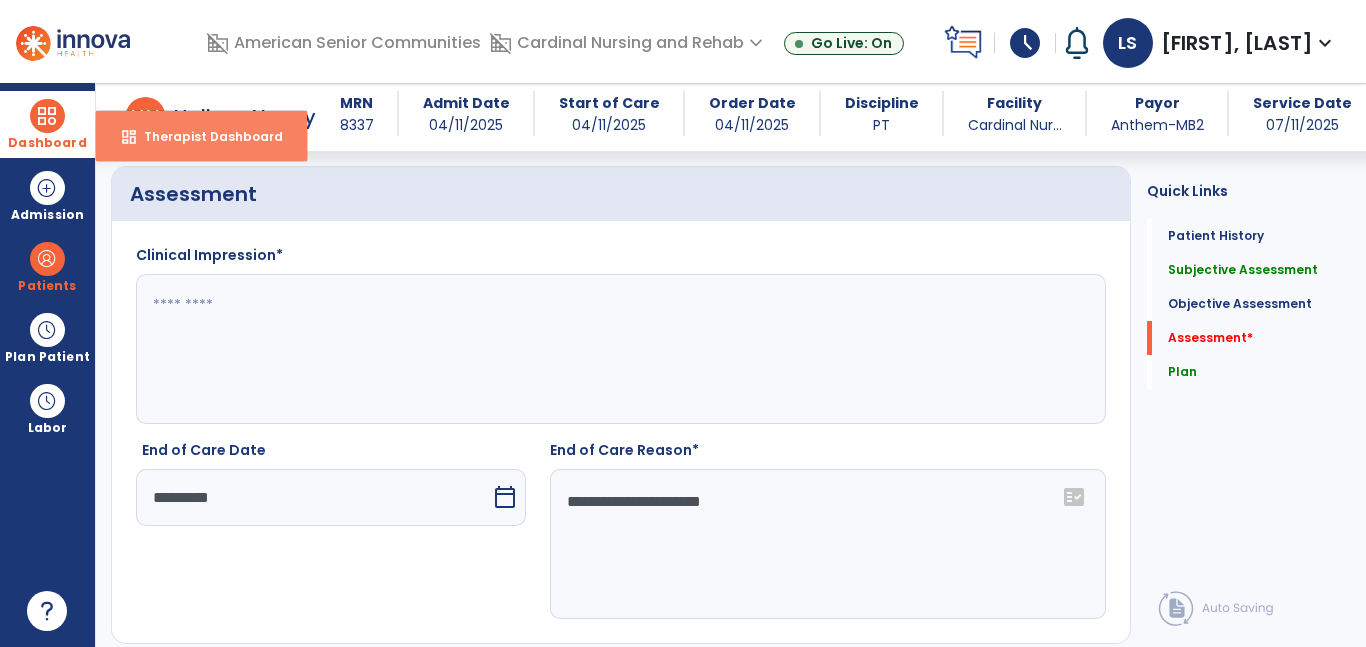 click on "Therapist Dashboard" at bounding box center (205, 136) 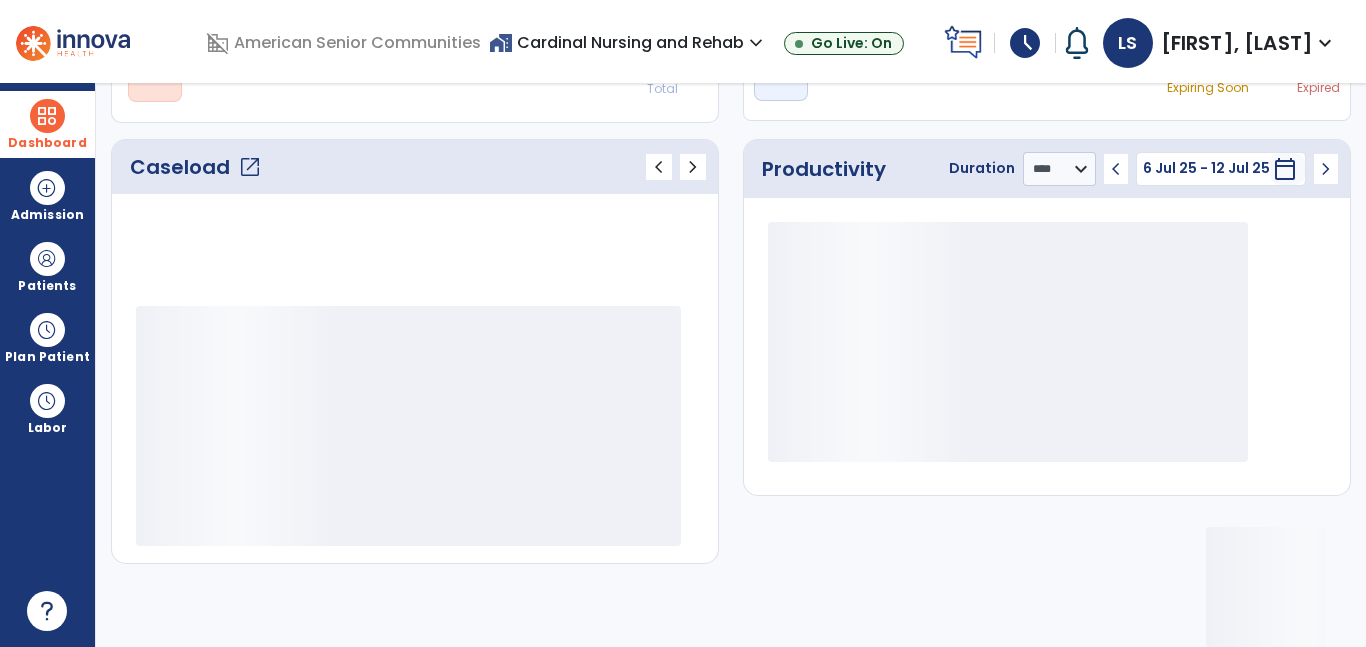 scroll, scrollTop: 230, scrollLeft: 0, axis: vertical 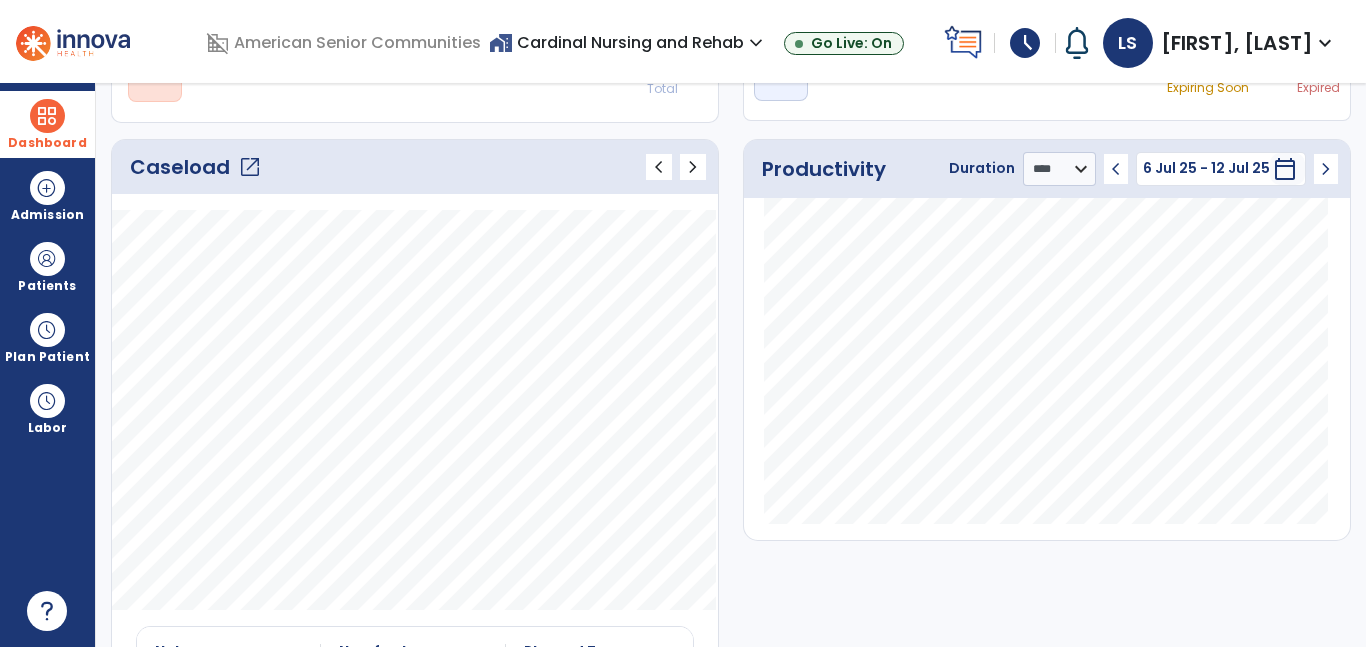 click on "open_in_new" 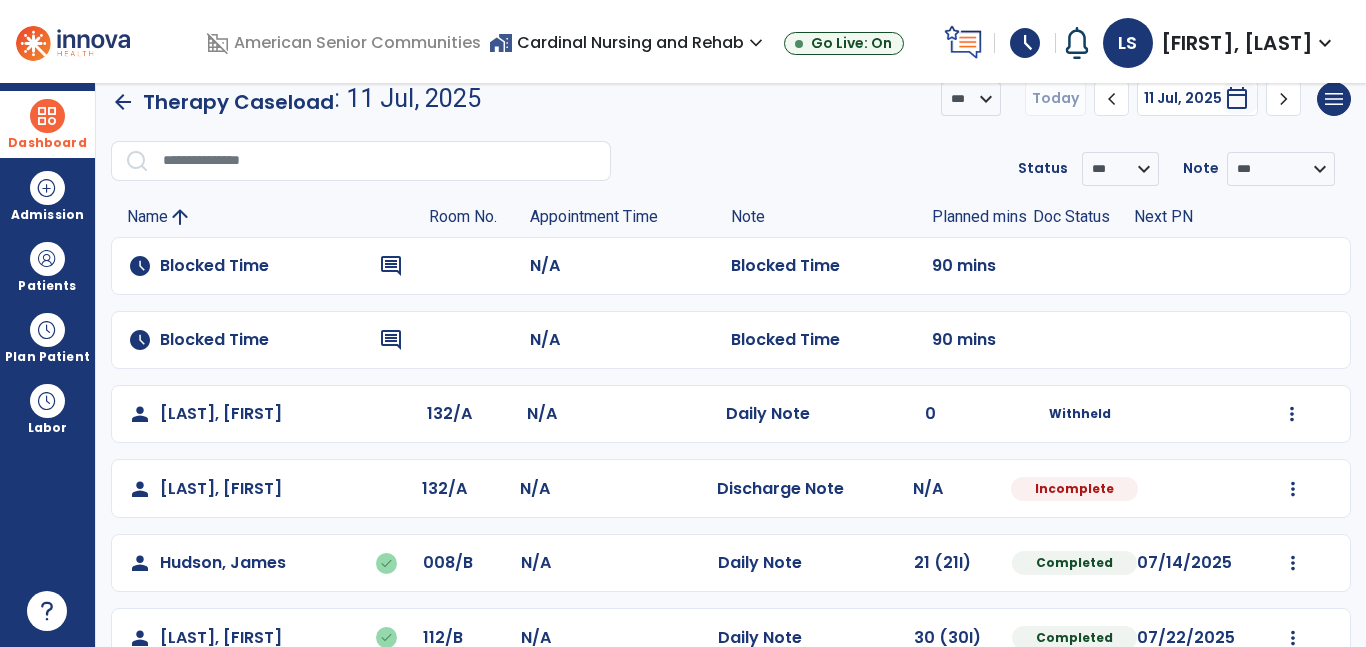 scroll, scrollTop: 20, scrollLeft: 0, axis: vertical 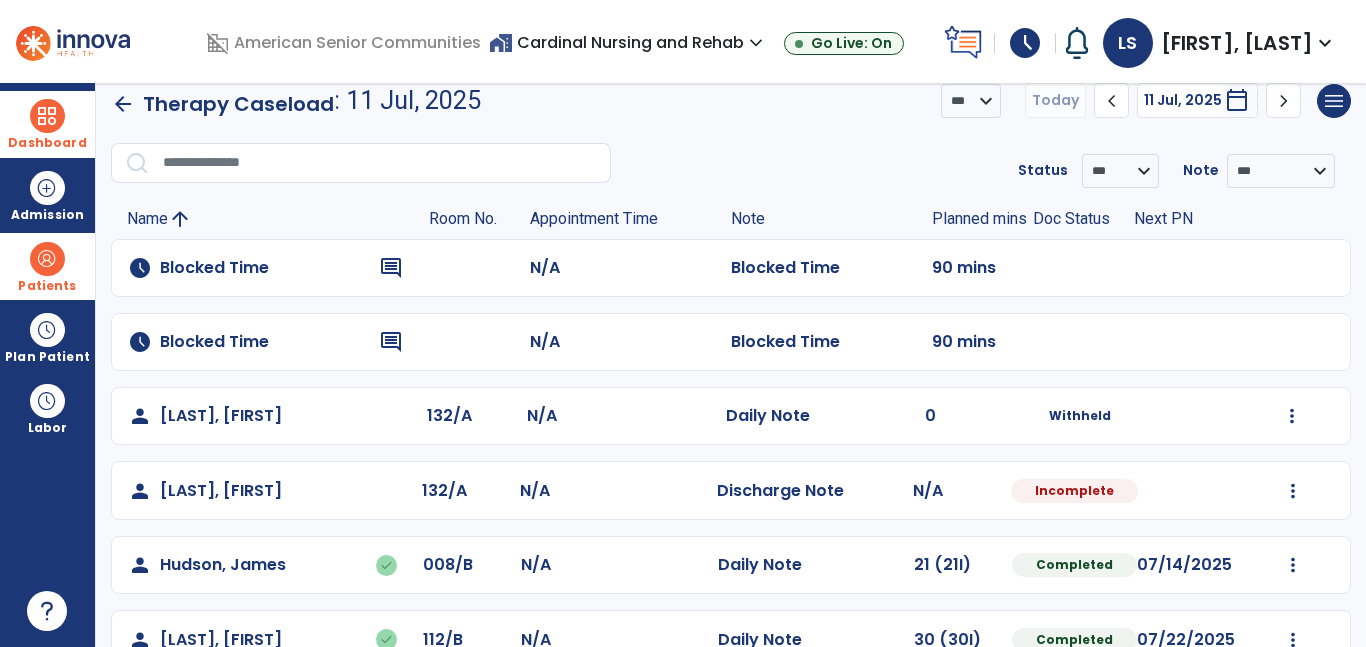 click at bounding box center [47, 259] 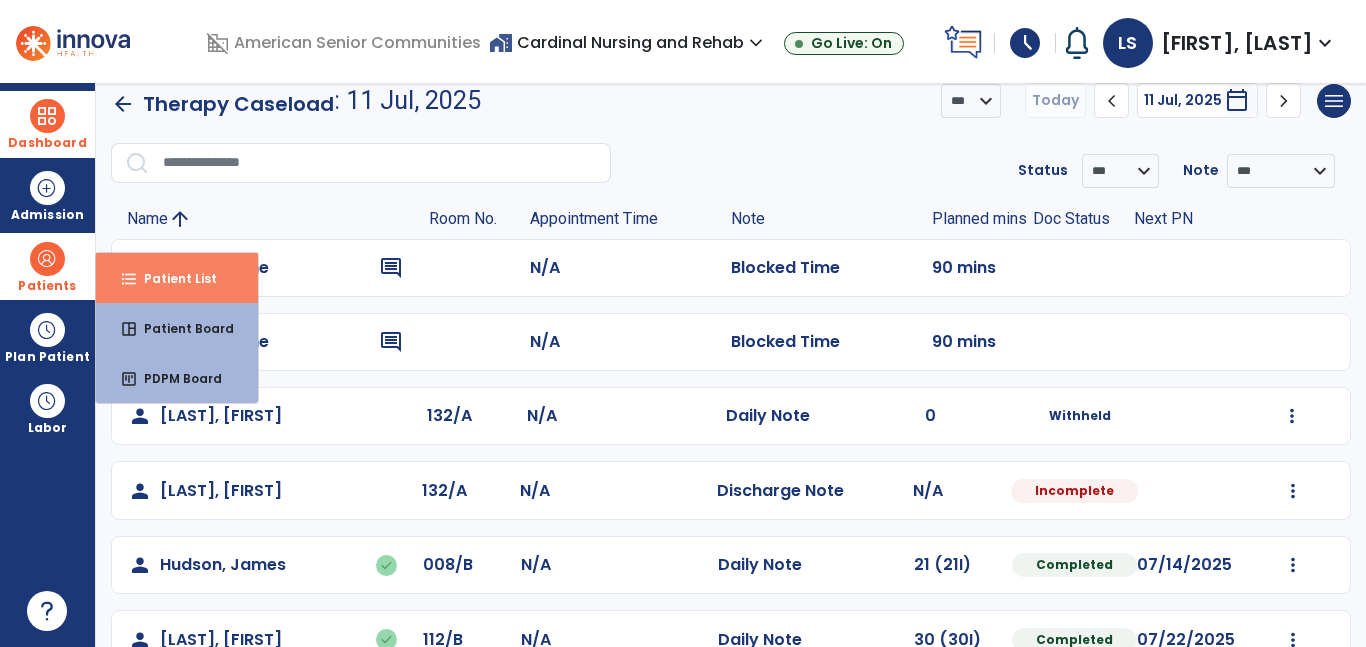 click on "format_list_bulleted" at bounding box center [129, 279] 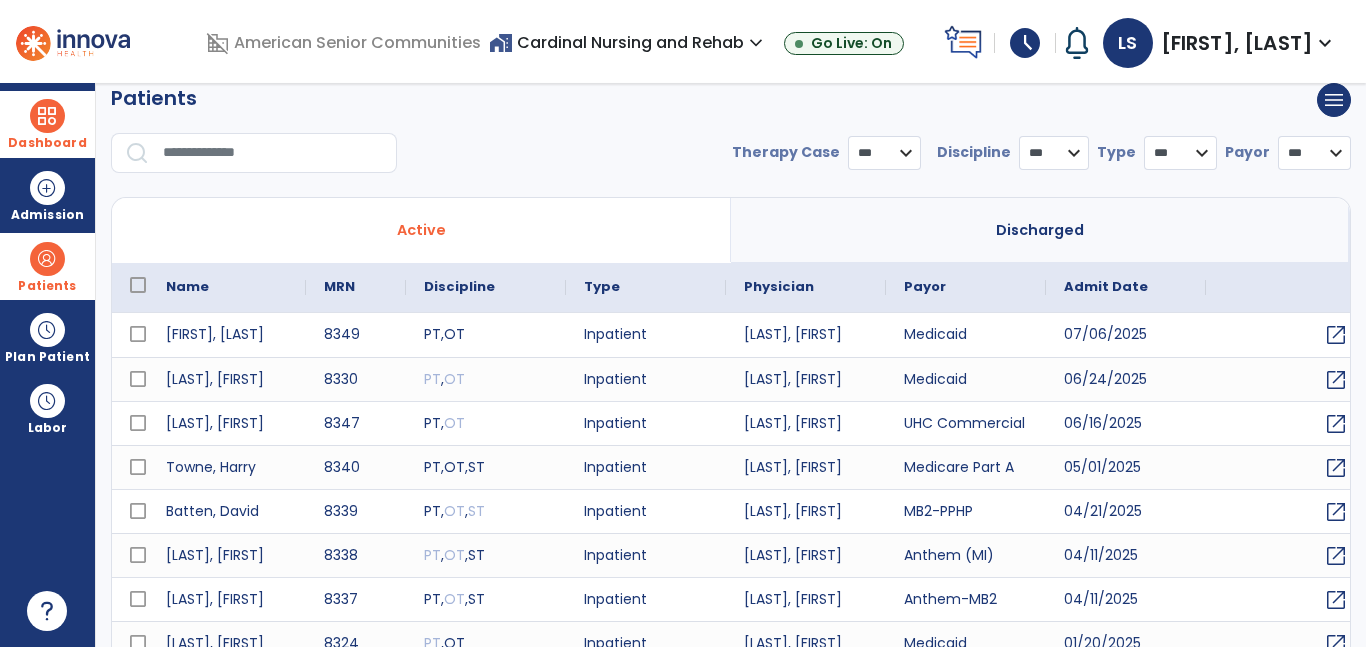 select on "***" 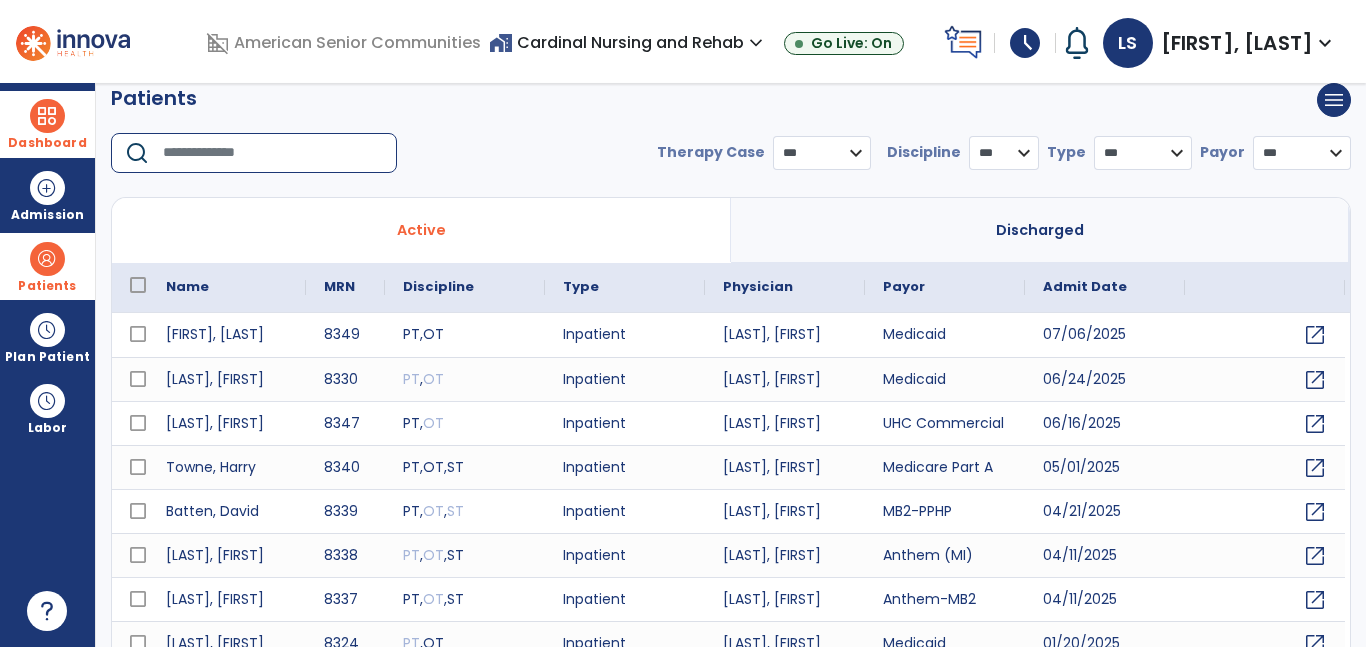 click at bounding box center (273, 153) 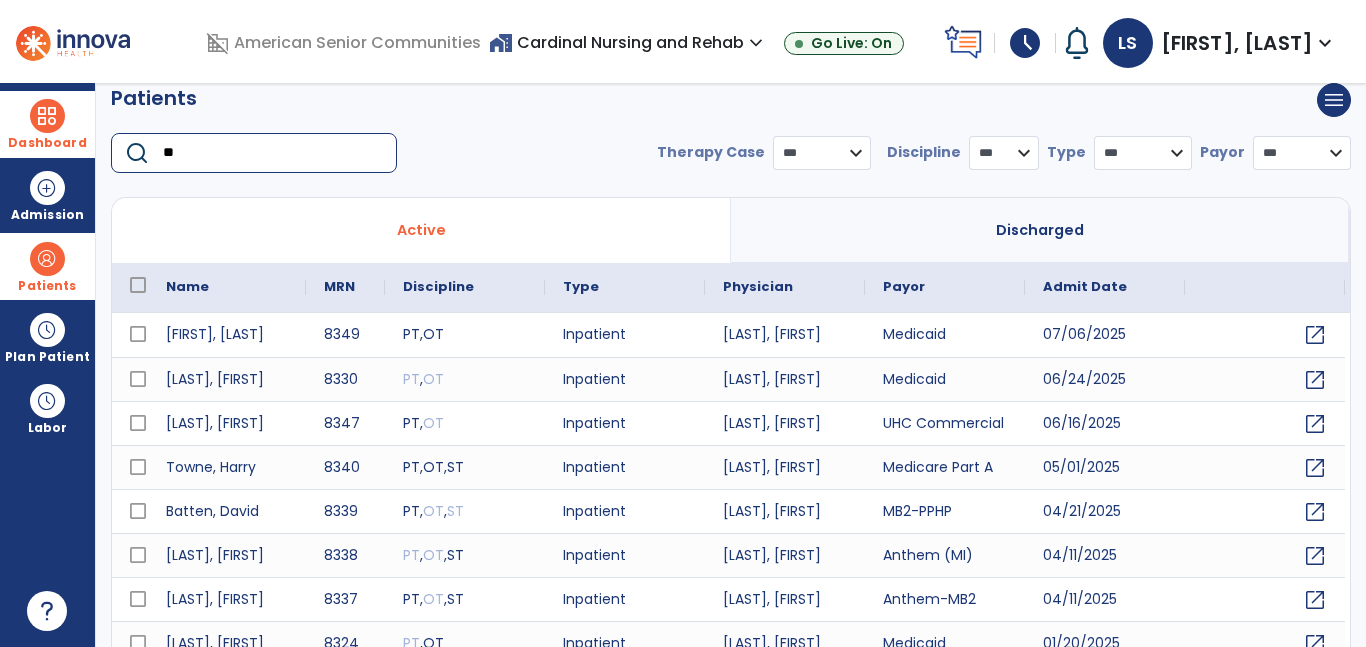 type on "*" 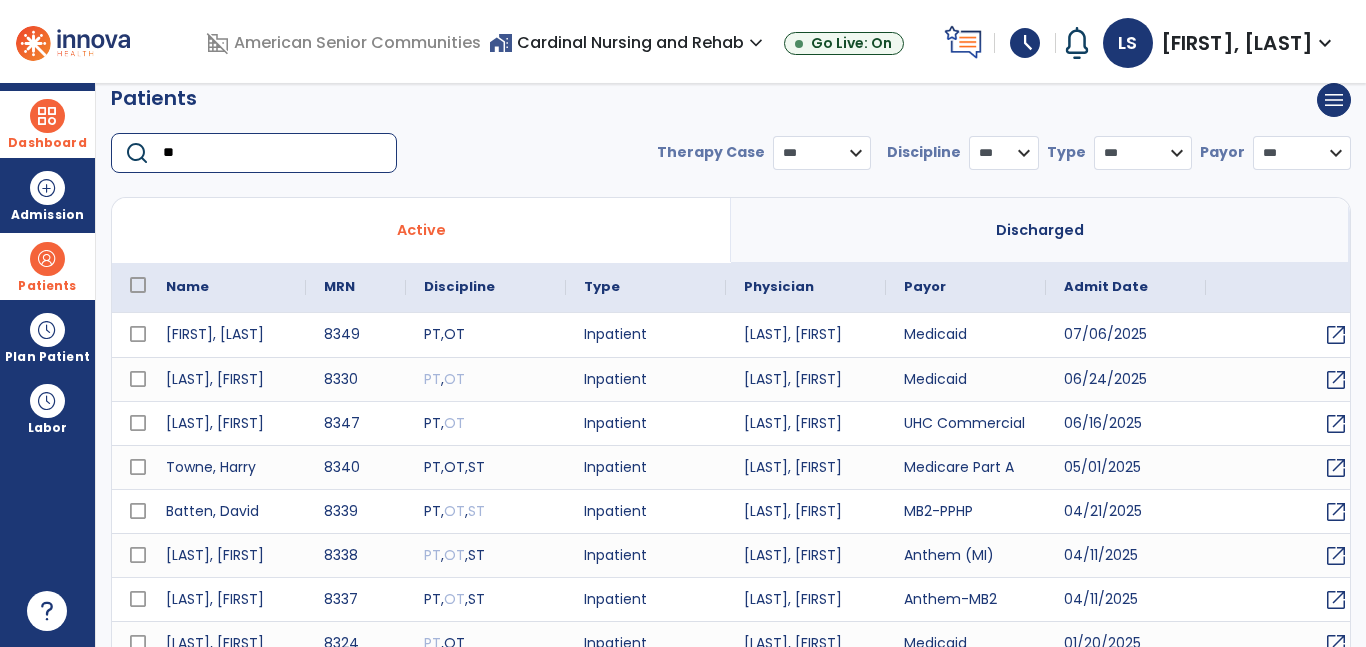 type on "*" 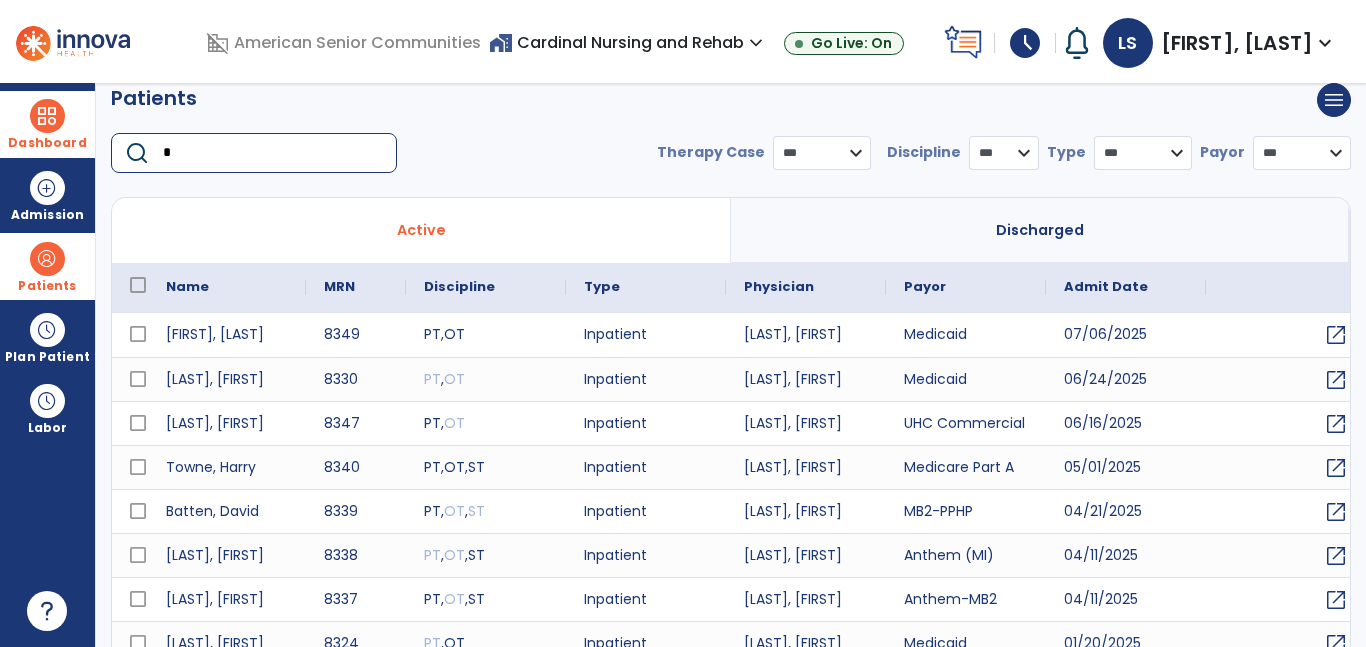 type 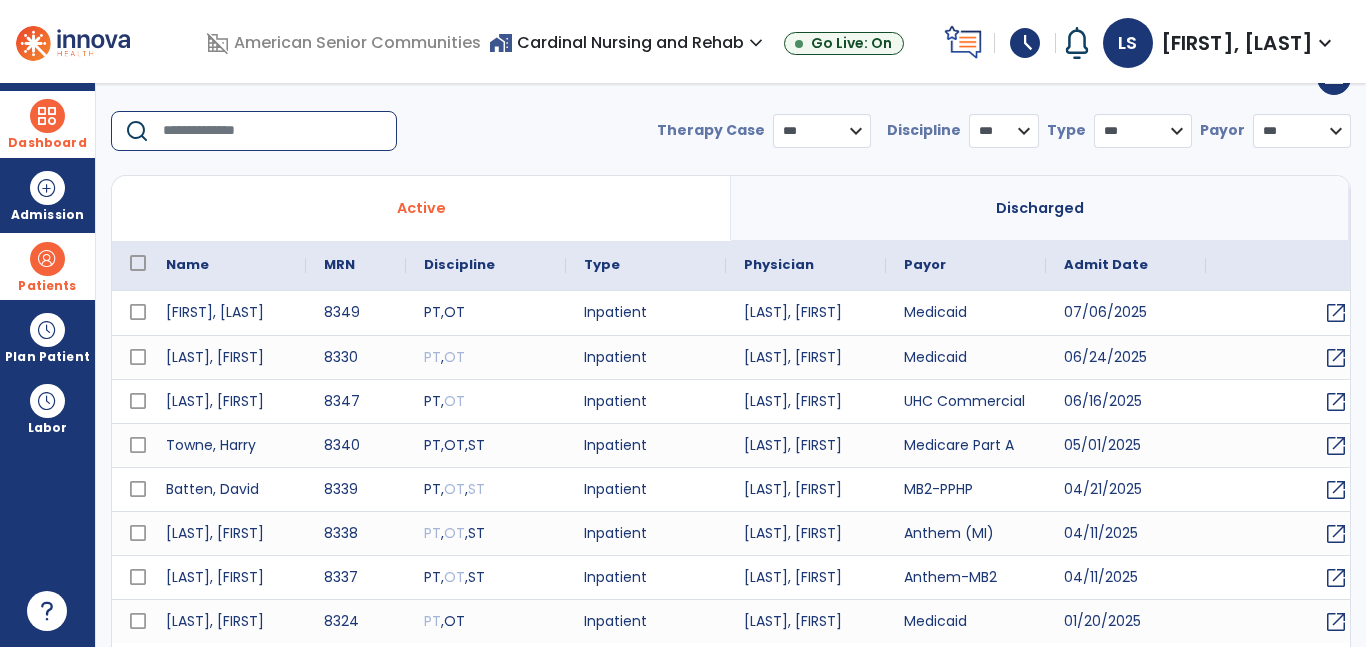 scroll, scrollTop: 41, scrollLeft: 0, axis: vertical 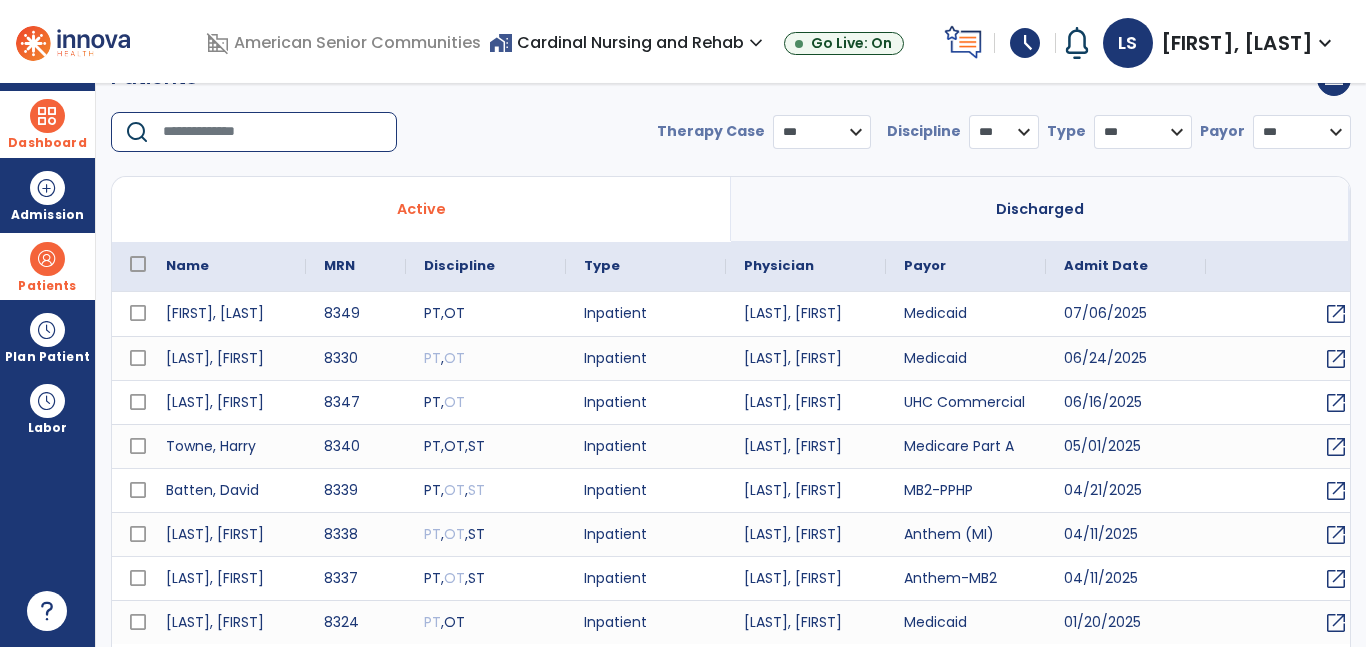 click on "Dashboard" at bounding box center [47, 124] 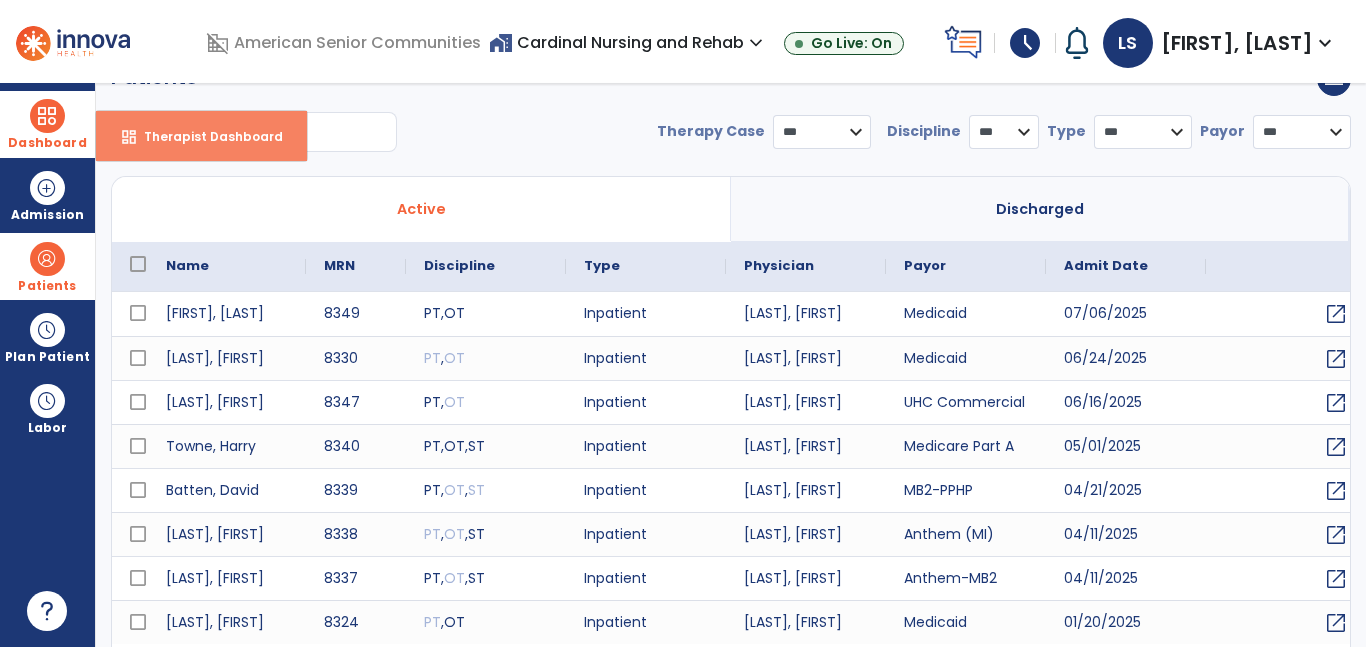click on "dashboard  Therapist Dashboard" at bounding box center [201, 136] 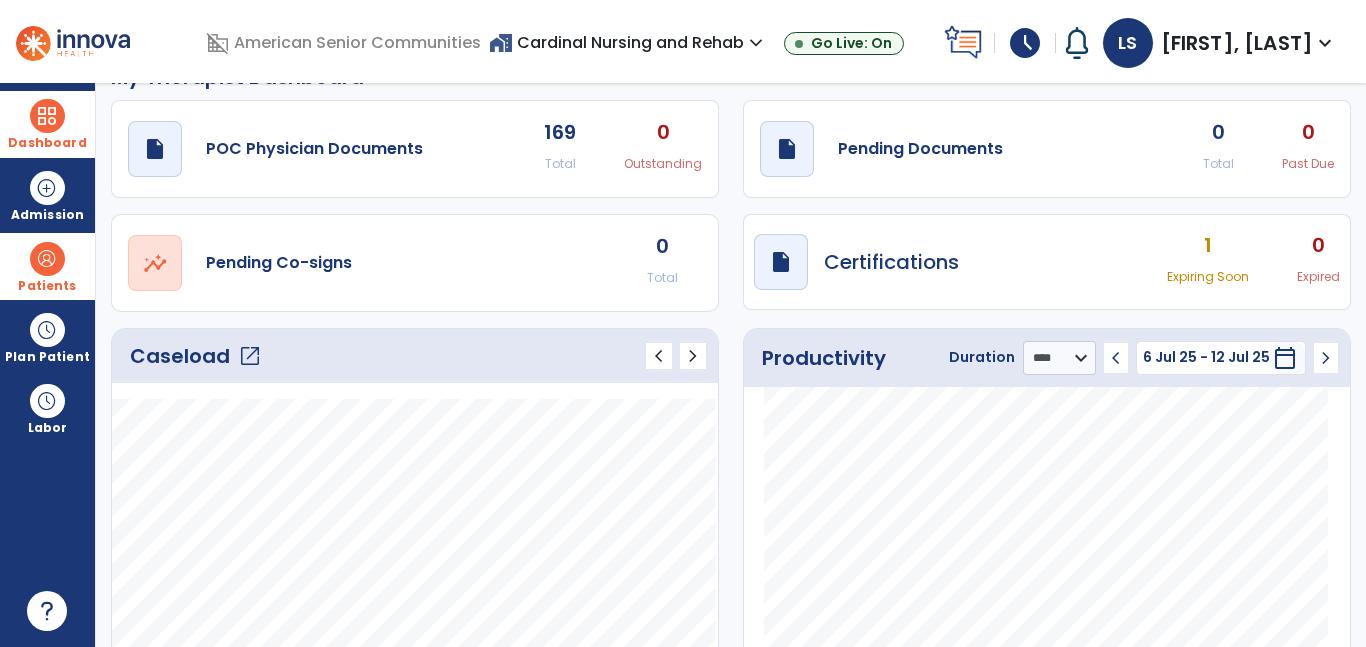click on "open_in_new" 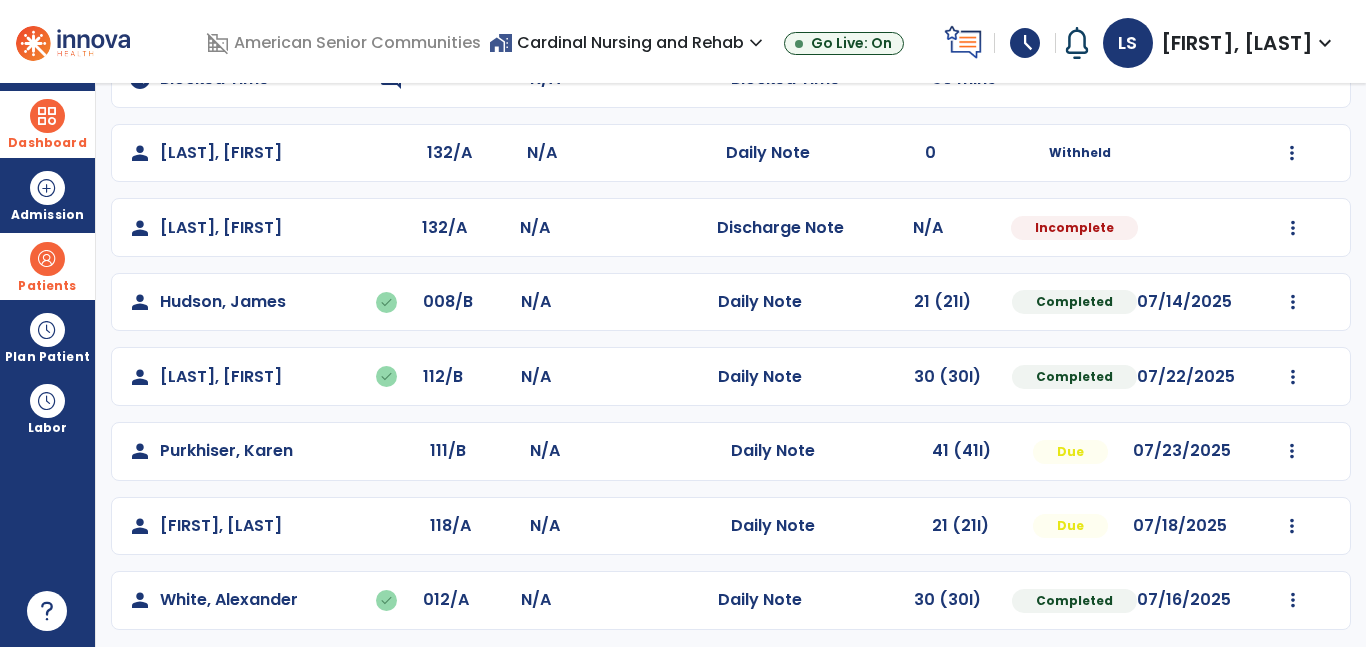 scroll, scrollTop: 281, scrollLeft: 0, axis: vertical 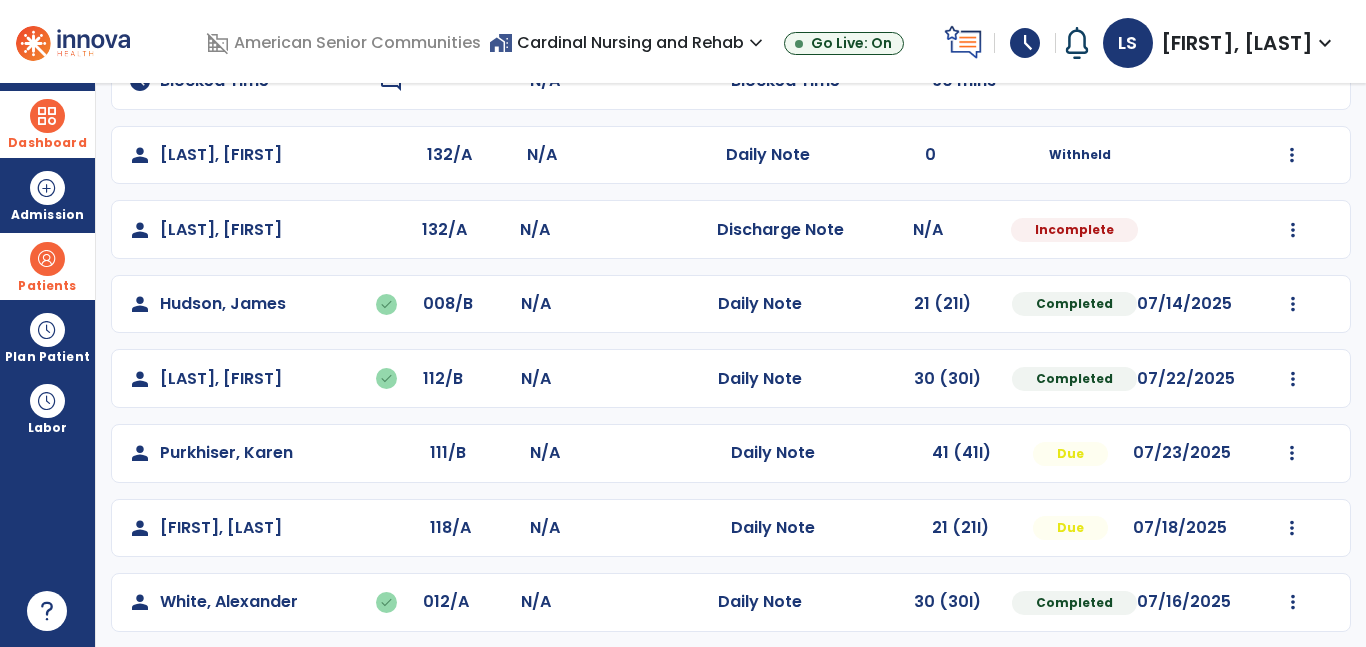 click at bounding box center [47, 259] 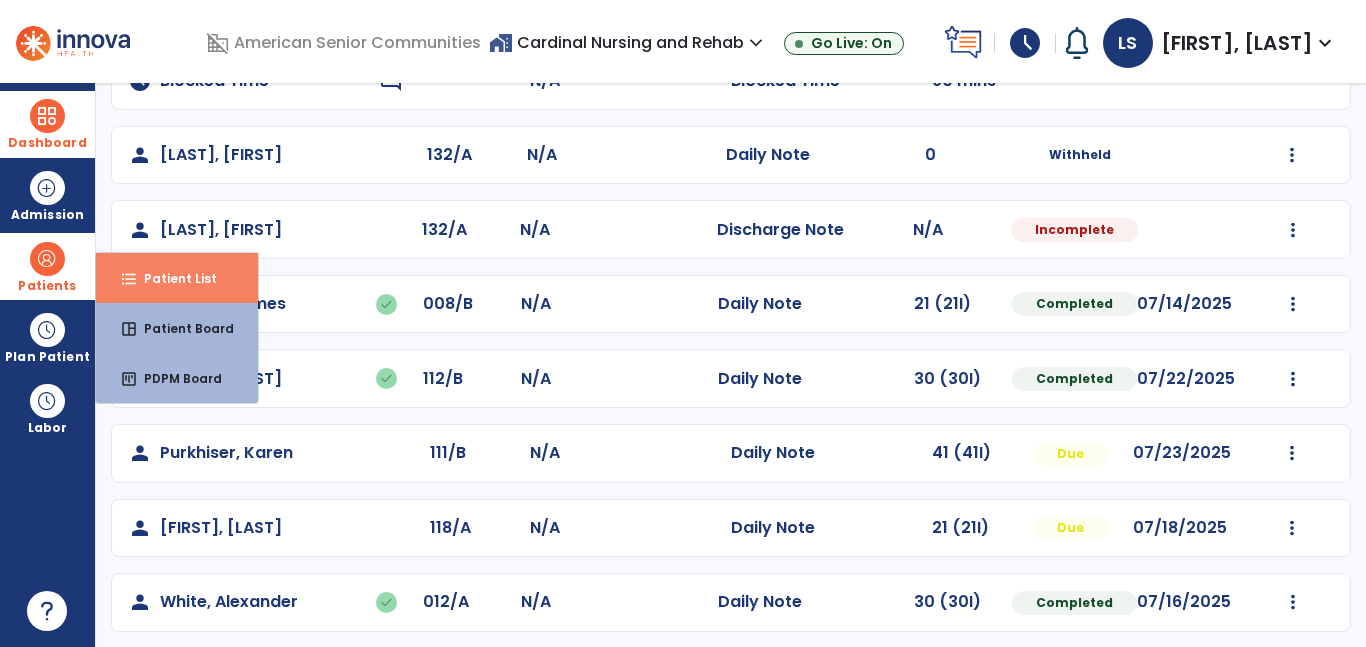 click on "format_list_bulleted" at bounding box center (129, 279) 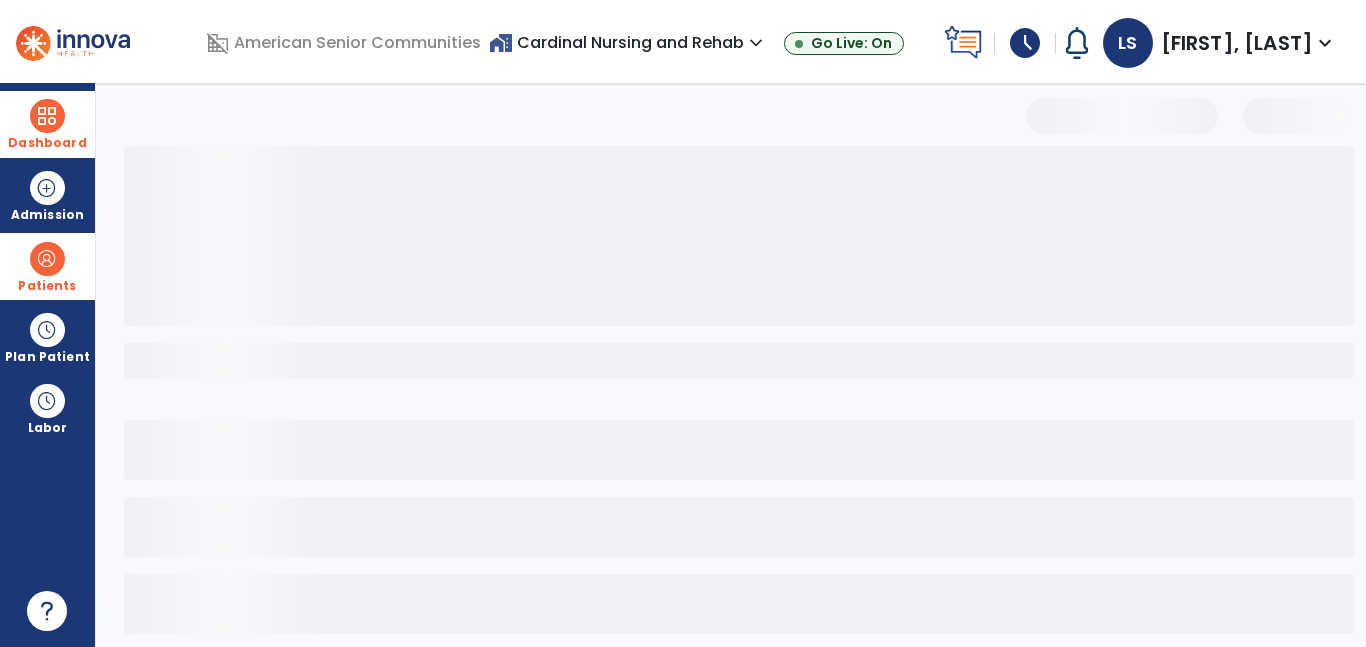 scroll, scrollTop: 96, scrollLeft: 0, axis: vertical 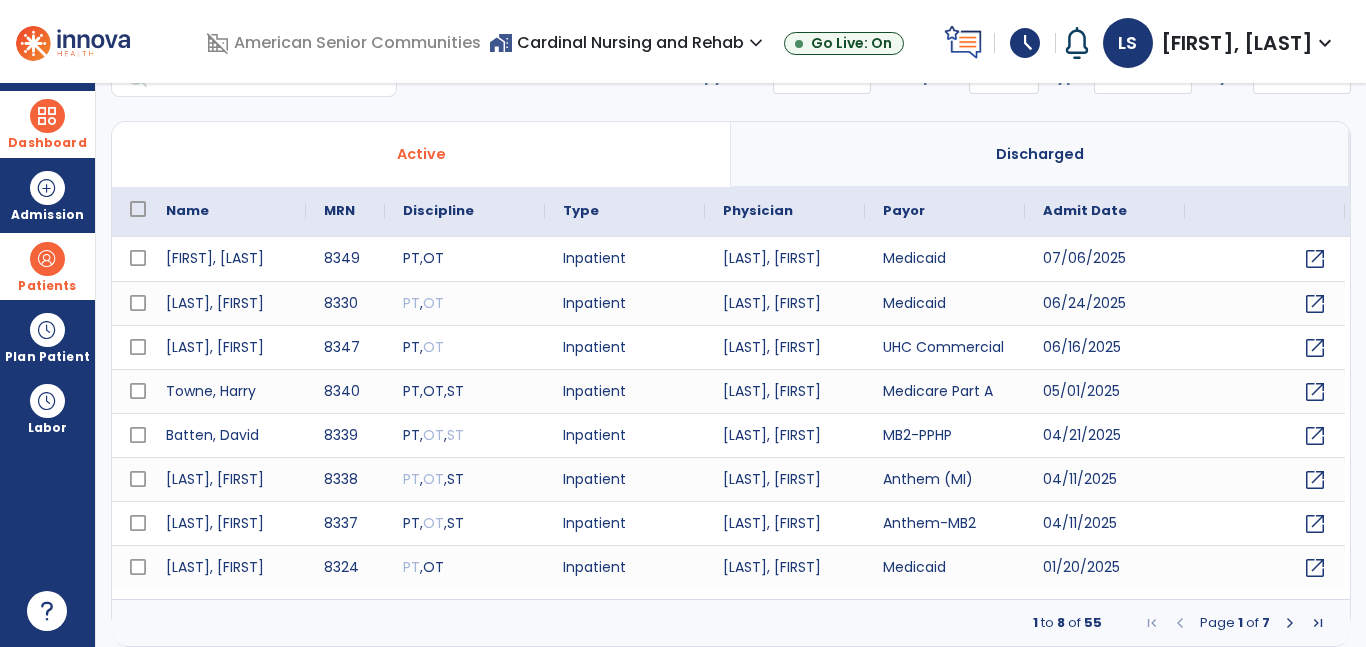 click on "Dashboard" at bounding box center (47, 124) 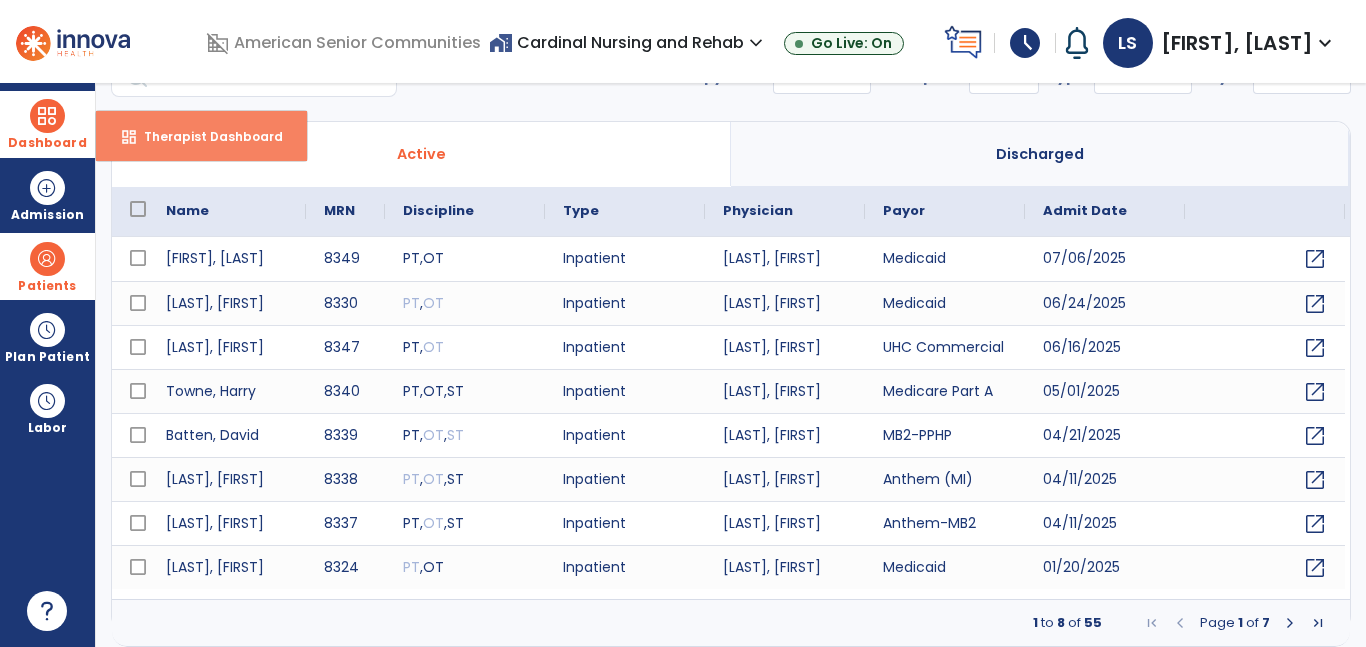 click on "dashboard" at bounding box center (129, 137) 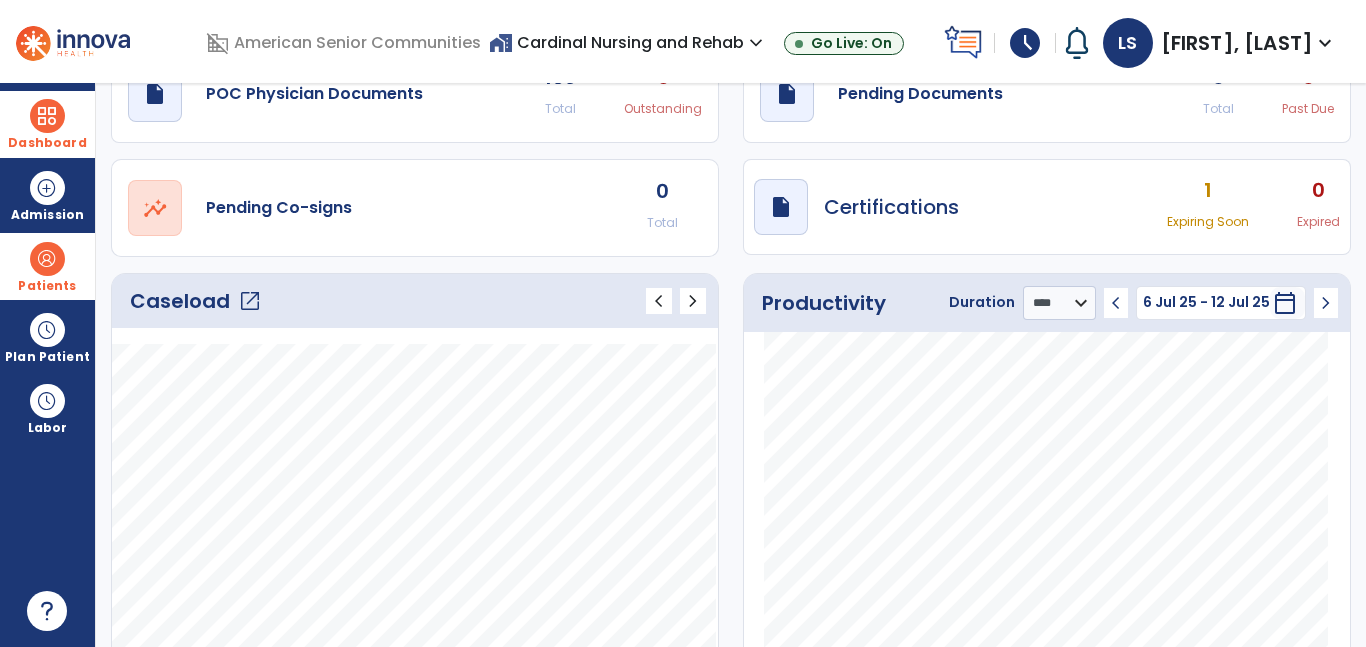 click on "open_in_new" 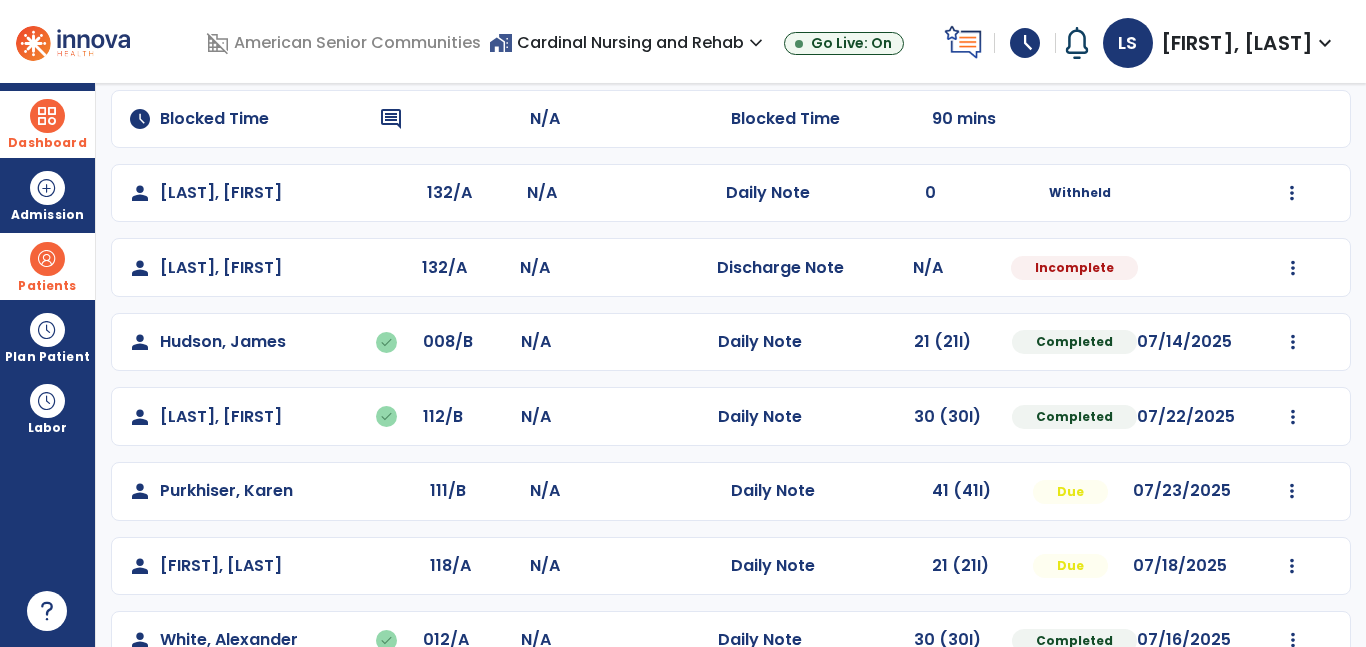 scroll, scrollTop: 261, scrollLeft: 0, axis: vertical 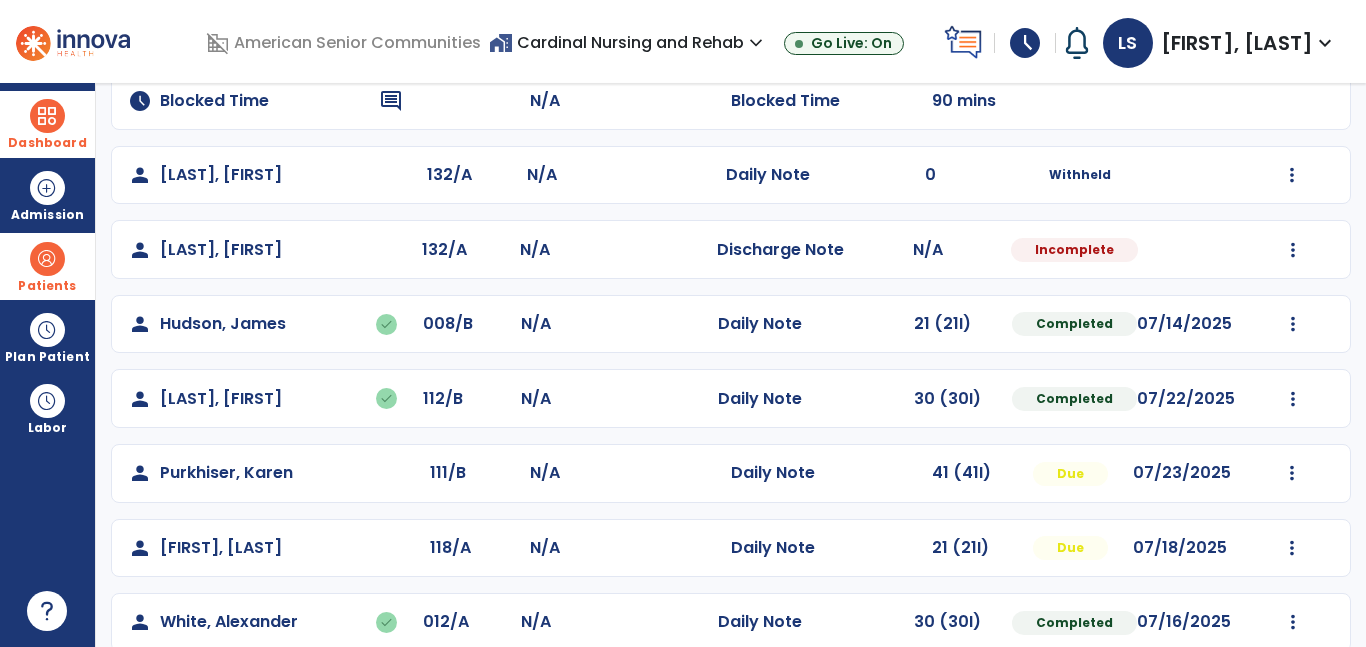 click on "Patients  format_list_bulleted  Patient List  space_dashboard  Patient Board  insert_chart  PDPM Board" at bounding box center (47, 266) 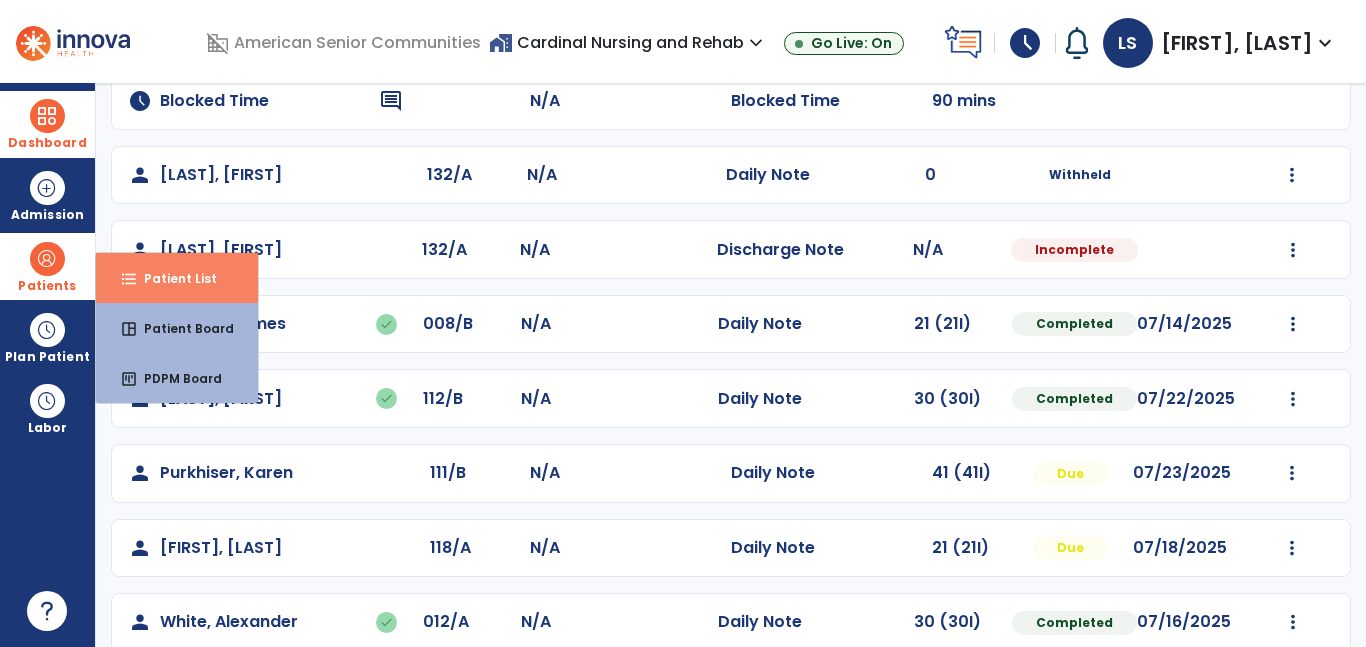 click on "format_list_bulleted  Patient List" at bounding box center (177, 278) 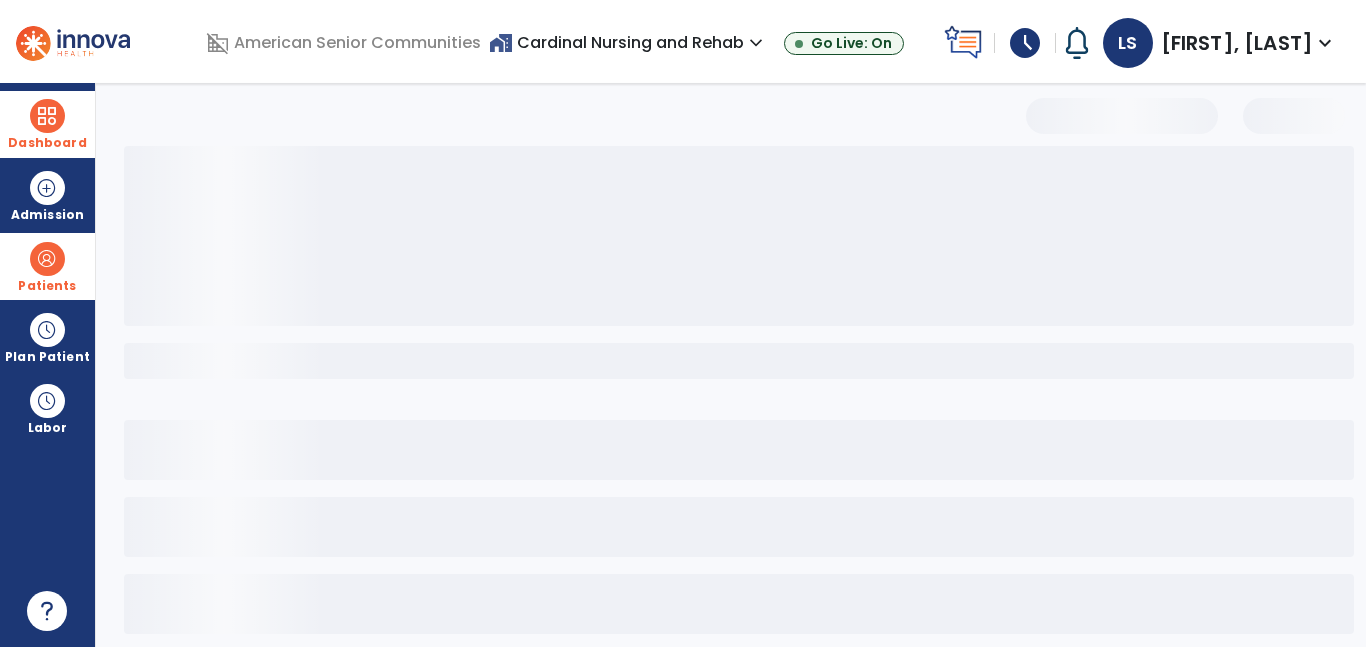 scroll, scrollTop: 96, scrollLeft: 0, axis: vertical 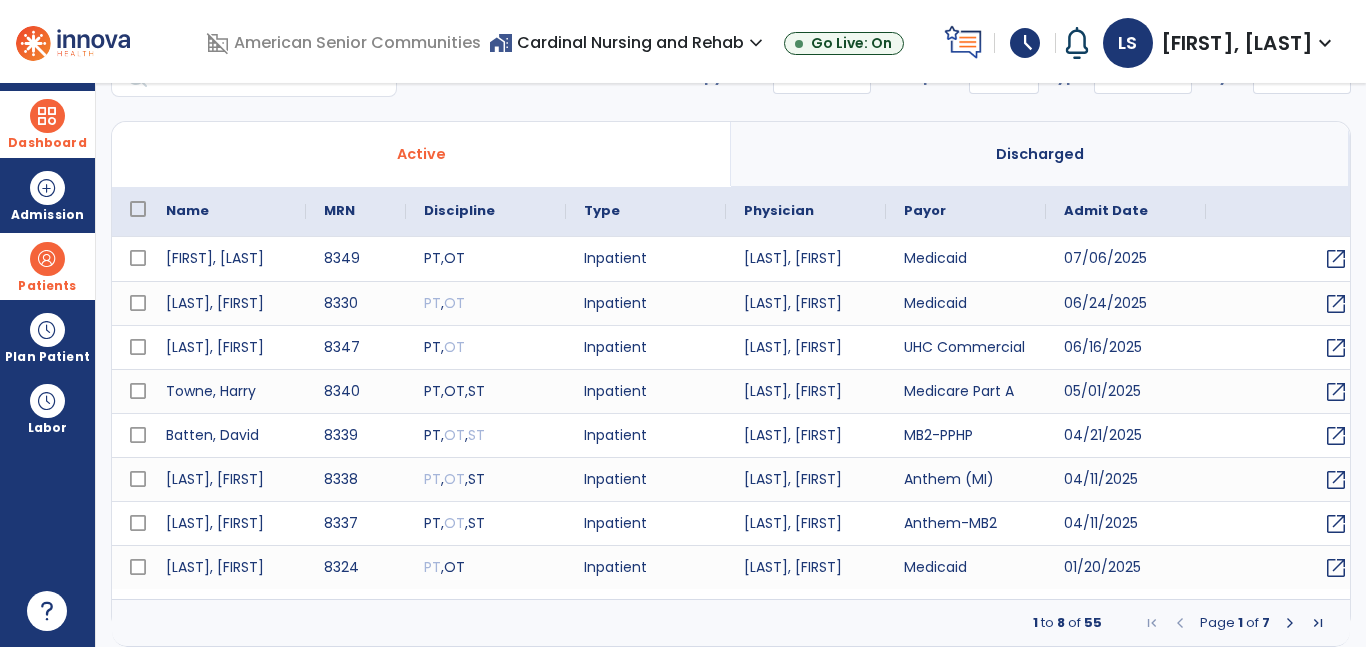 select on "***" 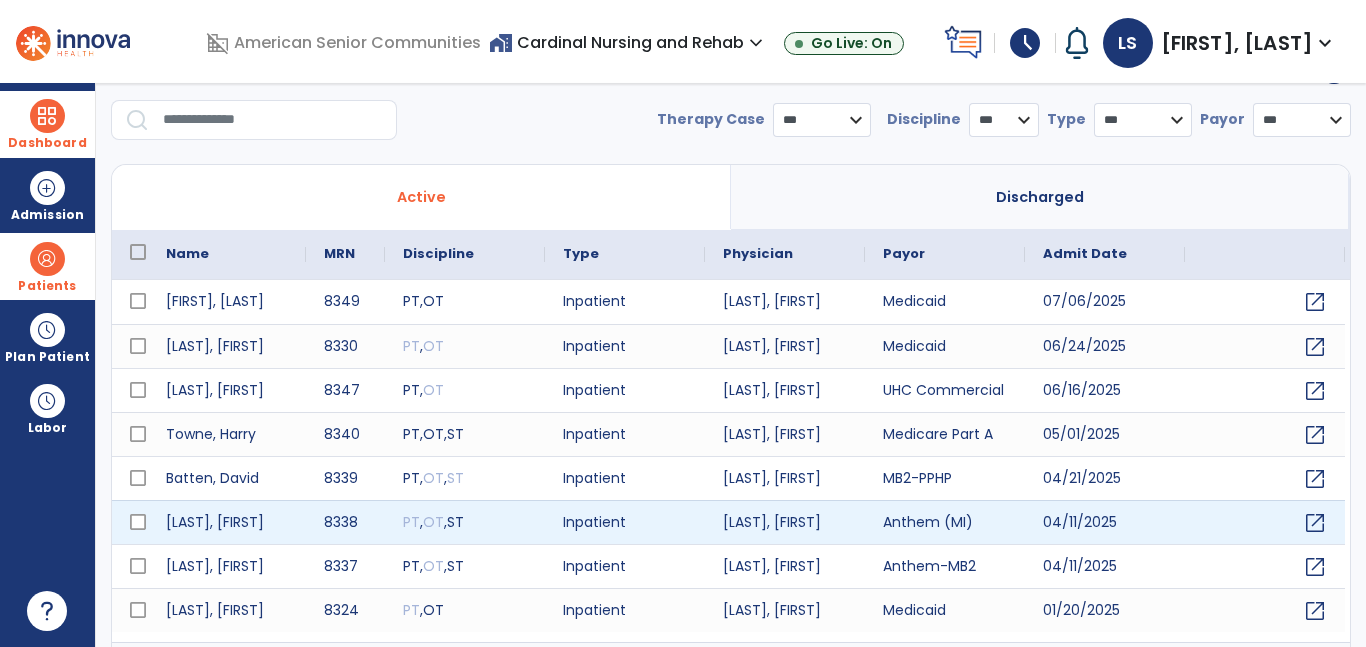 scroll, scrollTop: 42, scrollLeft: 0, axis: vertical 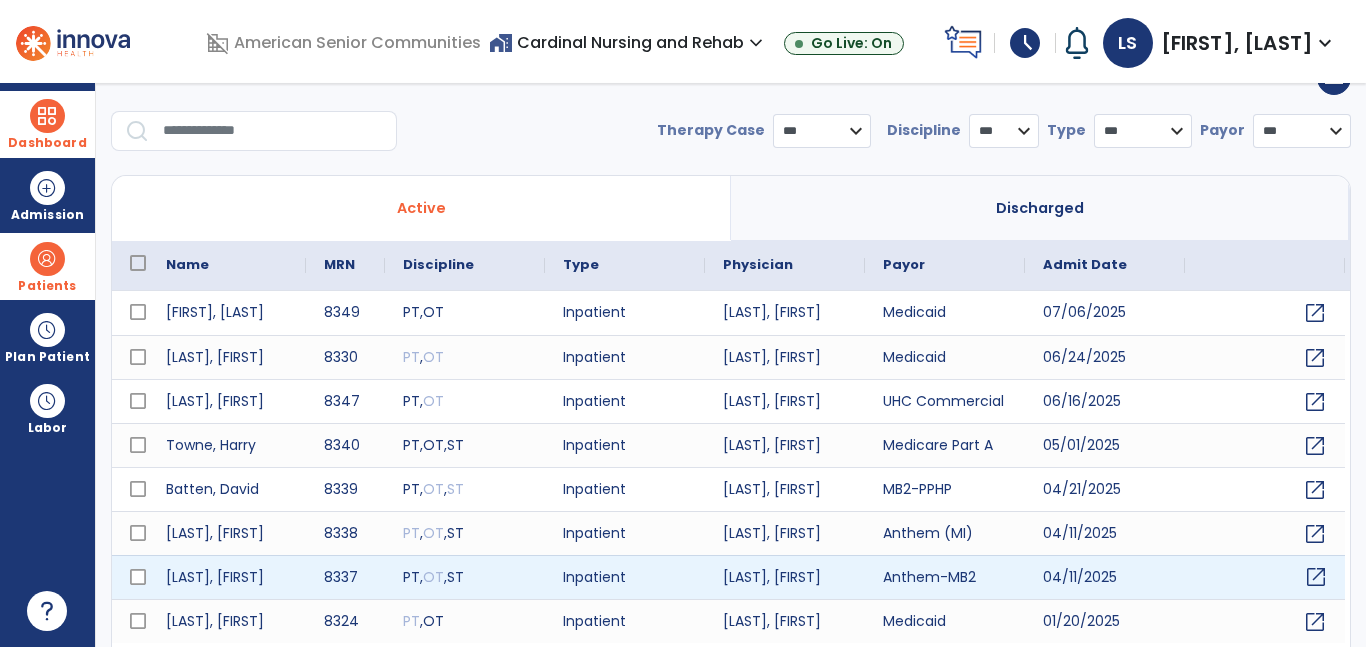 click on "open_in_new" at bounding box center (1316, 577) 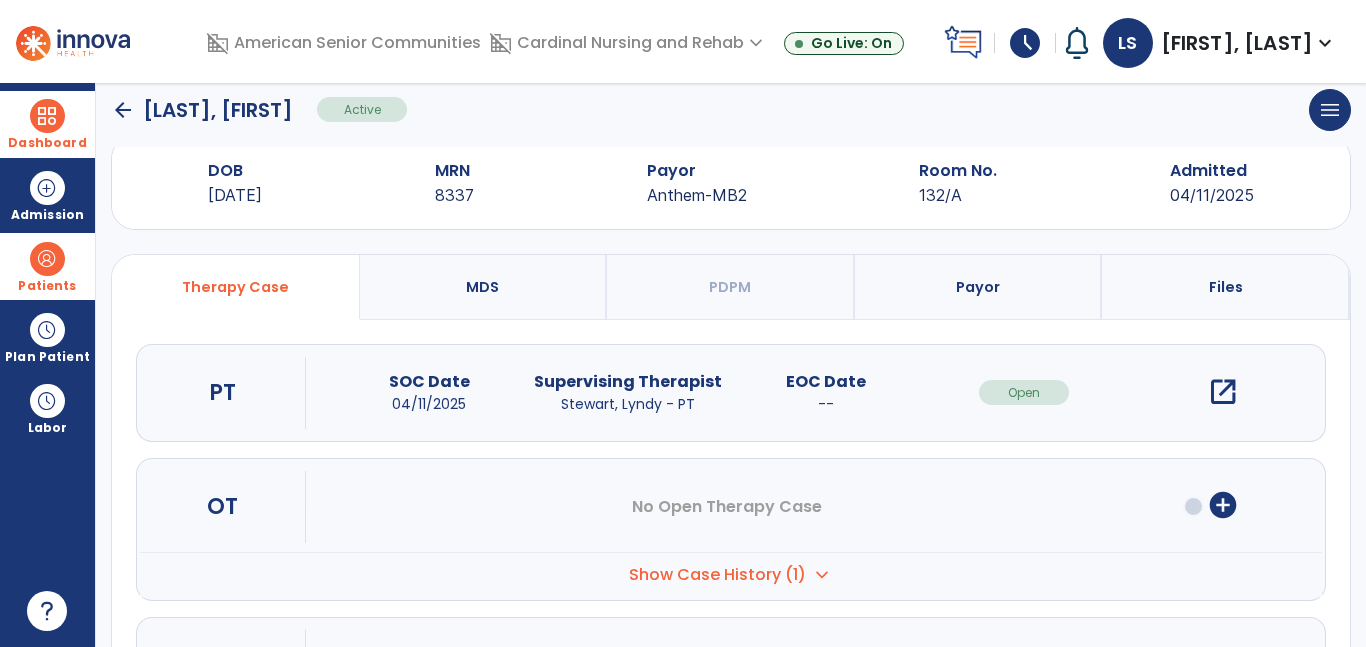 click on "open_in_new" at bounding box center (1223, 392) 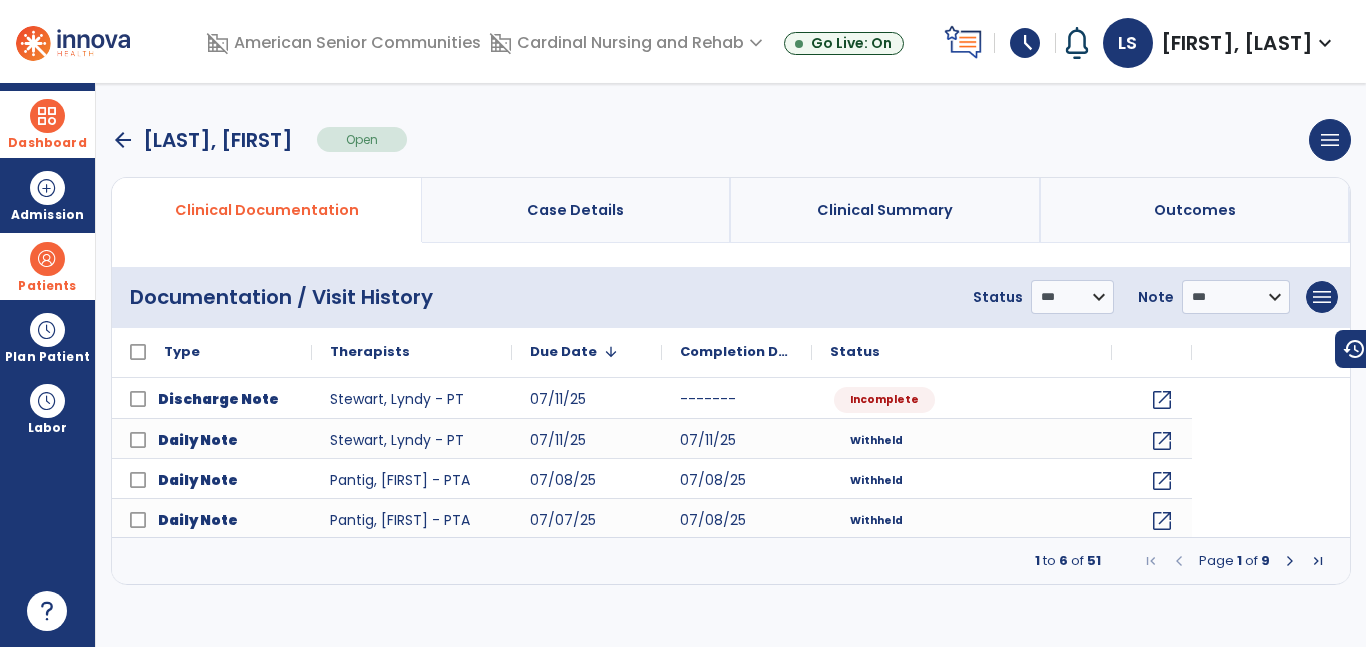 scroll, scrollTop: 0, scrollLeft: 0, axis: both 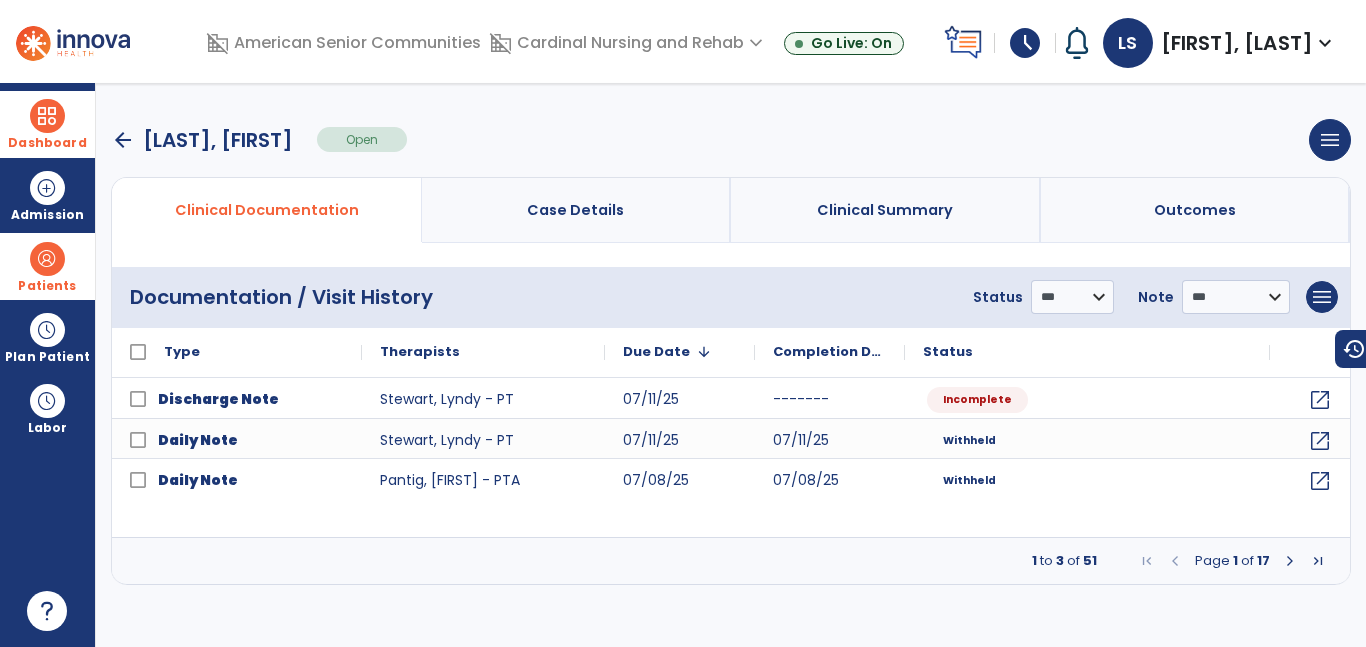 click at bounding box center [1290, 561] 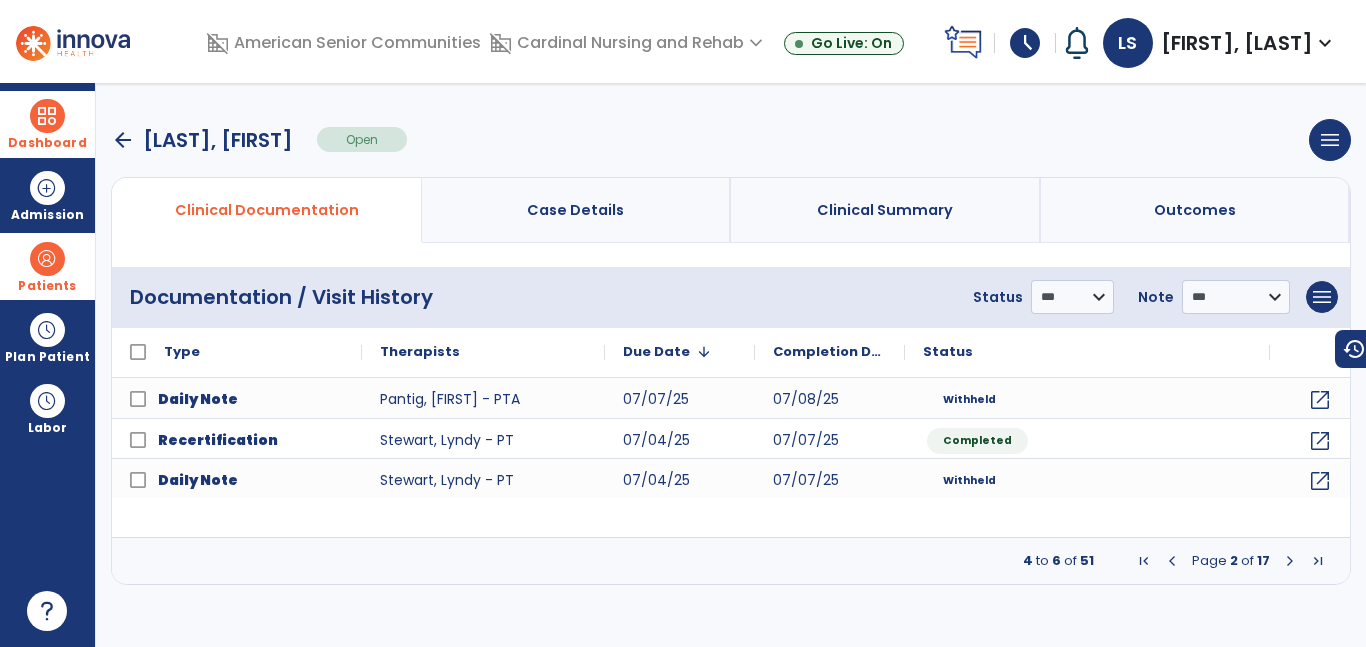 click at bounding box center [1290, 561] 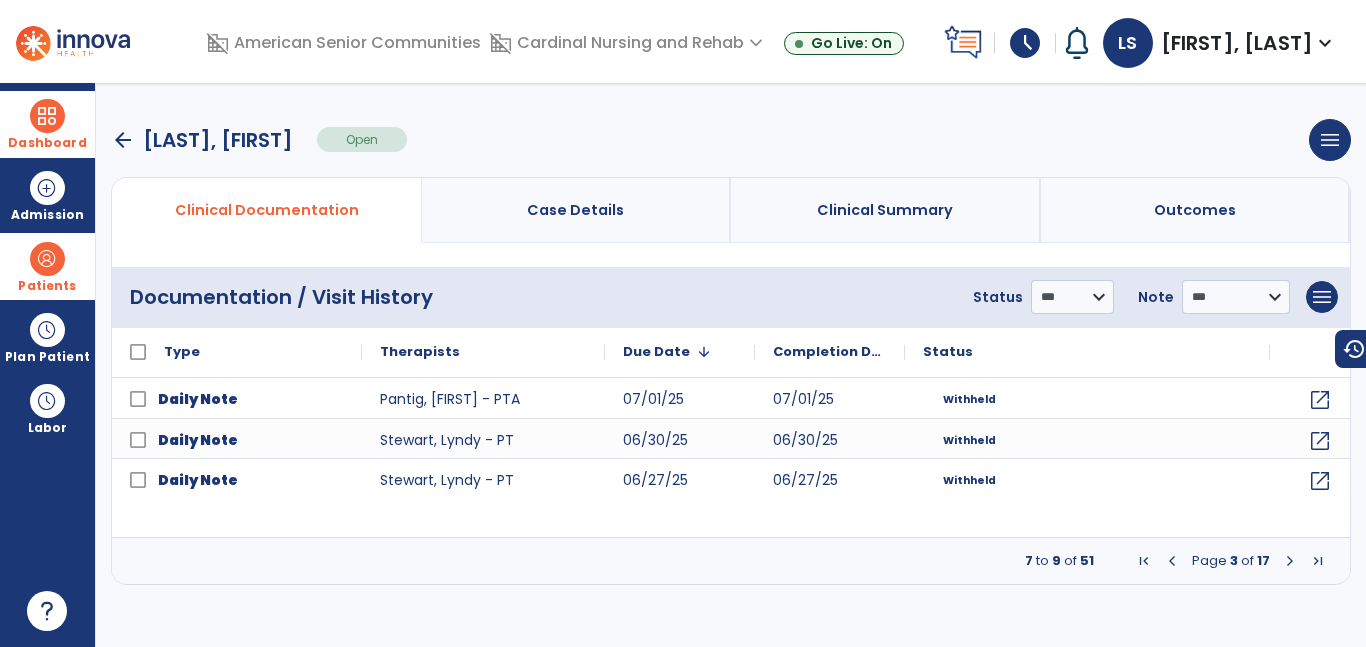 click at bounding box center (1172, 561) 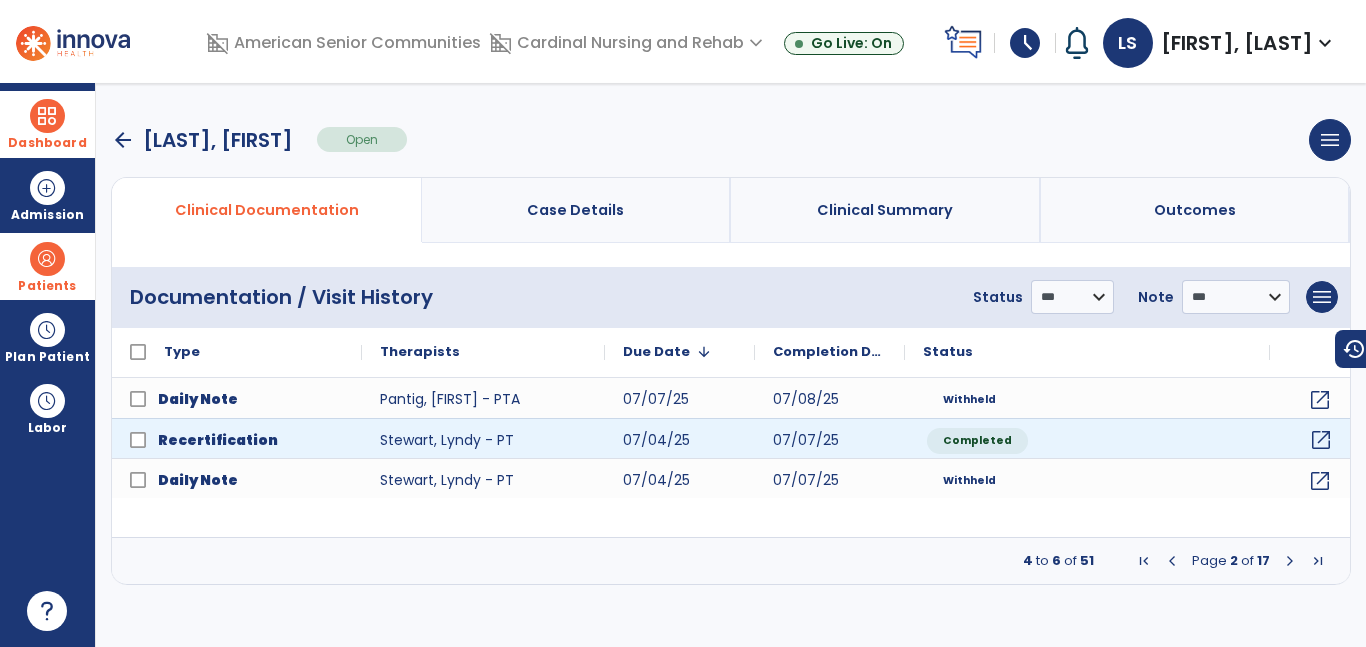 click on "open_in_new" 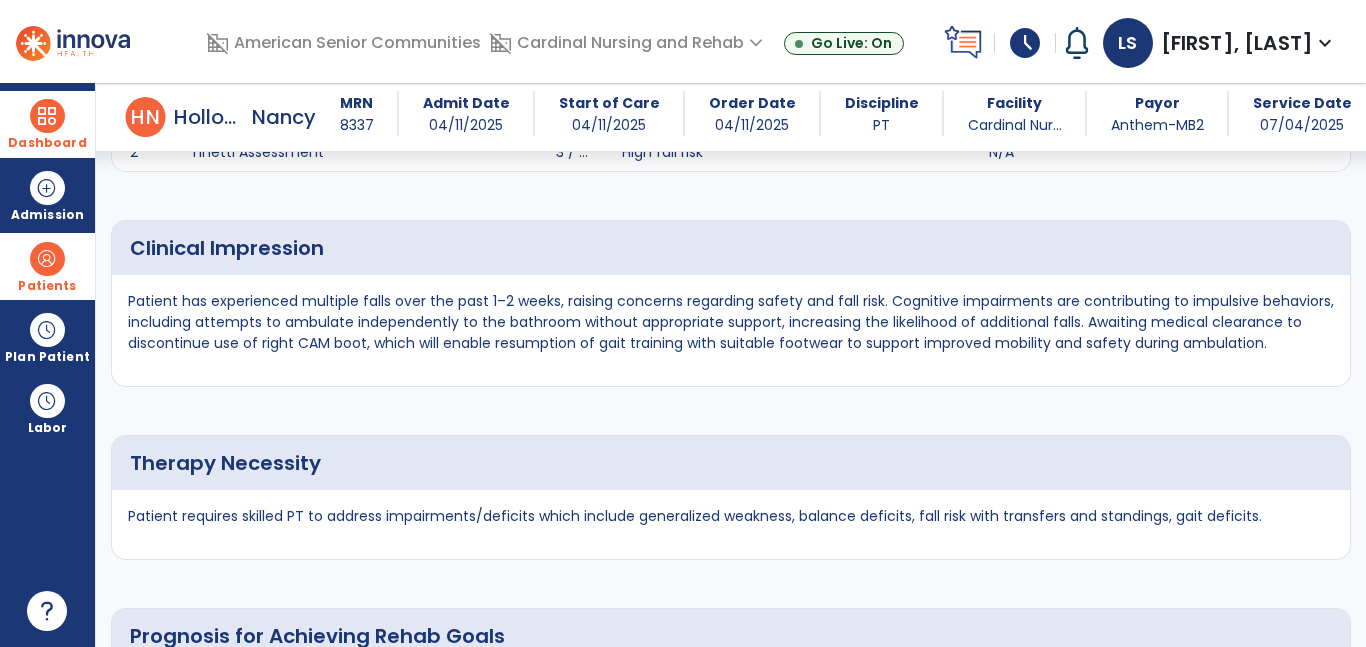 scroll, scrollTop: 2742, scrollLeft: 0, axis: vertical 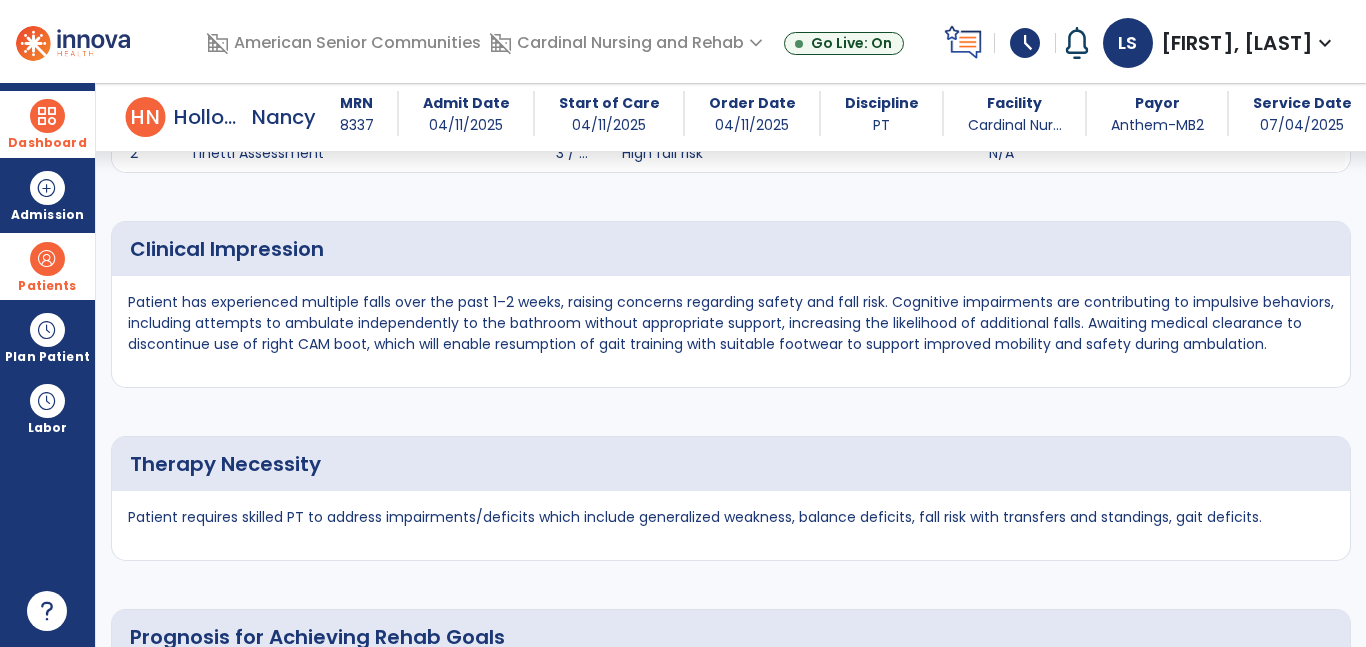 drag, startPoint x: 314, startPoint y: 384, endPoint x: 124, endPoint y: 283, distance: 215.17667 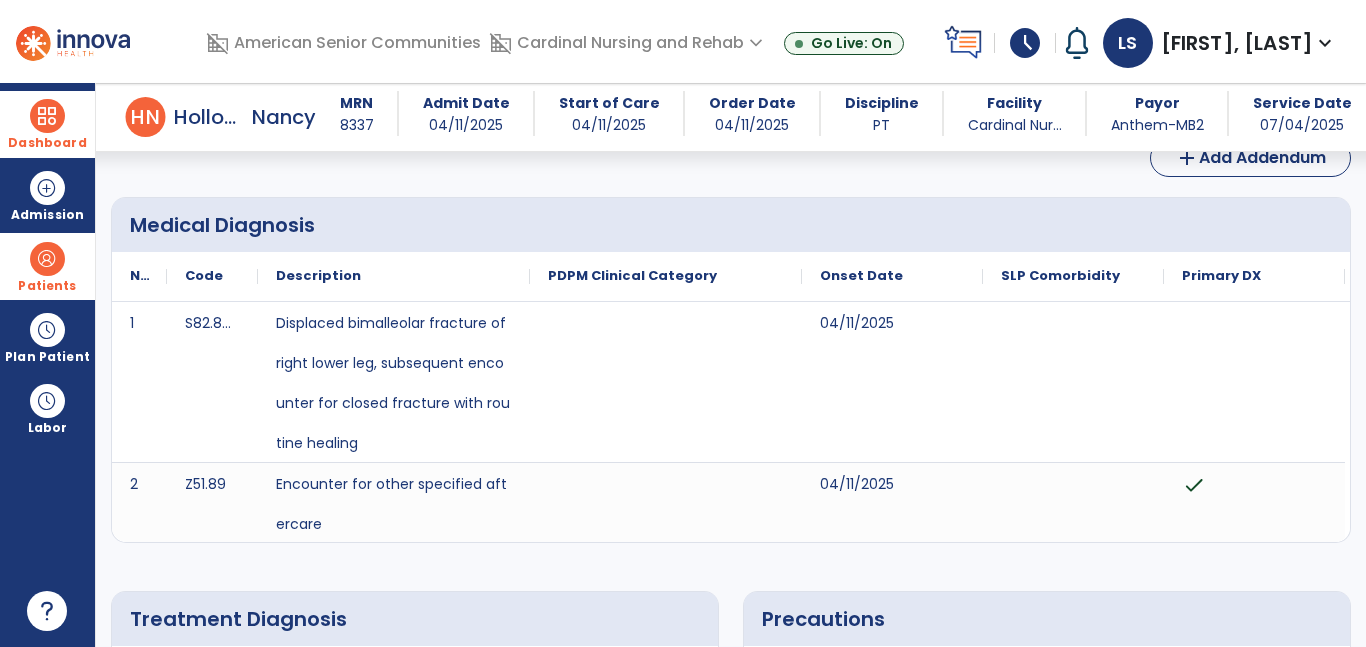 scroll, scrollTop: 0, scrollLeft: 0, axis: both 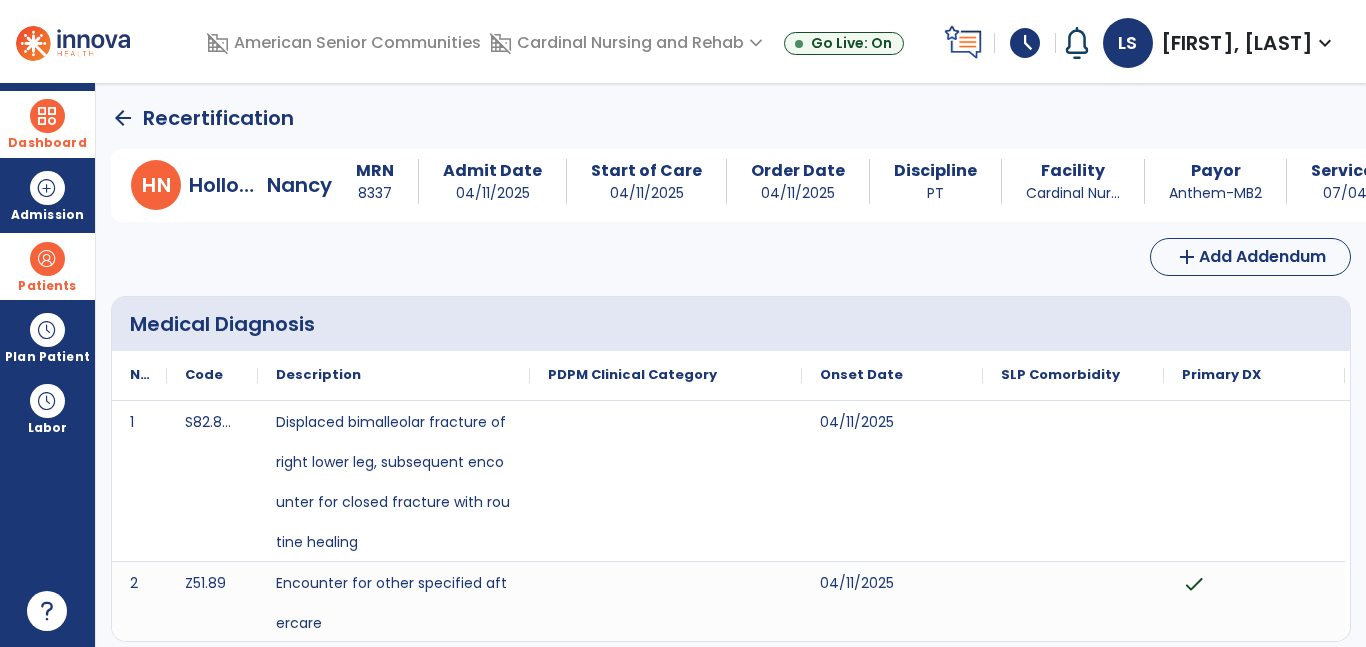 click on "arrow_back" 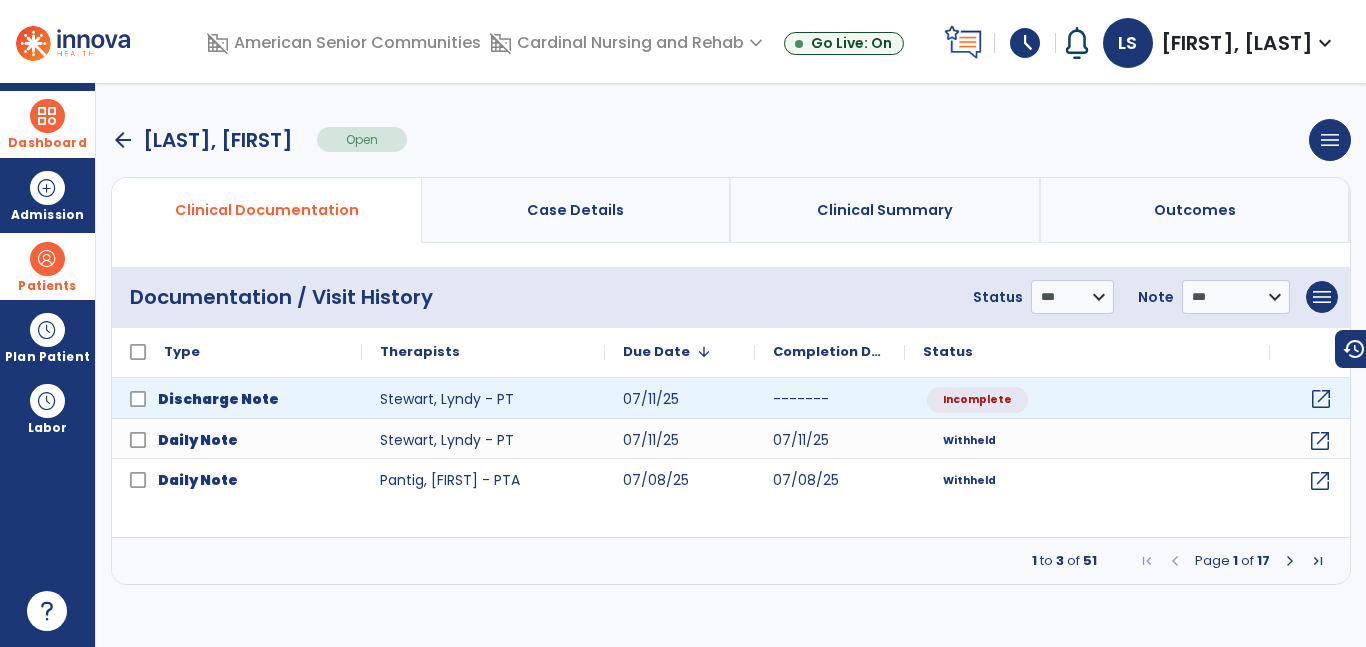 click on "open_in_new" 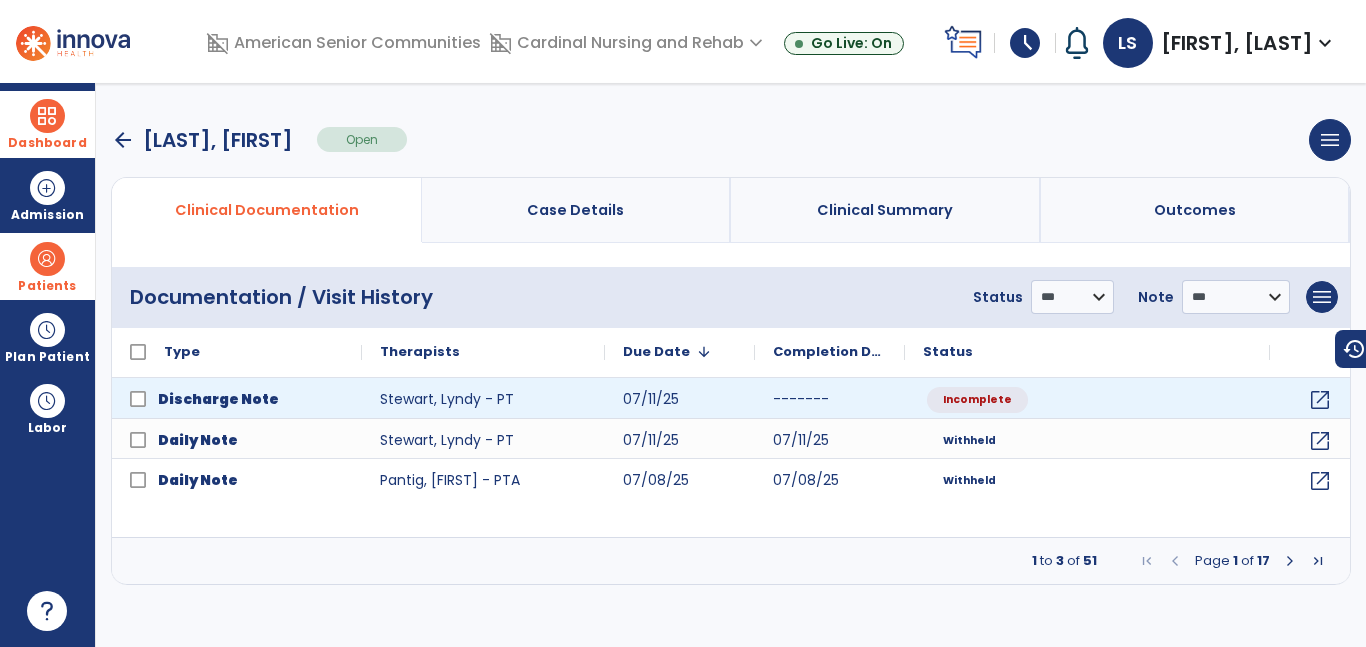 select on "***" 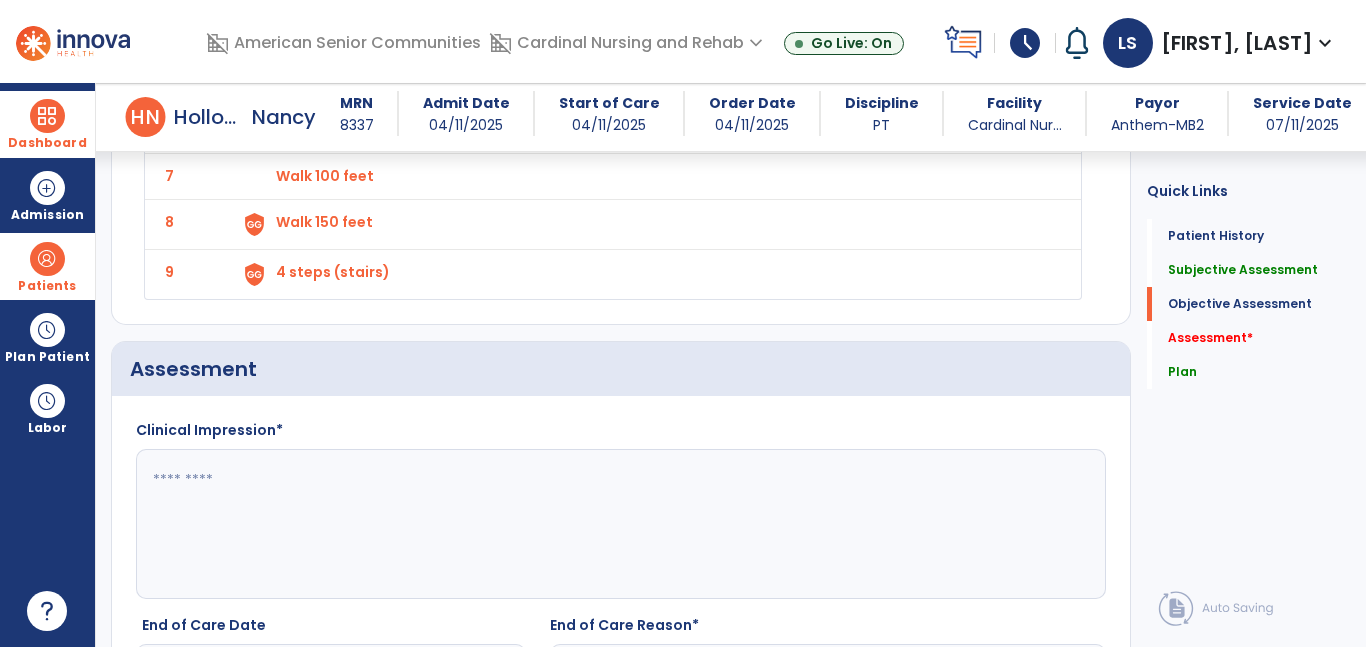 scroll, scrollTop: 3053, scrollLeft: 0, axis: vertical 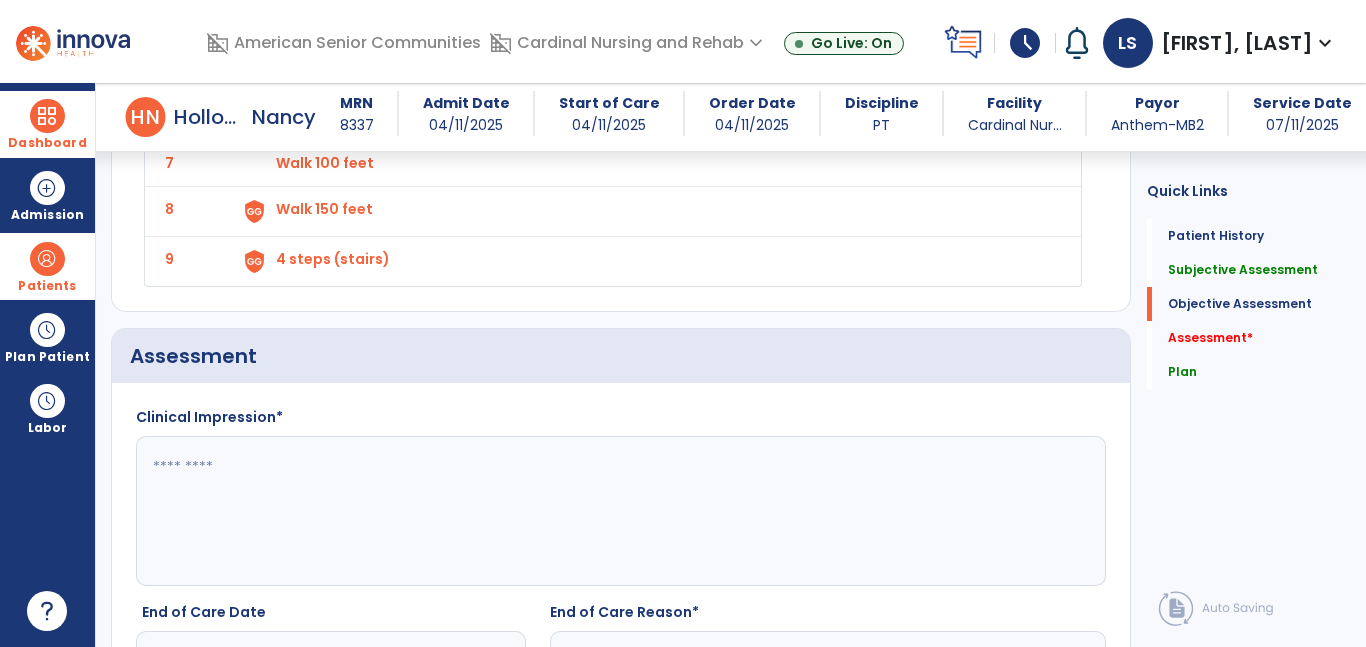 click 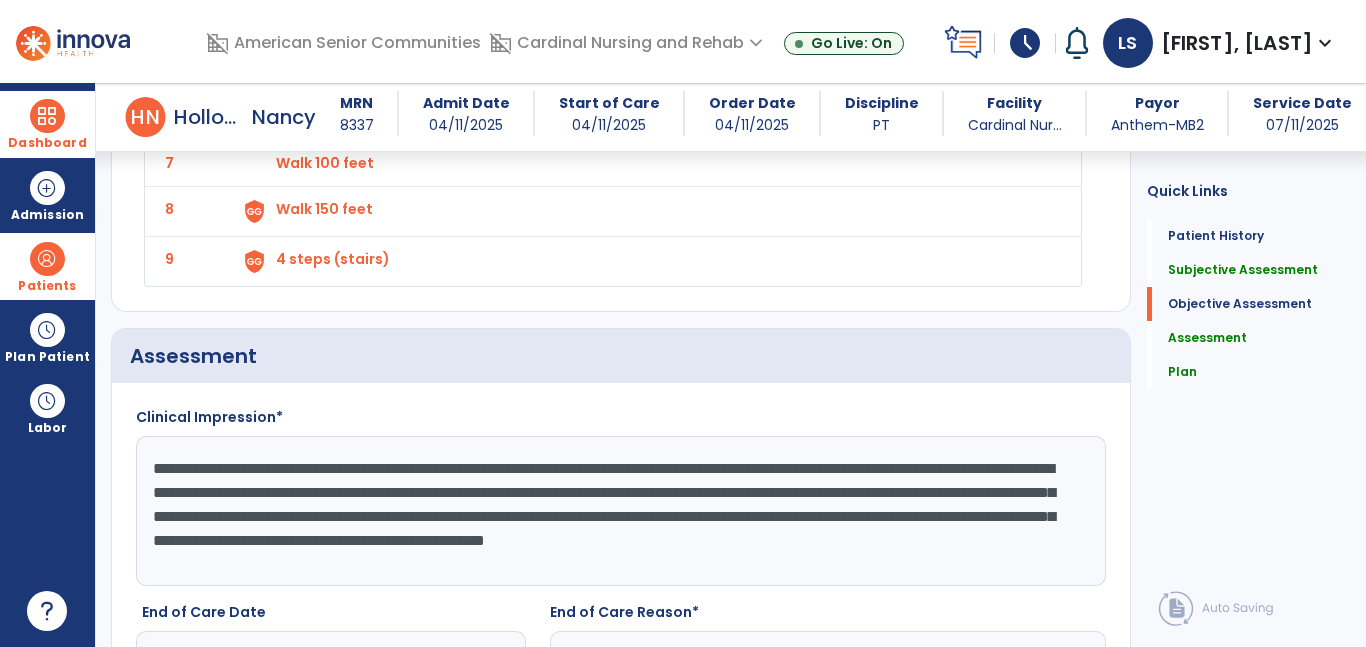 drag, startPoint x: 867, startPoint y: 523, endPoint x: 881, endPoint y: 583, distance: 61.611687 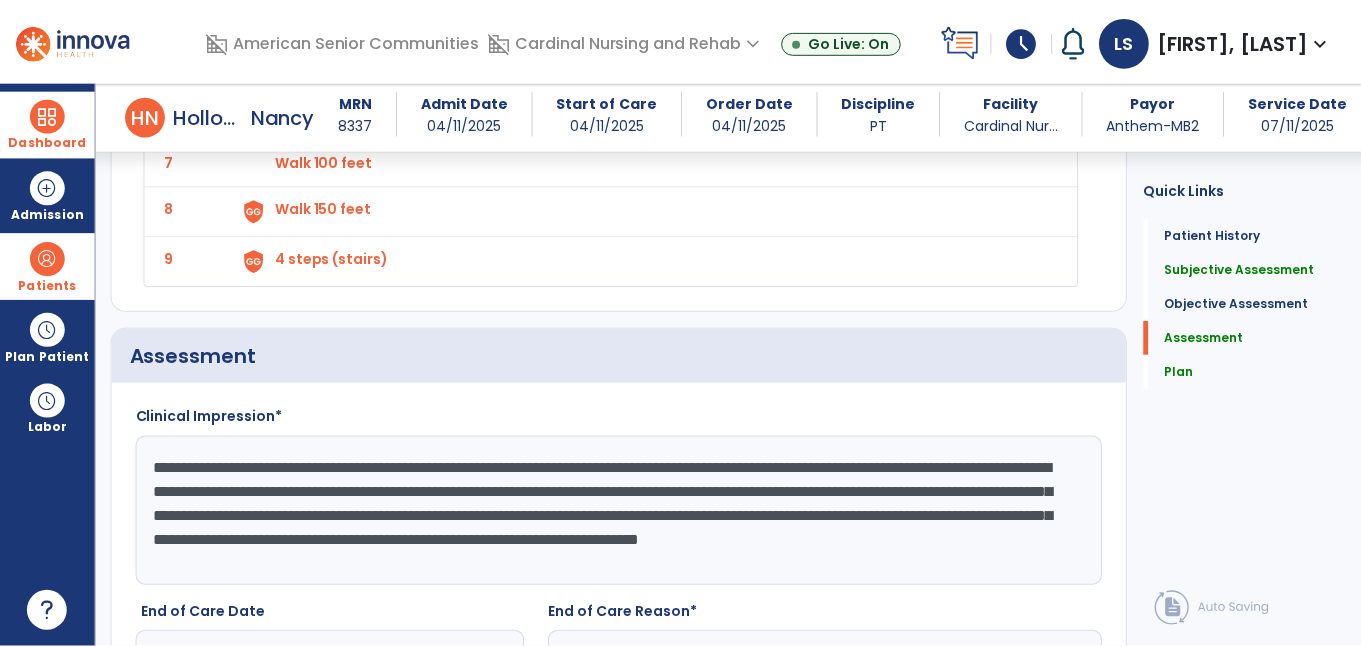 scroll, scrollTop: 3812, scrollLeft: 0, axis: vertical 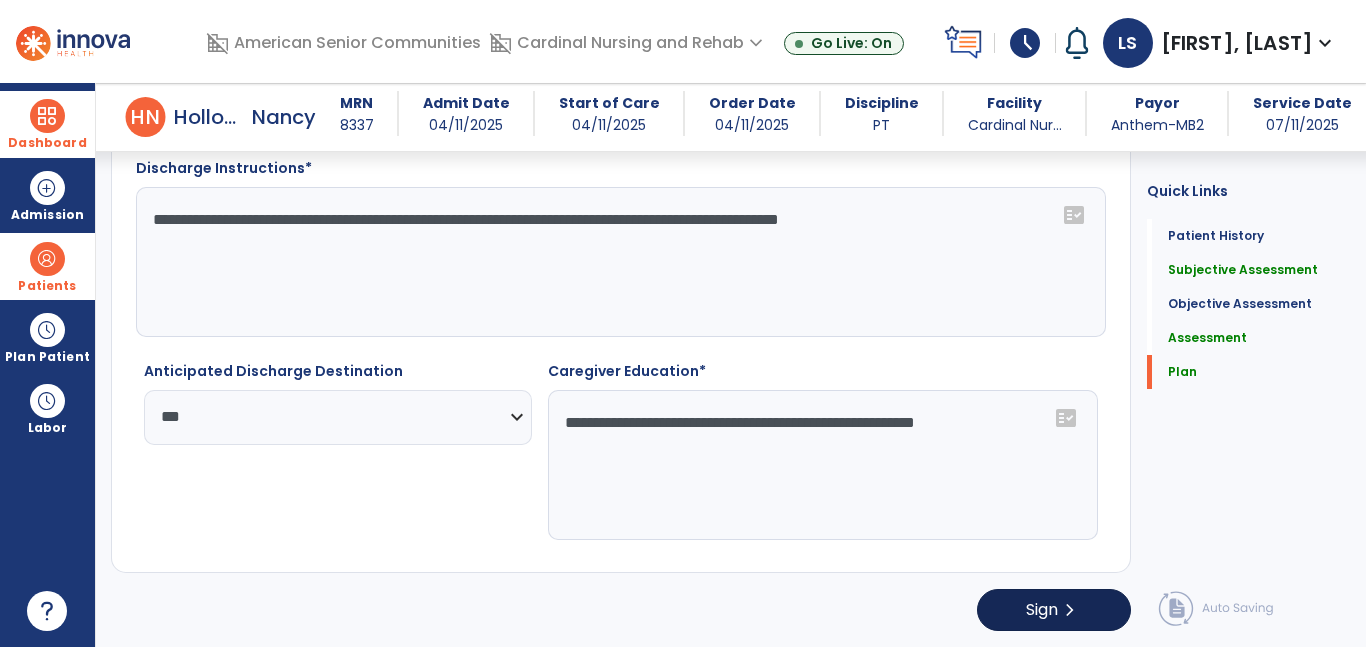 type on "**********" 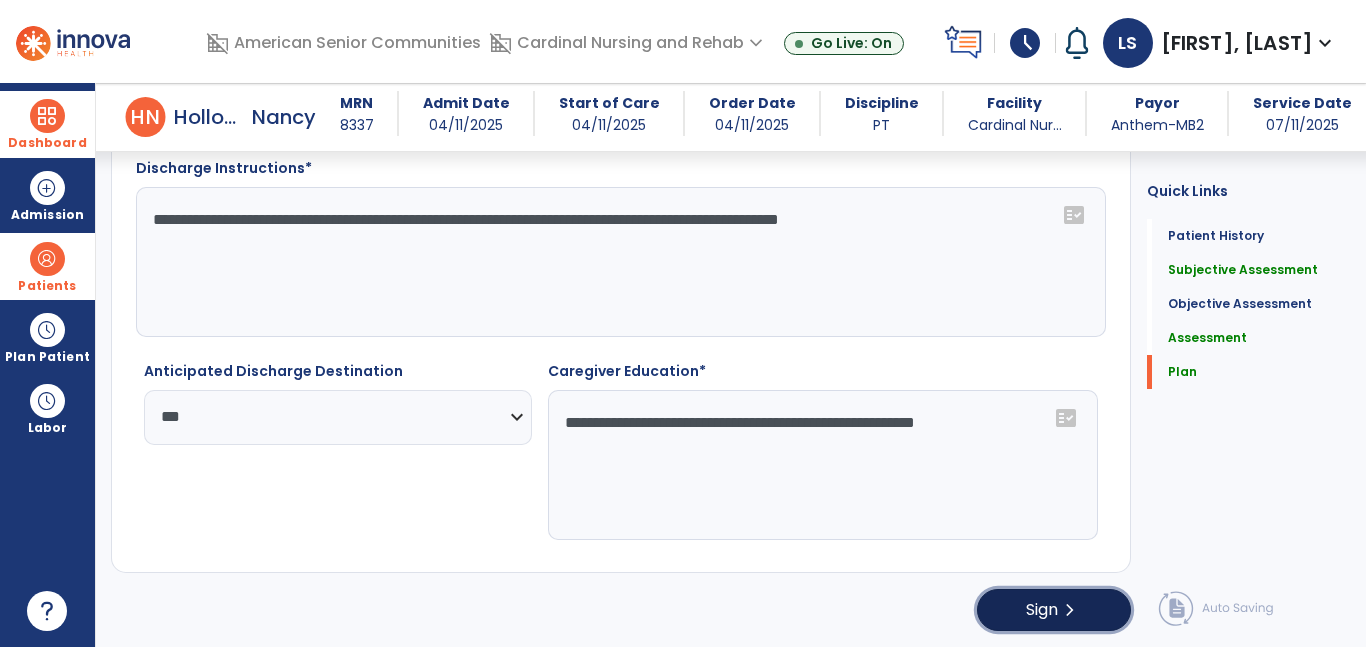 click on "Sign" 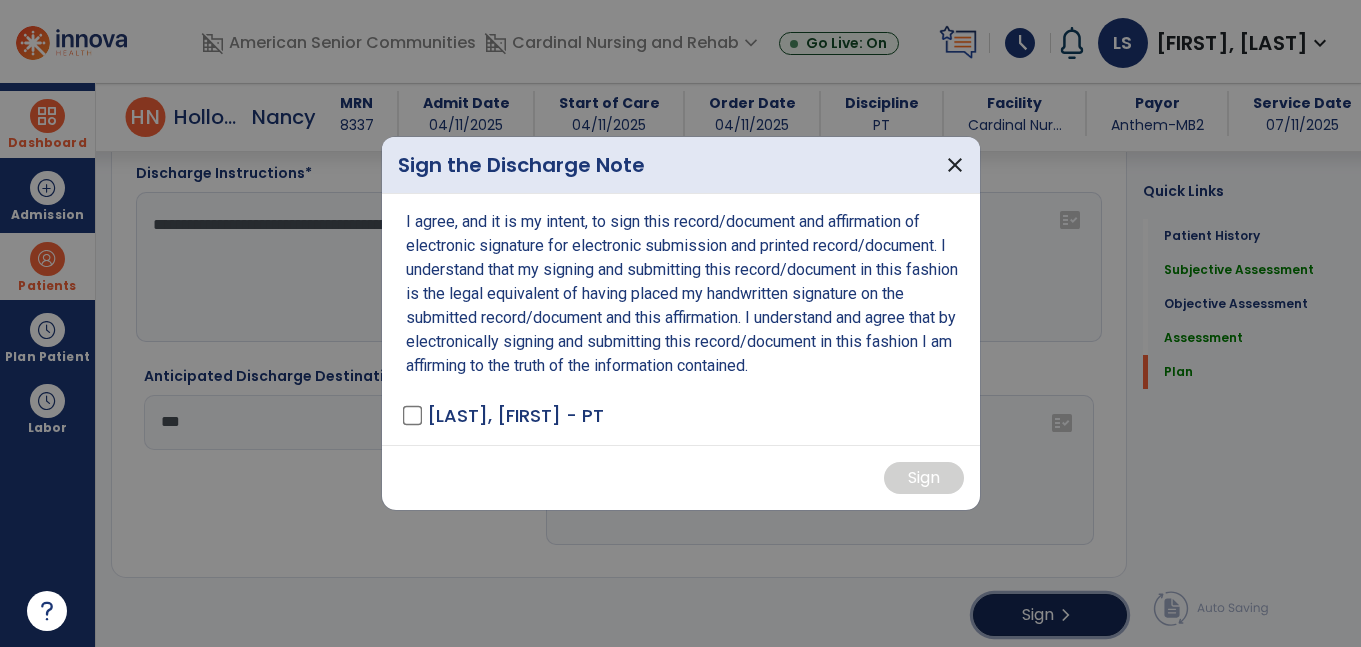 scroll, scrollTop: 3812, scrollLeft: 0, axis: vertical 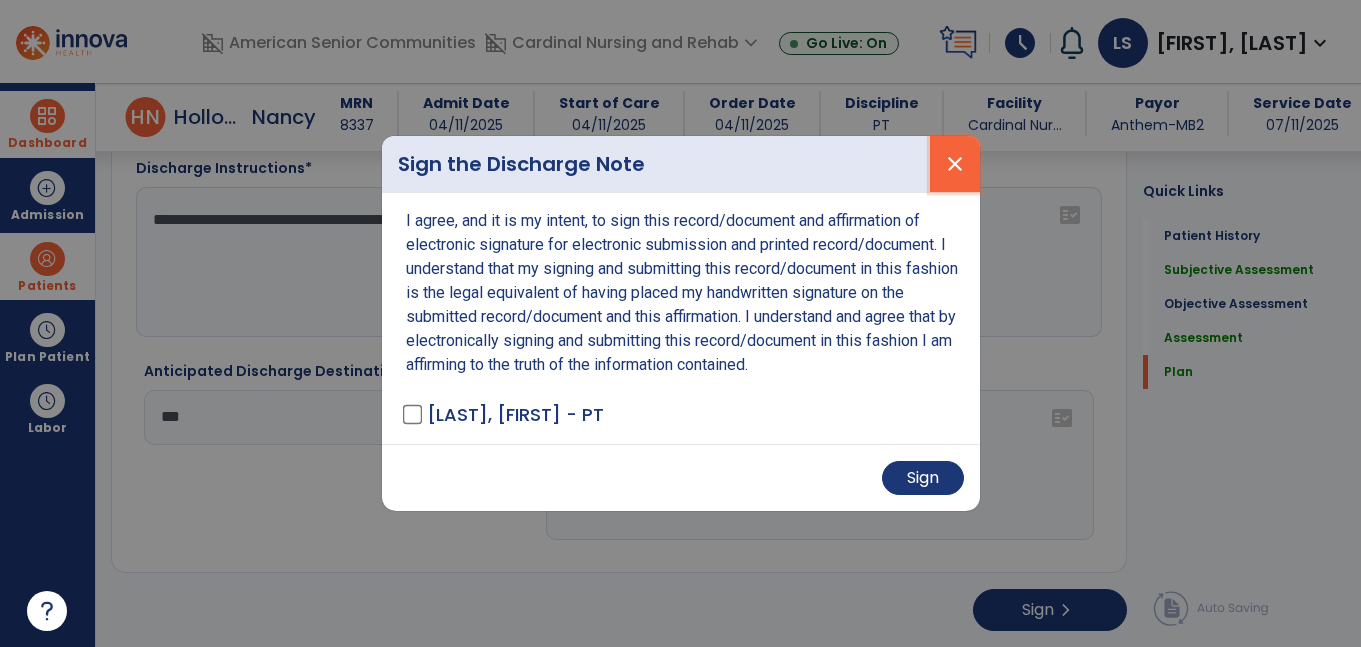 click on "close" at bounding box center [955, 164] 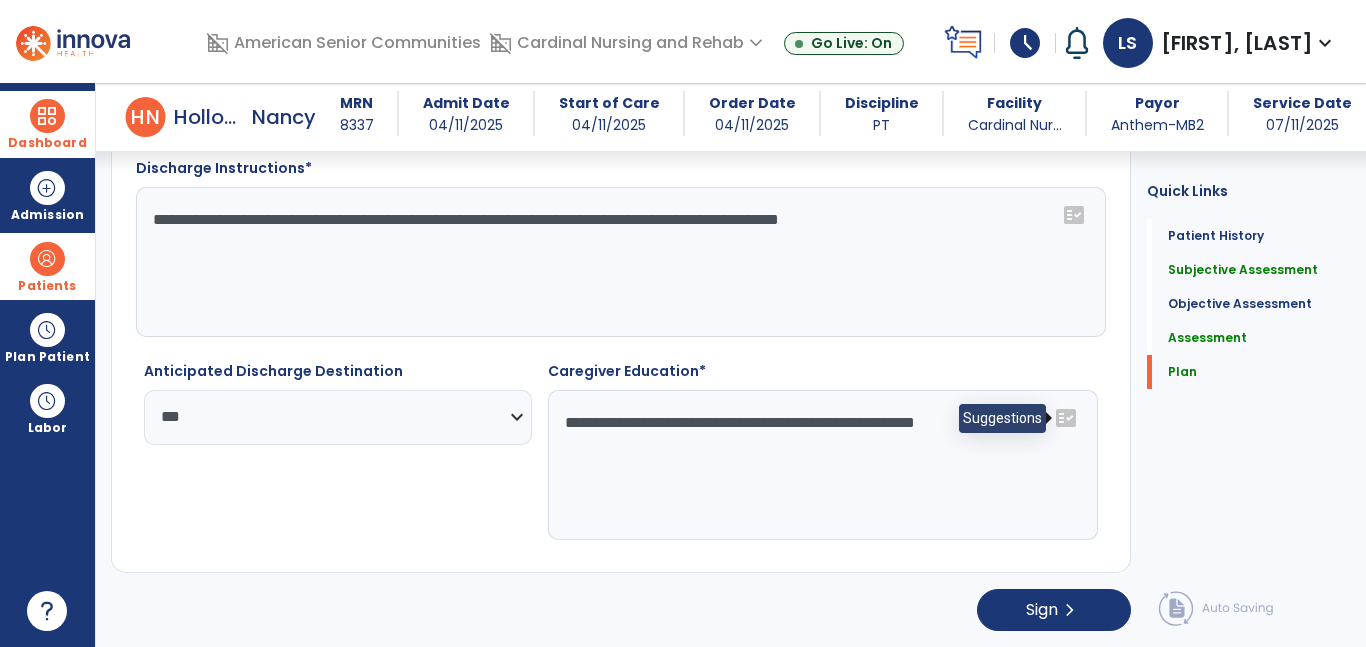 click on "fact_check" 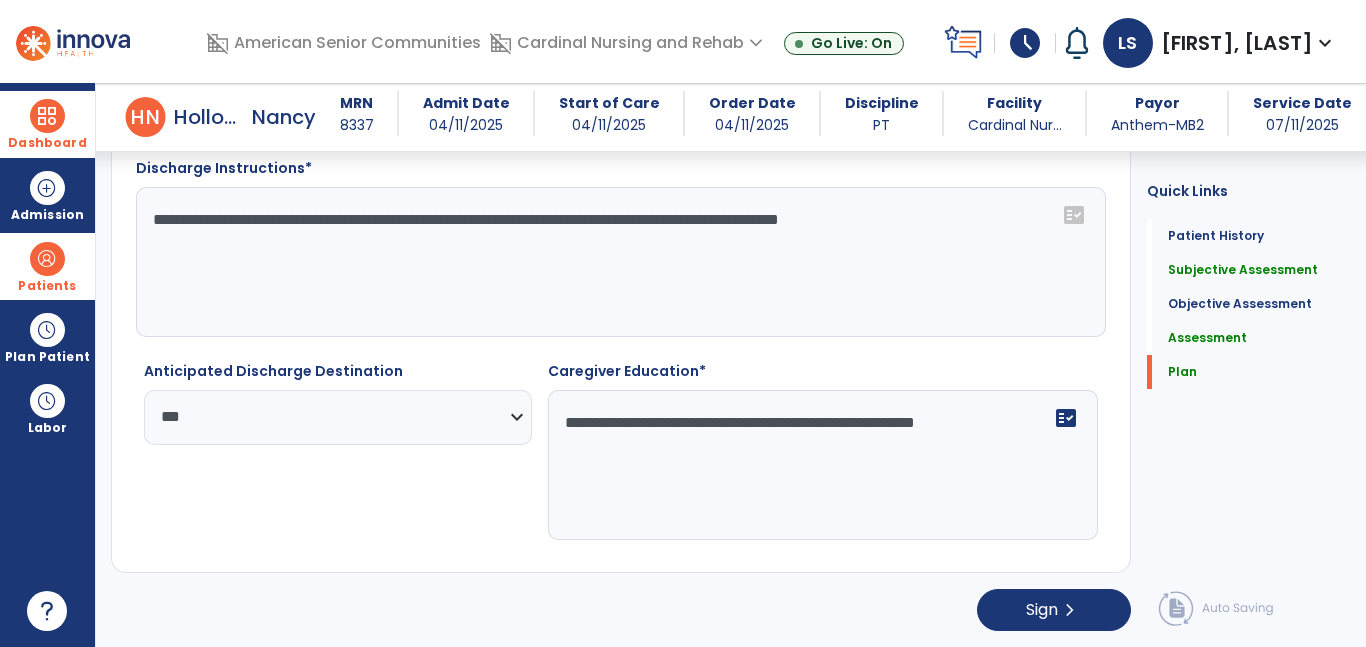 click on "**********" 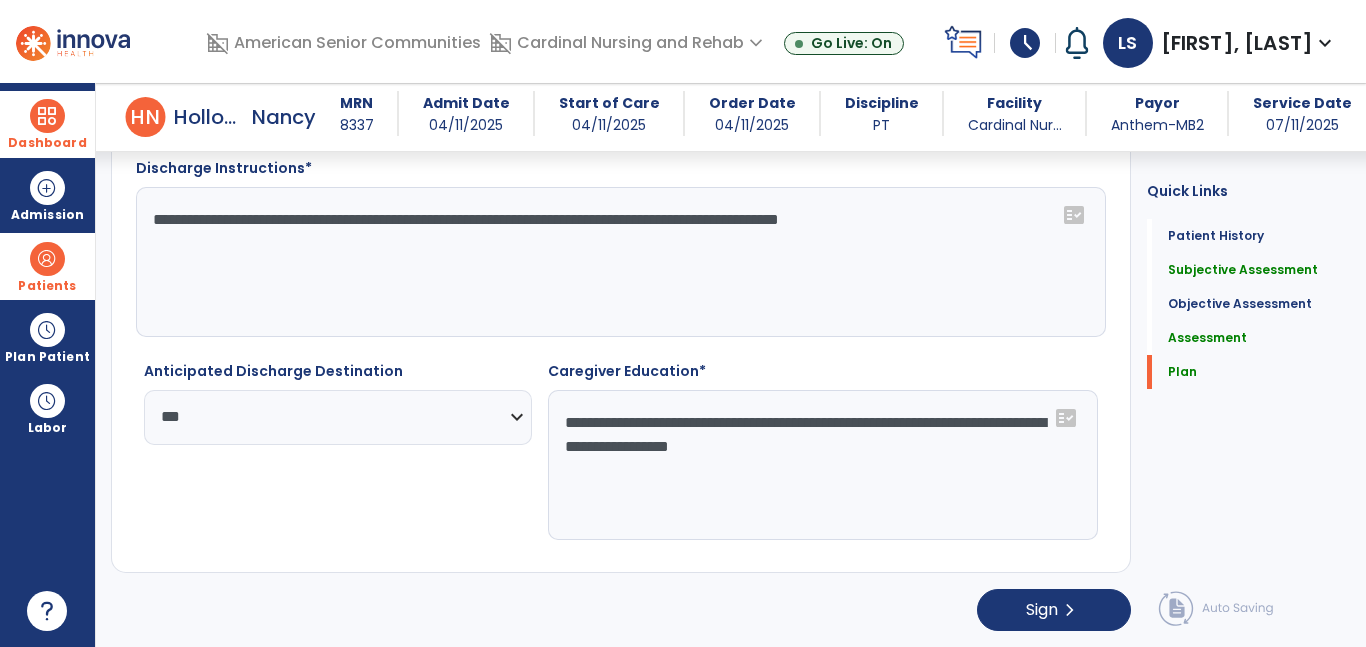 click on "**********" 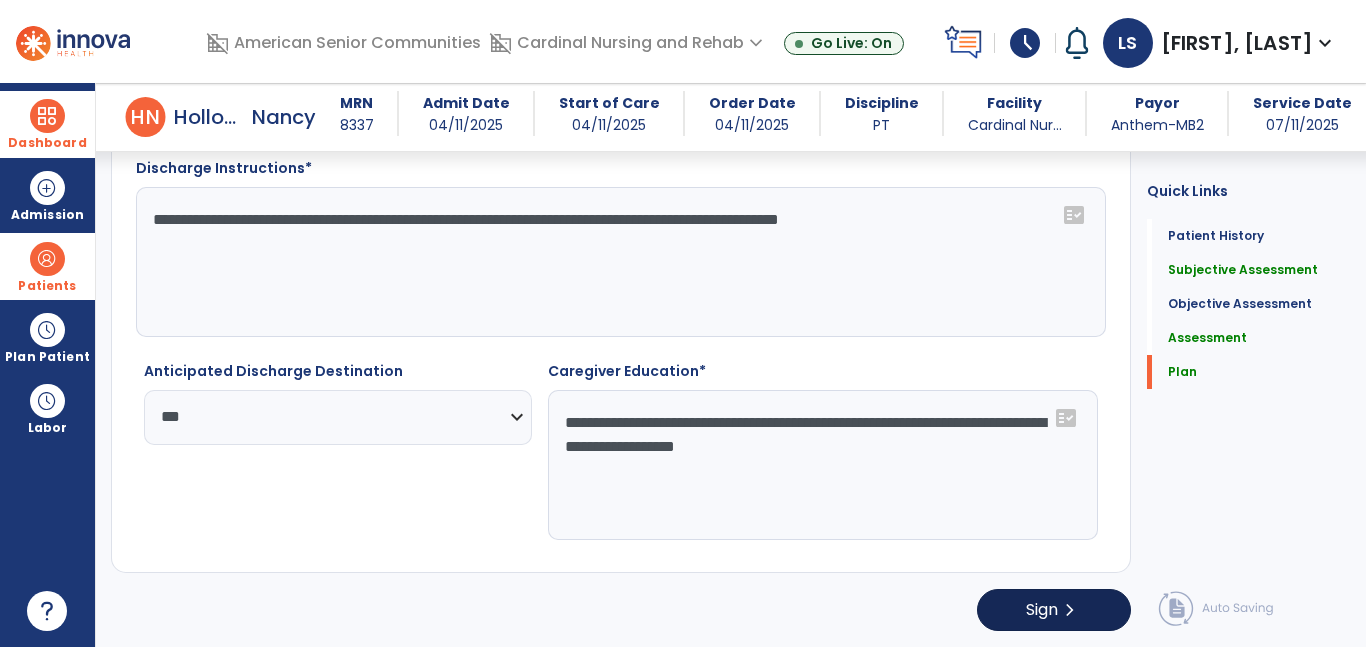 type on "**********" 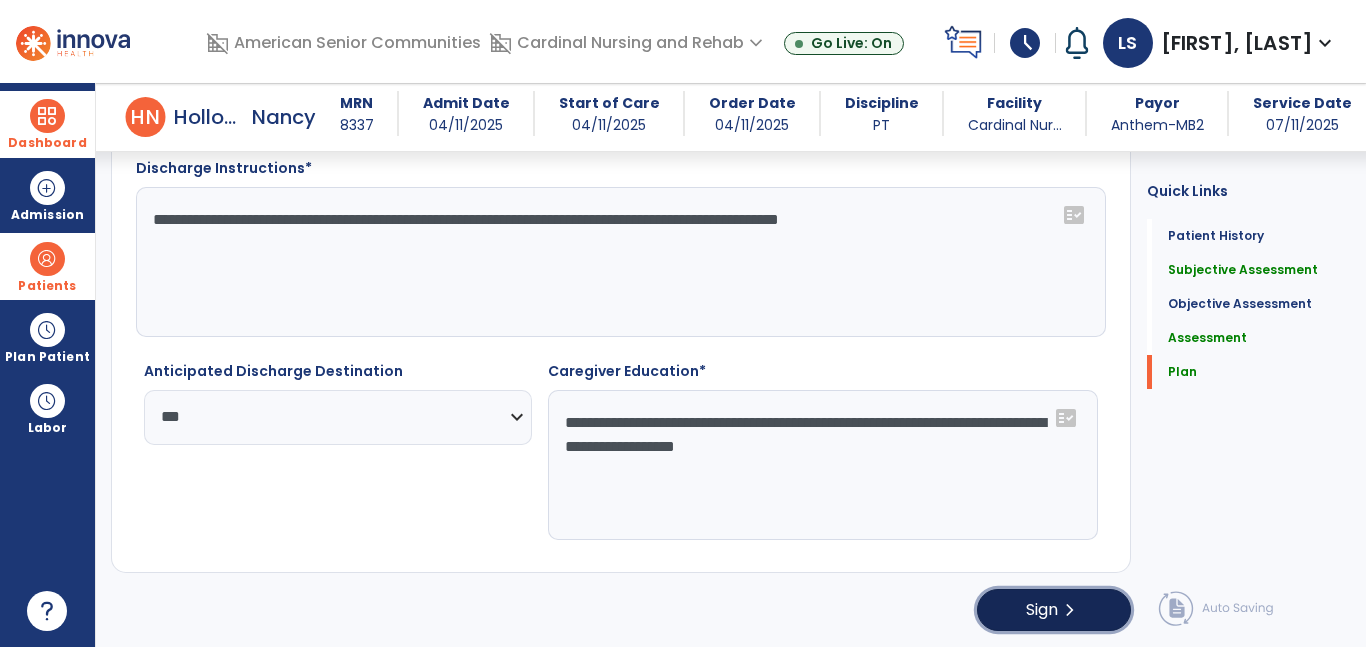 click on "chevron_right" 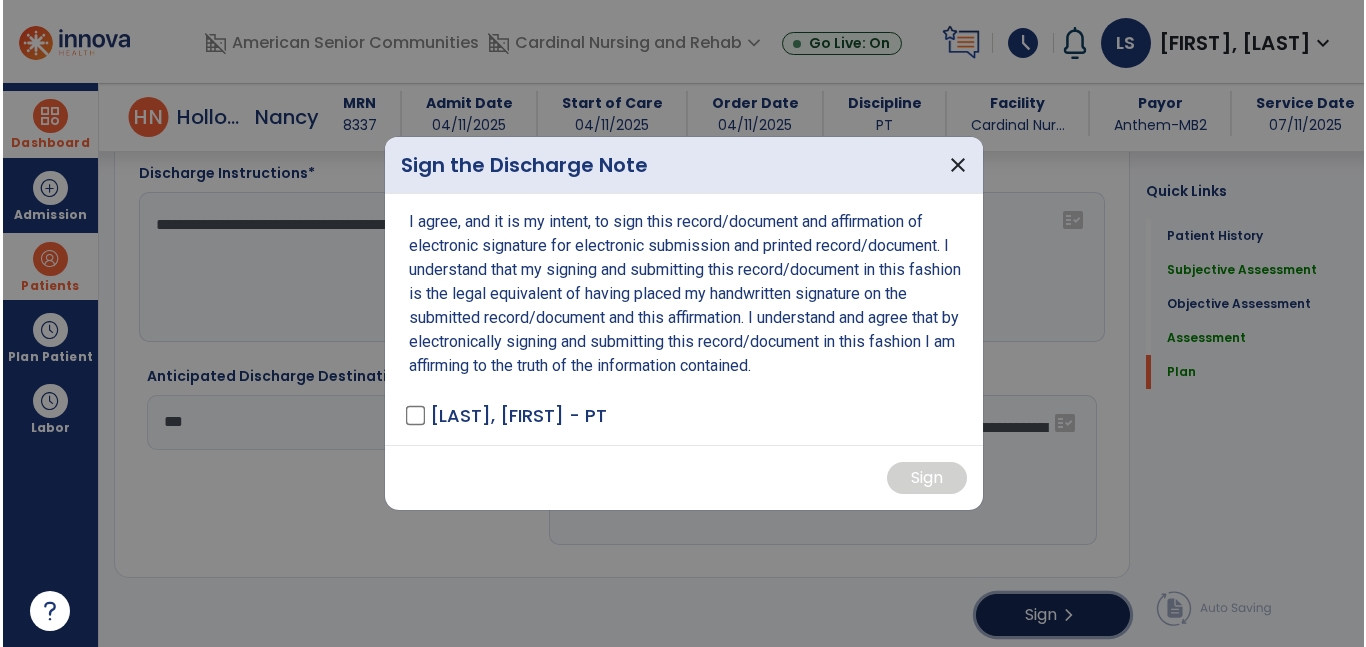 scroll, scrollTop: 3812, scrollLeft: 0, axis: vertical 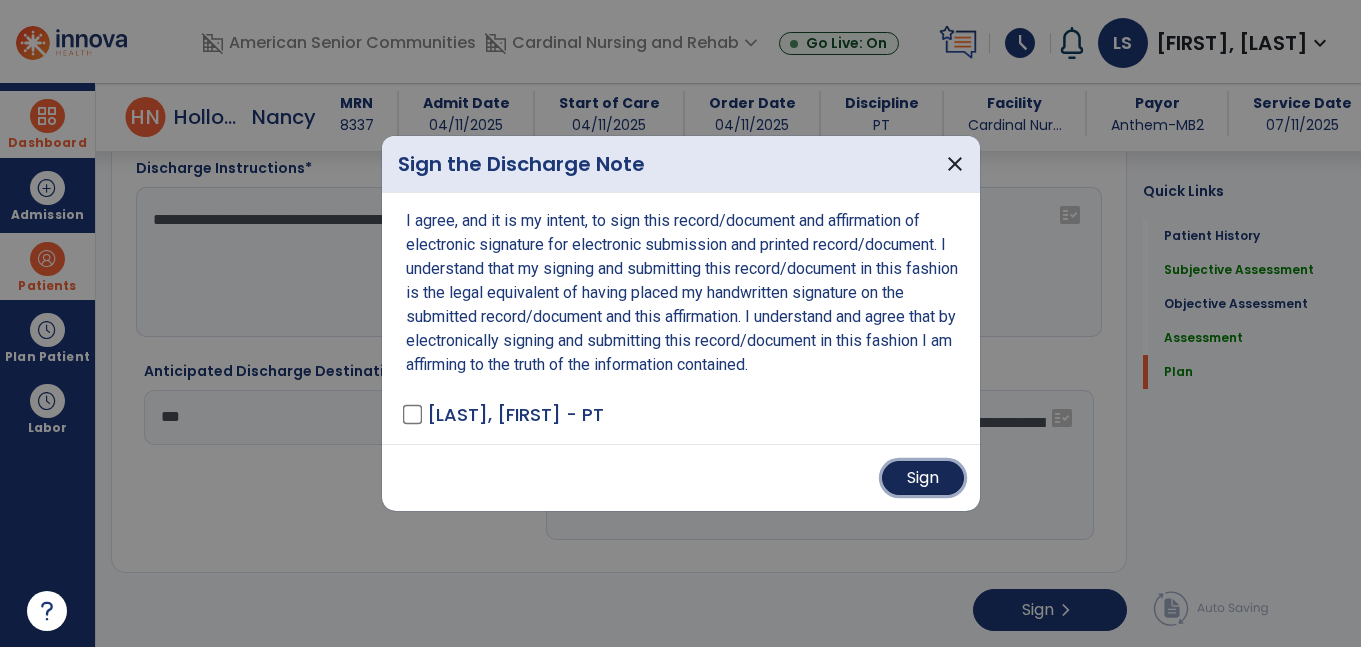 click on "Sign" at bounding box center [923, 478] 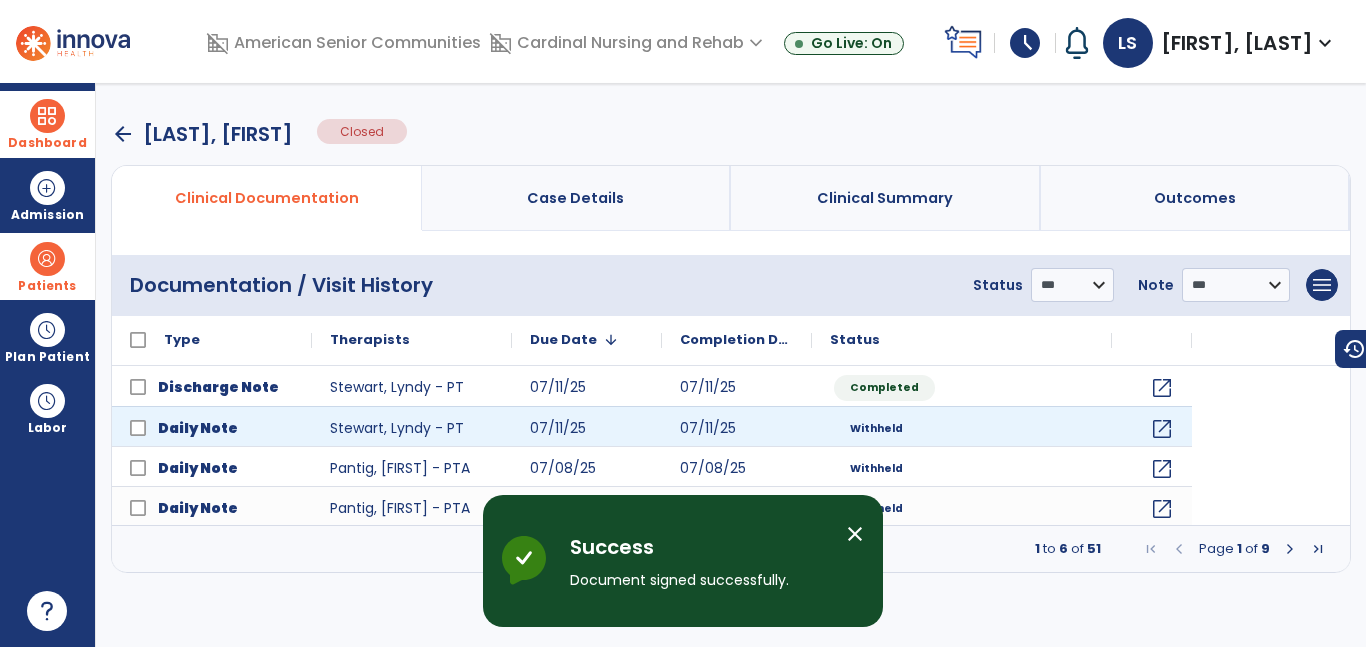scroll, scrollTop: 0, scrollLeft: 0, axis: both 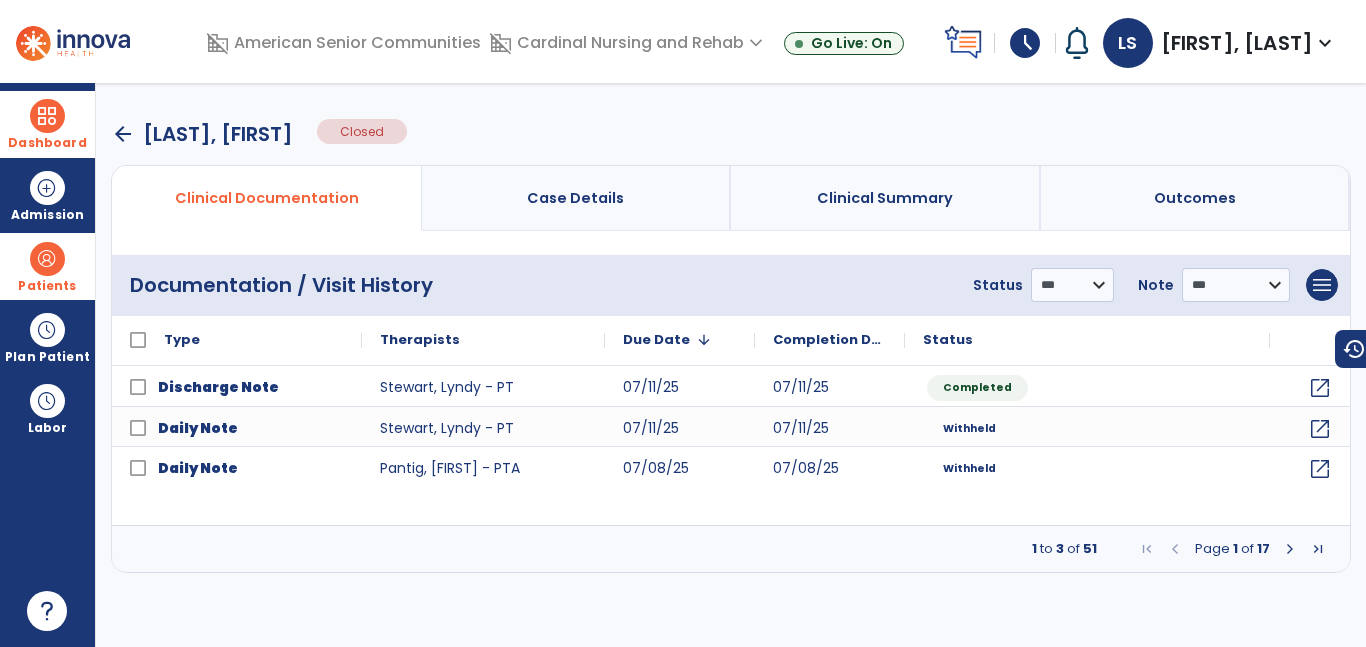 click at bounding box center (47, 116) 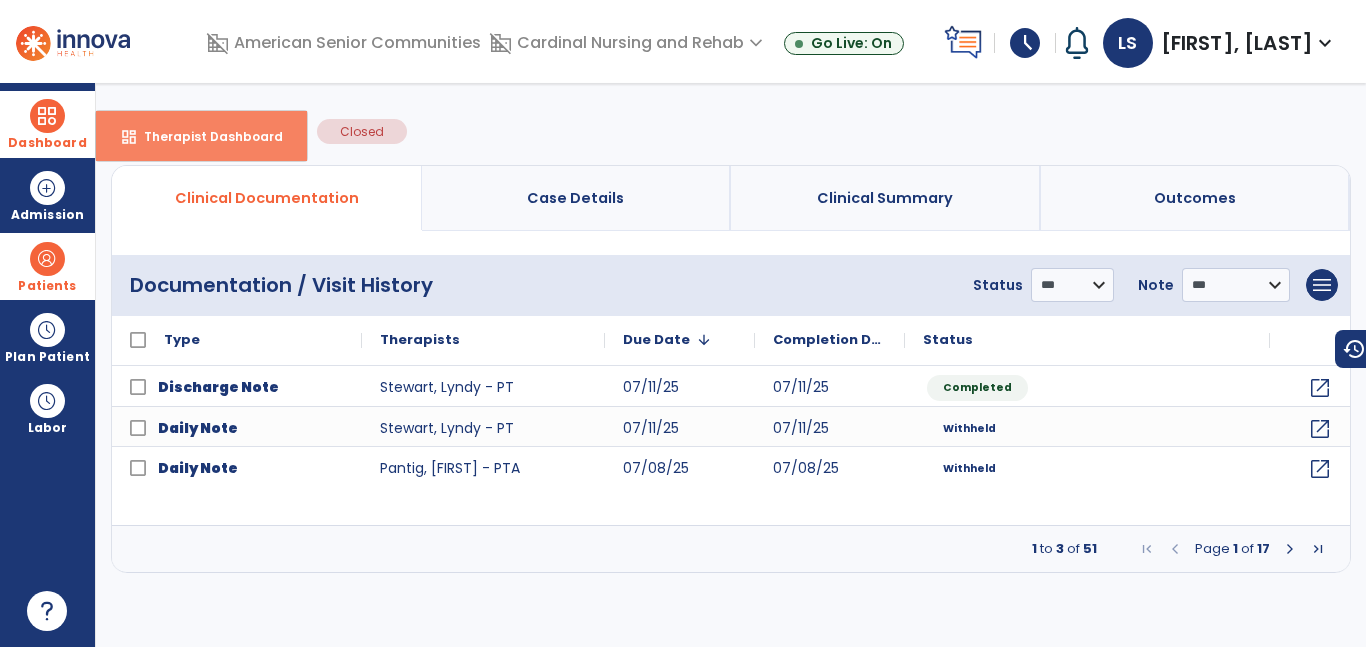 click on "dashboard  Therapist Dashboard" at bounding box center [201, 136] 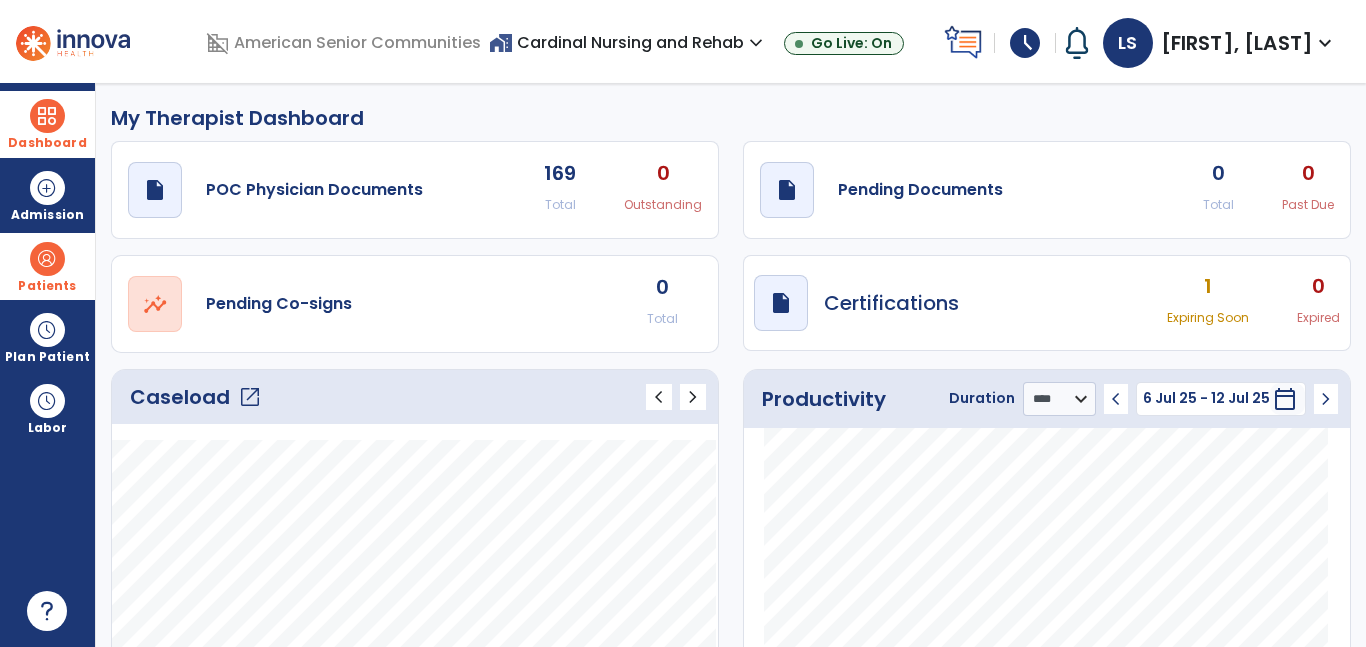 click on "open_in_new" 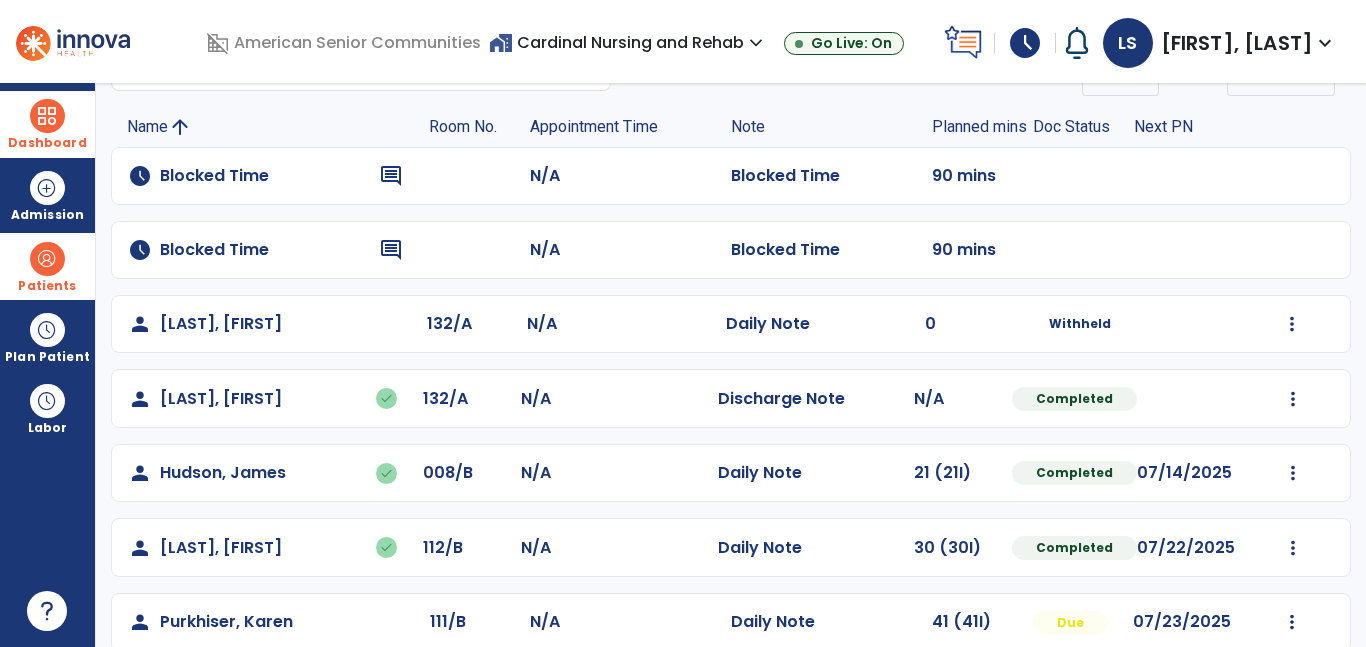 scroll, scrollTop: 220, scrollLeft: 0, axis: vertical 